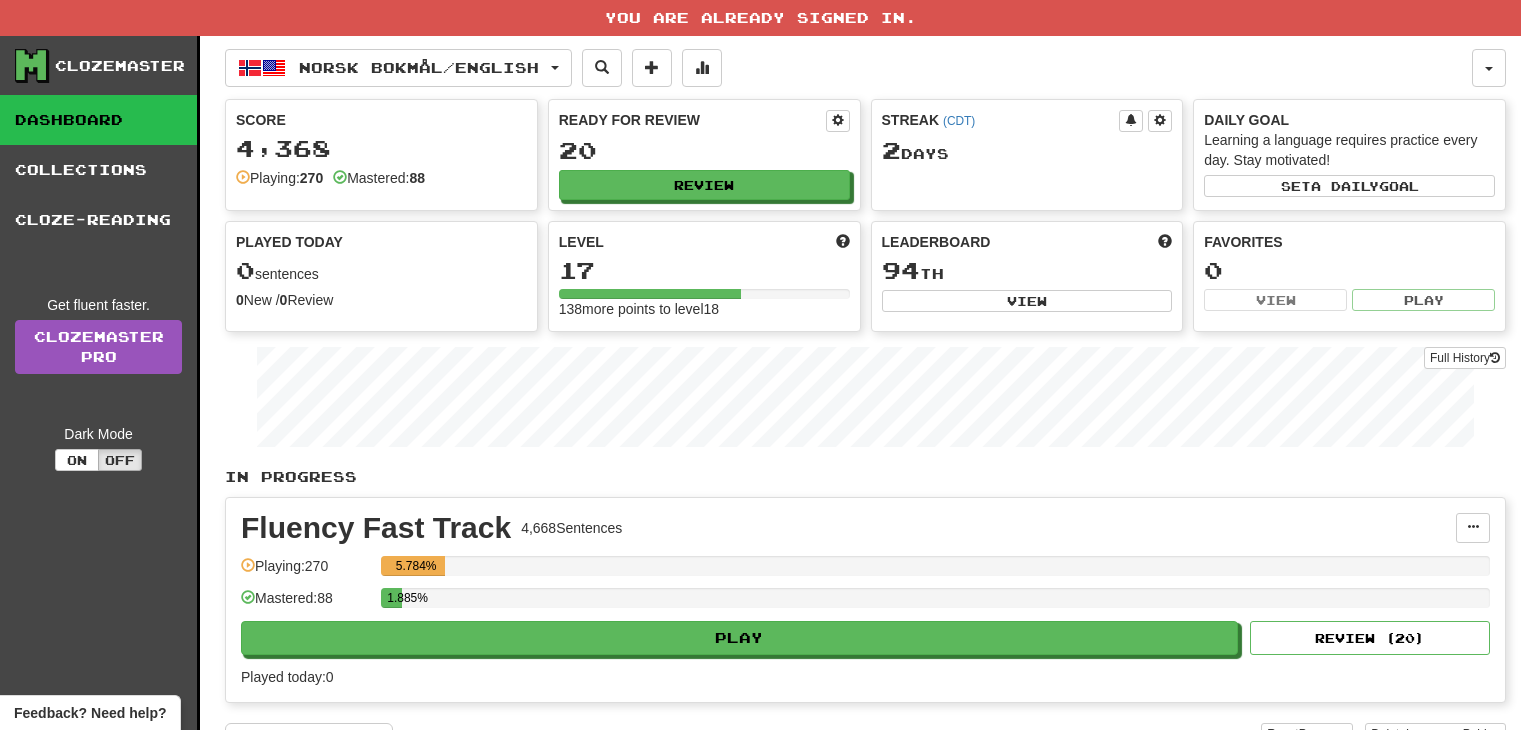 scroll, scrollTop: 0, scrollLeft: 0, axis: both 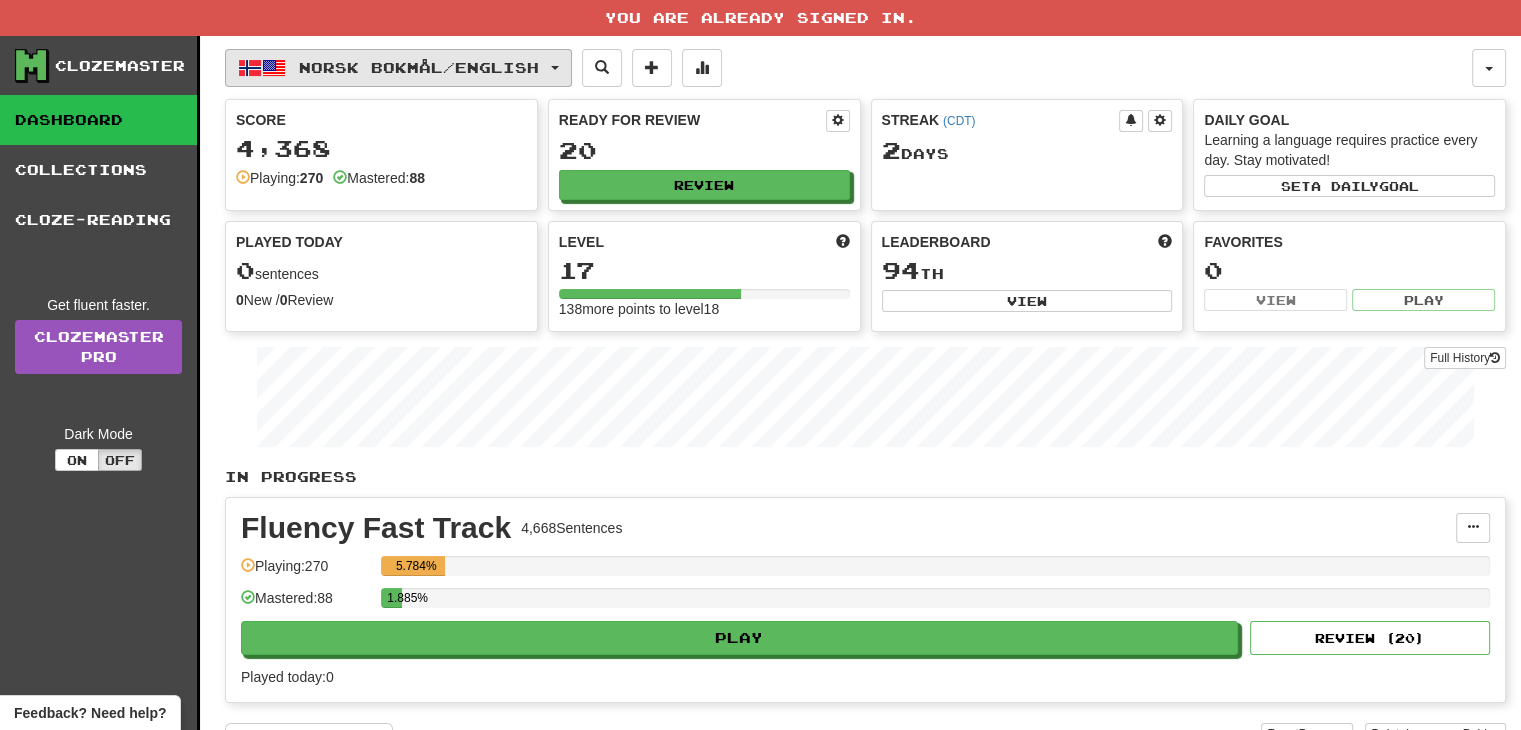 click on "Norsk bokmål  /  English" at bounding box center (419, 67) 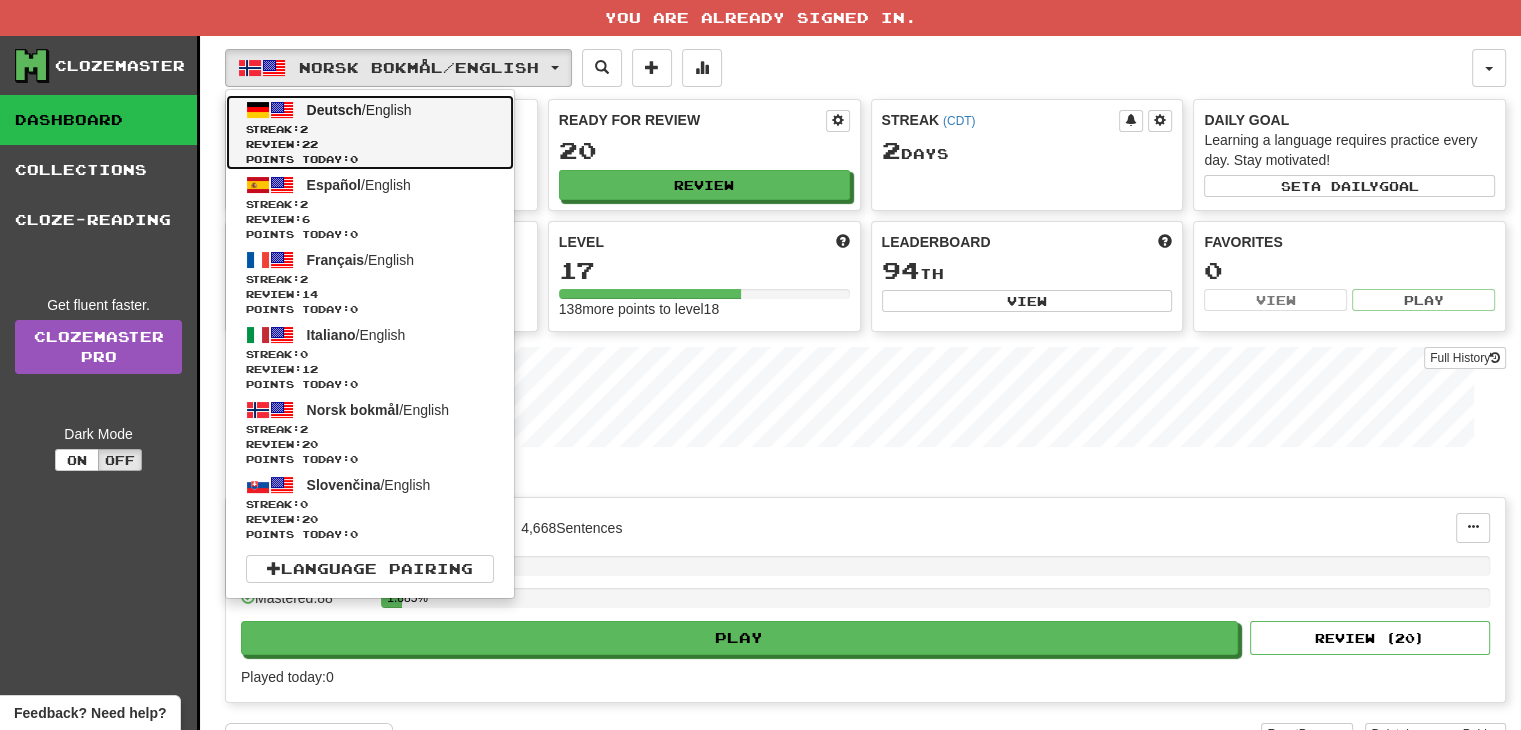 click on "Deutsch  /  English Streak:  2   Review:  22 Points today:  0" at bounding box center [370, 132] 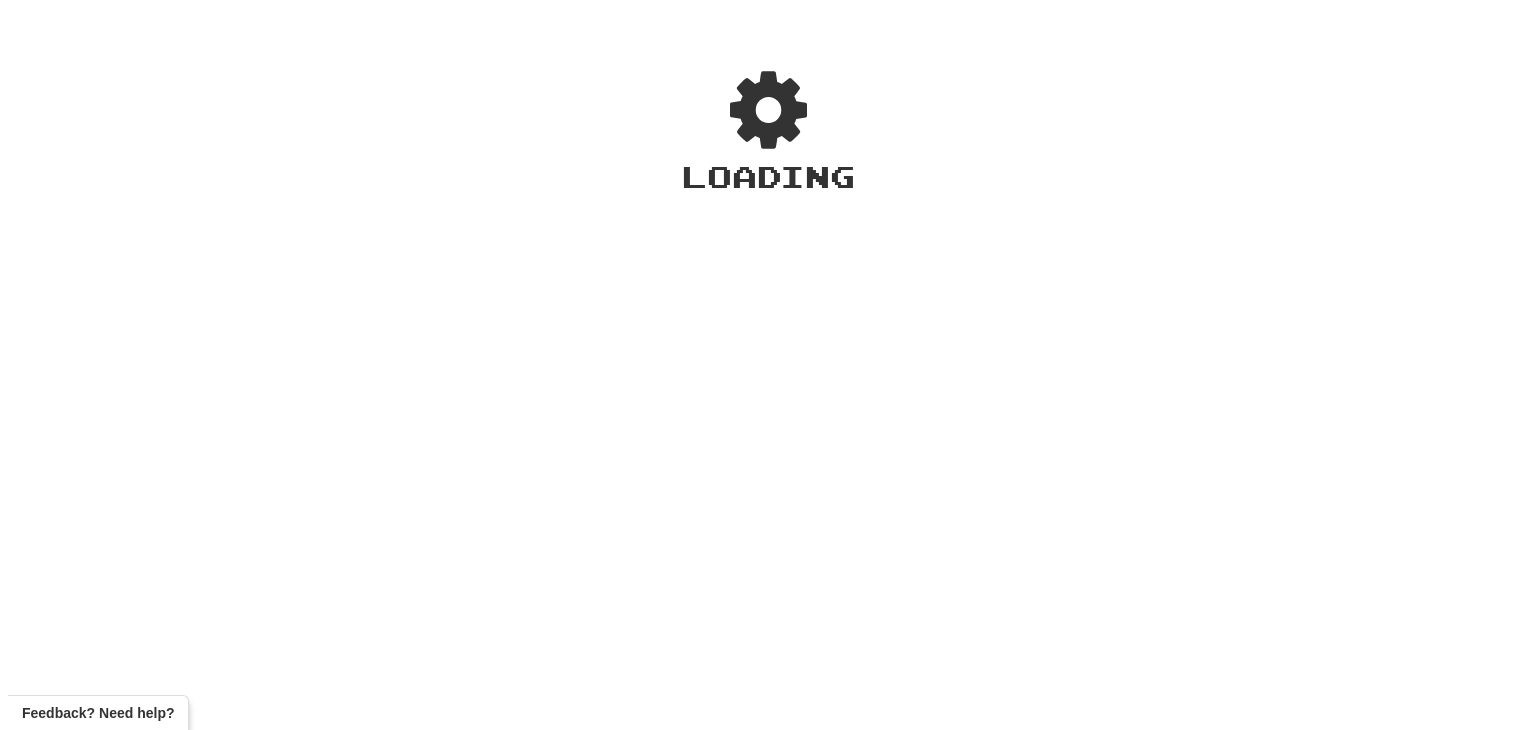 scroll, scrollTop: 0, scrollLeft: 0, axis: both 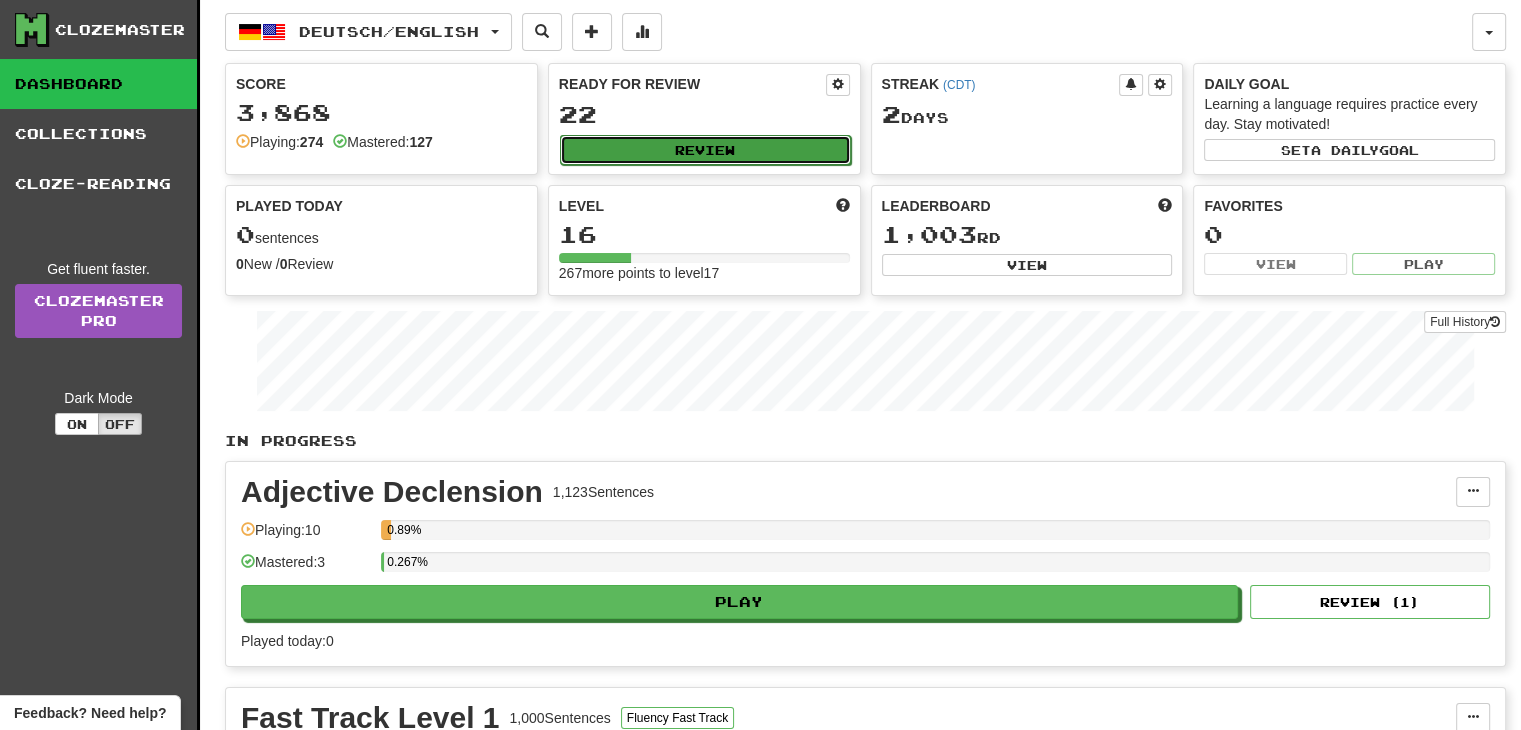 click on "Review" at bounding box center (705, 150) 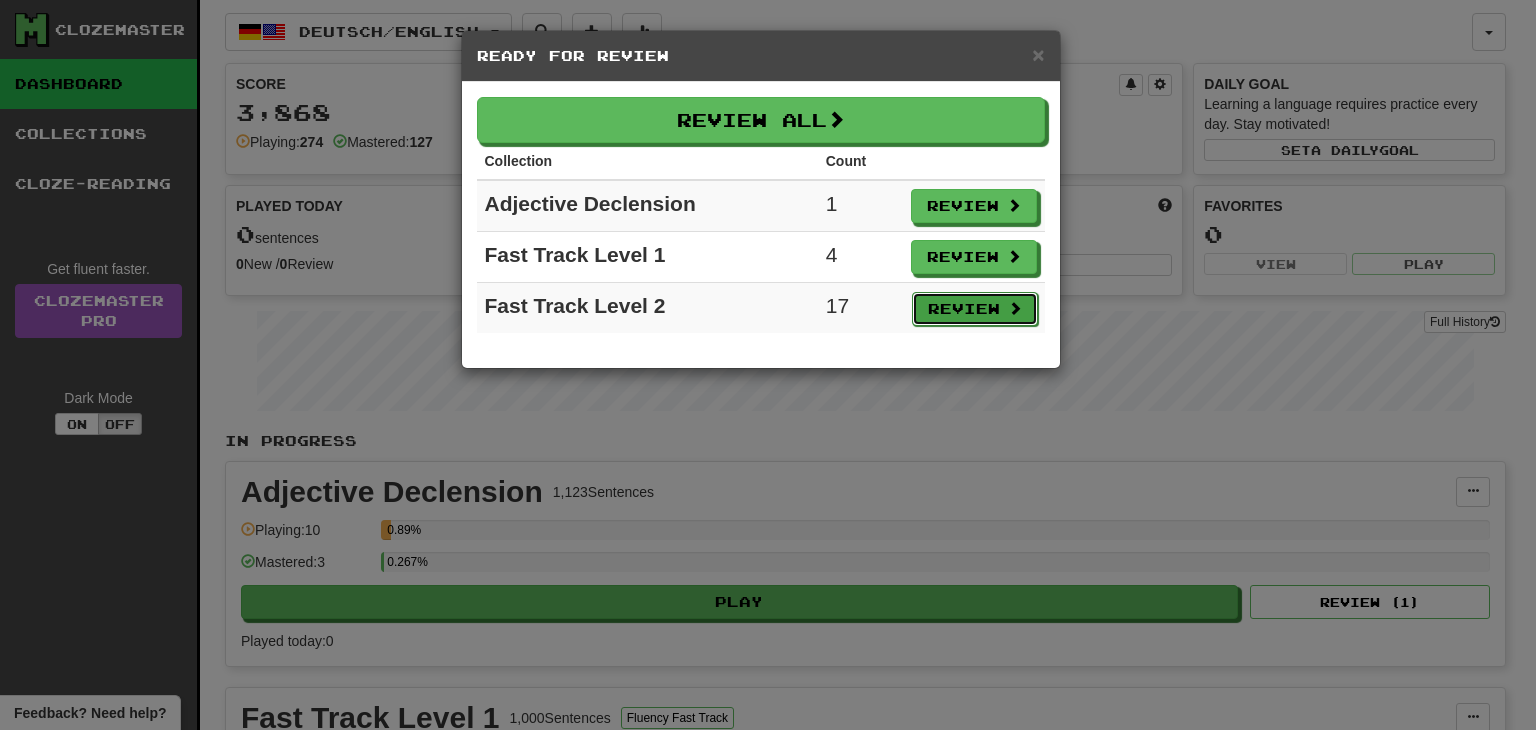 click on "Review" at bounding box center [975, 309] 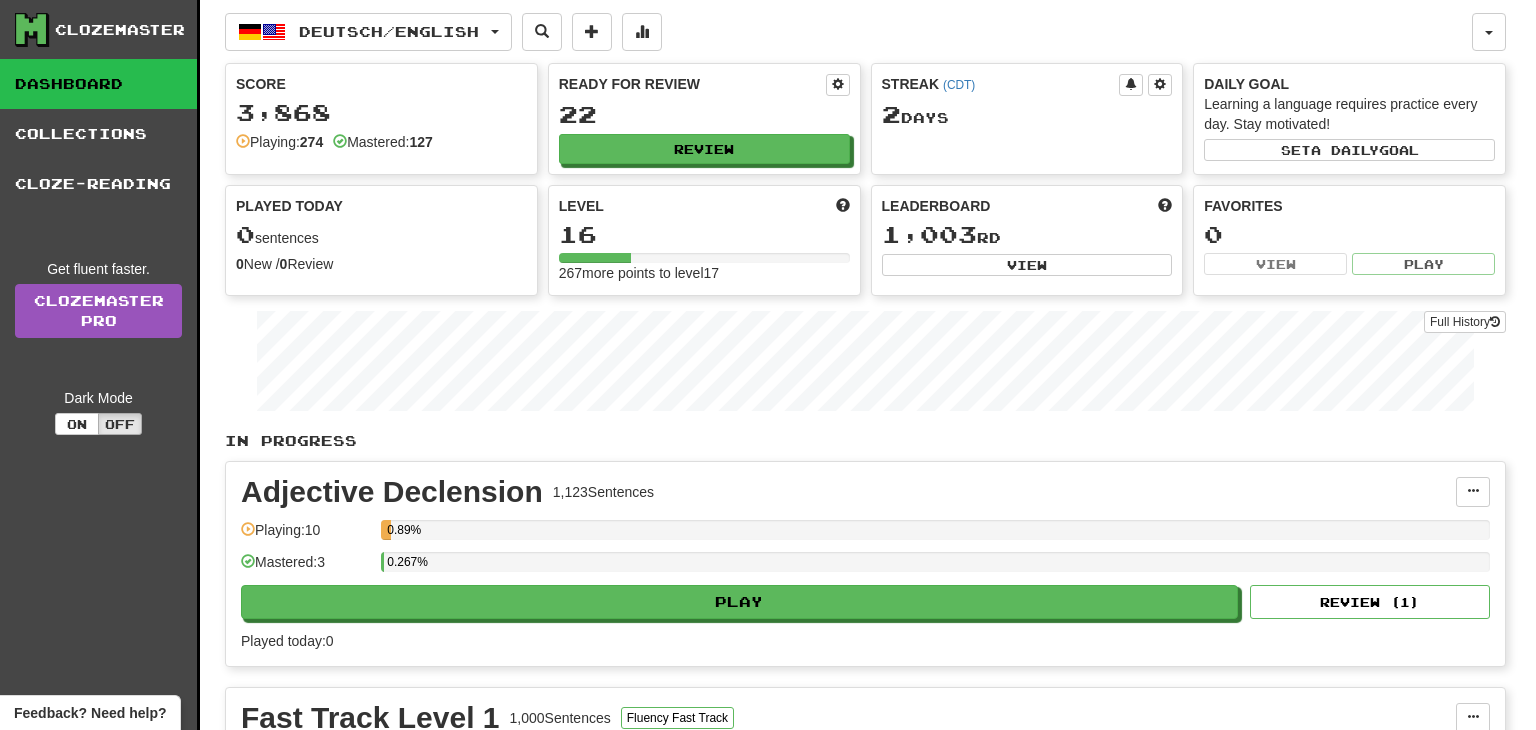 select on "**" 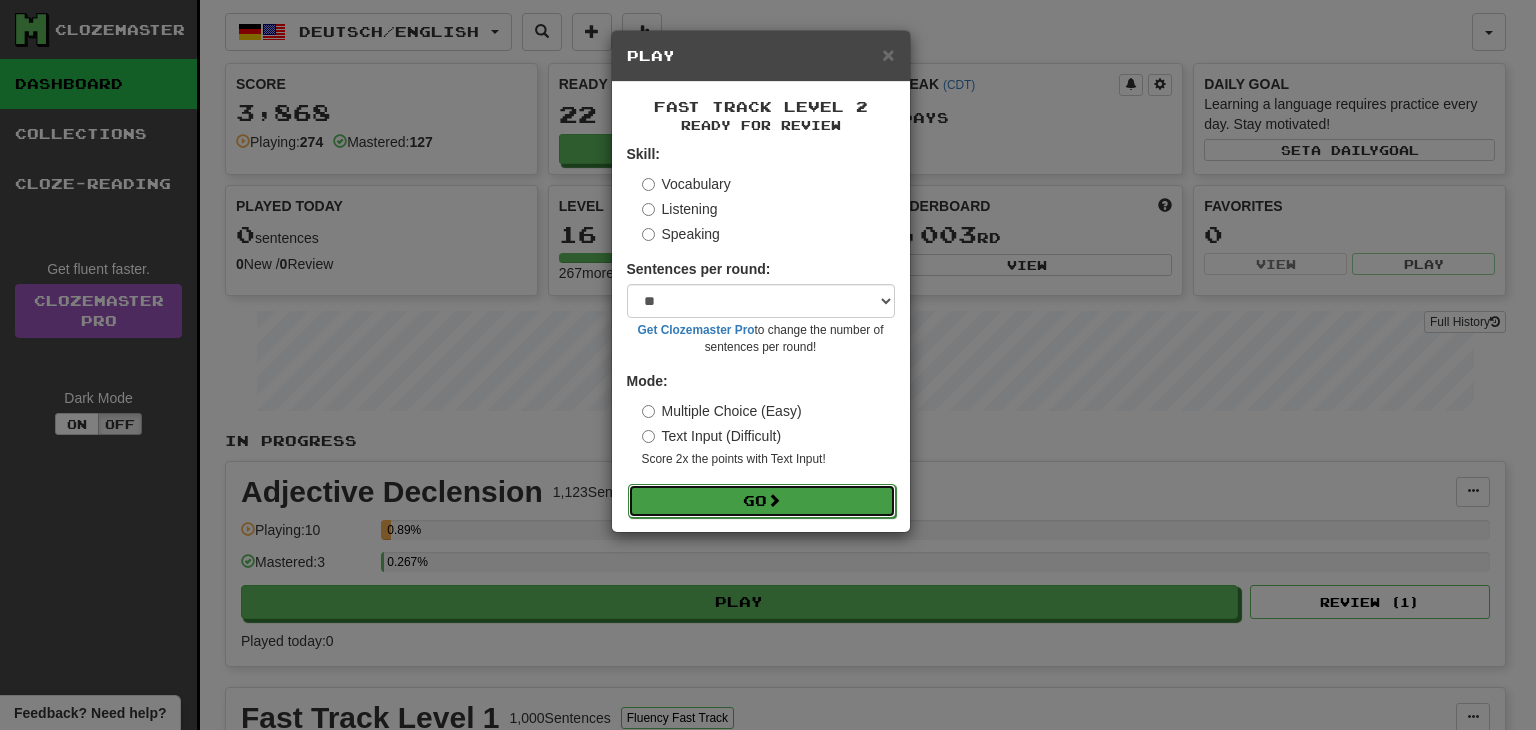 click on "Go" at bounding box center [762, 501] 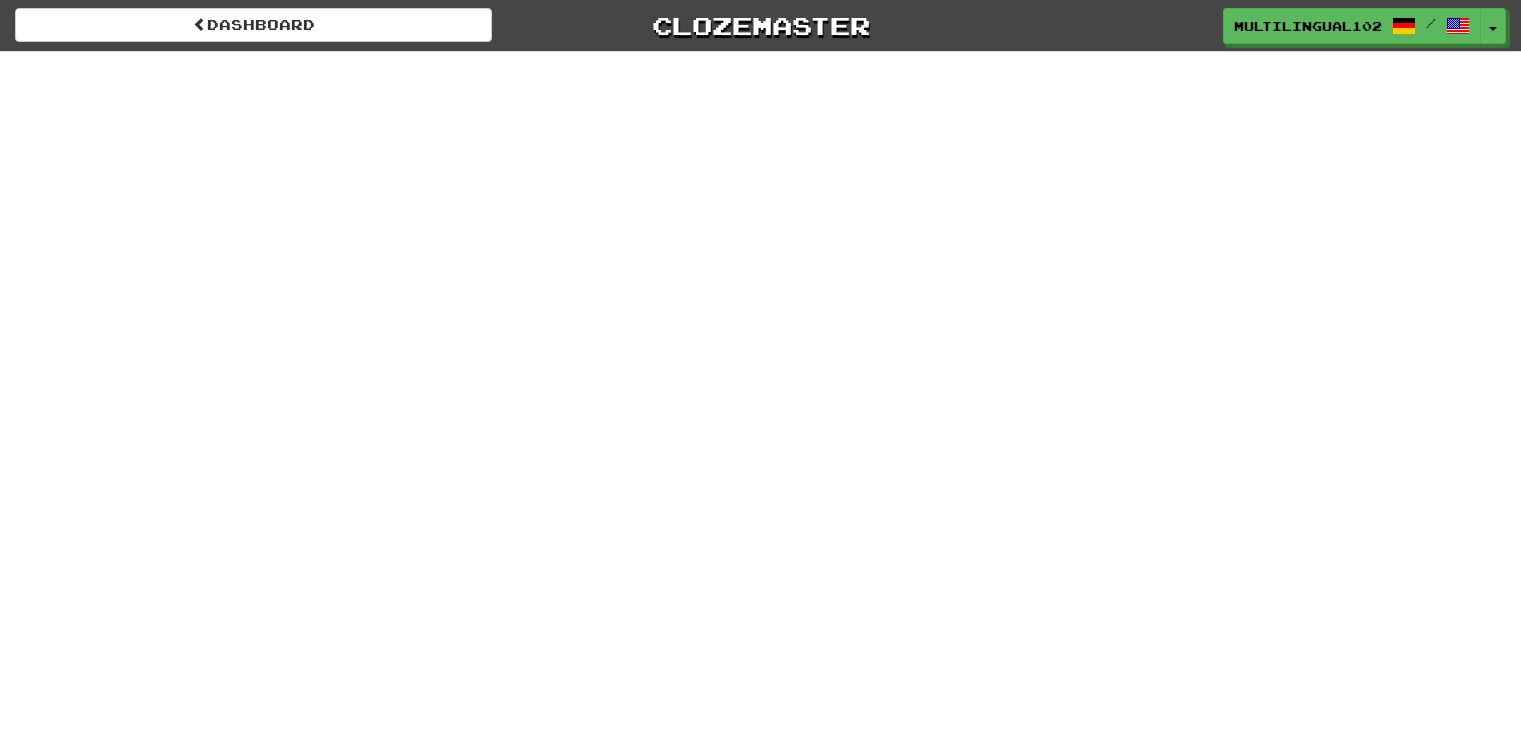 scroll, scrollTop: 0, scrollLeft: 0, axis: both 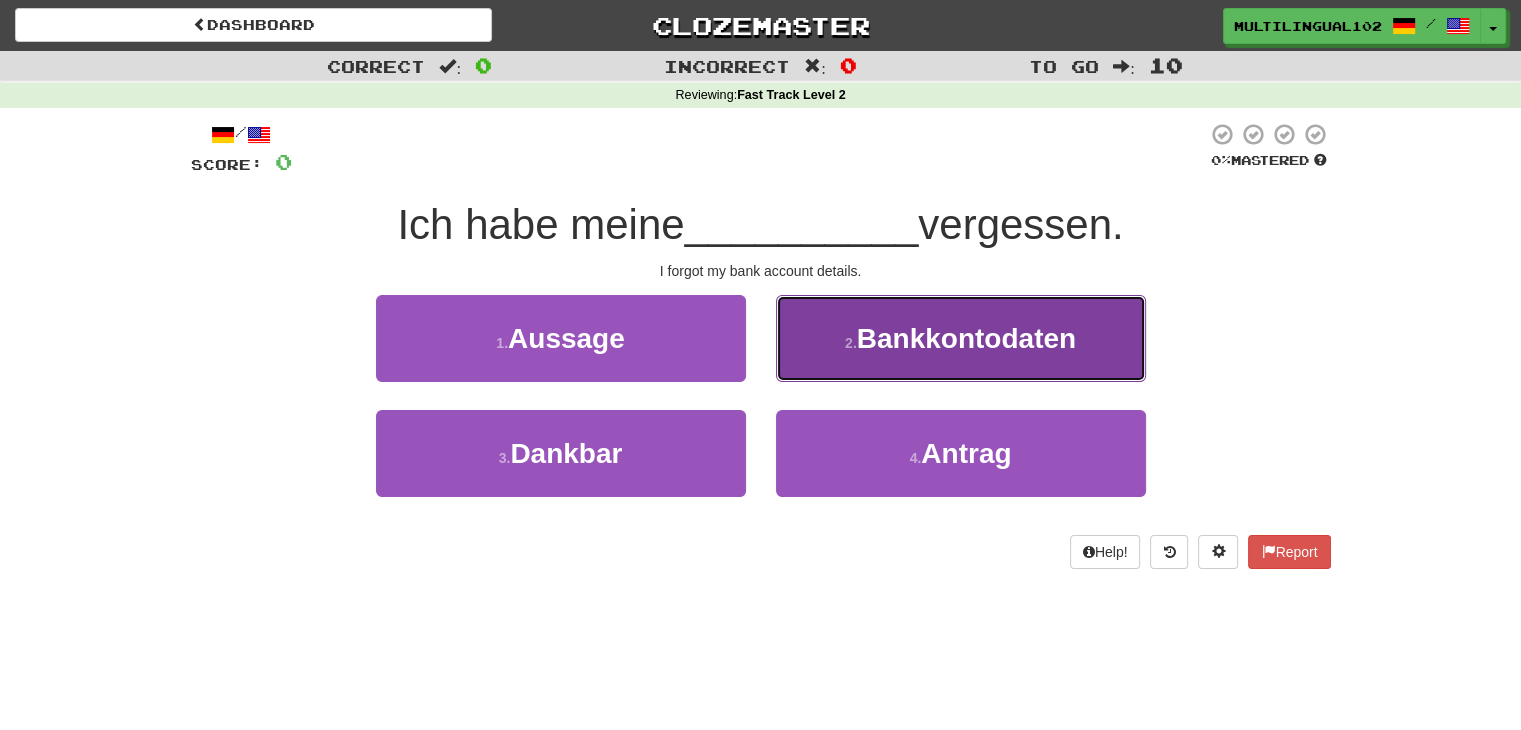 click on "Bankkontodaten" at bounding box center [966, 338] 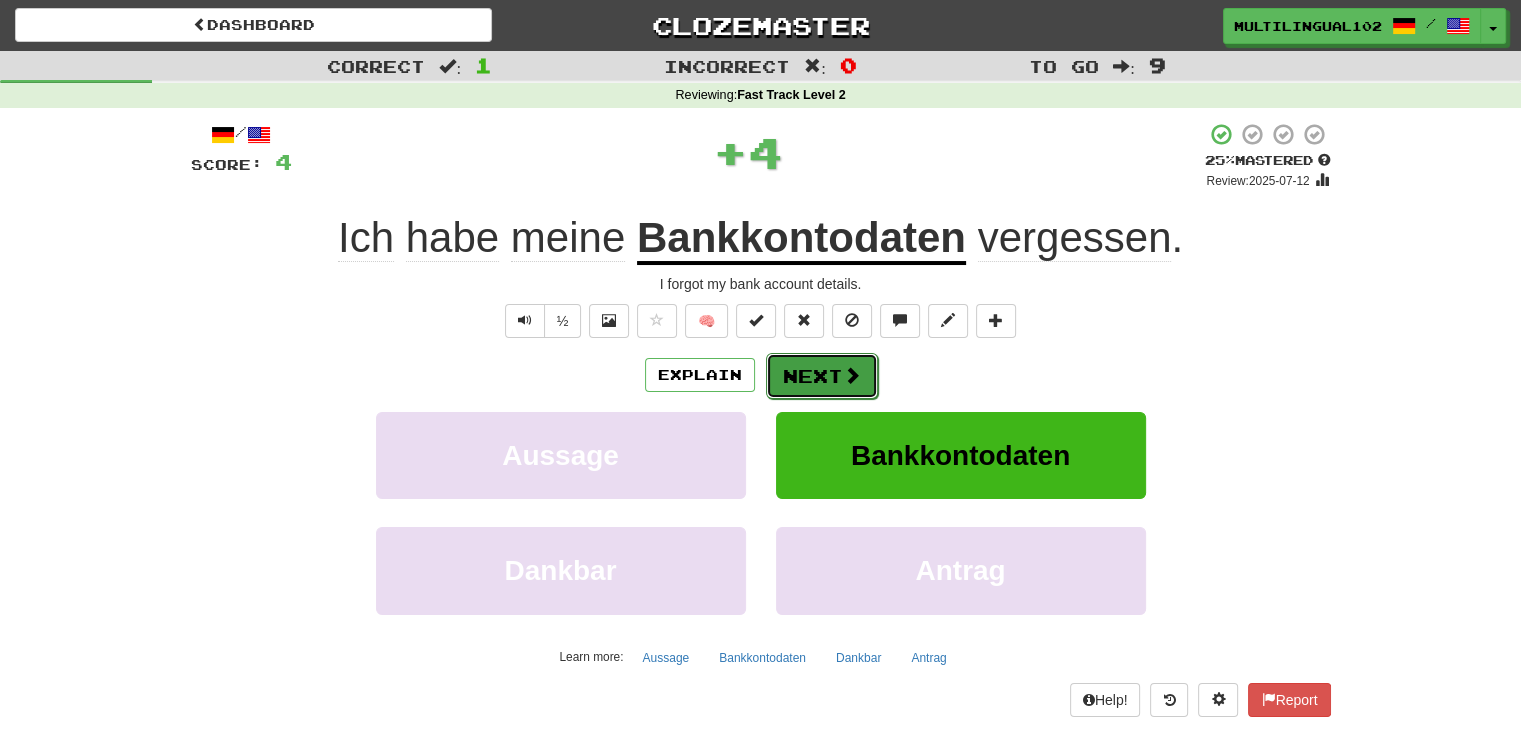 click on "Next" at bounding box center (822, 376) 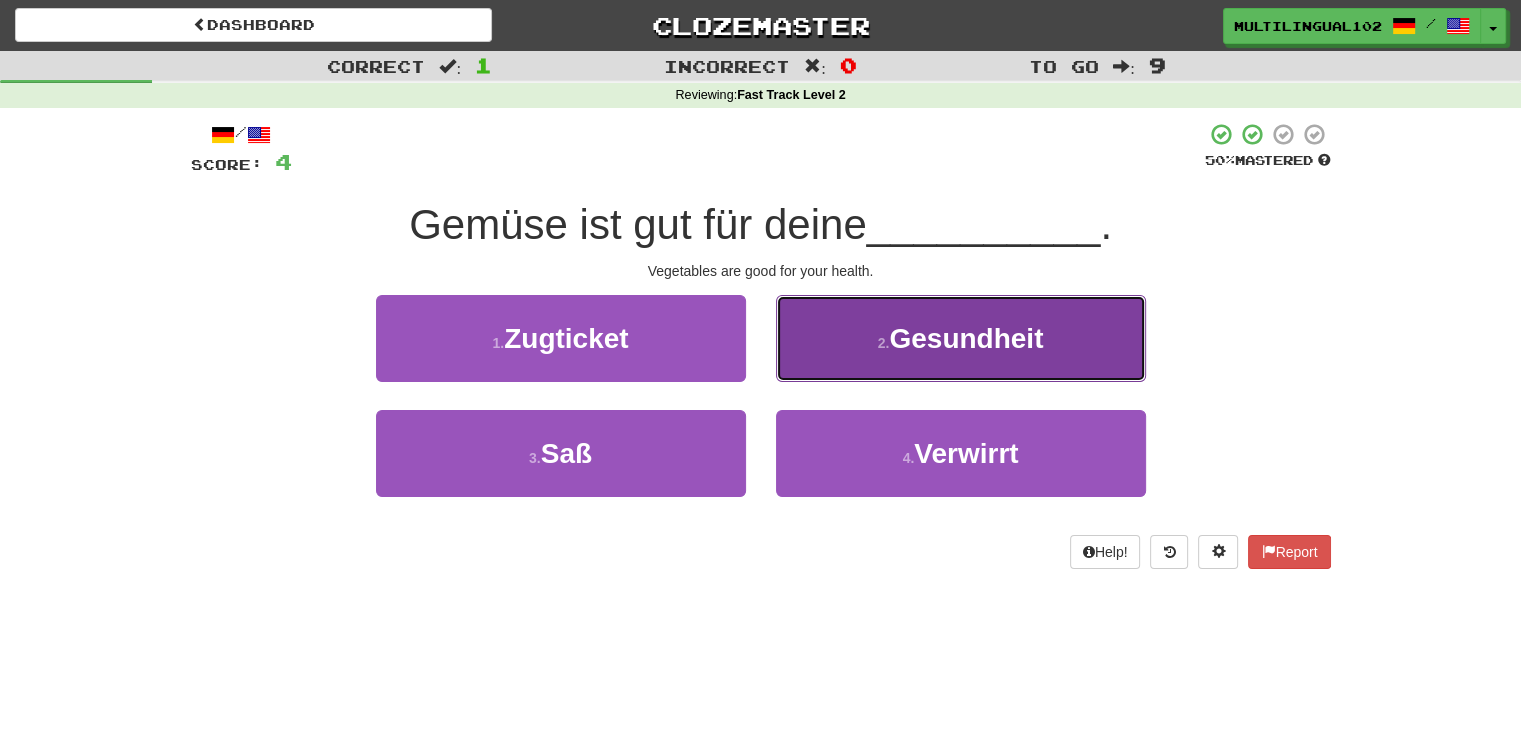 click on "2 .  Gesundheit" at bounding box center [961, 338] 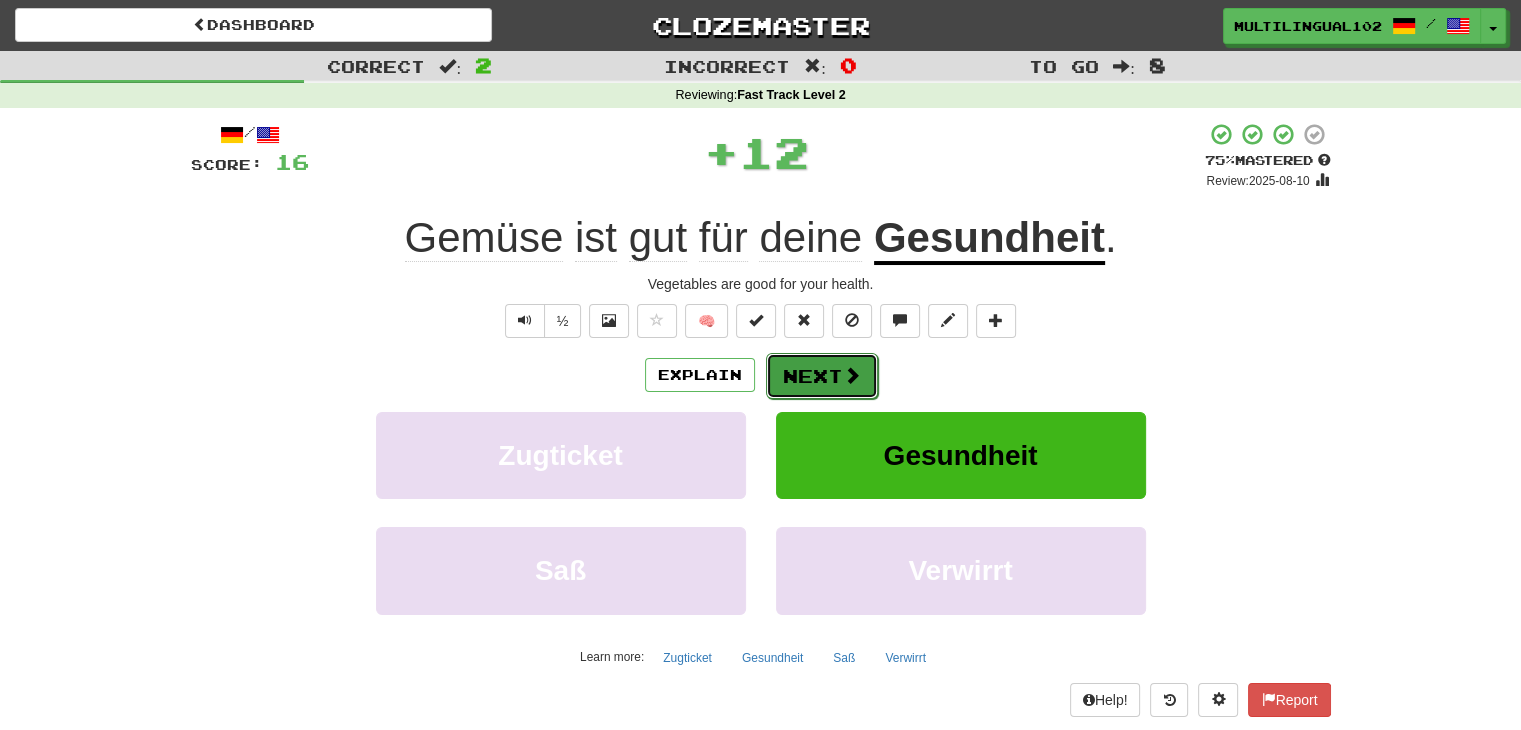 click on "Next" at bounding box center (822, 376) 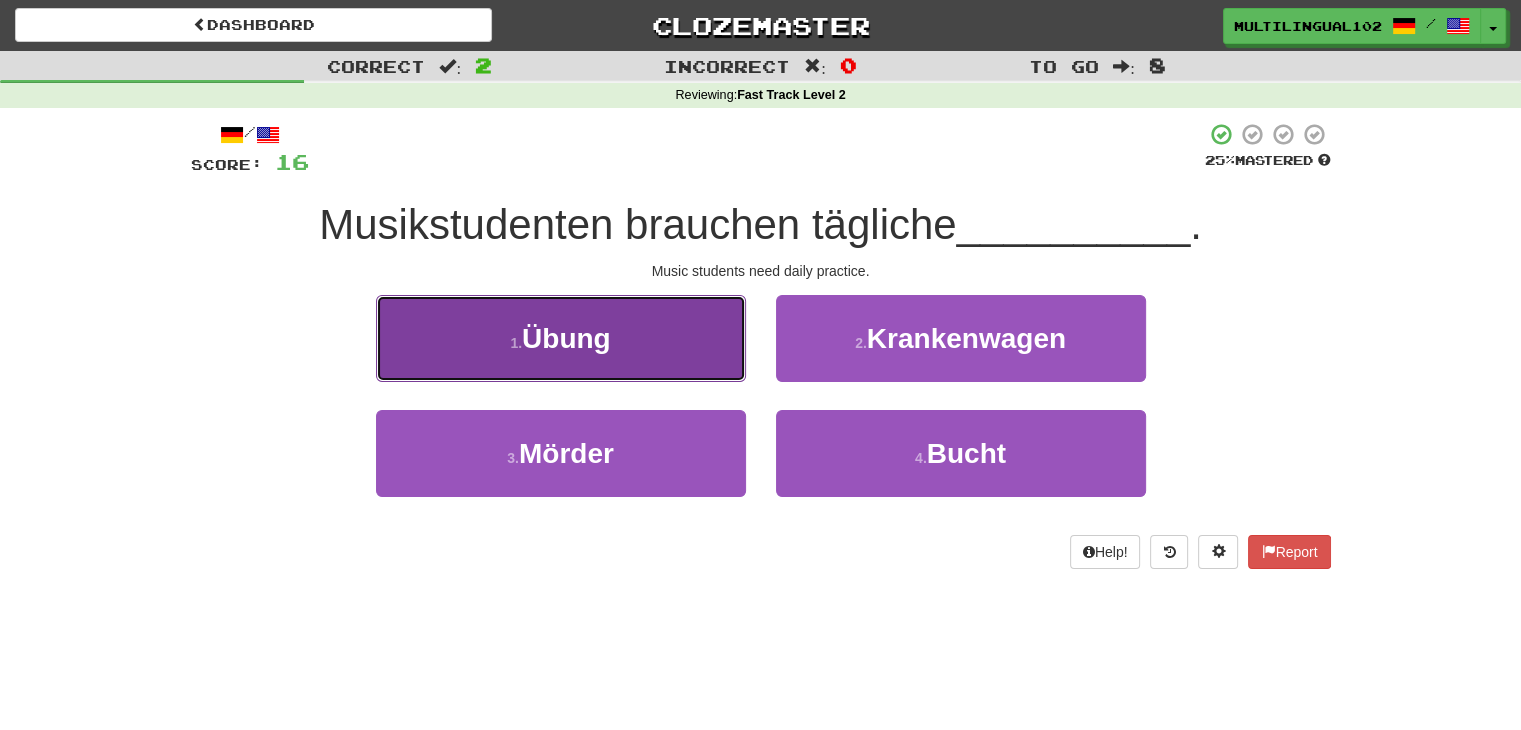 click on "1 .  Übung" at bounding box center (561, 338) 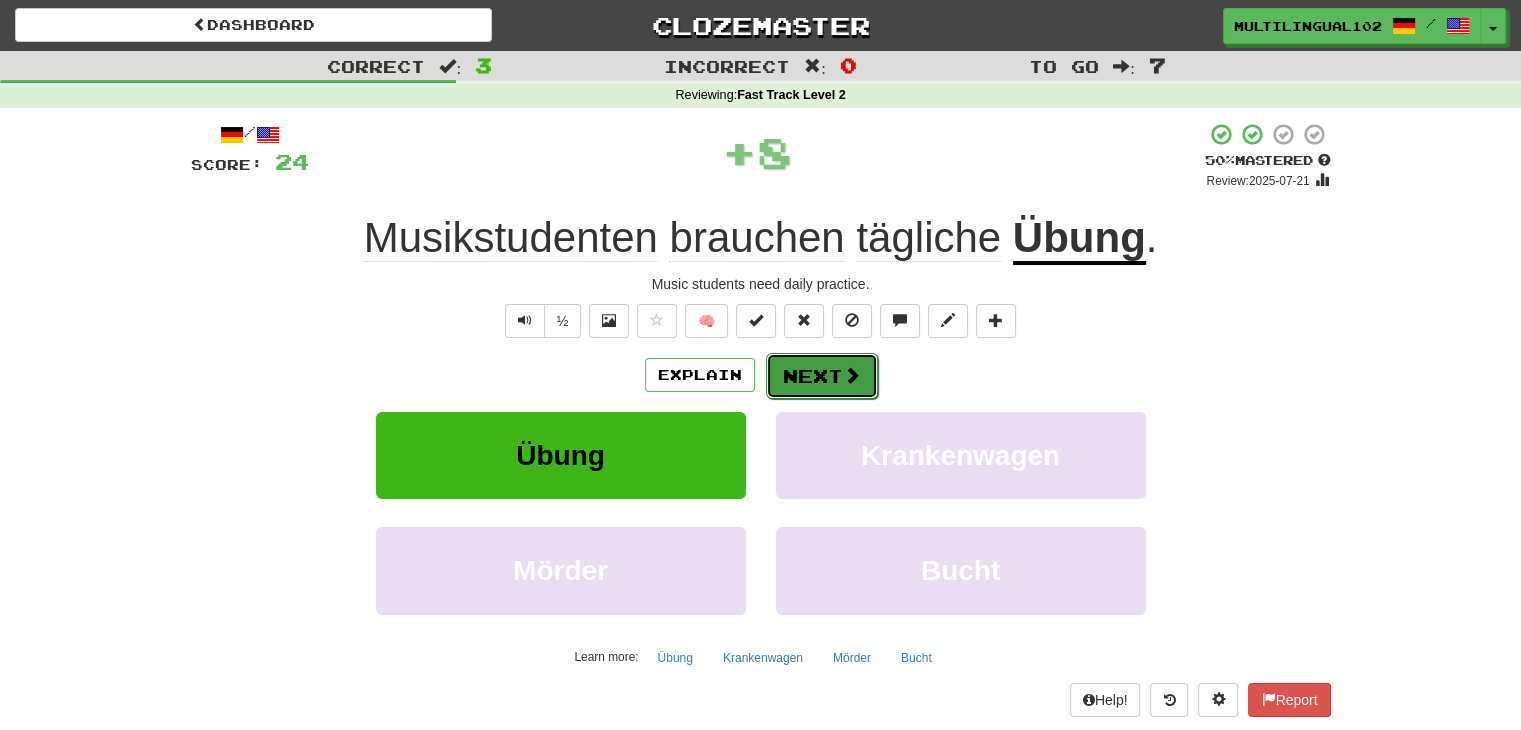 click on "Next" at bounding box center (822, 376) 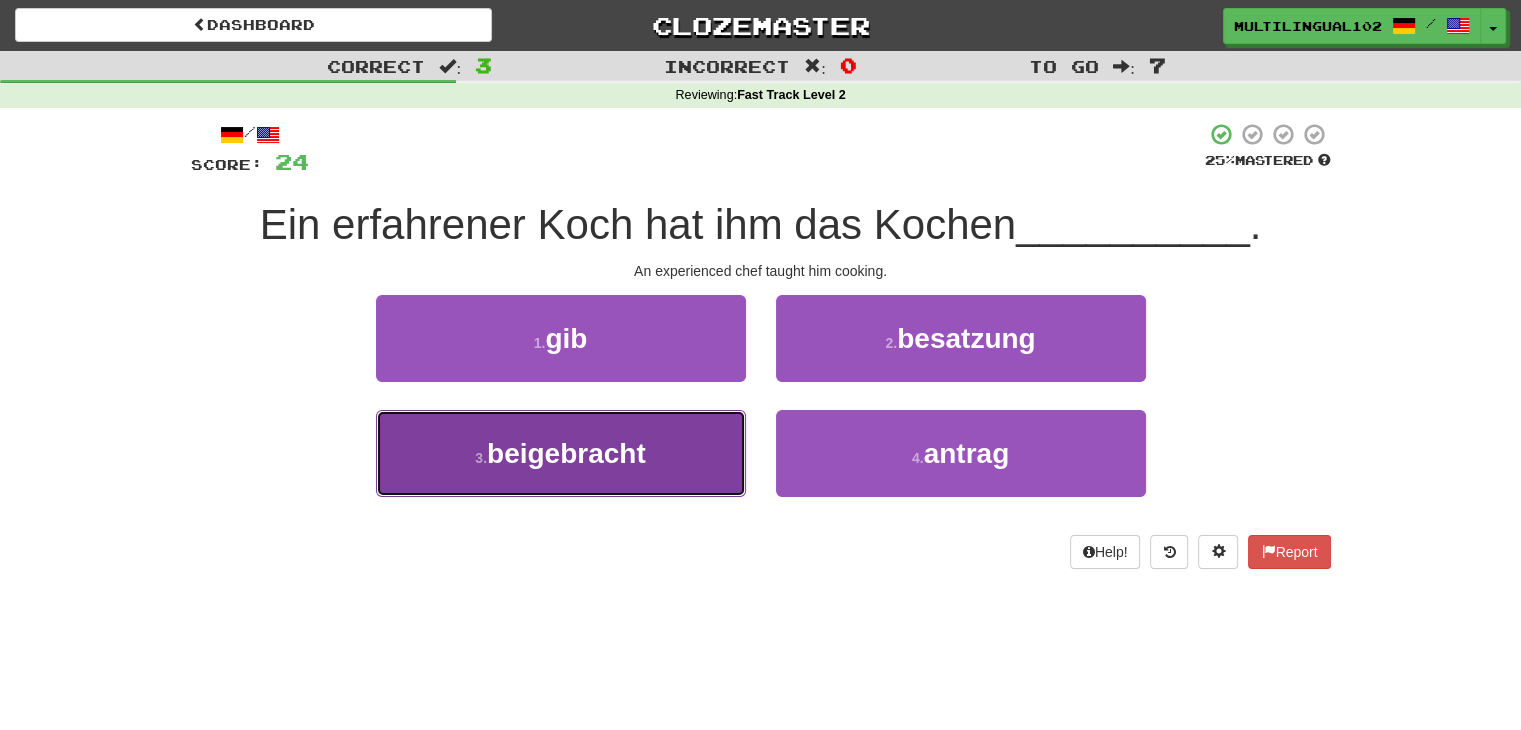 click on "3 .  beigebracht" at bounding box center [561, 453] 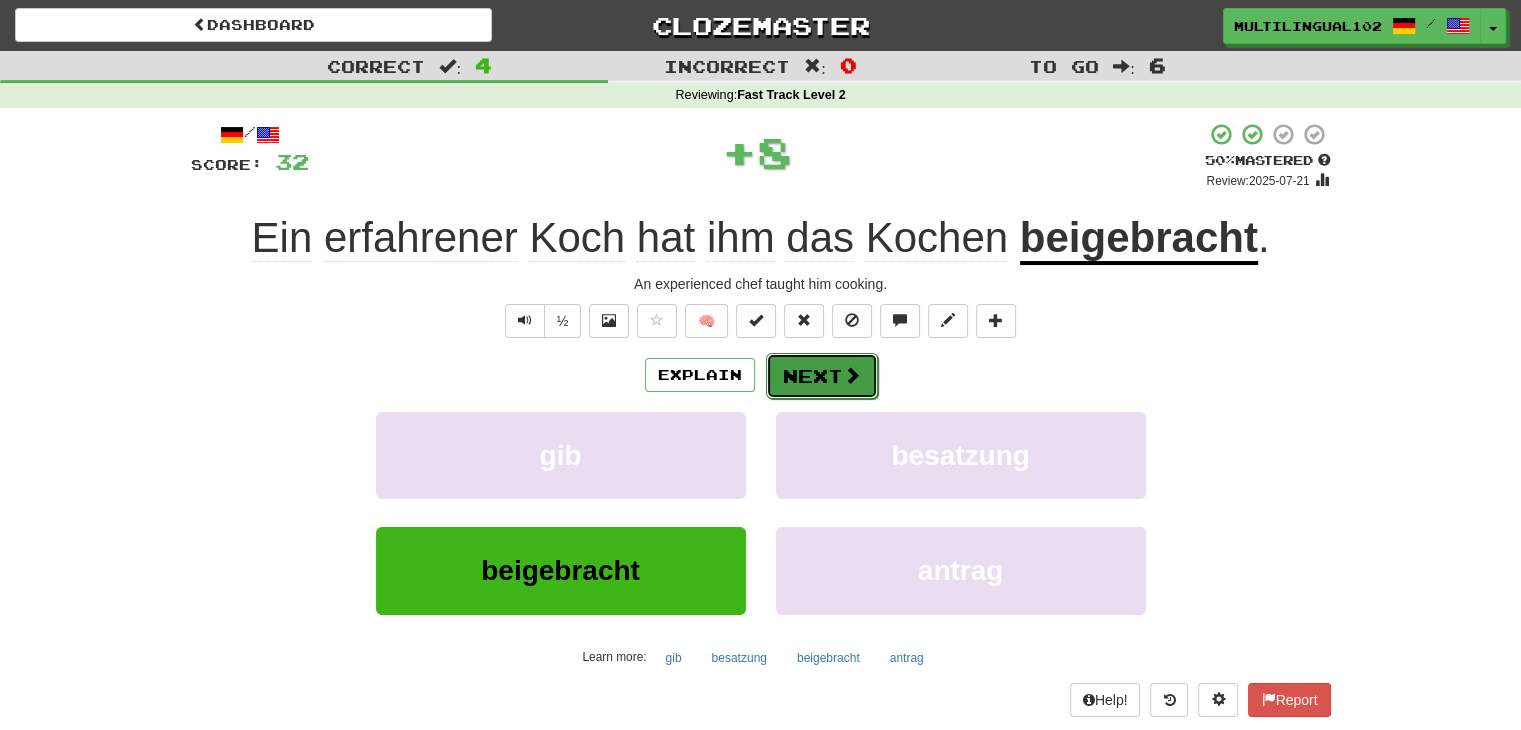 click at bounding box center [852, 375] 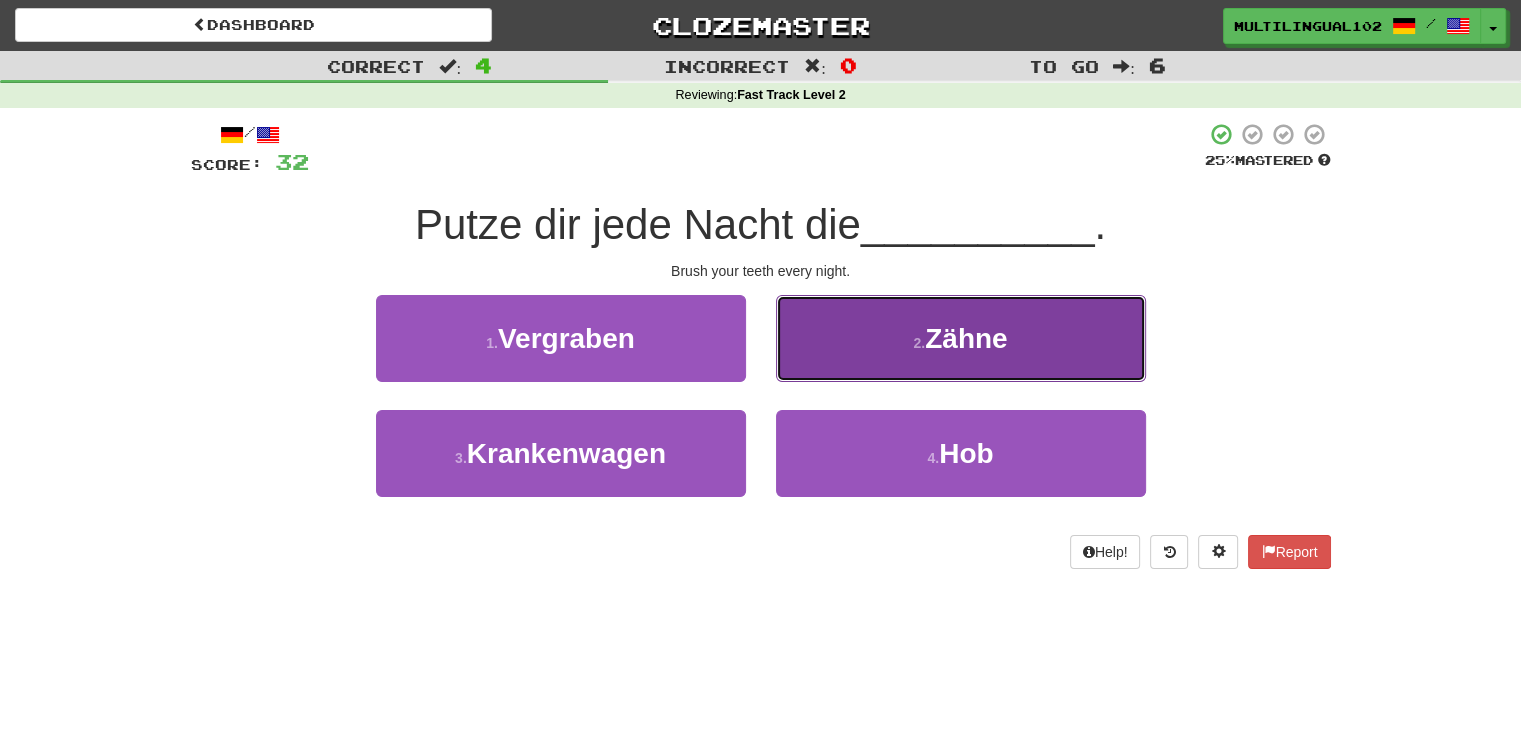 click on "2 .  Zähne" at bounding box center [961, 338] 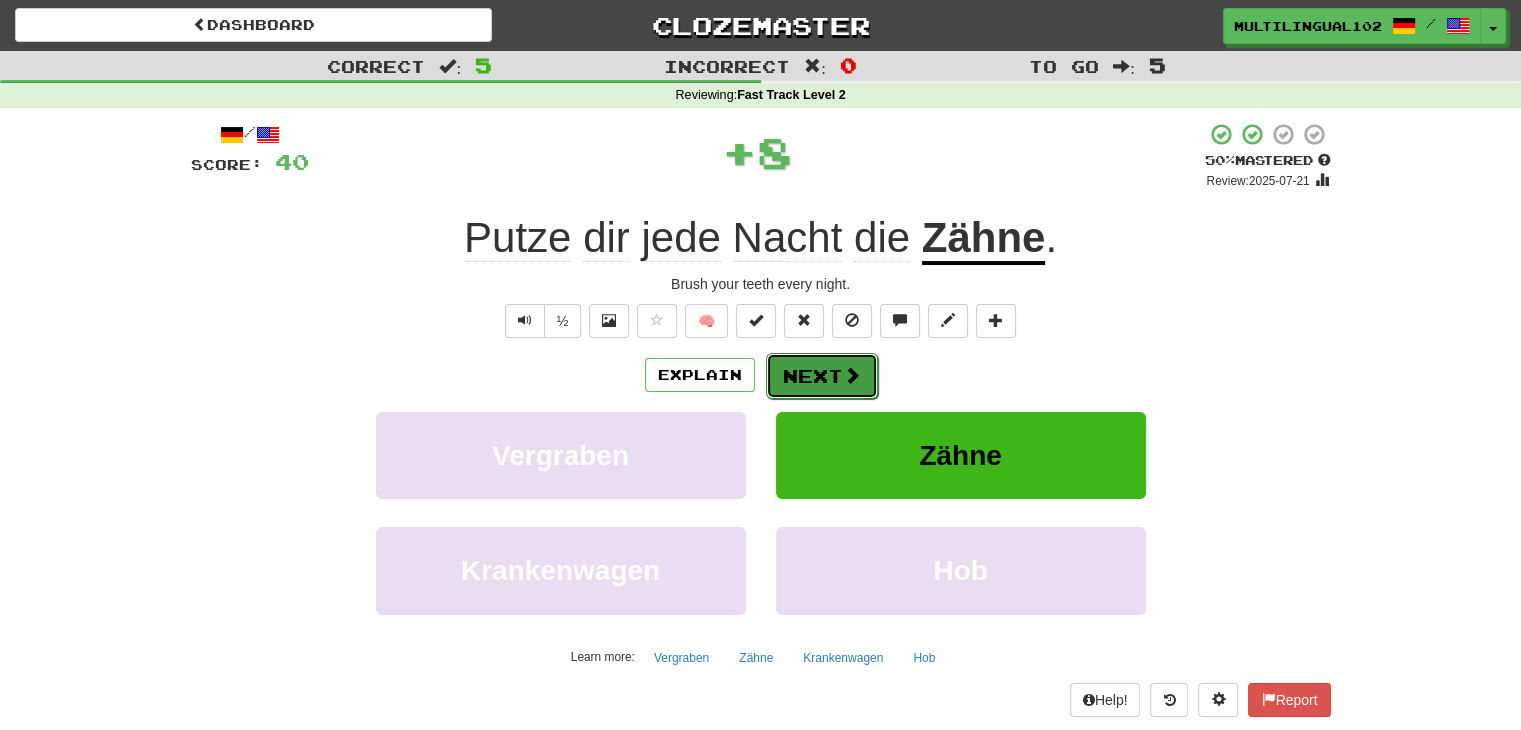 click on "Next" at bounding box center [822, 376] 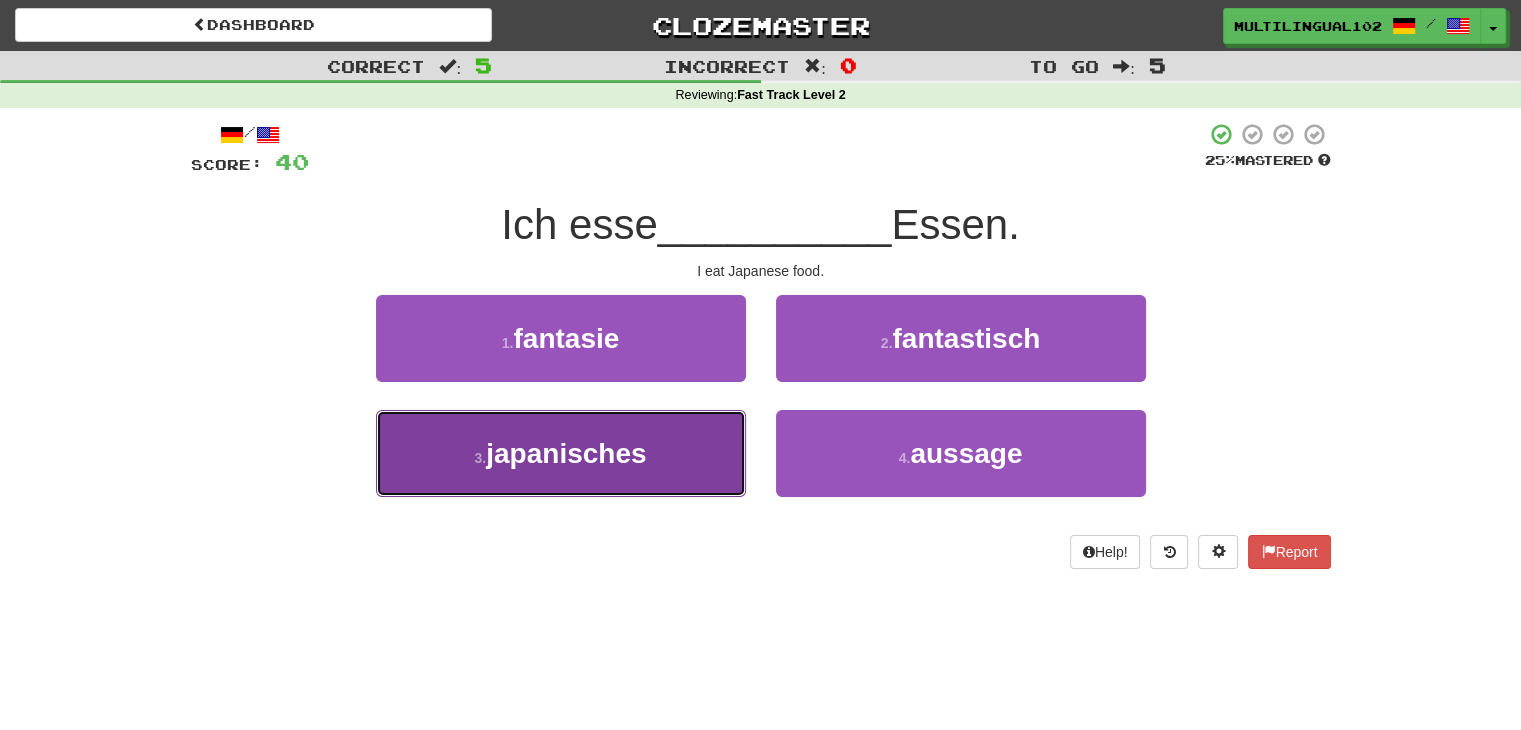 click on "3 .  japanisches" at bounding box center (561, 453) 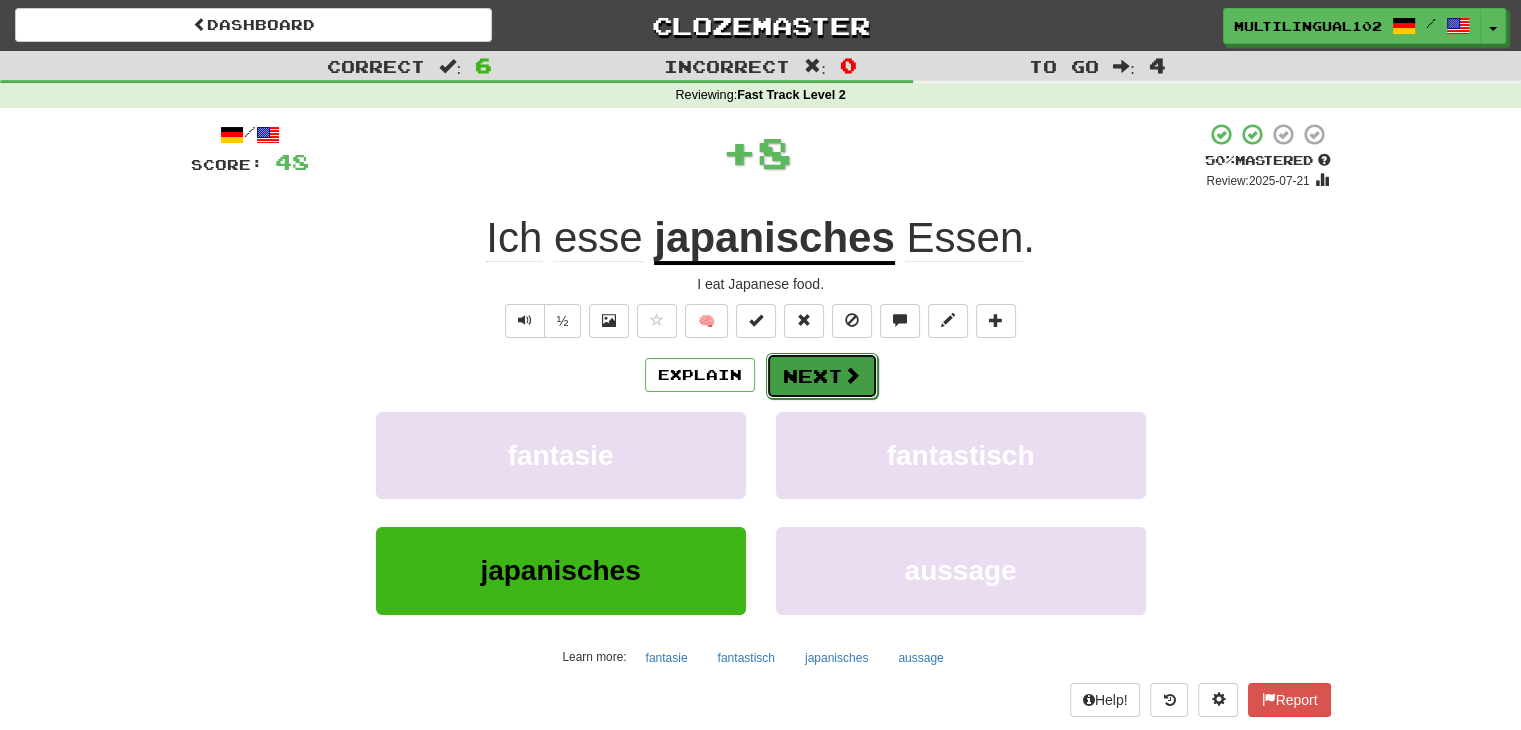 click on "Next" at bounding box center (822, 376) 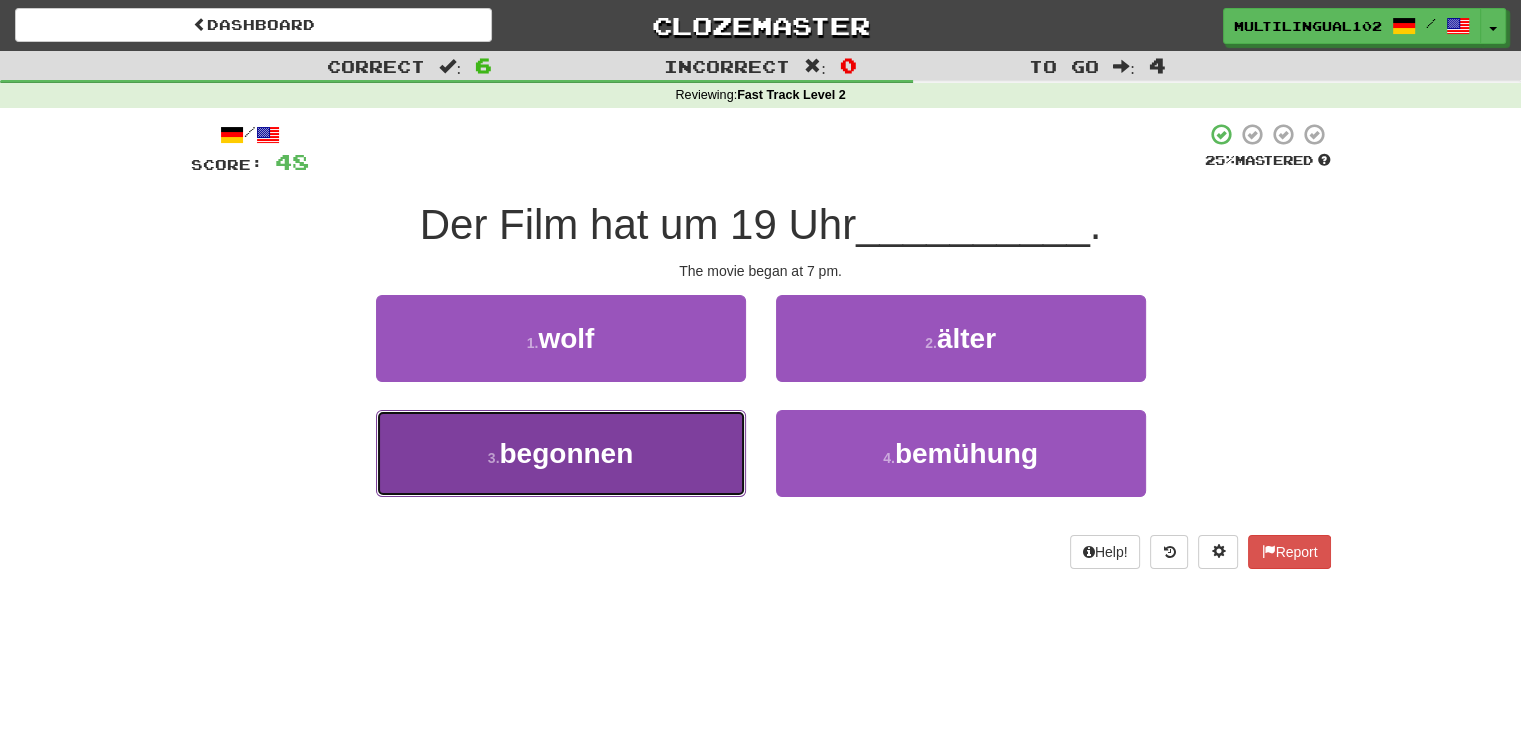 click on "3 .  begonnen" at bounding box center (561, 453) 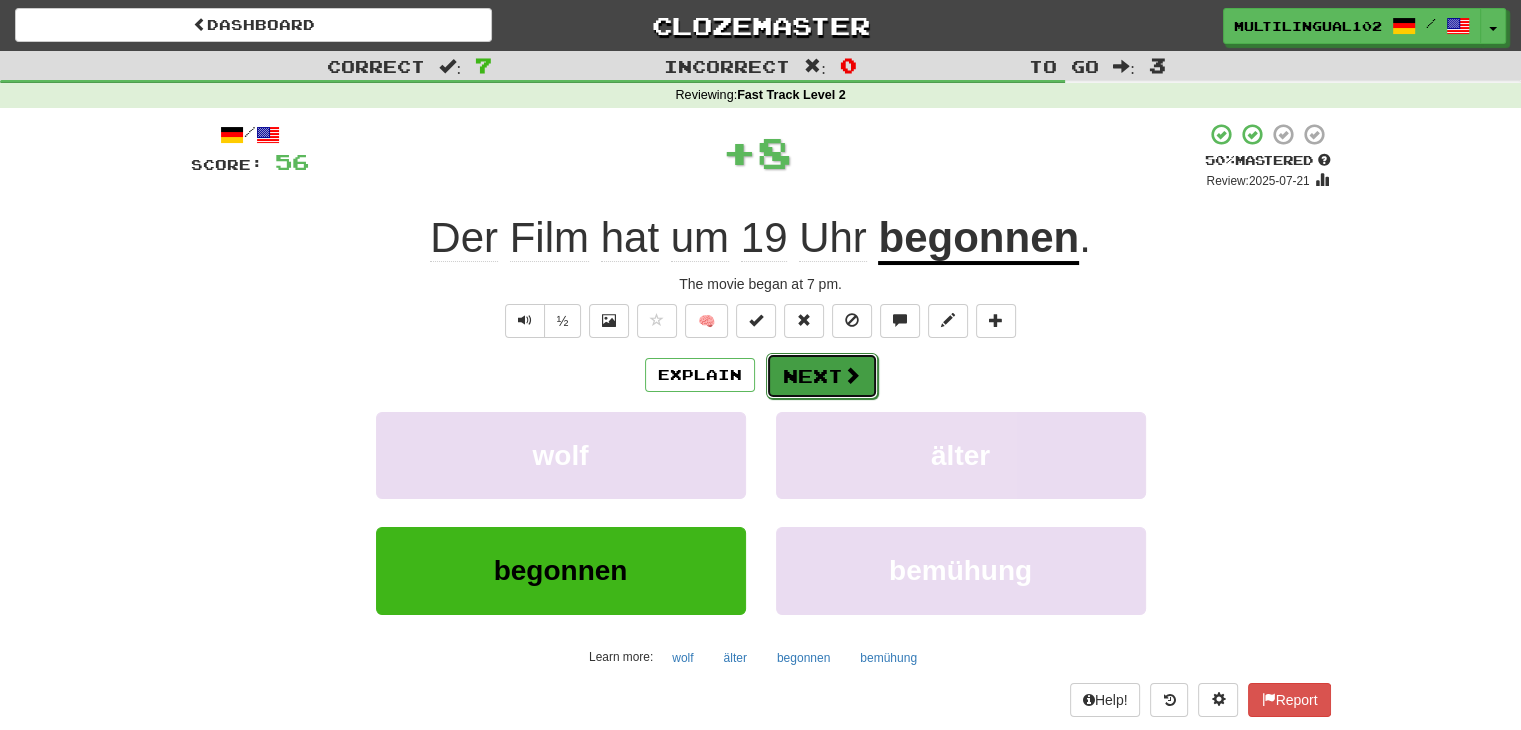 click on "Next" at bounding box center (822, 376) 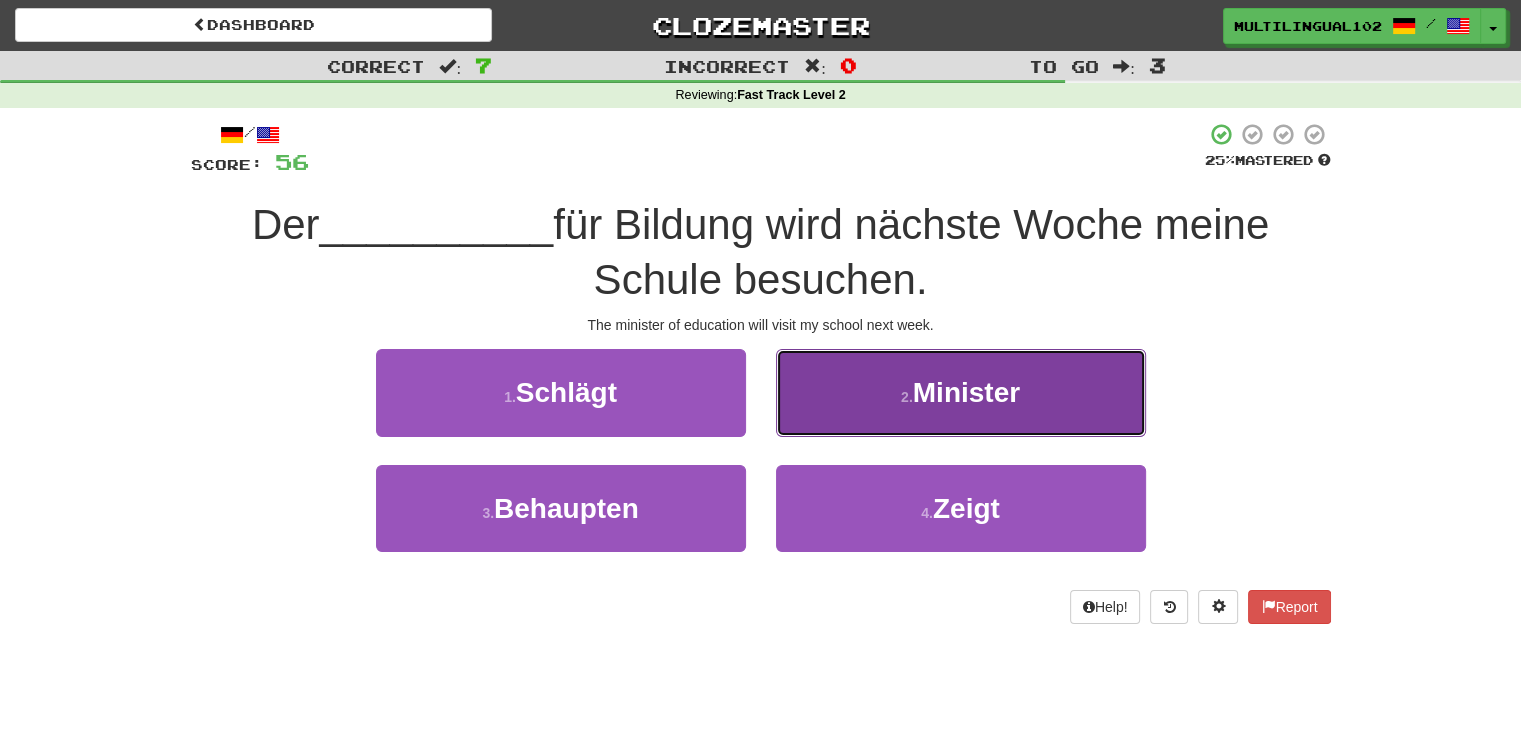 click on "2 ." at bounding box center (907, 397) 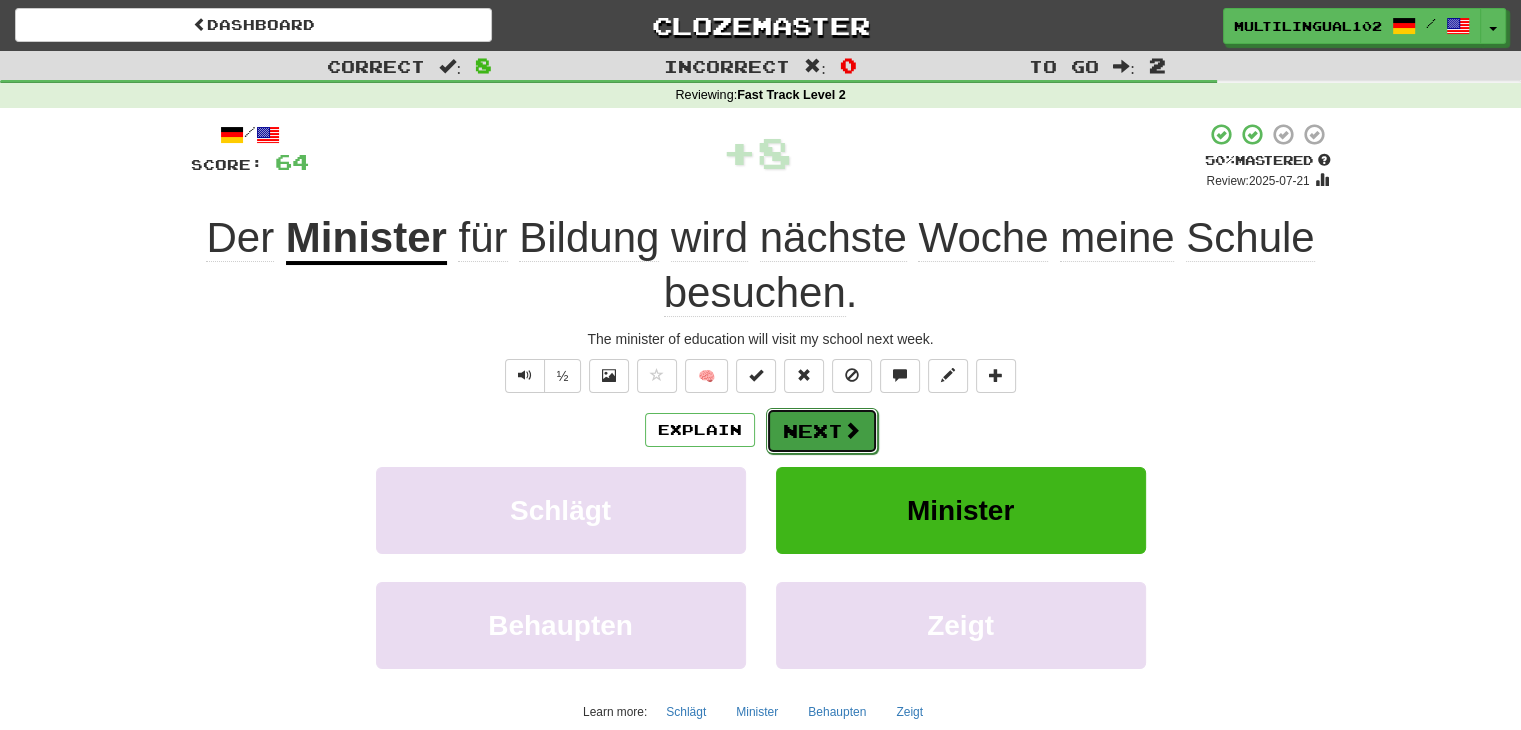 click on "Next" at bounding box center (822, 431) 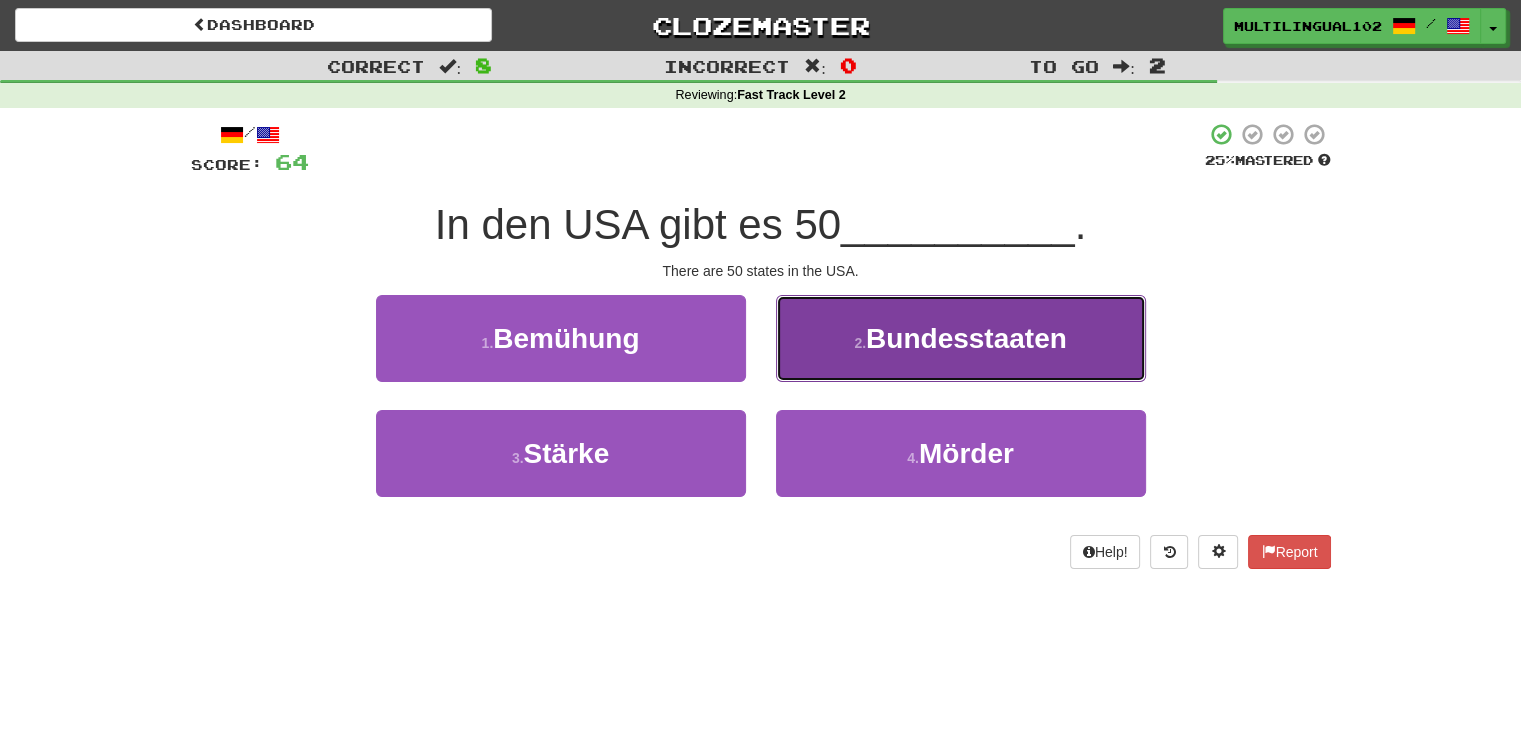 click on "Bundesstaaten" at bounding box center [966, 338] 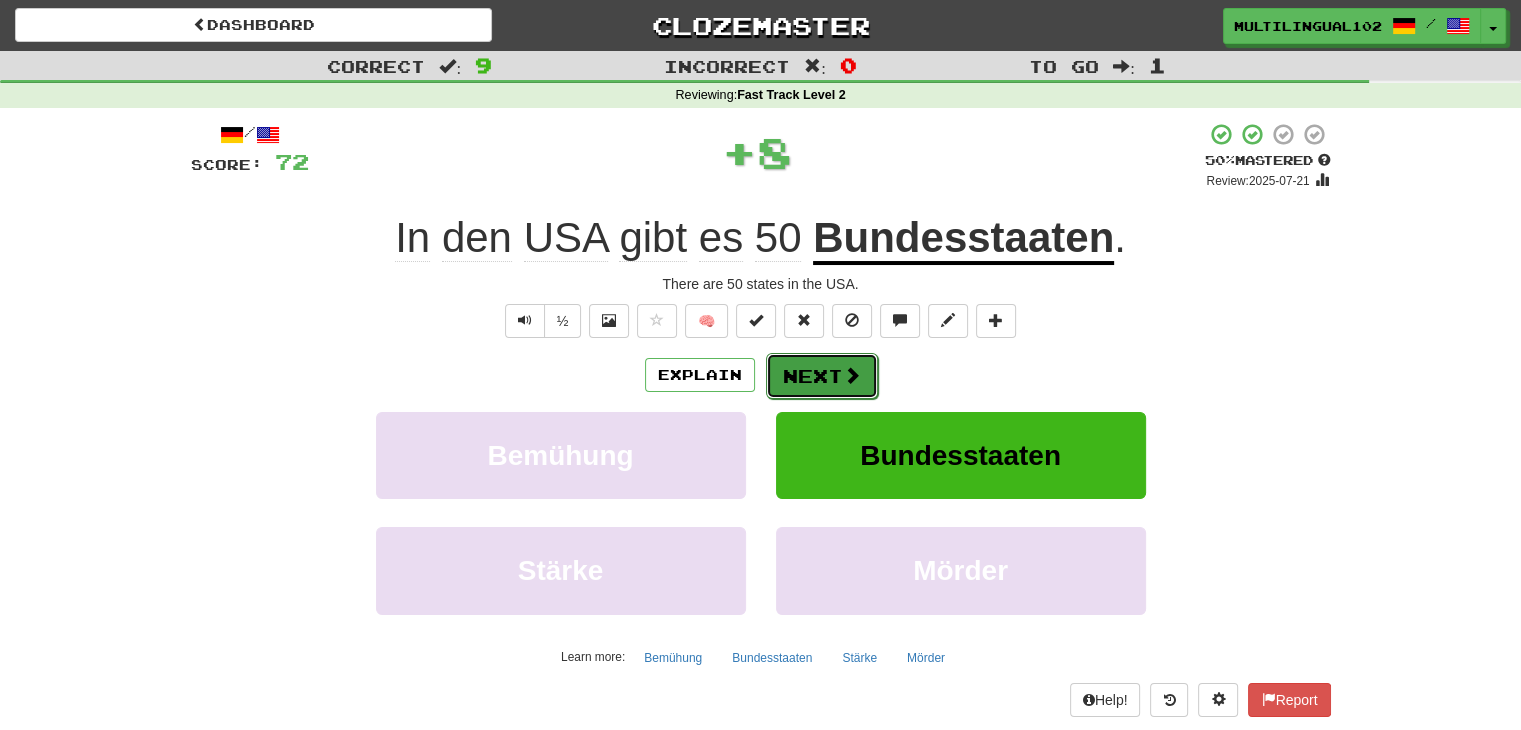 click on "Next" at bounding box center (822, 376) 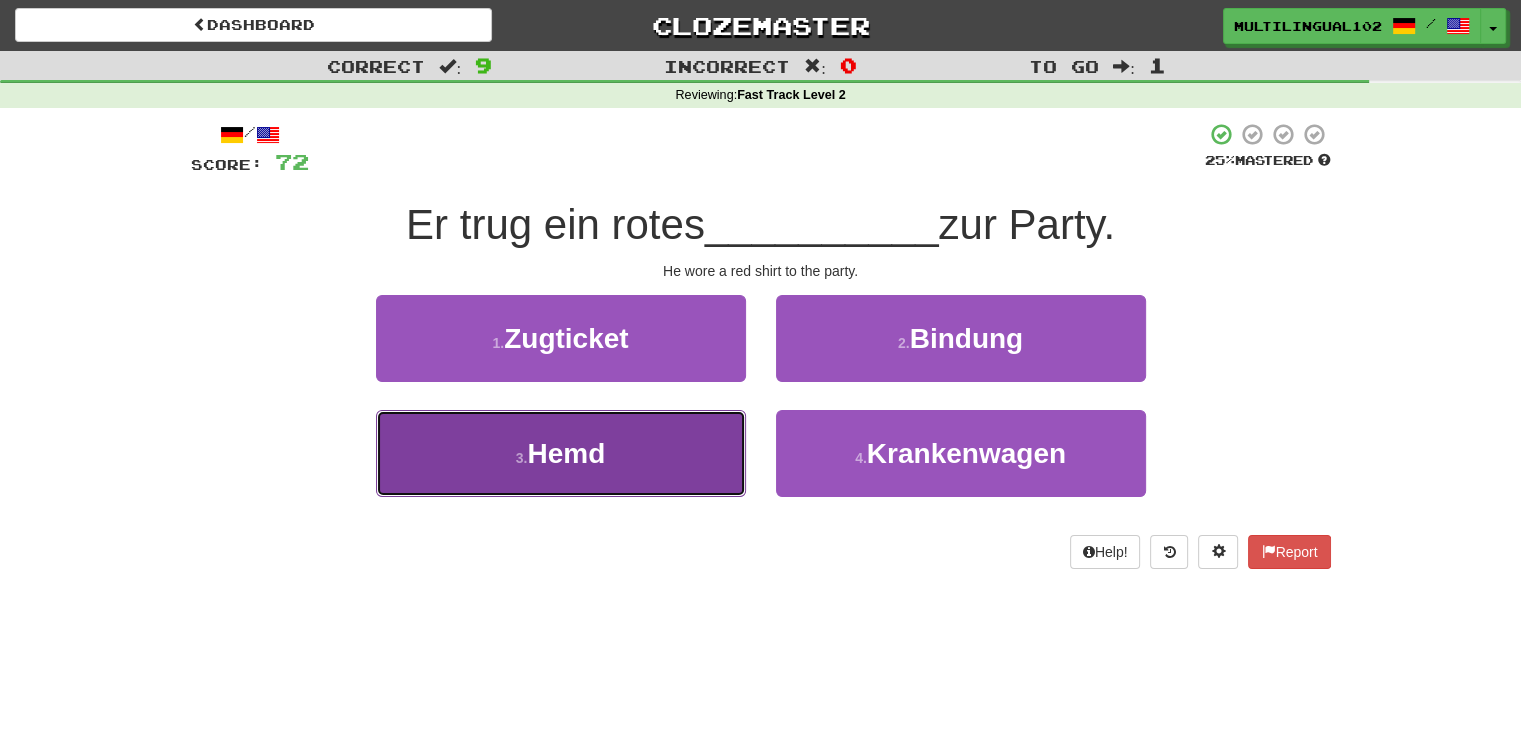 click on "3 .  Hemd" at bounding box center [561, 453] 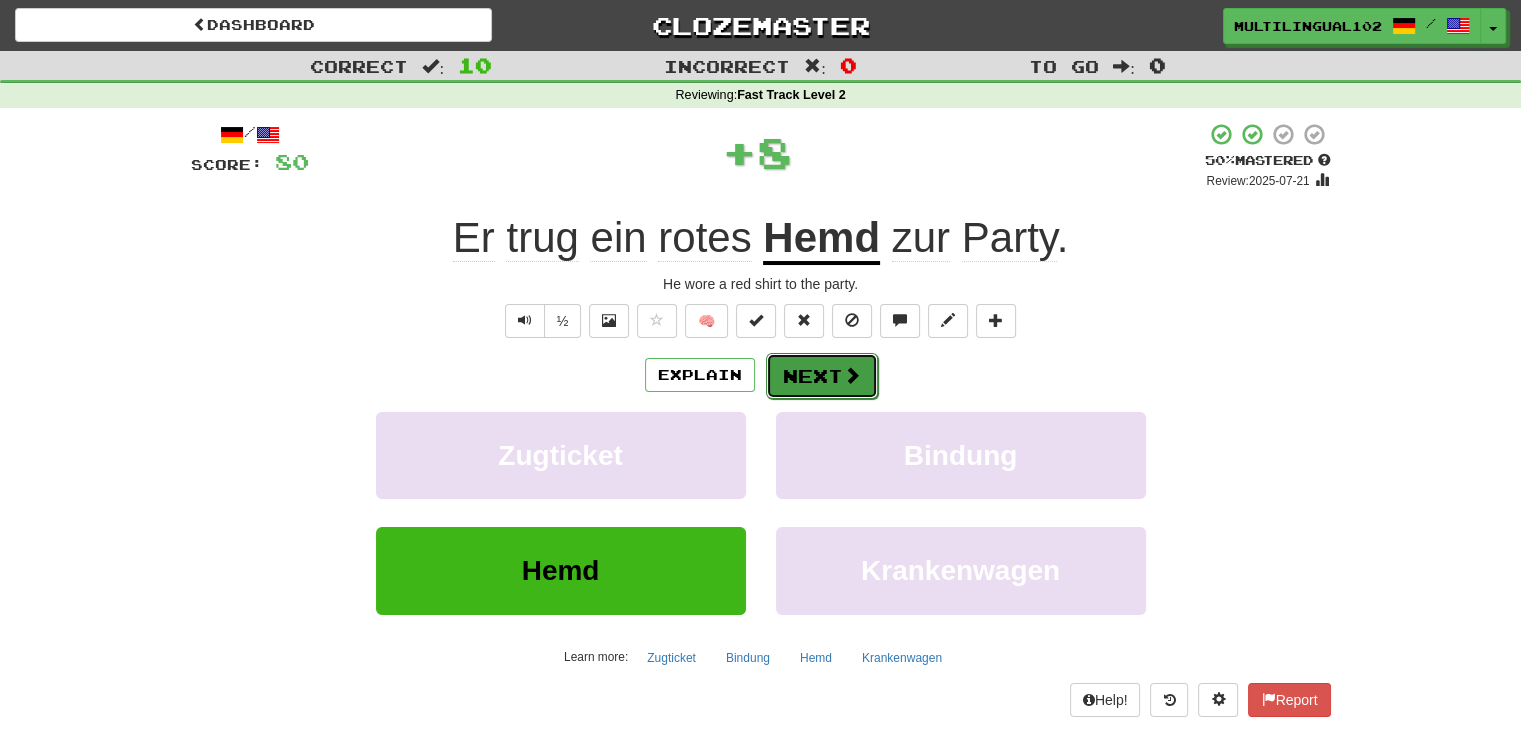 click on "Next" at bounding box center (822, 376) 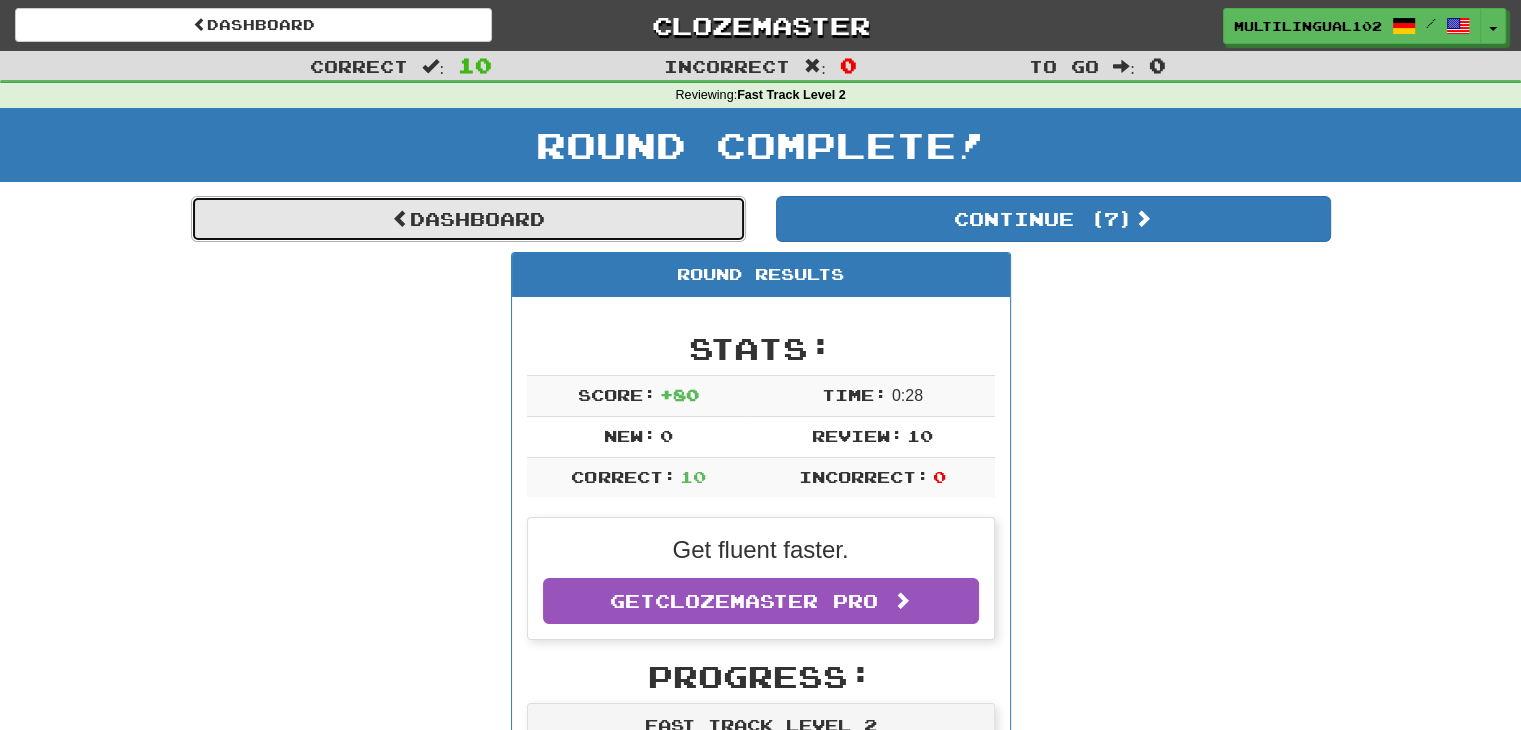 click on "Dashboard" at bounding box center [468, 219] 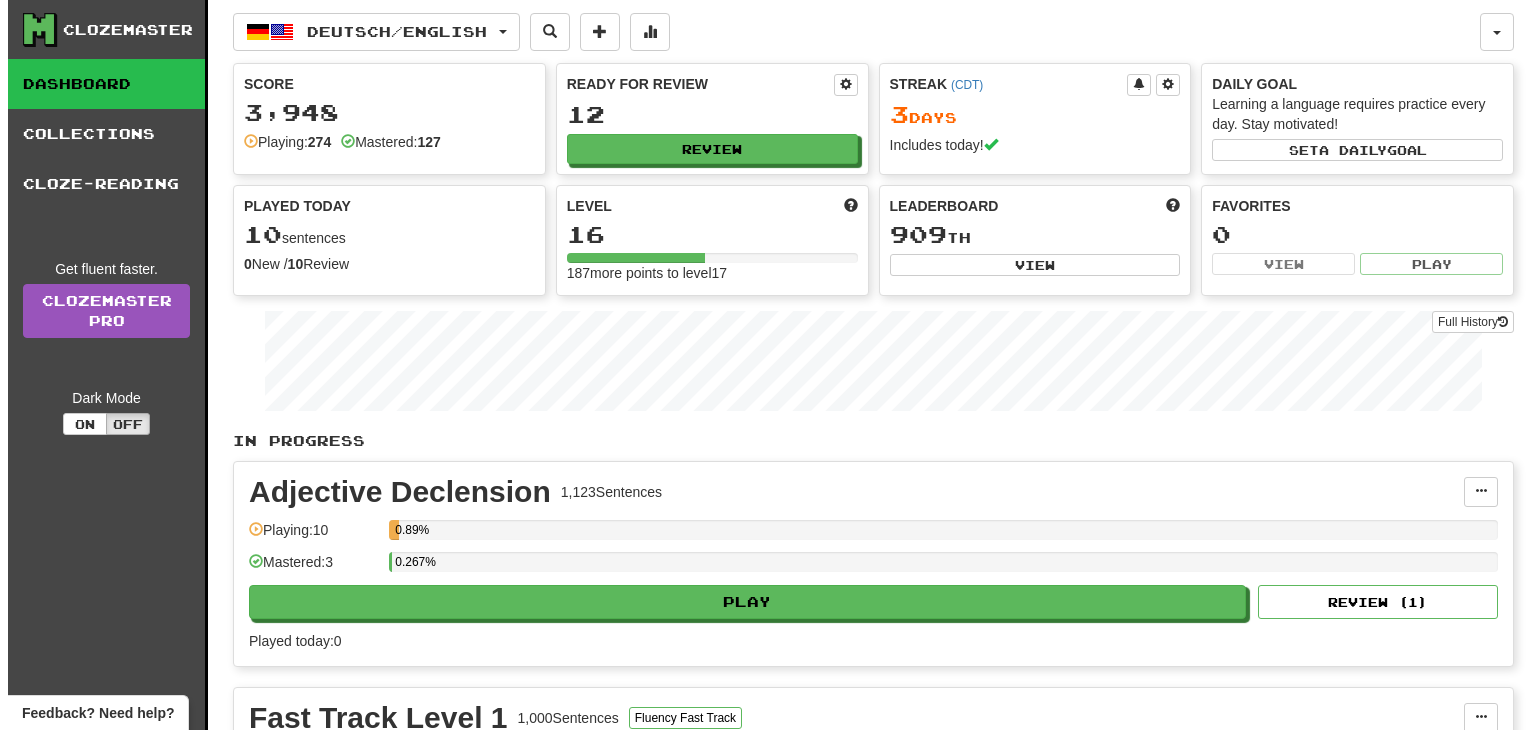scroll, scrollTop: 0, scrollLeft: 0, axis: both 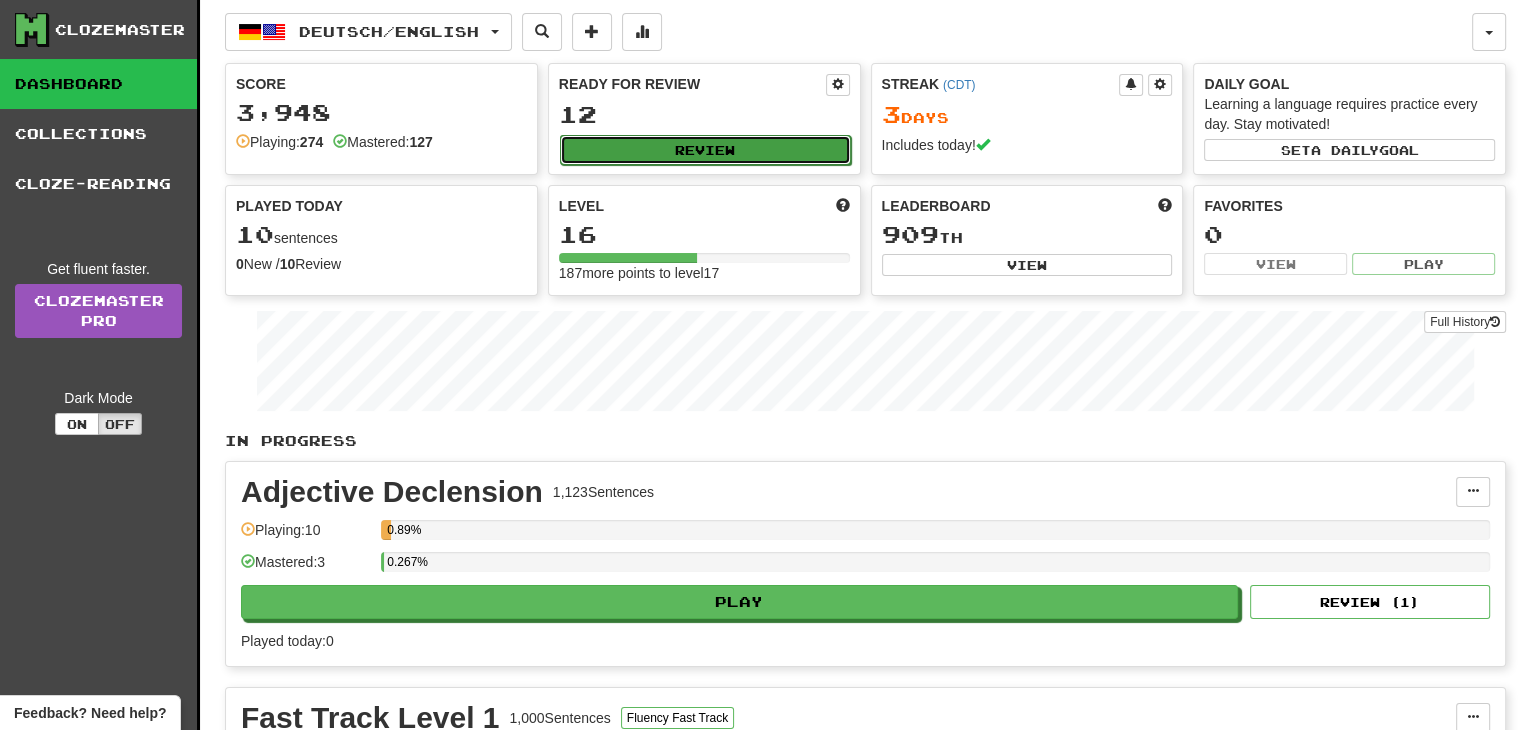 click on "Review" at bounding box center [705, 150] 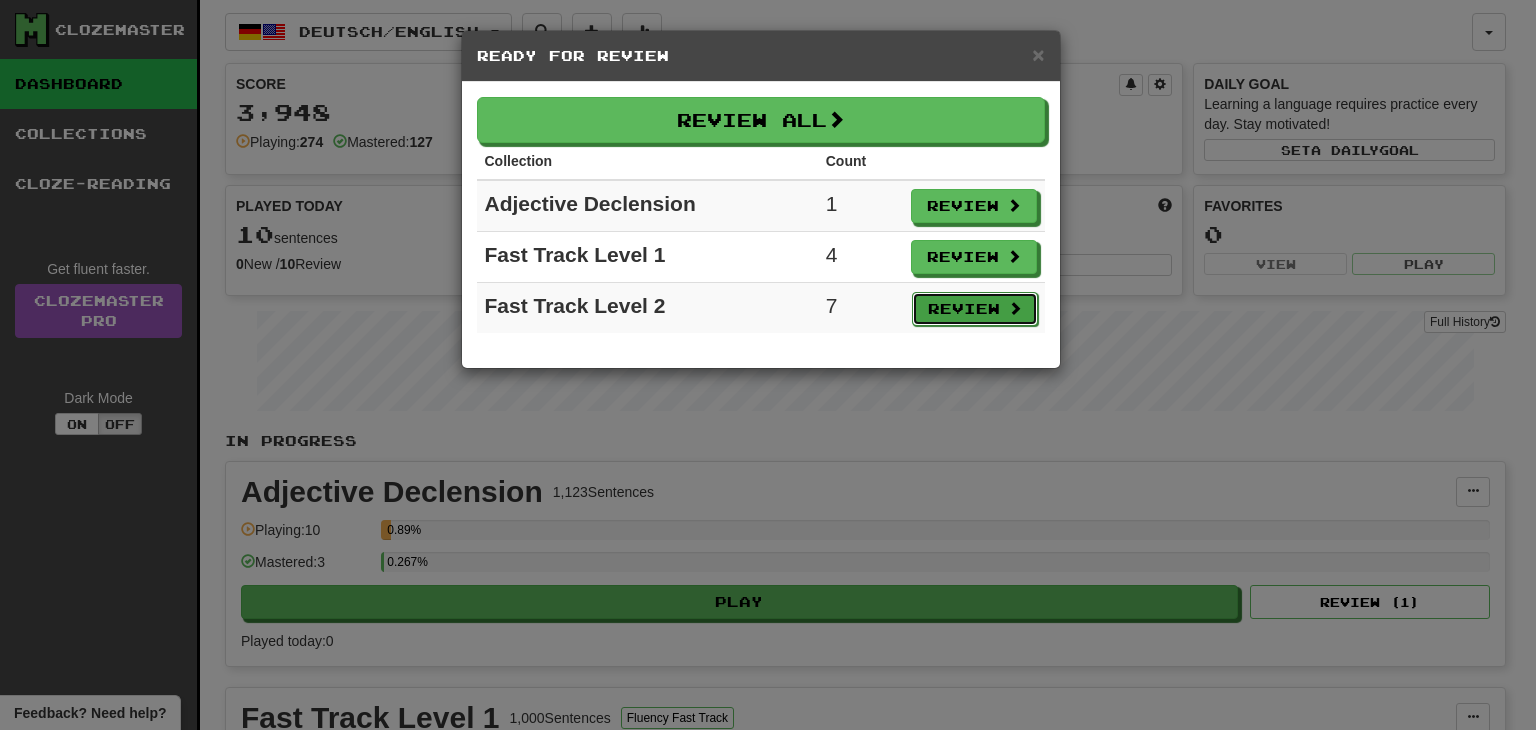click on "Review" at bounding box center [975, 309] 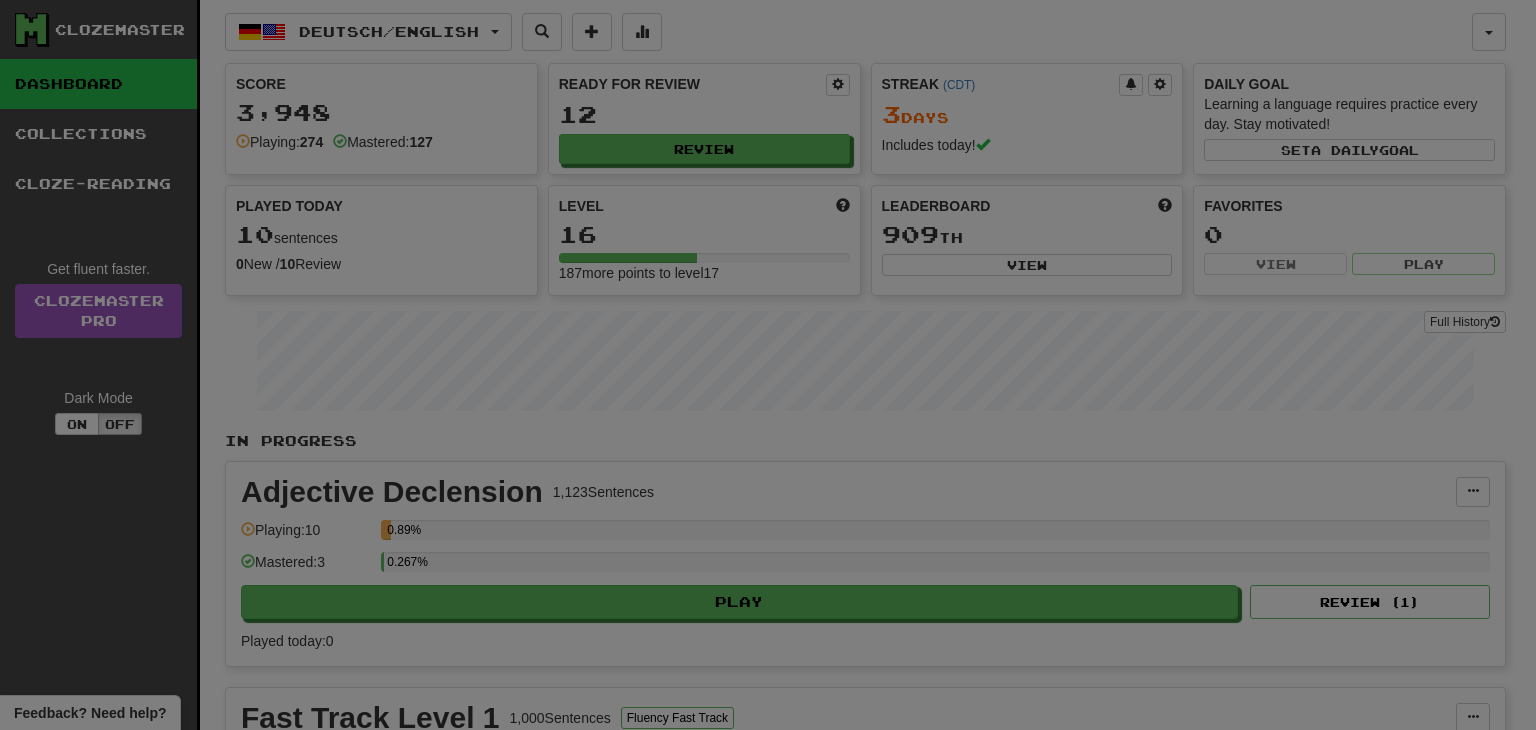 select on "**" 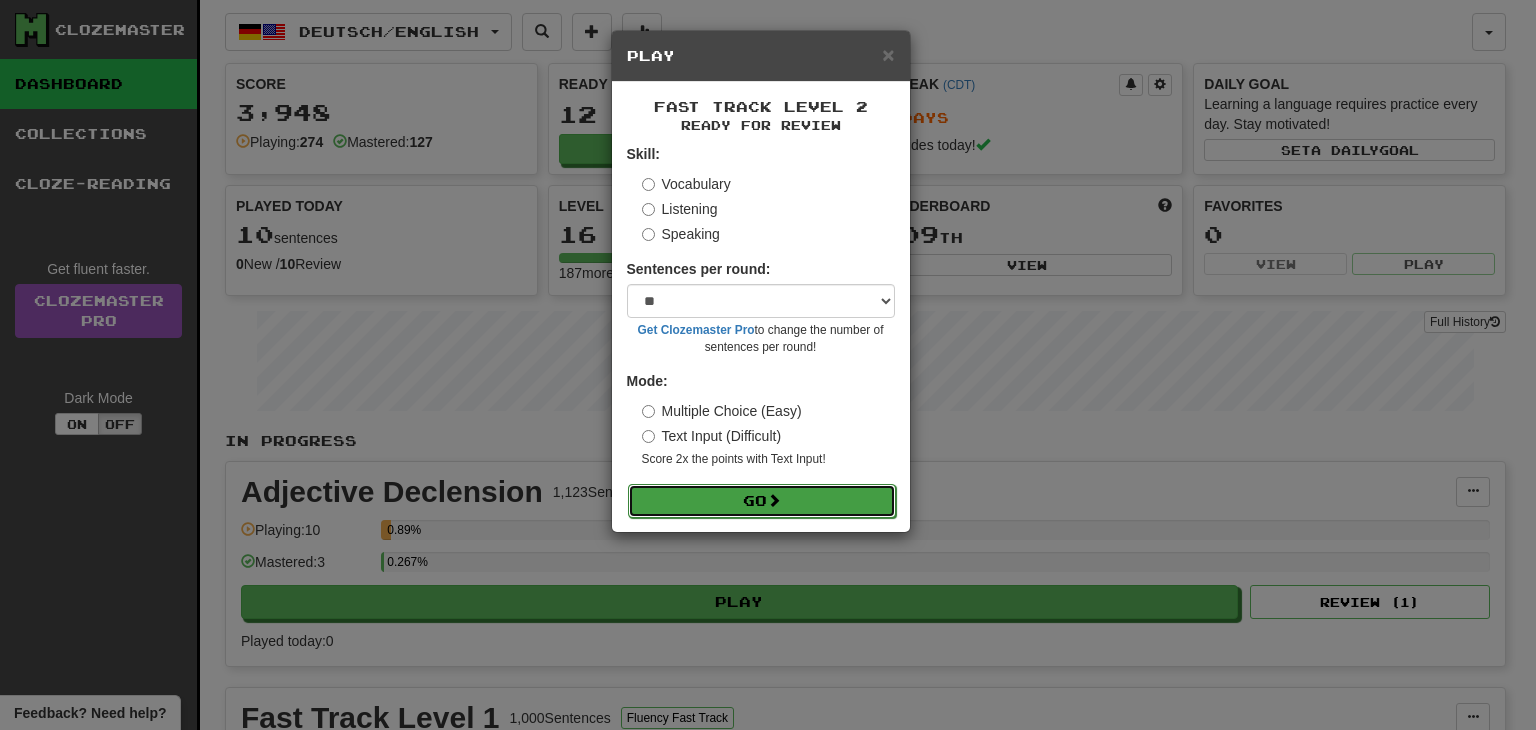 click at bounding box center [774, 500] 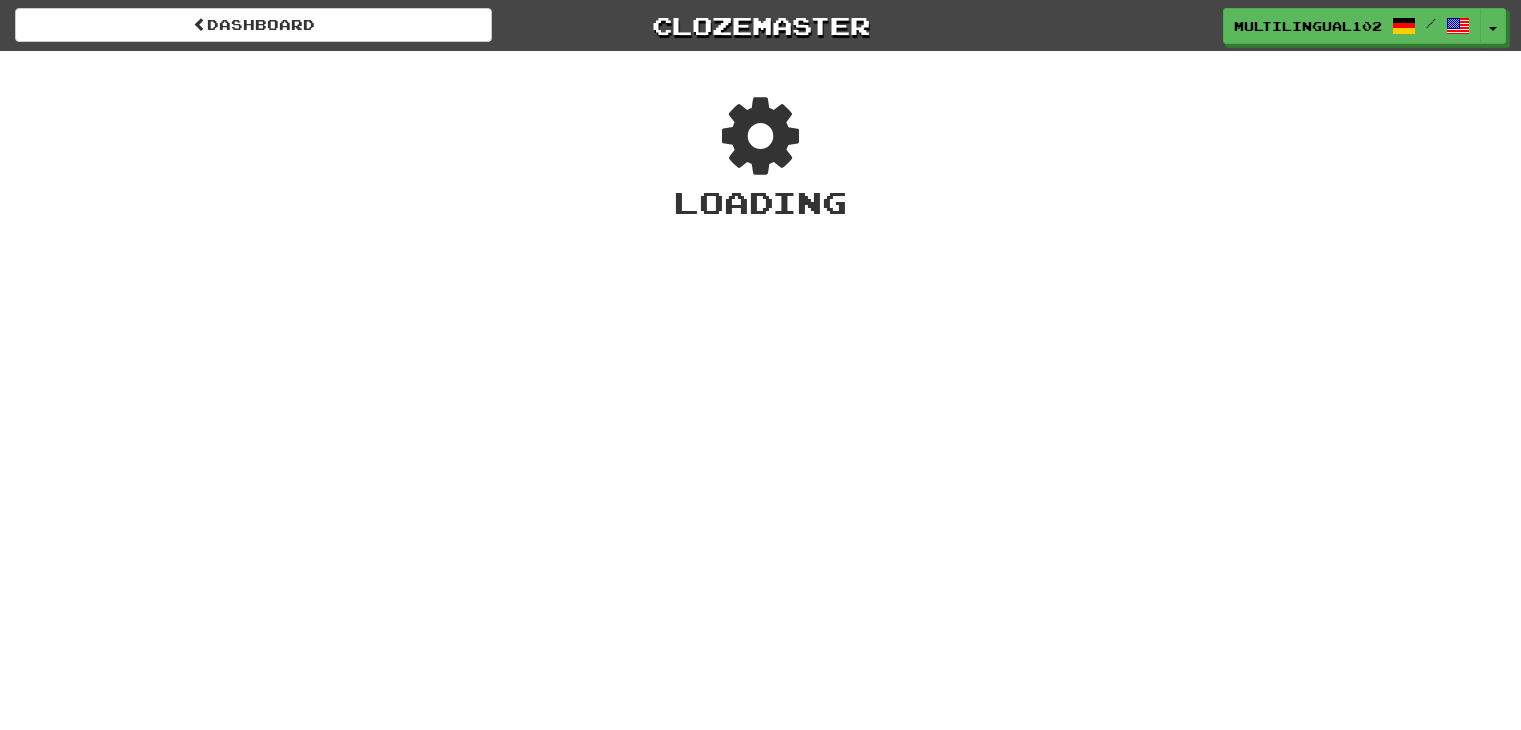 scroll, scrollTop: 0, scrollLeft: 0, axis: both 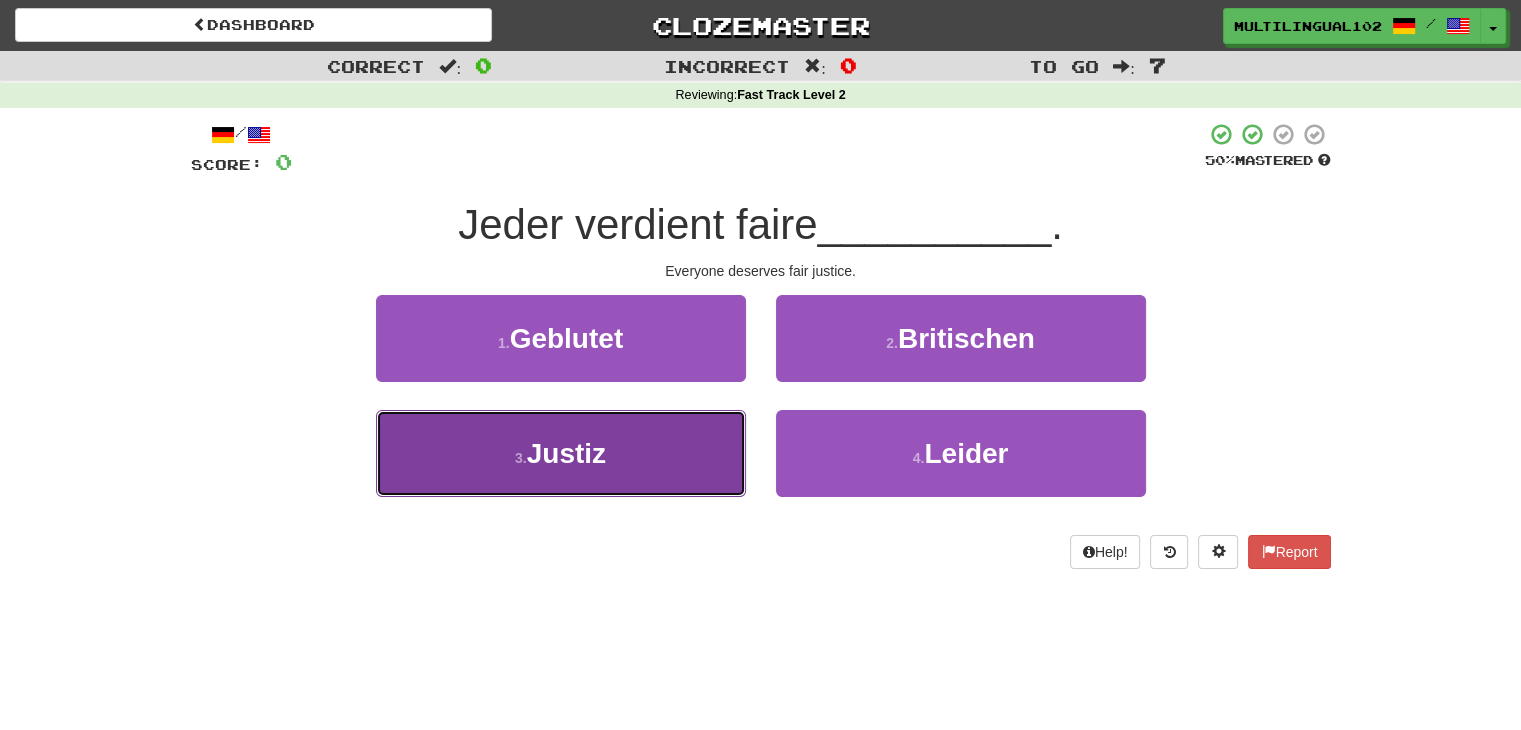 click on "3 .  Justiz" at bounding box center [561, 453] 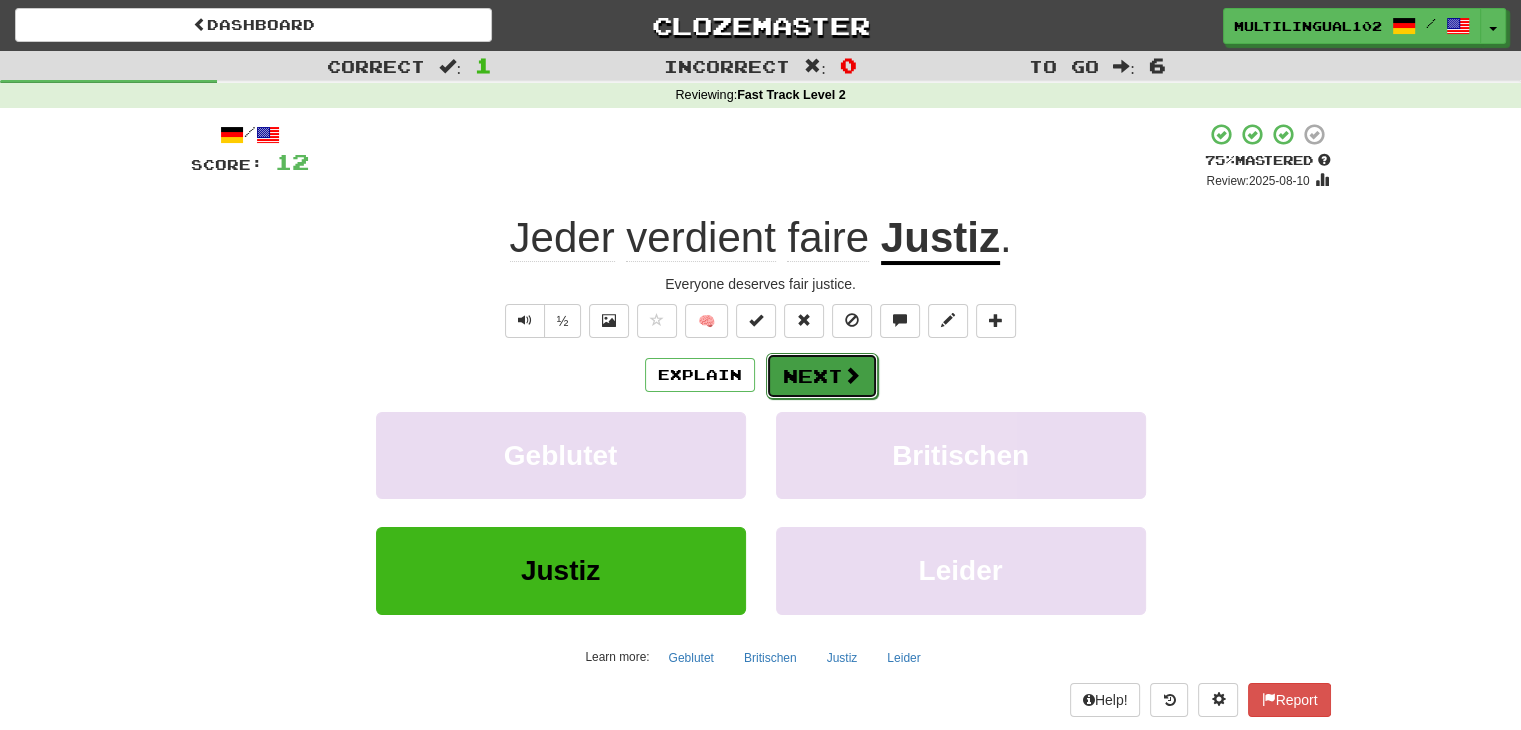 click on "Next" at bounding box center [822, 376] 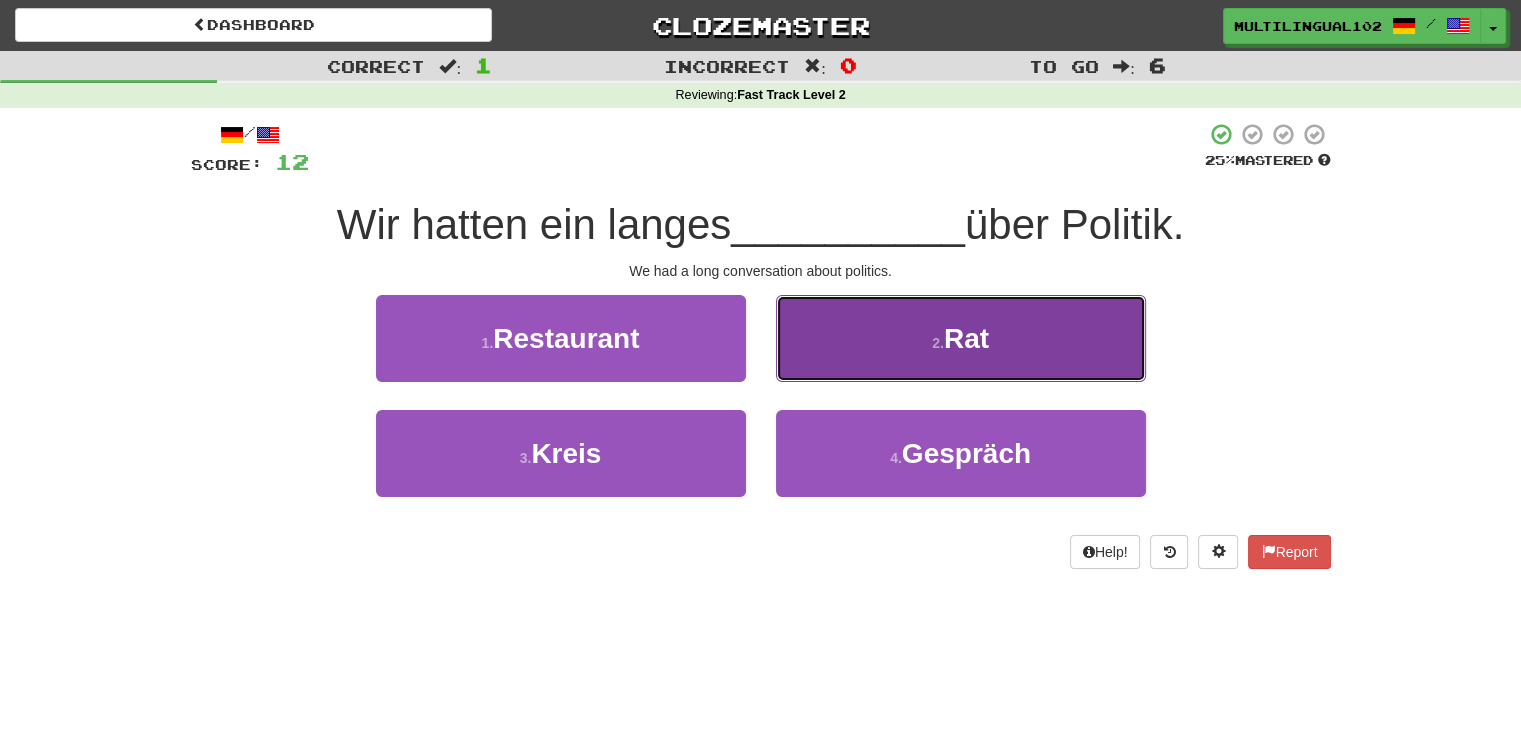 click on "2 .  Rat" at bounding box center (961, 338) 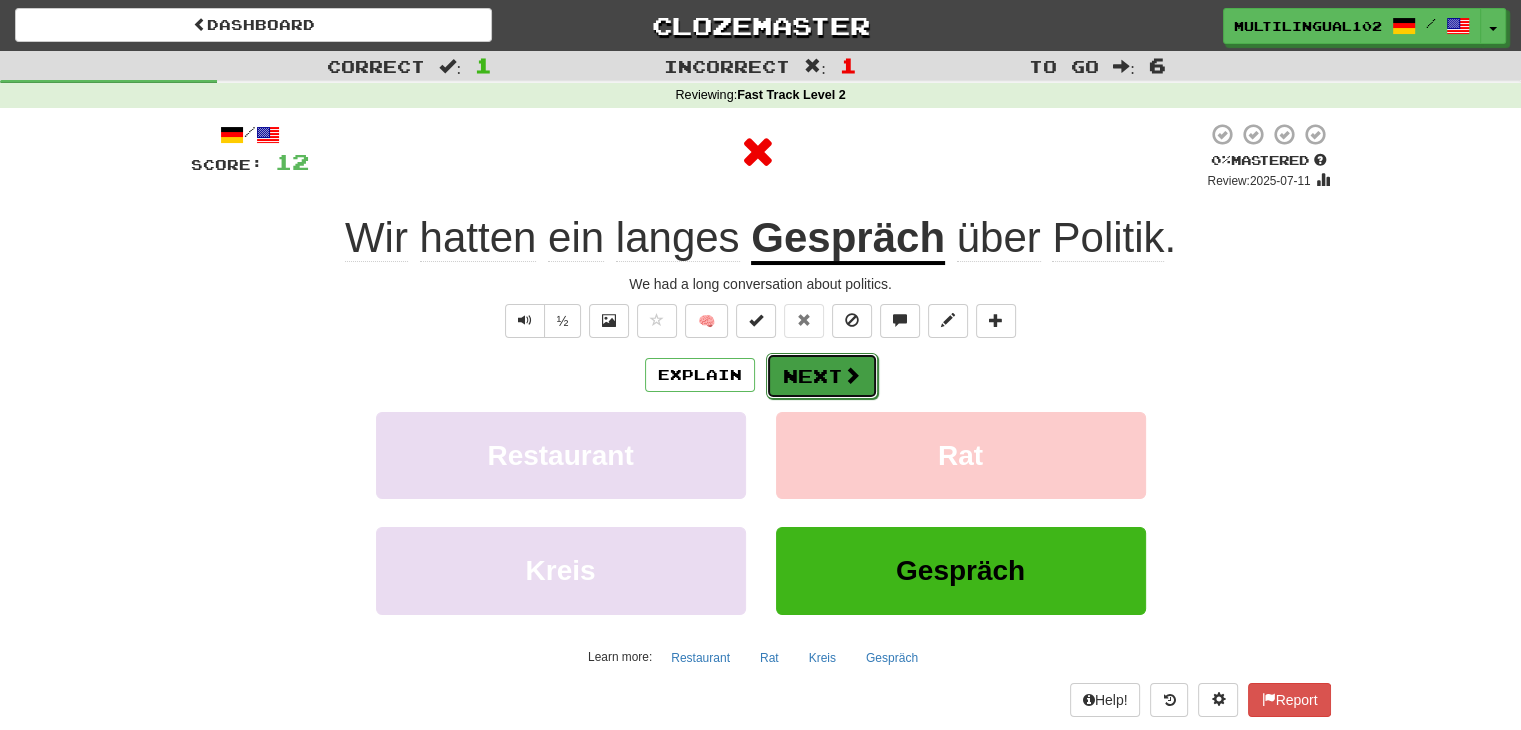 click on "Next" at bounding box center [822, 376] 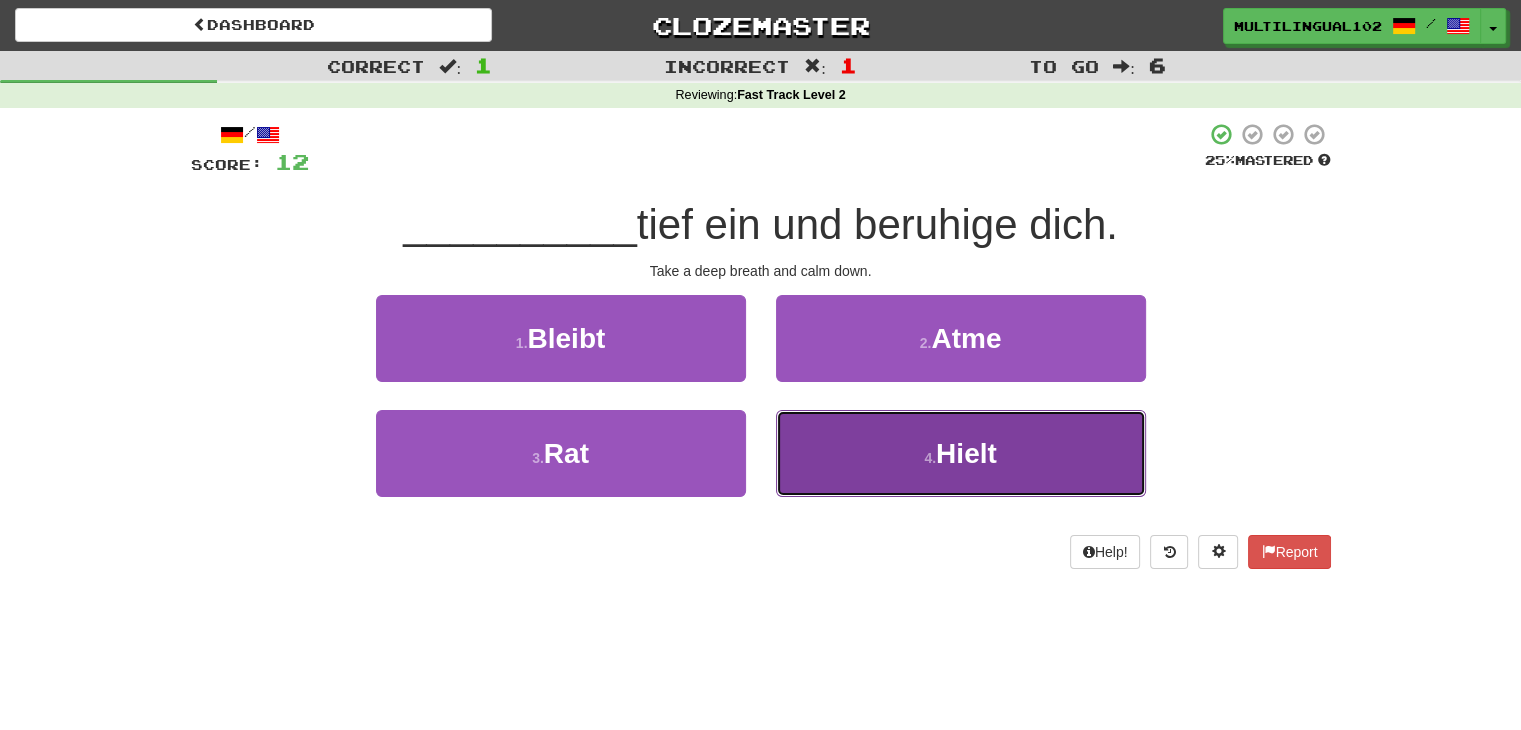 click on "4 .  Hielt" at bounding box center [961, 453] 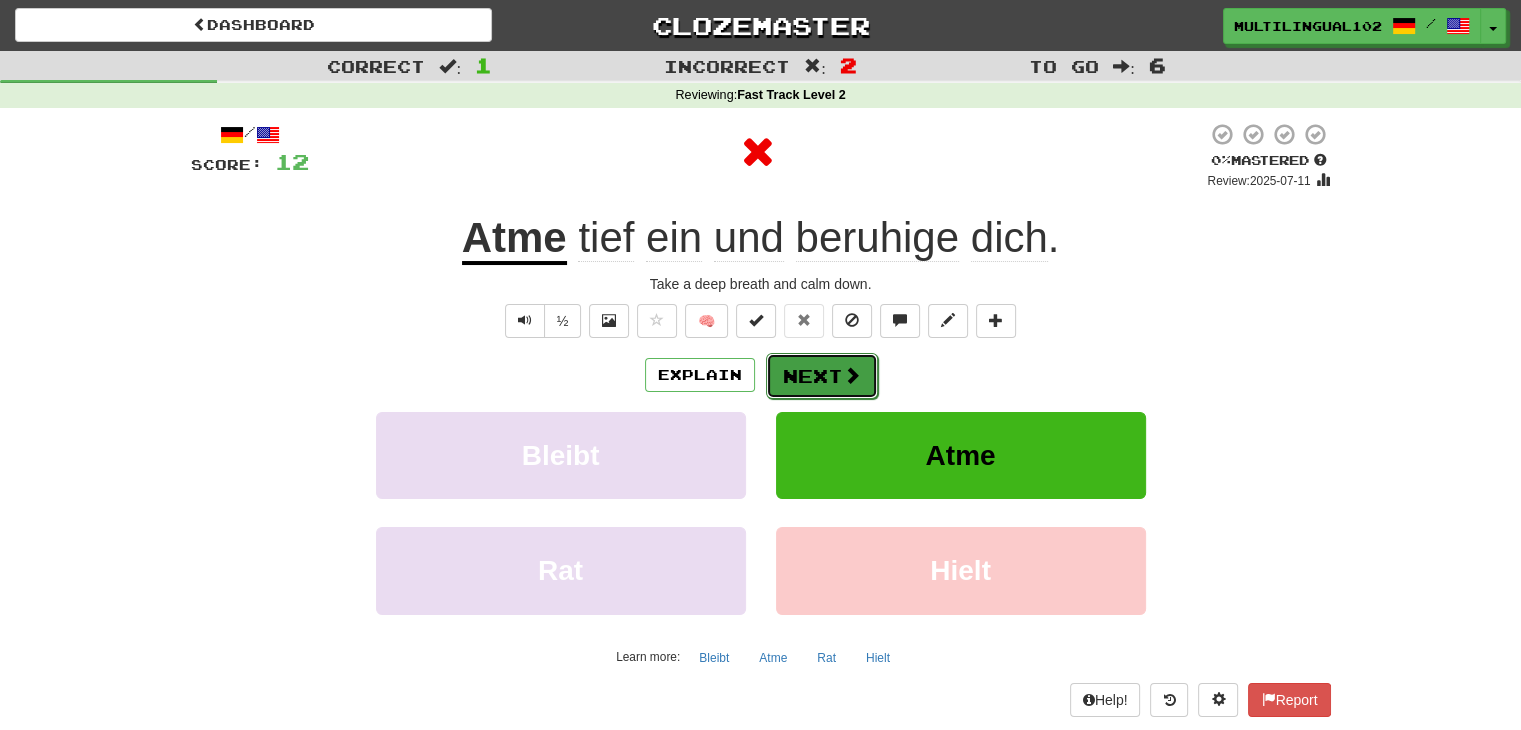 click on "Next" at bounding box center [822, 376] 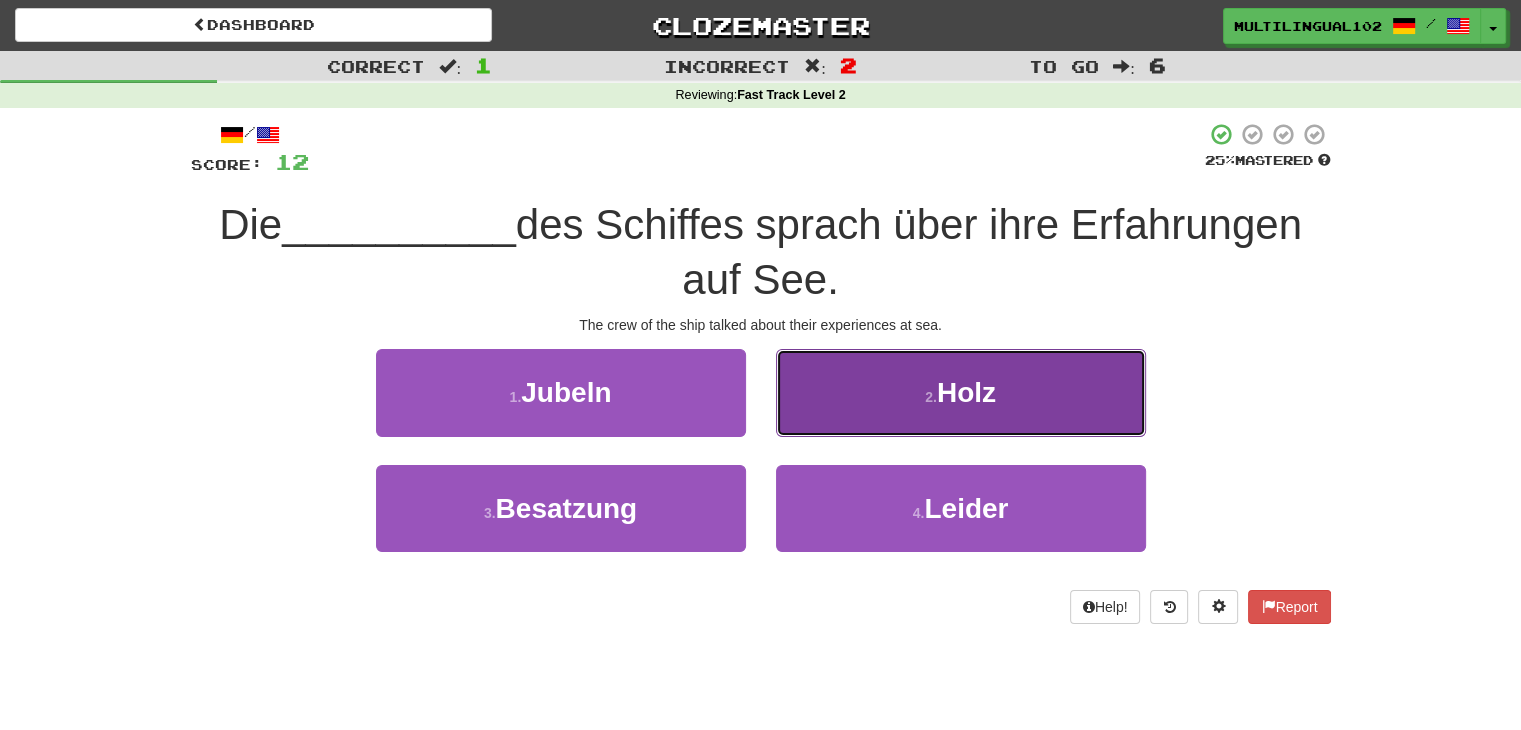 click on "2 .  Holz" at bounding box center [961, 392] 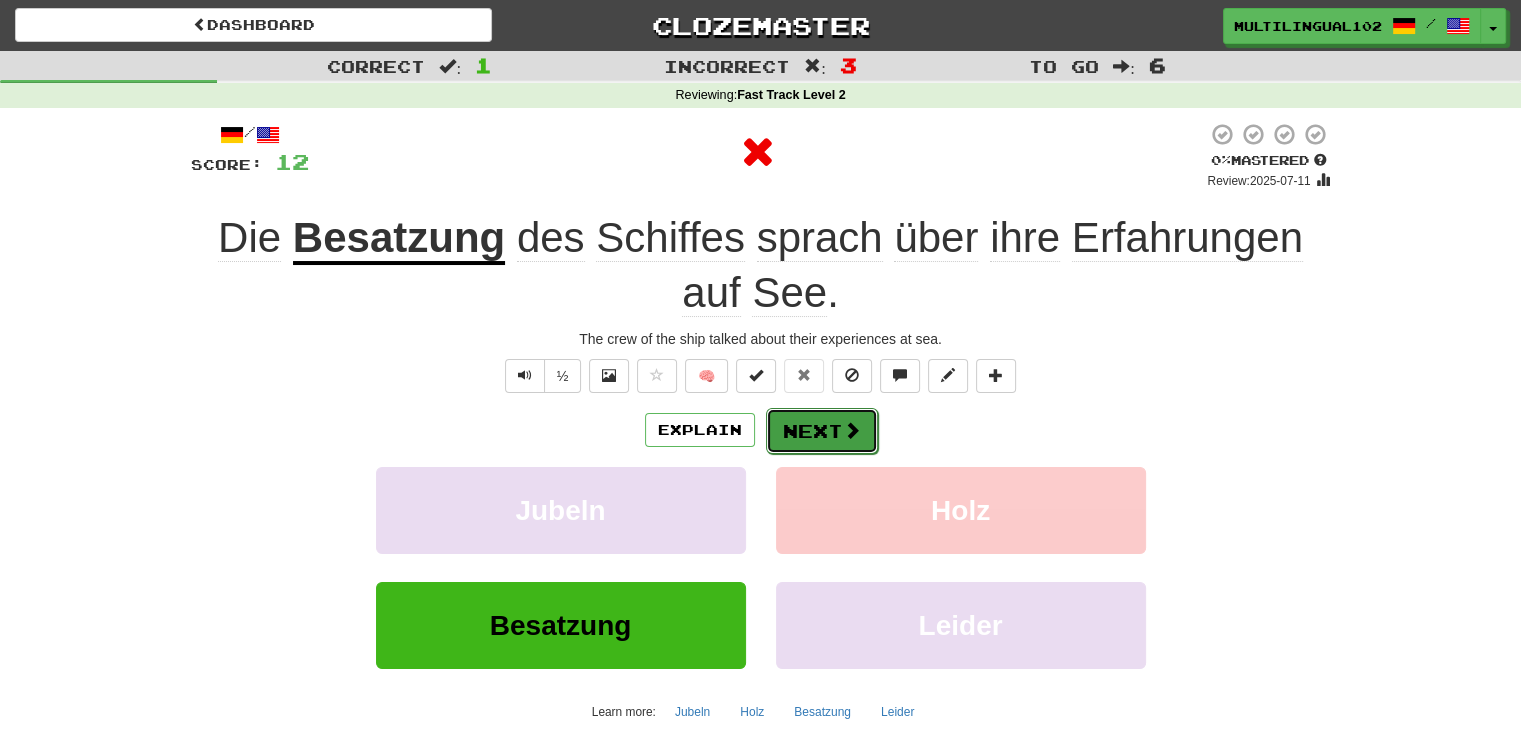 click on "Next" at bounding box center (822, 431) 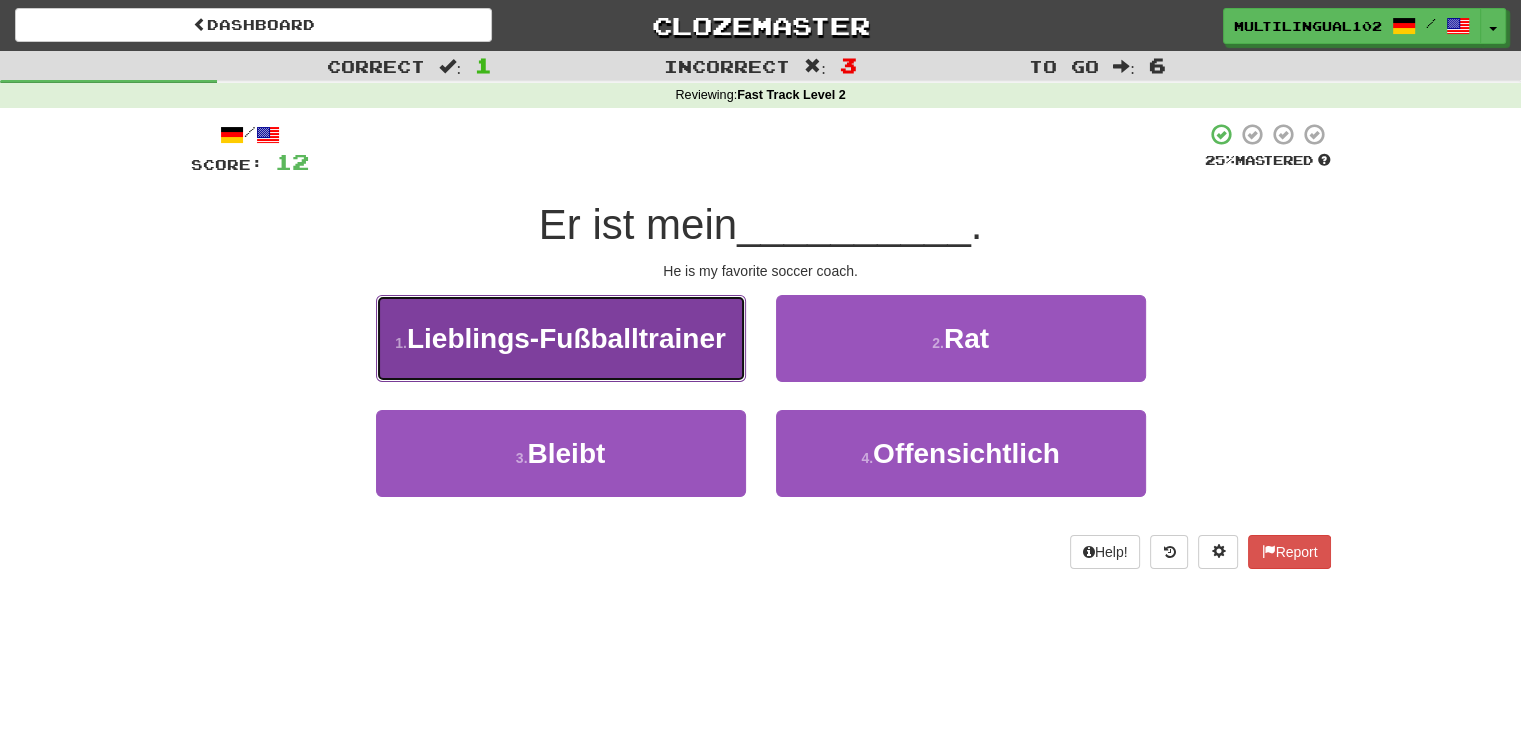 click on "Lieblings-Fußballtrainer" at bounding box center [566, 338] 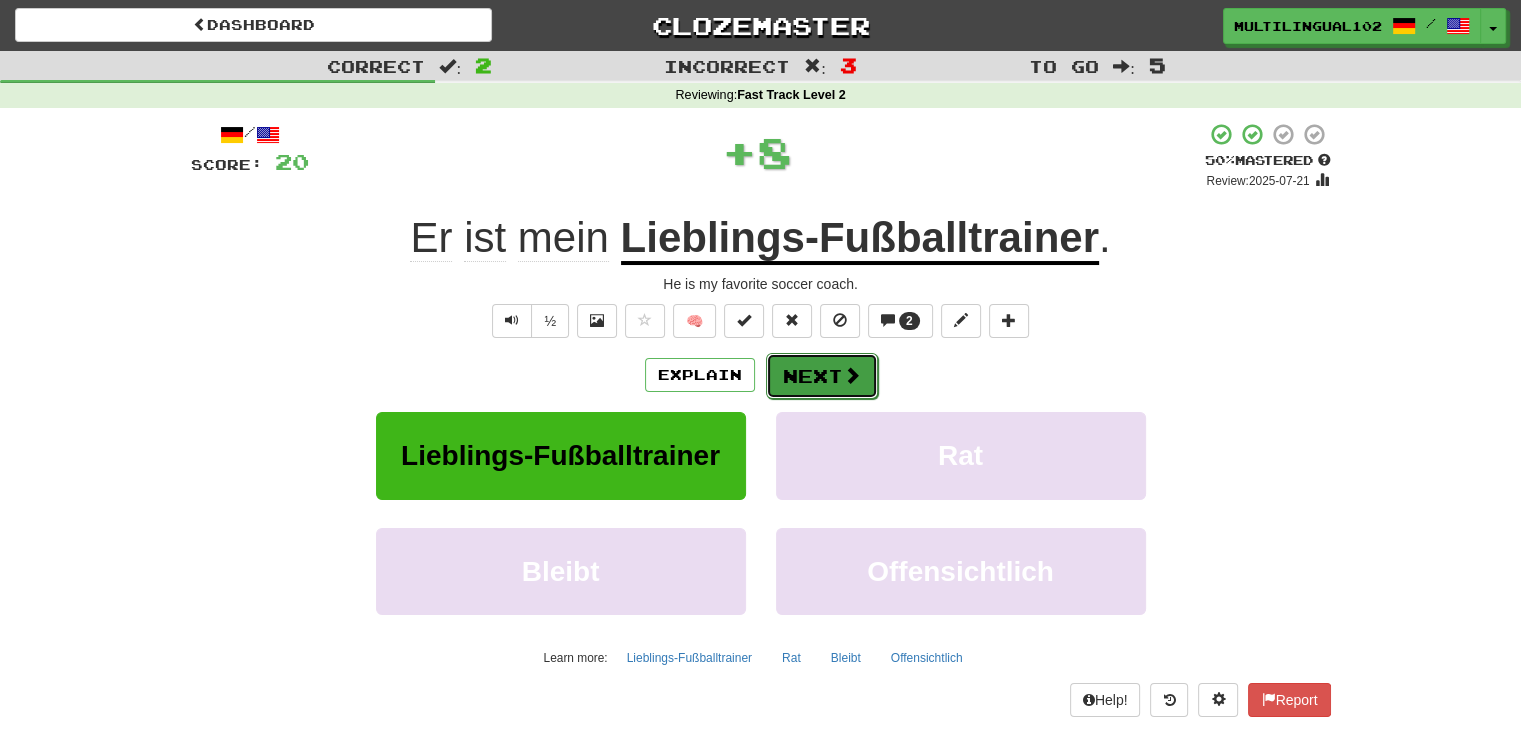 click on "Next" at bounding box center [822, 376] 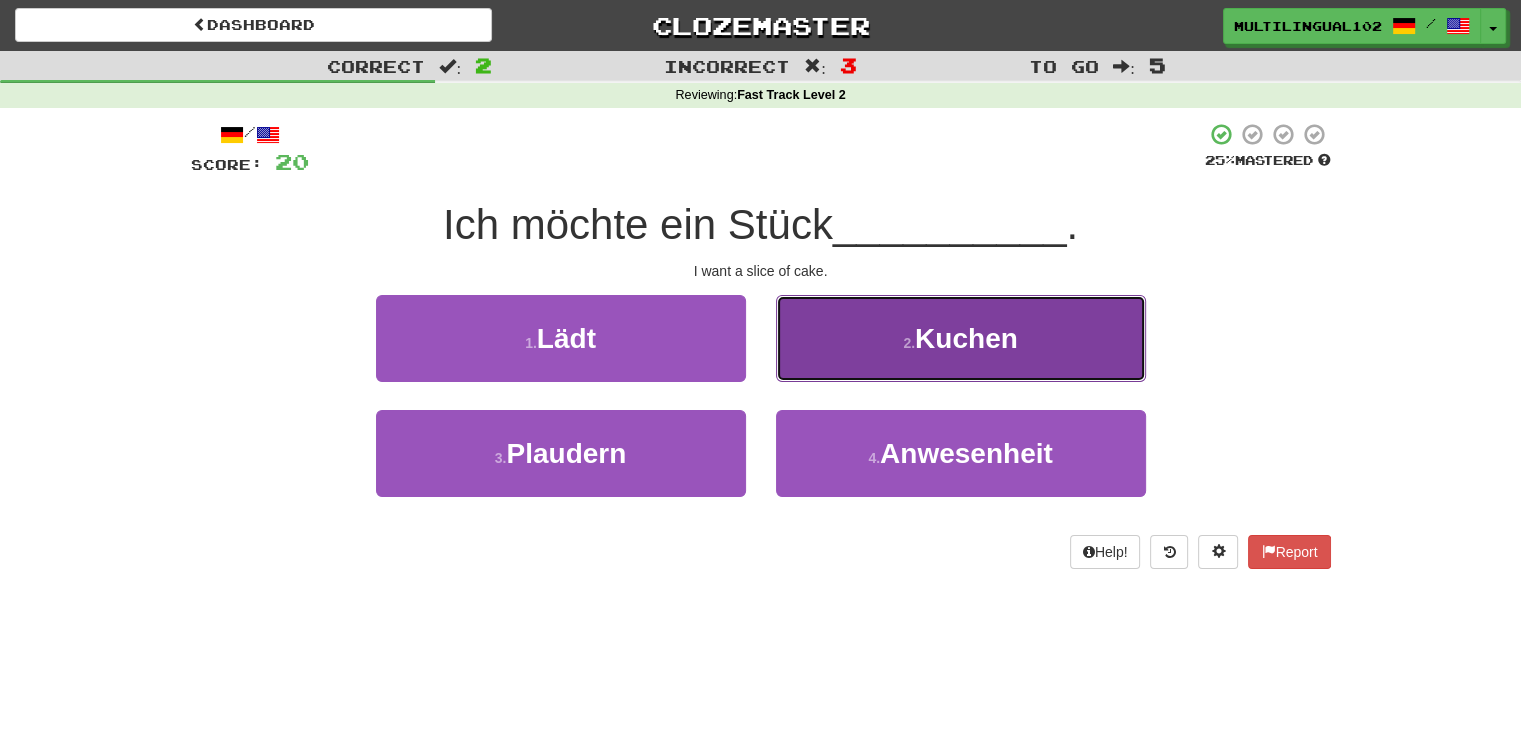 click on "2 .  Kuchen" at bounding box center (961, 338) 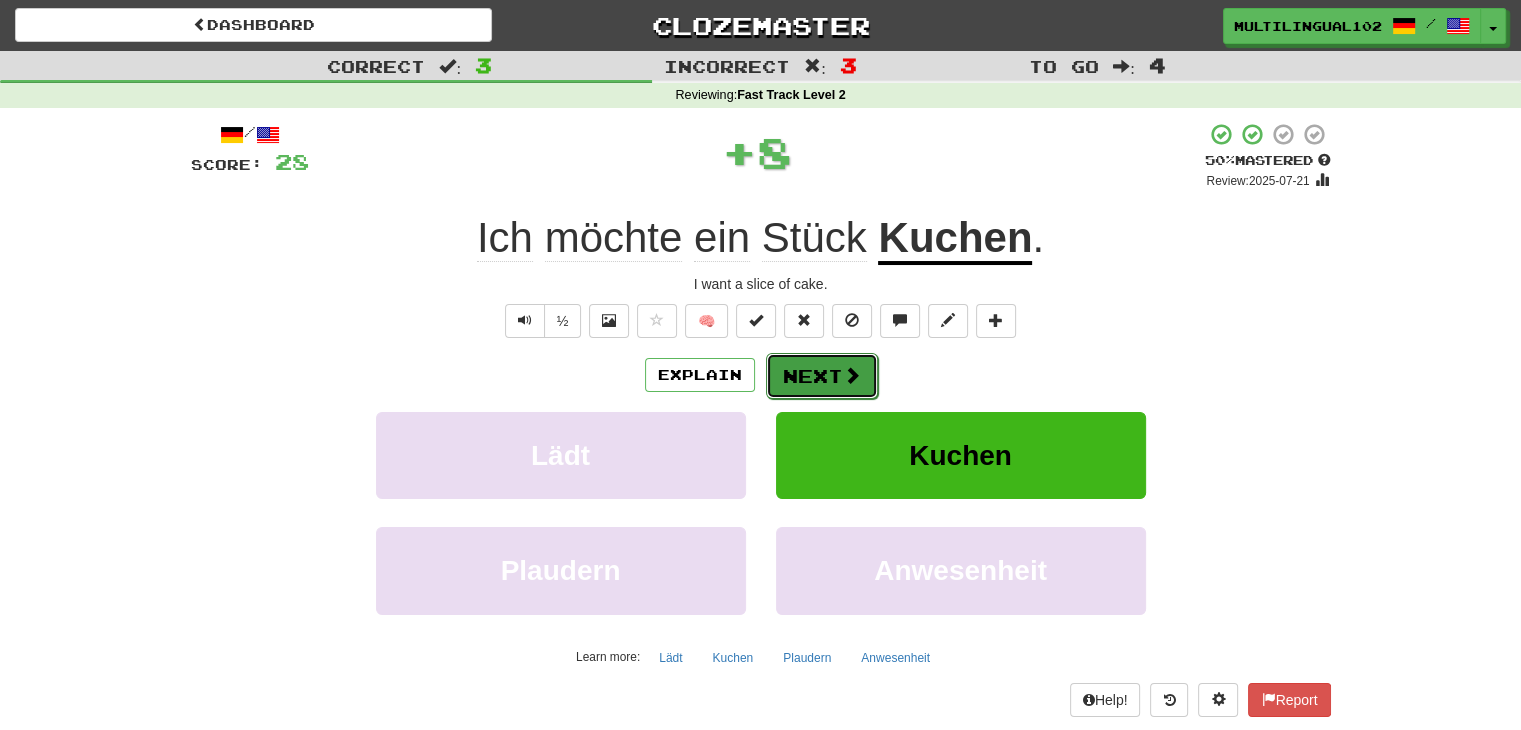 click on "Next" at bounding box center (822, 376) 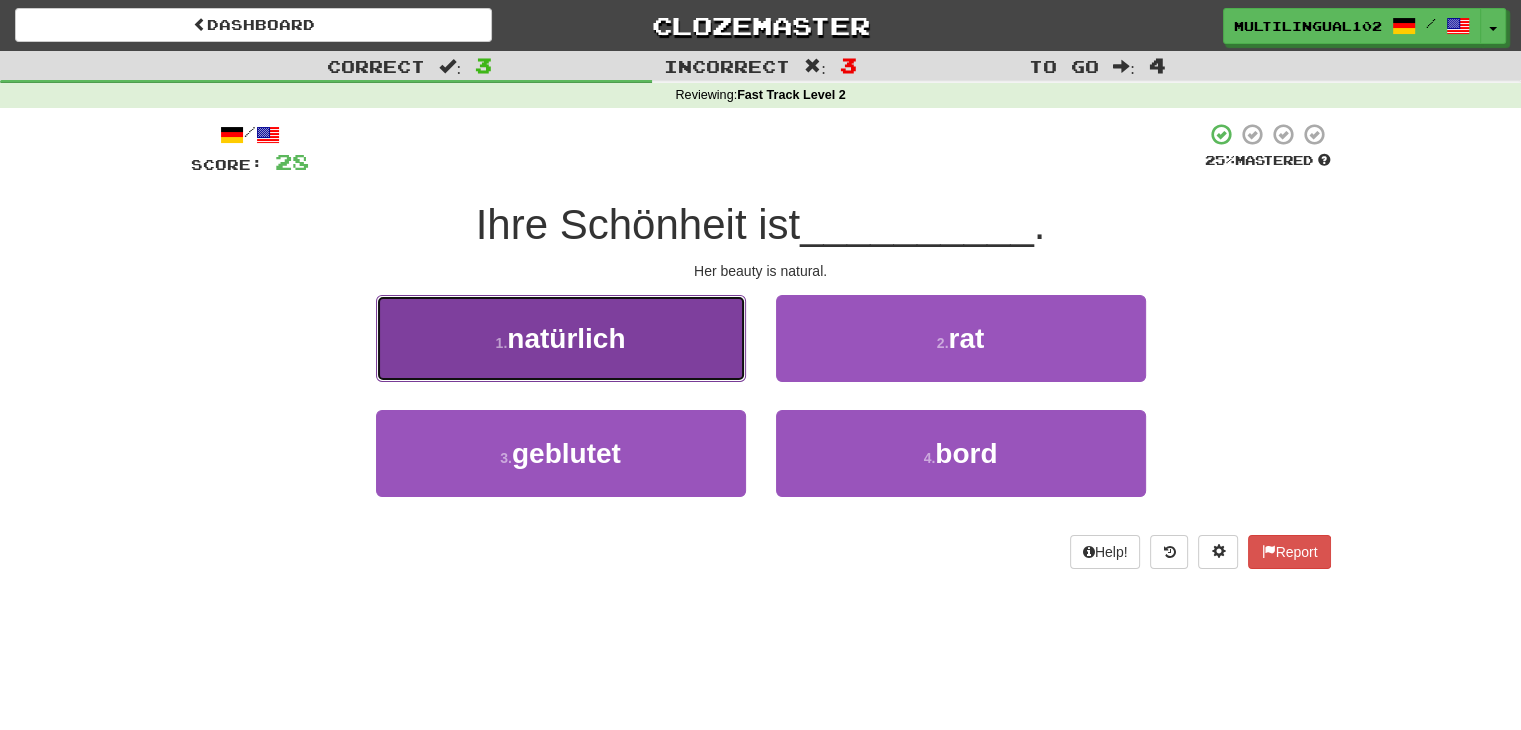 click on "1 .  natürlich" at bounding box center (561, 338) 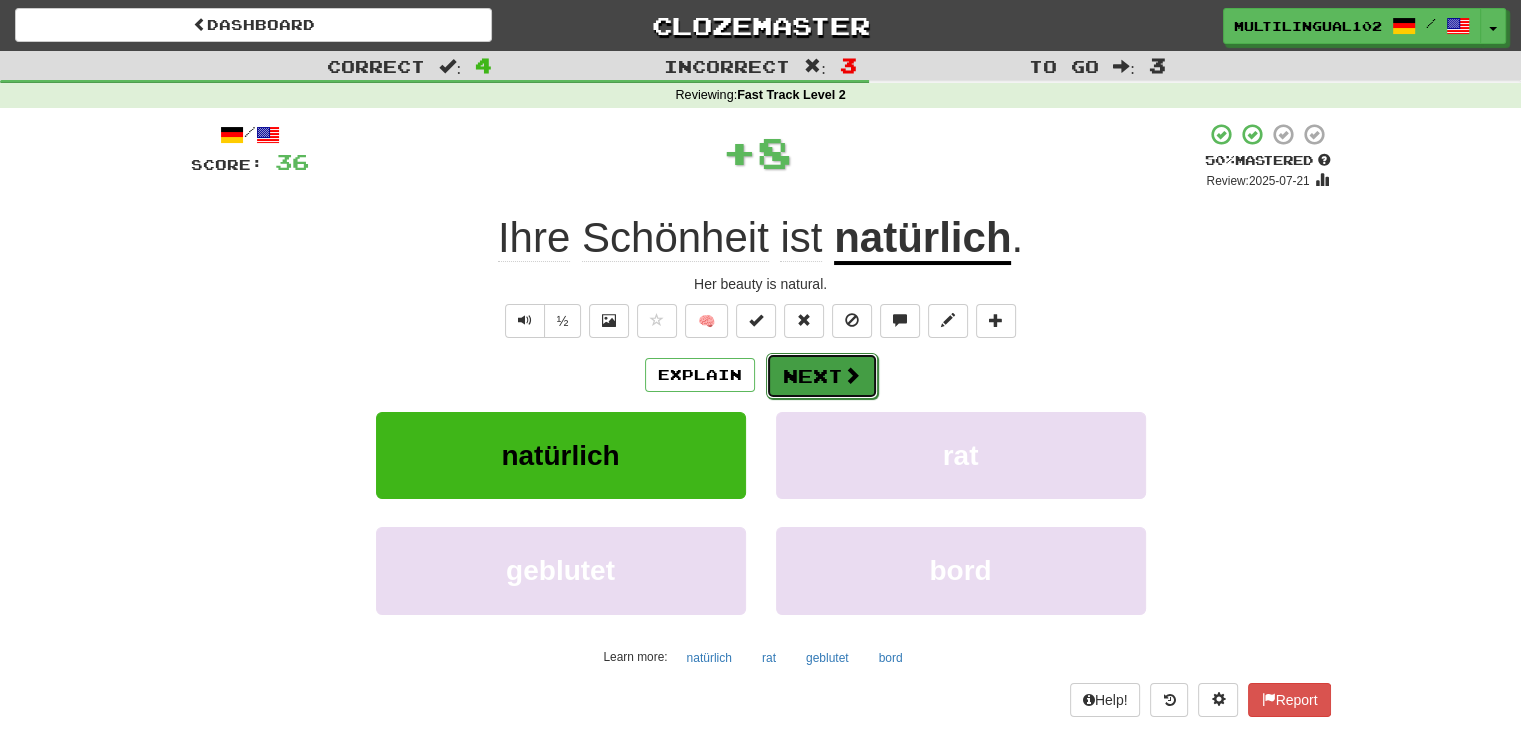 click on "Next" at bounding box center (822, 376) 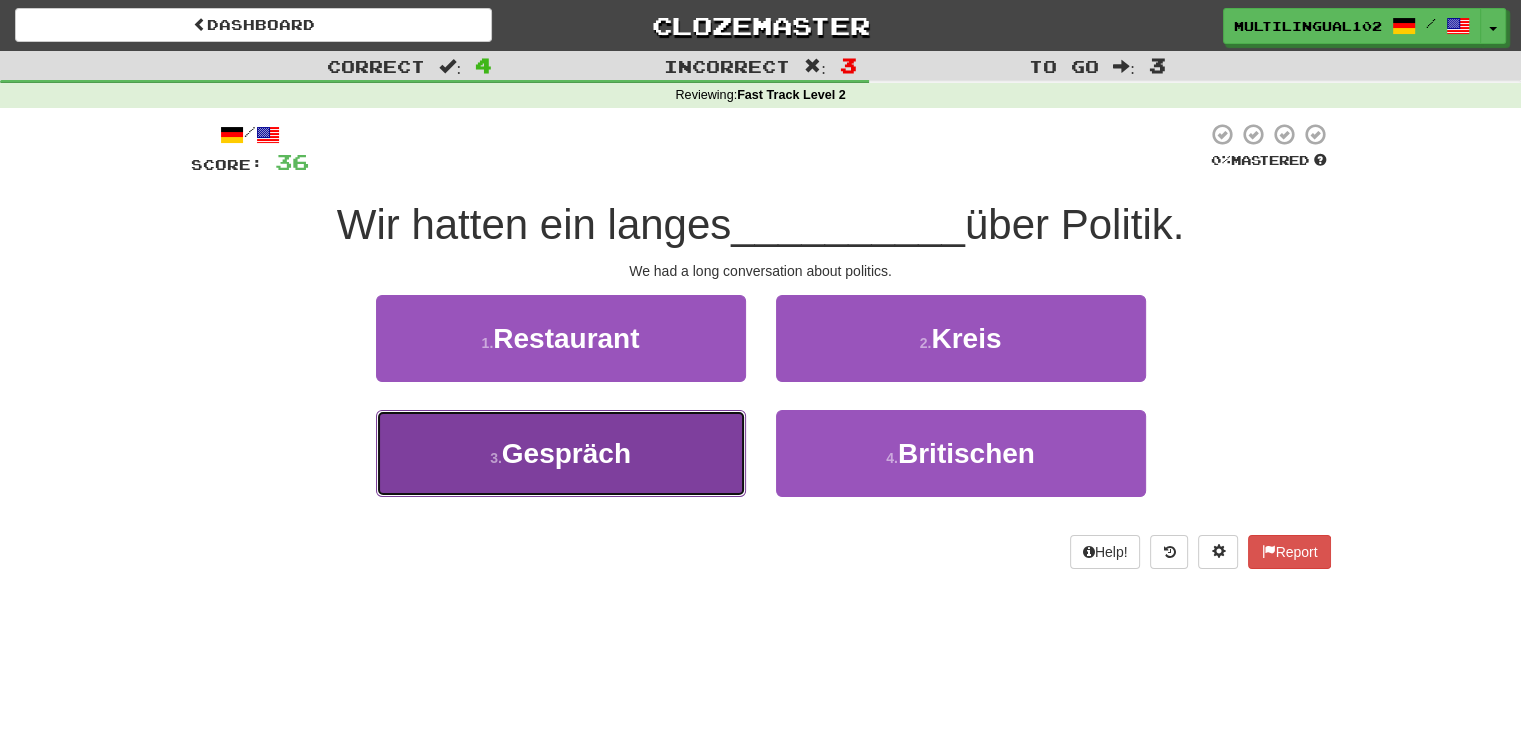 click on "3 .  Gespräch" at bounding box center [561, 453] 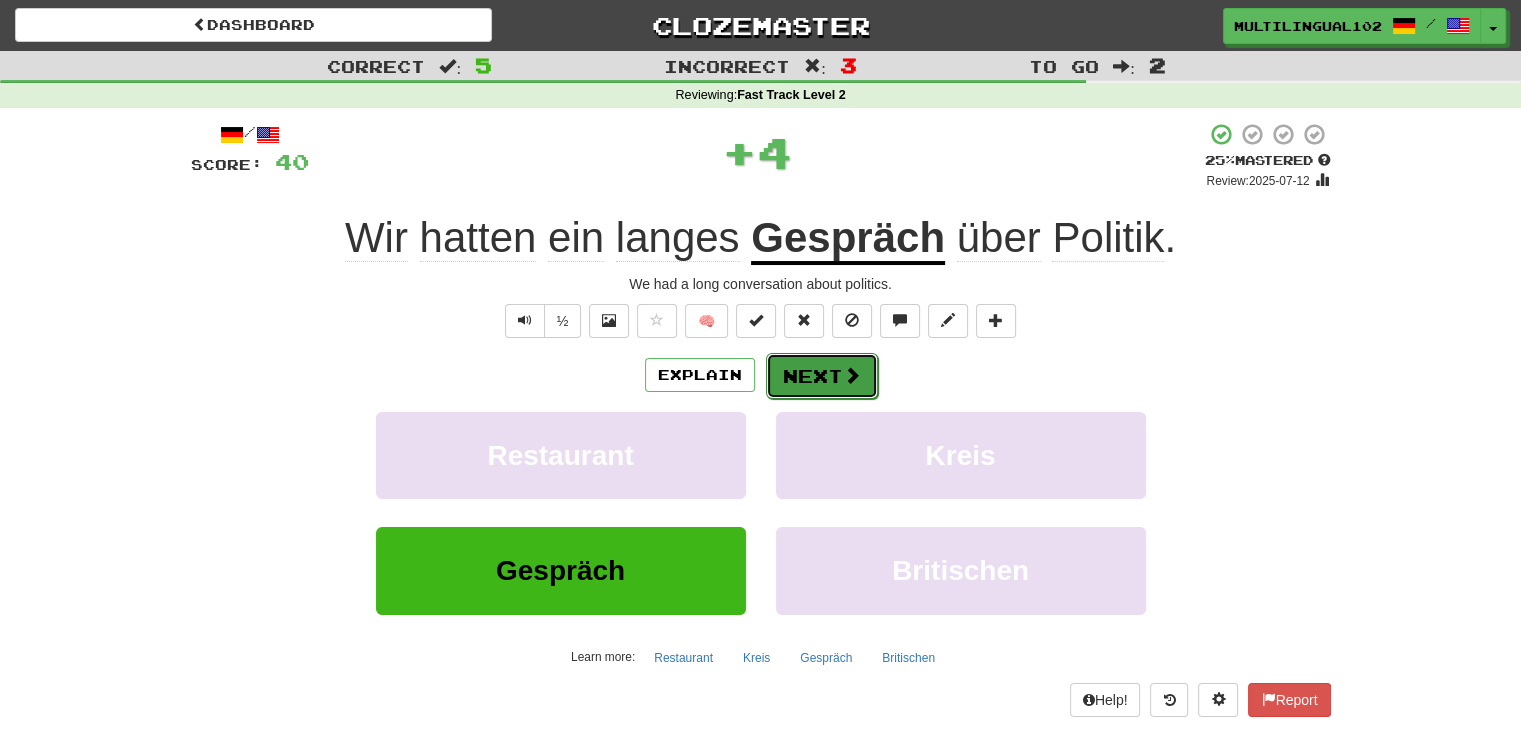 click on "Next" at bounding box center (822, 376) 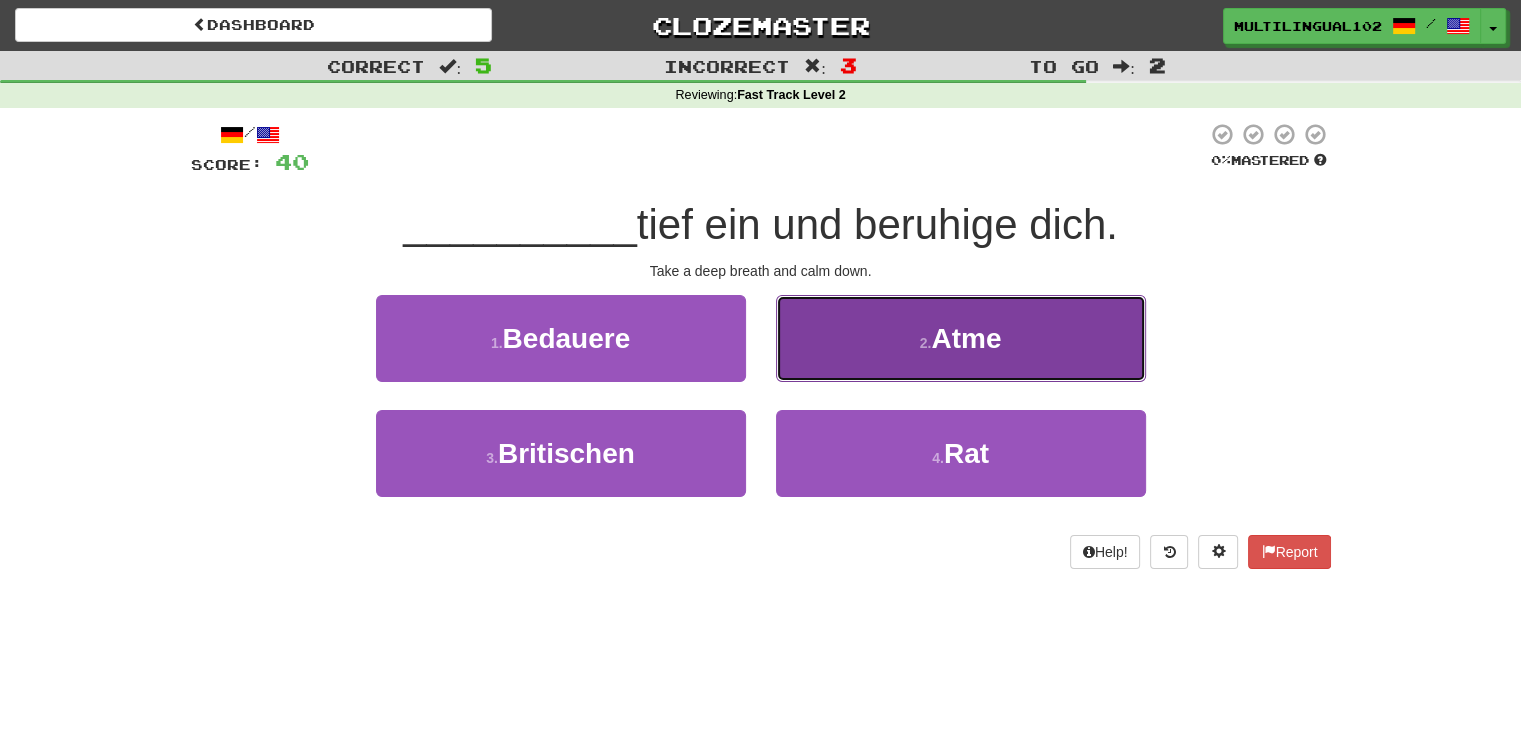 click on "2 .  Atme" at bounding box center (961, 338) 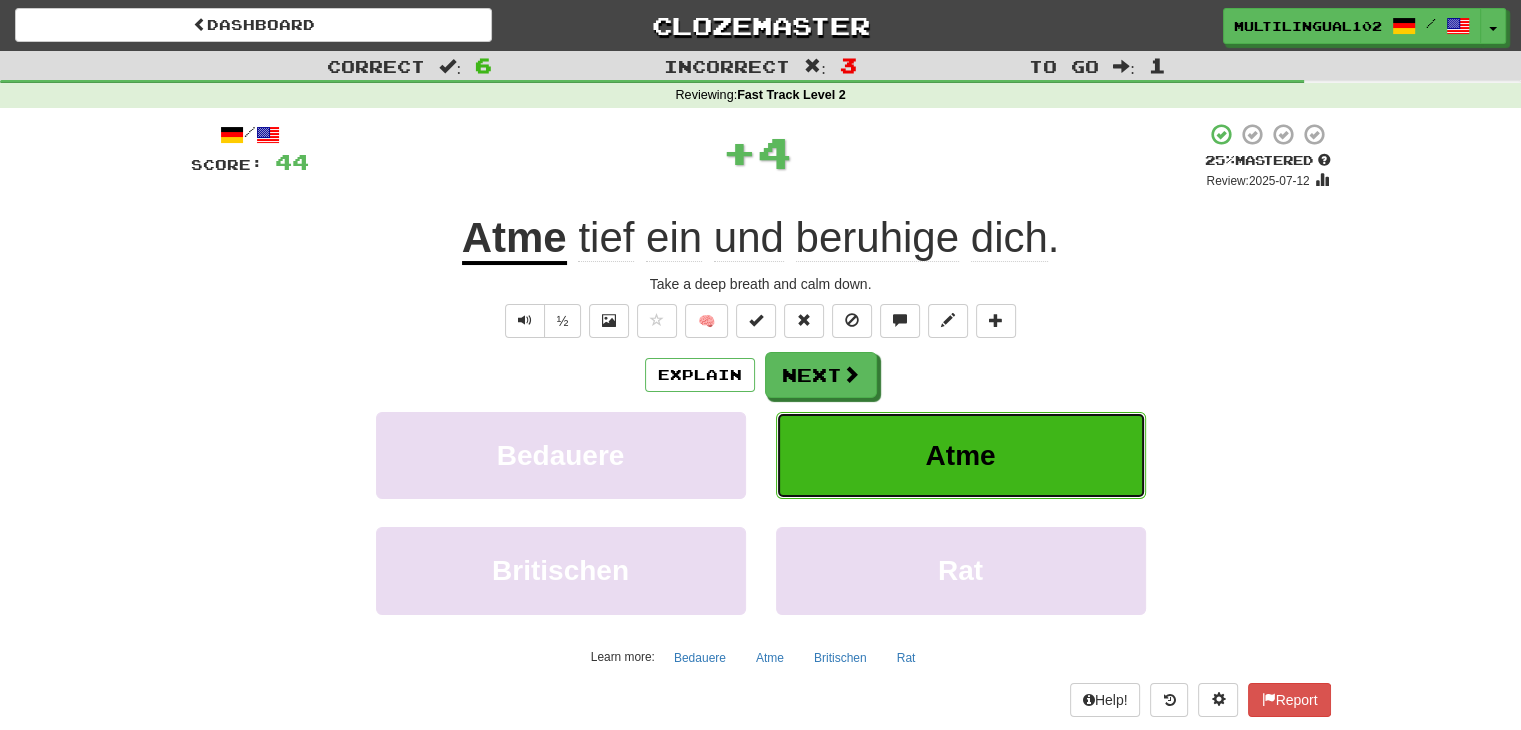 click on "Atme" at bounding box center (961, 455) 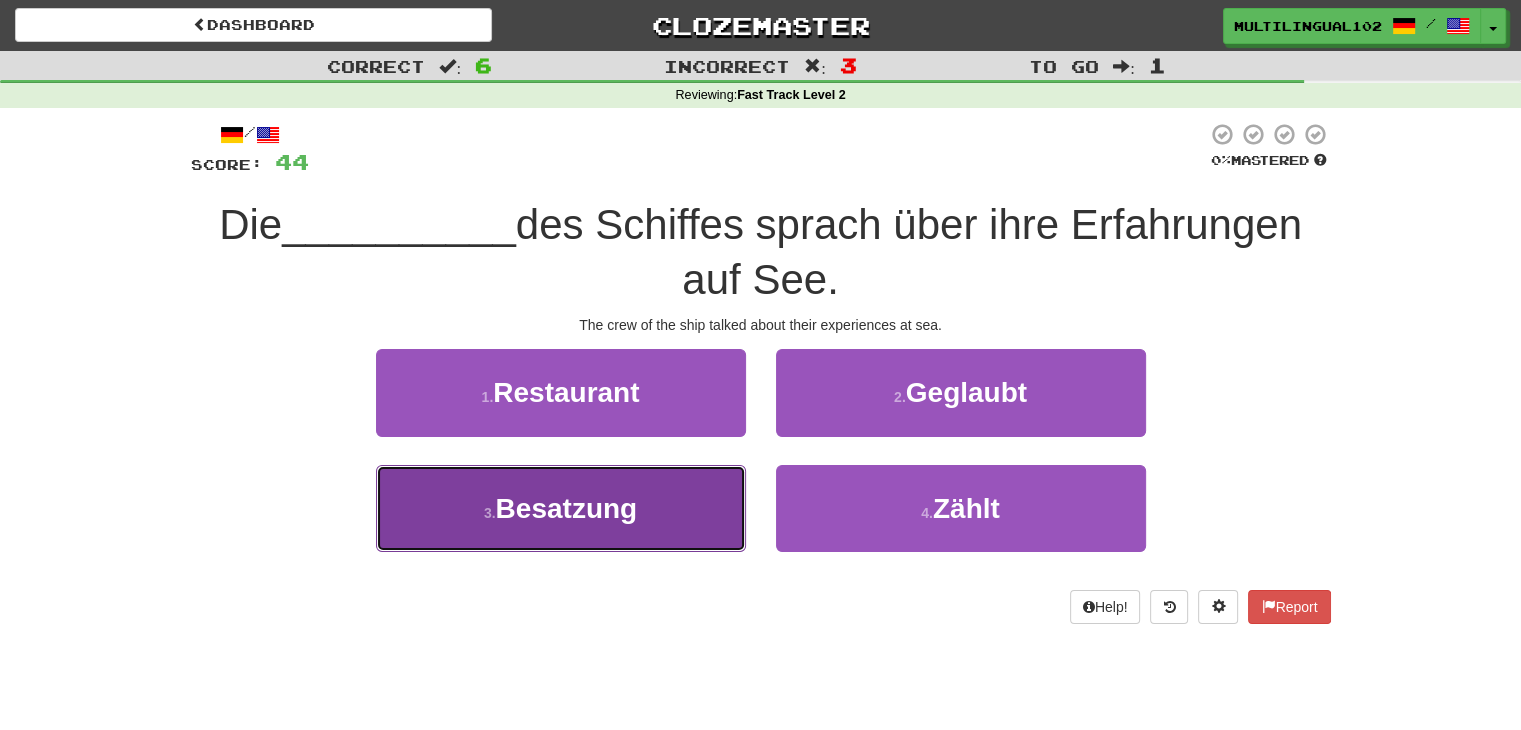 click on "3 .  Besatzung" at bounding box center [561, 508] 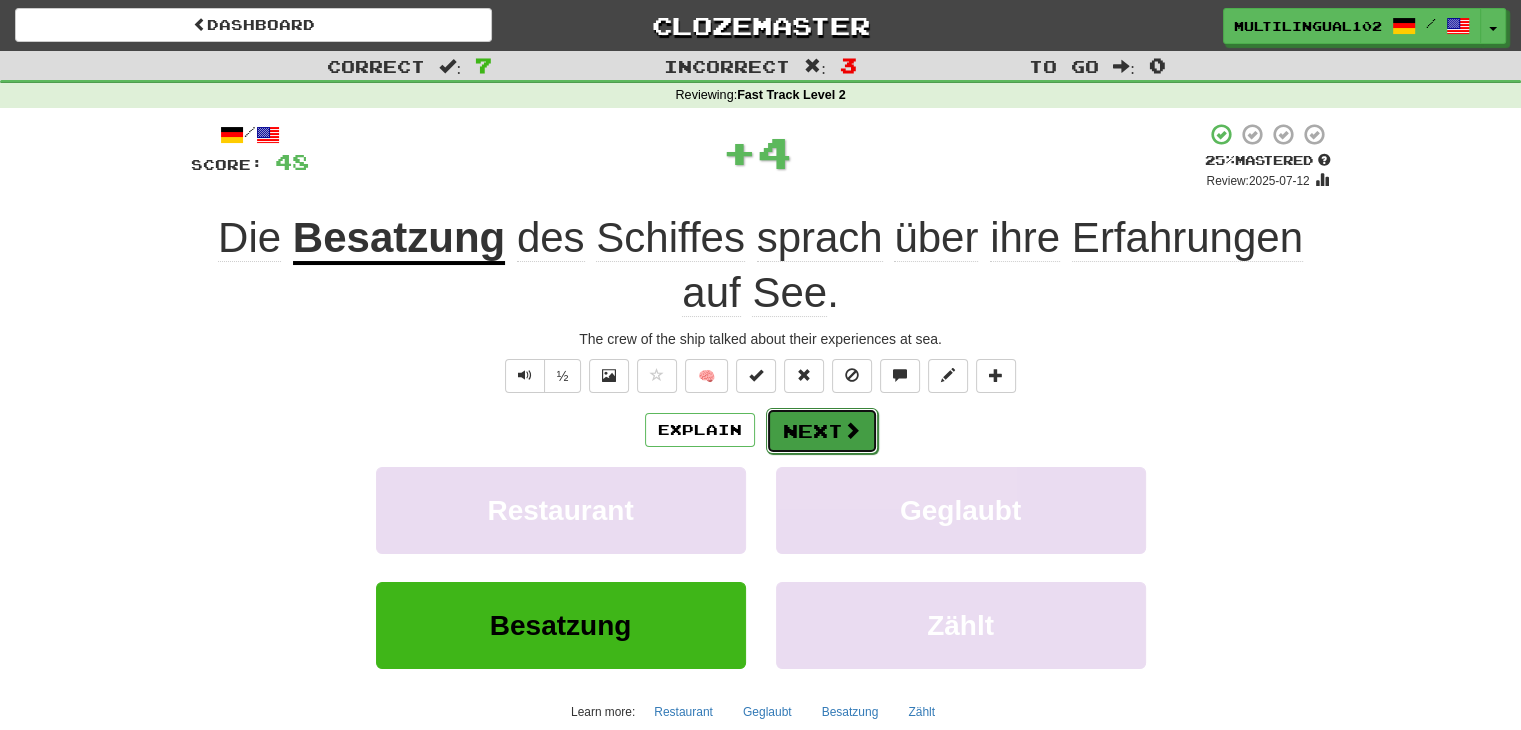 click on "Next" at bounding box center (822, 431) 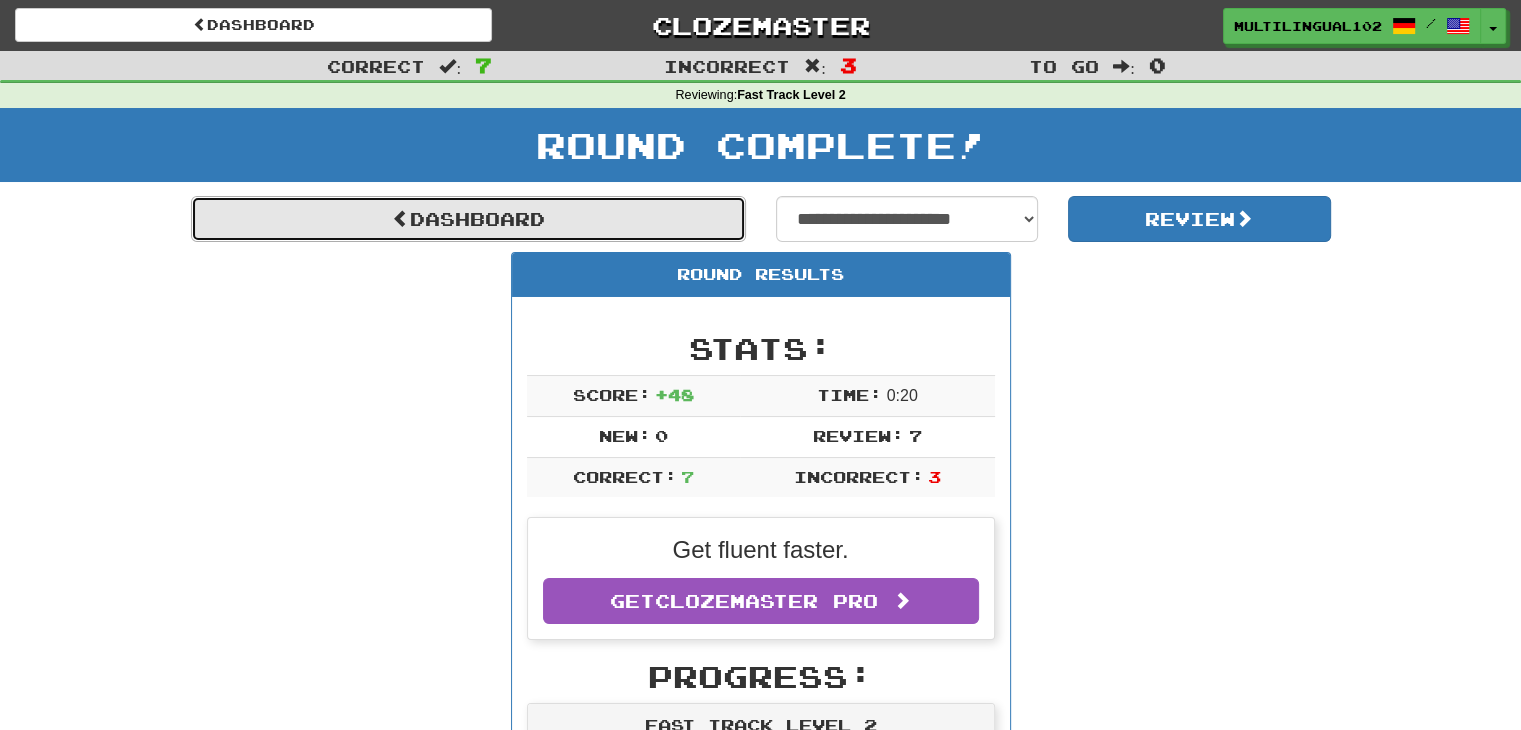 click on "Dashboard" at bounding box center (468, 219) 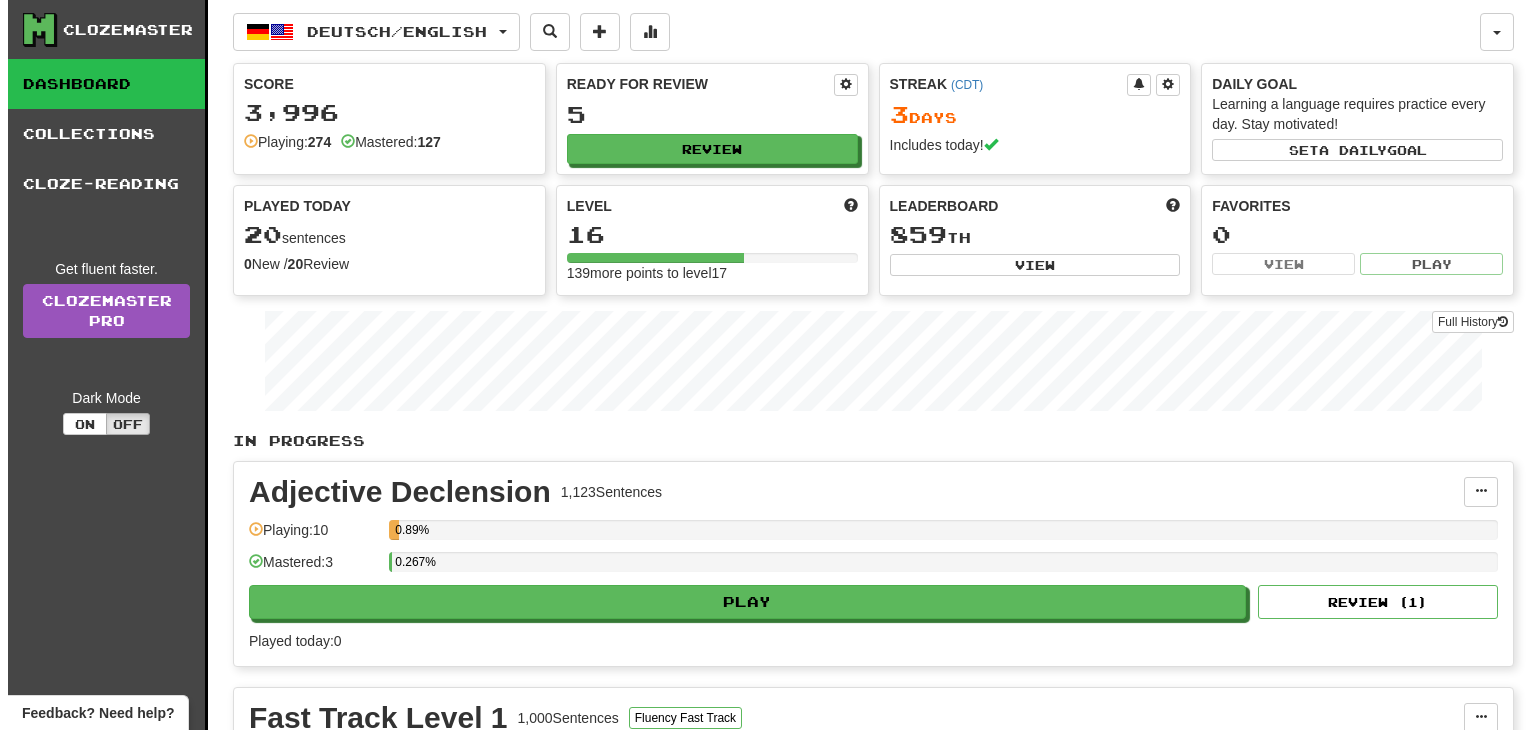scroll, scrollTop: 0, scrollLeft: 0, axis: both 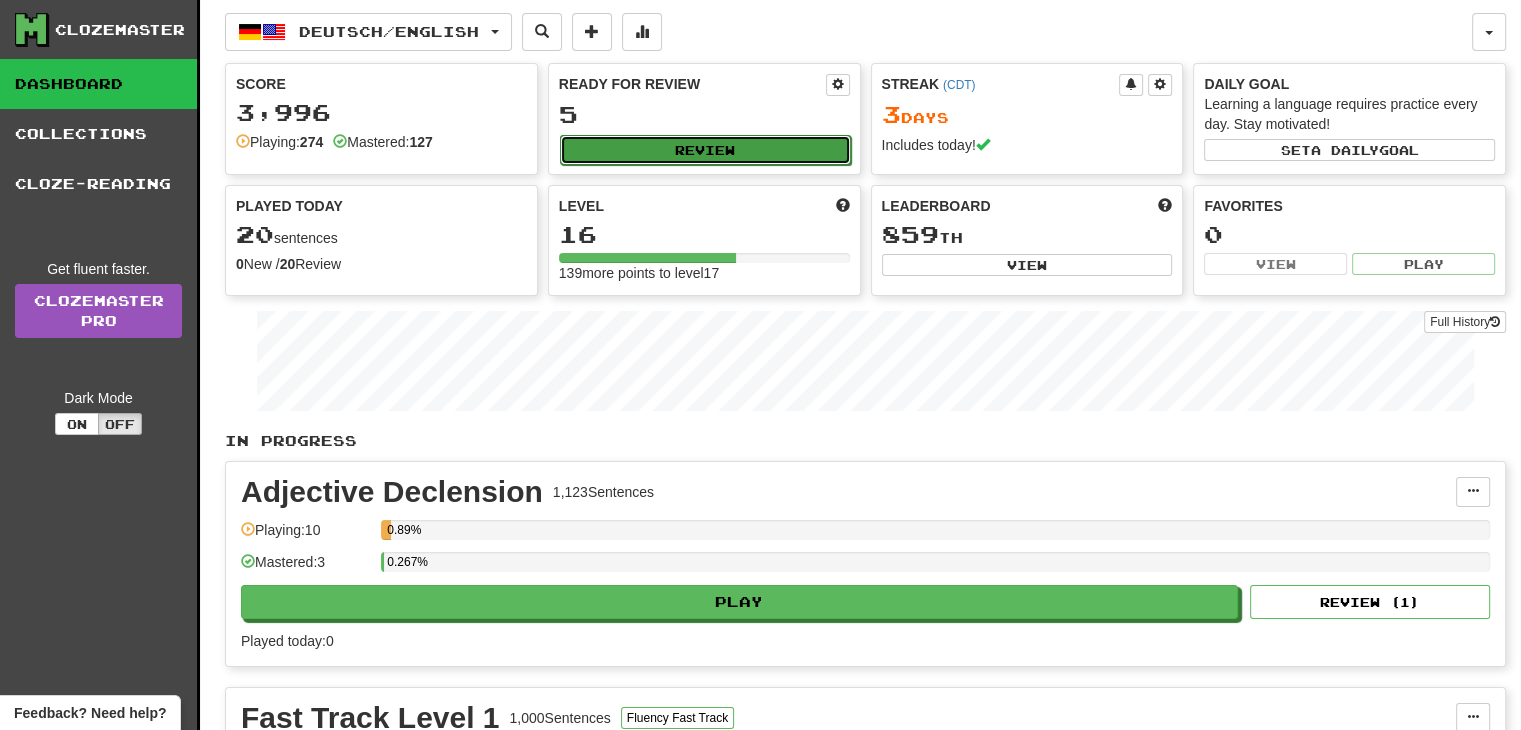 click on "Review" at bounding box center (705, 150) 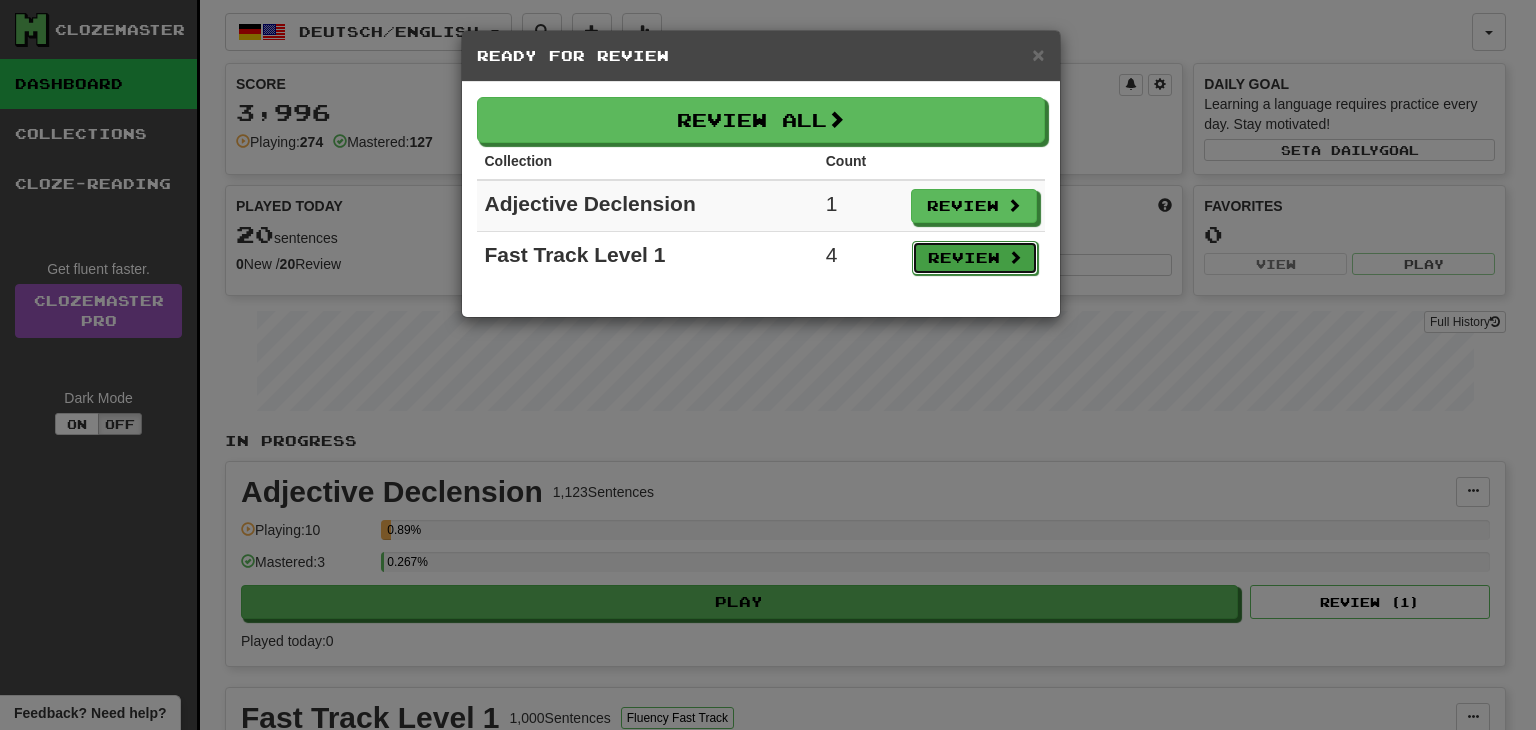 click on "Review" at bounding box center (975, 258) 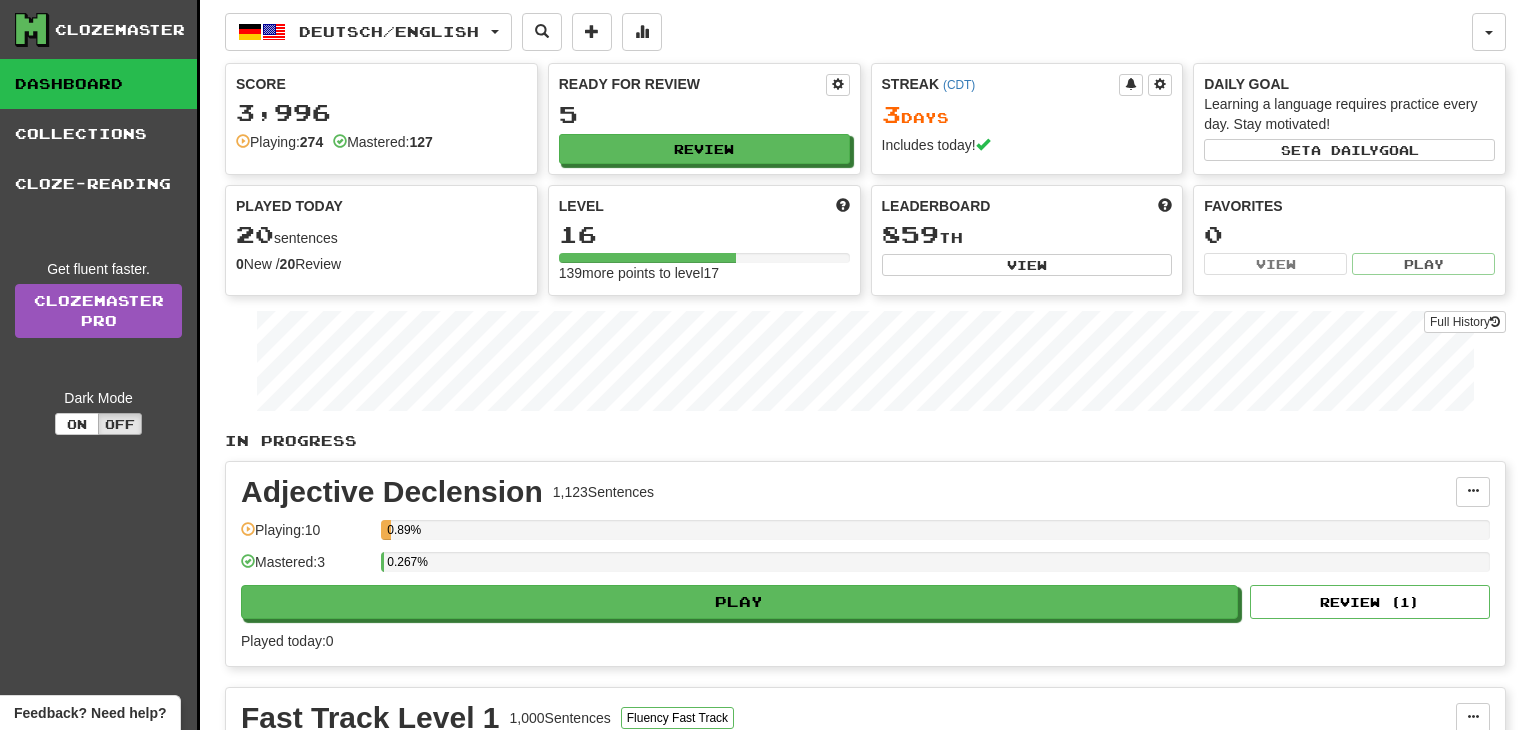 select on "**" 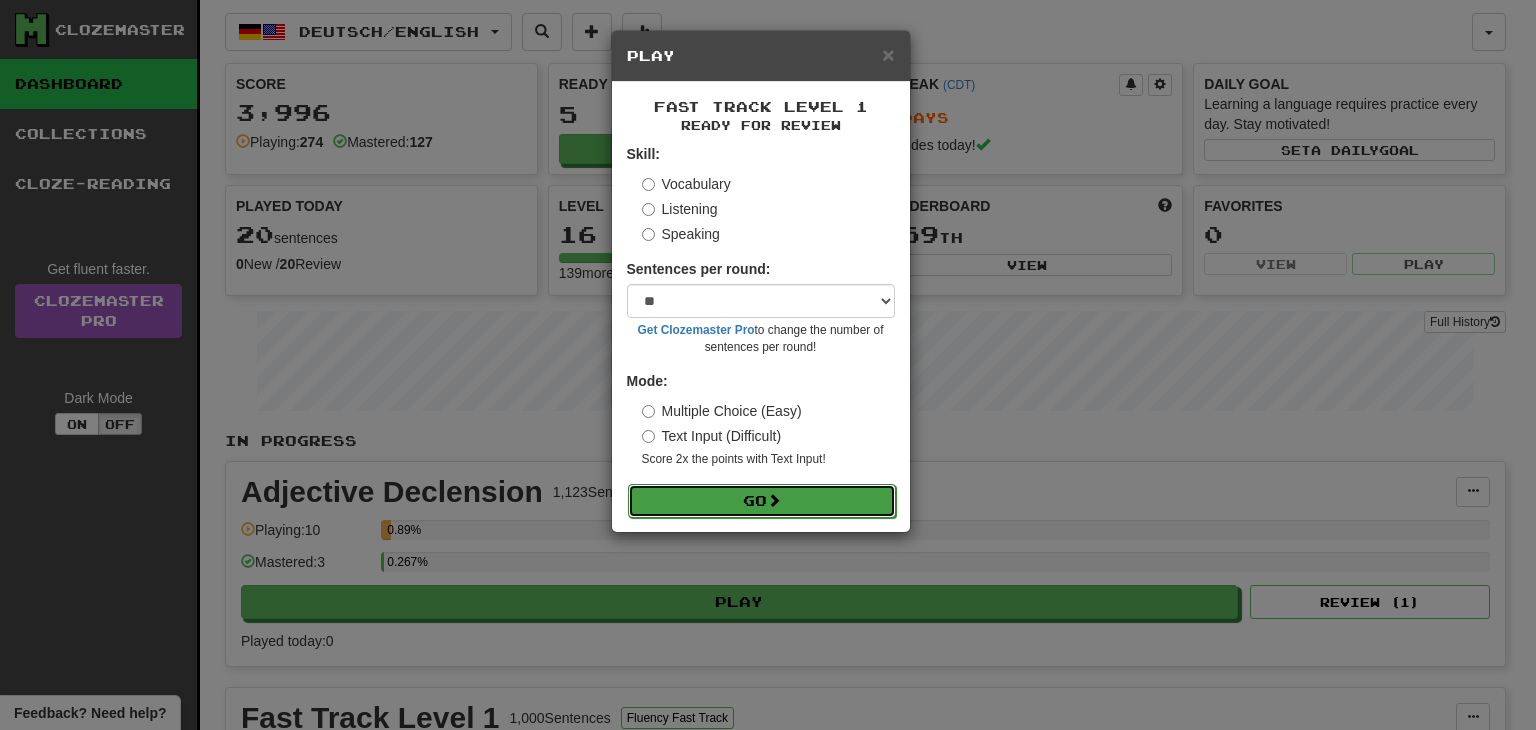 click at bounding box center [774, 500] 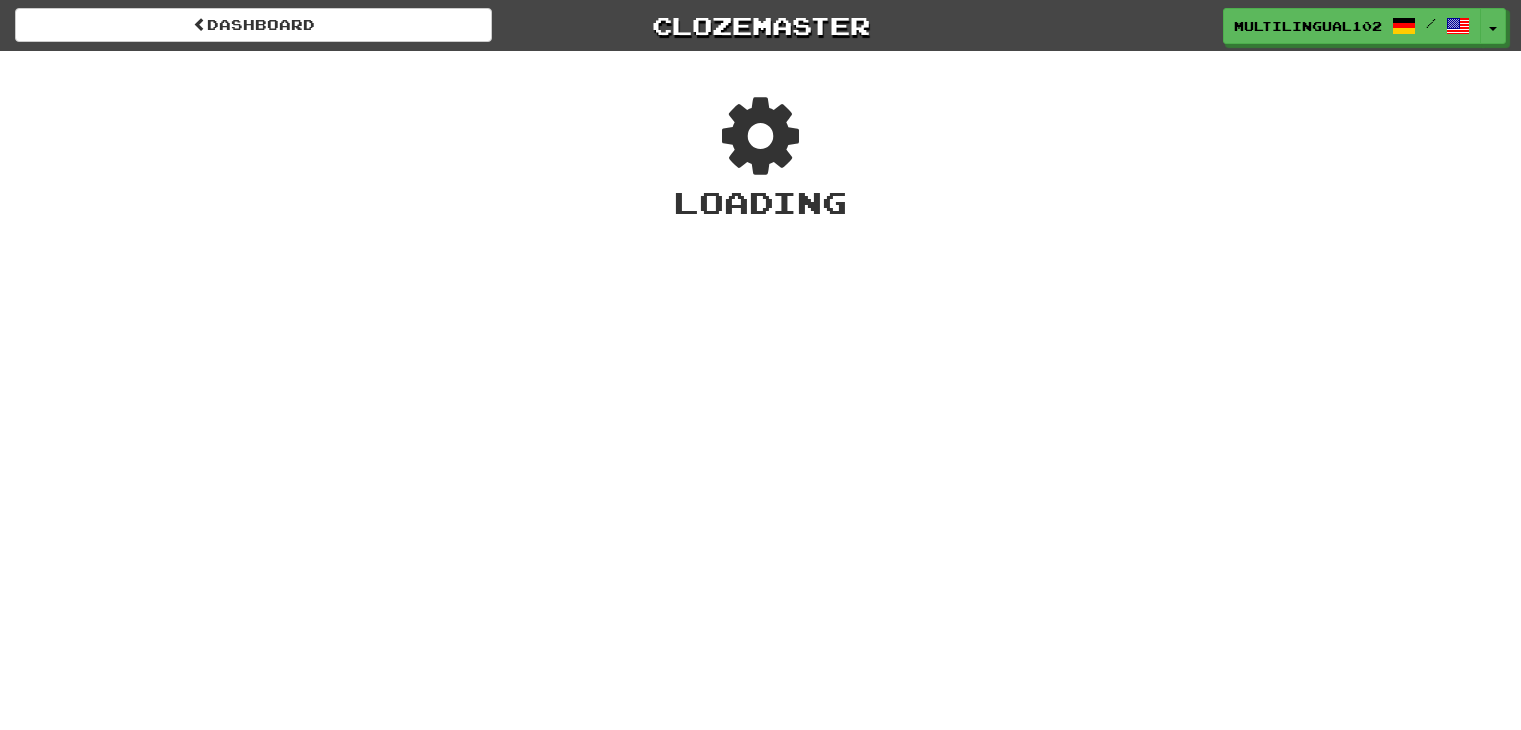 scroll, scrollTop: 0, scrollLeft: 0, axis: both 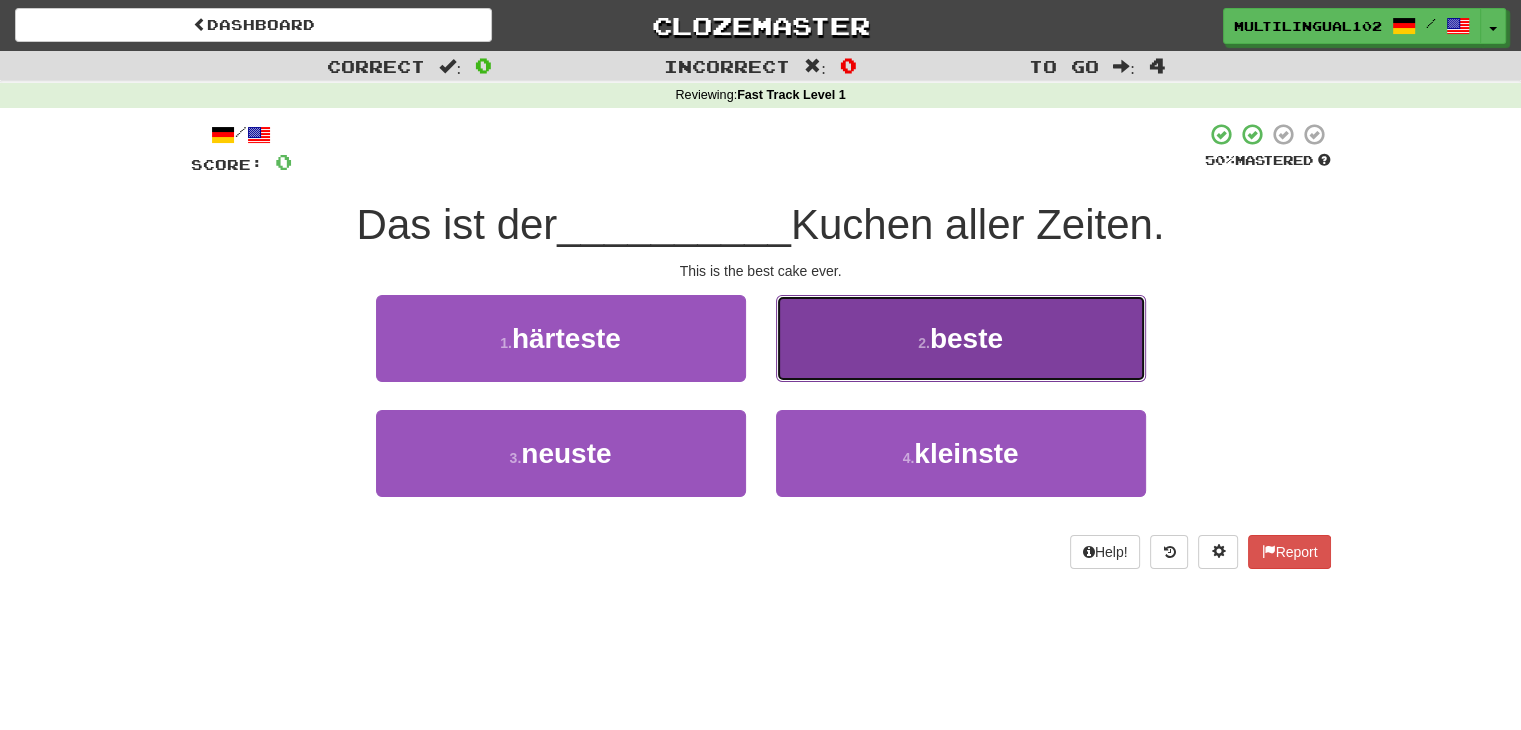 click on "2 .  beste" at bounding box center (961, 338) 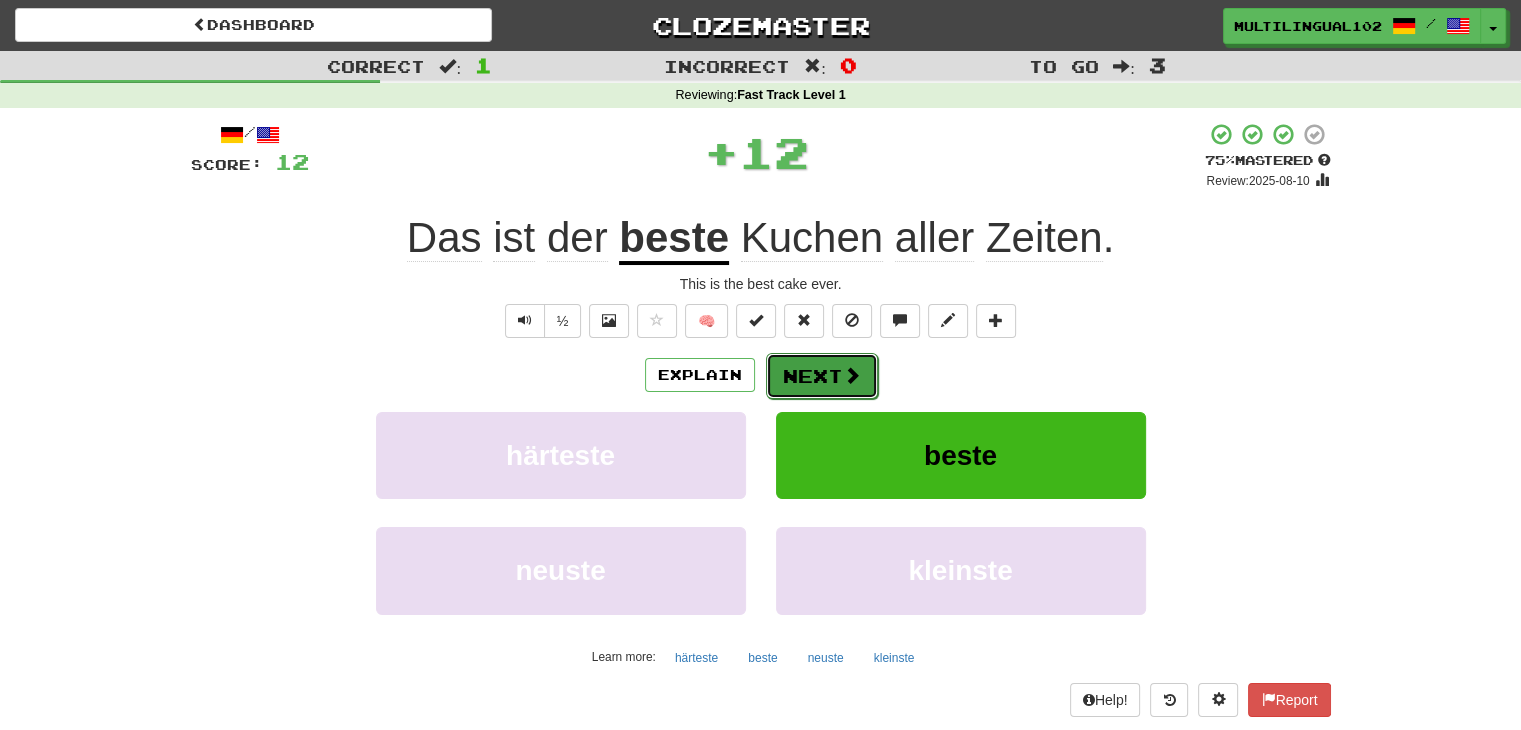 click on "Next" at bounding box center (822, 376) 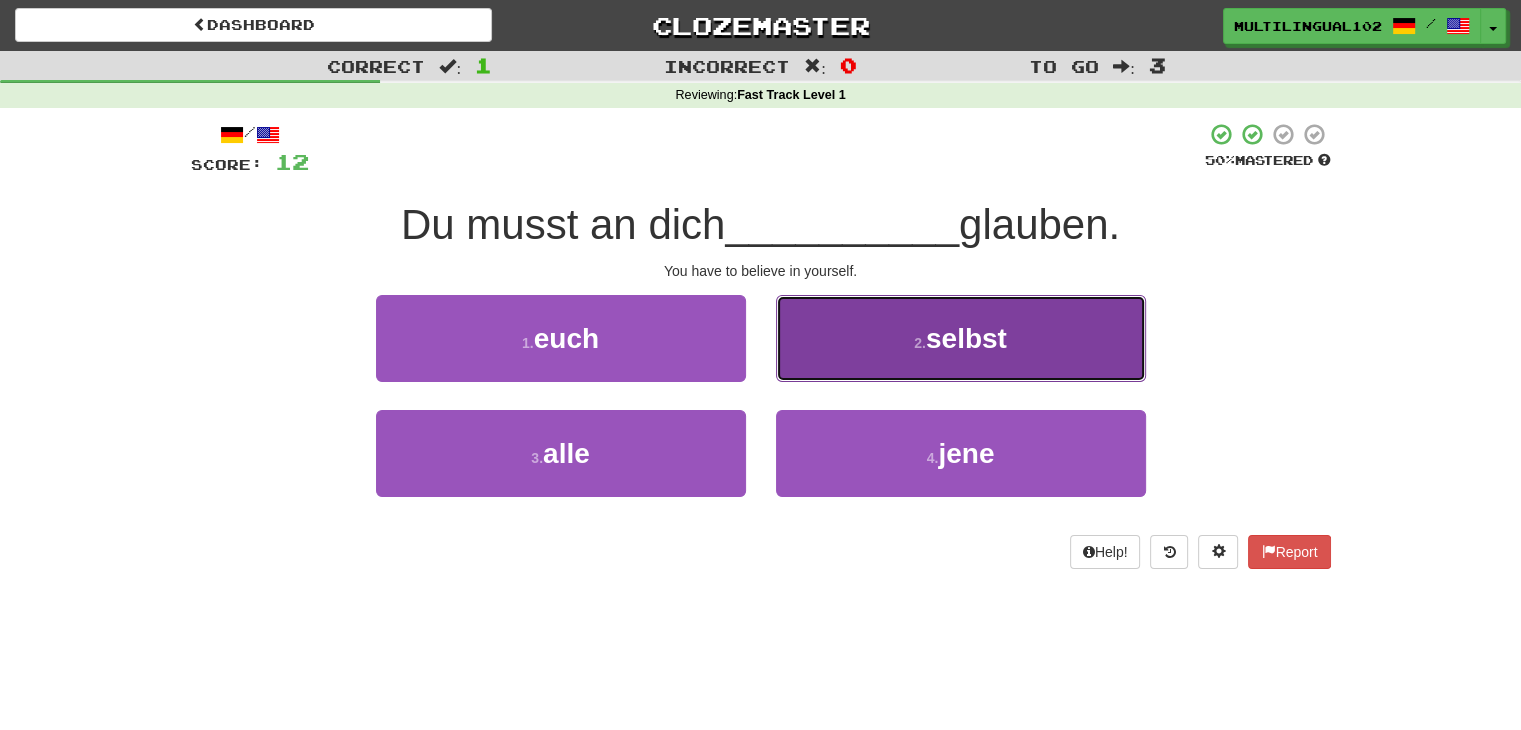 click on "2 .  selbst" at bounding box center [961, 338] 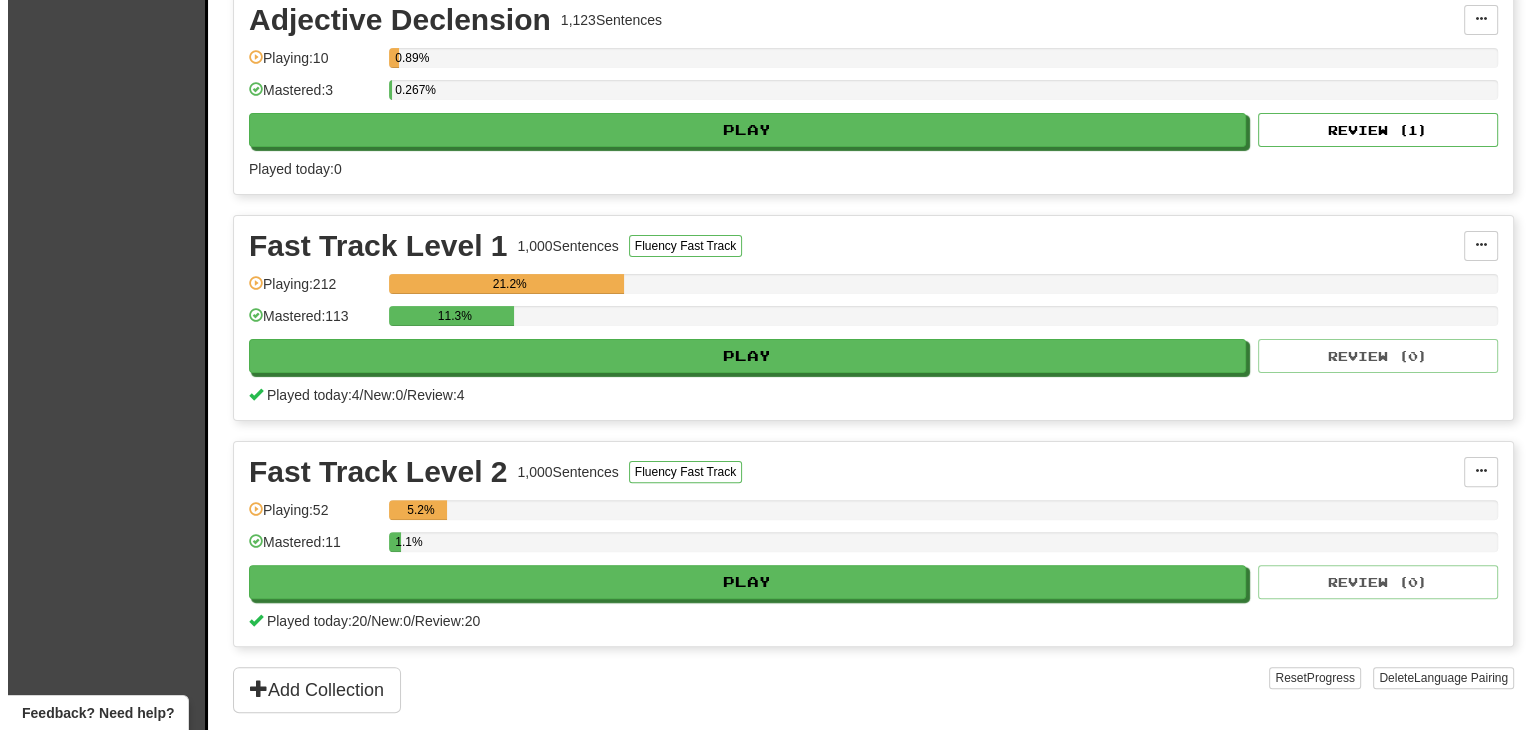 scroll, scrollTop: 659, scrollLeft: 0, axis: vertical 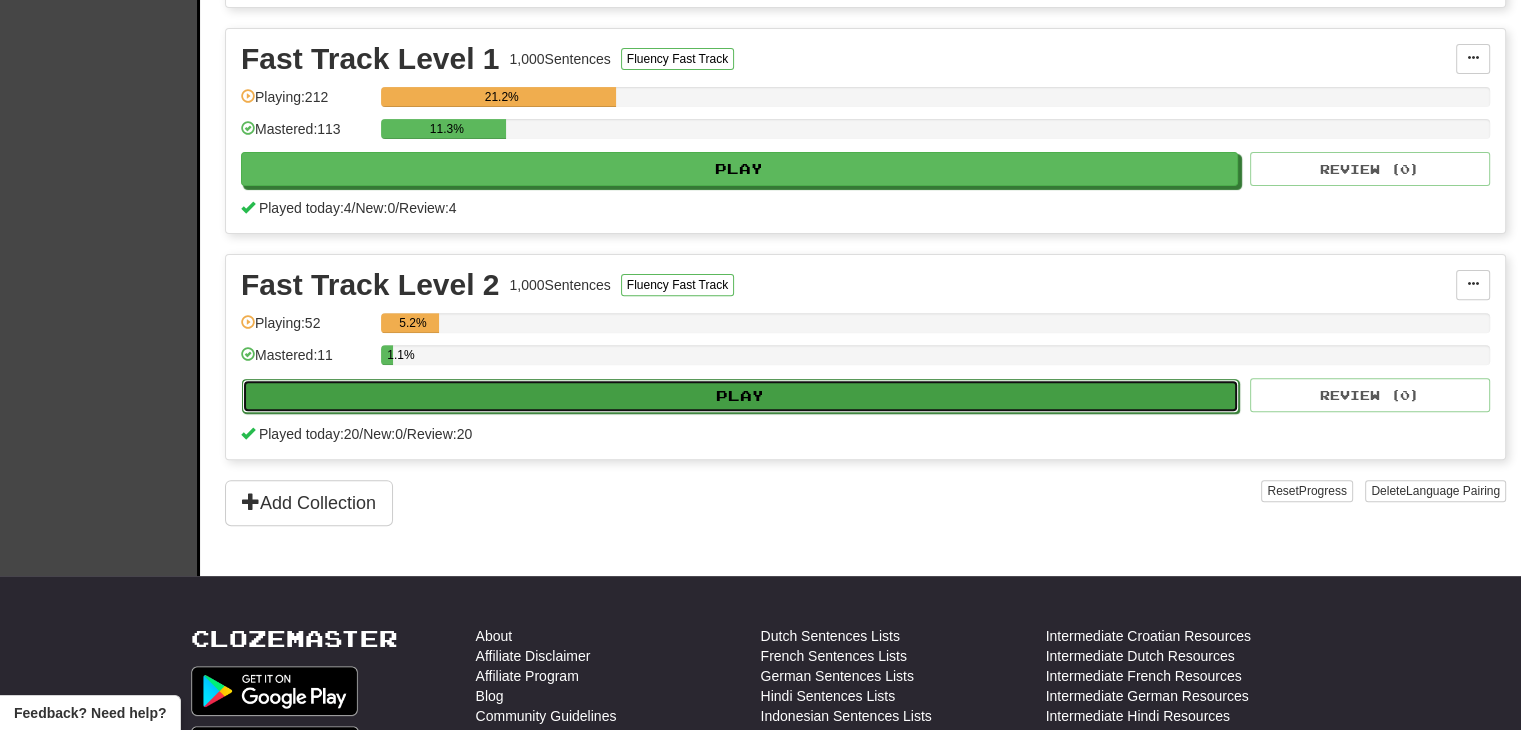 click on "Play" at bounding box center [740, 396] 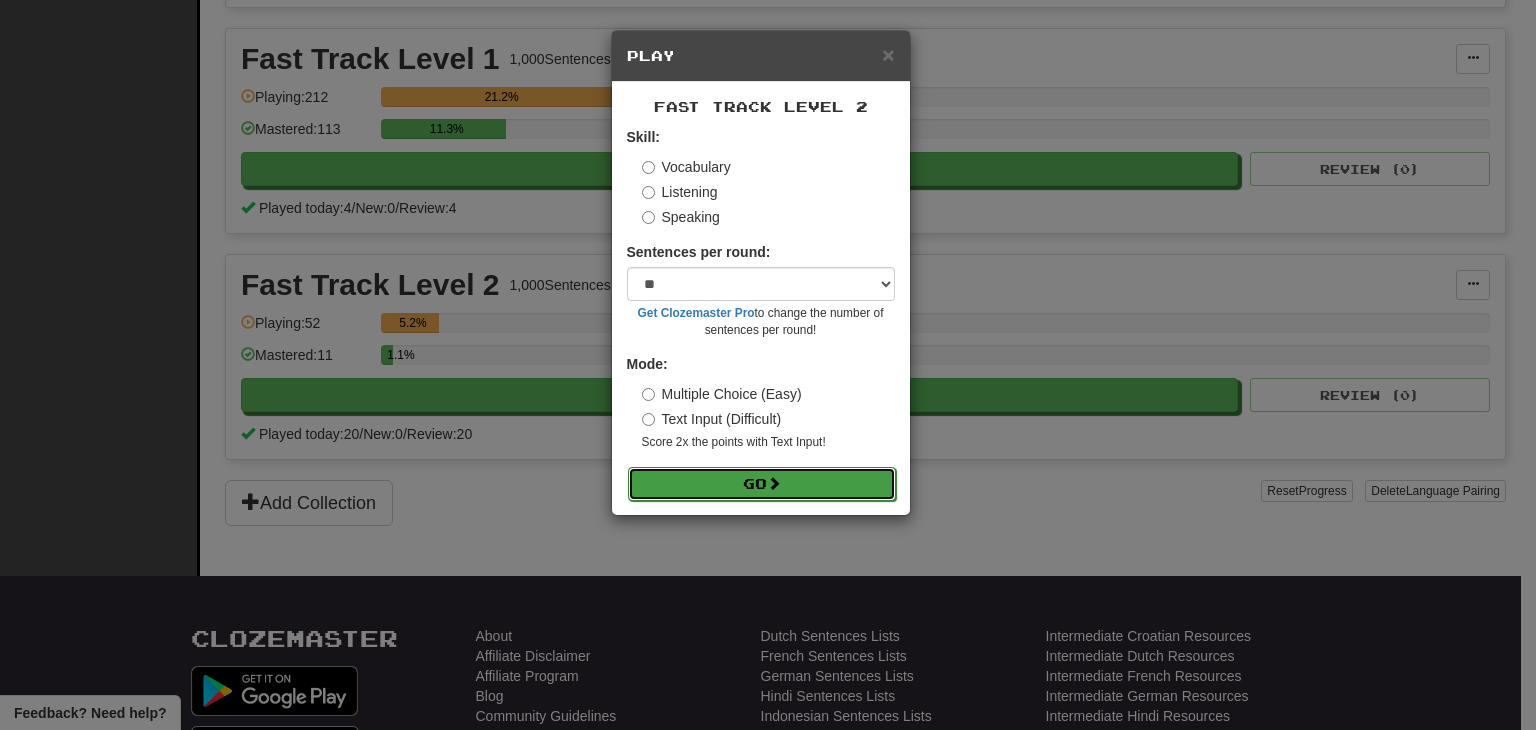 click on "Go" at bounding box center [762, 484] 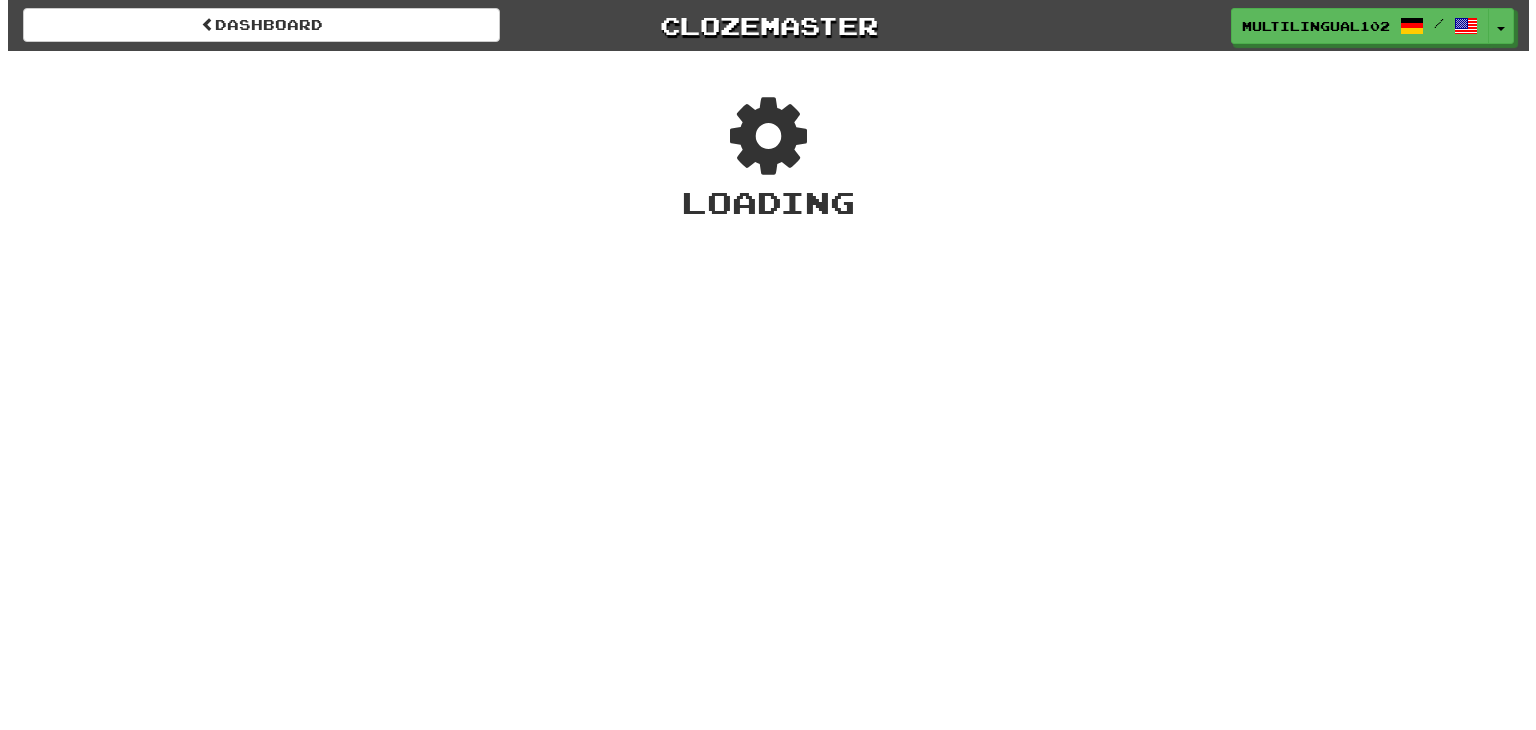 scroll, scrollTop: 0, scrollLeft: 0, axis: both 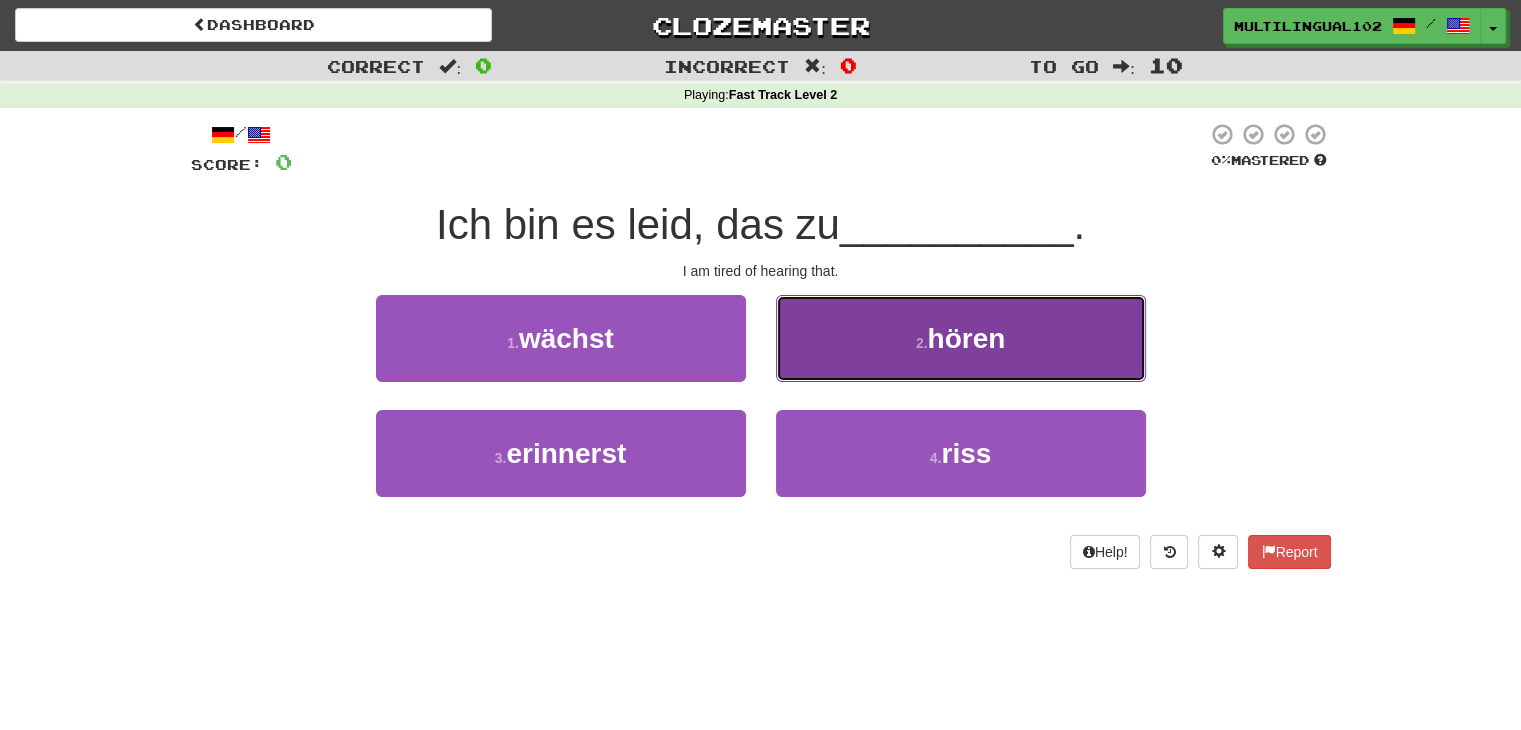 click on "2 .  hören" at bounding box center (961, 338) 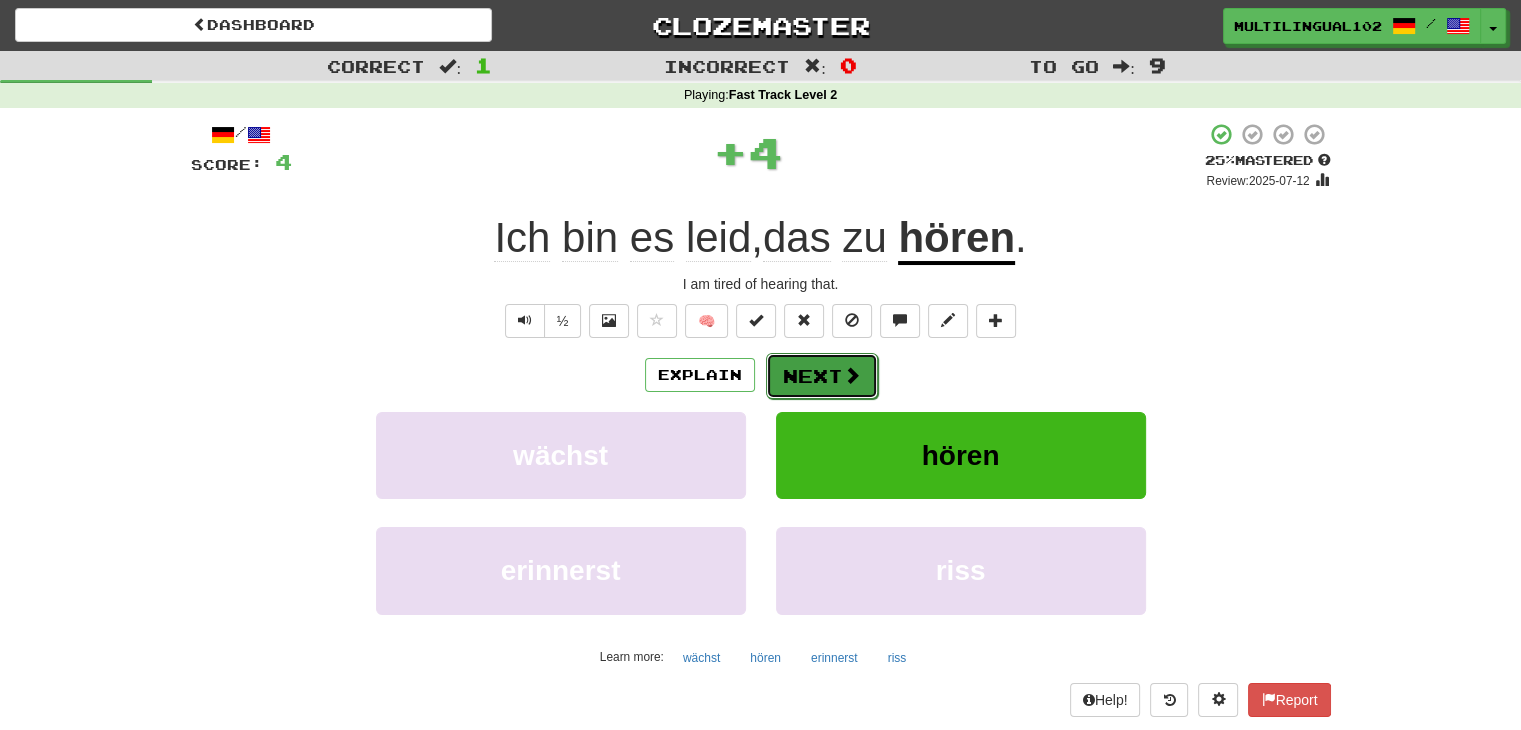 click on "Next" at bounding box center (822, 376) 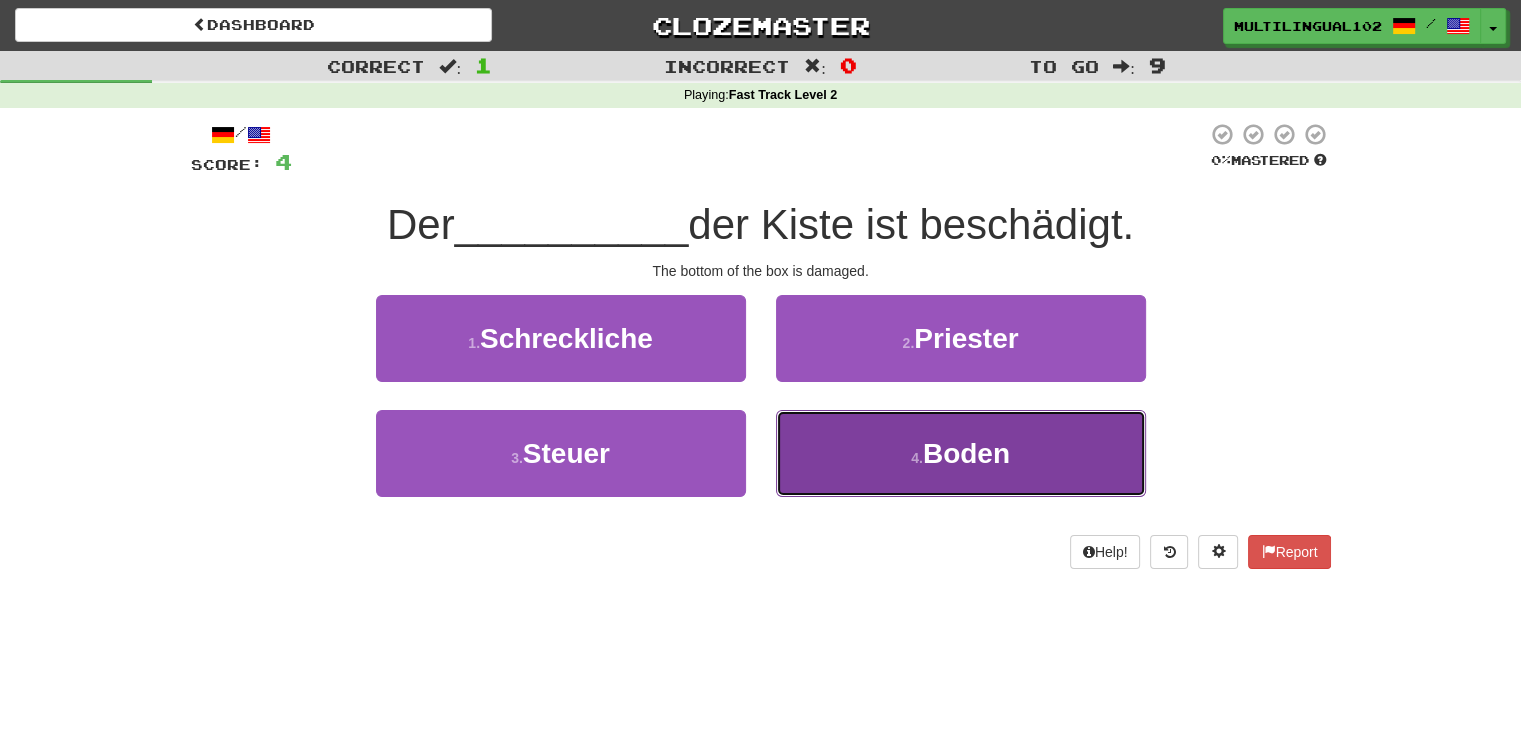 click on "4 .  Boden" at bounding box center [961, 453] 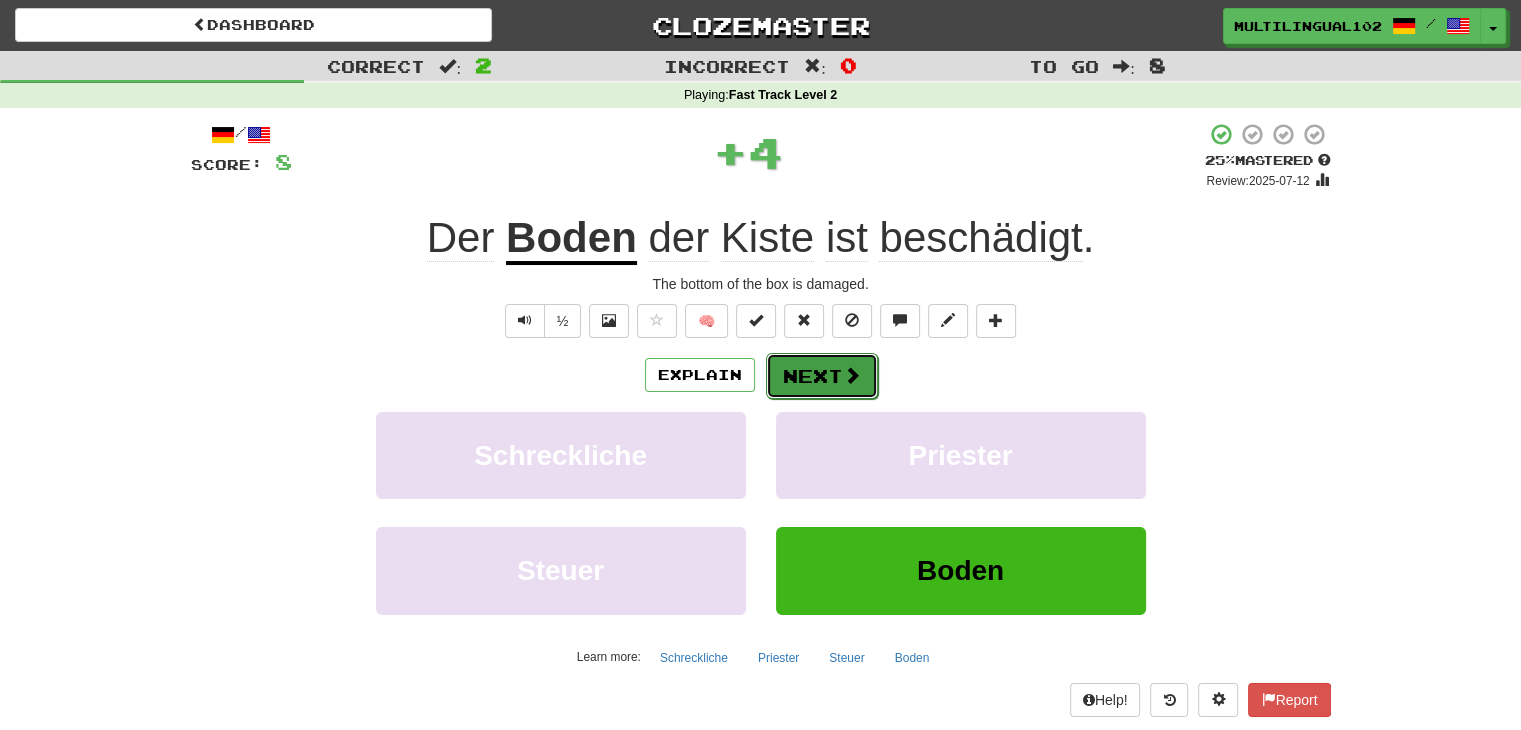 click at bounding box center (852, 375) 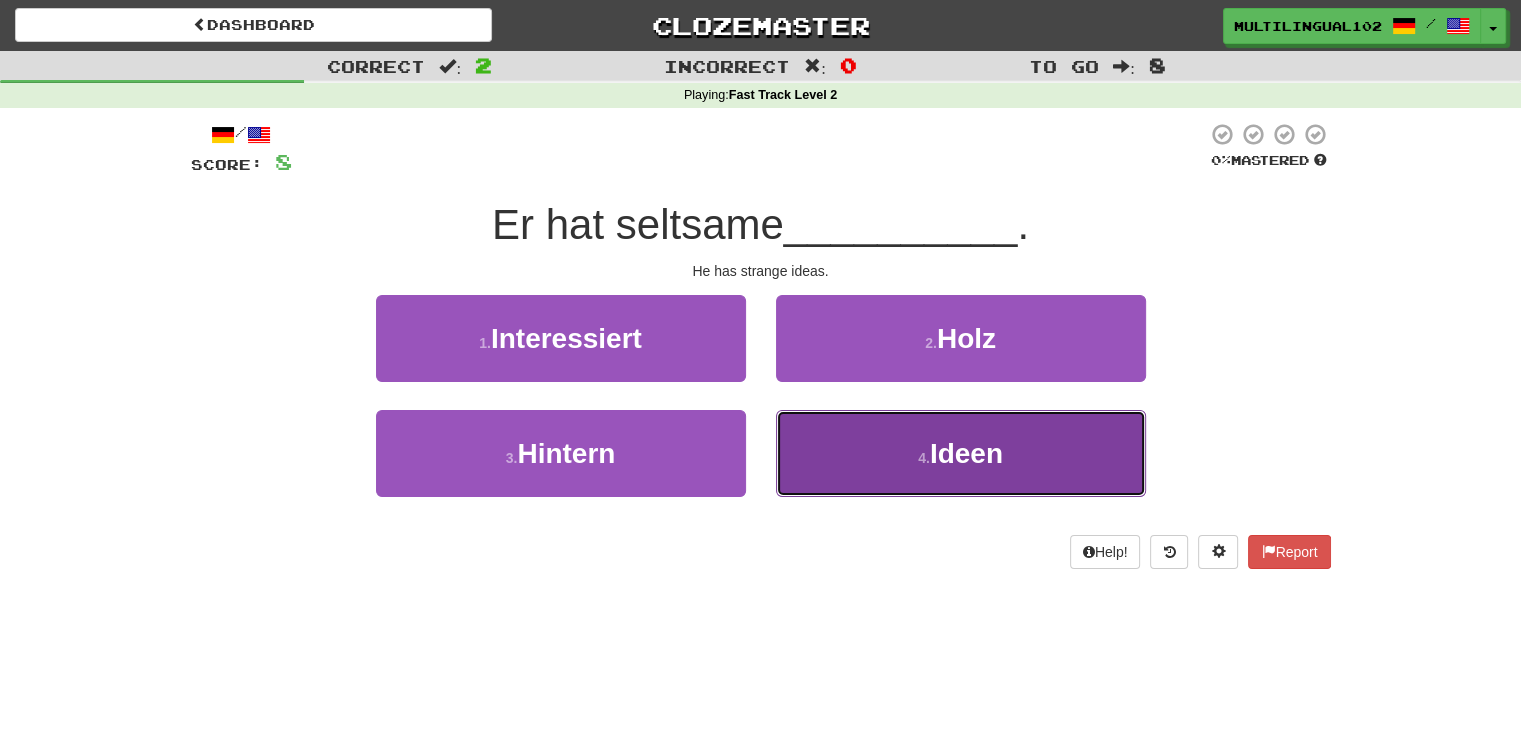 click on "4 .  Ideen" at bounding box center [961, 453] 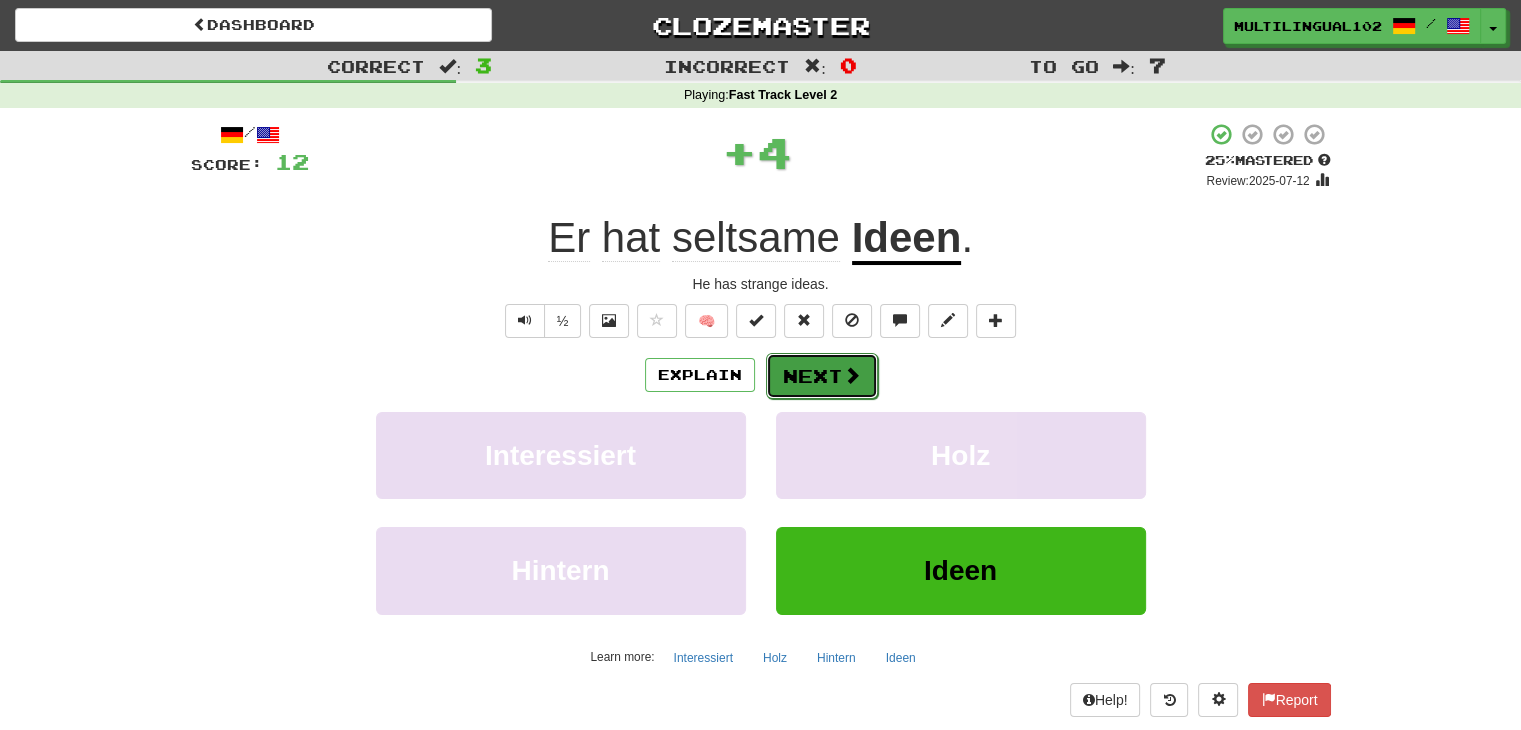 click on "Next" at bounding box center (822, 376) 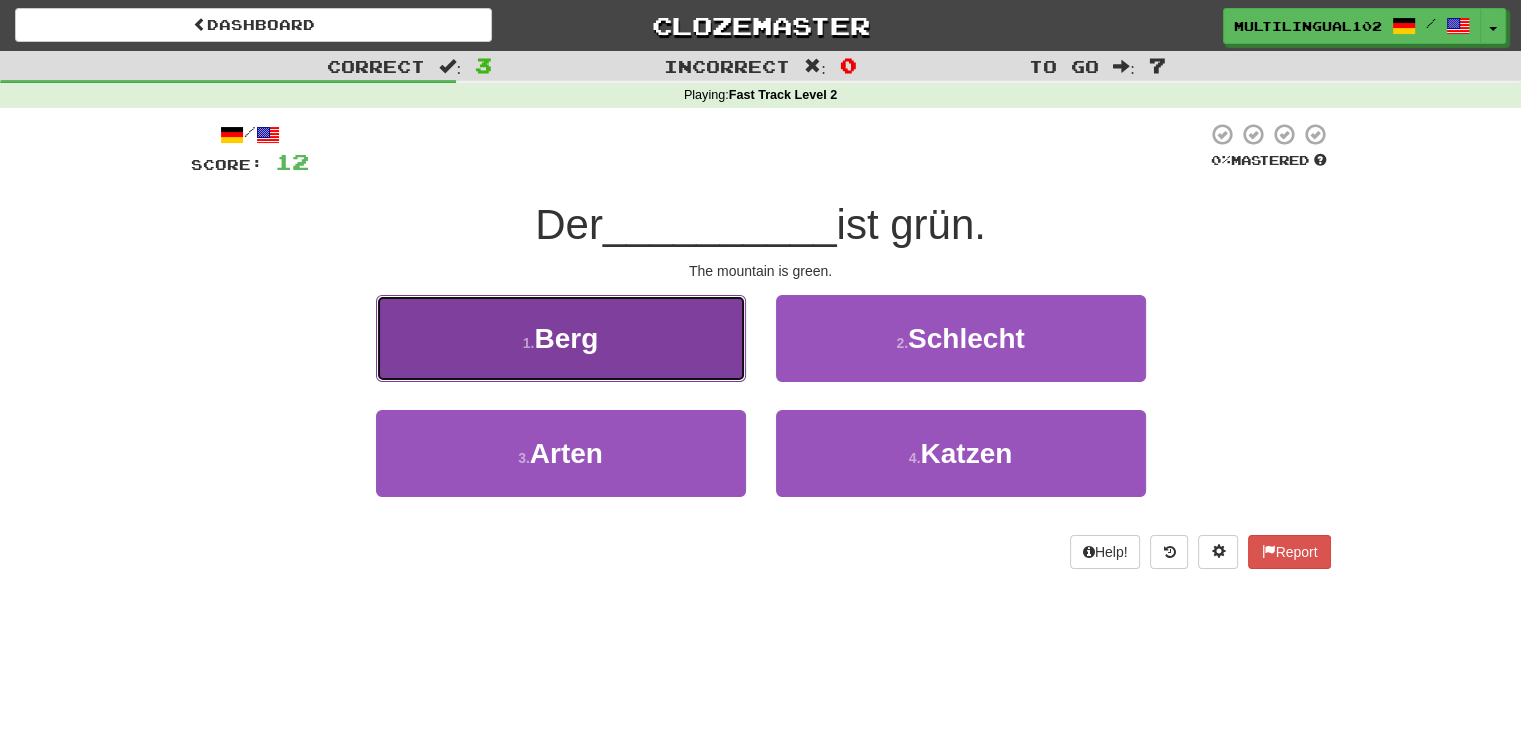 click on "1 .  Berg" at bounding box center (561, 338) 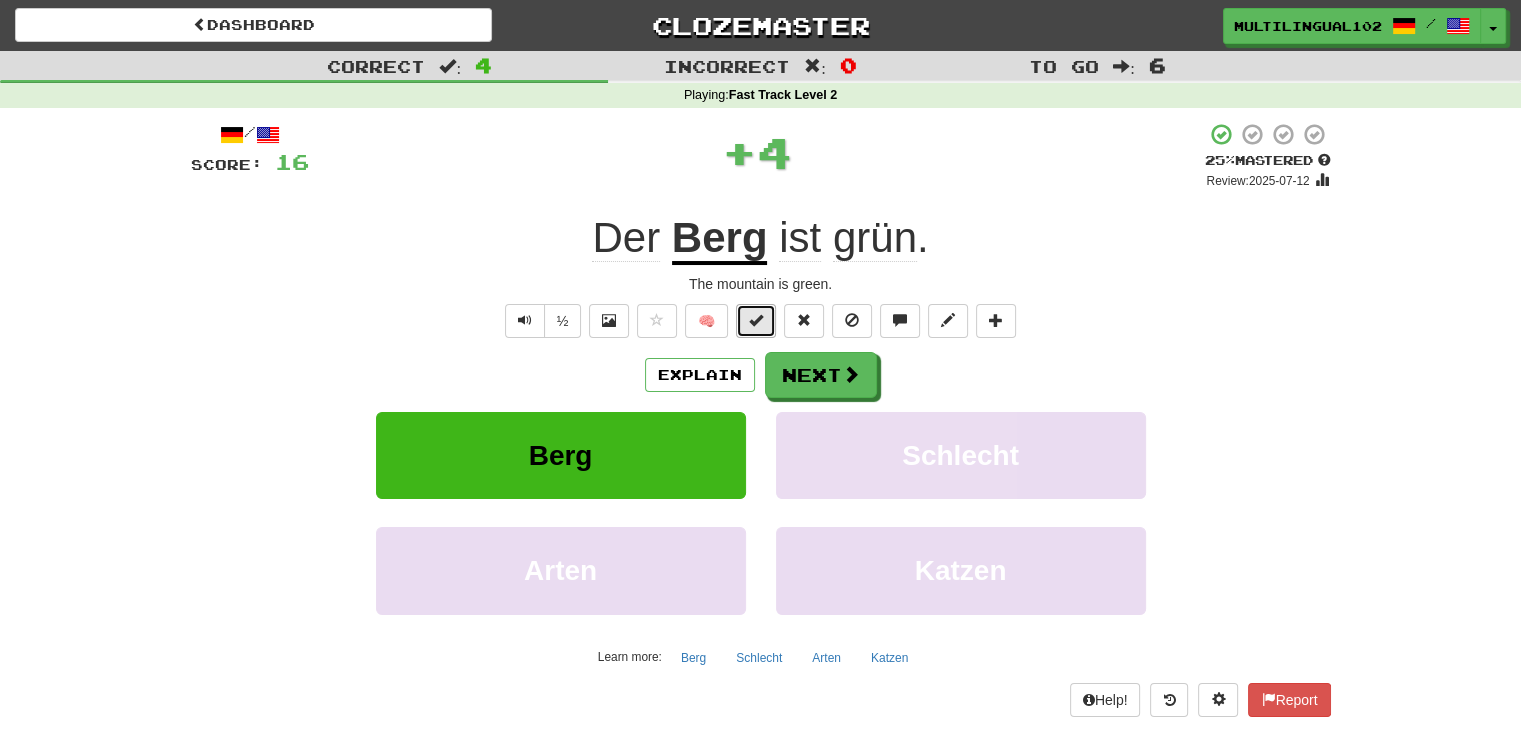 click at bounding box center (756, 321) 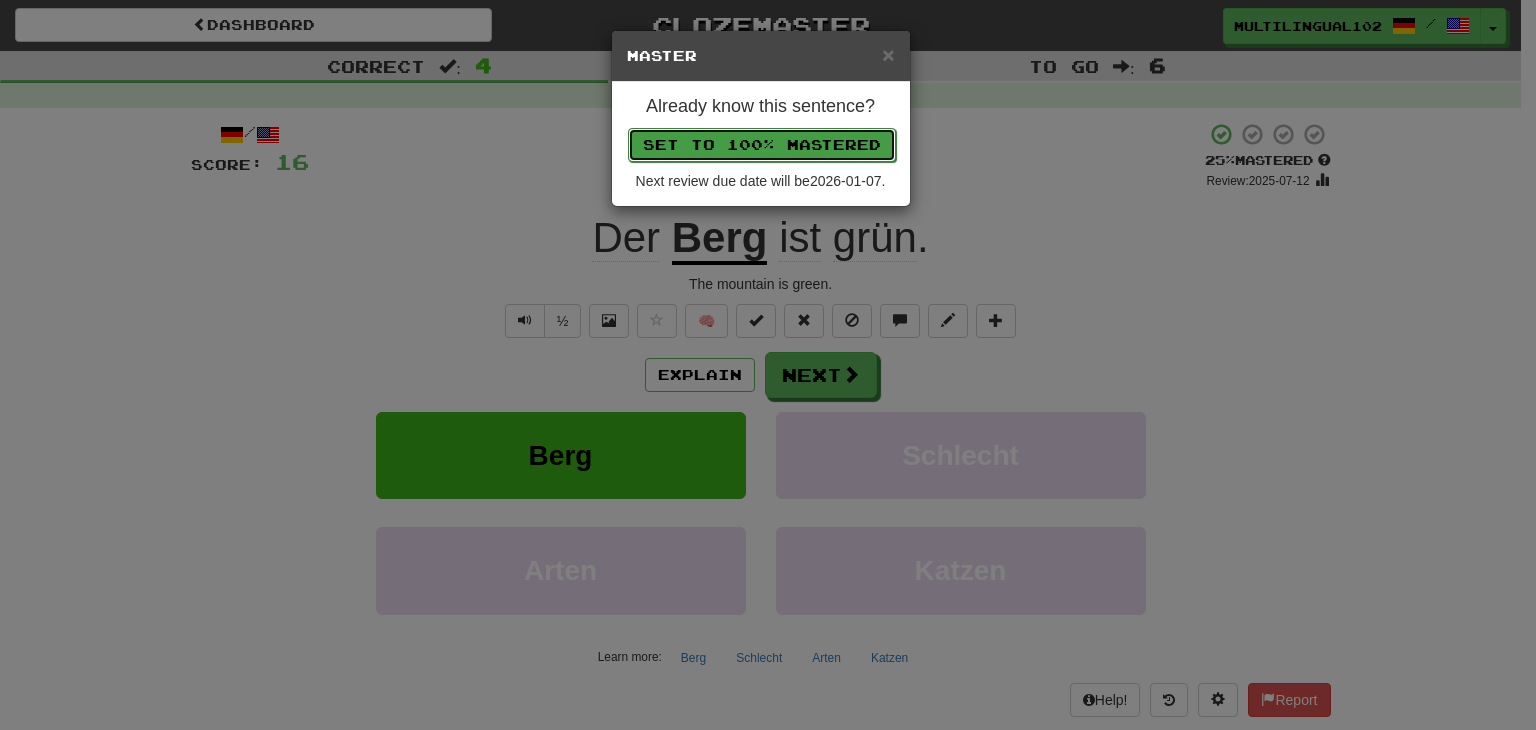 click on "Set to 100% Mastered" at bounding box center [762, 145] 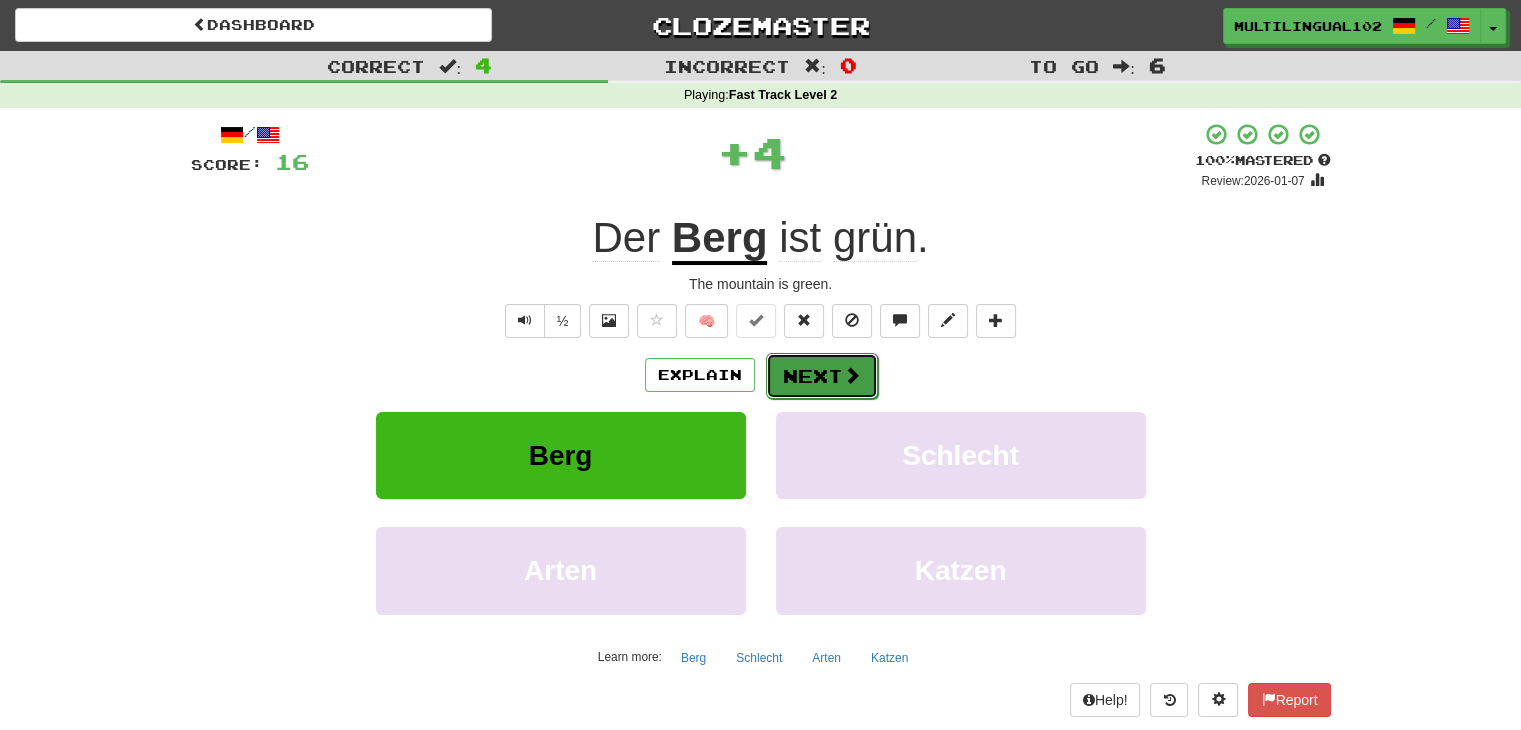 click on "Next" at bounding box center [822, 376] 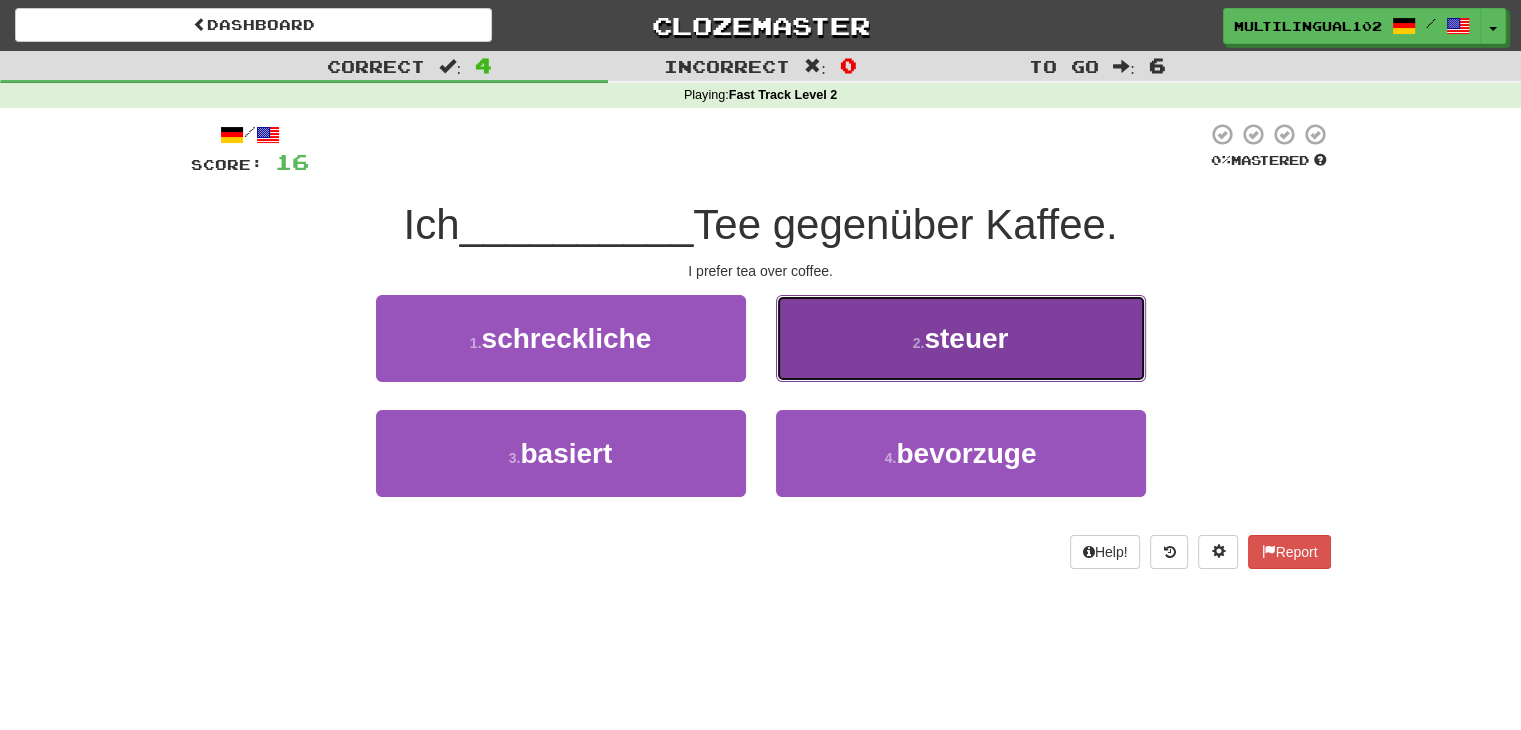 click on "2 .  steuer" at bounding box center [961, 338] 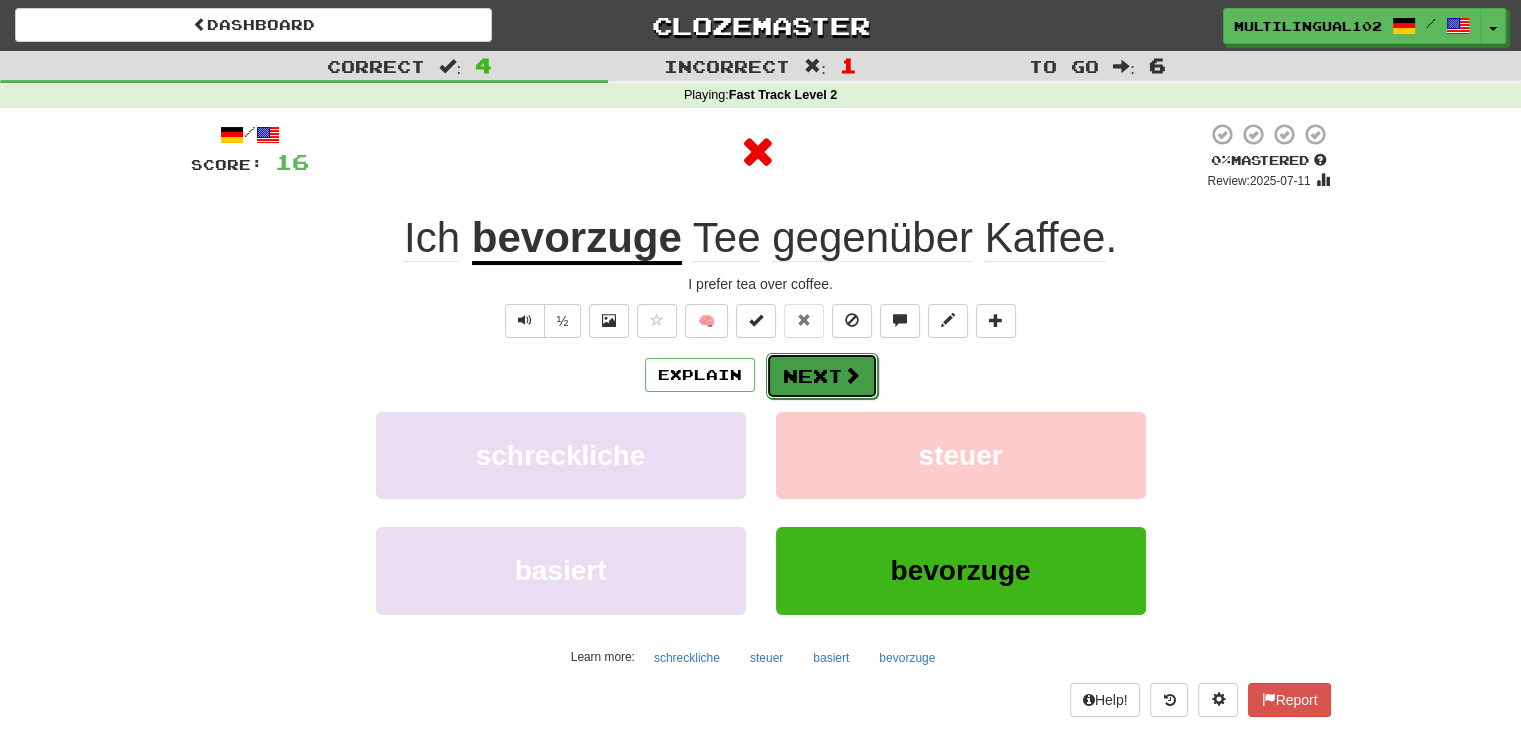 click on "Next" at bounding box center (822, 376) 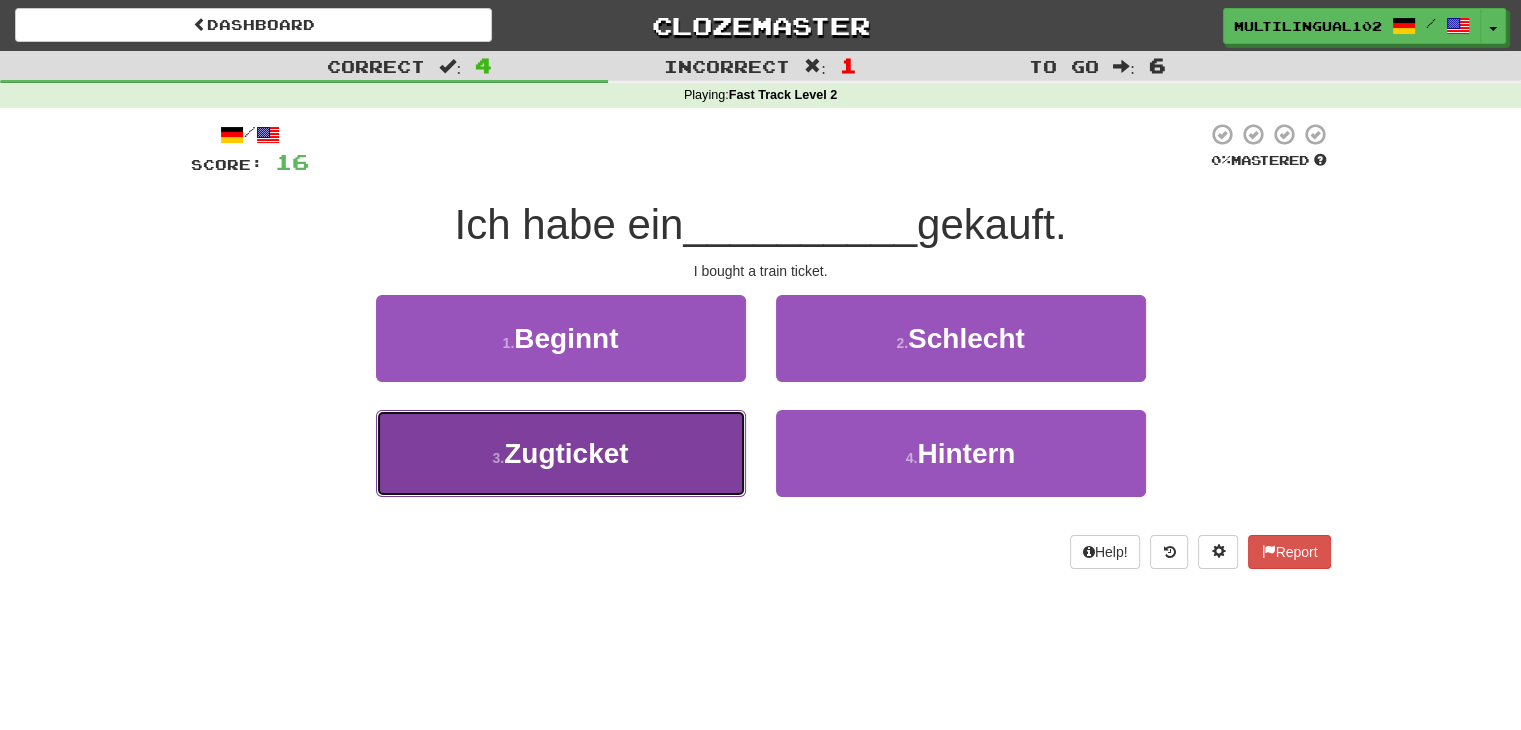 click on "3 .  Zugticket" at bounding box center (561, 453) 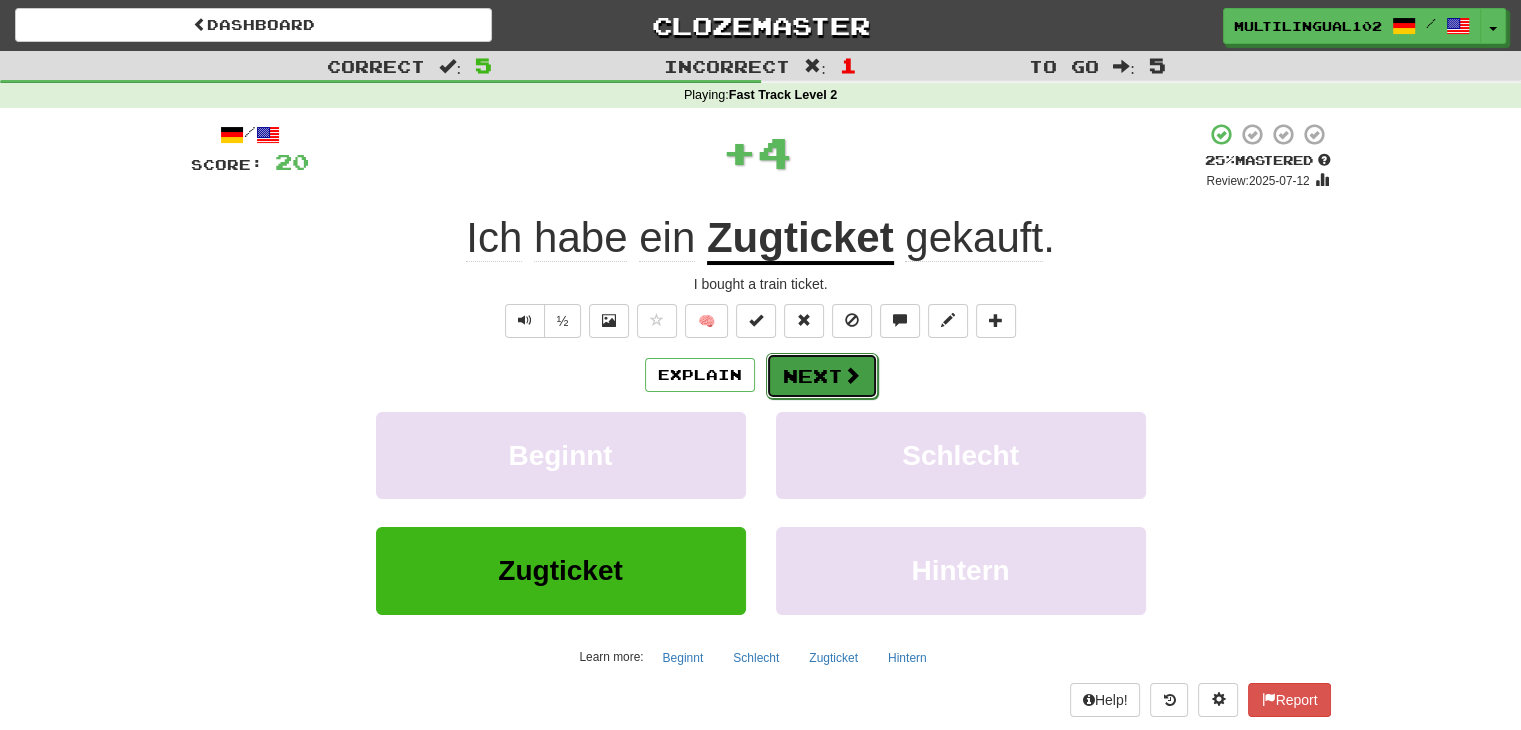 click on "Next" at bounding box center (822, 376) 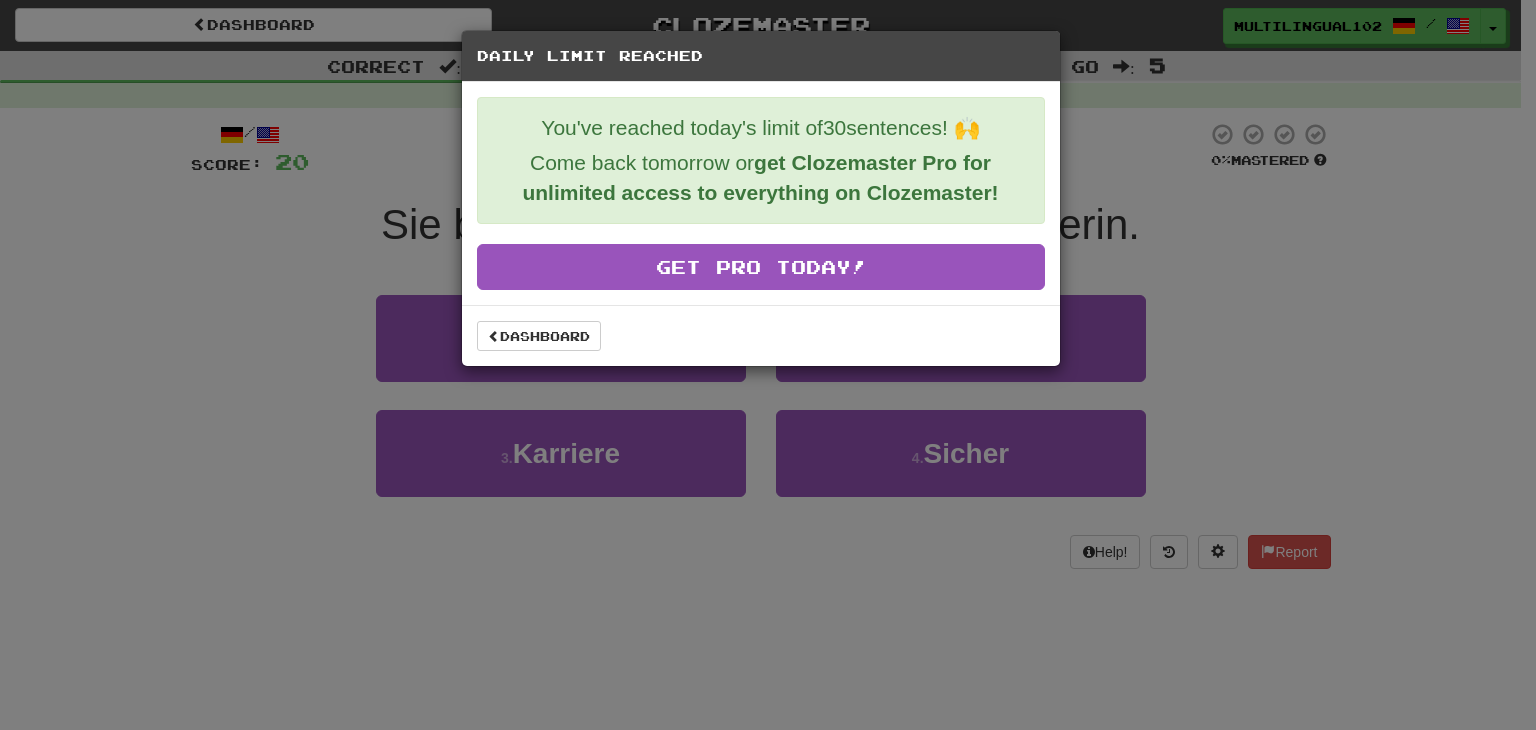 click on "Dashboard" at bounding box center [761, 335] 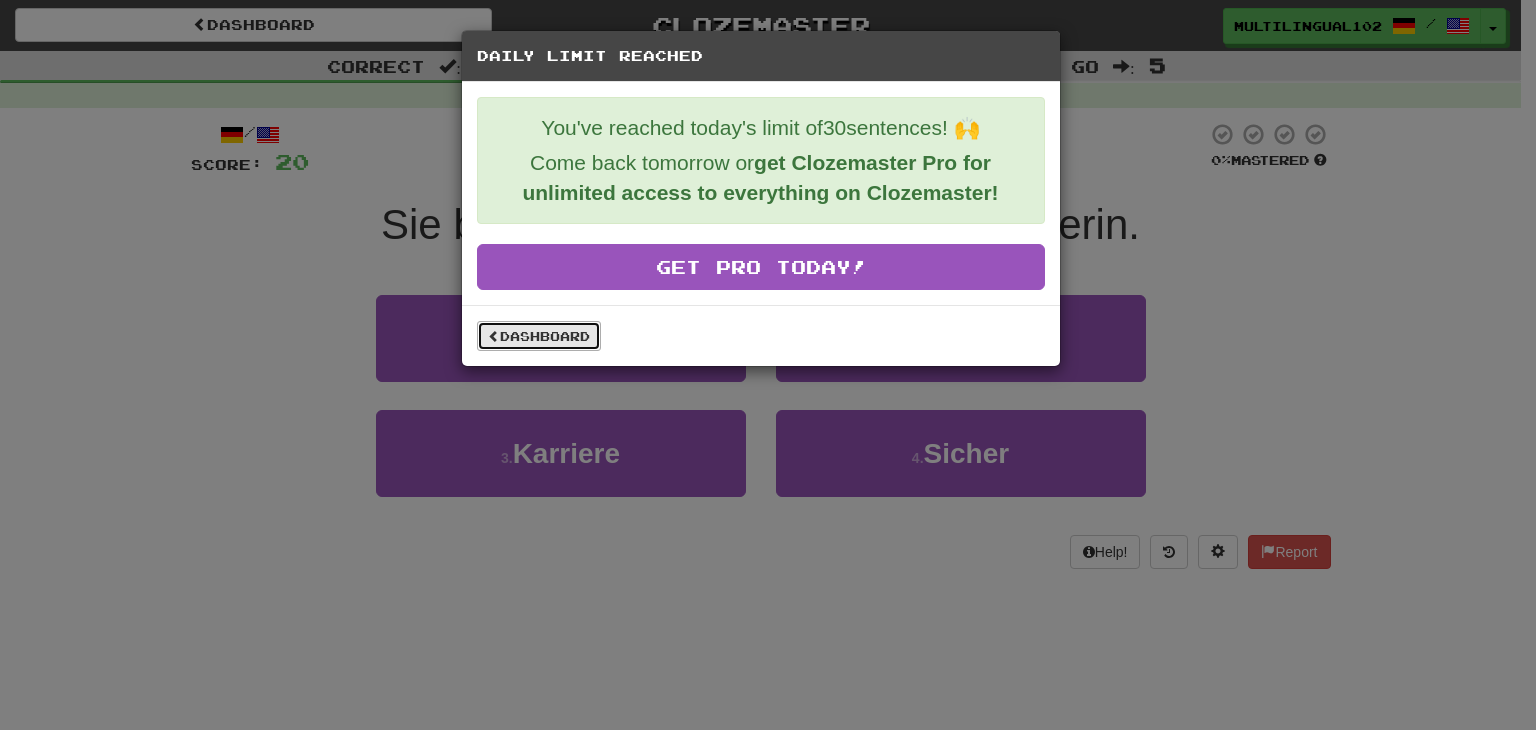 click on "Dashboard" at bounding box center [539, 336] 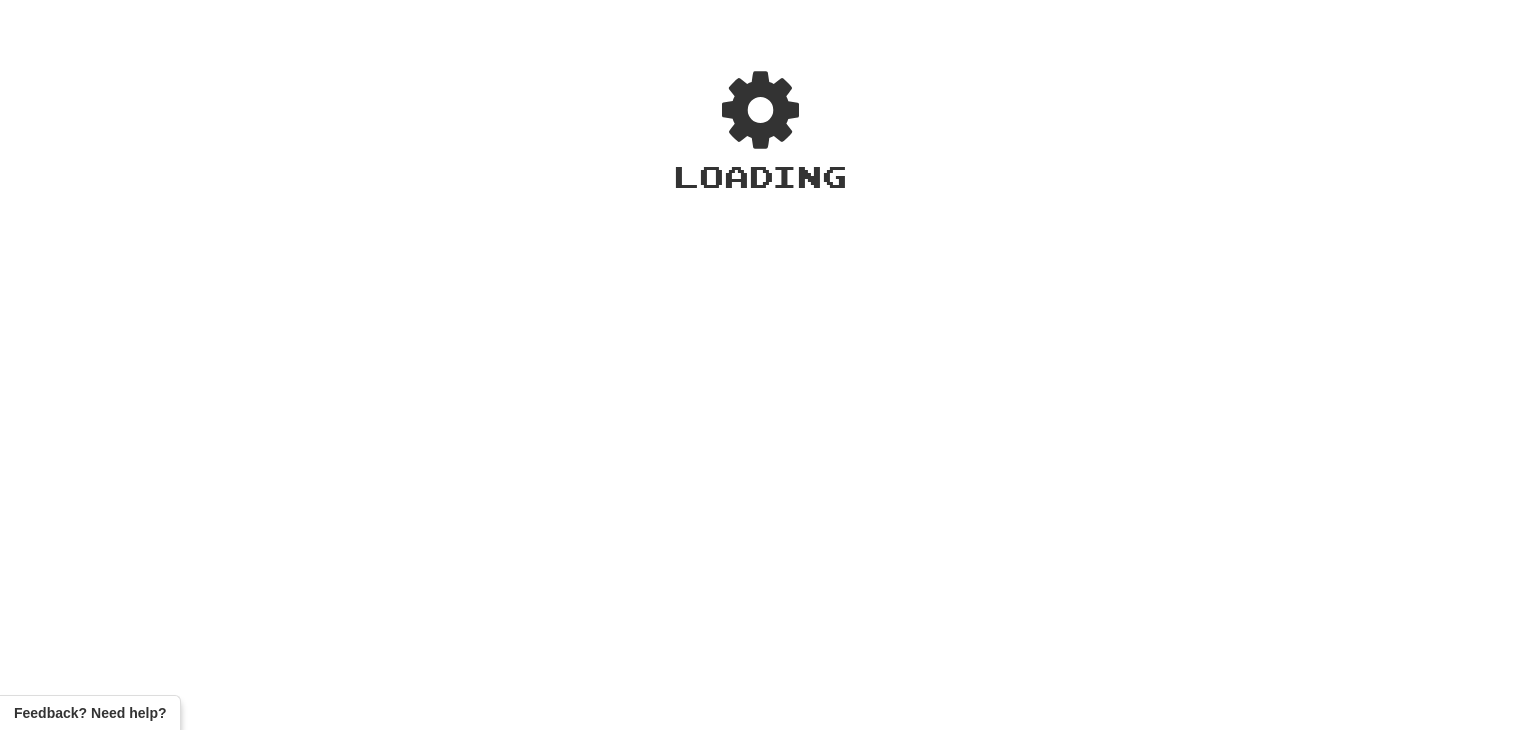 scroll, scrollTop: 0, scrollLeft: 0, axis: both 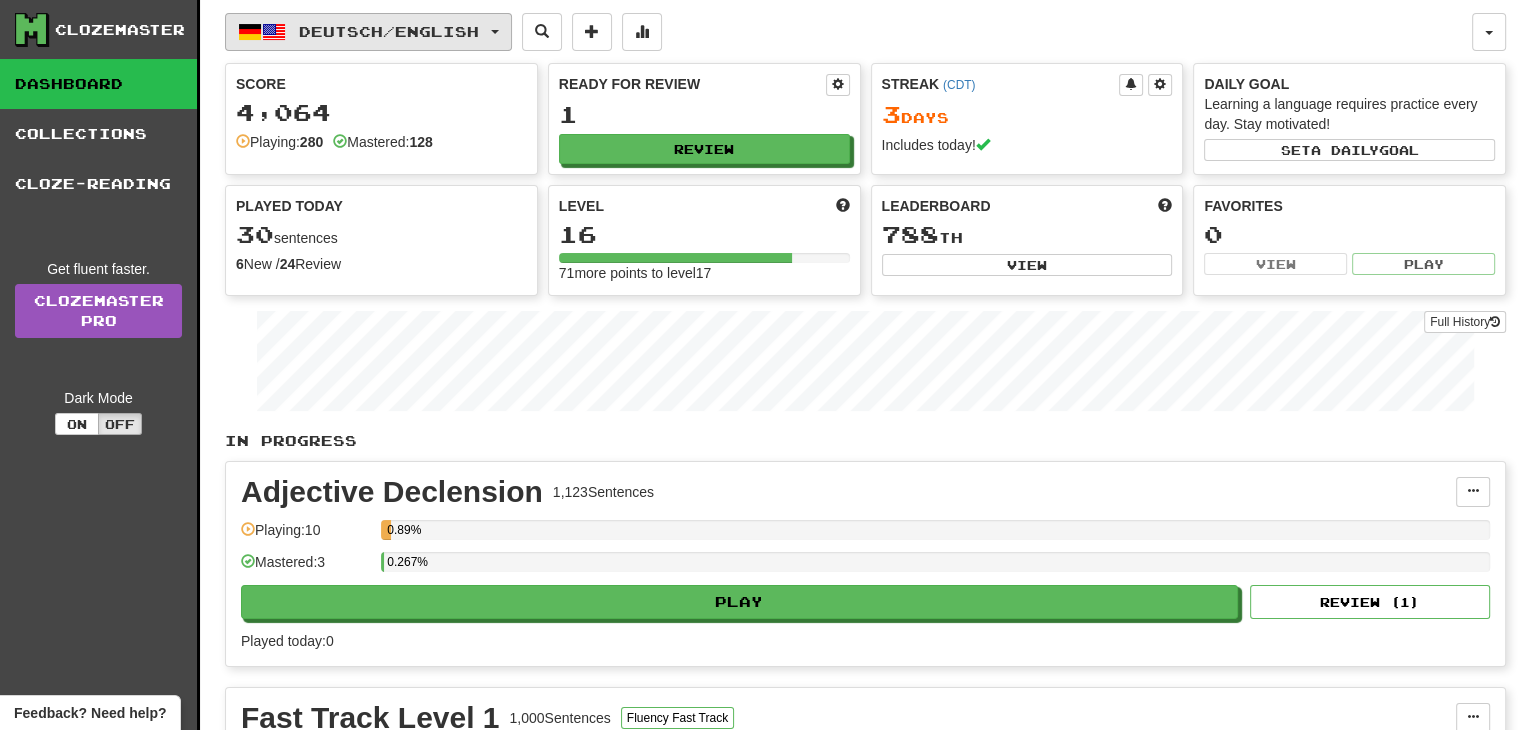 click on "Deutsch  /  English" at bounding box center (368, 32) 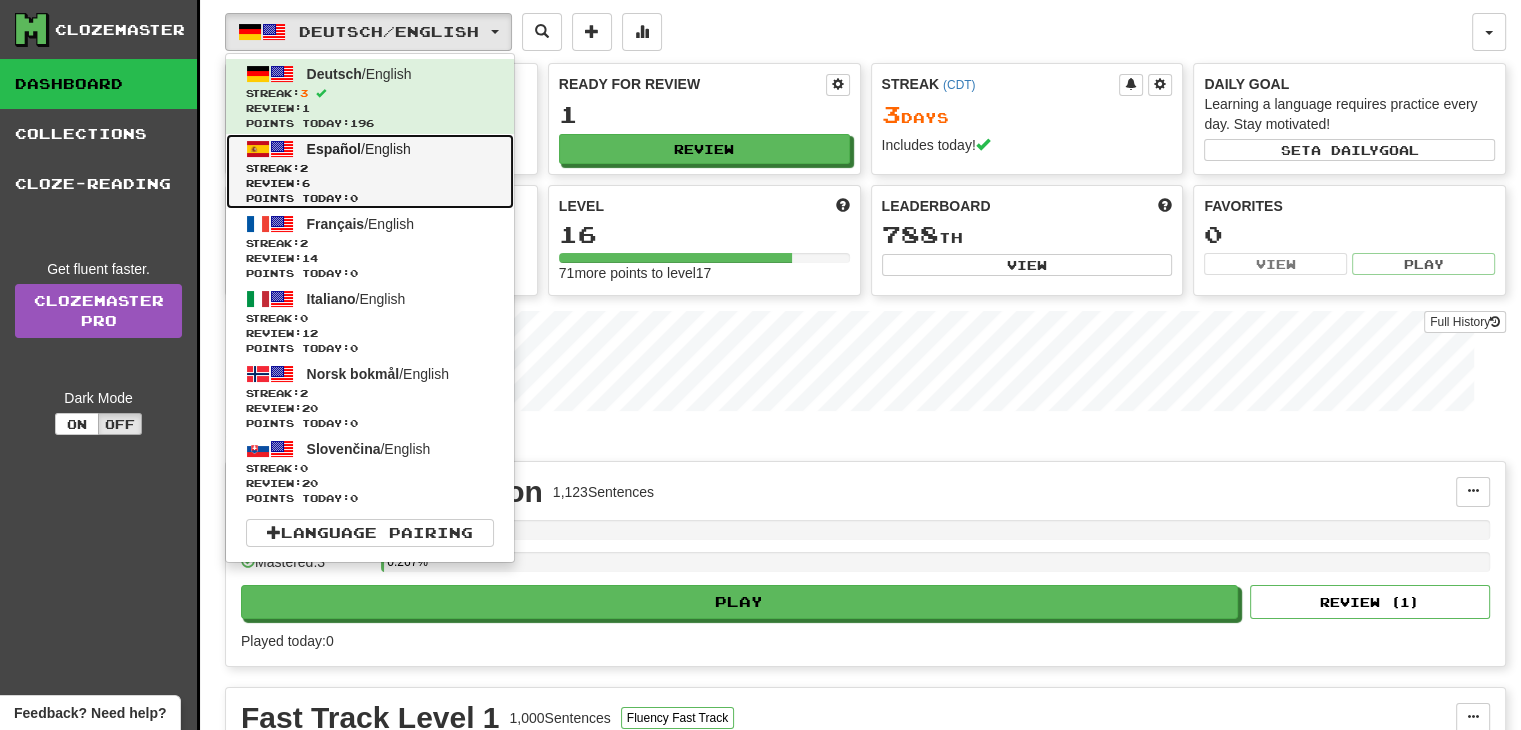 click on "Review:  6" at bounding box center [370, 183] 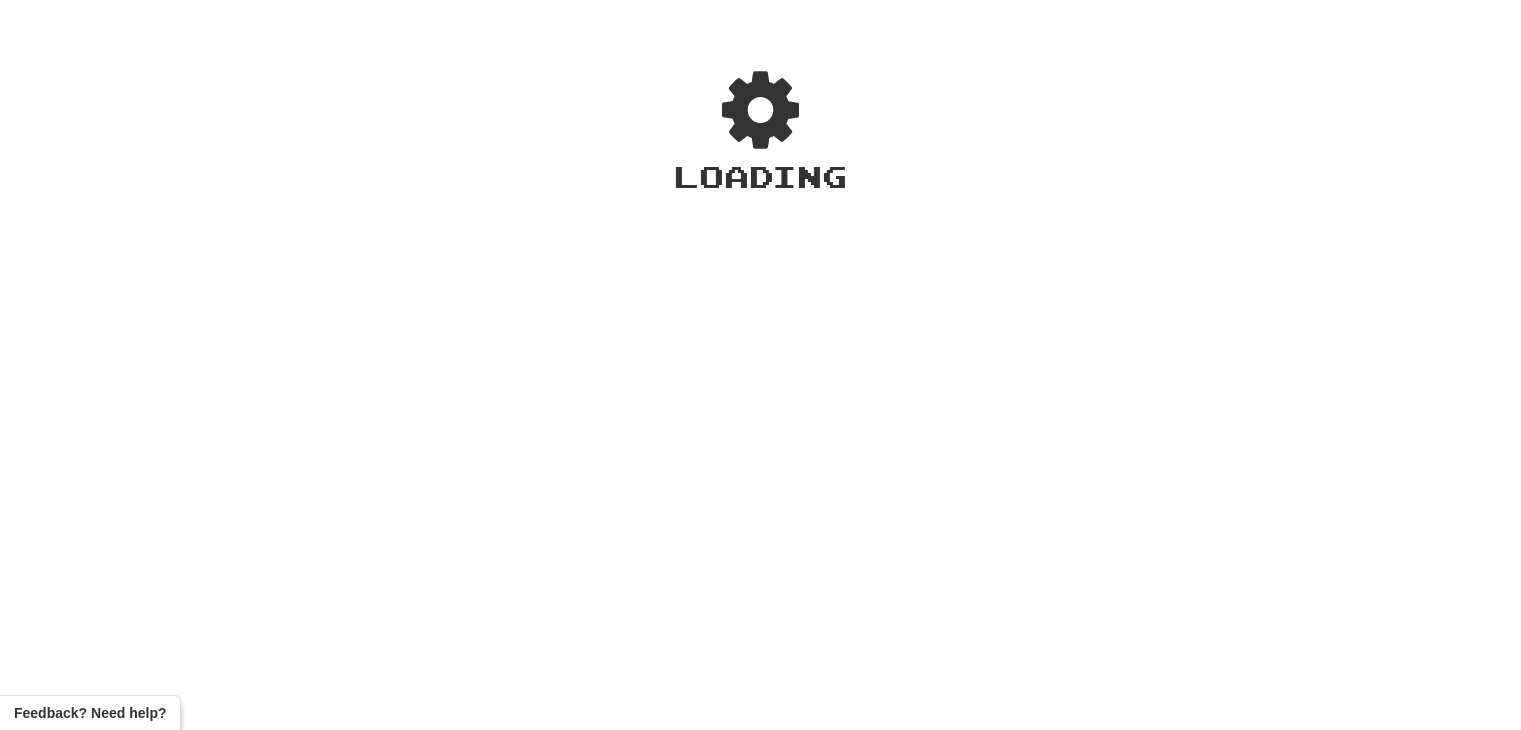 scroll, scrollTop: 0, scrollLeft: 0, axis: both 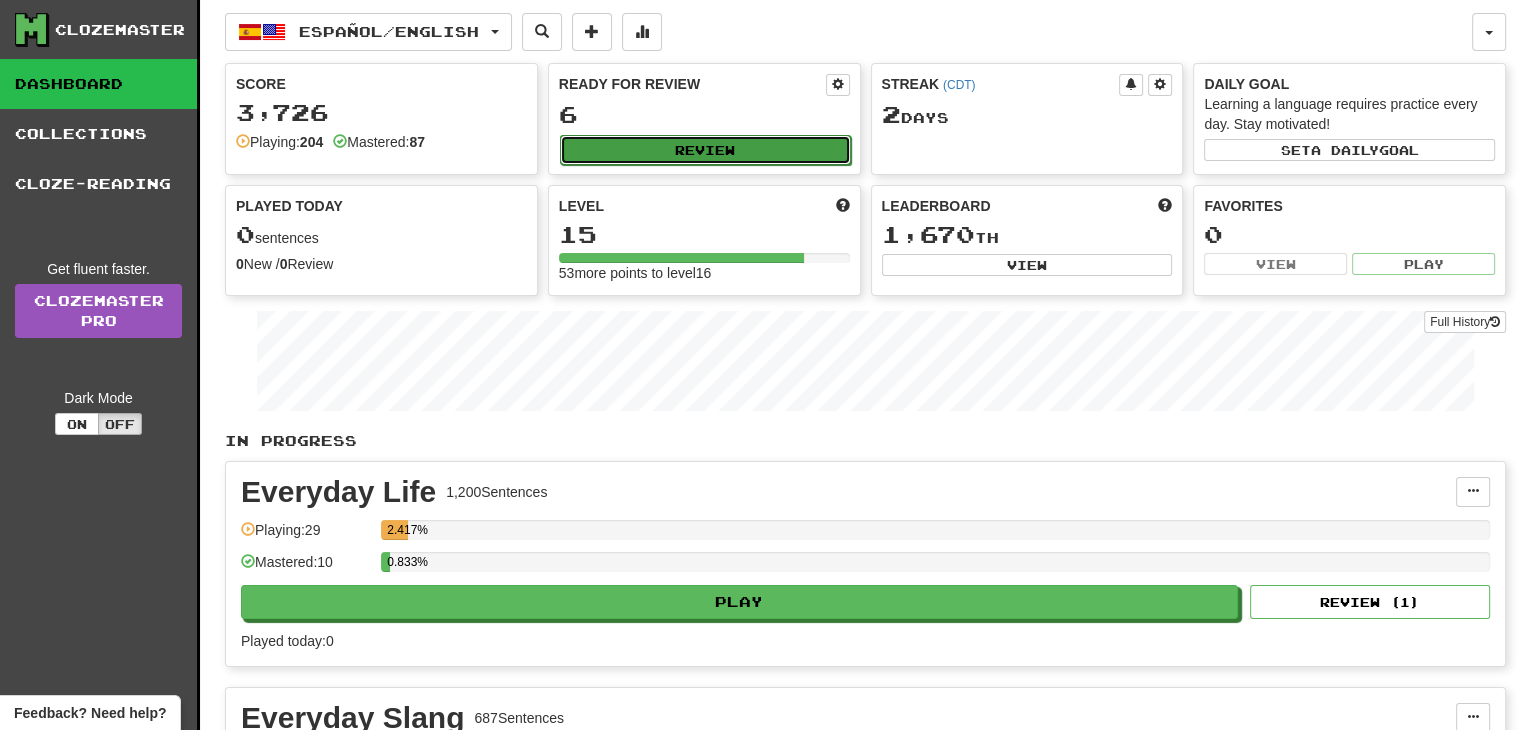 click on "Review" at bounding box center (705, 150) 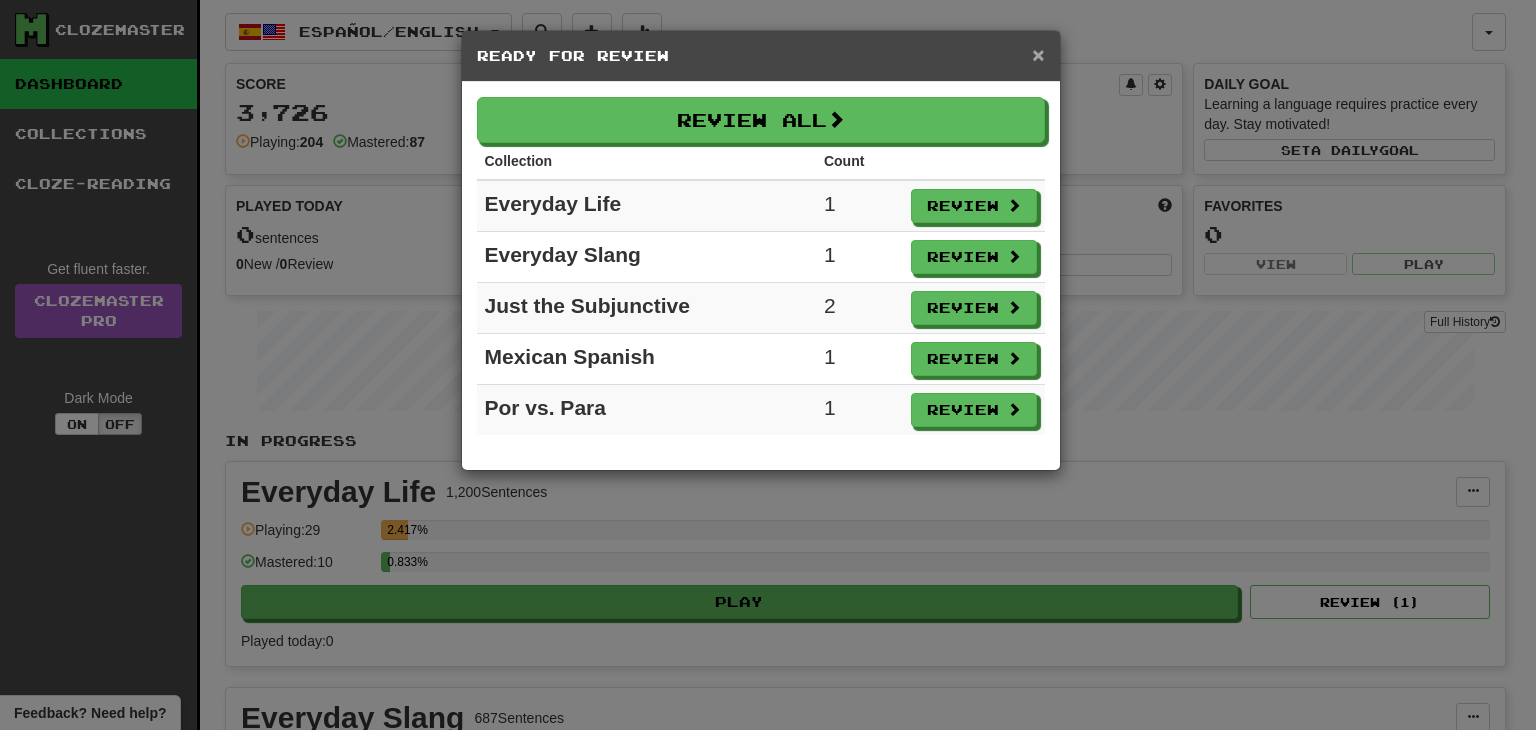 click on "×" at bounding box center (1038, 54) 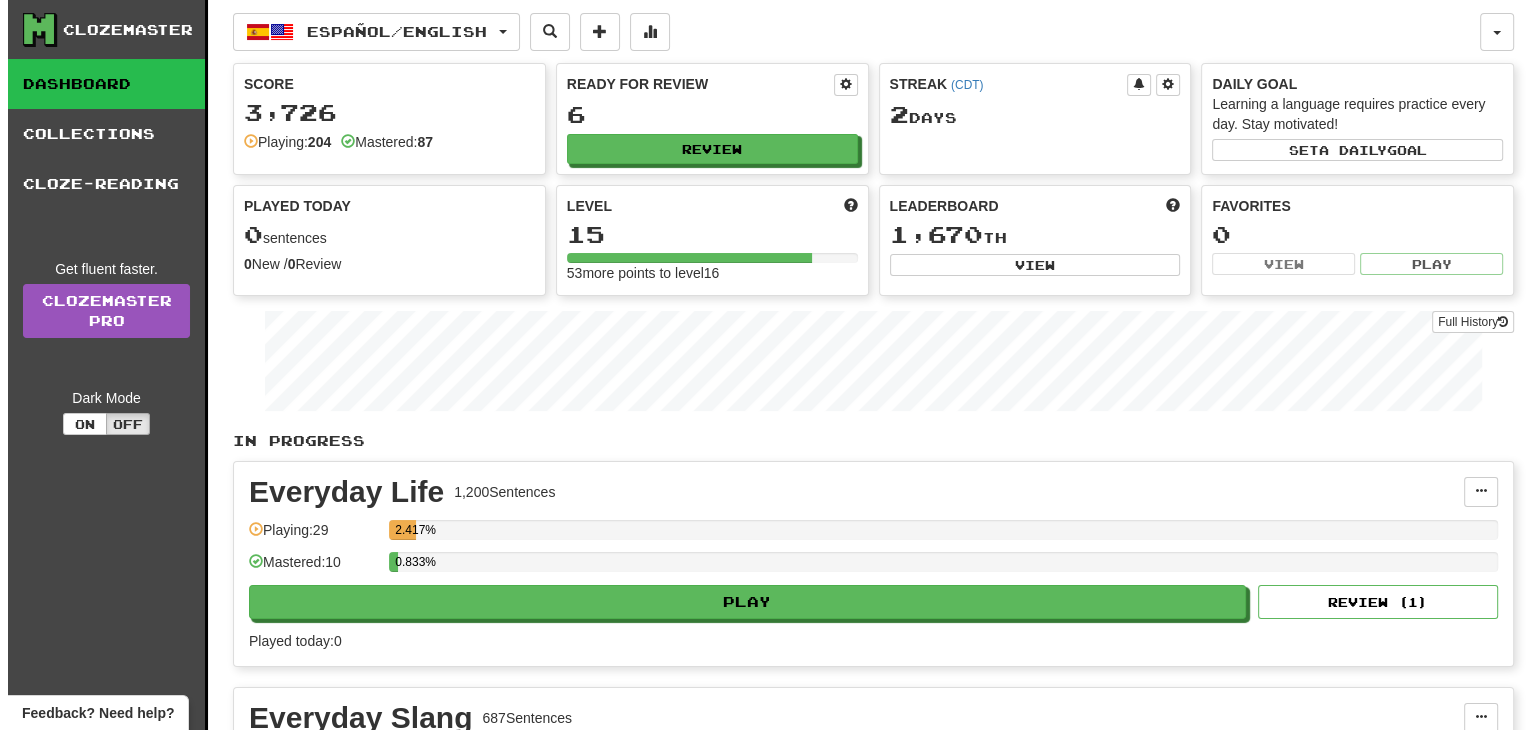 scroll, scrollTop: 364, scrollLeft: 0, axis: vertical 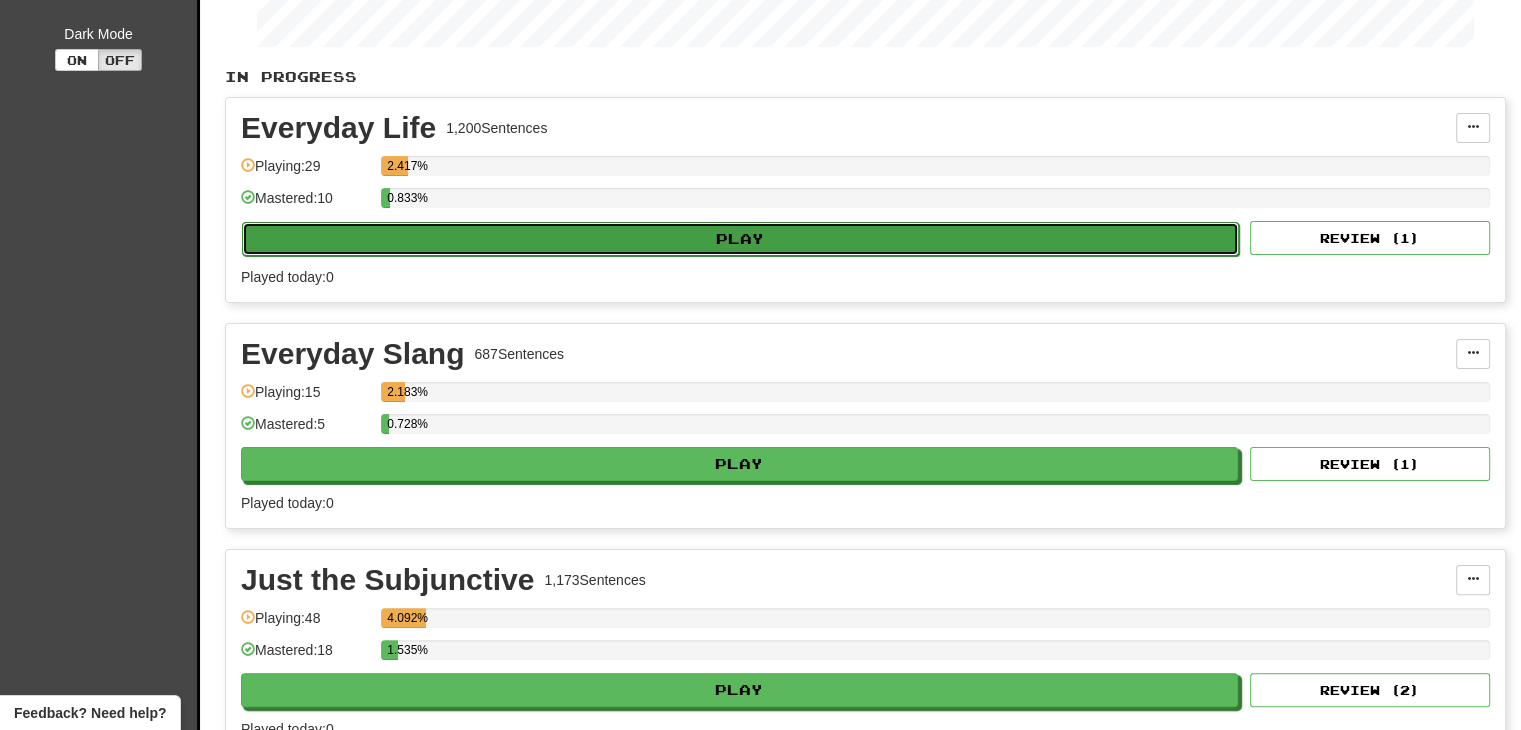 click on "Play" at bounding box center (740, 239) 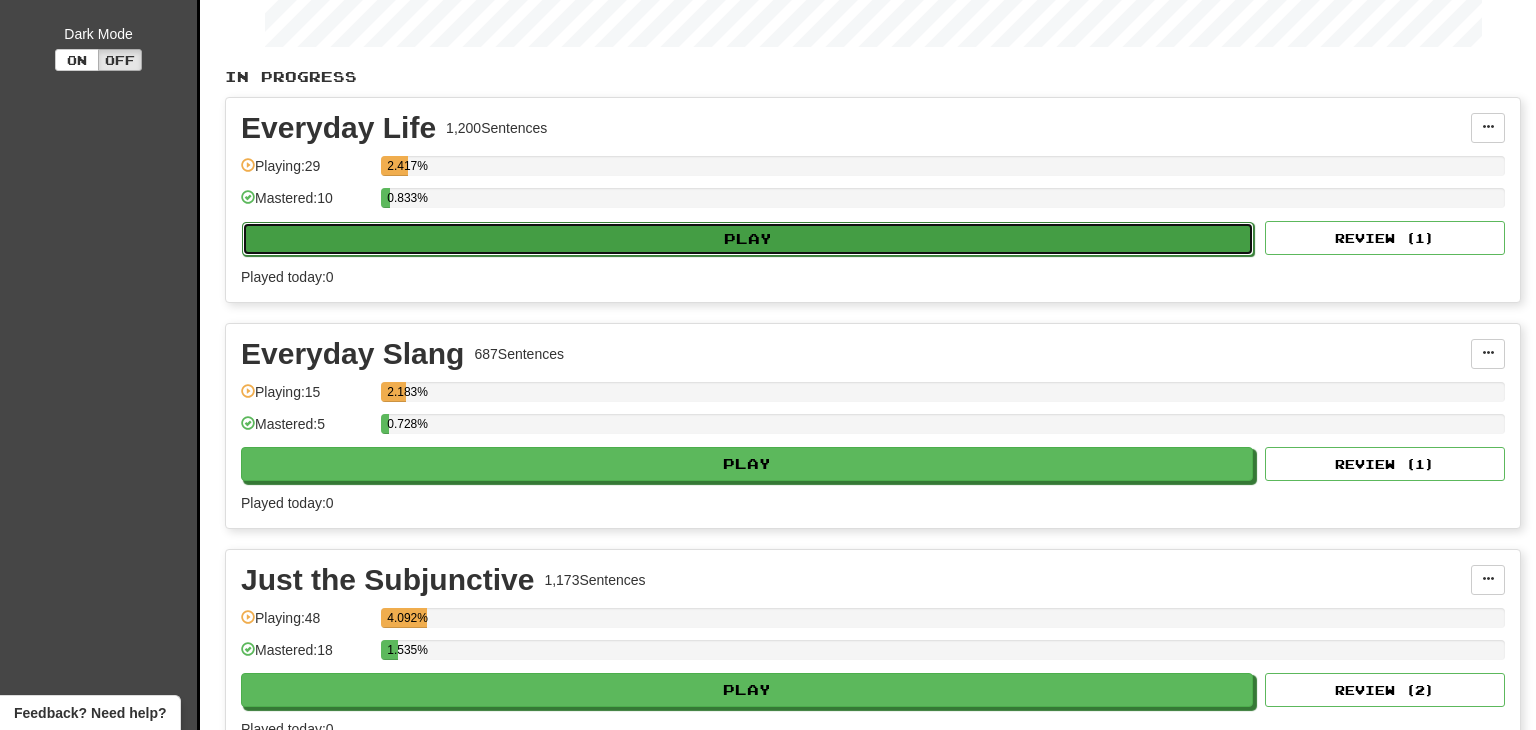 select on "**" 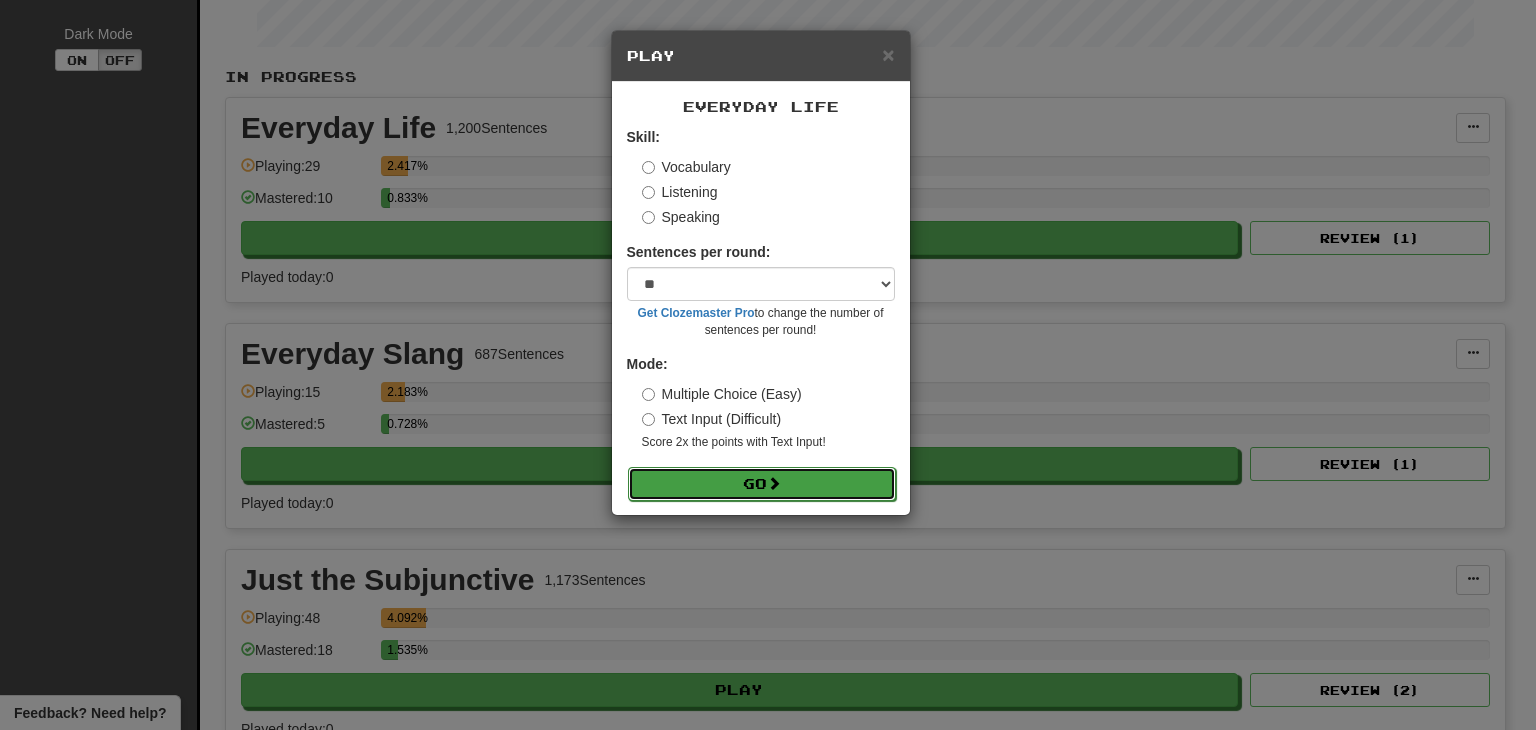 click at bounding box center [774, 483] 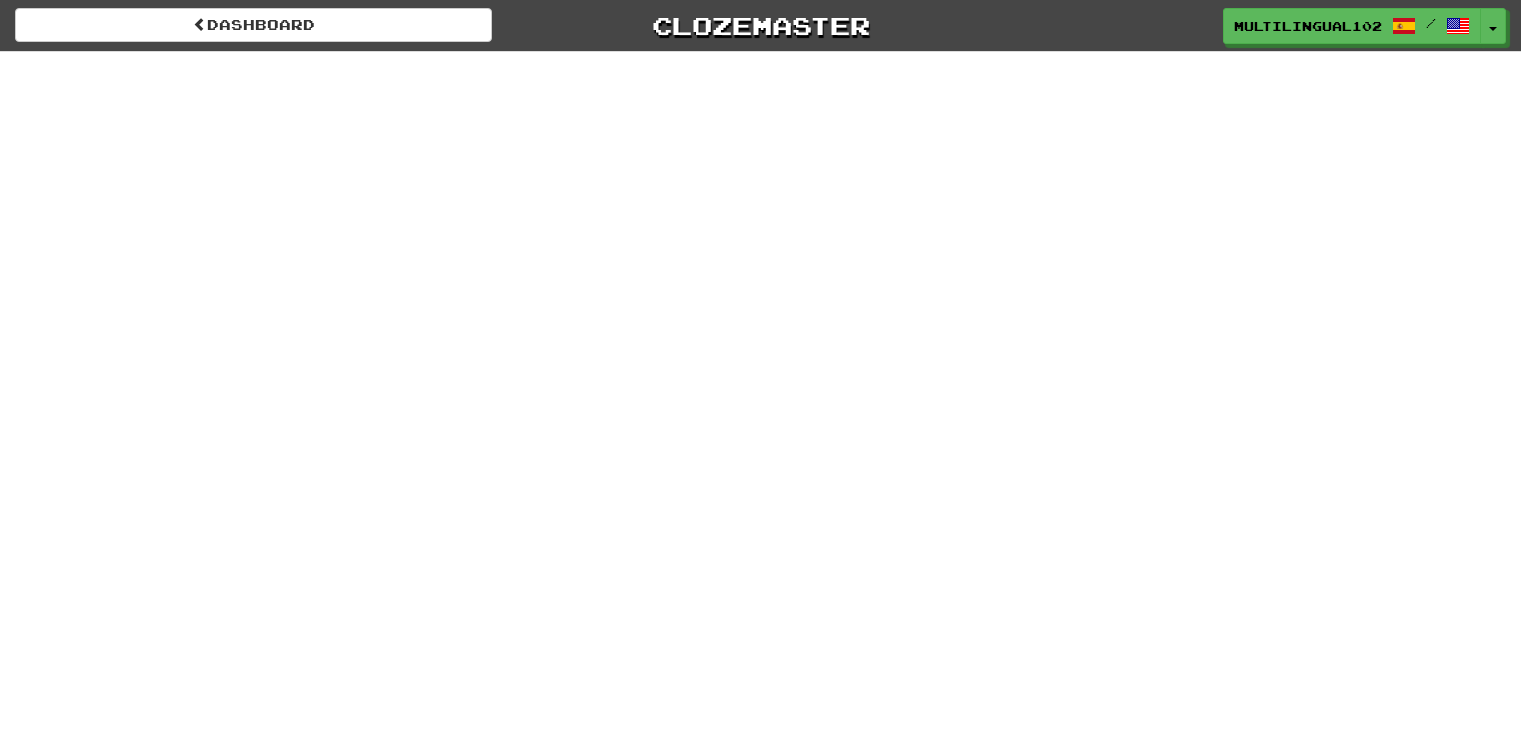 scroll, scrollTop: 0, scrollLeft: 0, axis: both 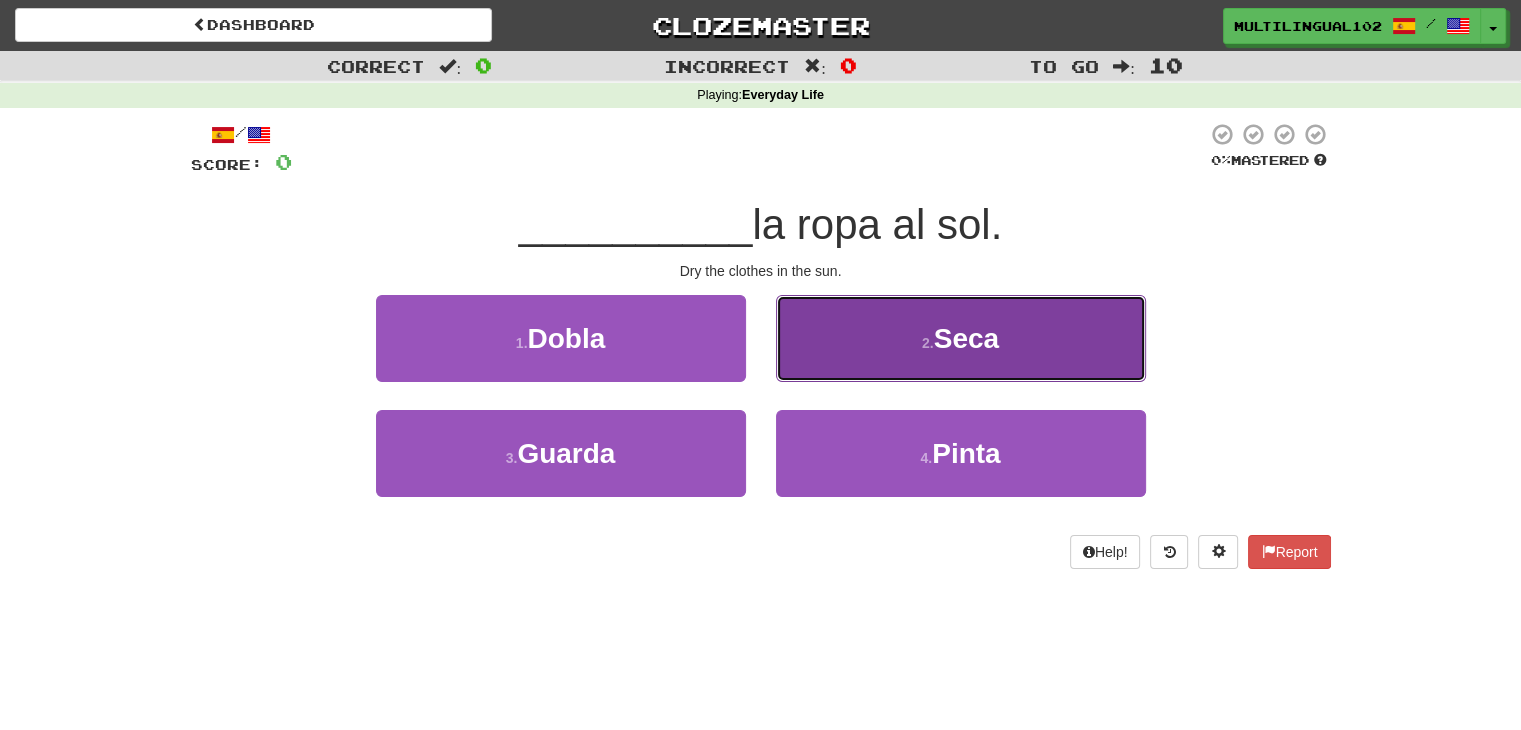 click on "2 .  Seca" at bounding box center (961, 338) 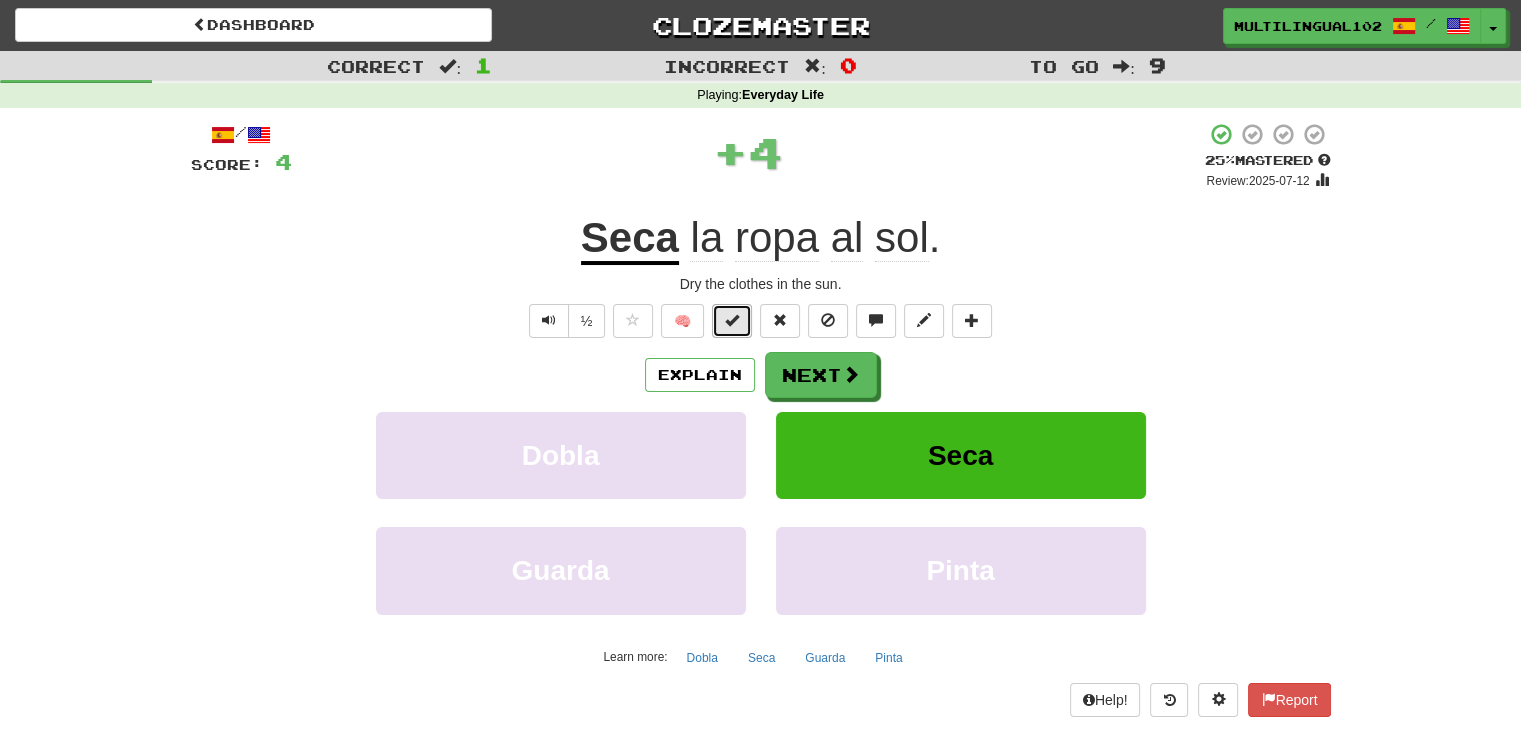 click at bounding box center (732, 321) 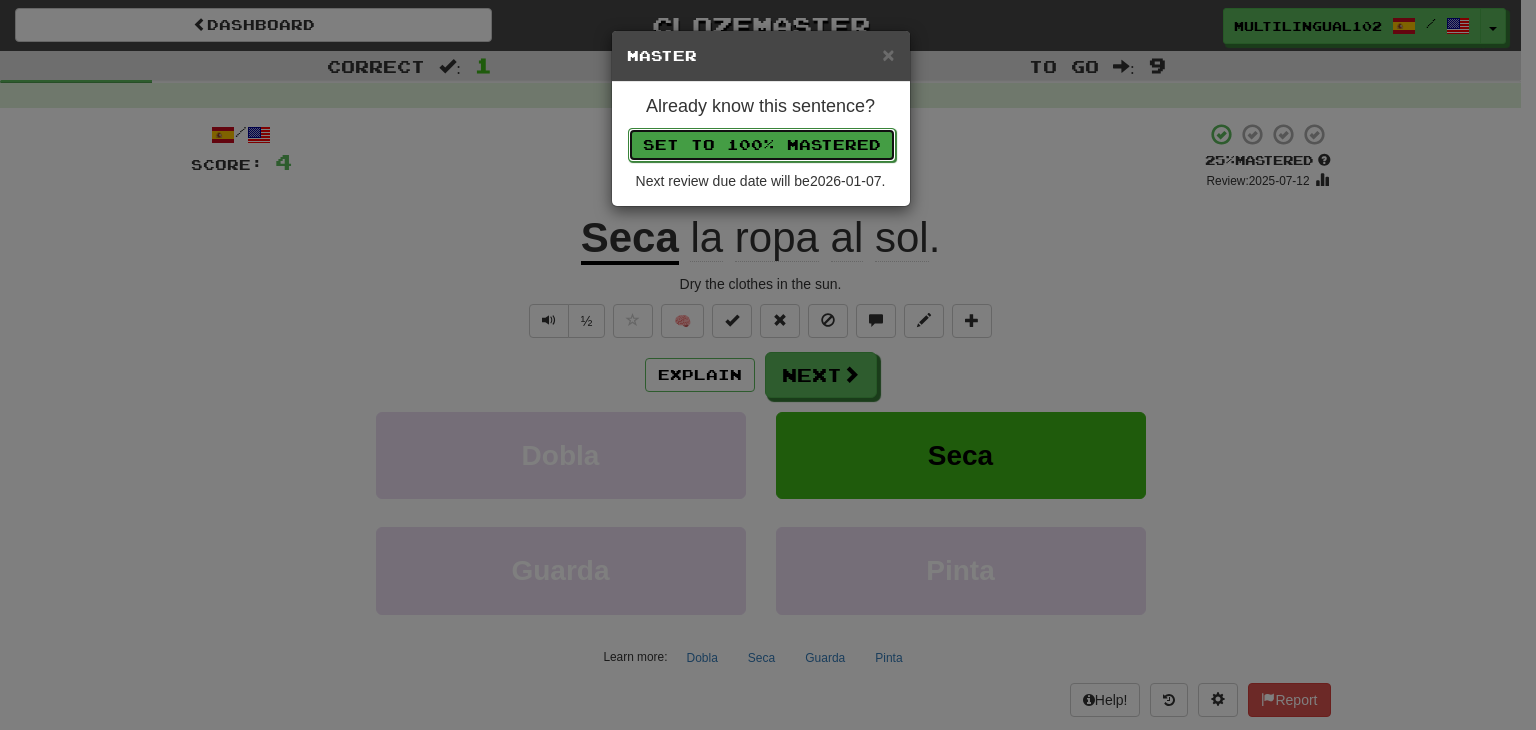 click on "Set to 100% Mastered" at bounding box center (762, 145) 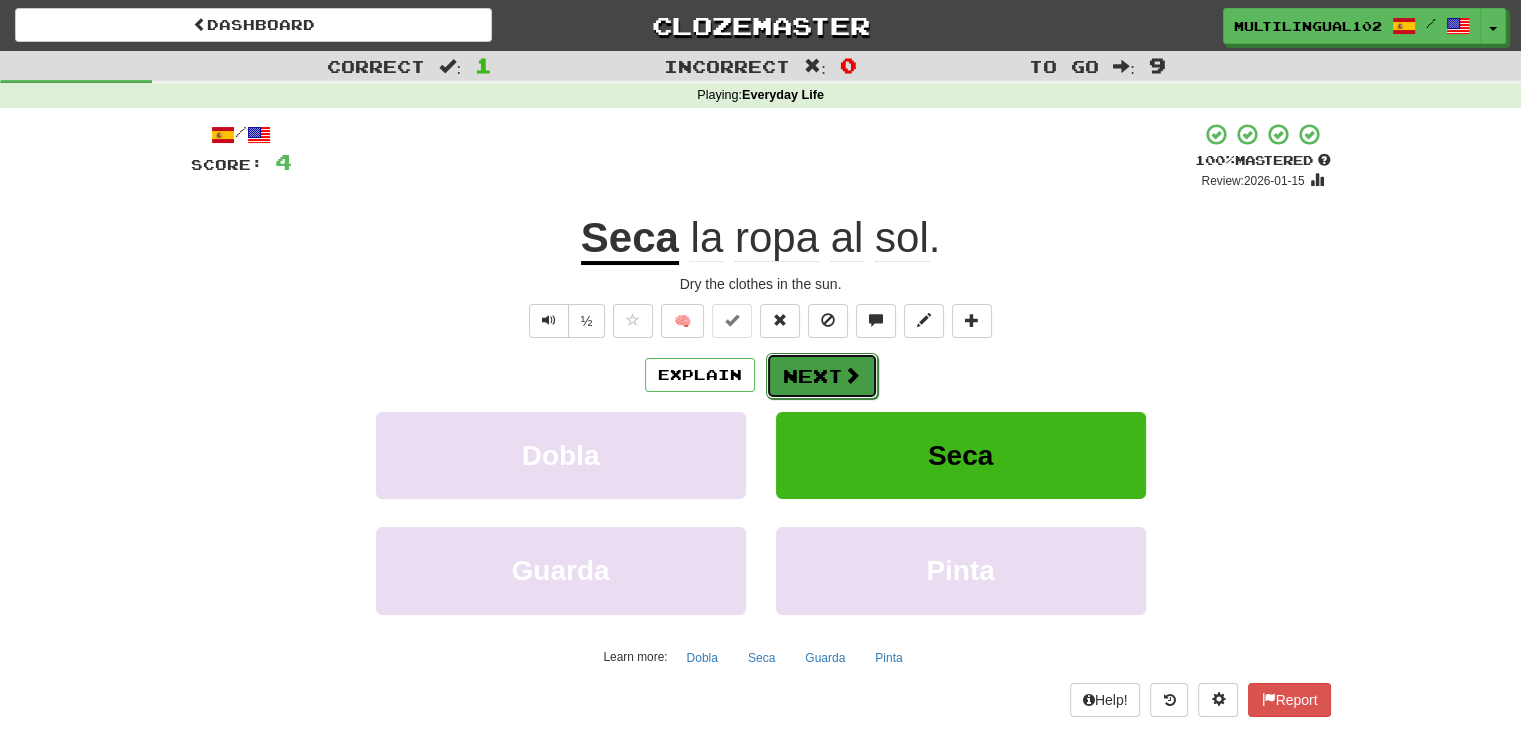 click on "Next" at bounding box center [822, 376] 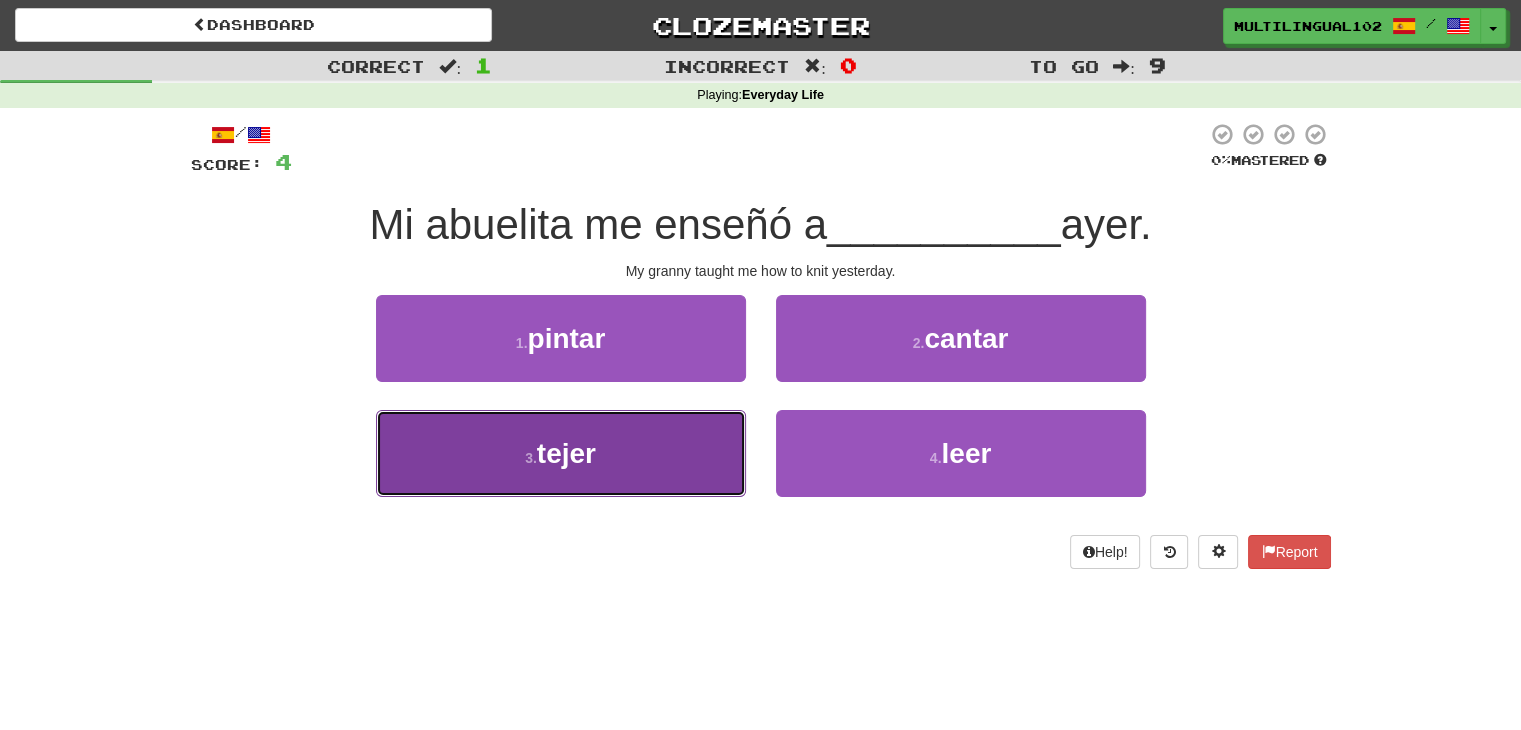 click on "3 .  tejer" at bounding box center [561, 453] 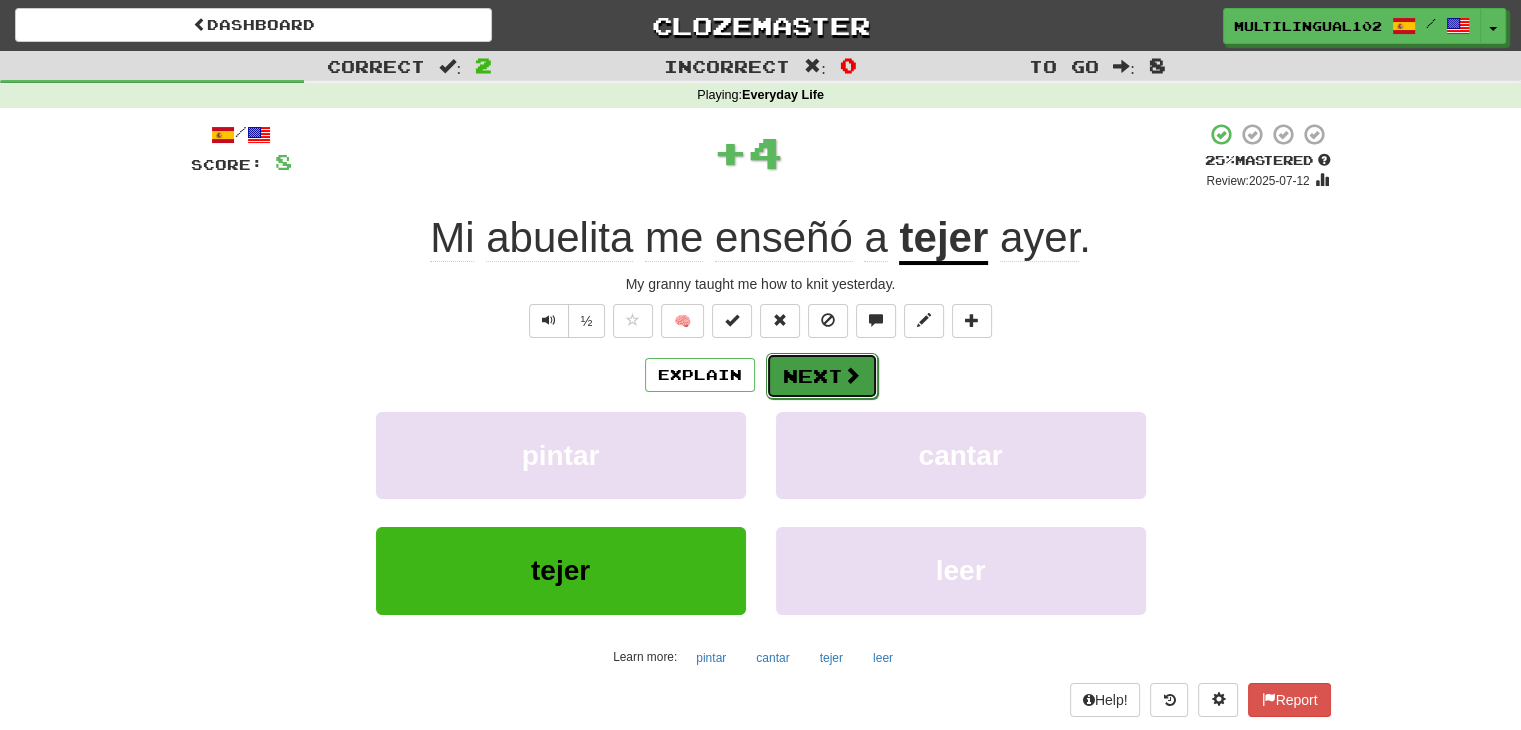 click on "Next" at bounding box center (822, 376) 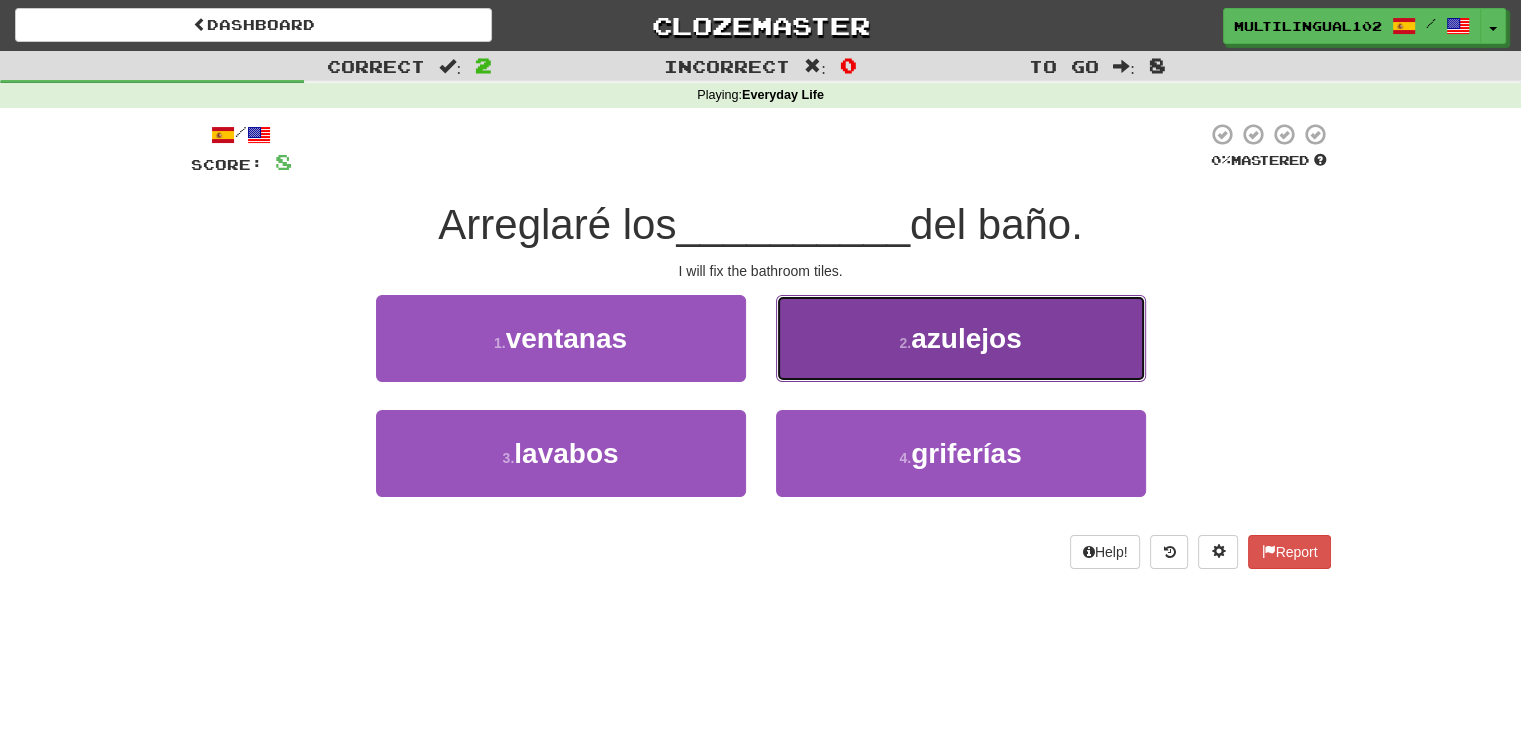 click on "2 .  azulejos" at bounding box center (961, 338) 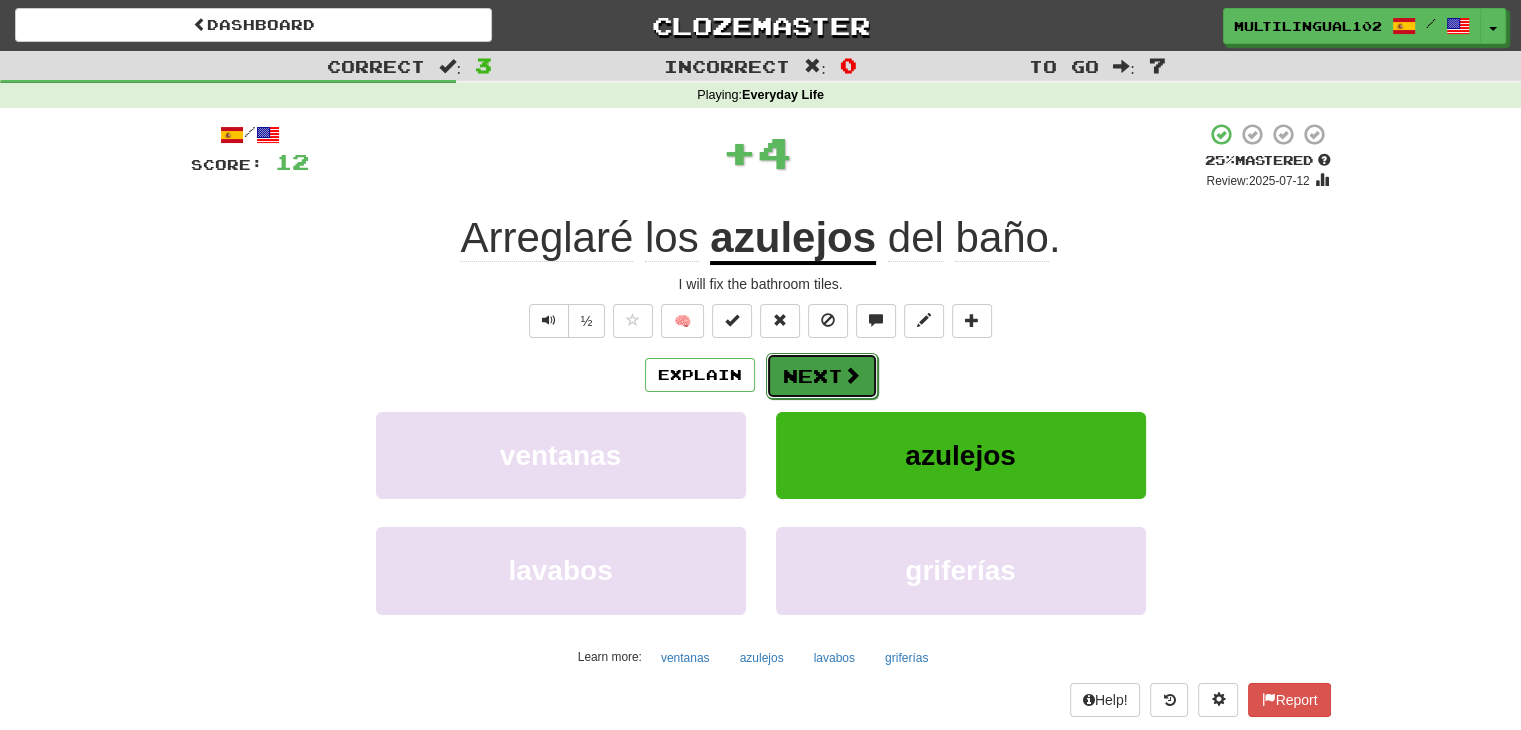 click on "Next" at bounding box center [822, 376] 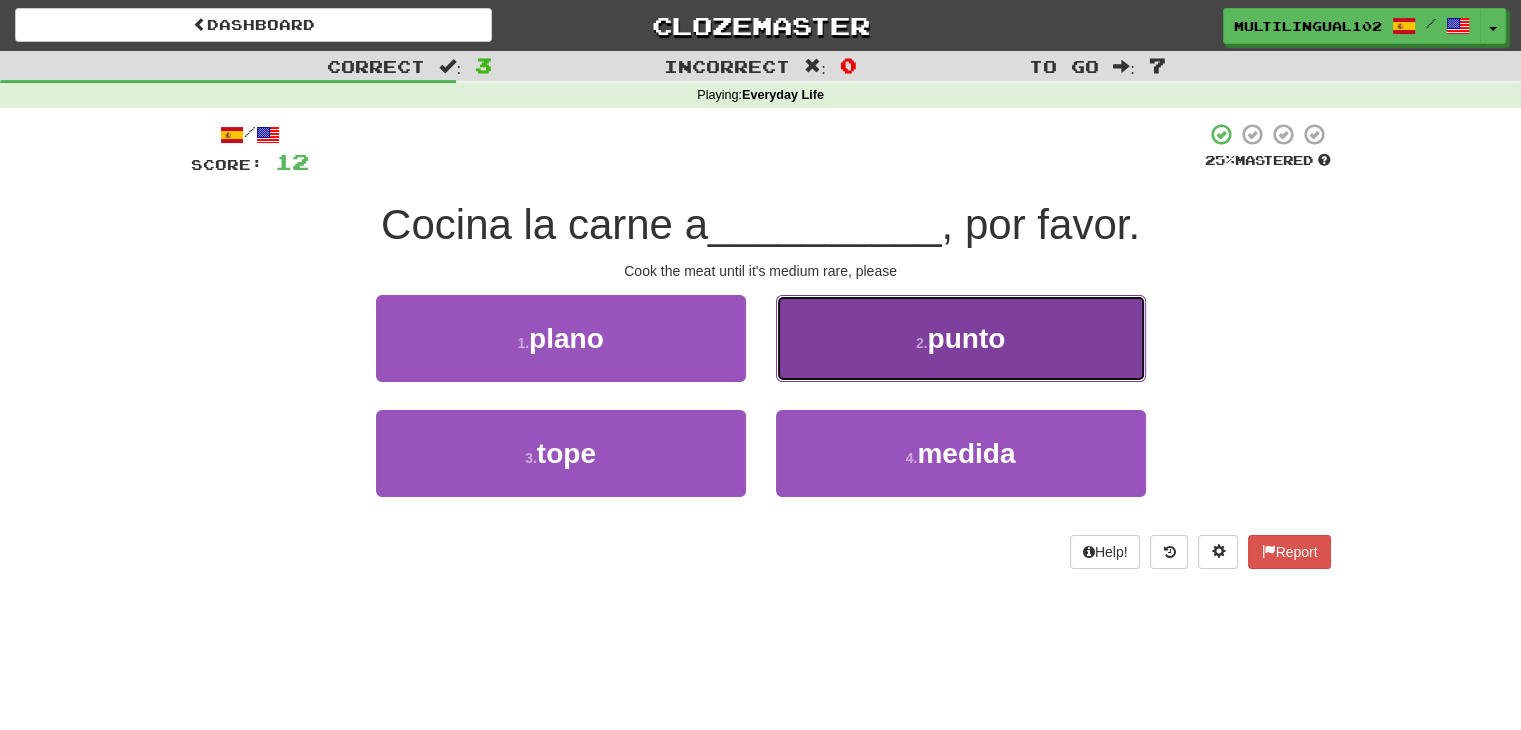 click on "2 .  punto" at bounding box center [961, 338] 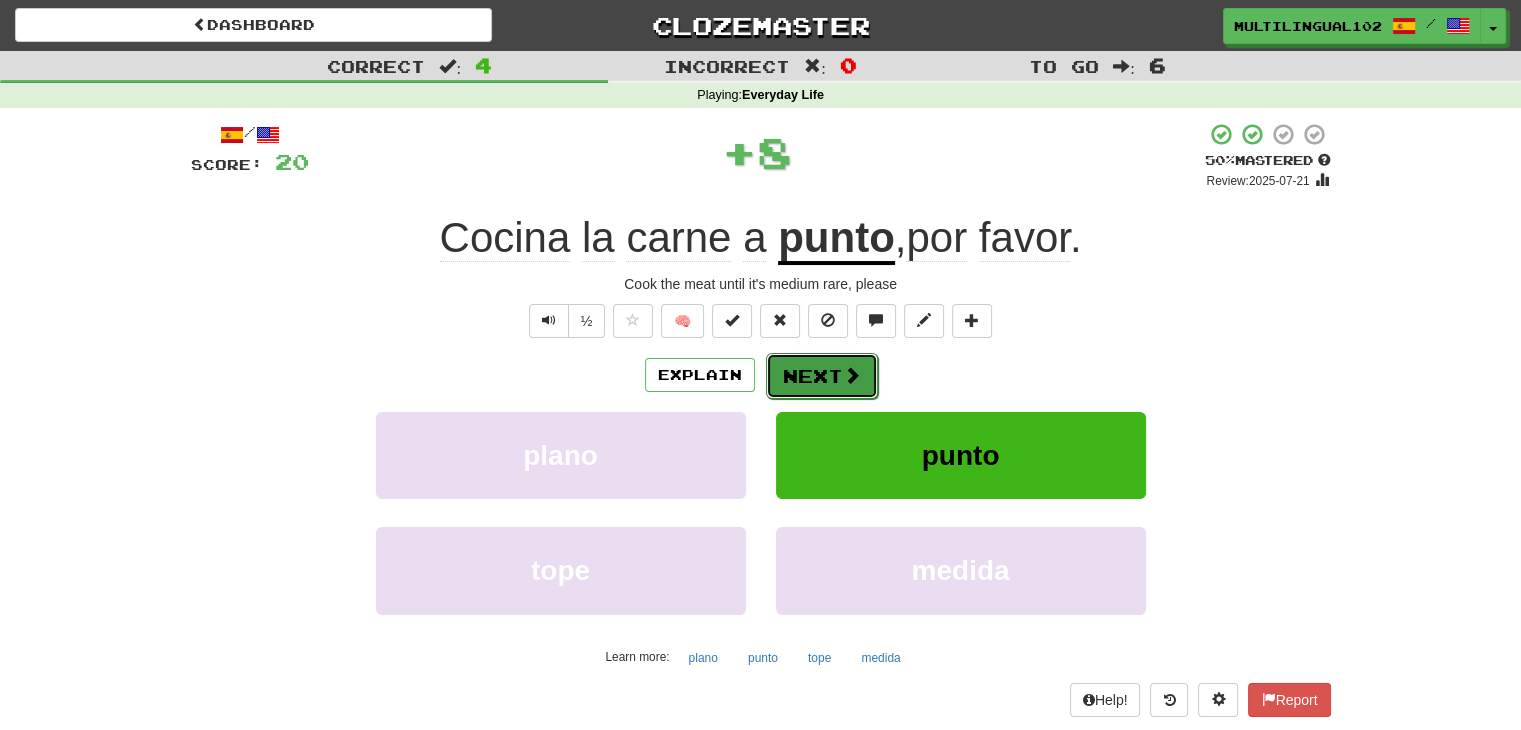click on "Next" at bounding box center [822, 376] 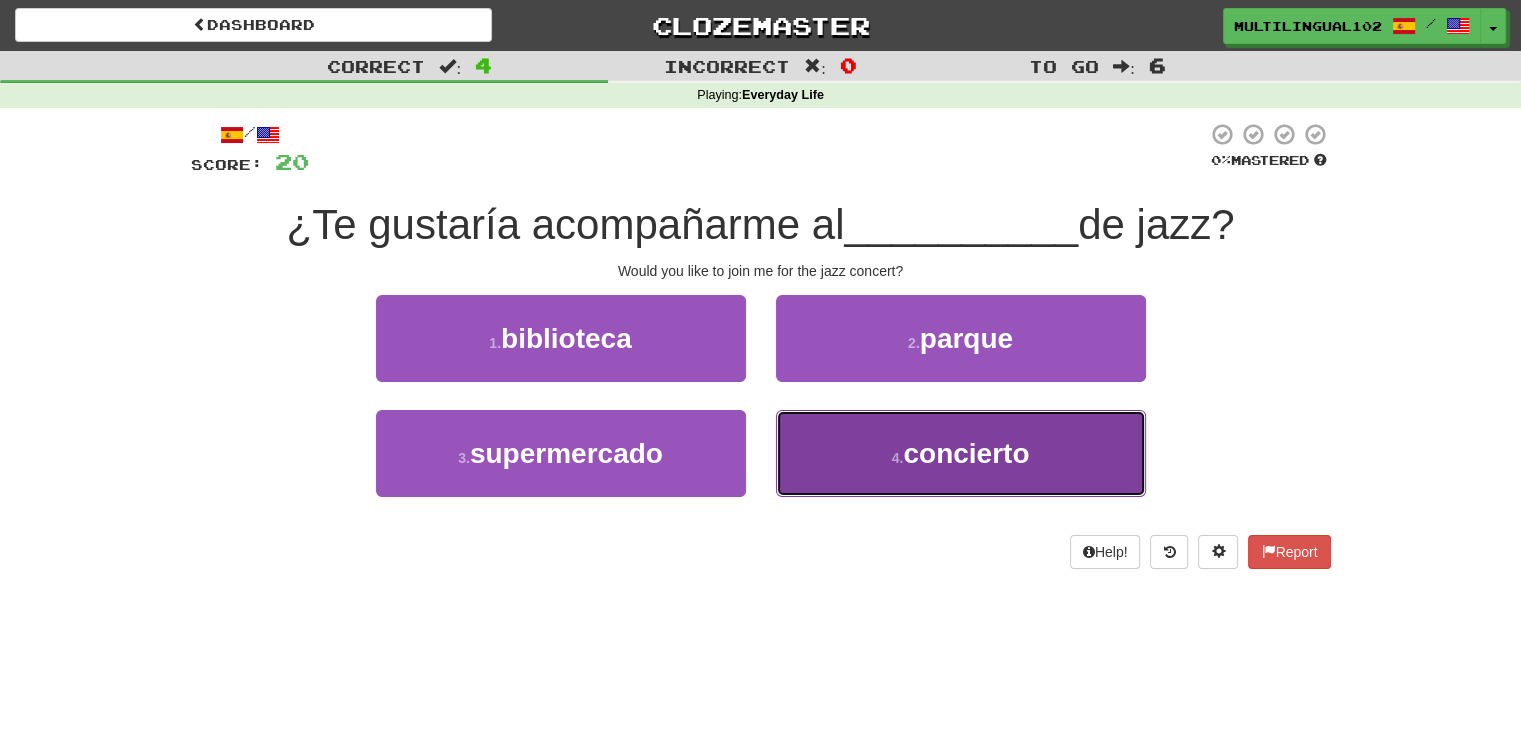 click on "4 ." at bounding box center [898, 458] 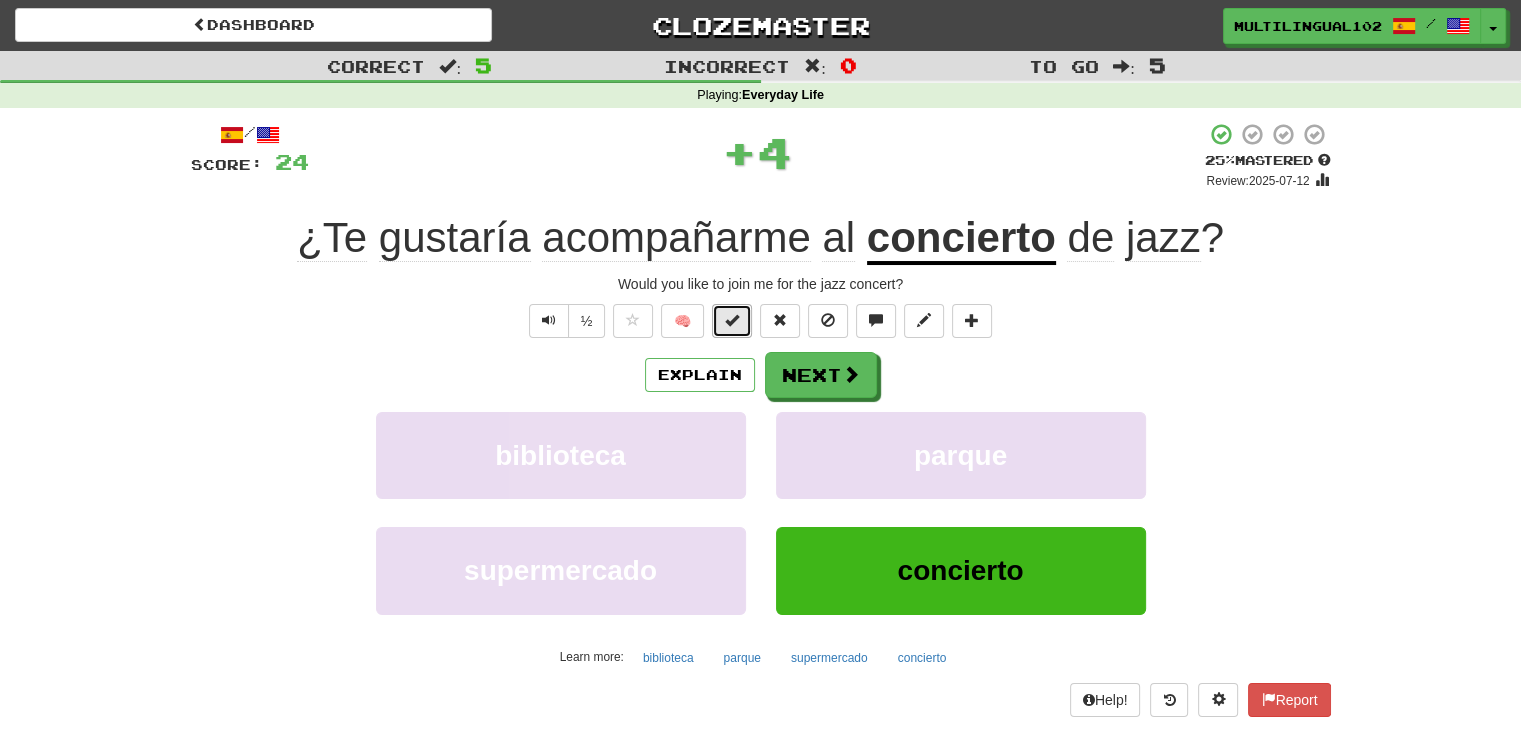 click at bounding box center [732, 320] 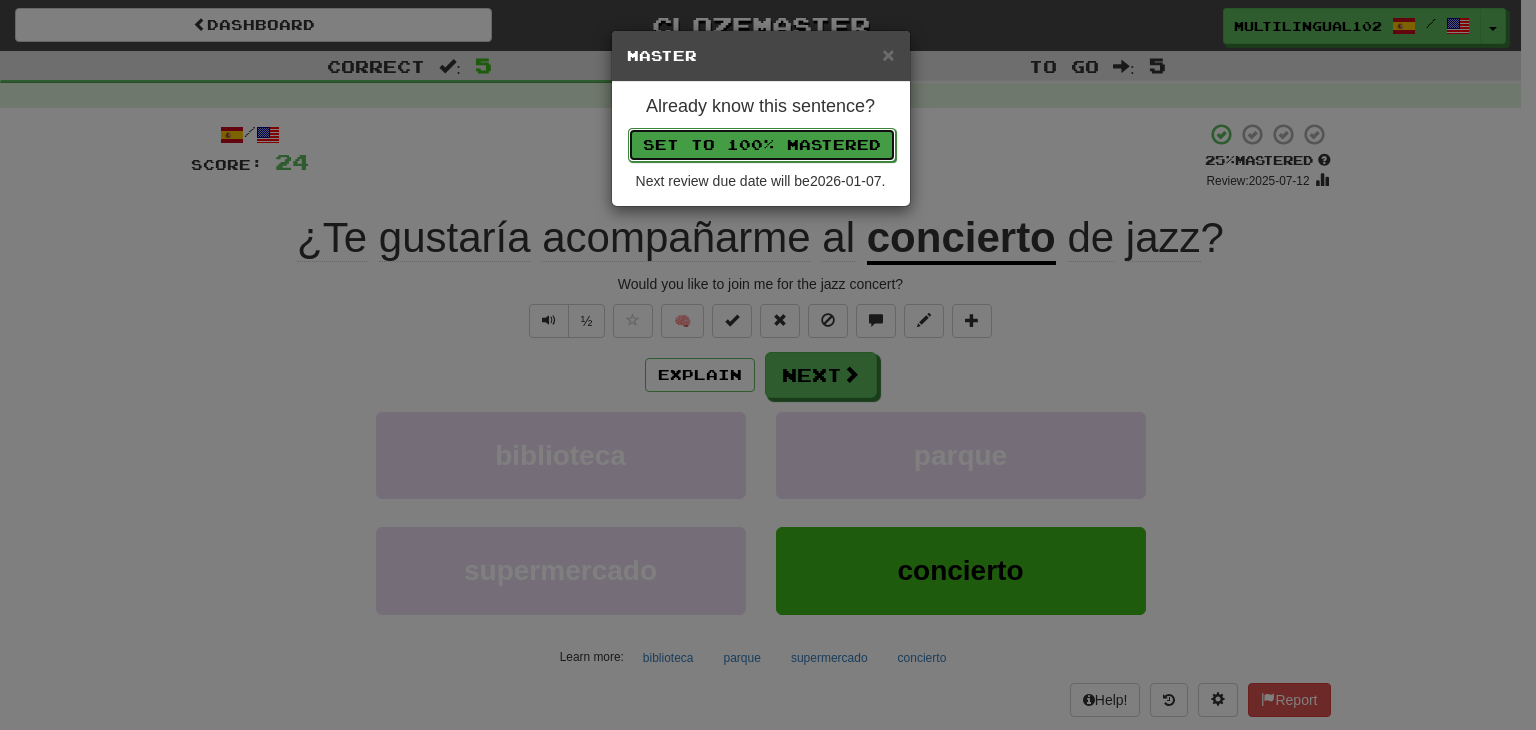 click on "Set to 100% Mastered" at bounding box center [762, 145] 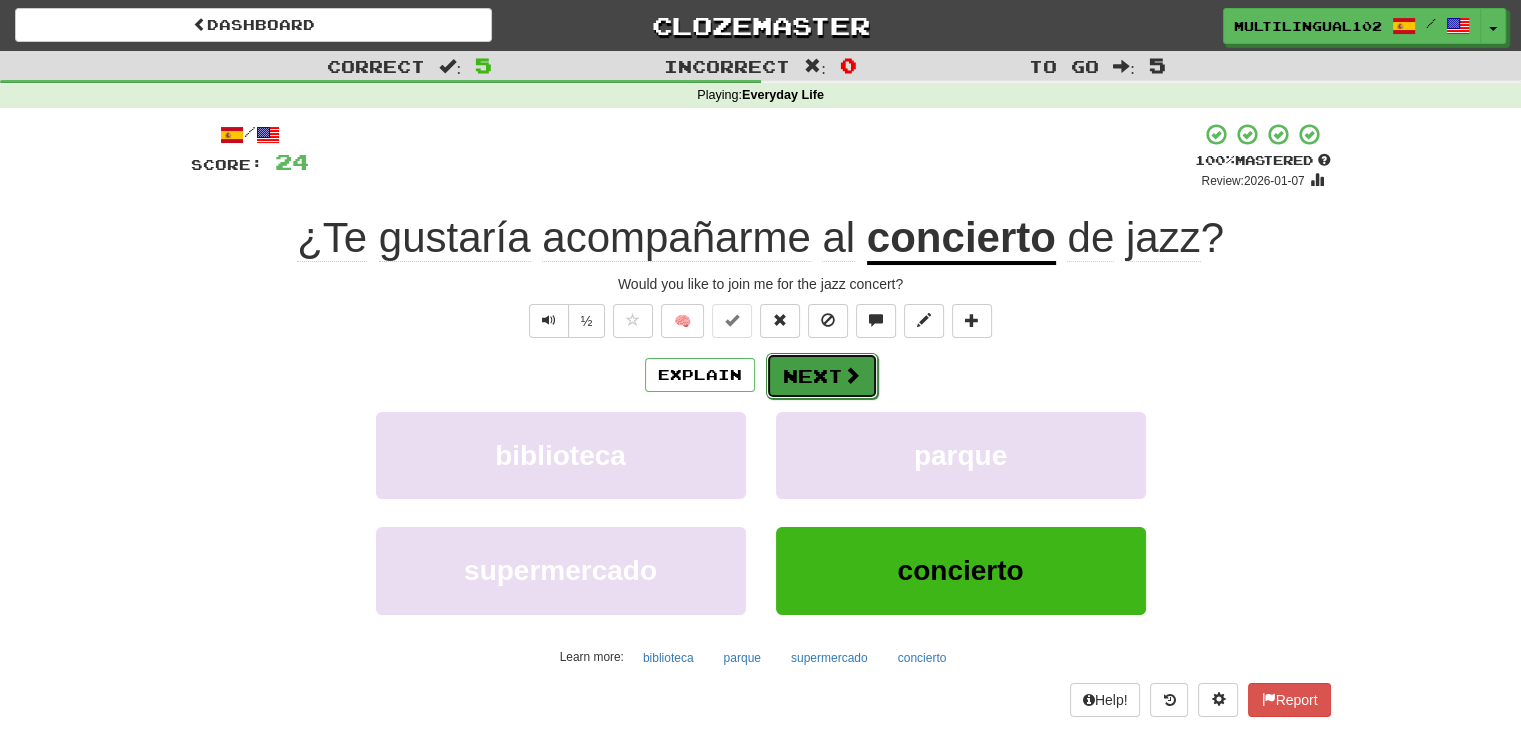 click on "Next" at bounding box center [822, 376] 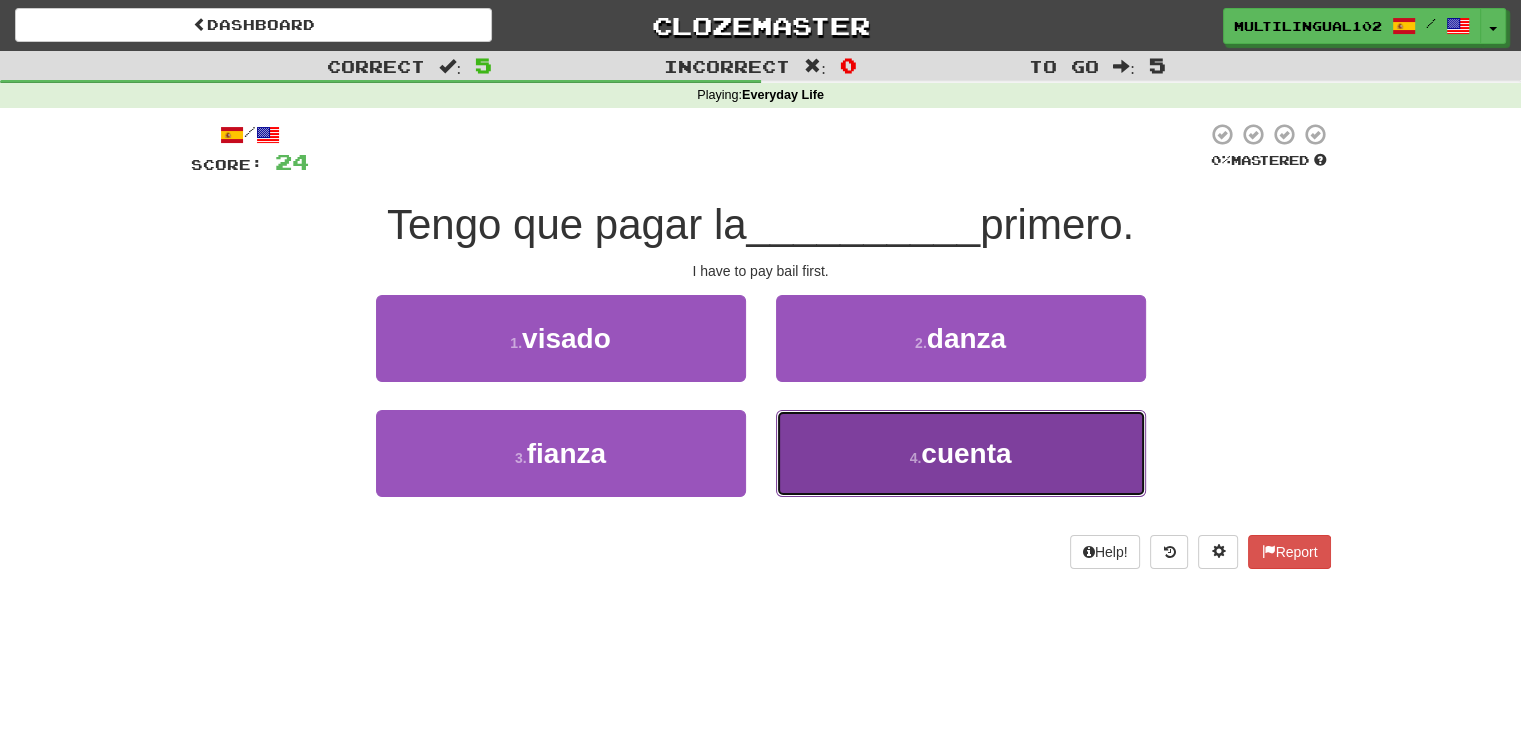 click on "4 .  cuenta" at bounding box center (961, 453) 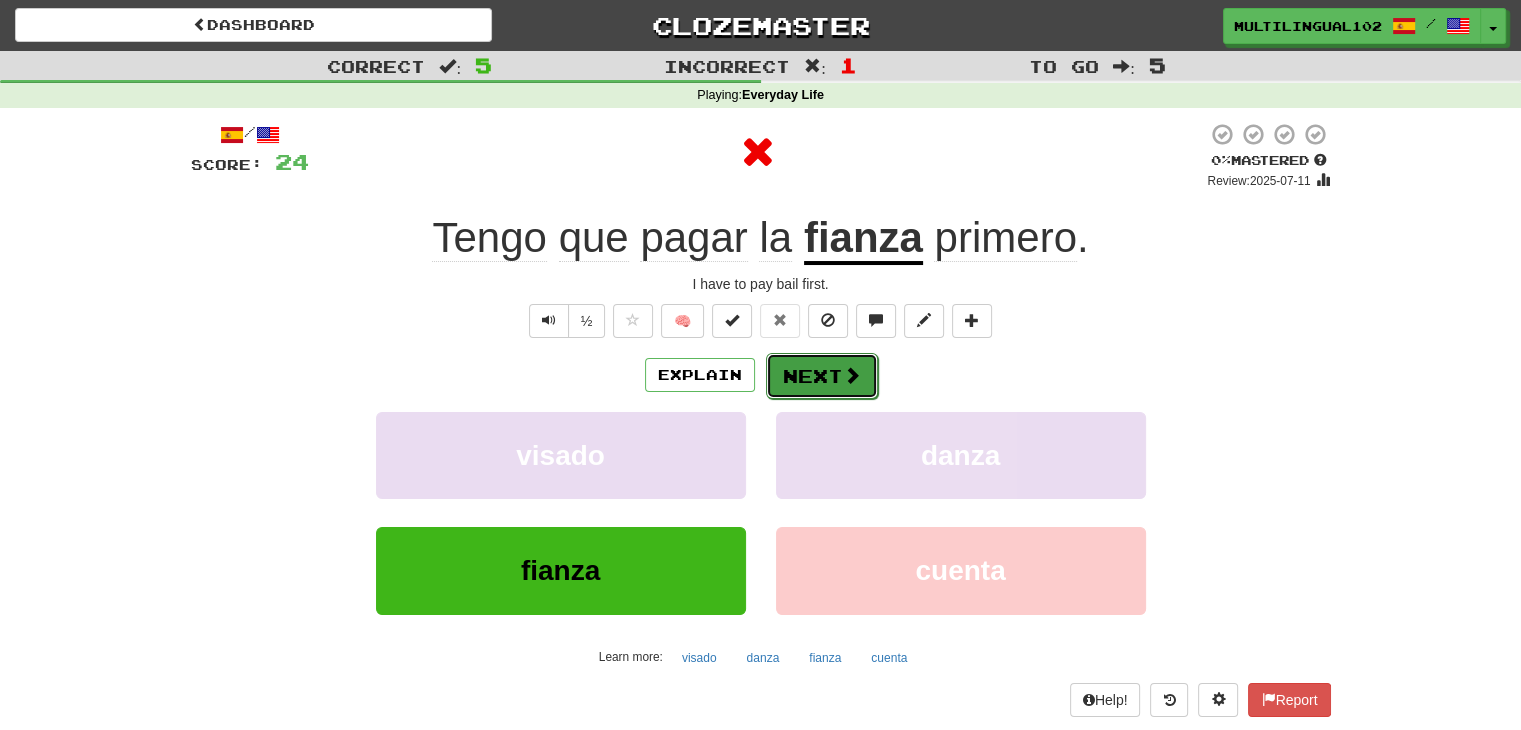click on "Next" at bounding box center (822, 376) 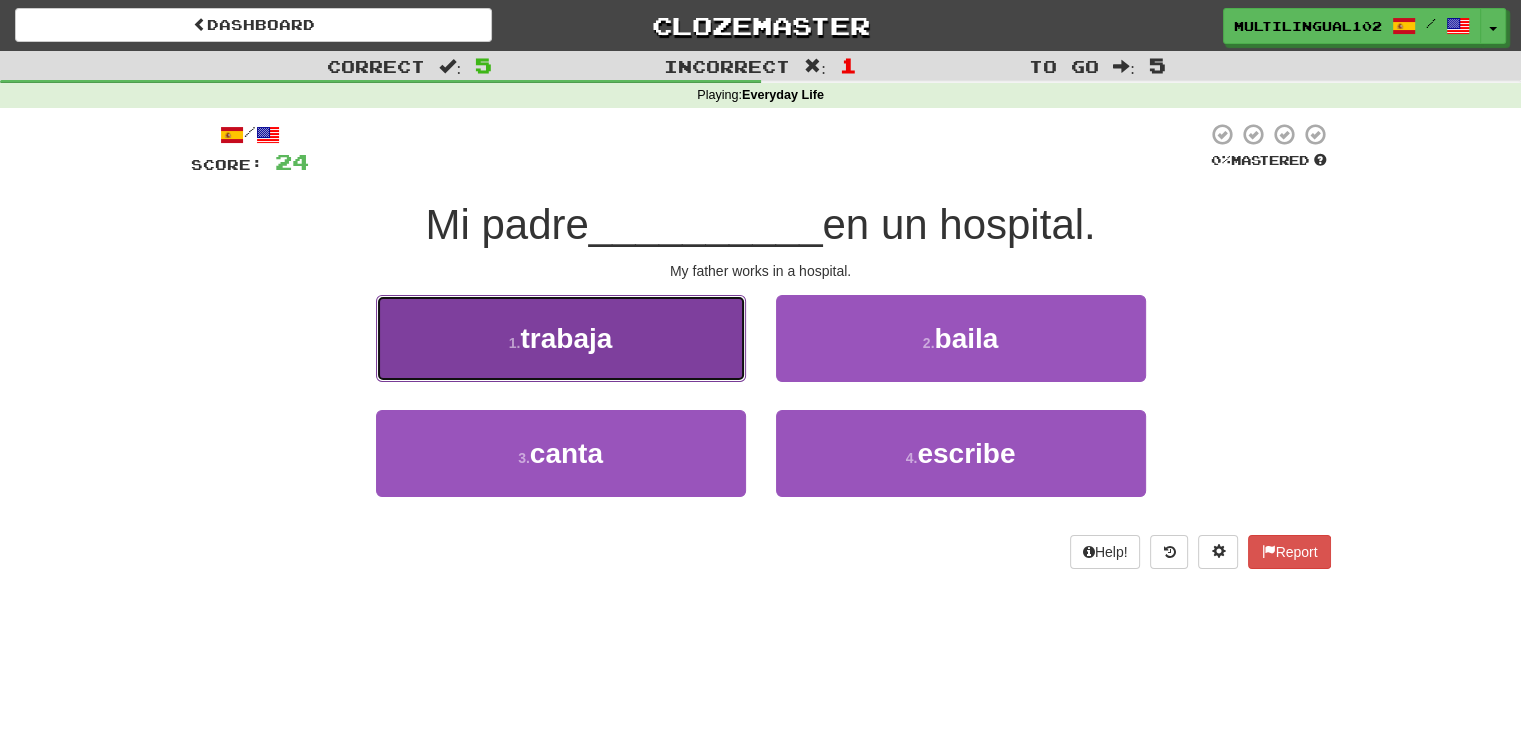 click on "1 .  trabaja" at bounding box center (561, 338) 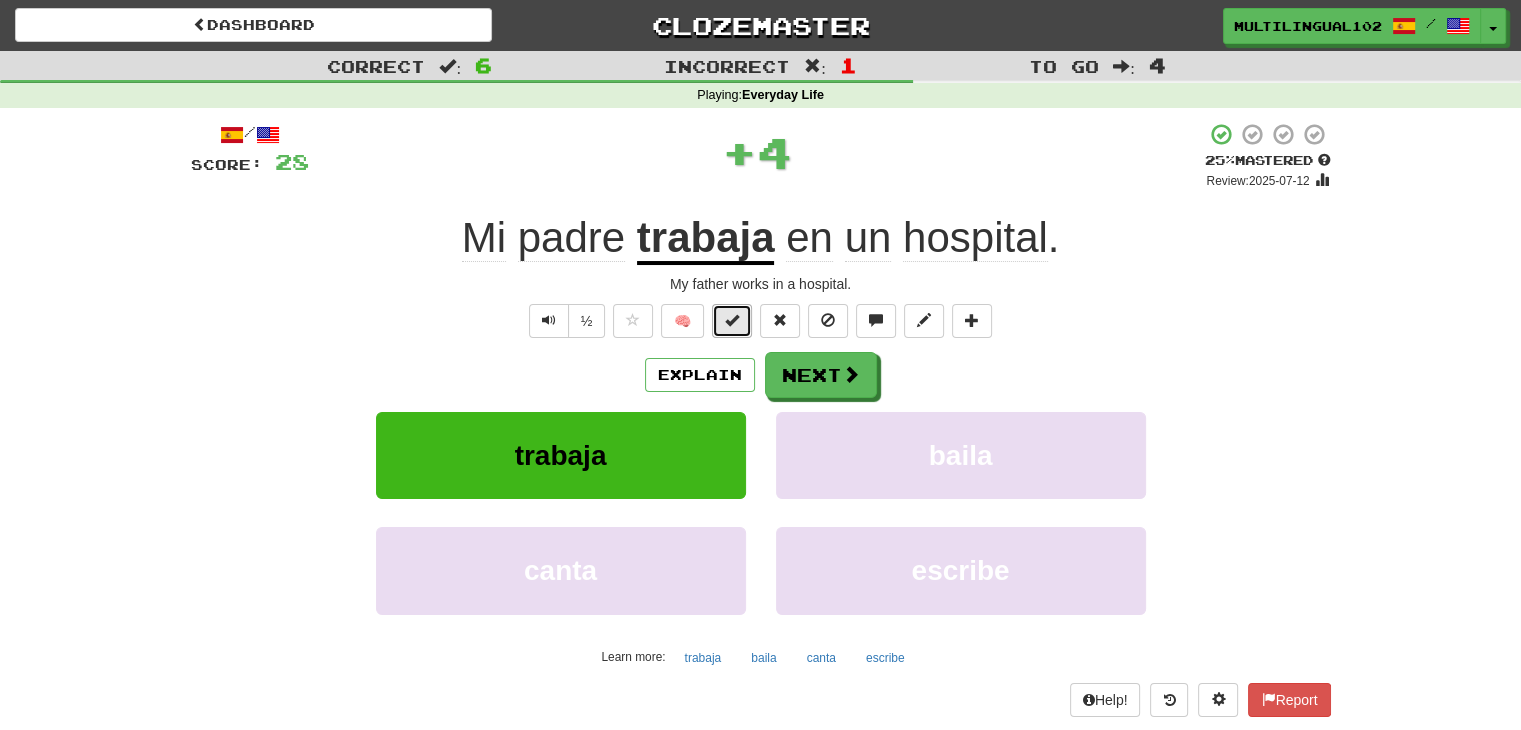 click at bounding box center [732, 320] 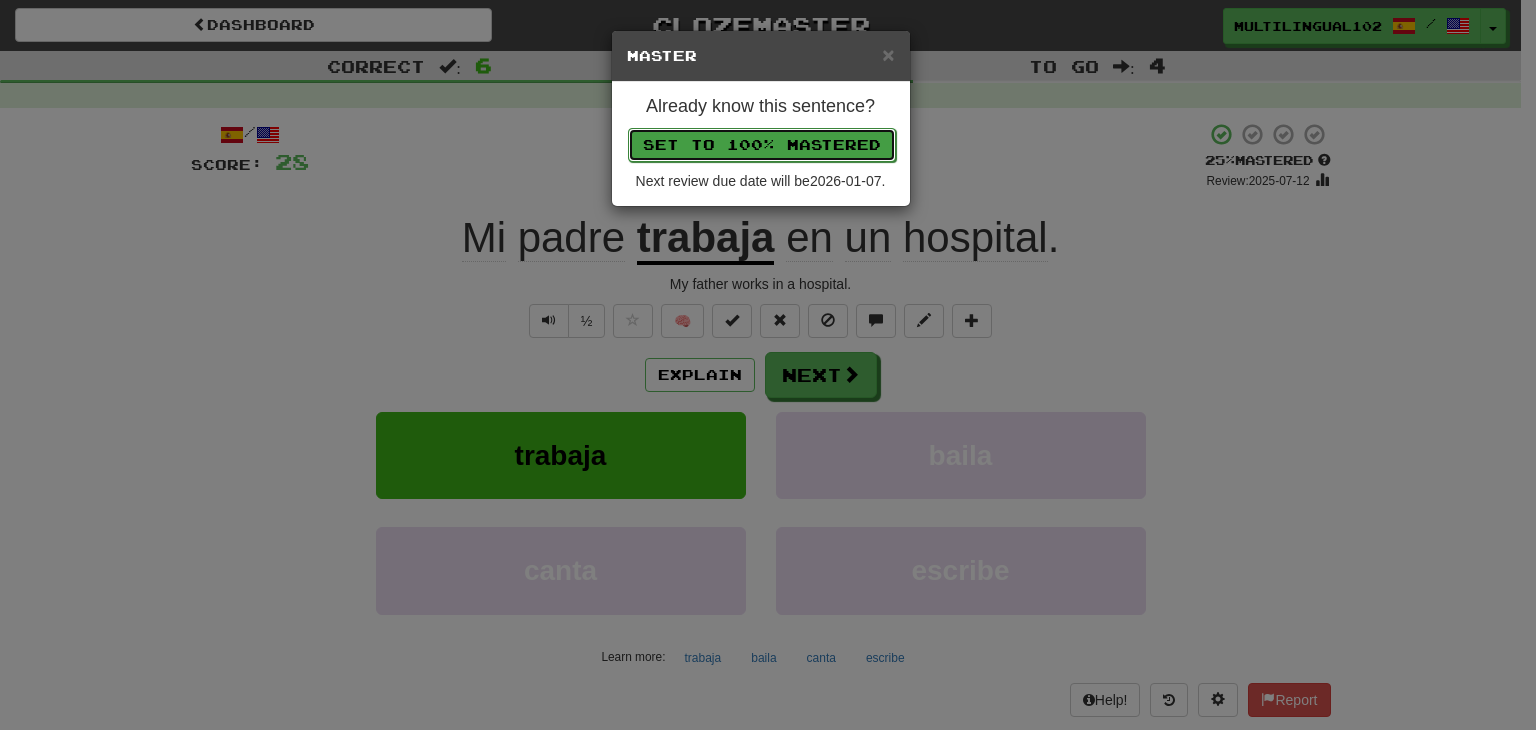 click on "Set to 100% Mastered" at bounding box center [762, 145] 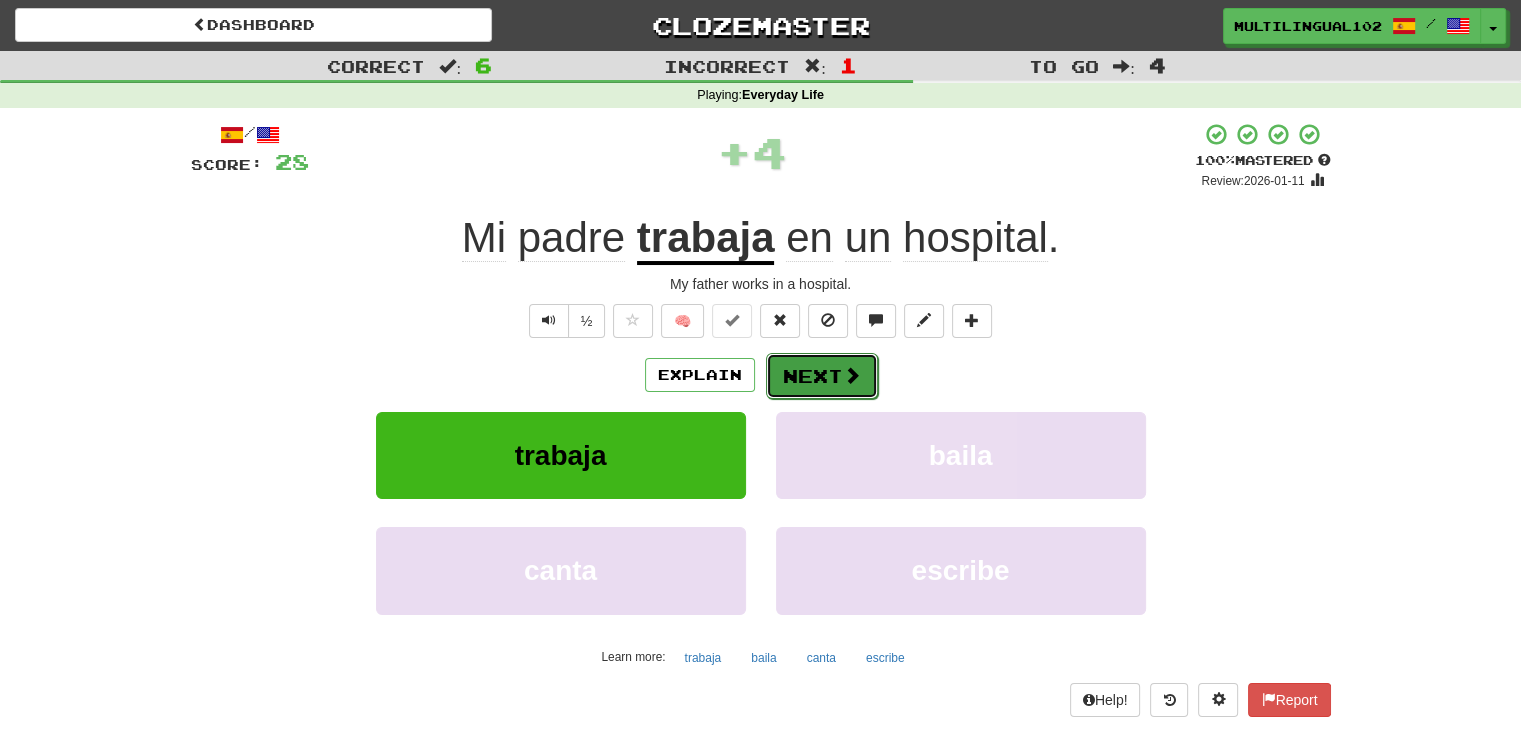 click on "Next" at bounding box center (822, 376) 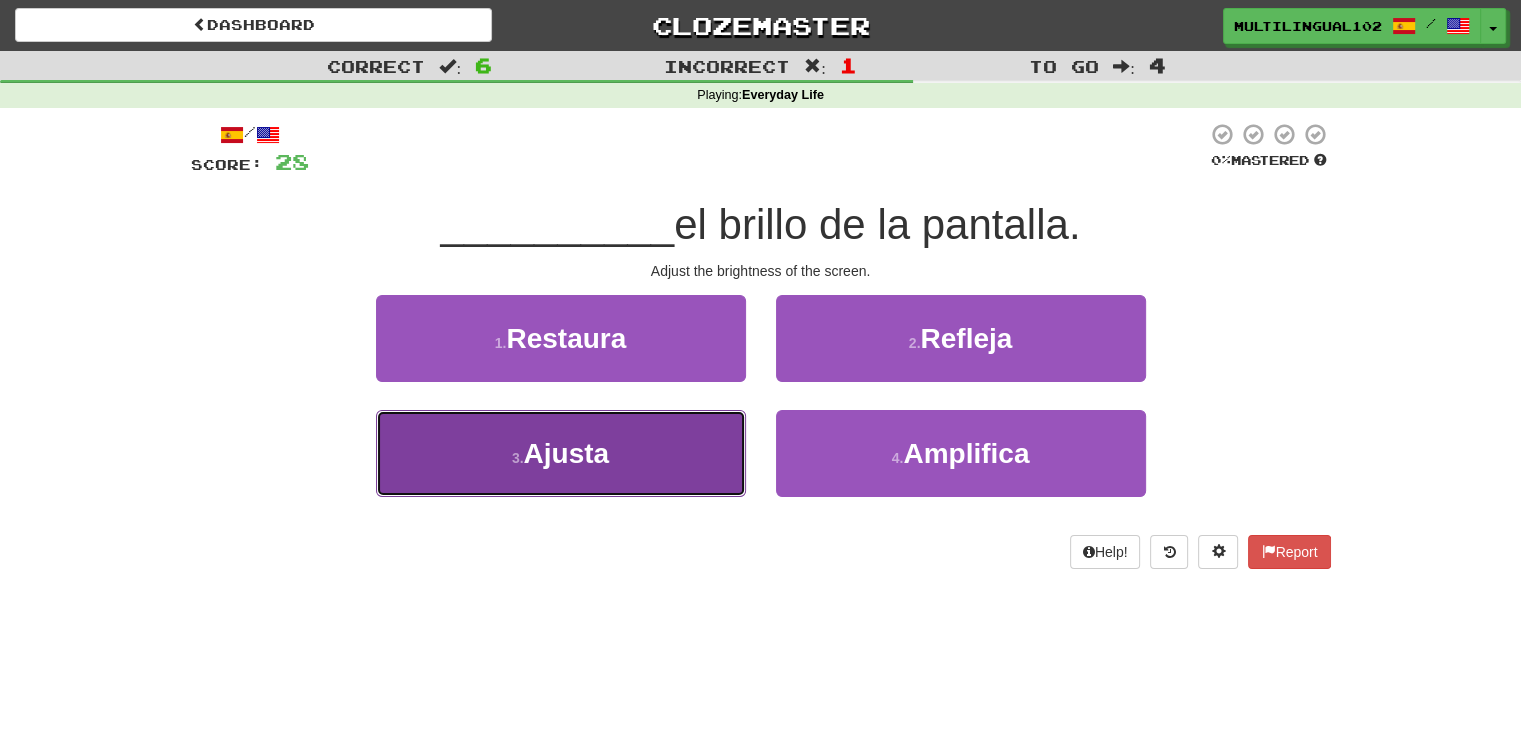 click on "3 .  Ajusta" at bounding box center [561, 453] 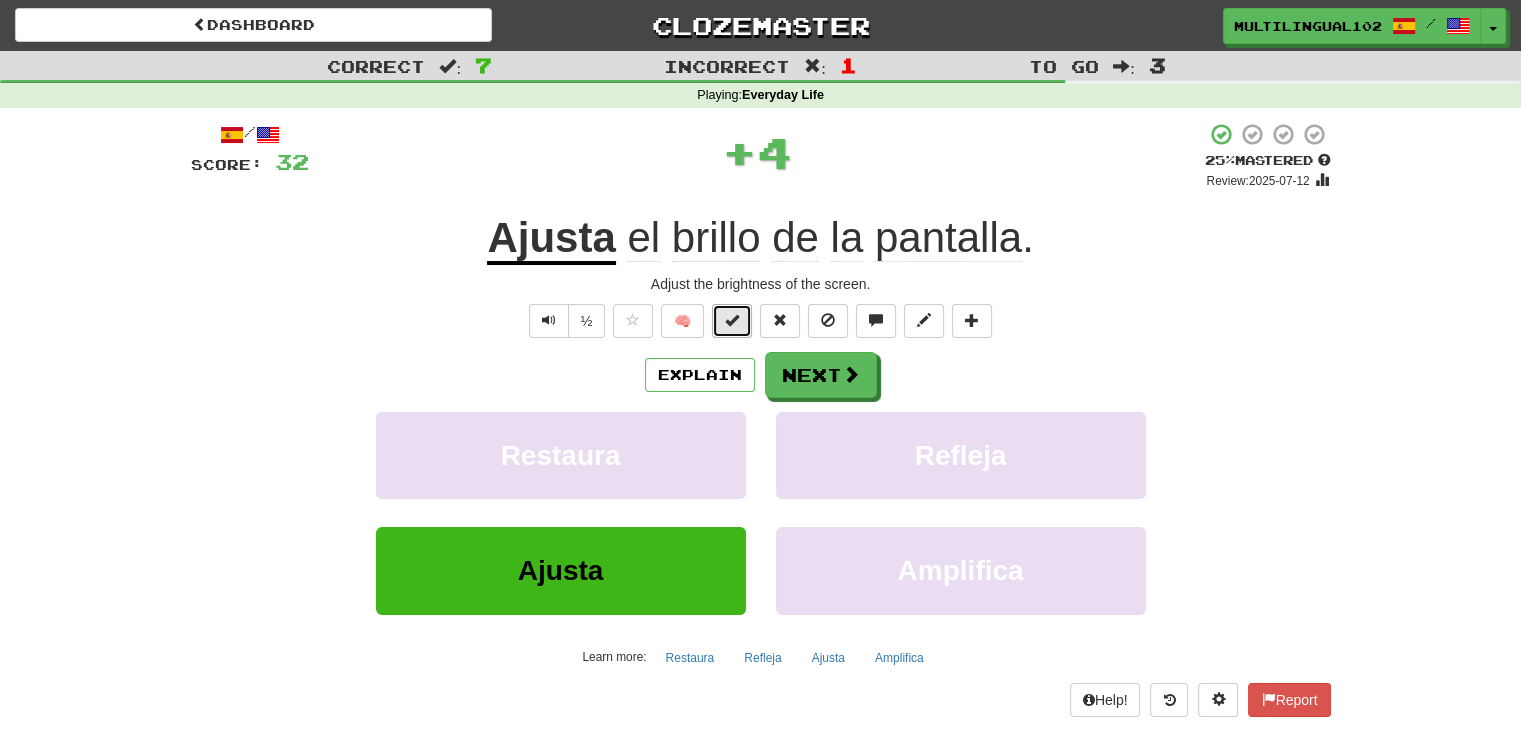click at bounding box center [732, 320] 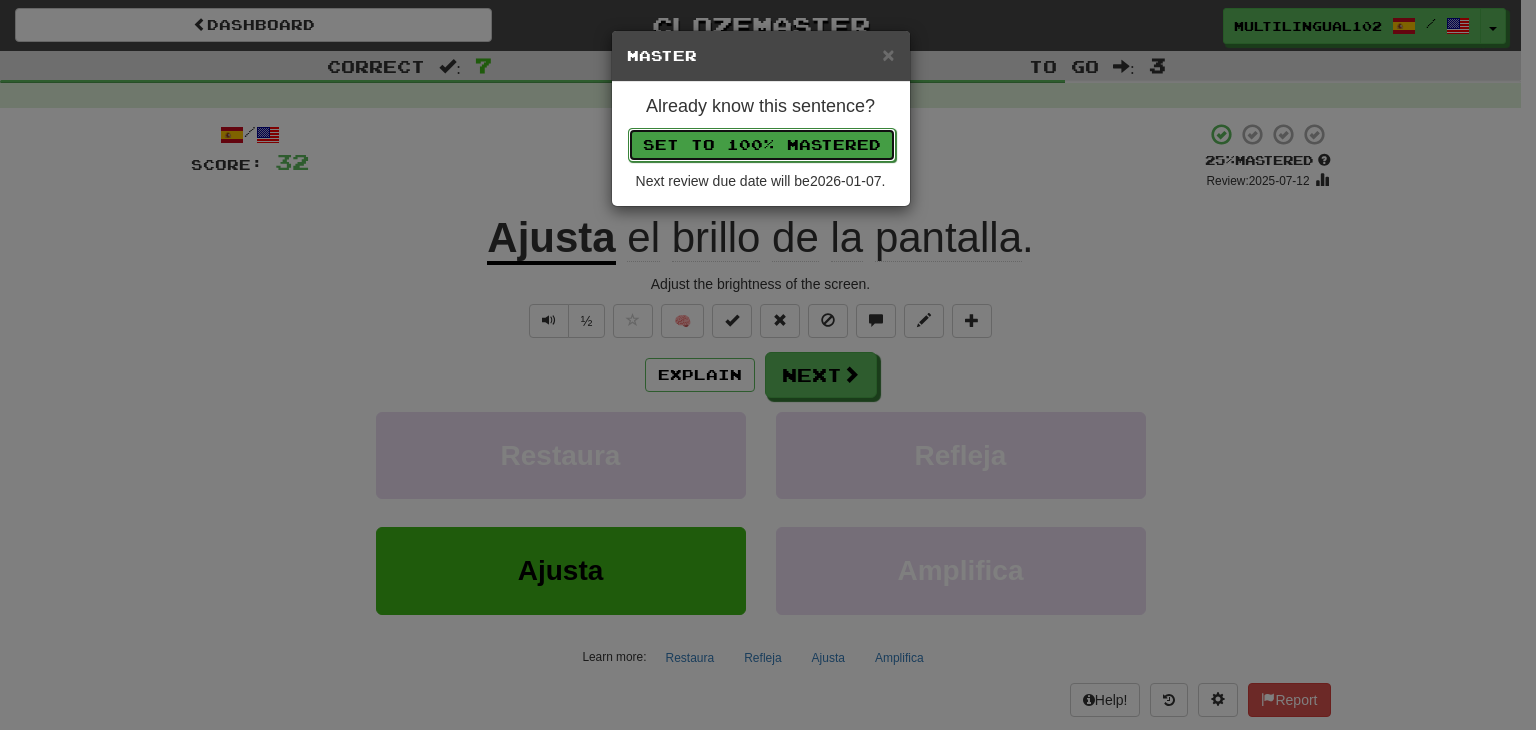 click on "Set to 100% Mastered" at bounding box center [762, 145] 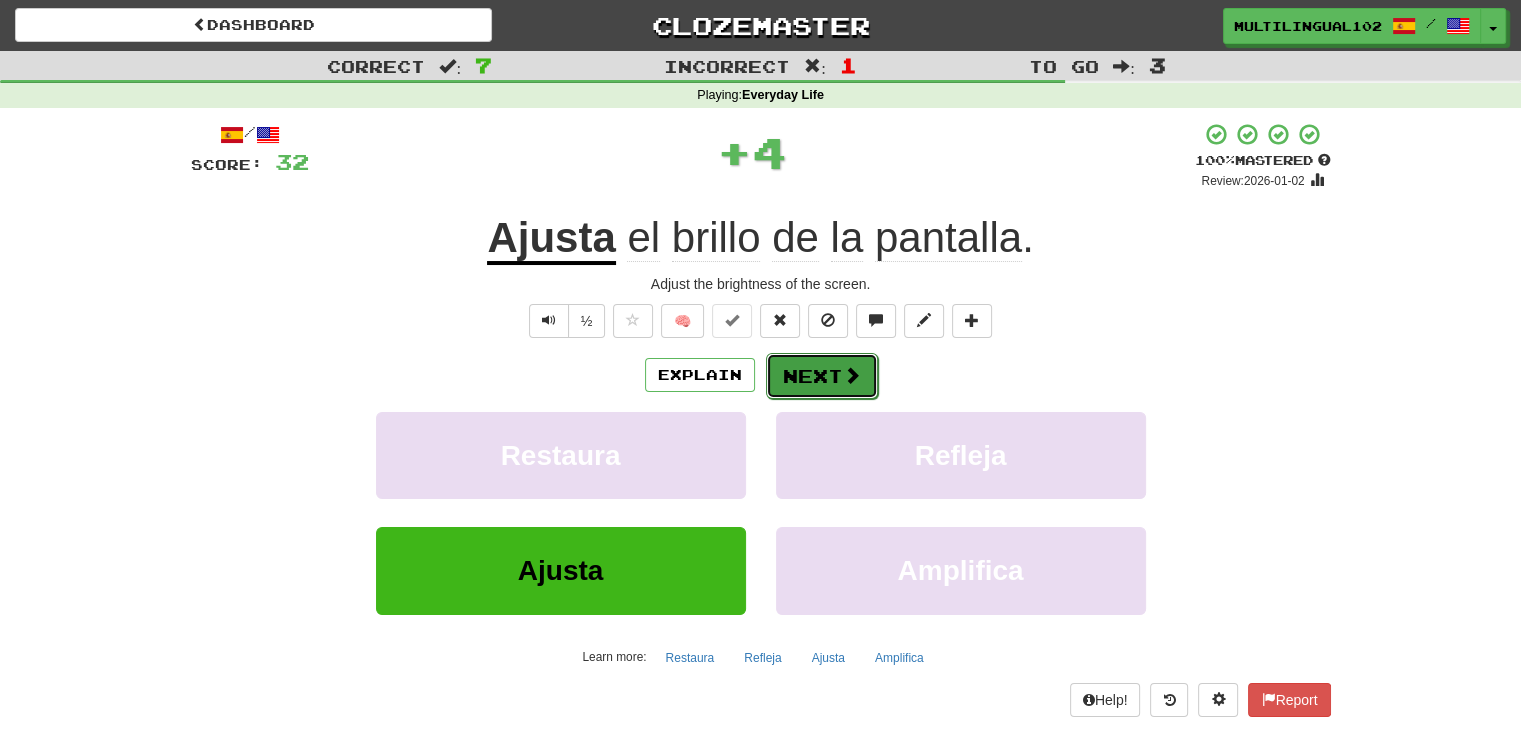 click on "Next" at bounding box center (822, 376) 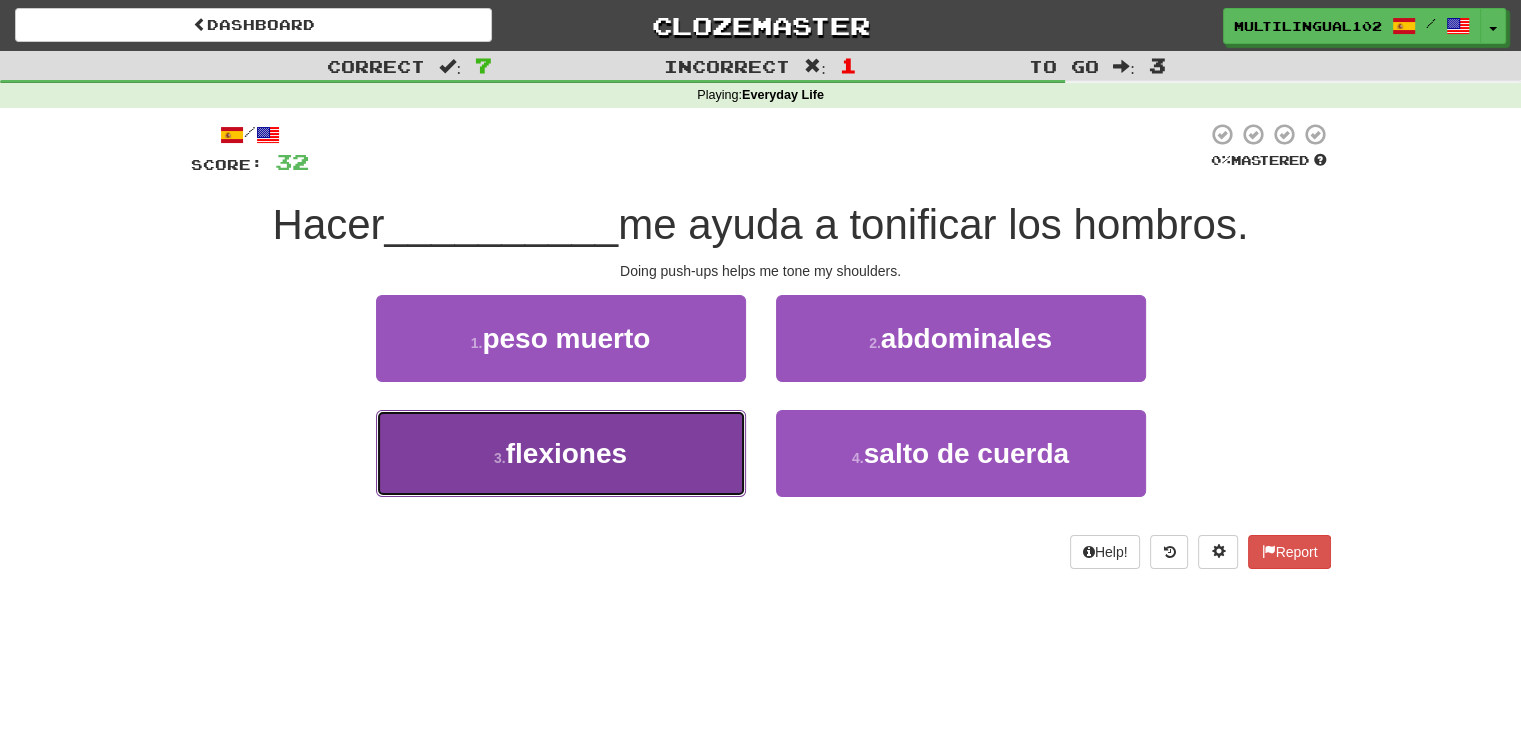 click on "3 .  flexiones" at bounding box center (561, 453) 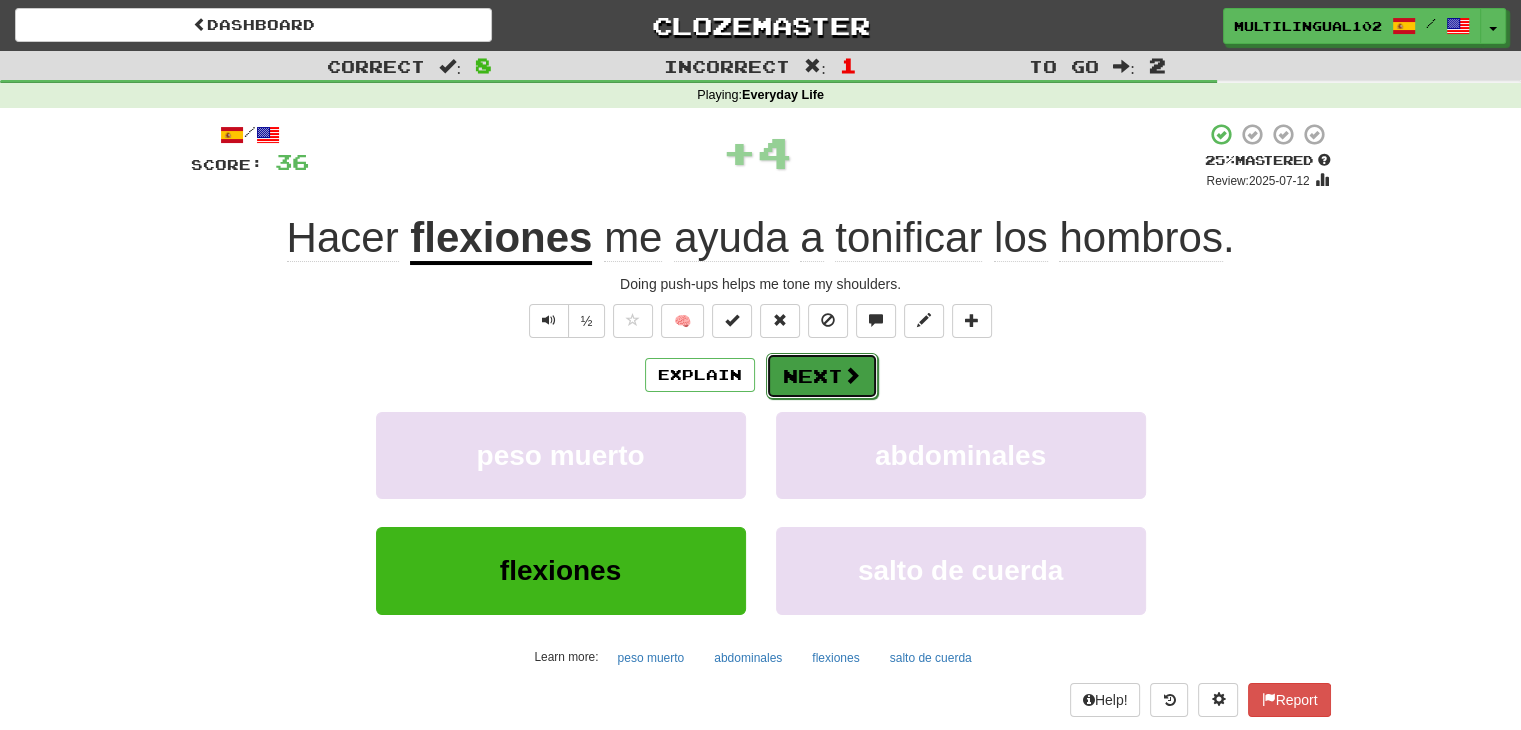click on "Next" at bounding box center [822, 376] 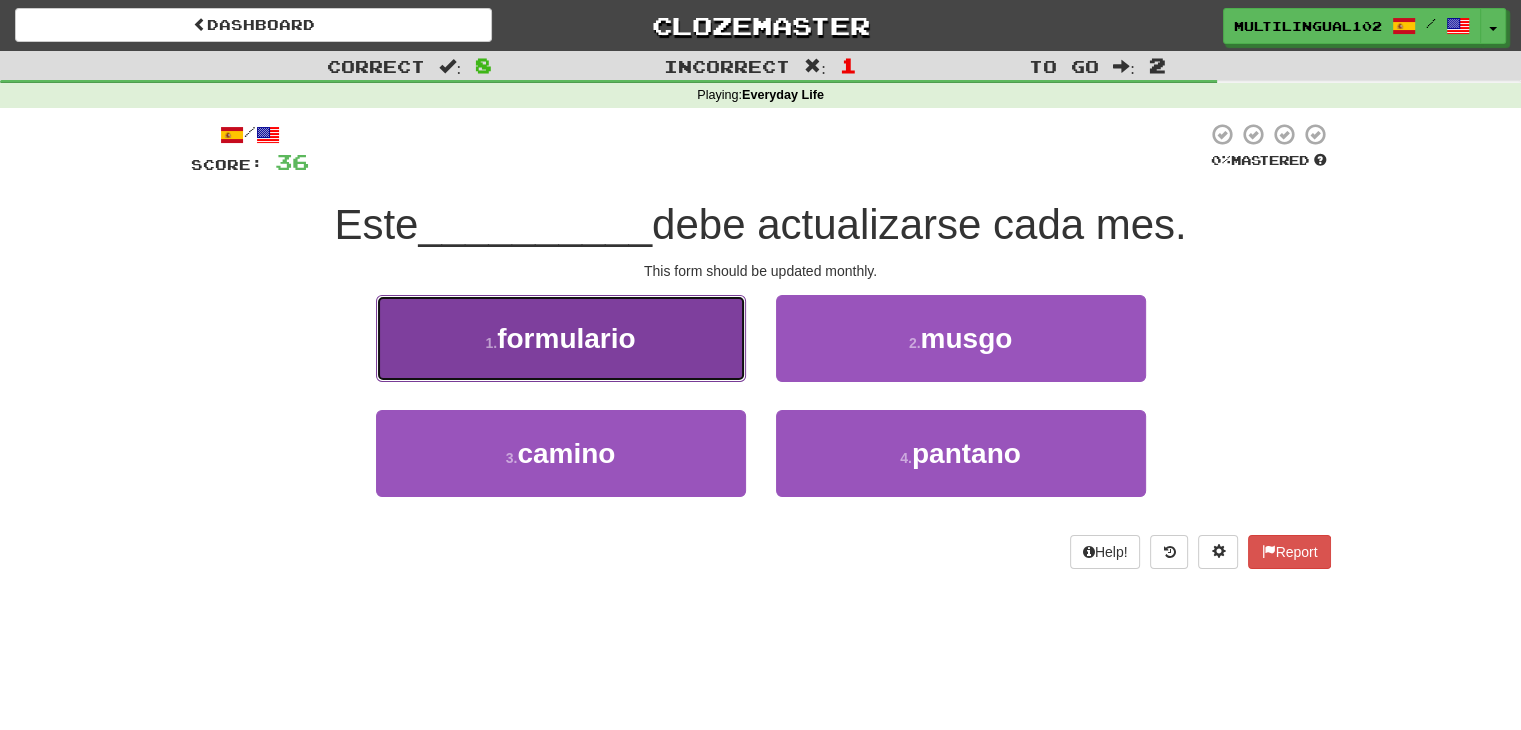 click on "1 .  formulario" at bounding box center (561, 338) 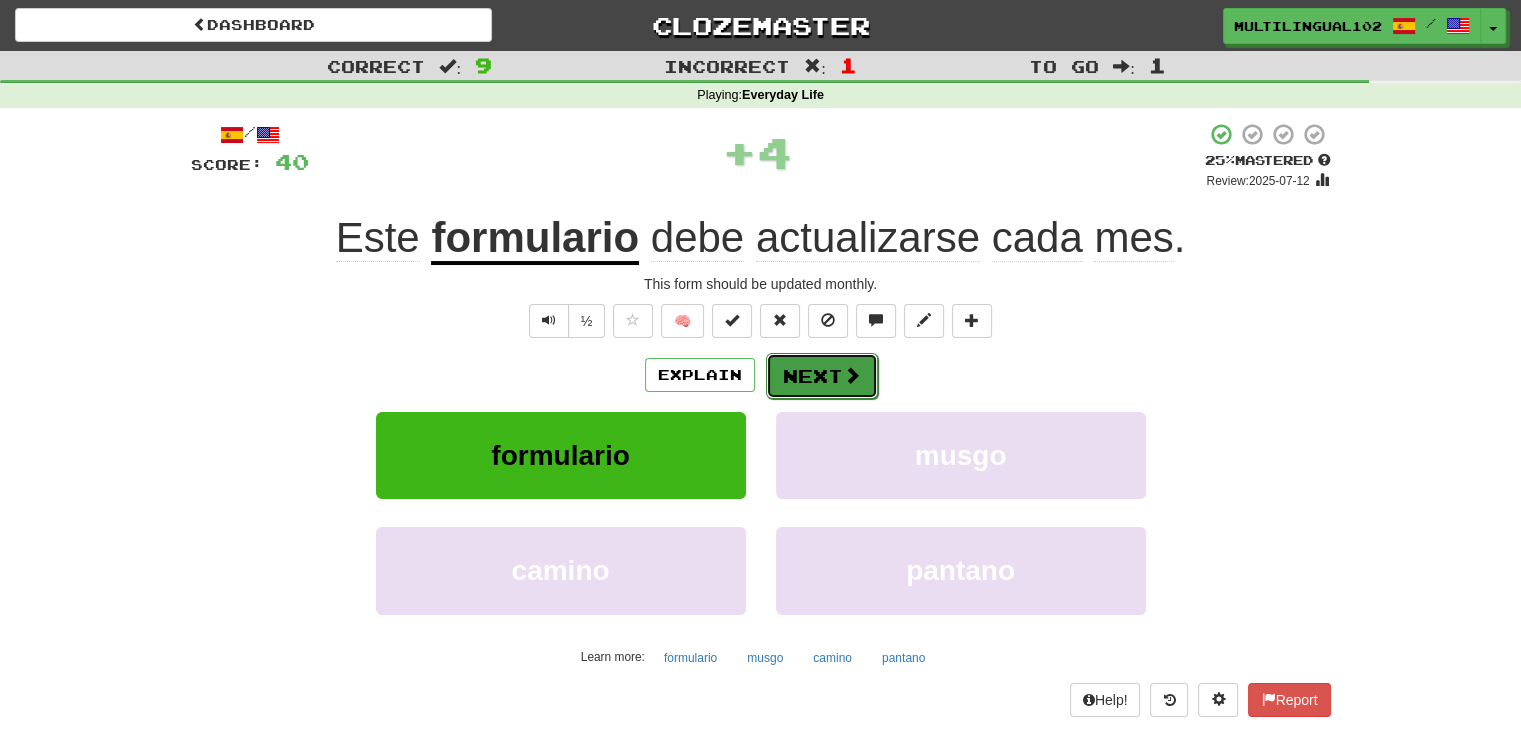 click on "Next" at bounding box center (822, 376) 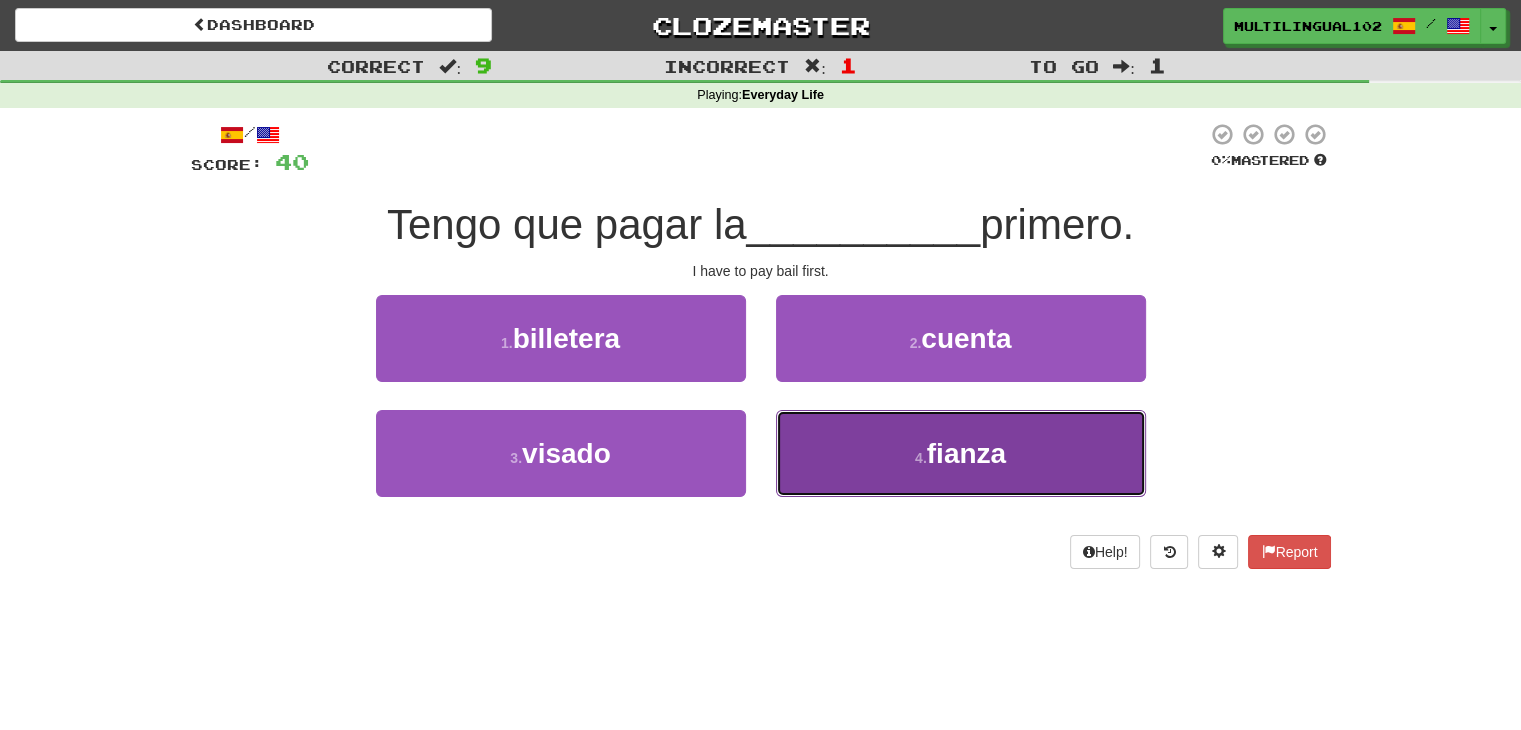 click on "4 .  fianza" at bounding box center [961, 453] 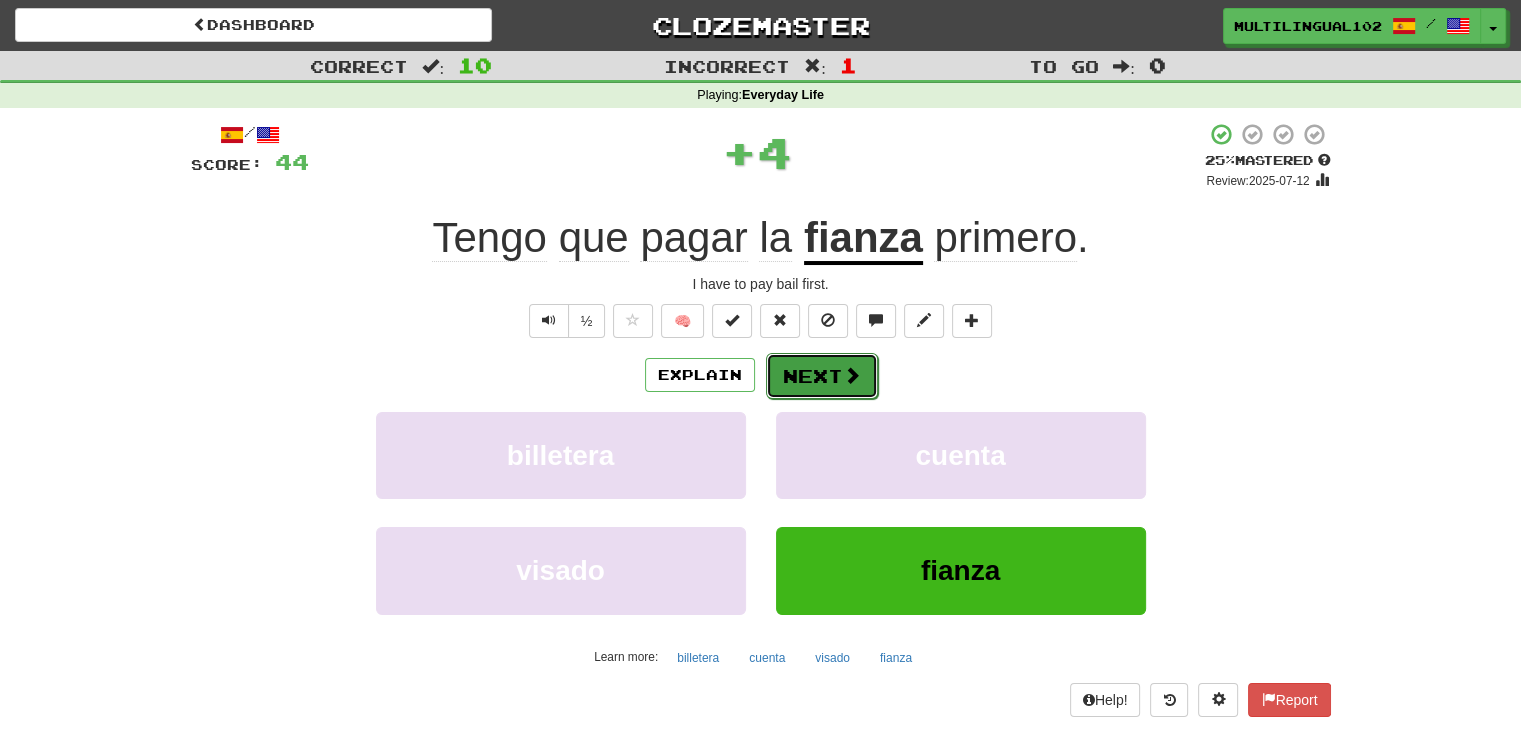 click on "Next" at bounding box center (822, 376) 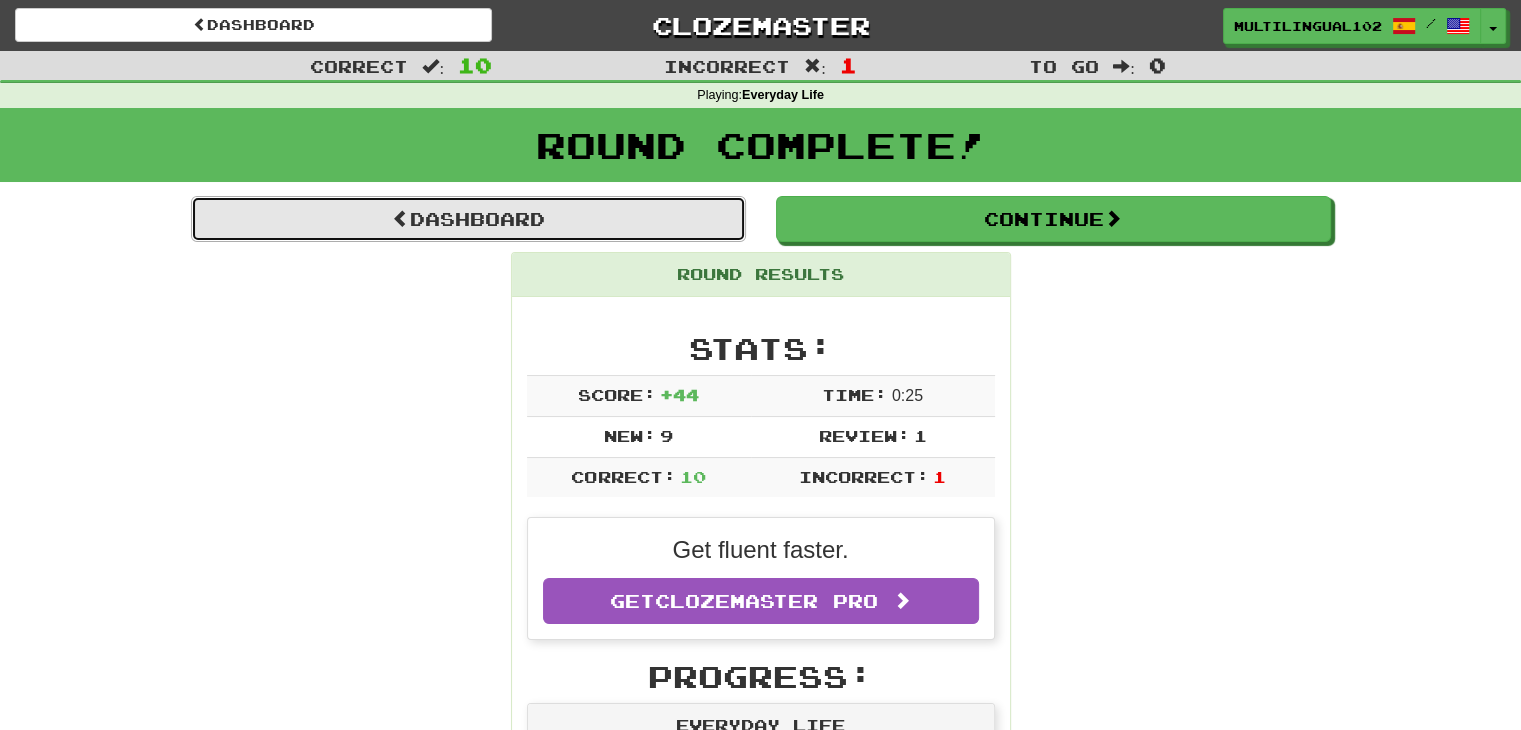 click on "Dashboard" at bounding box center [468, 219] 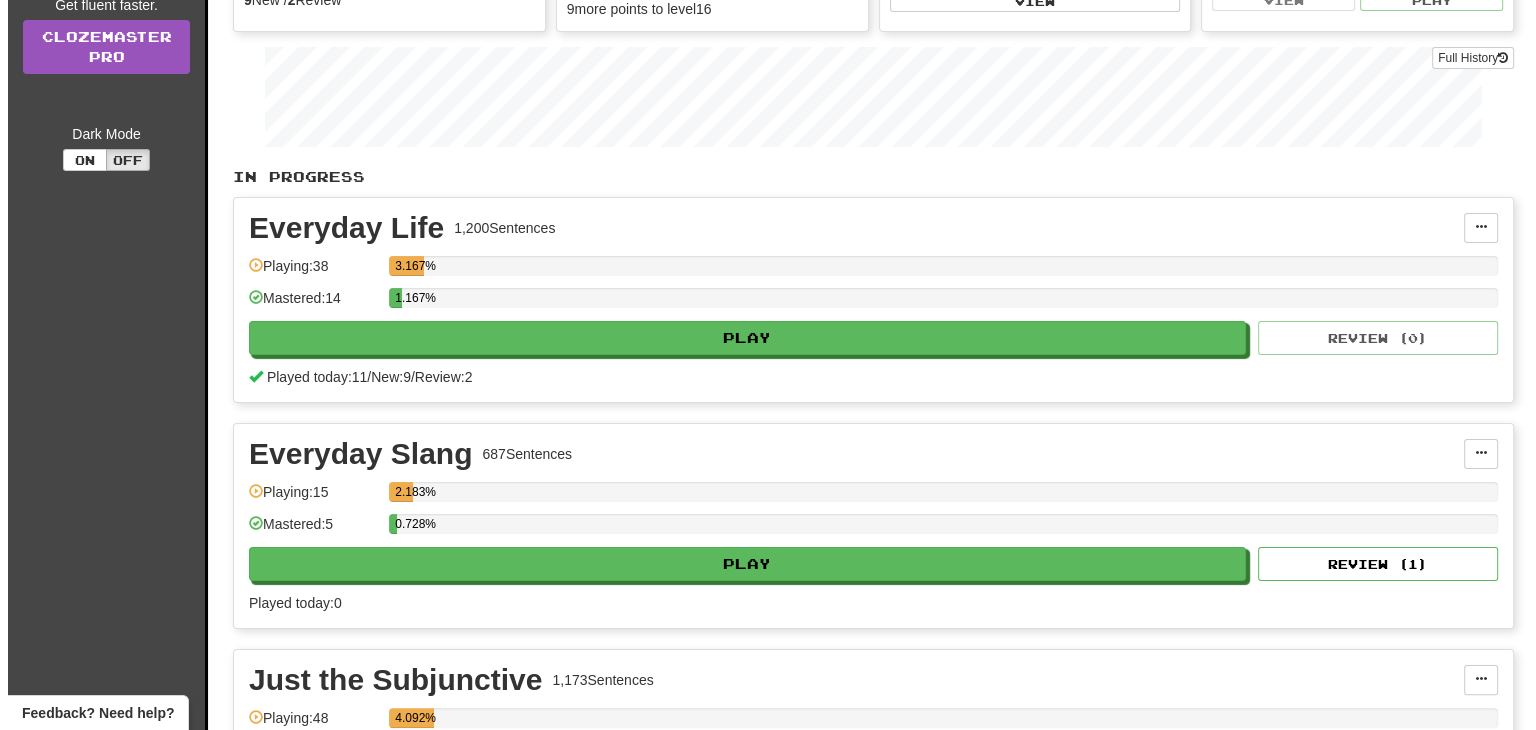 scroll, scrollTop: 318, scrollLeft: 0, axis: vertical 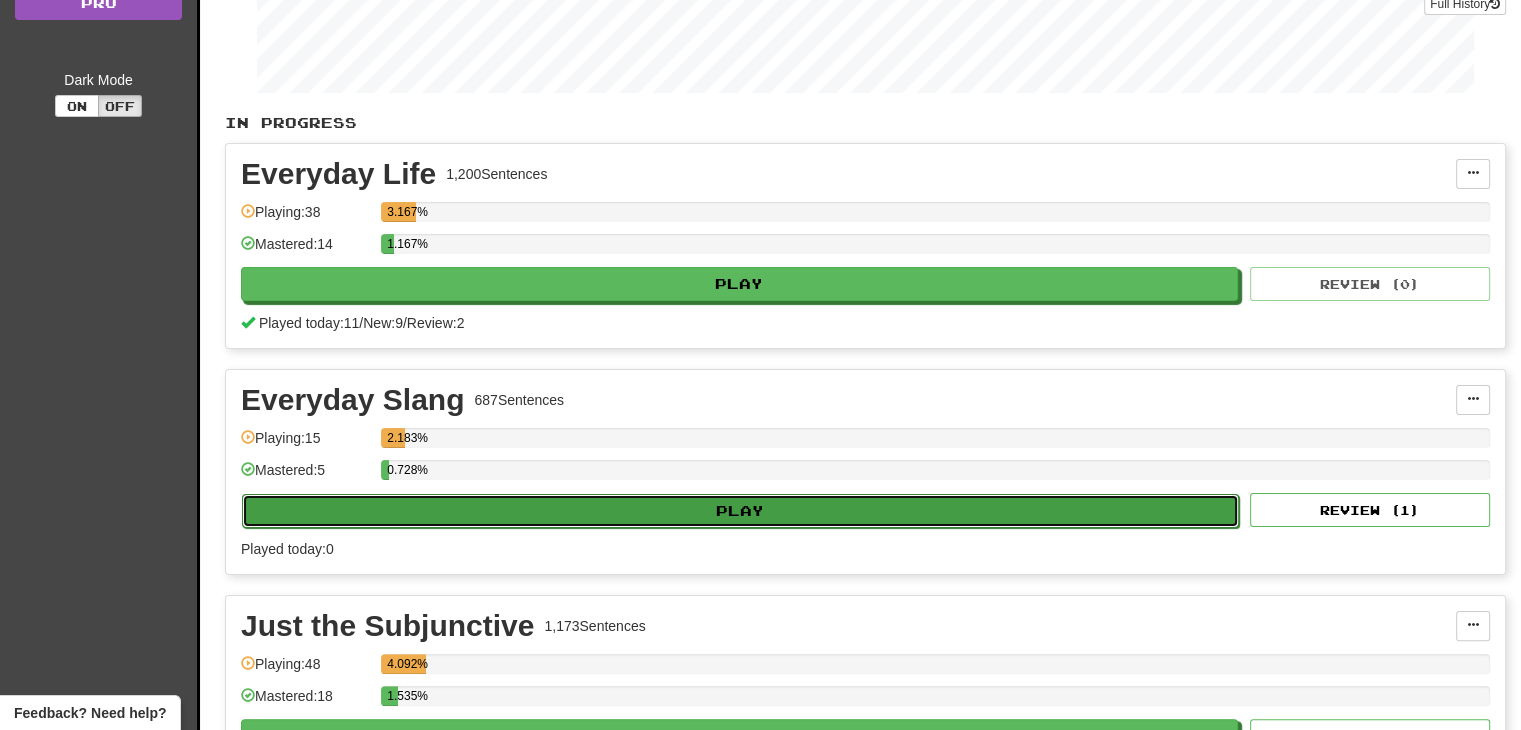 click on "Play" at bounding box center (740, 511) 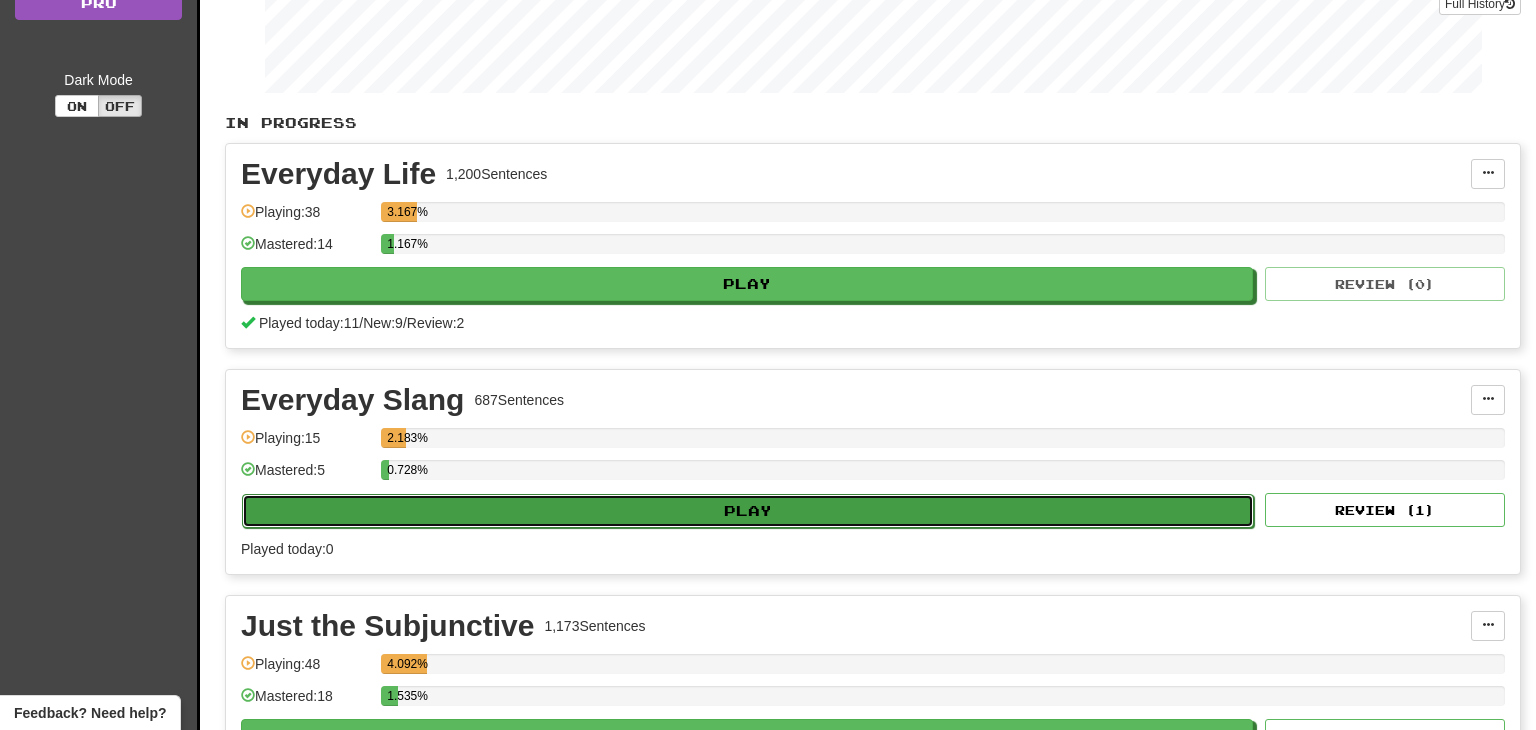 select on "**" 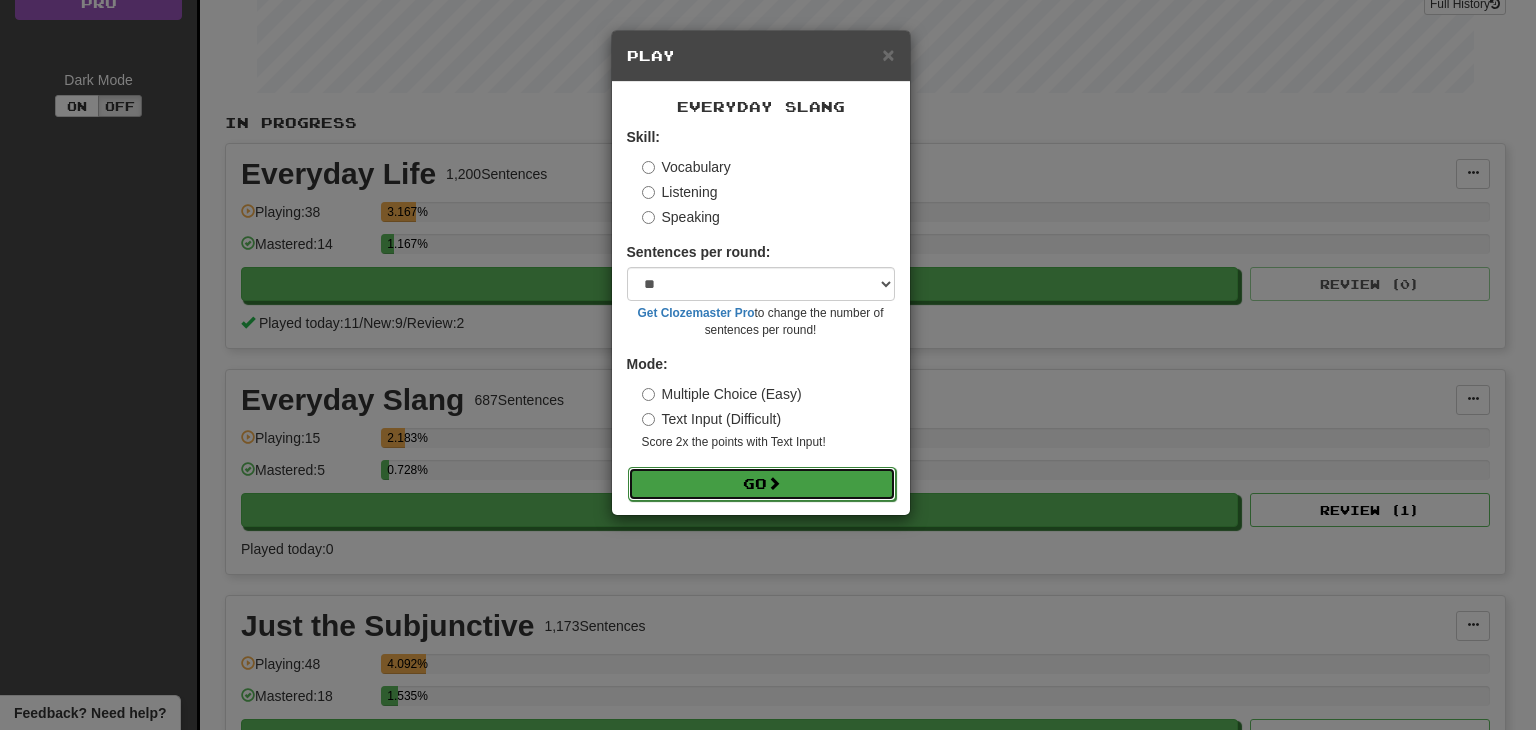 click on "Go" at bounding box center (762, 484) 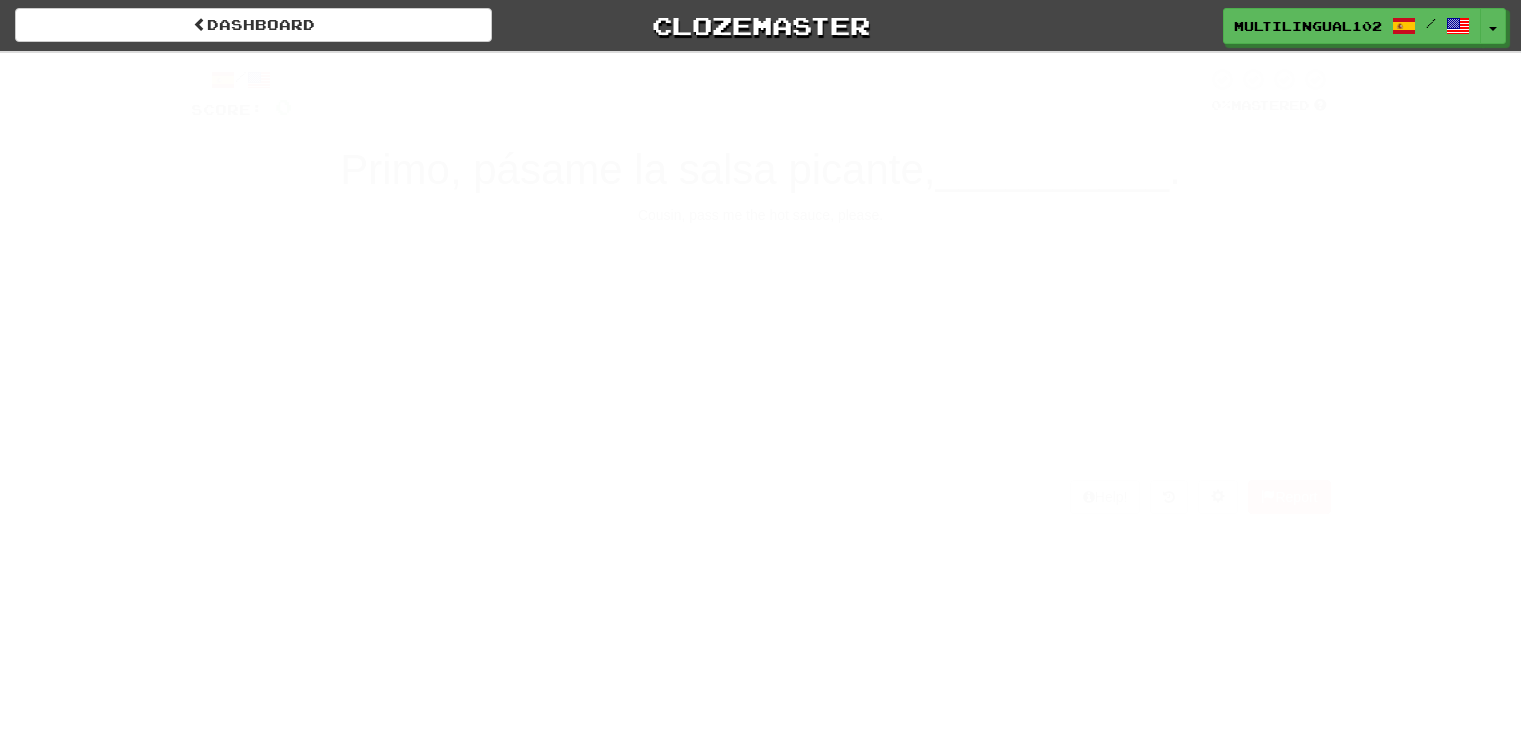 scroll, scrollTop: 0, scrollLeft: 0, axis: both 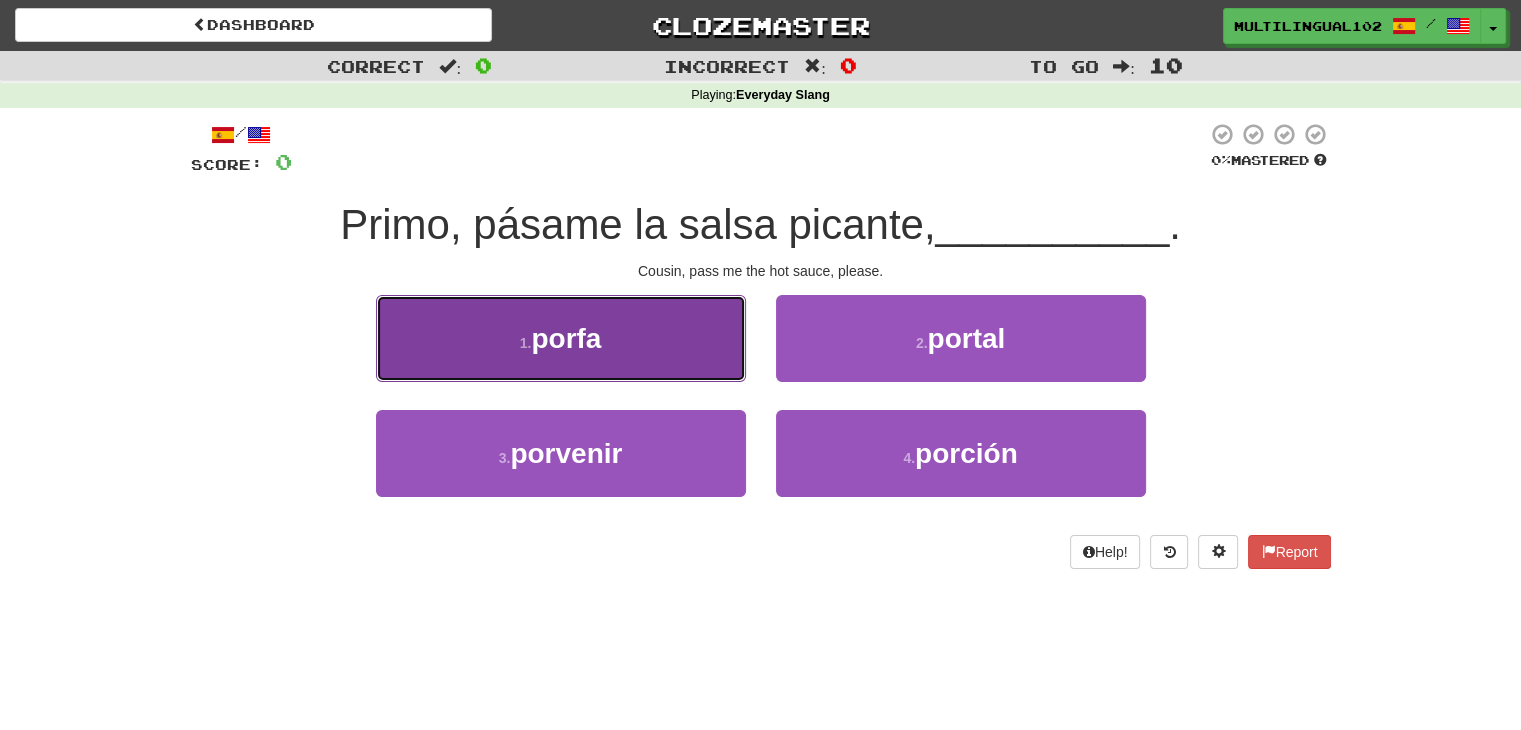 click on "1 .  porfa" at bounding box center (561, 338) 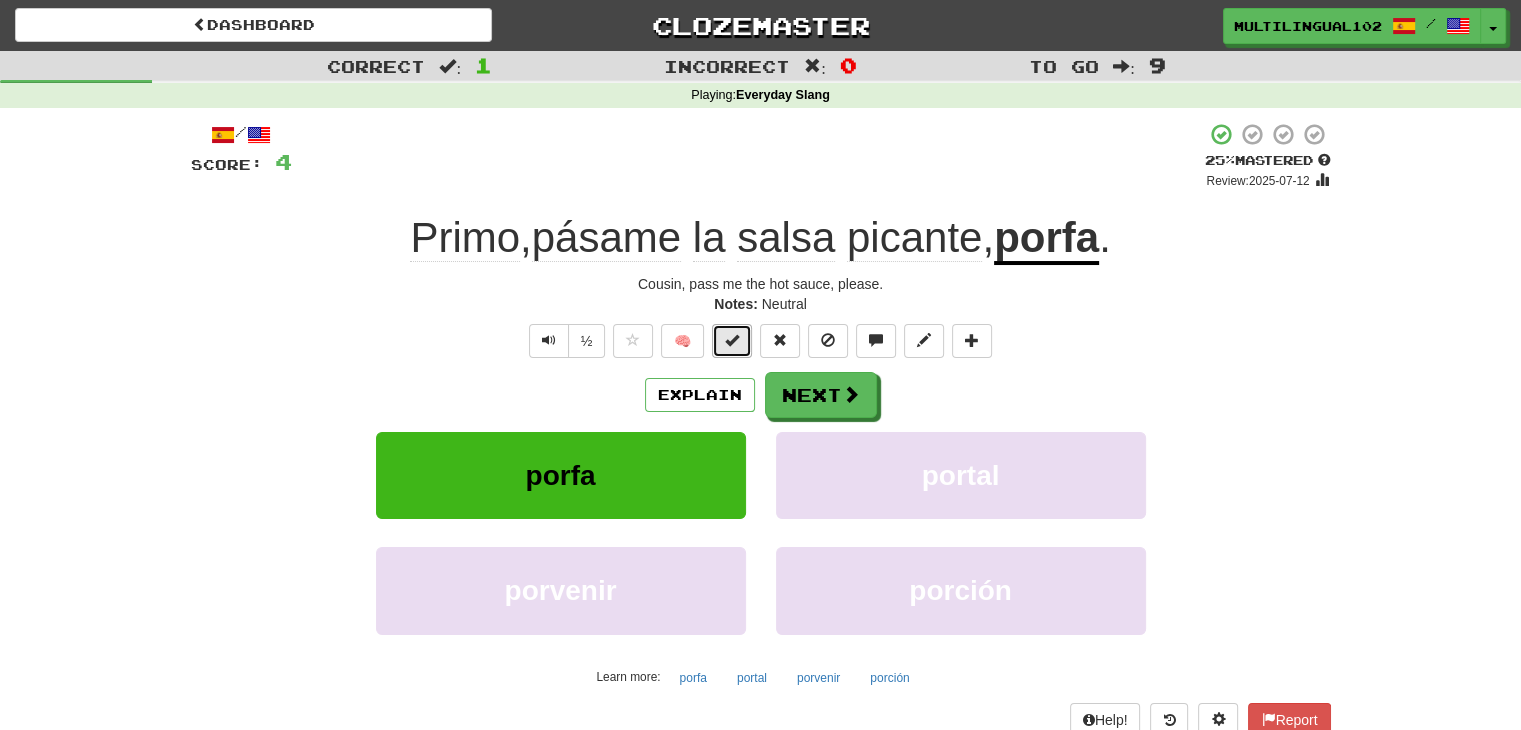 click at bounding box center [732, 340] 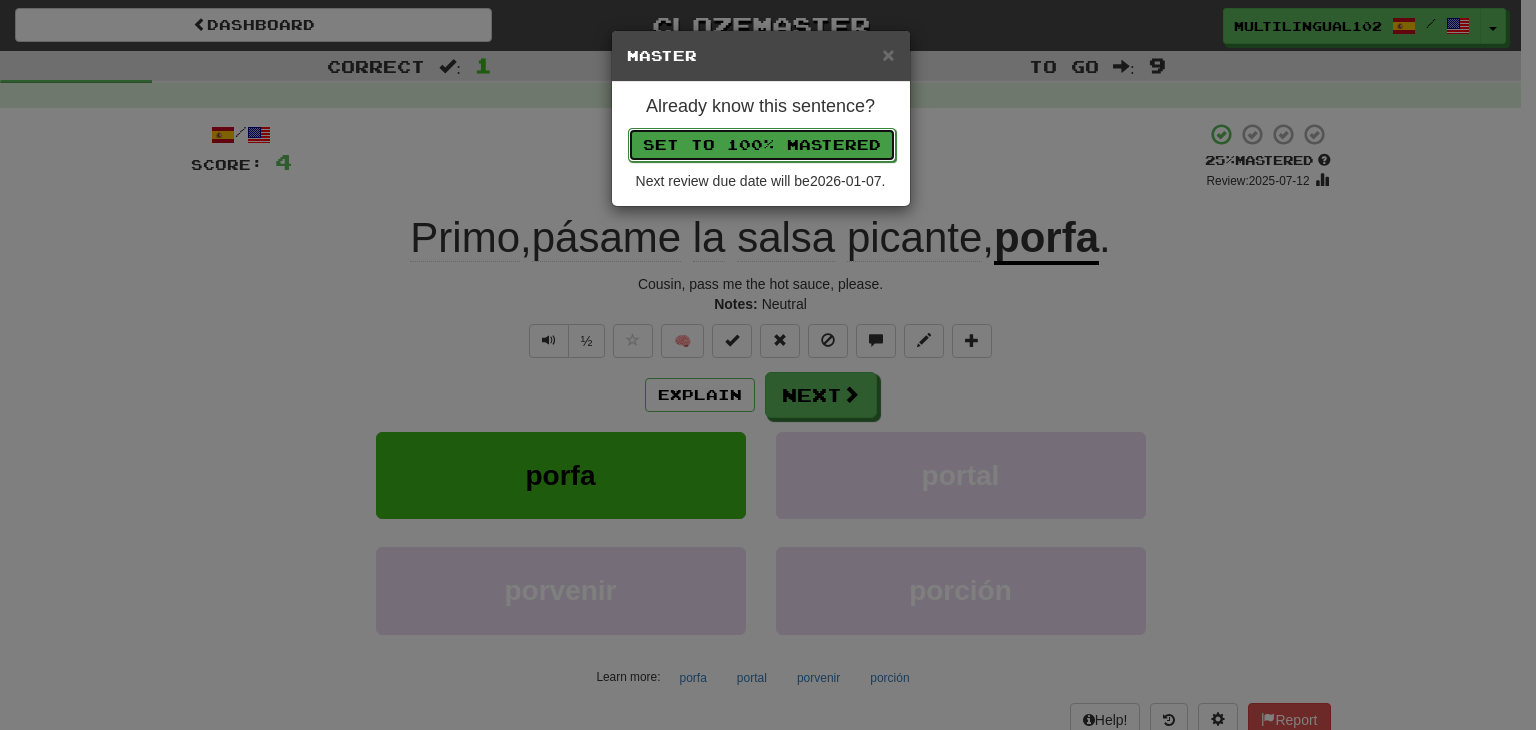 click on "Set to 100% Mastered" at bounding box center [762, 145] 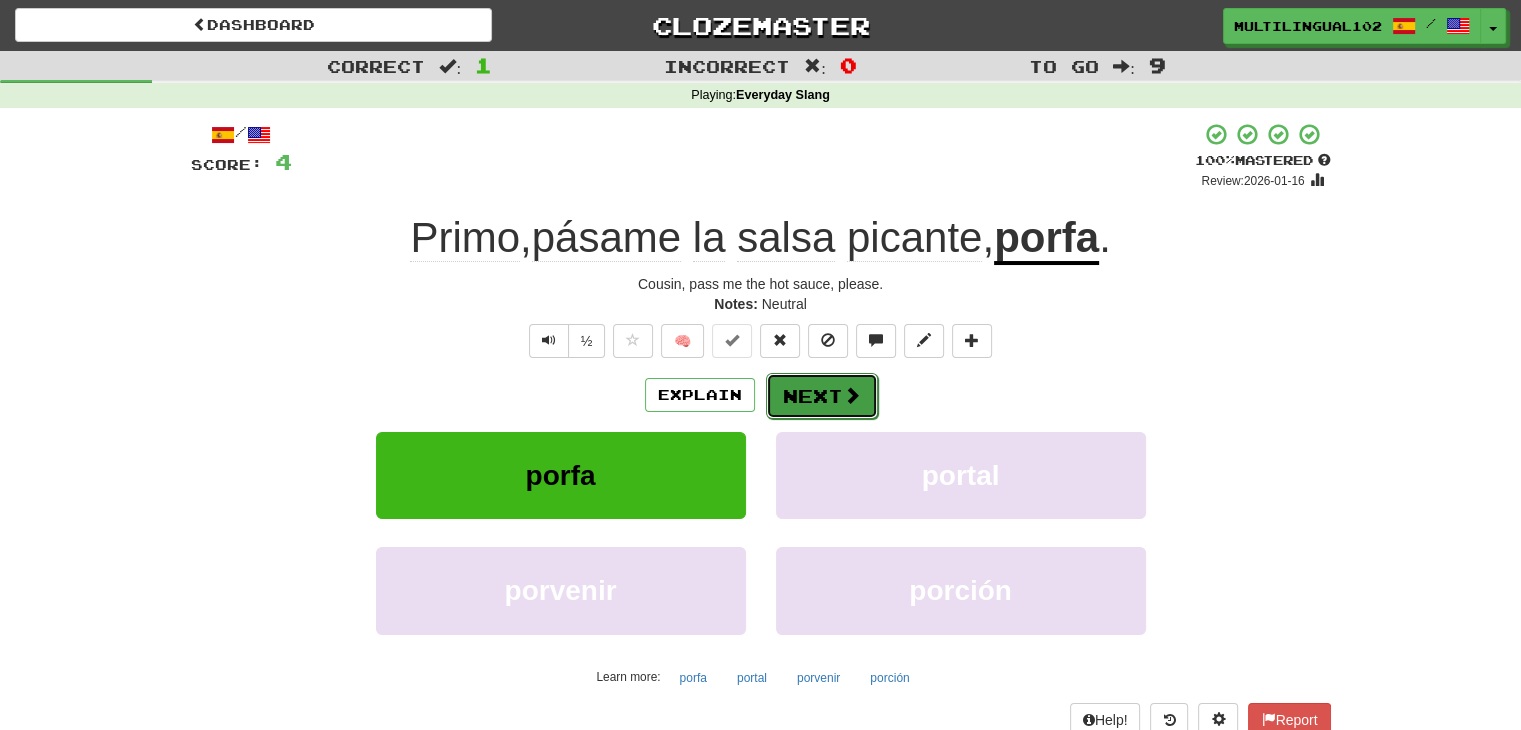 click on "Next" at bounding box center [822, 396] 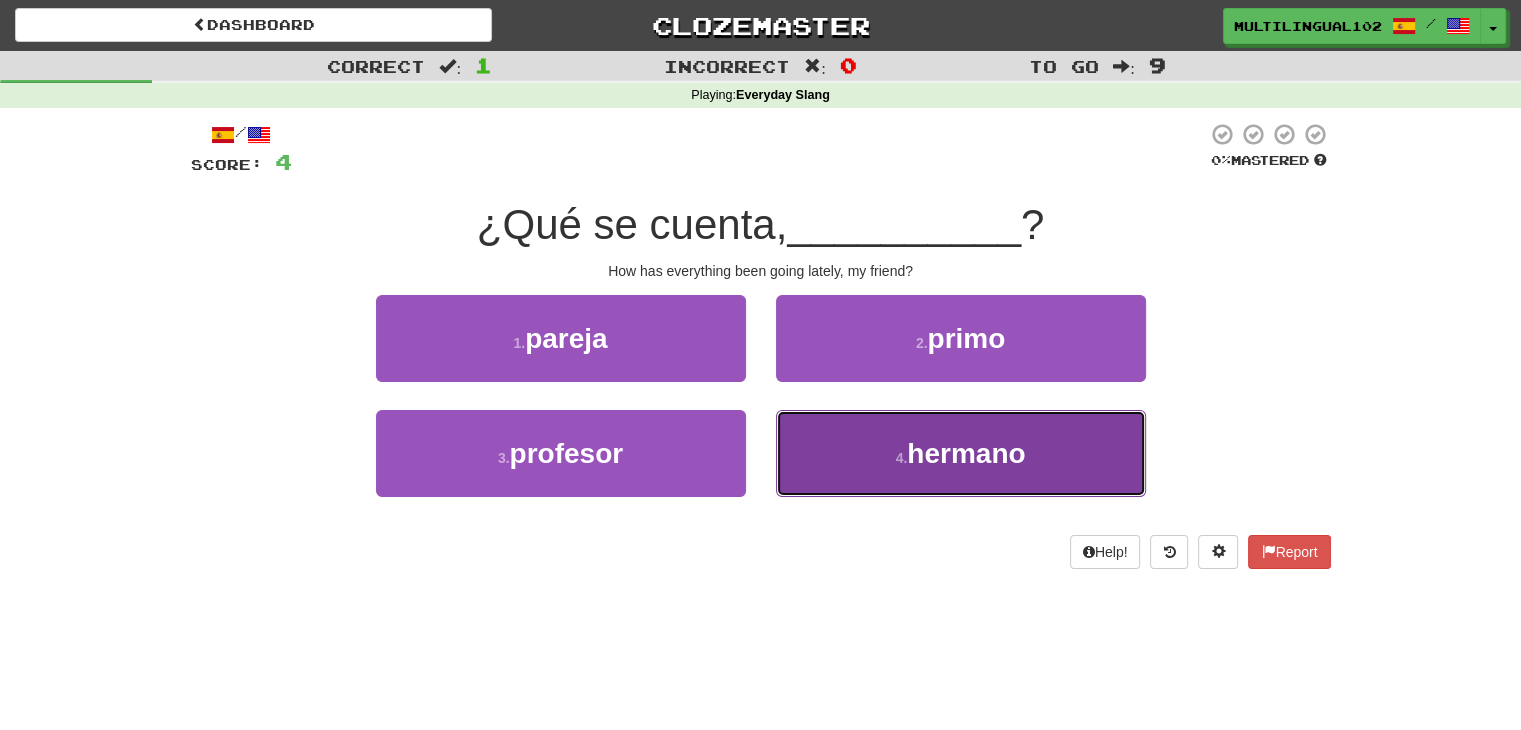 click on "4 .  hermano" at bounding box center (961, 453) 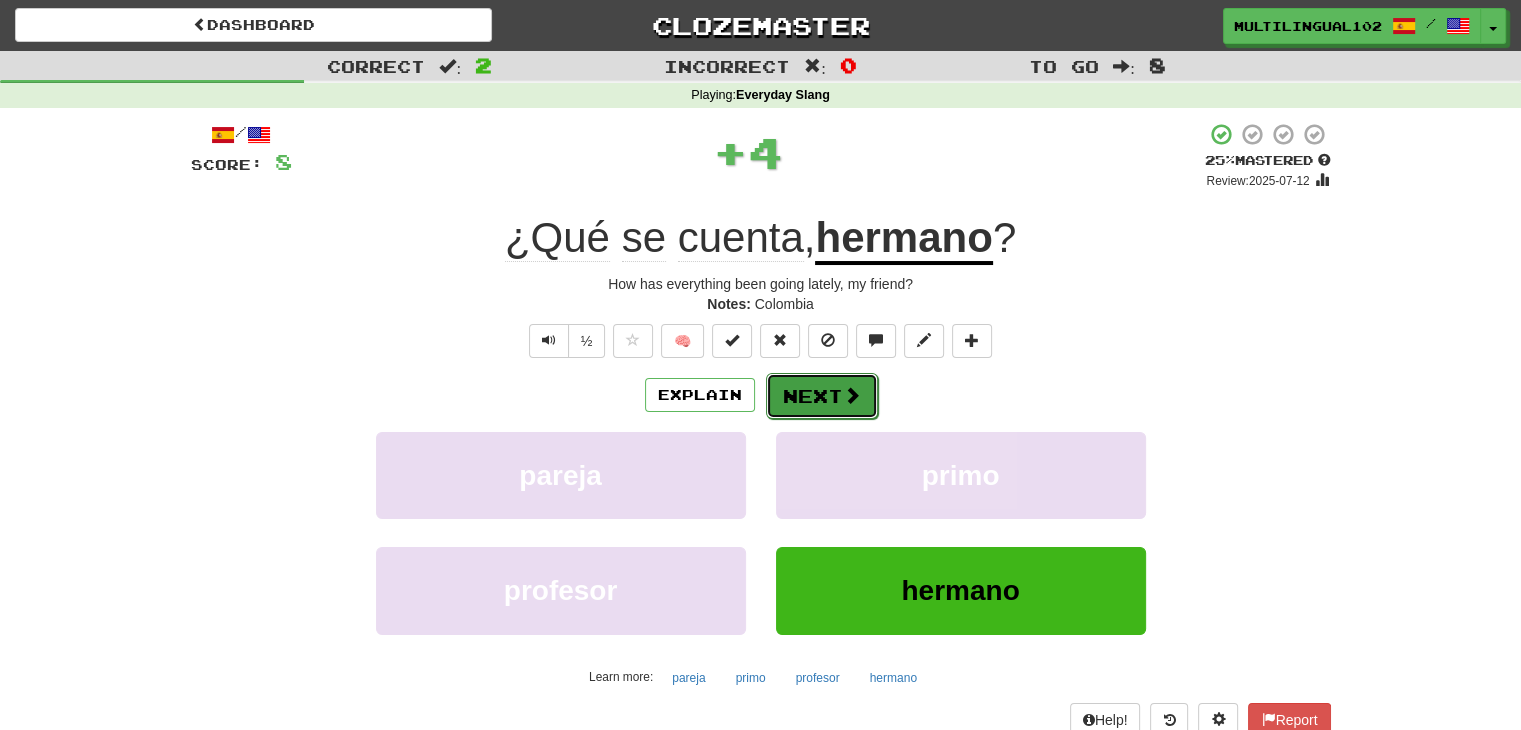click on "Next" at bounding box center [822, 396] 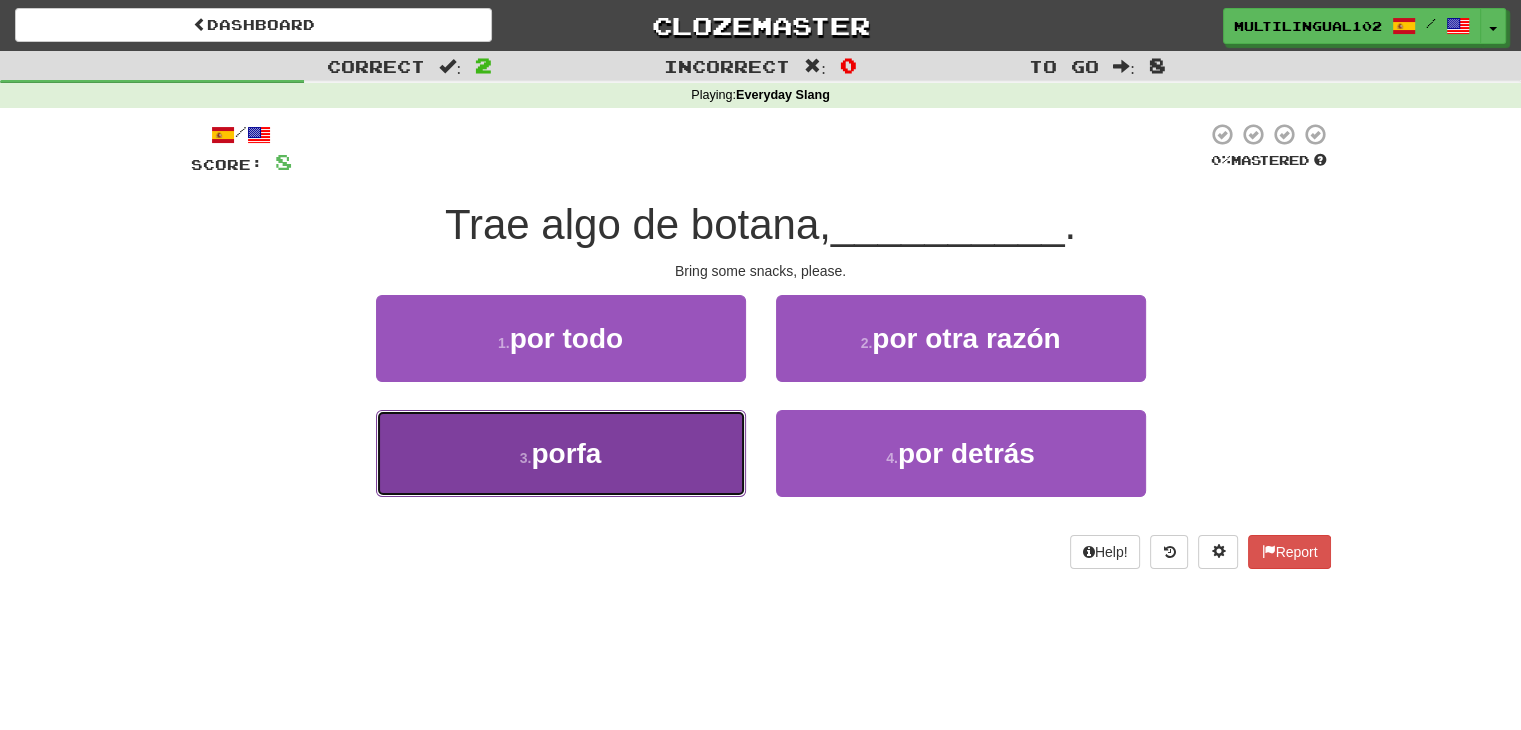 click on "3 .  porfa" at bounding box center [561, 453] 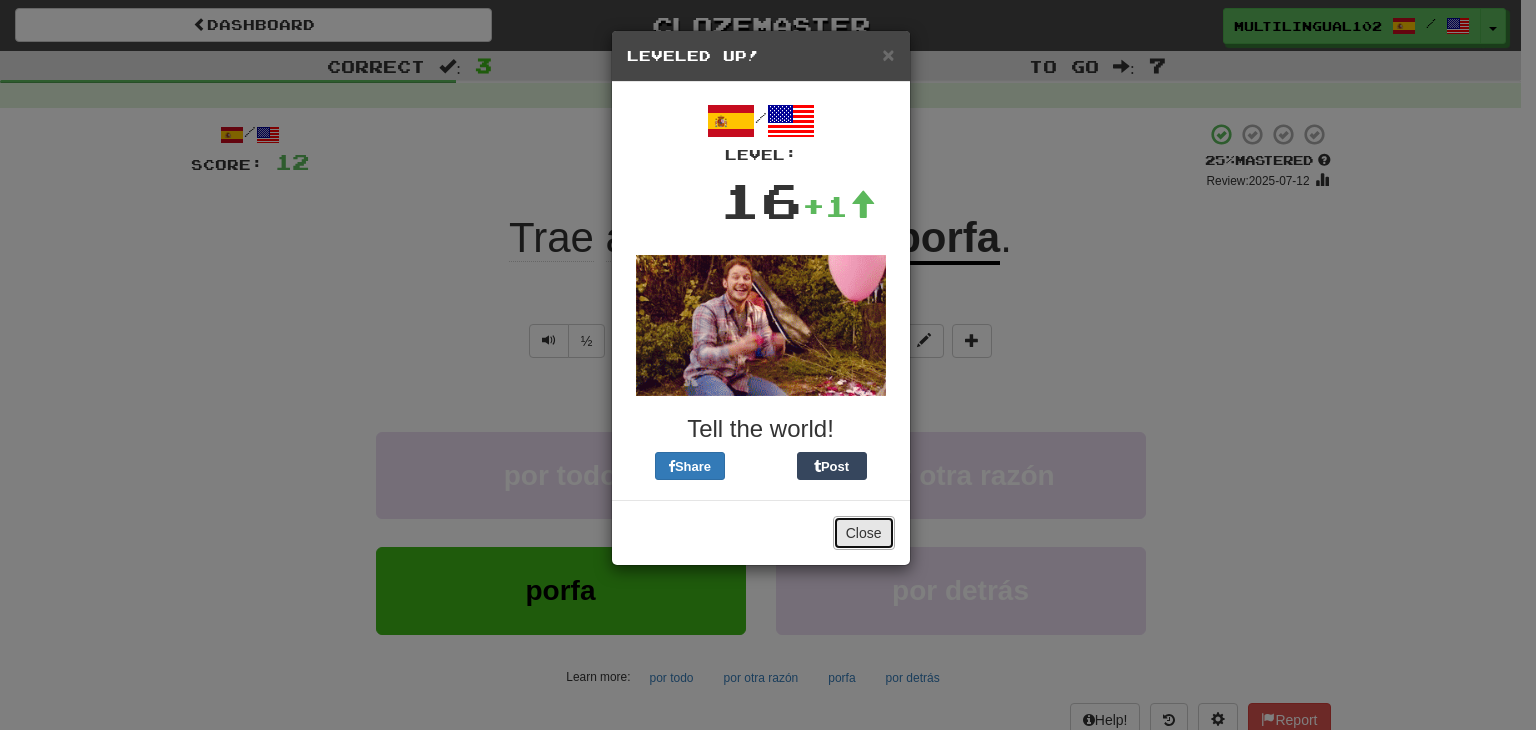 click on "Close" at bounding box center [864, 533] 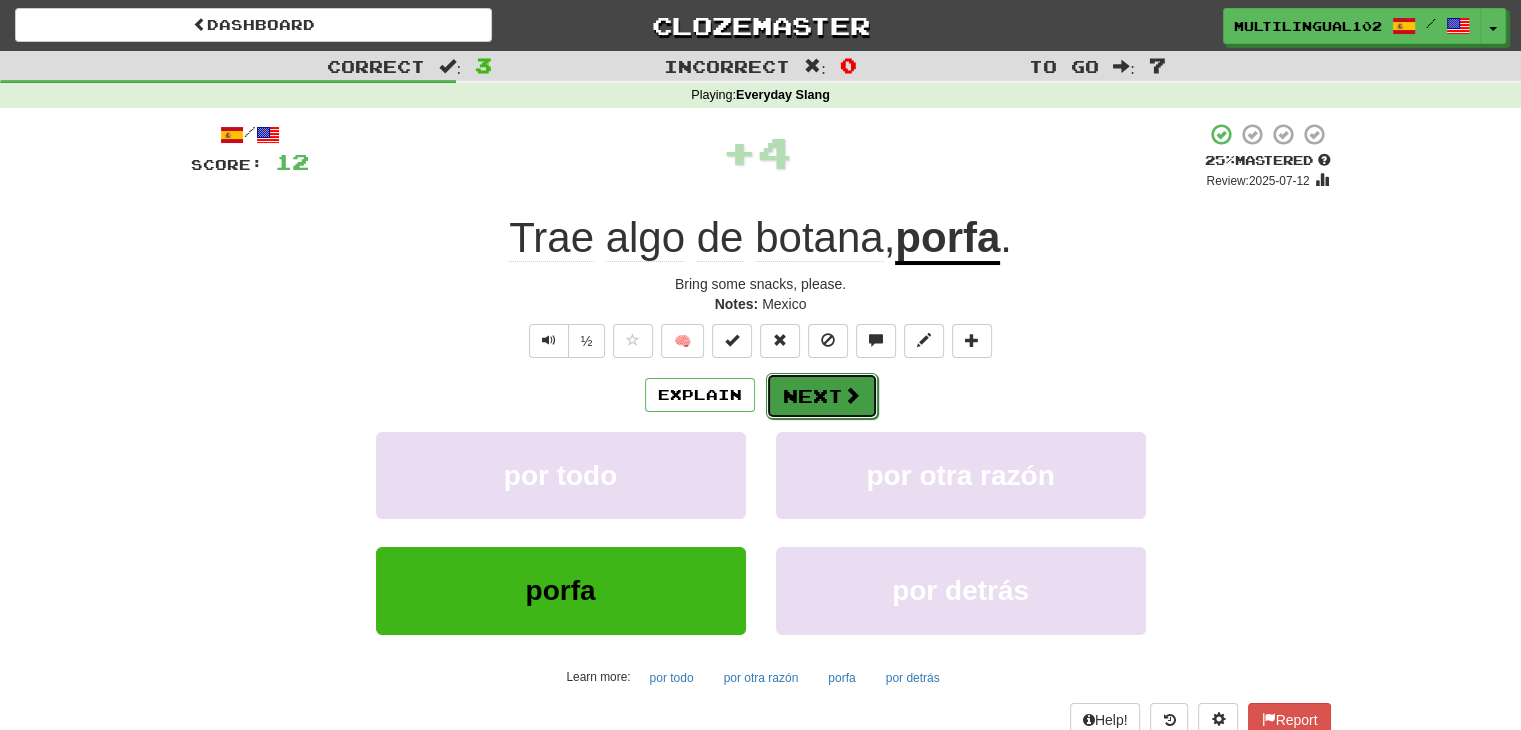 click on "Next" at bounding box center (822, 396) 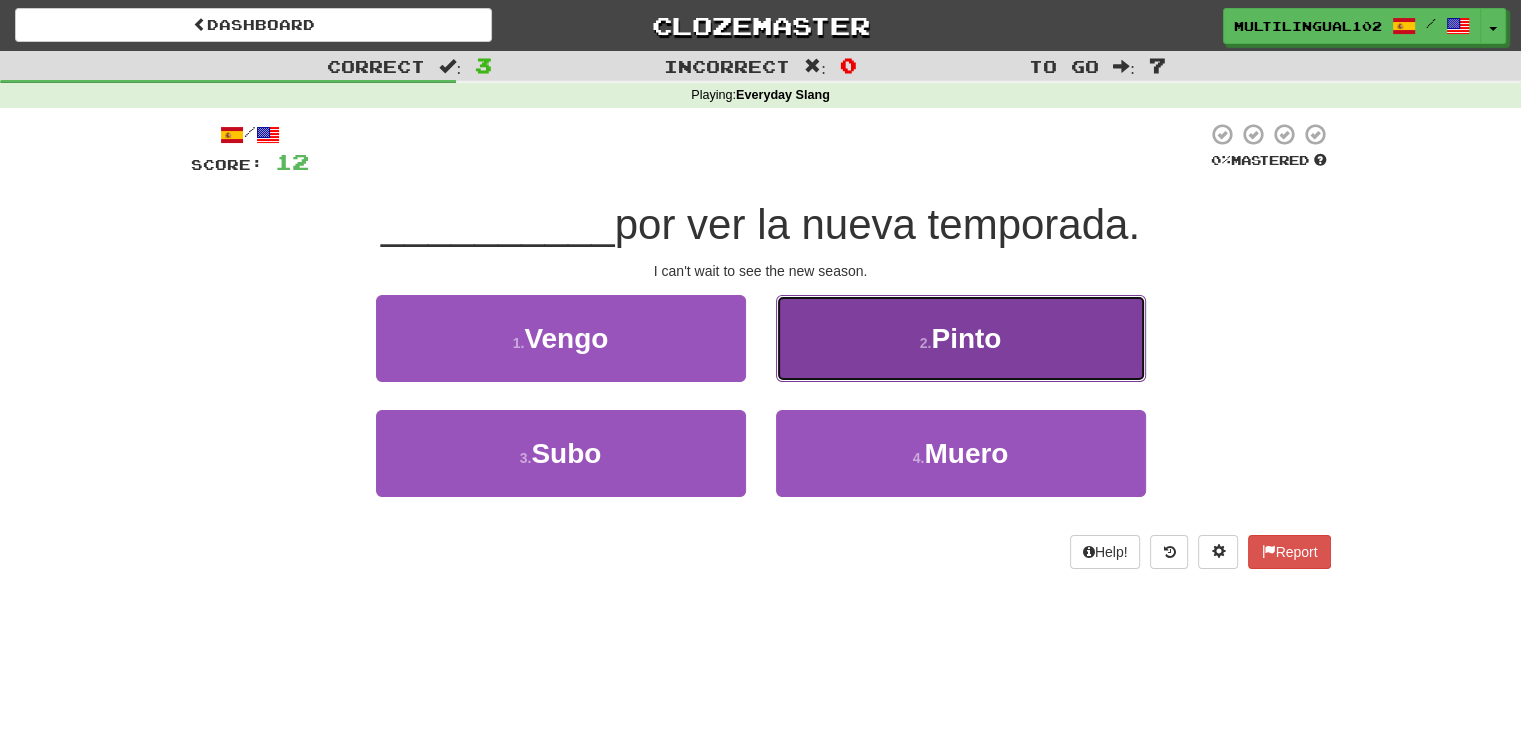 click on "2 .  Pinto" at bounding box center [961, 338] 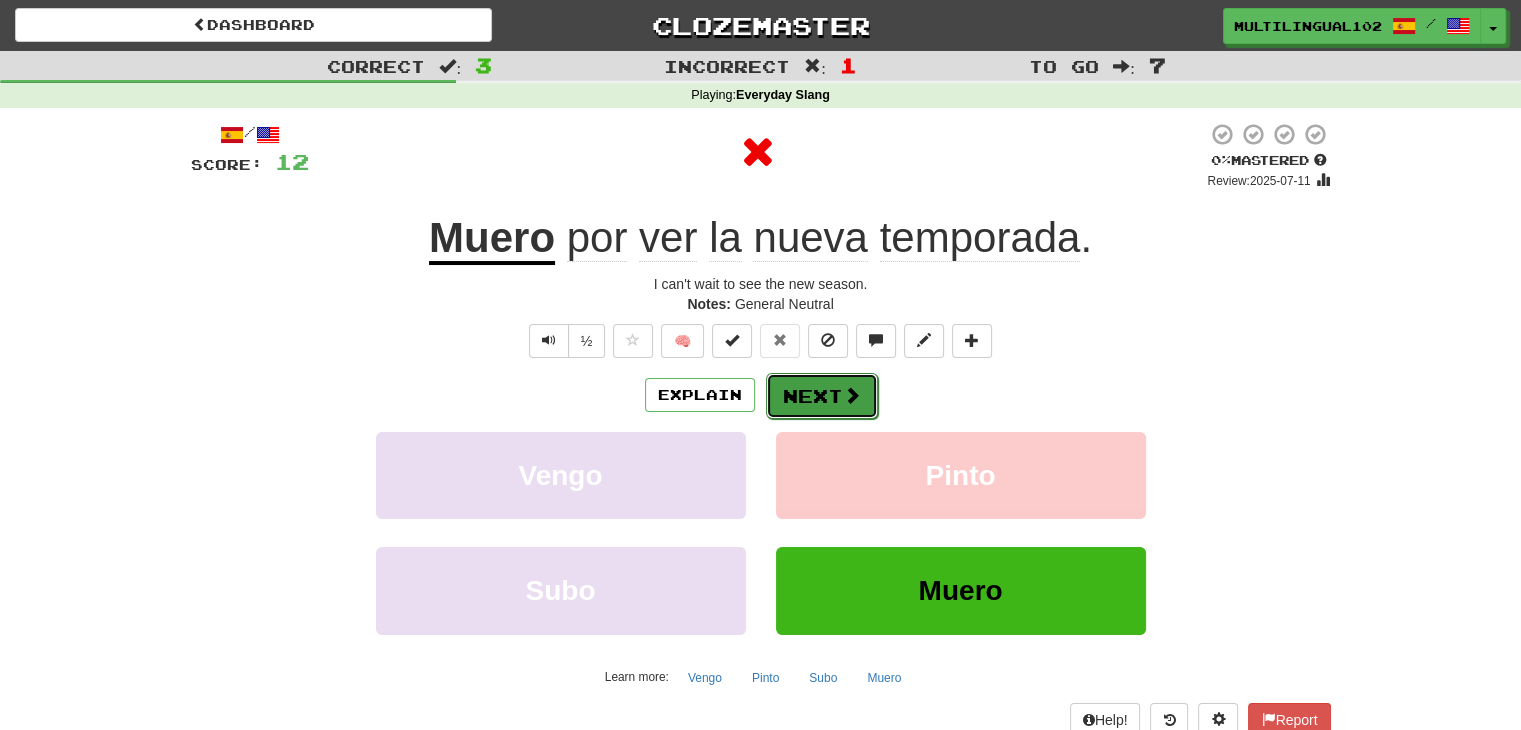 click on "Next" at bounding box center [822, 396] 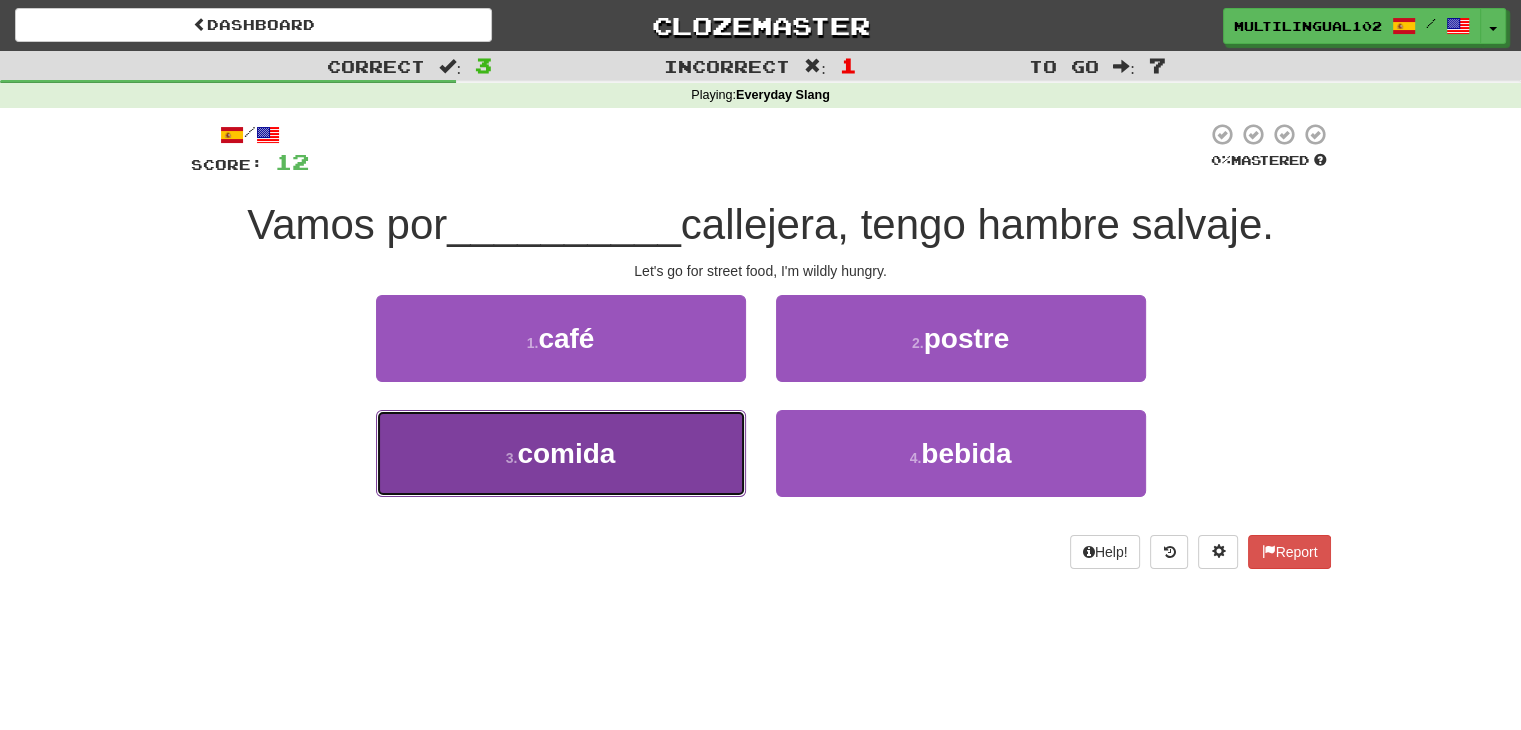 click on "3 .  comida" at bounding box center [561, 453] 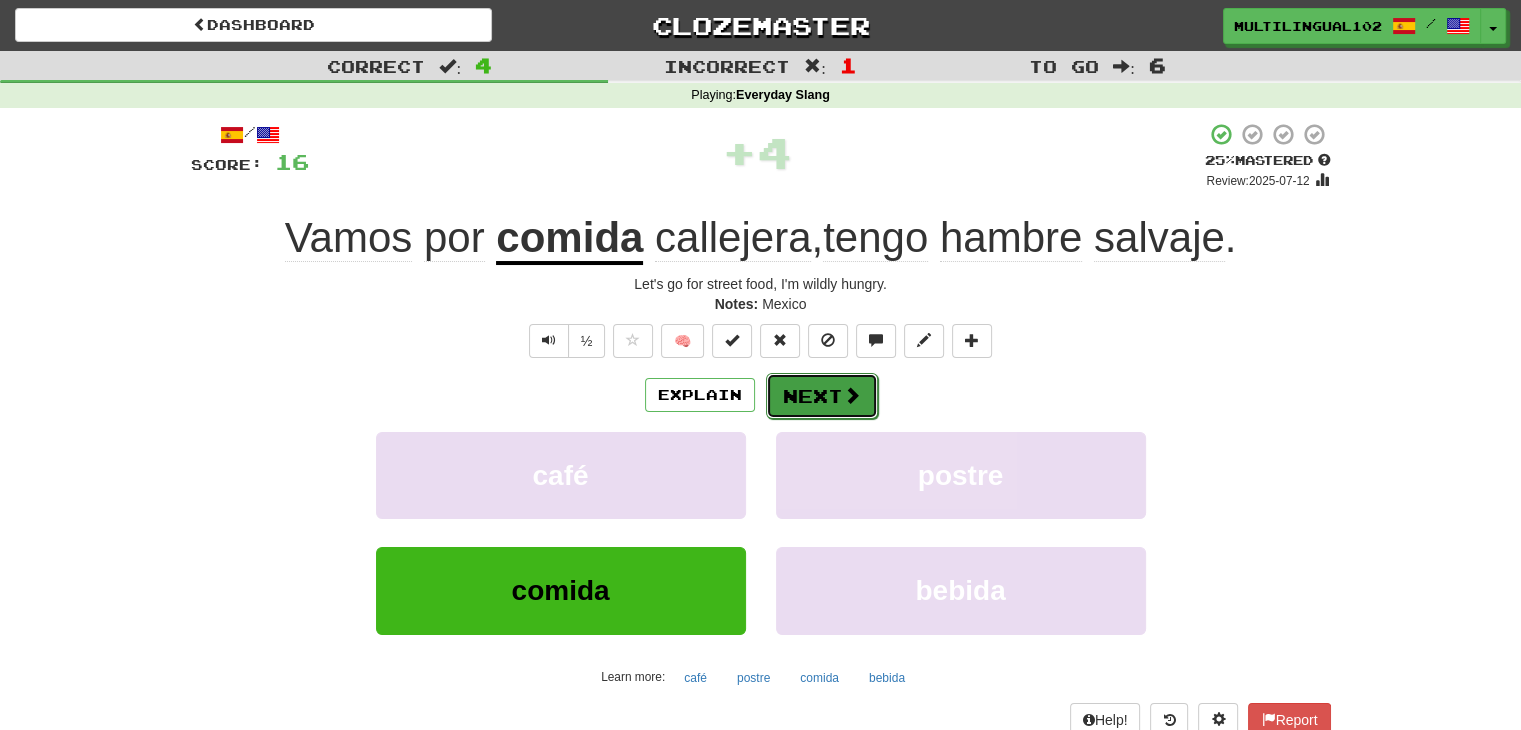 click on "Next" at bounding box center [822, 396] 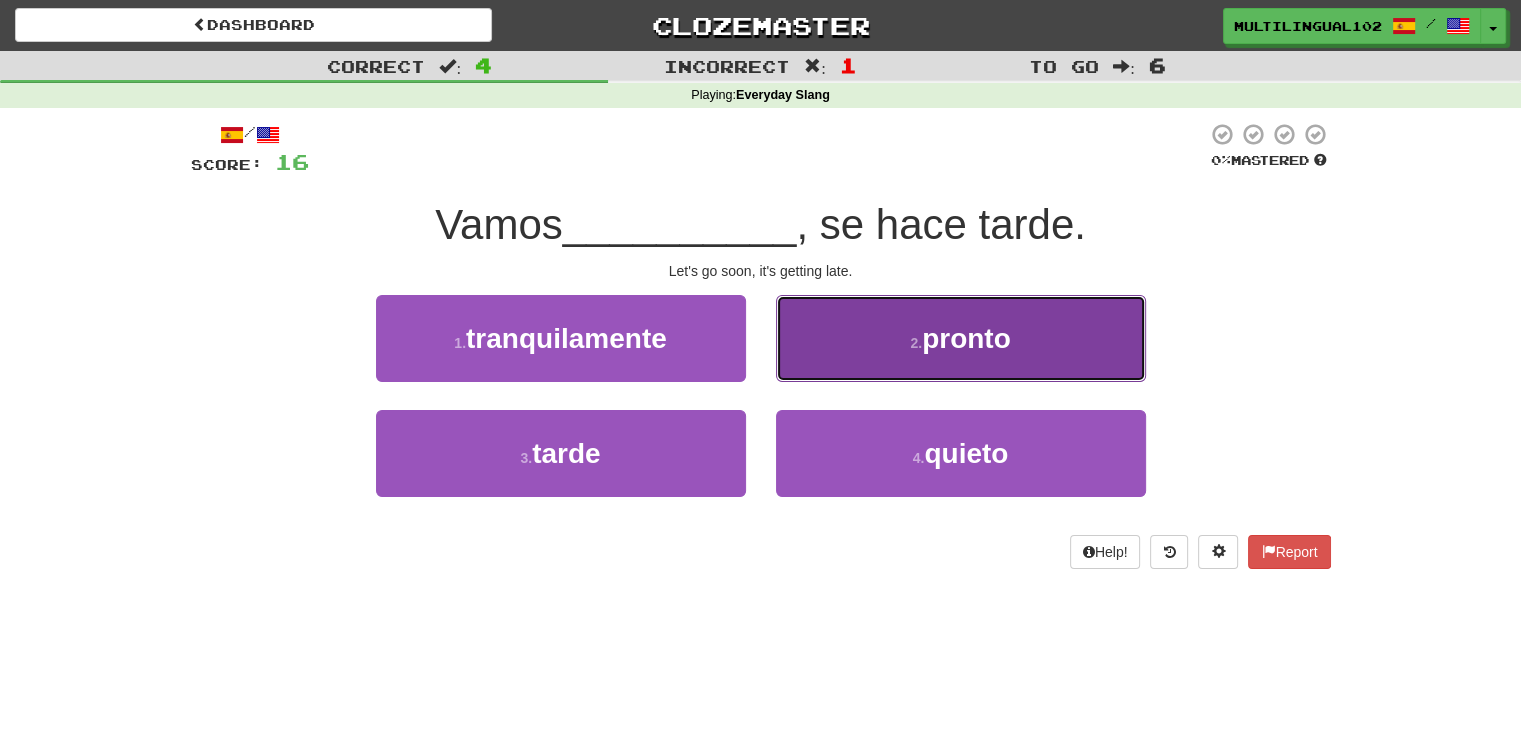 click on "2 .  pronto" at bounding box center (961, 338) 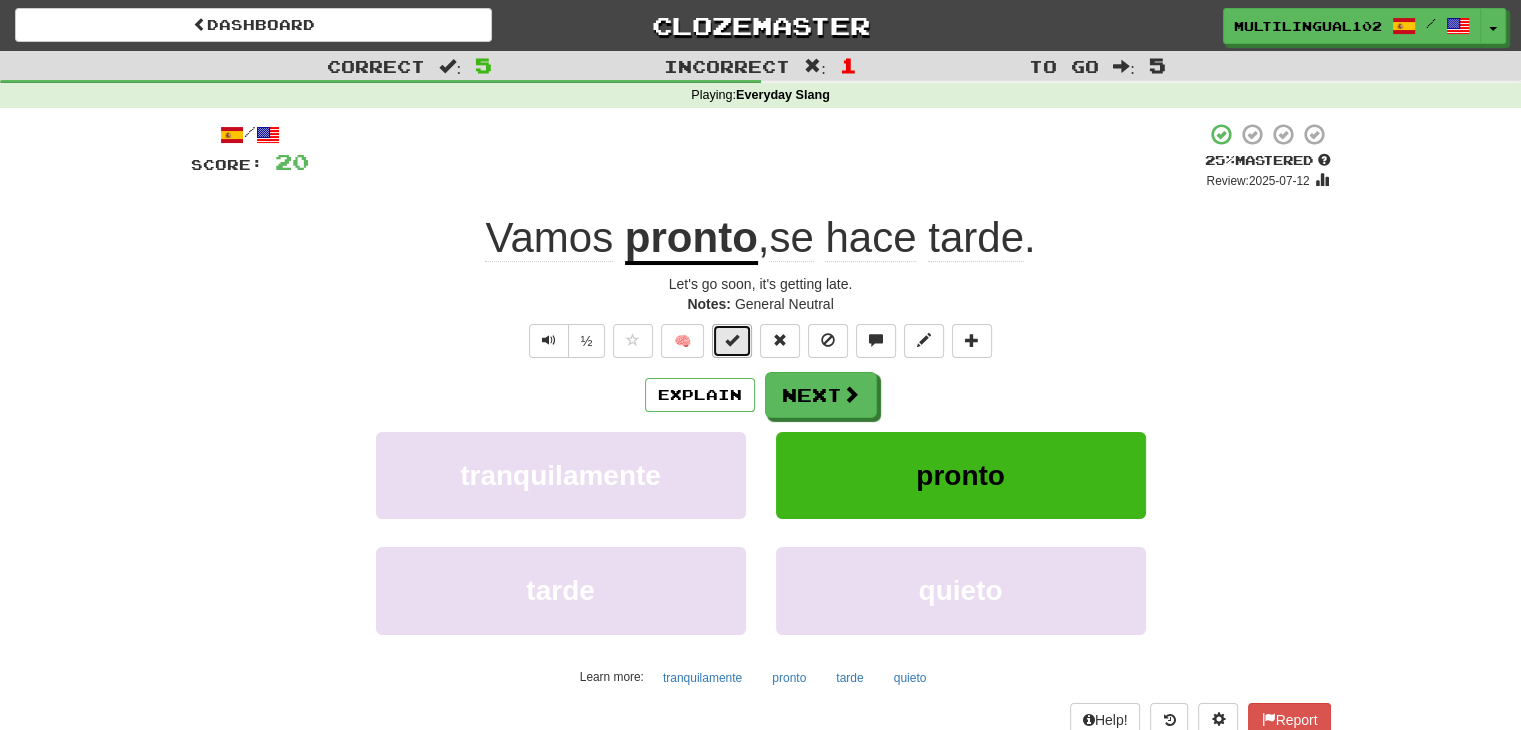 click at bounding box center (732, 341) 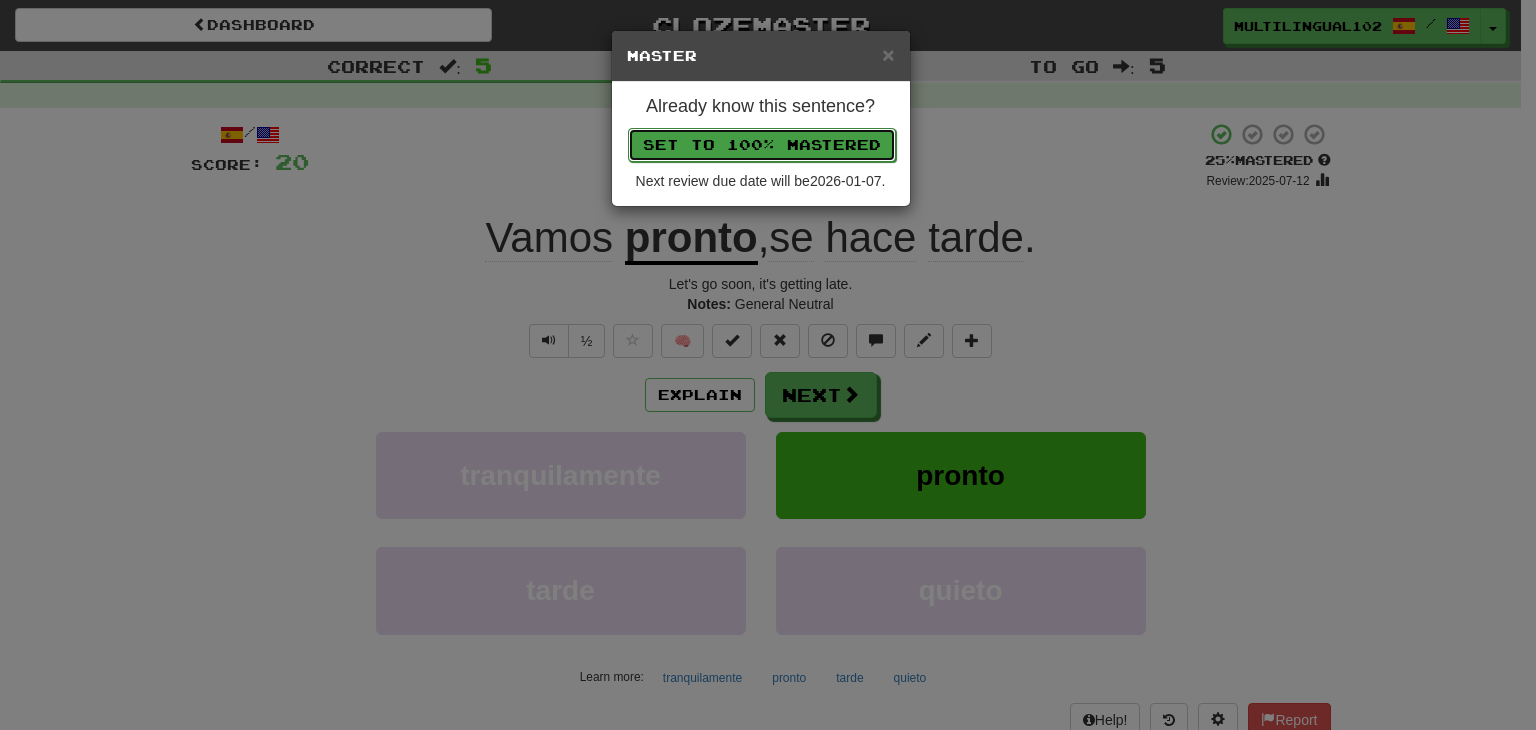 click on "Set to 100% Mastered" at bounding box center [762, 145] 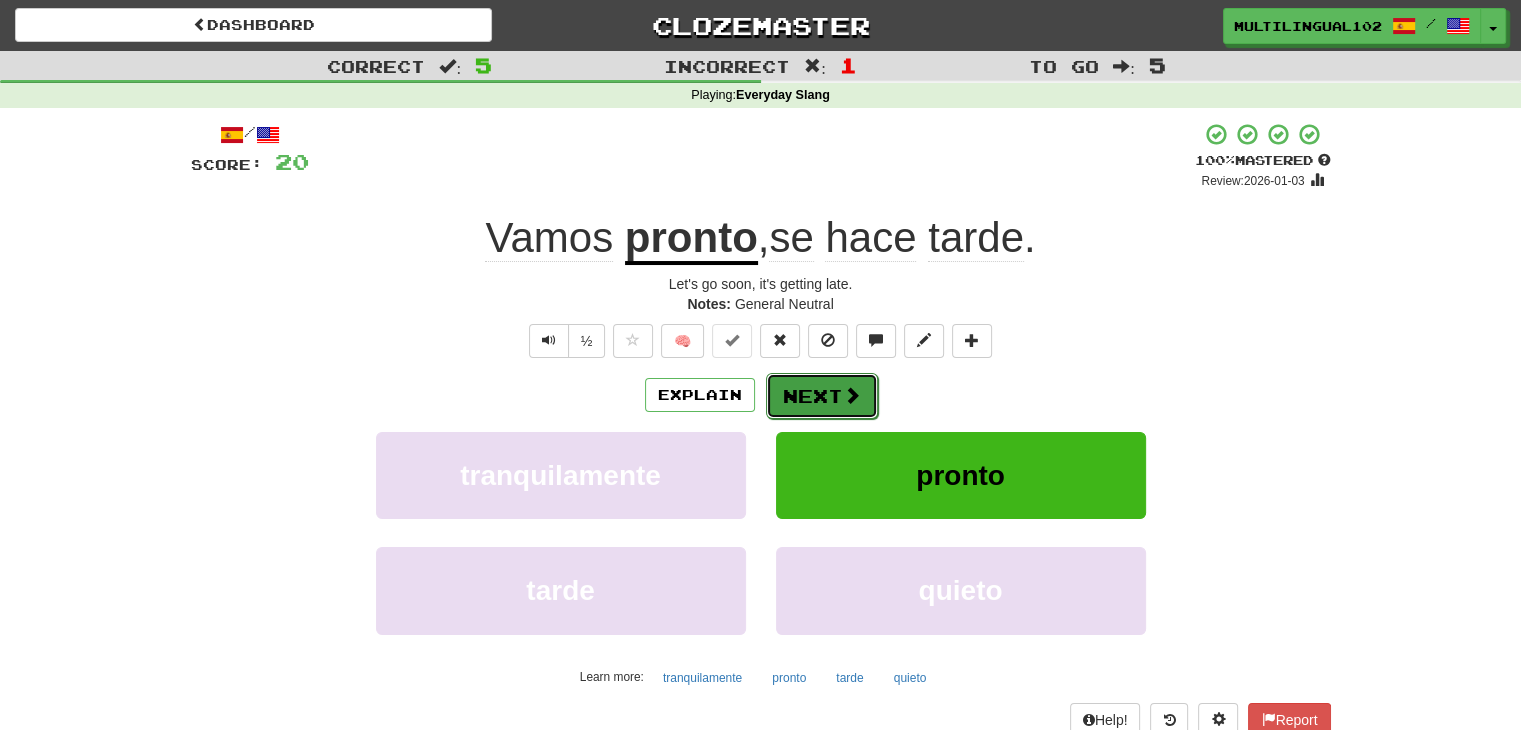 click on "Next" at bounding box center [822, 396] 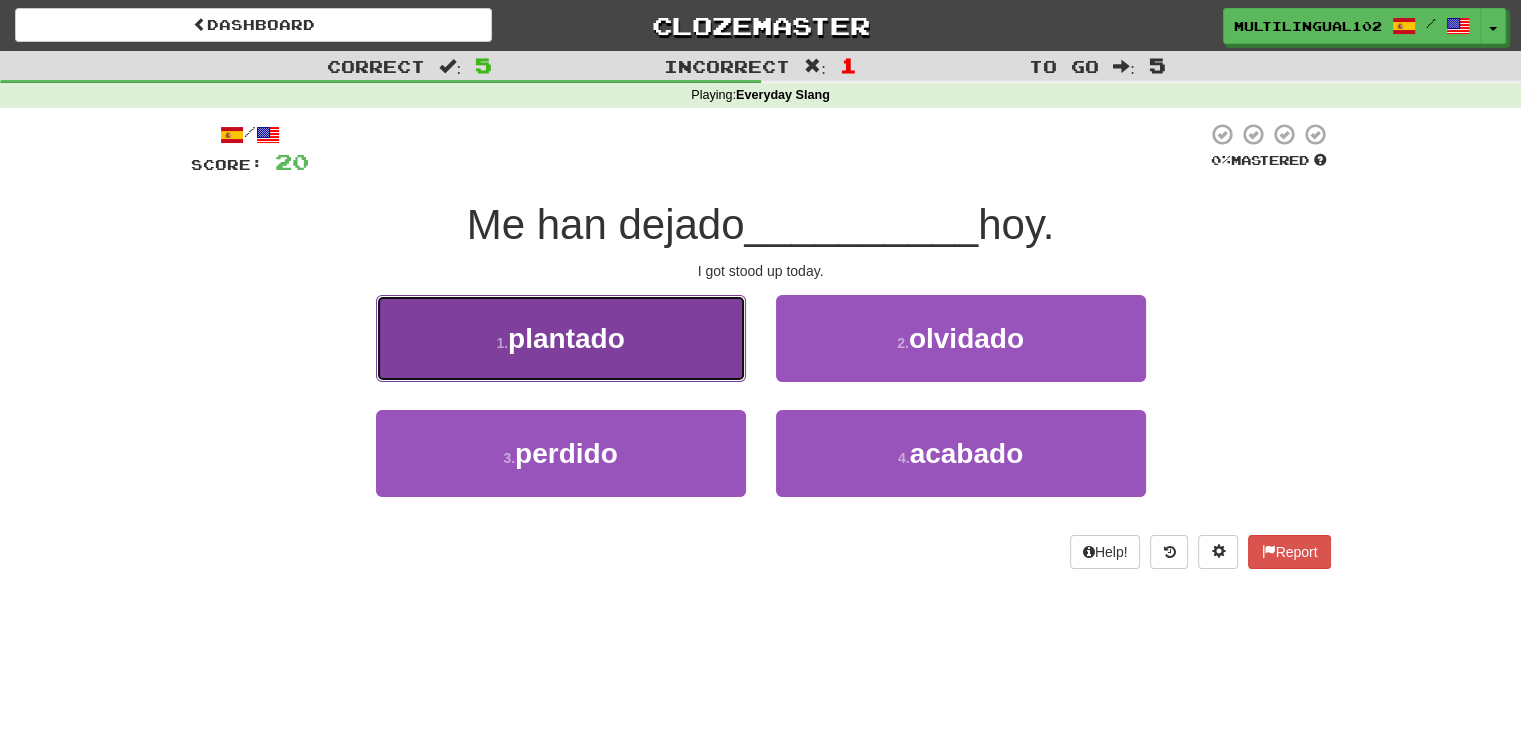 click on "1 .  plantado" at bounding box center [561, 338] 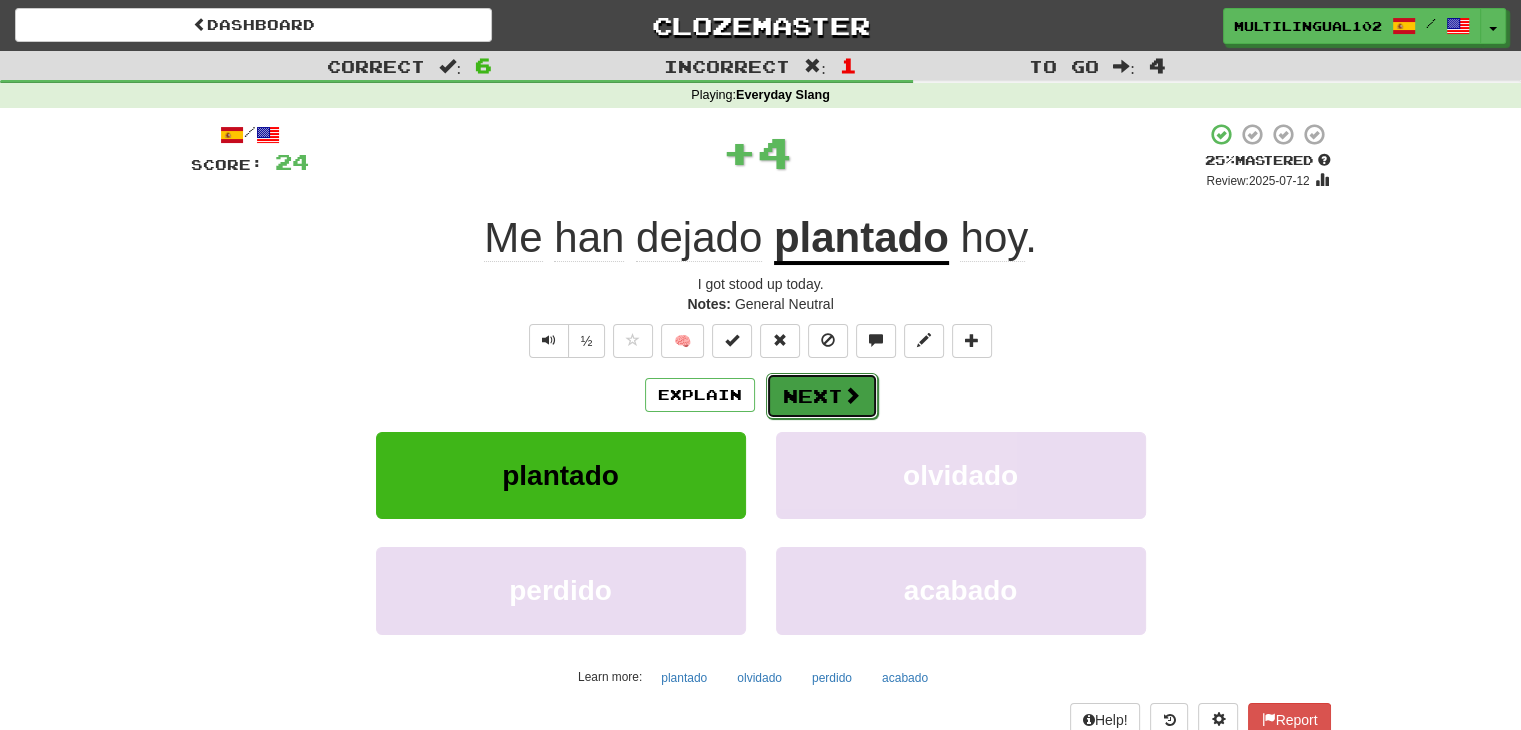 click on "Next" at bounding box center [822, 396] 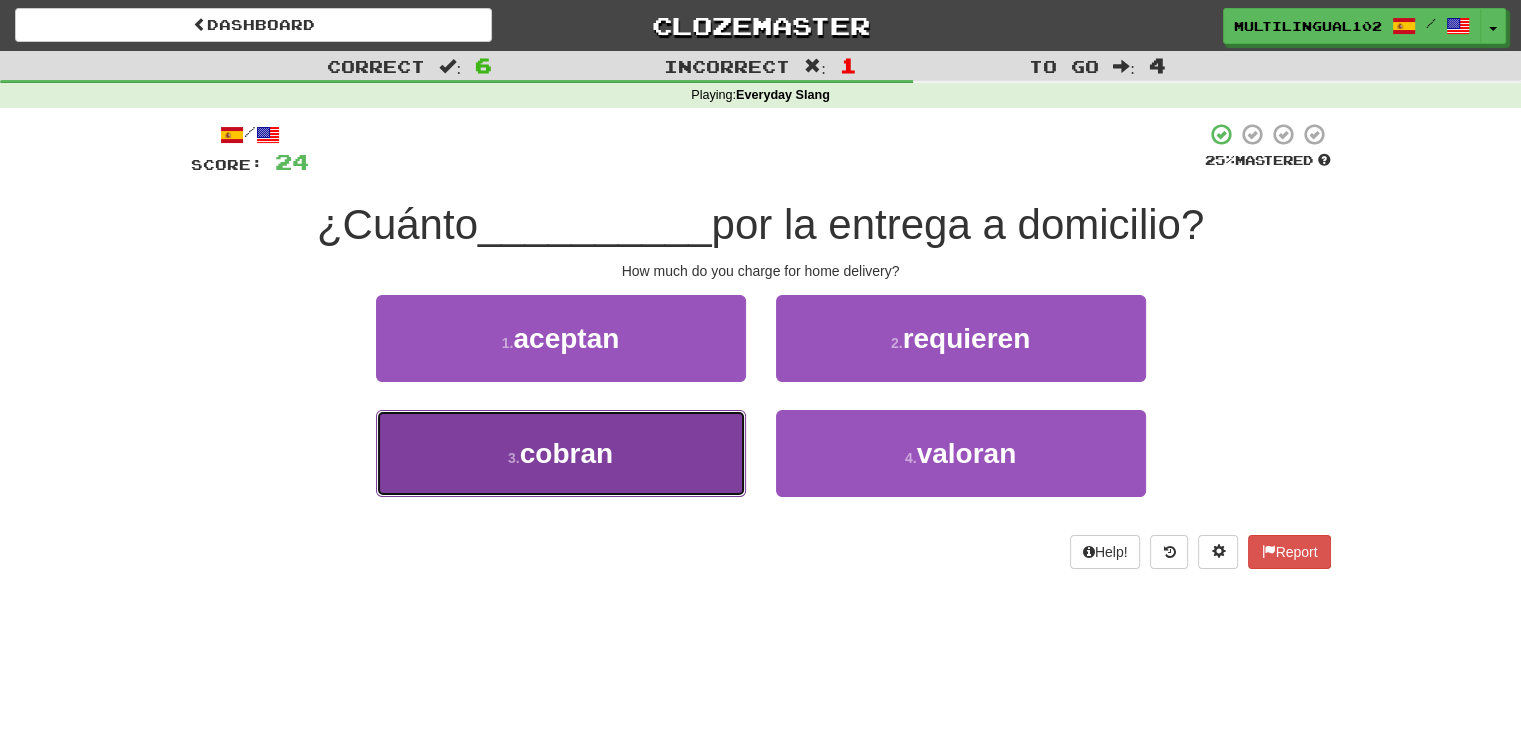 click on "3 .  cobran" at bounding box center (561, 453) 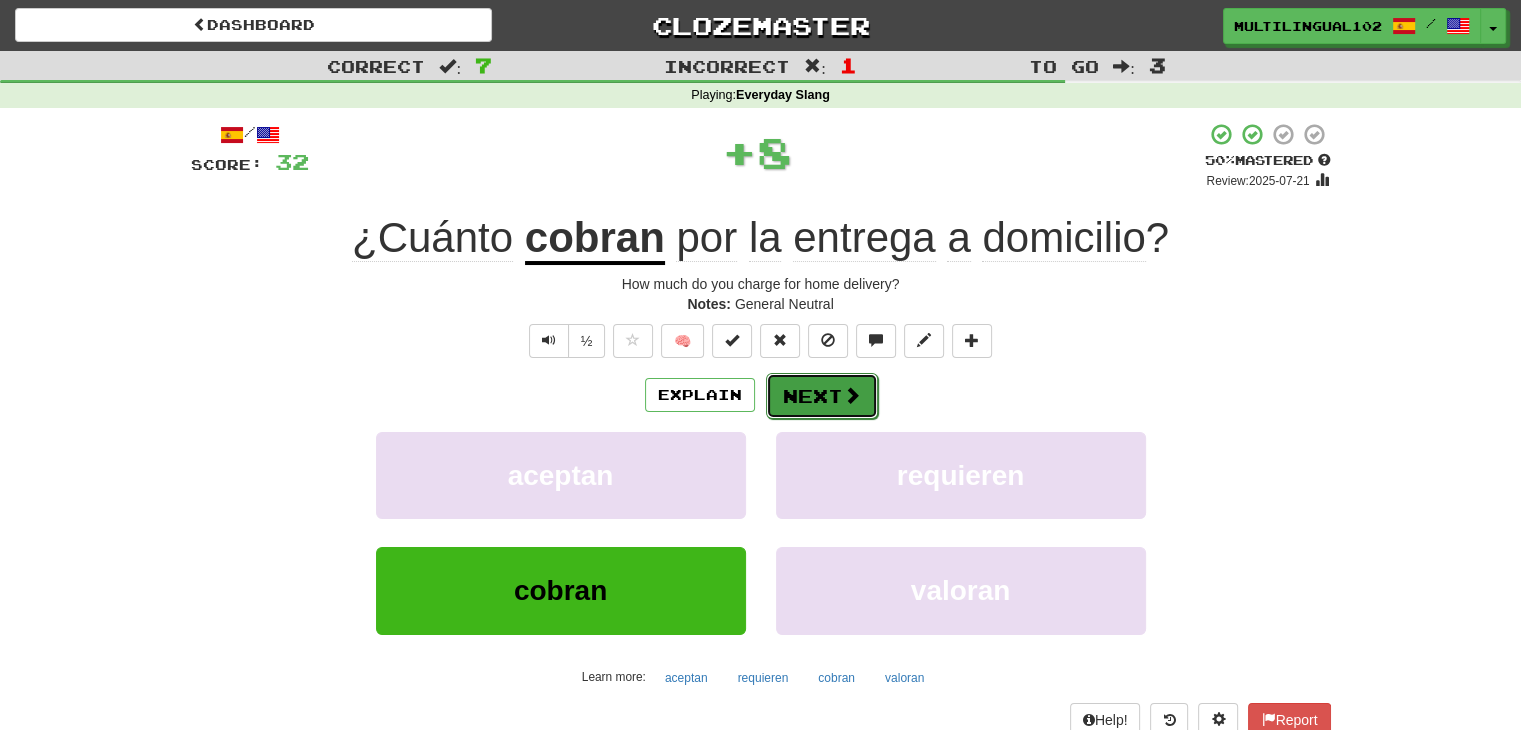 click at bounding box center (852, 395) 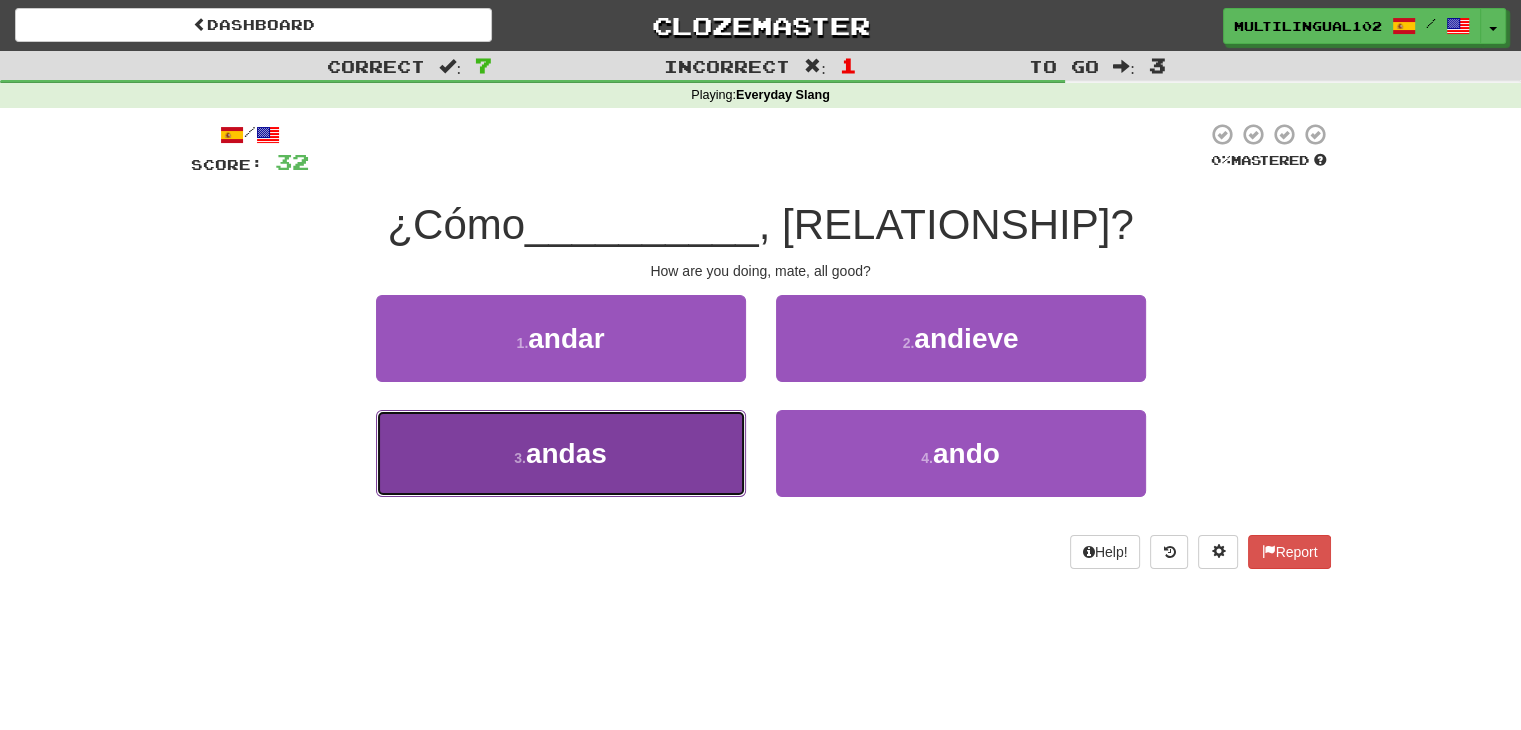 click on "3 .  andas" at bounding box center [561, 453] 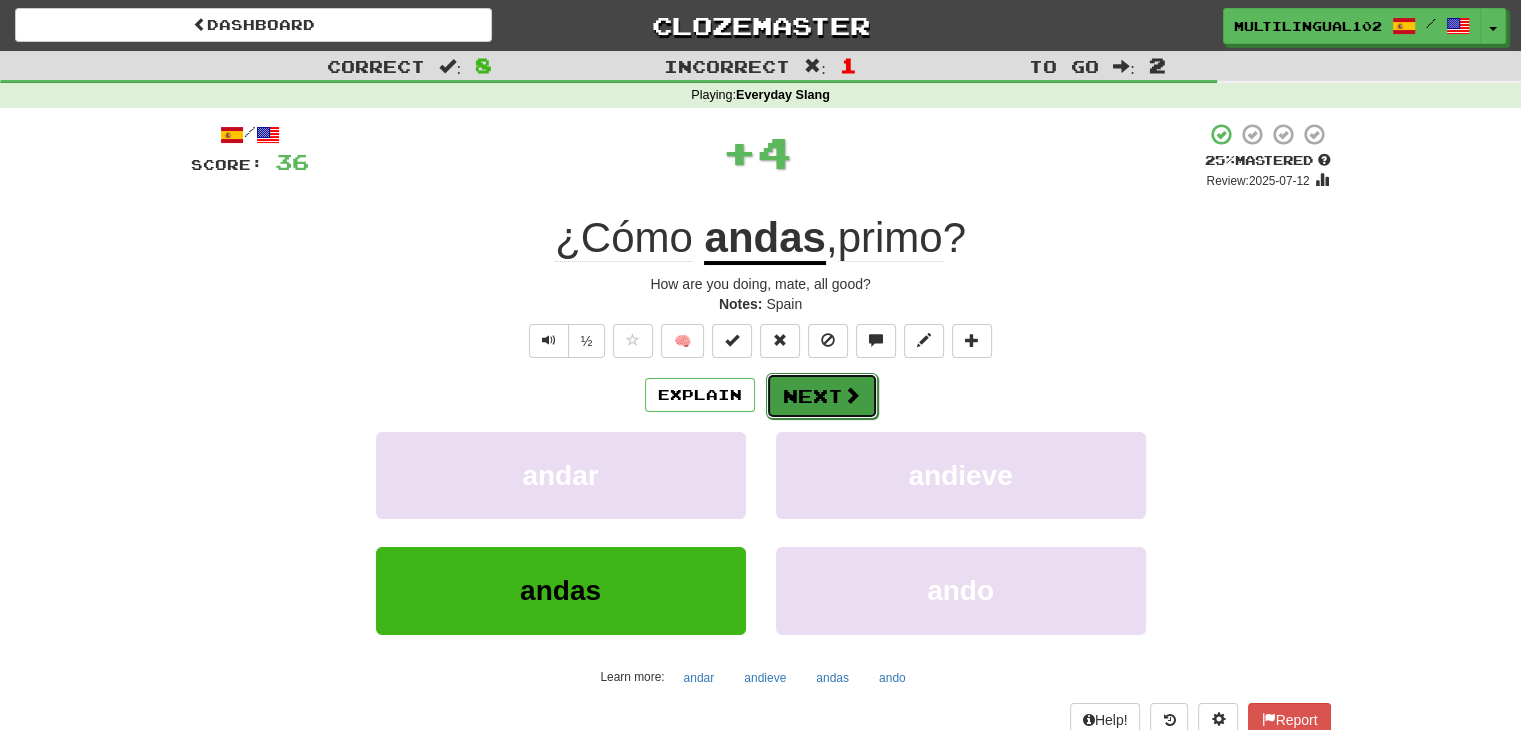 click on "Next" at bounding box center (822, 396) 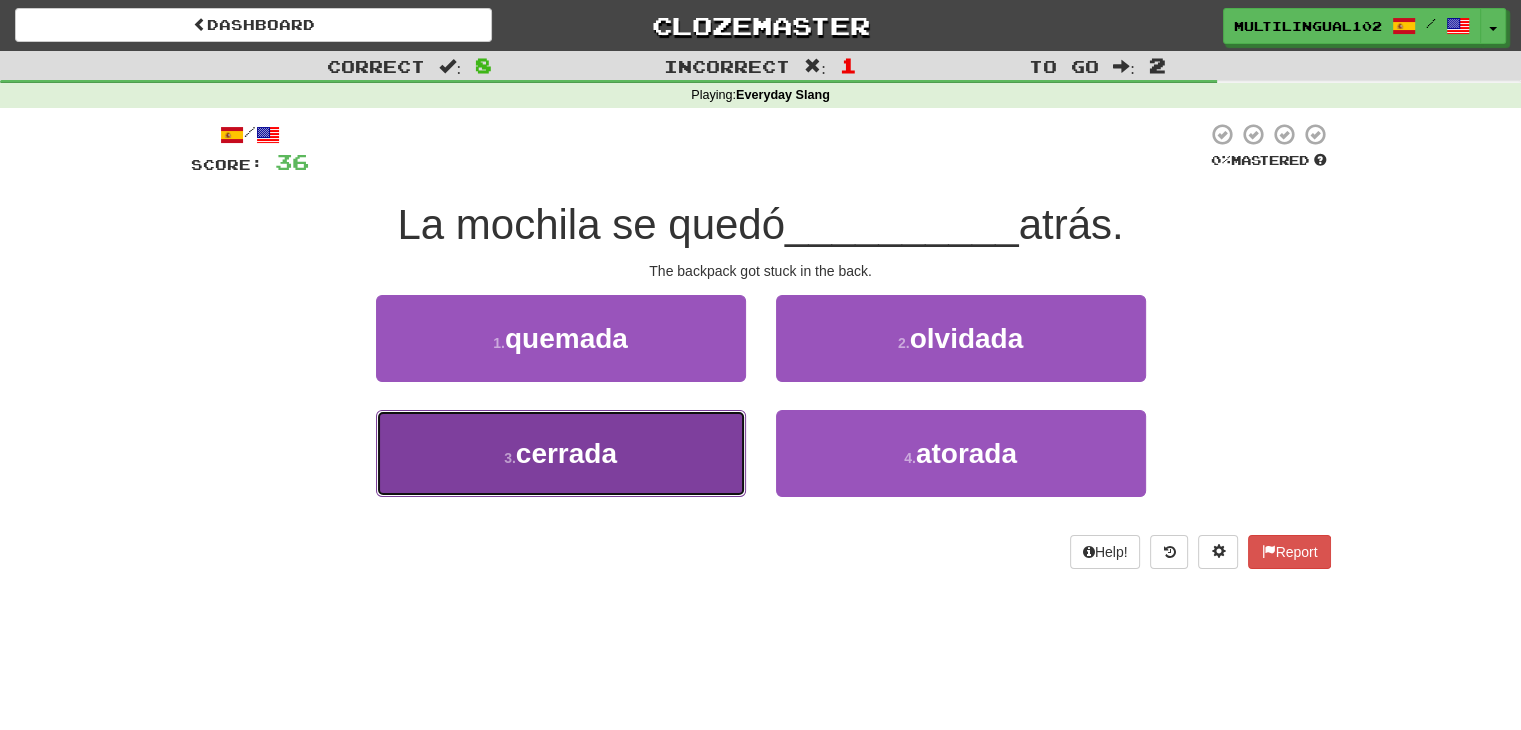 click on "3 .  cerrada" at bounding box center [561, 453] 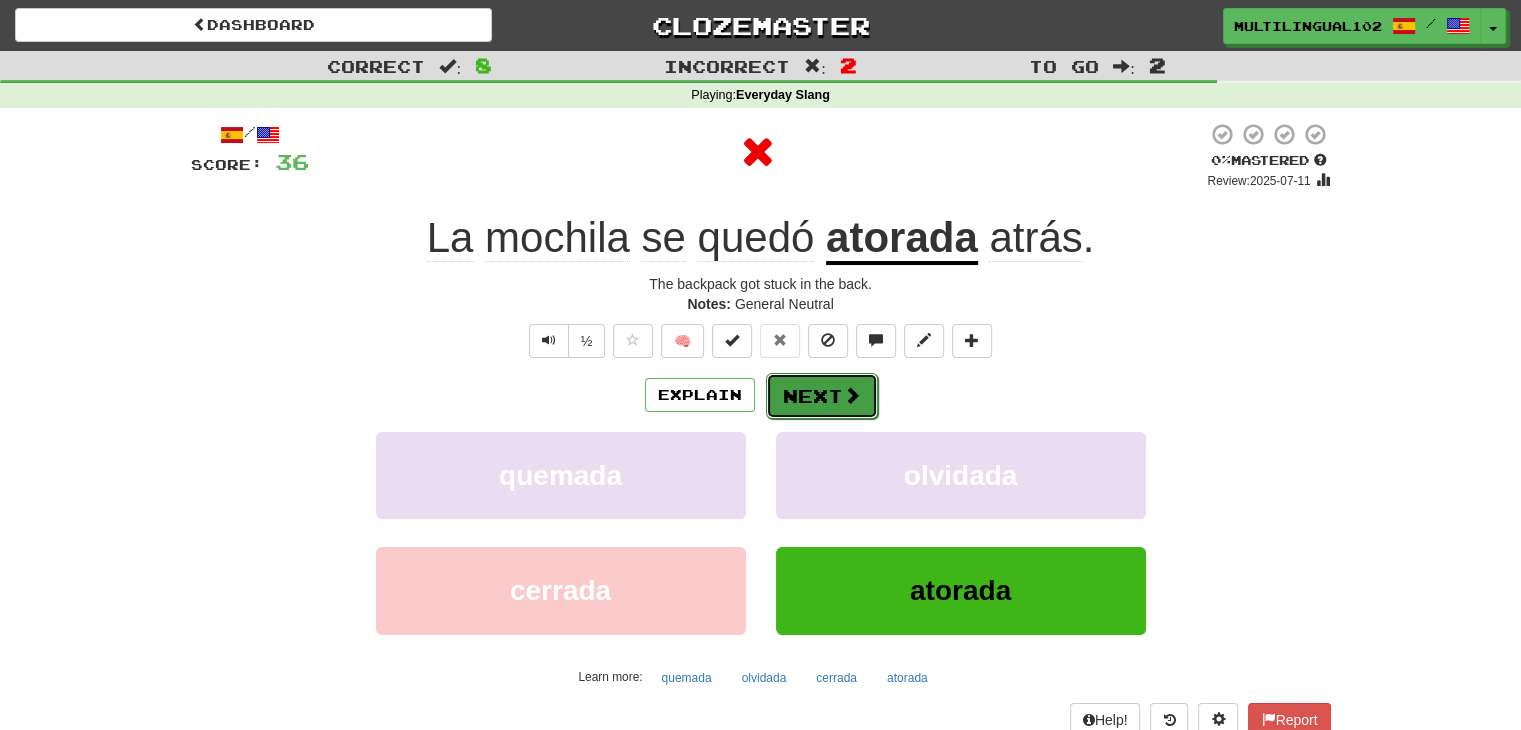 click on "Next" at bounding box center (822, 396) 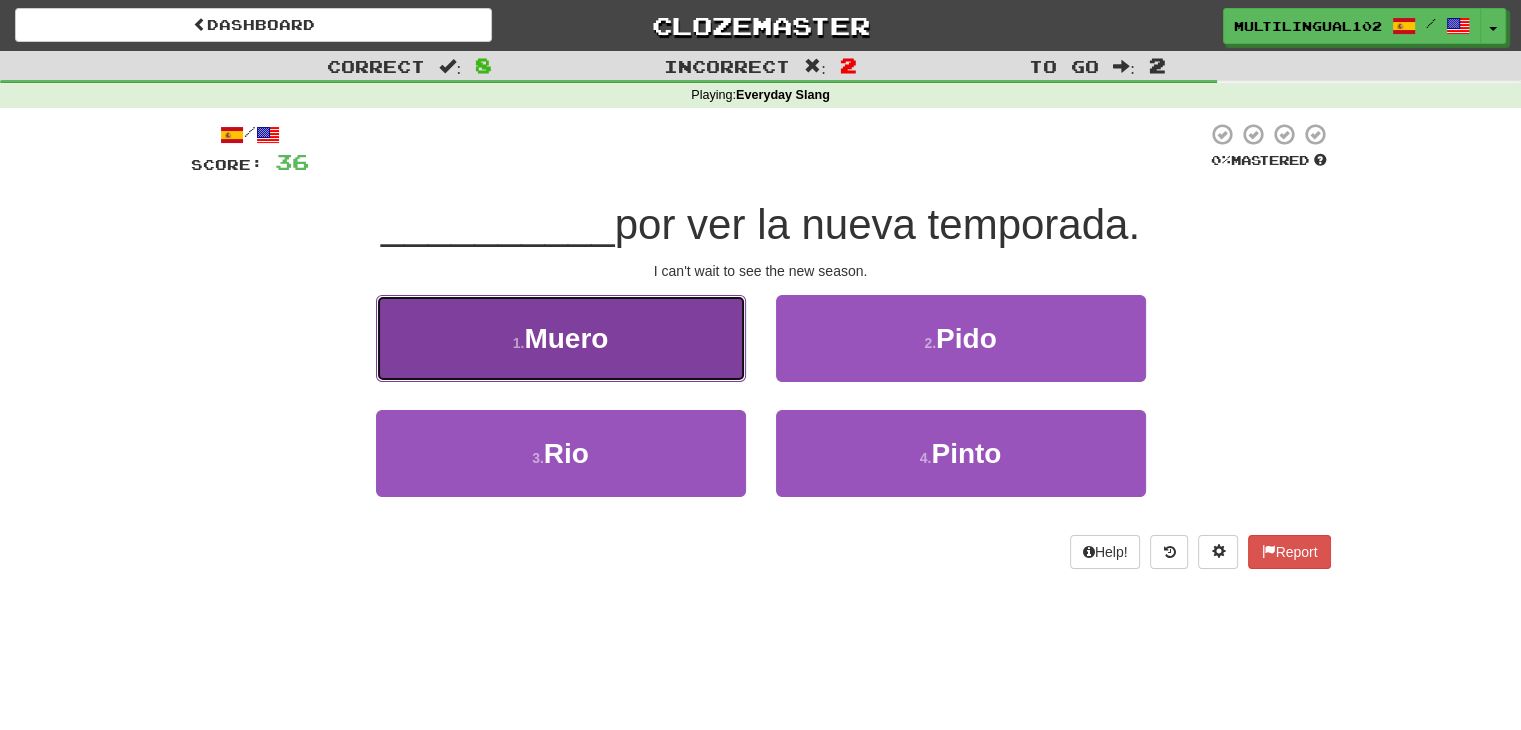 click on "1 .  Muero" at bounding box center [561, 338] 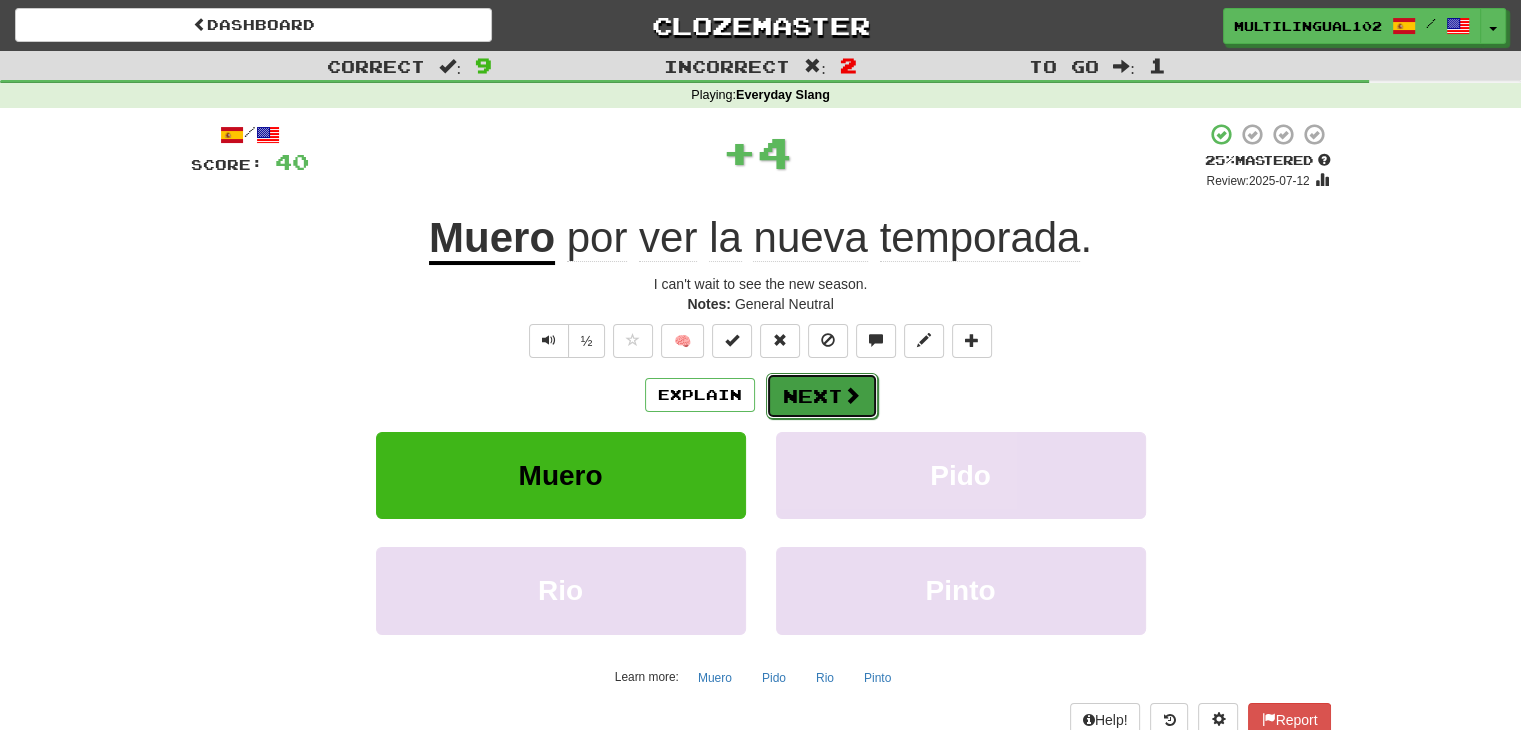 click on "Next" at bounding box center (822, 396) 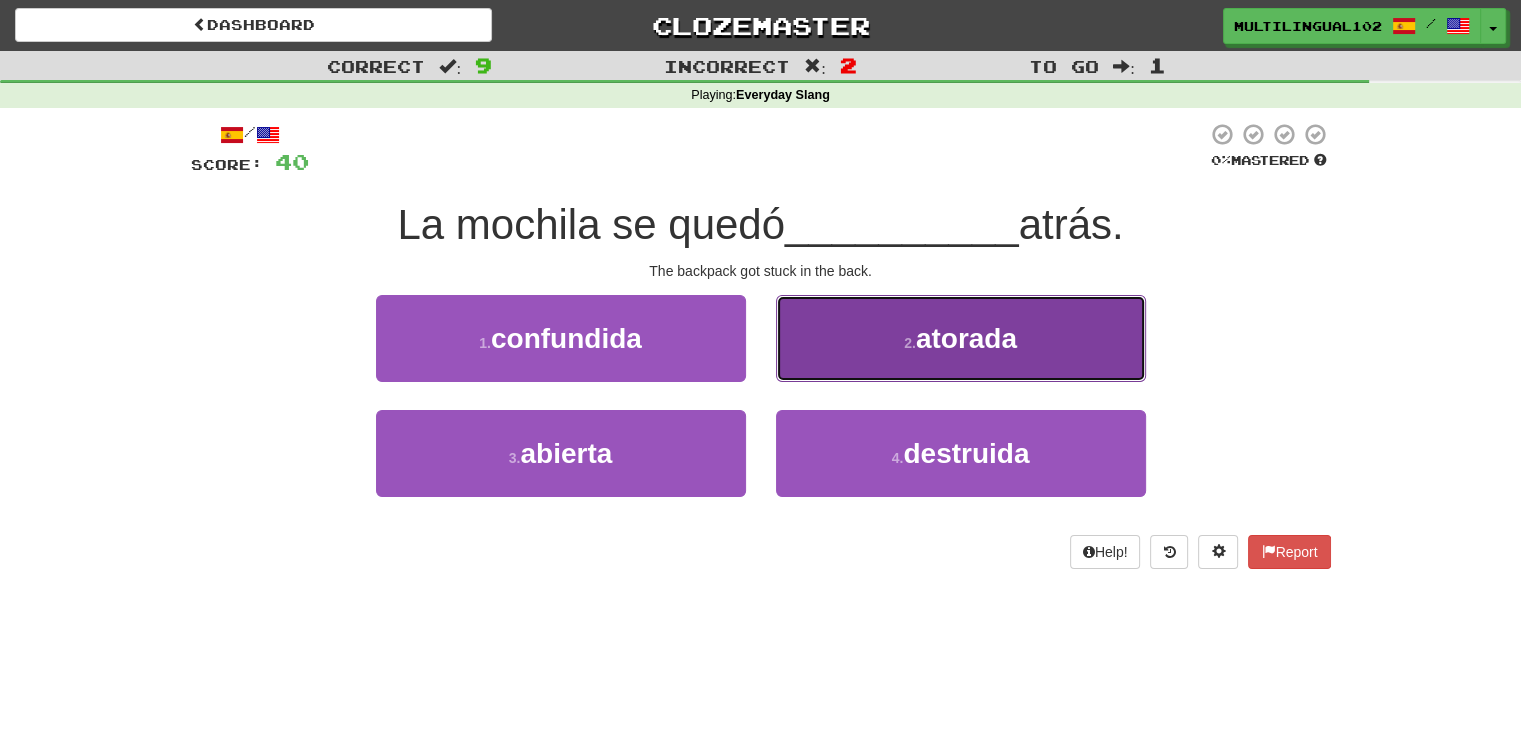 click on "2 .  atorada" at bounding box center (961, 338) 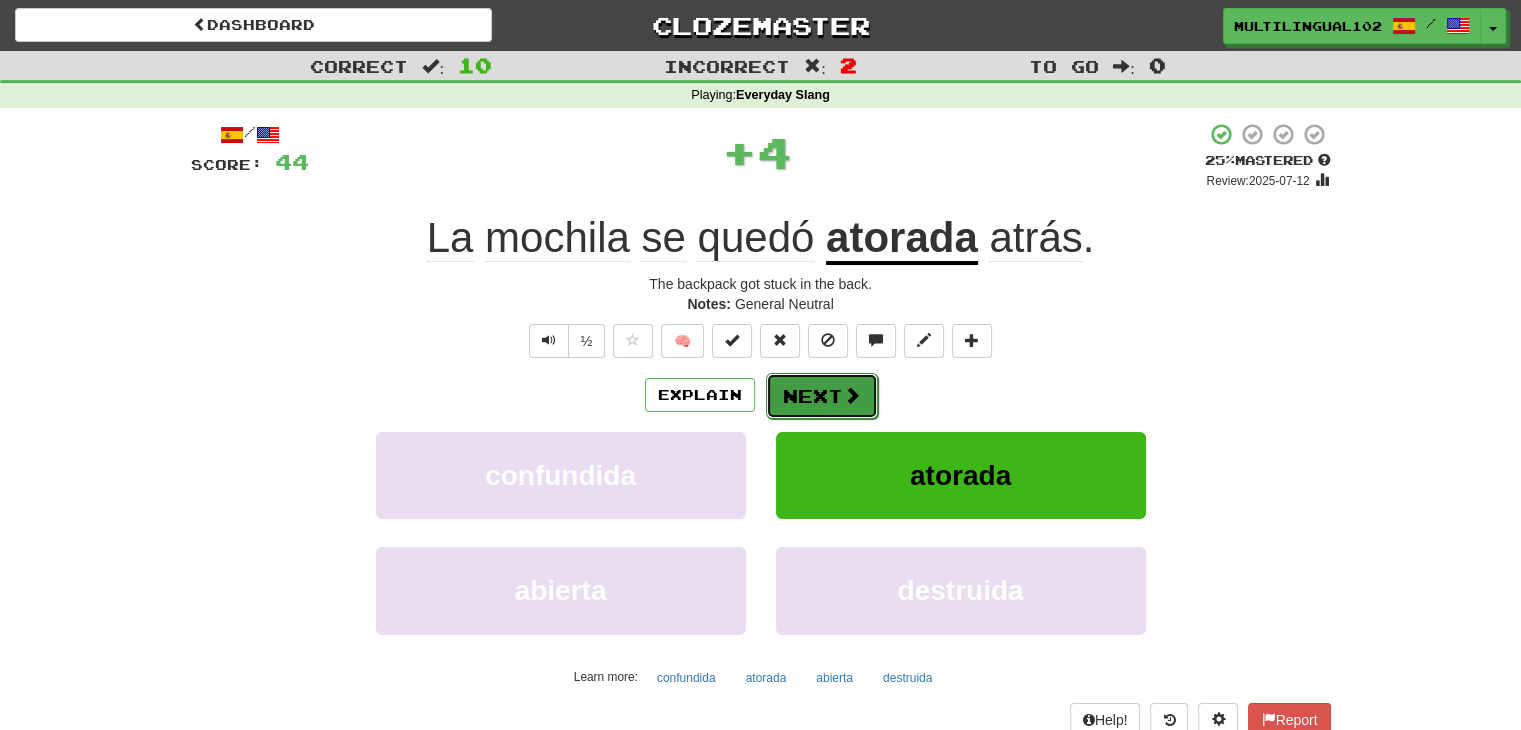 click at bounding box center [852, 395] 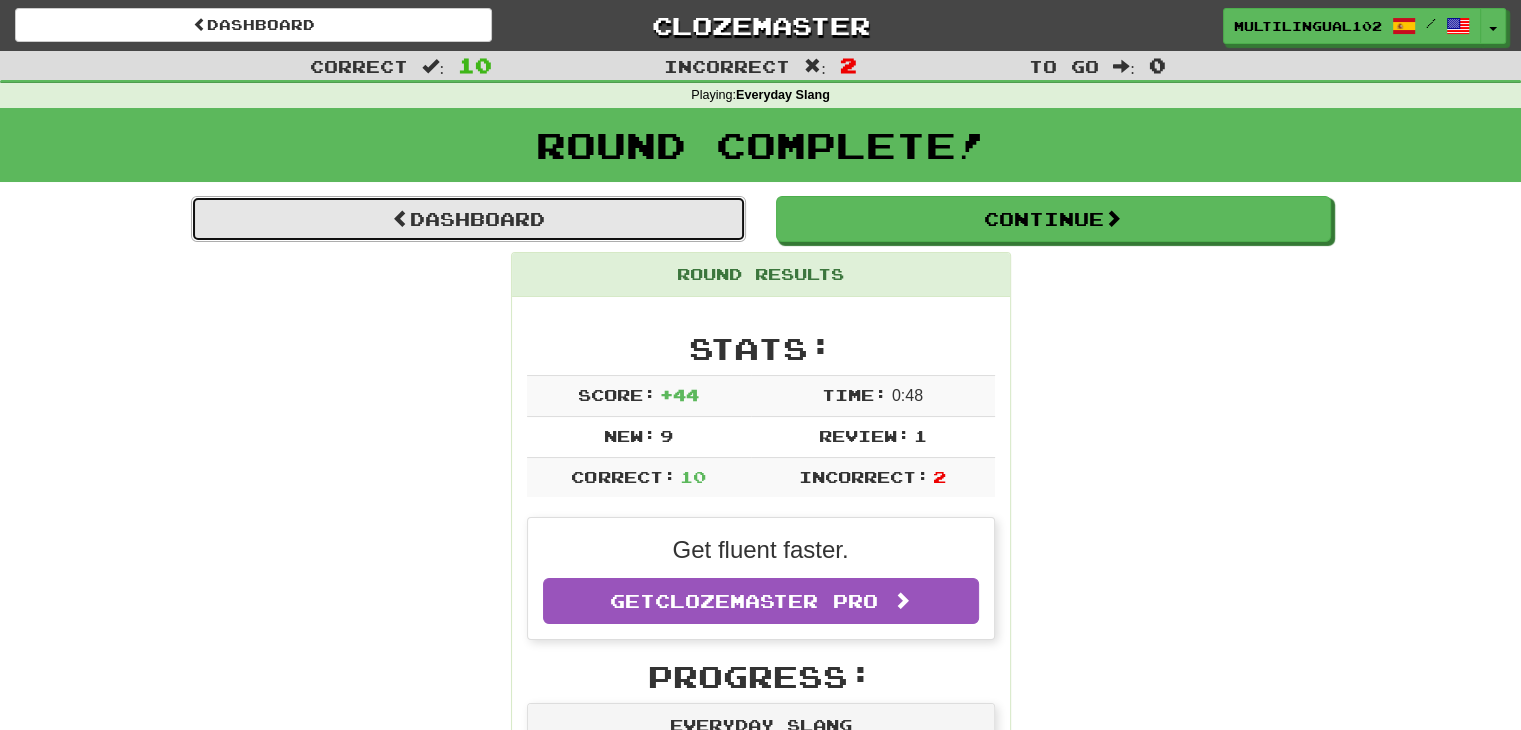 click on "Dashboard" at bounding box center (468, 219) 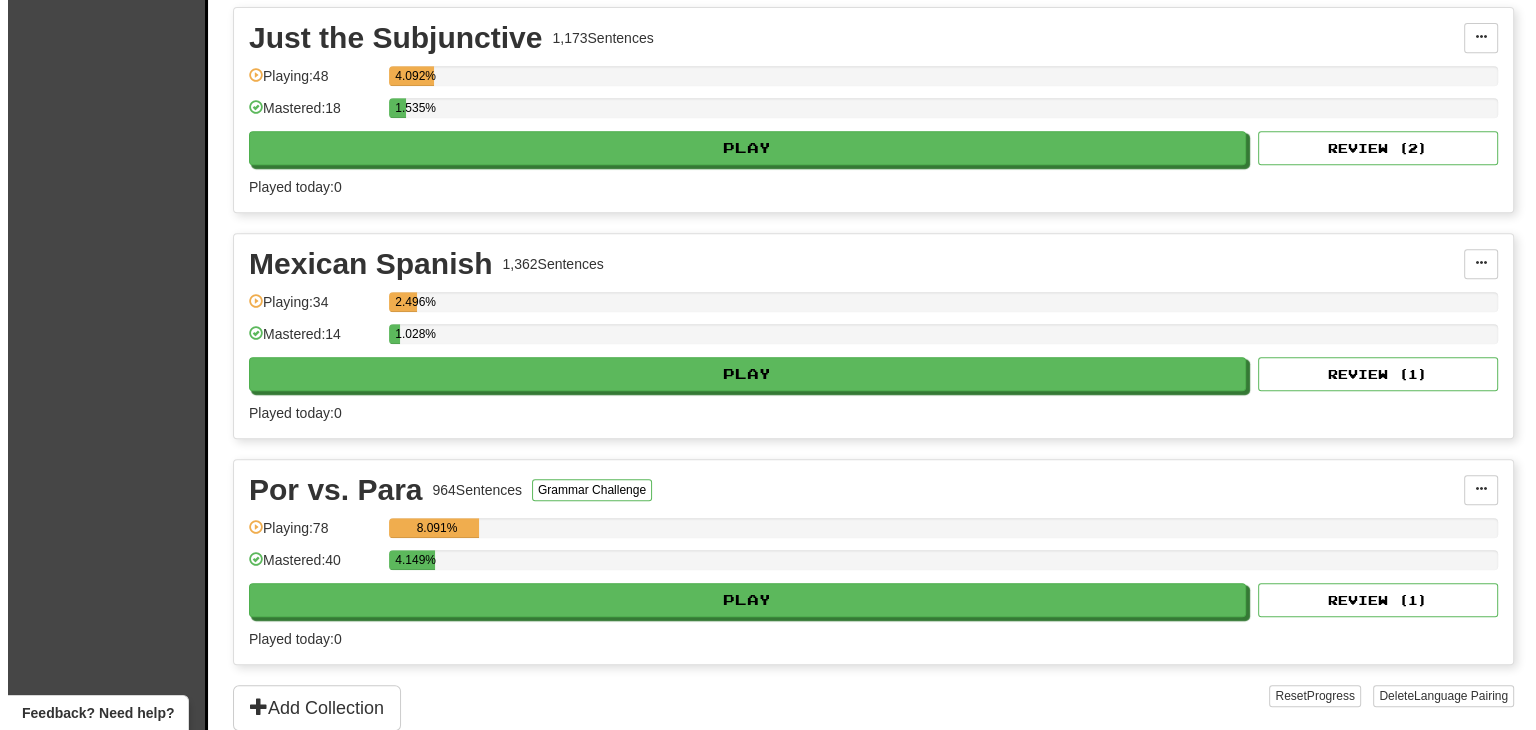 scroll, scrollTop: 907, scrollLeft: 0, axis: vertical 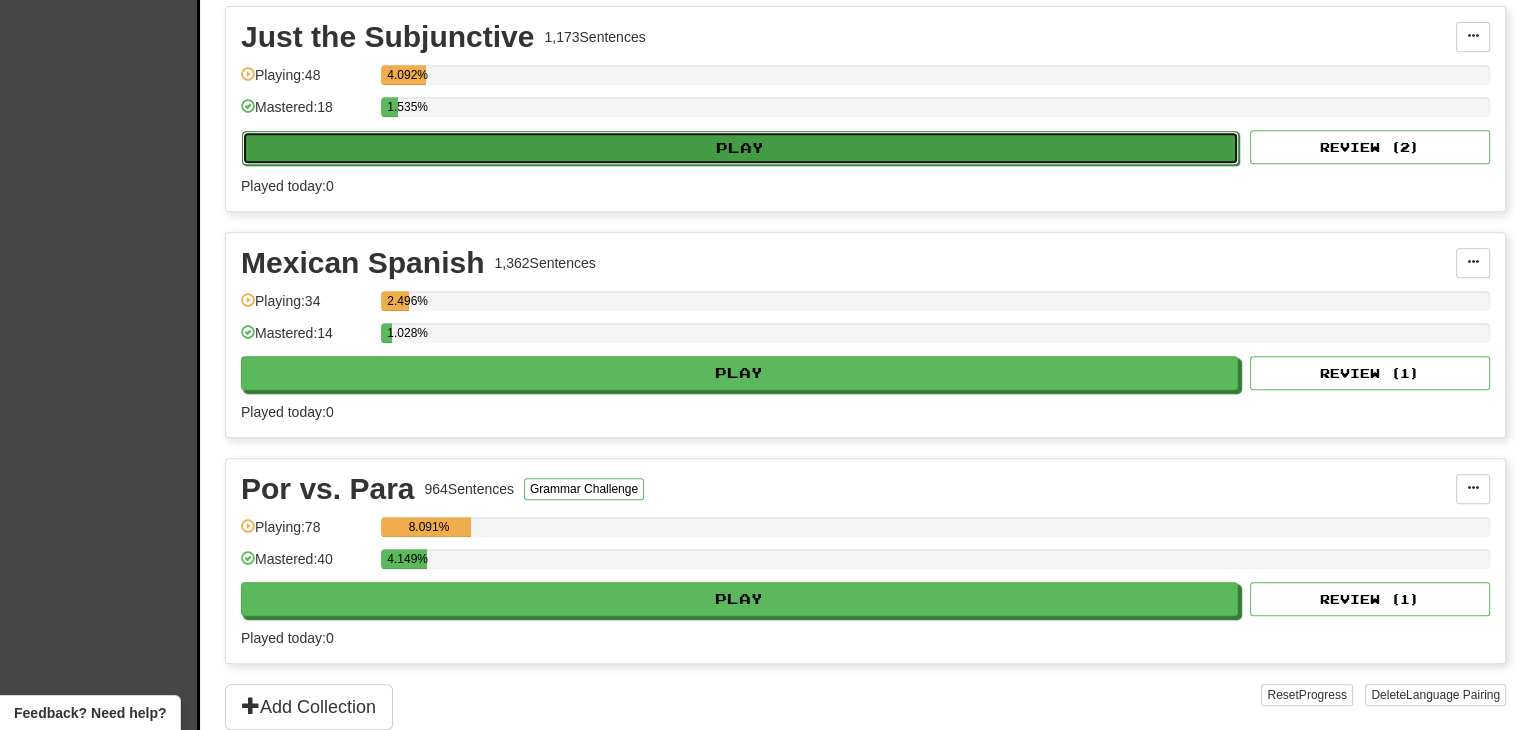 click on "Play" at bounding box center [740, 148] 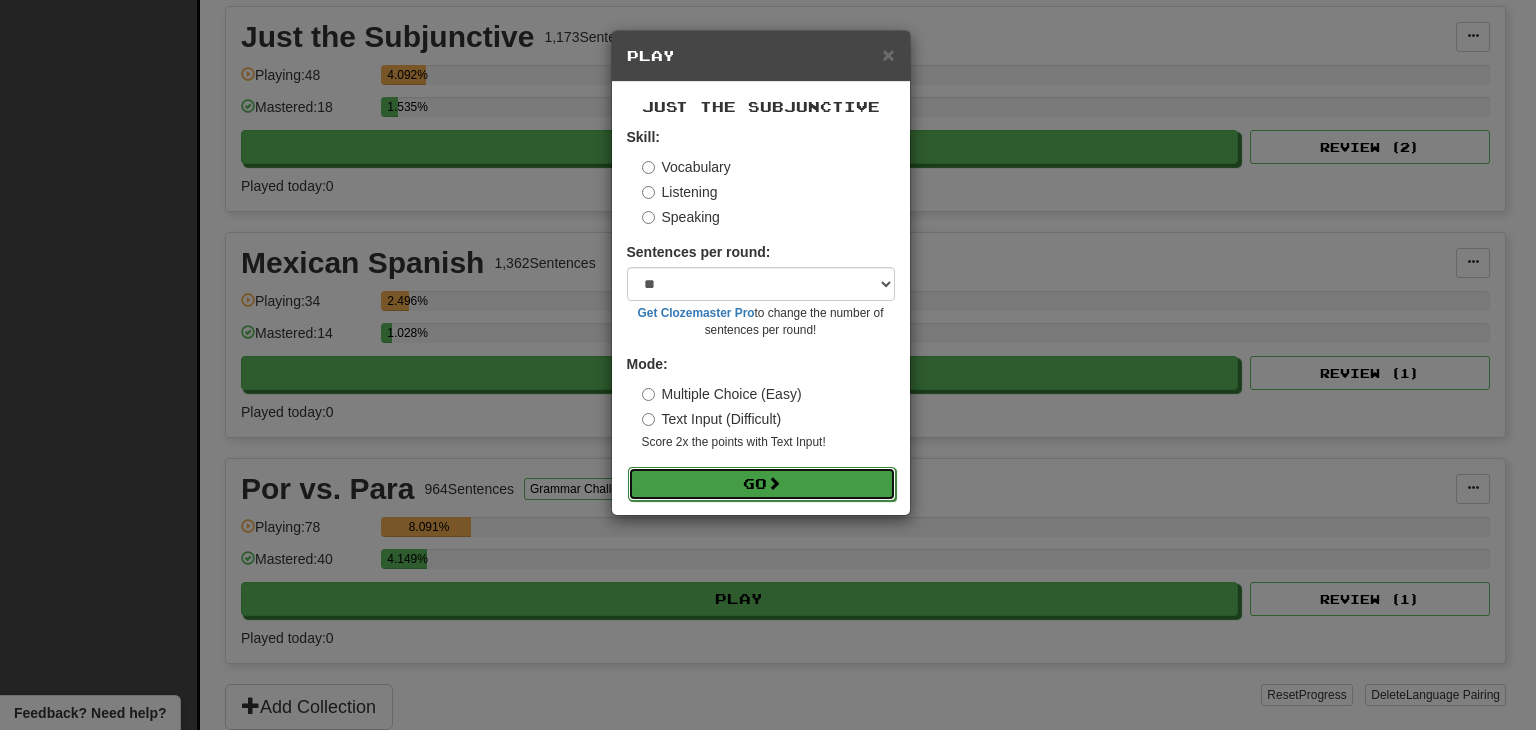 click on "Go" at bounding box center [762, 484] 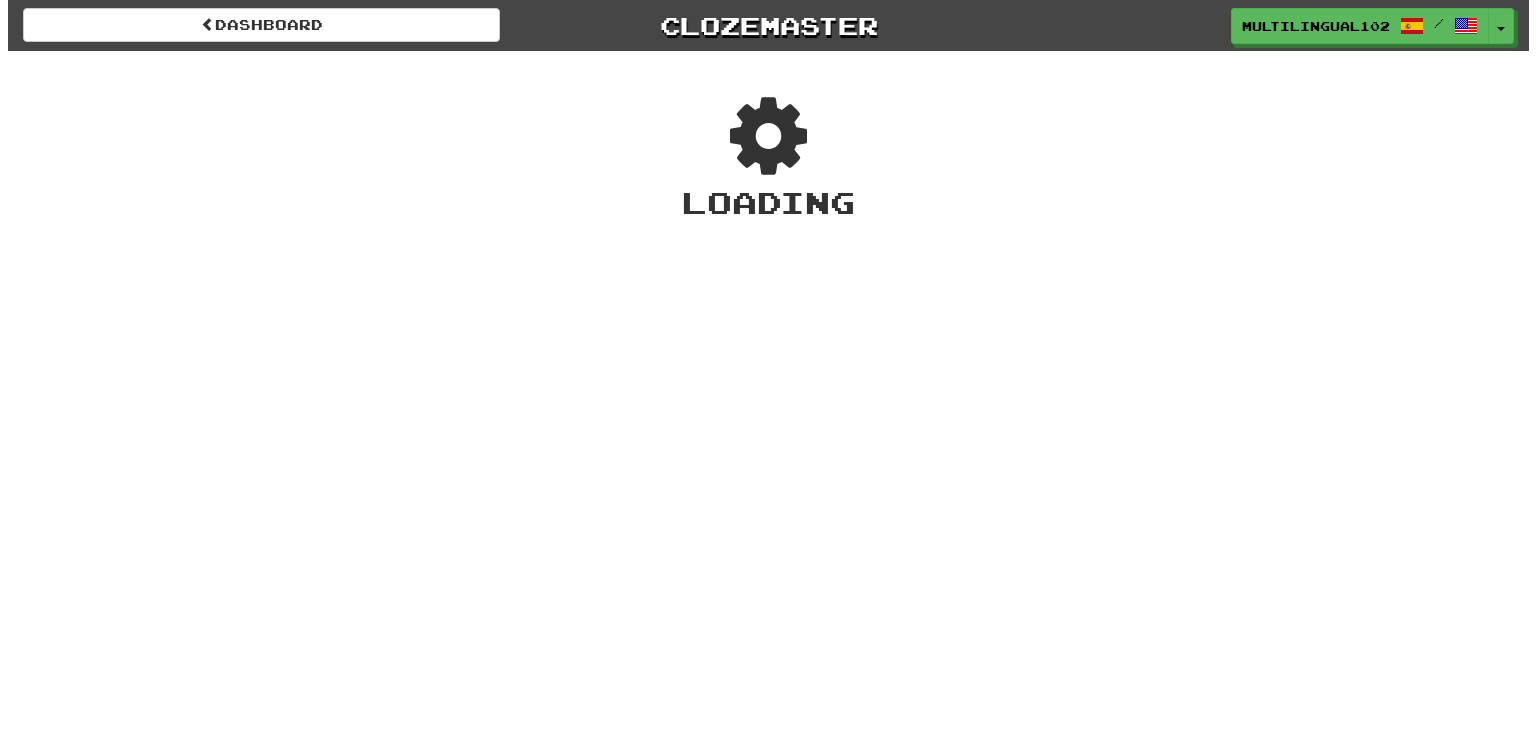 scroll, scrollTop: 0, scrollLeft: 0, axis: both 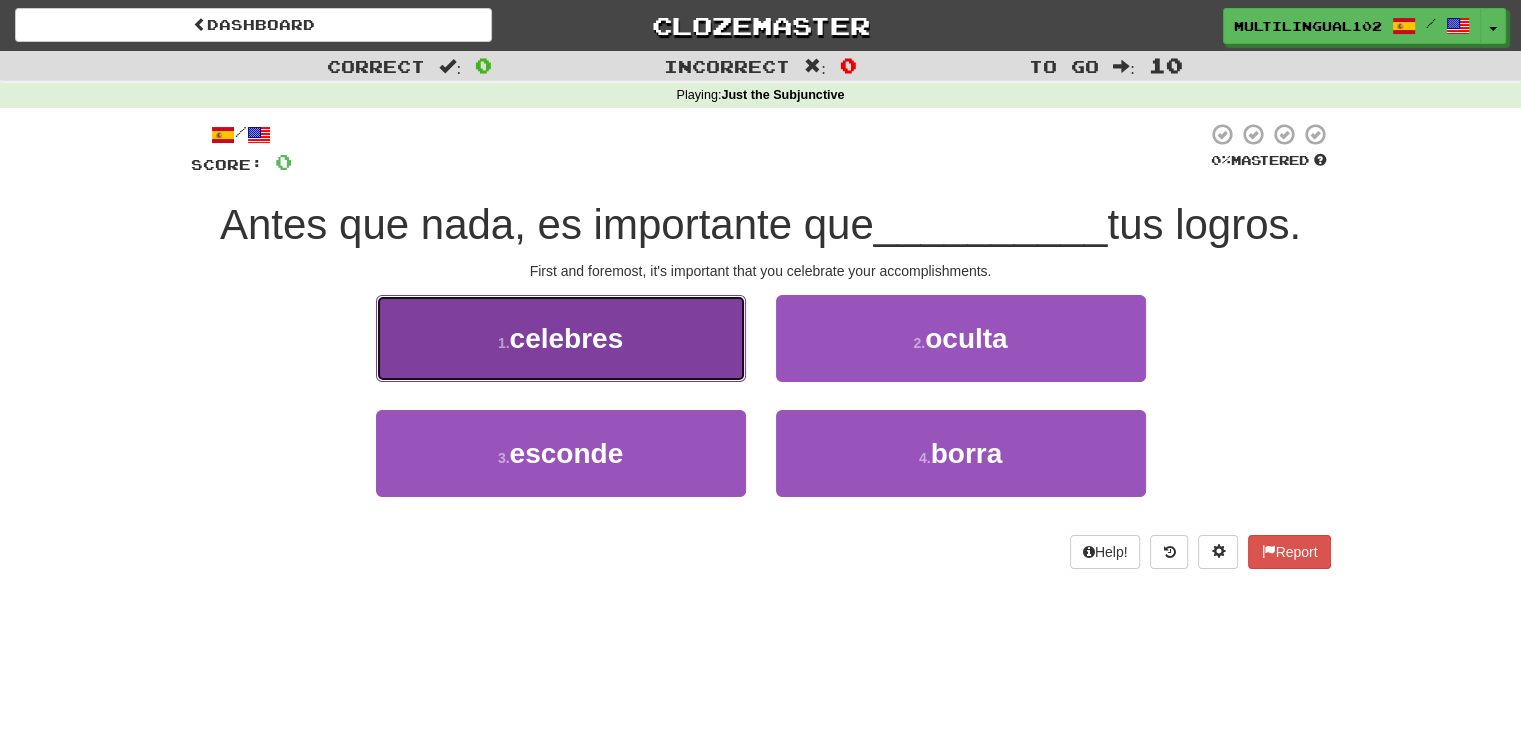 click on "1 .  celebres" at bounding box center [561, 338] 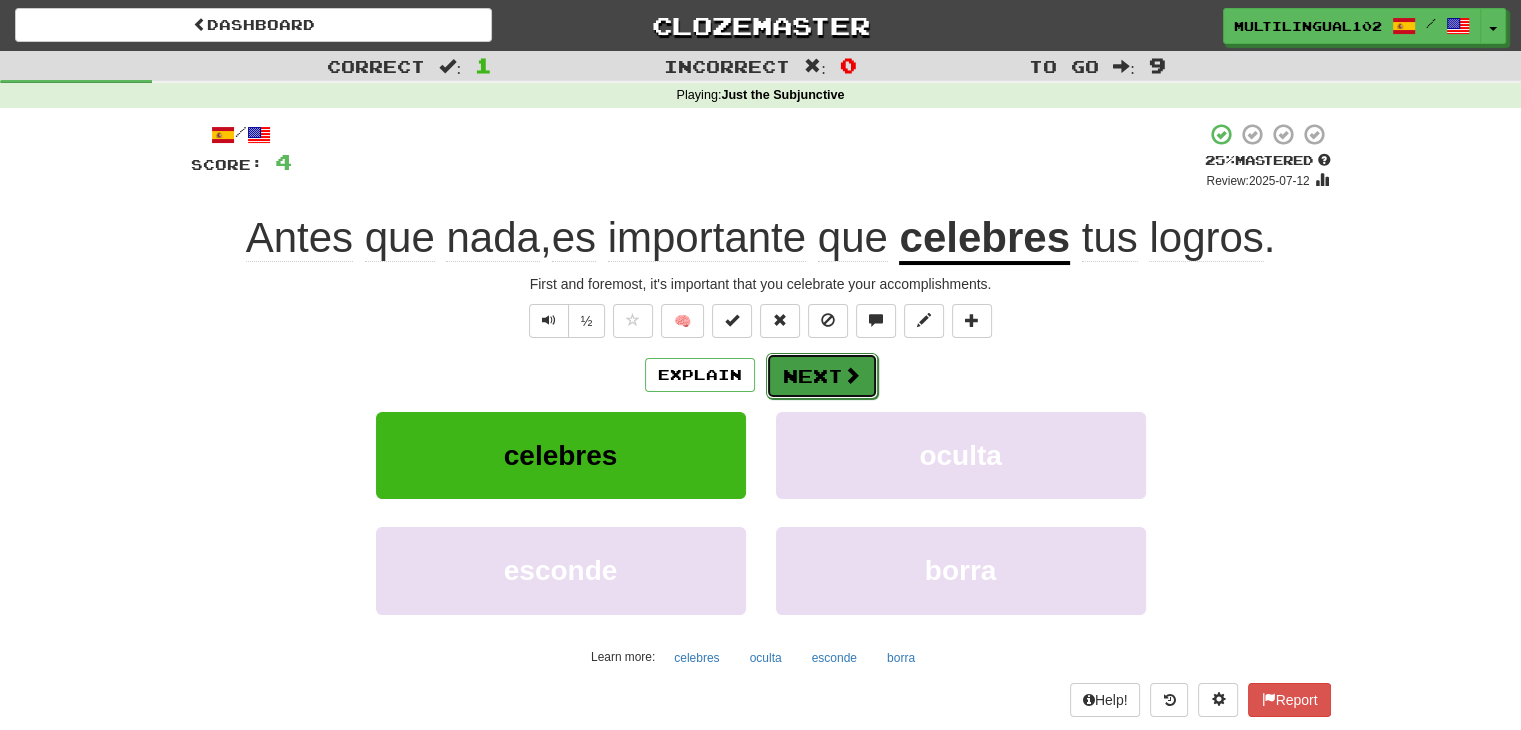 click on "Next" at bounding box center [822, 376] 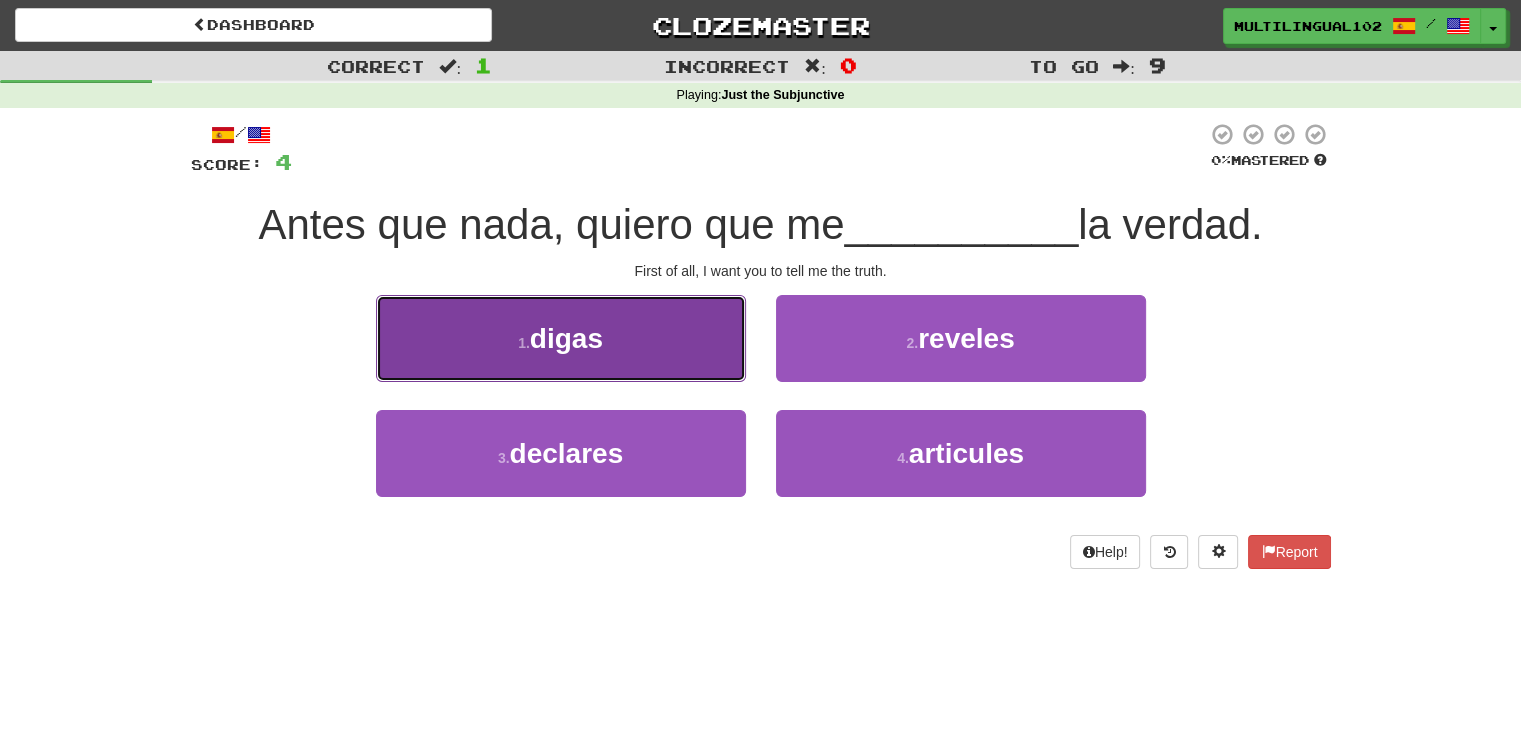 click on "1 .  digas" at bounding box center [561, 338] 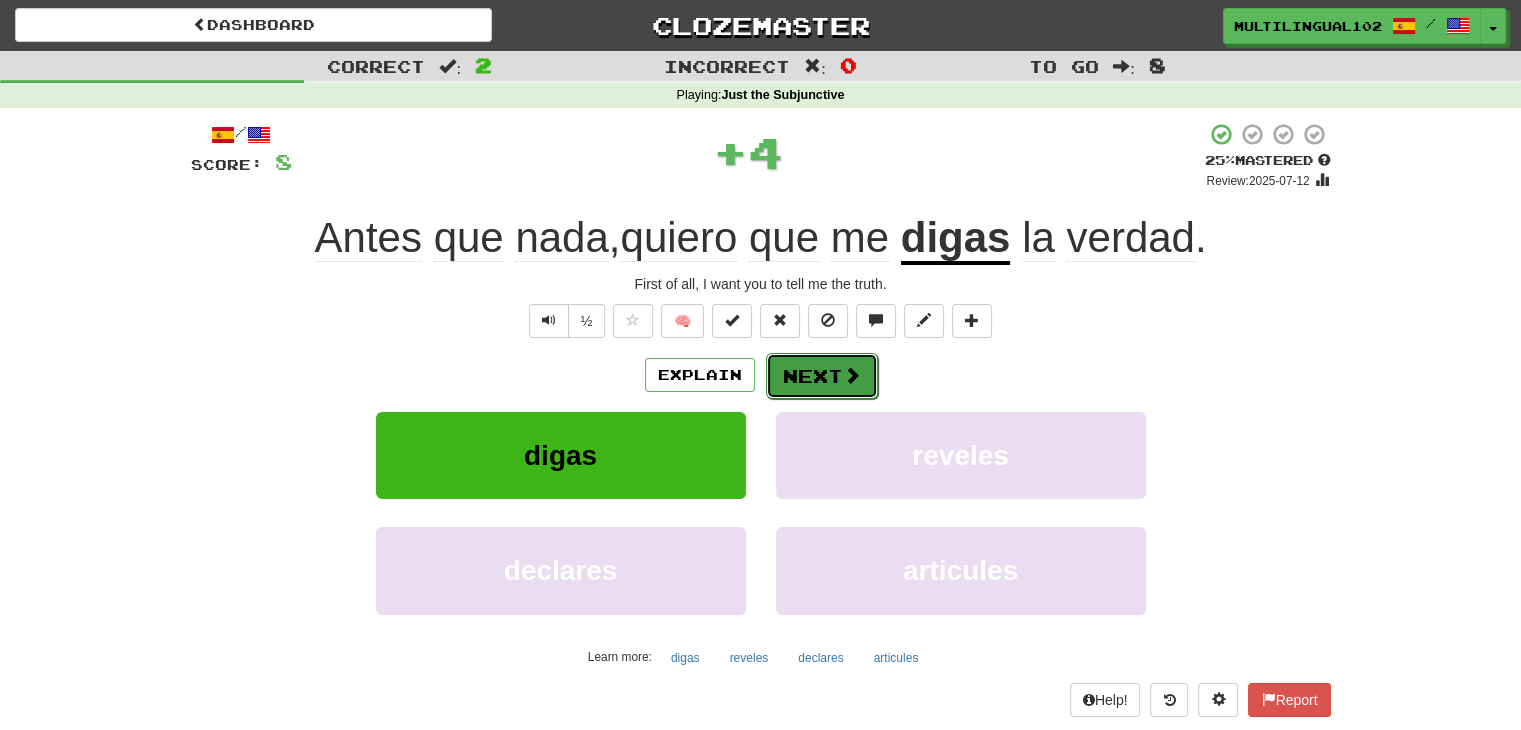click on "Next" at bounding box center [822, 376] 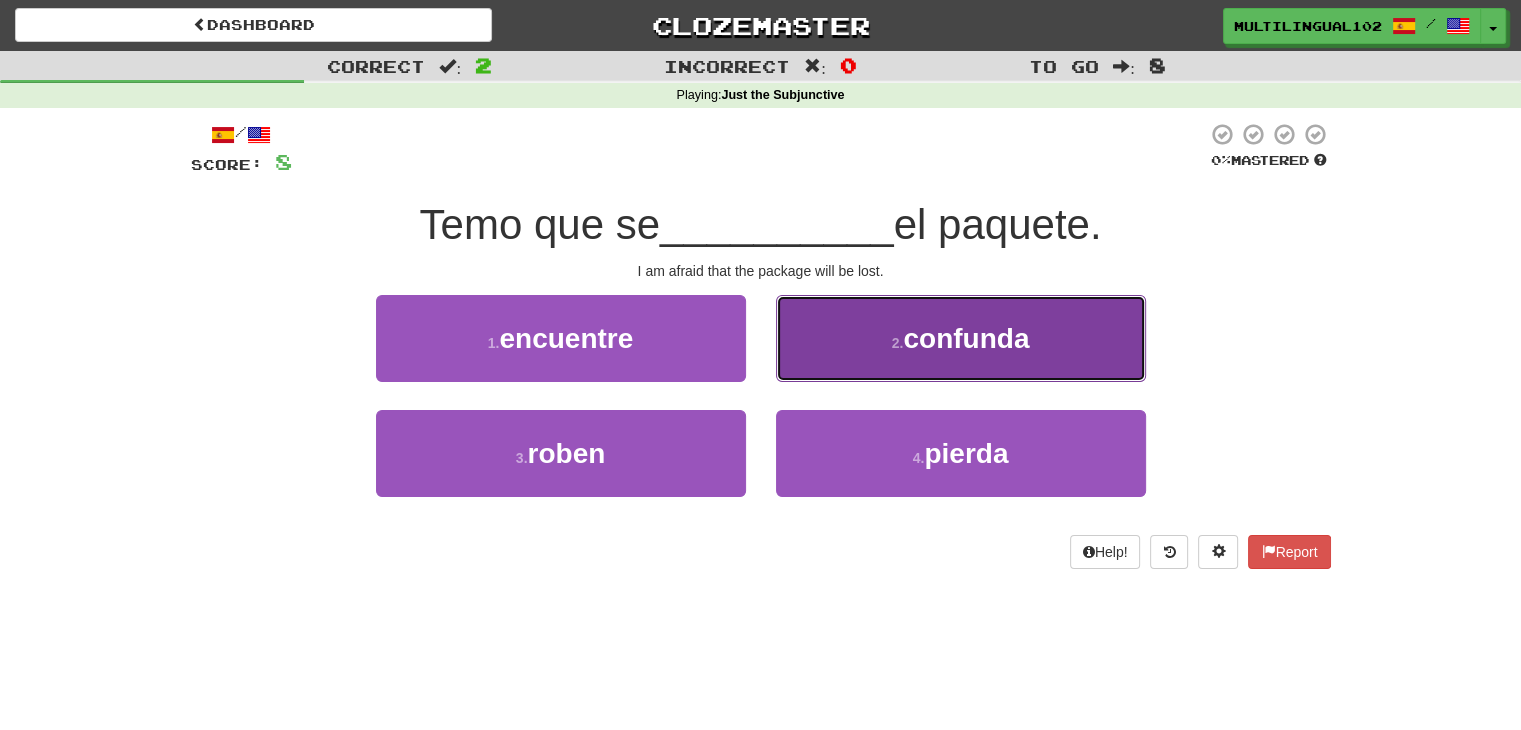 click on "2 .  confunda" at bounding box center [961, 338] 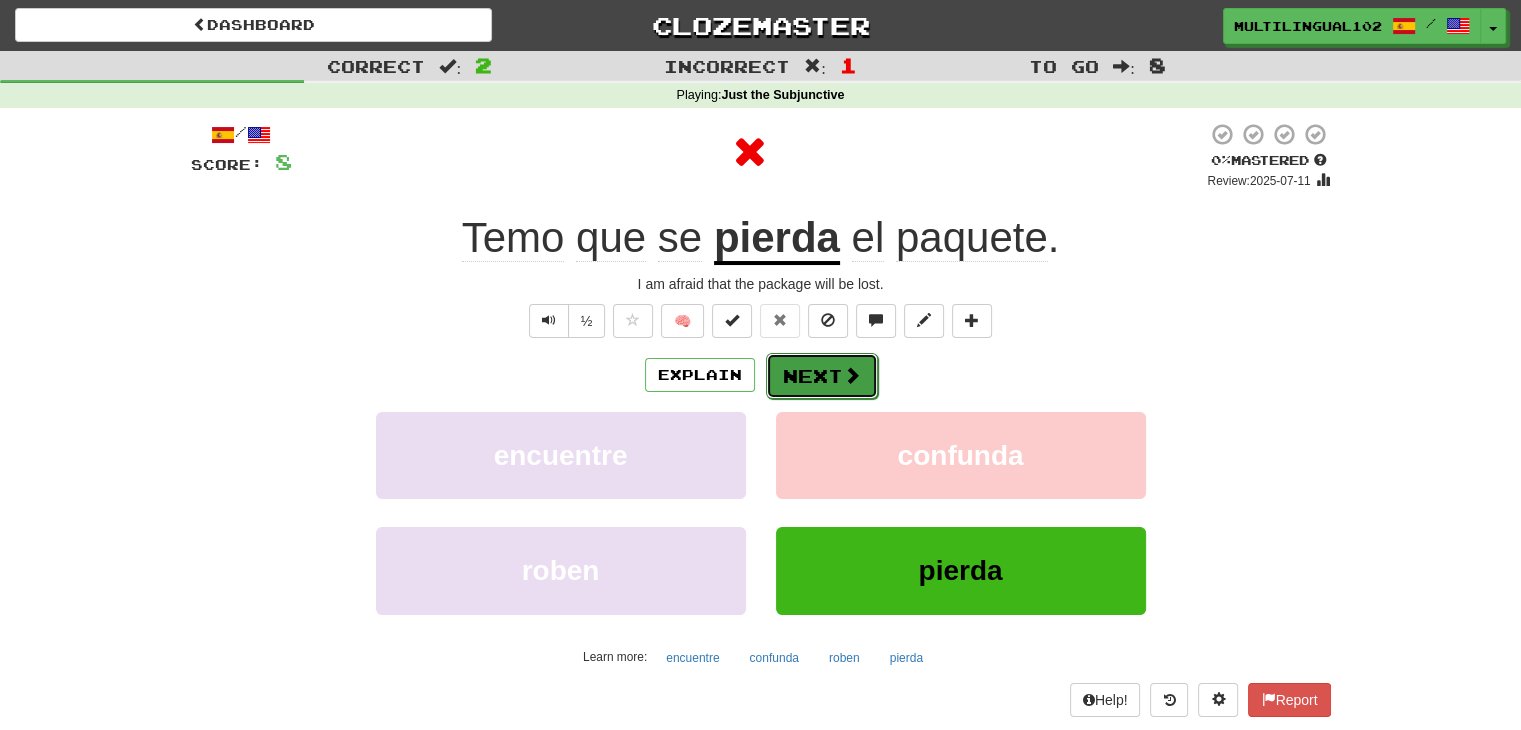 click on "Next" at bounding box center (822, 376) 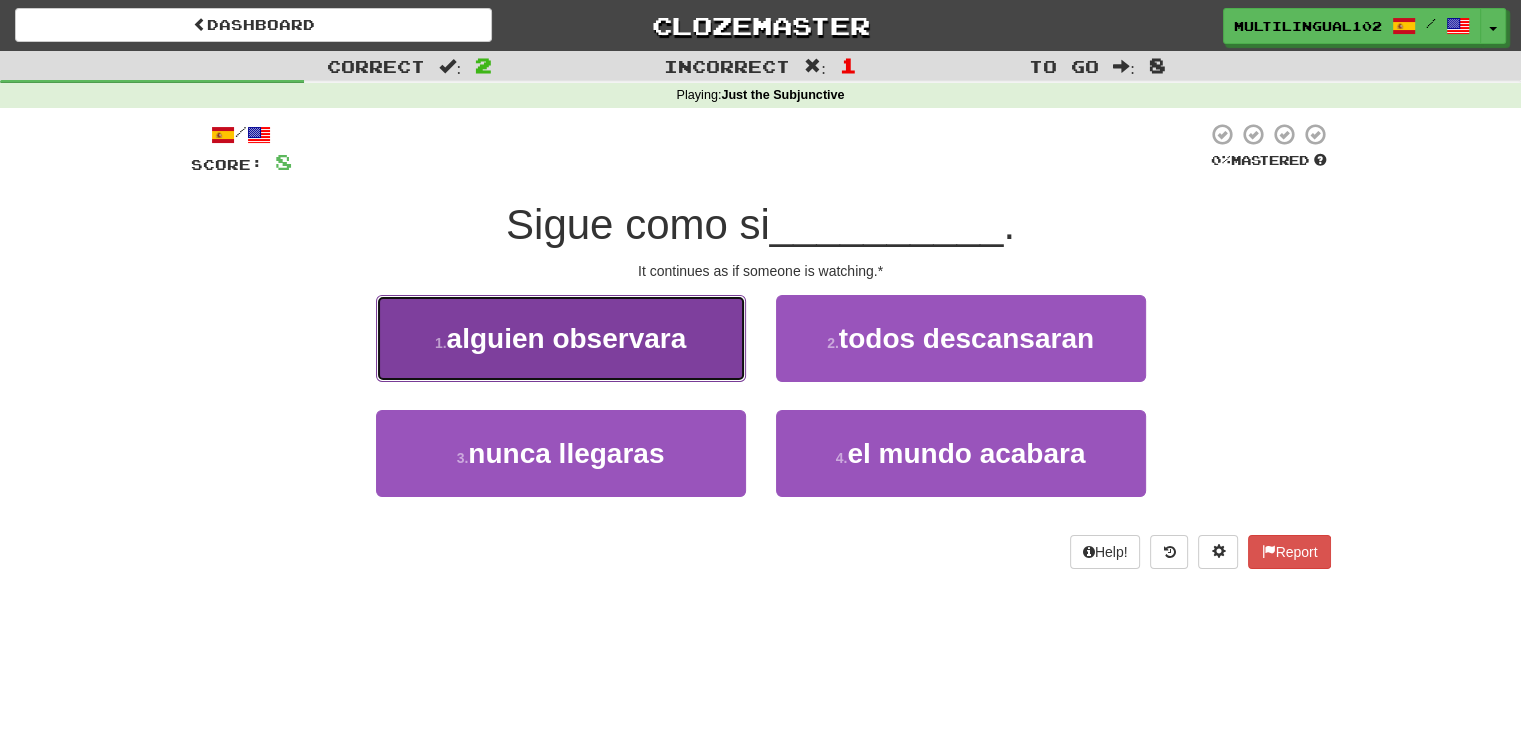click on "1 .  alguien observara" at bounding box center [561, 338] 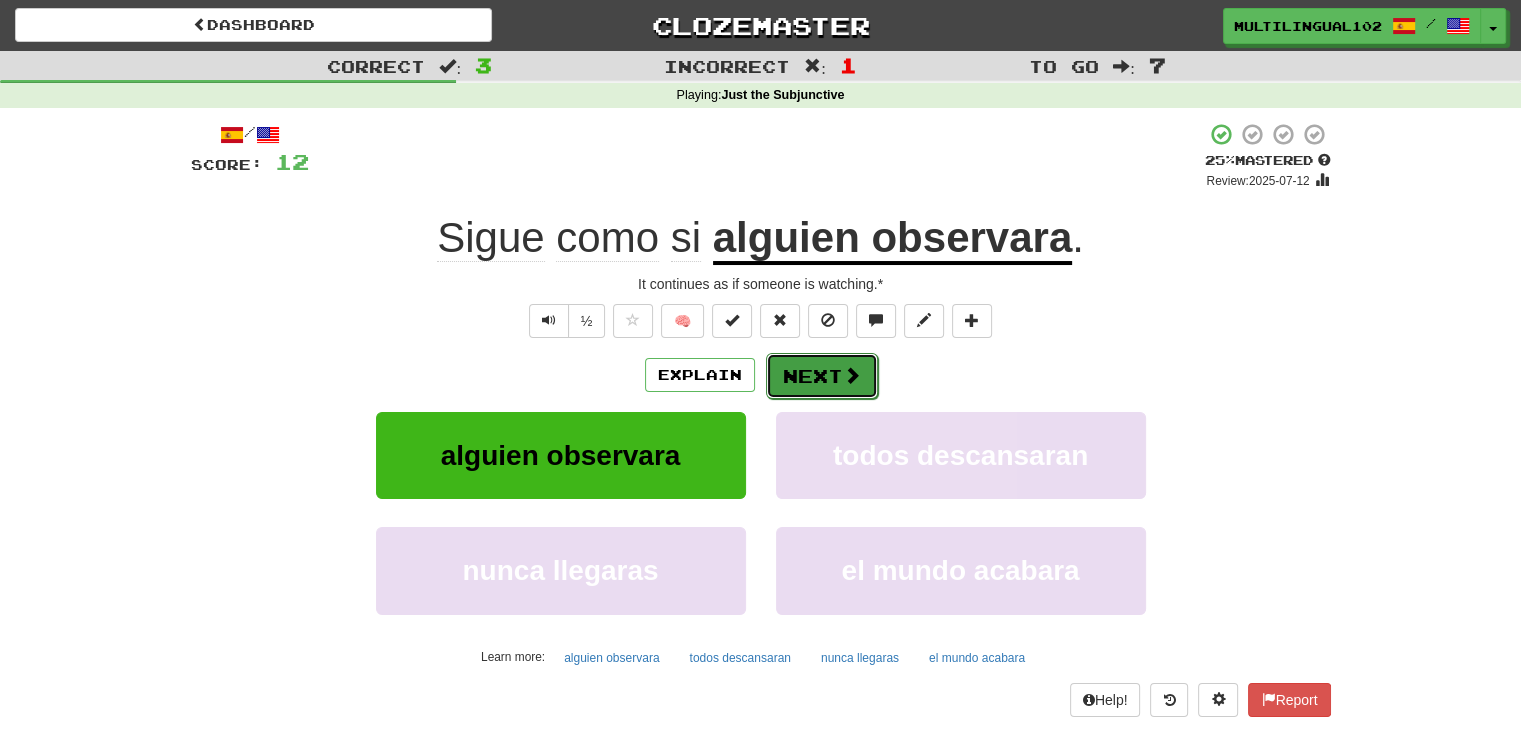 click on "Next" at bounding box center (822, 376) 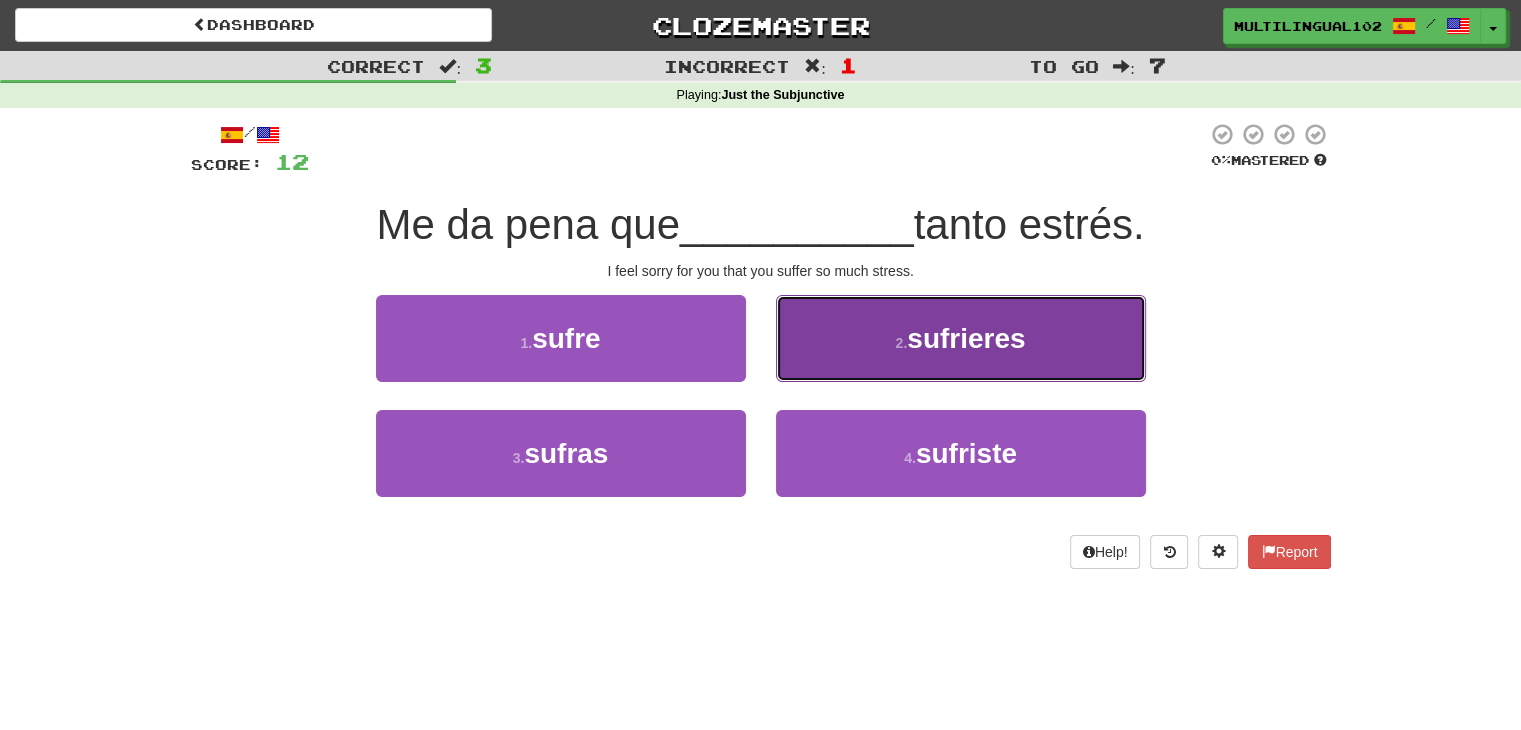 click on "2 .  sufrieres" at bounding box center [961, 338] 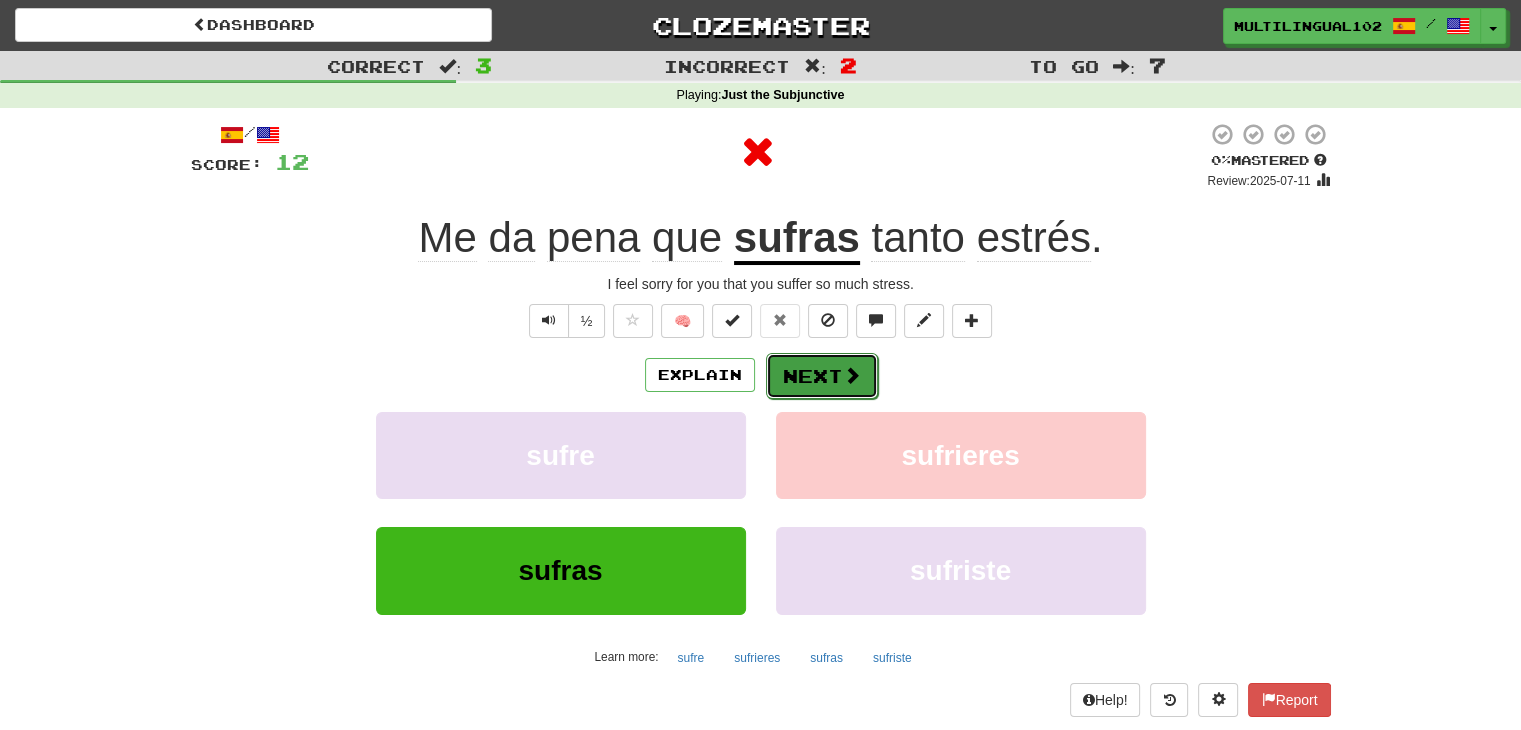 click on "Next" at bounding box center (822, 376) 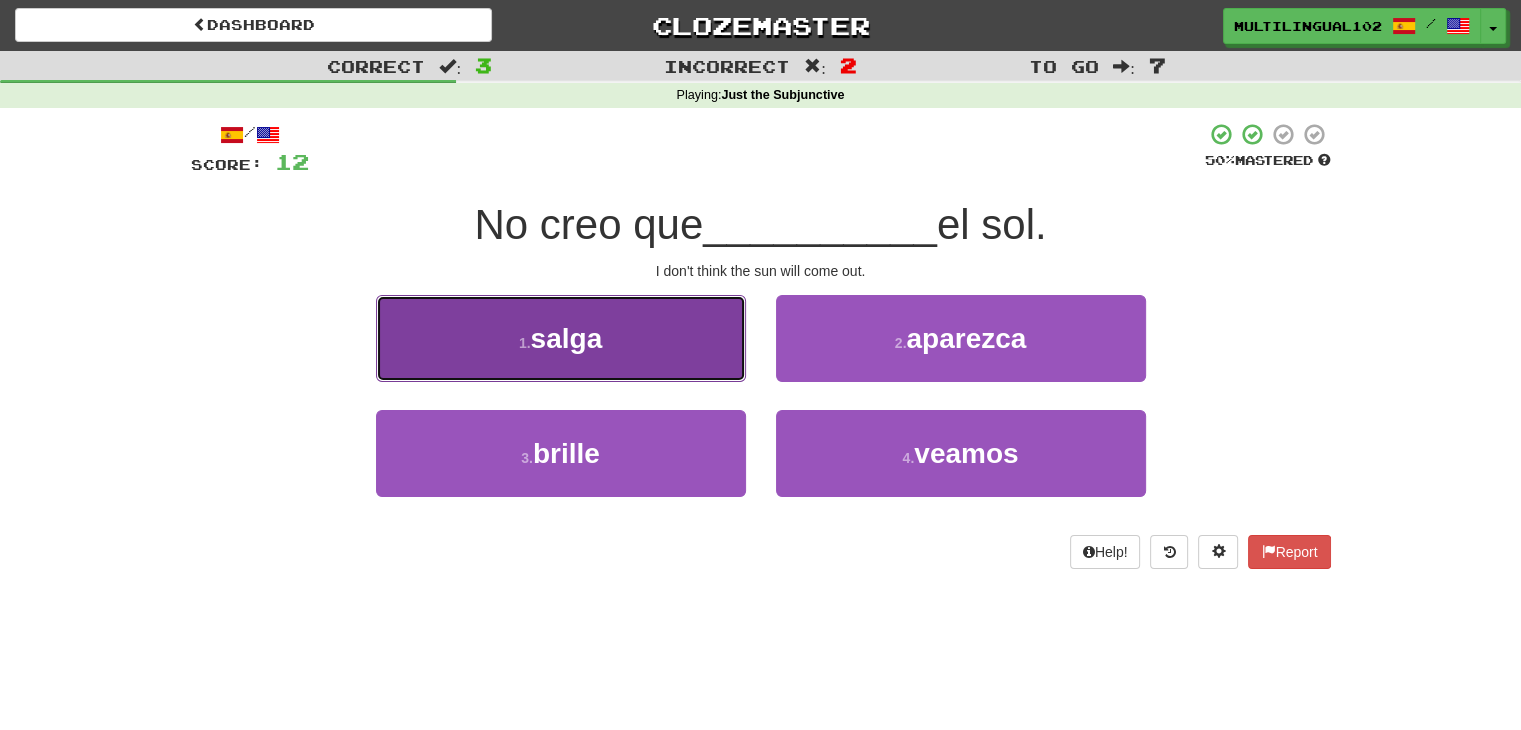 click on "1 .  salga" at bounding box center (561, 338) 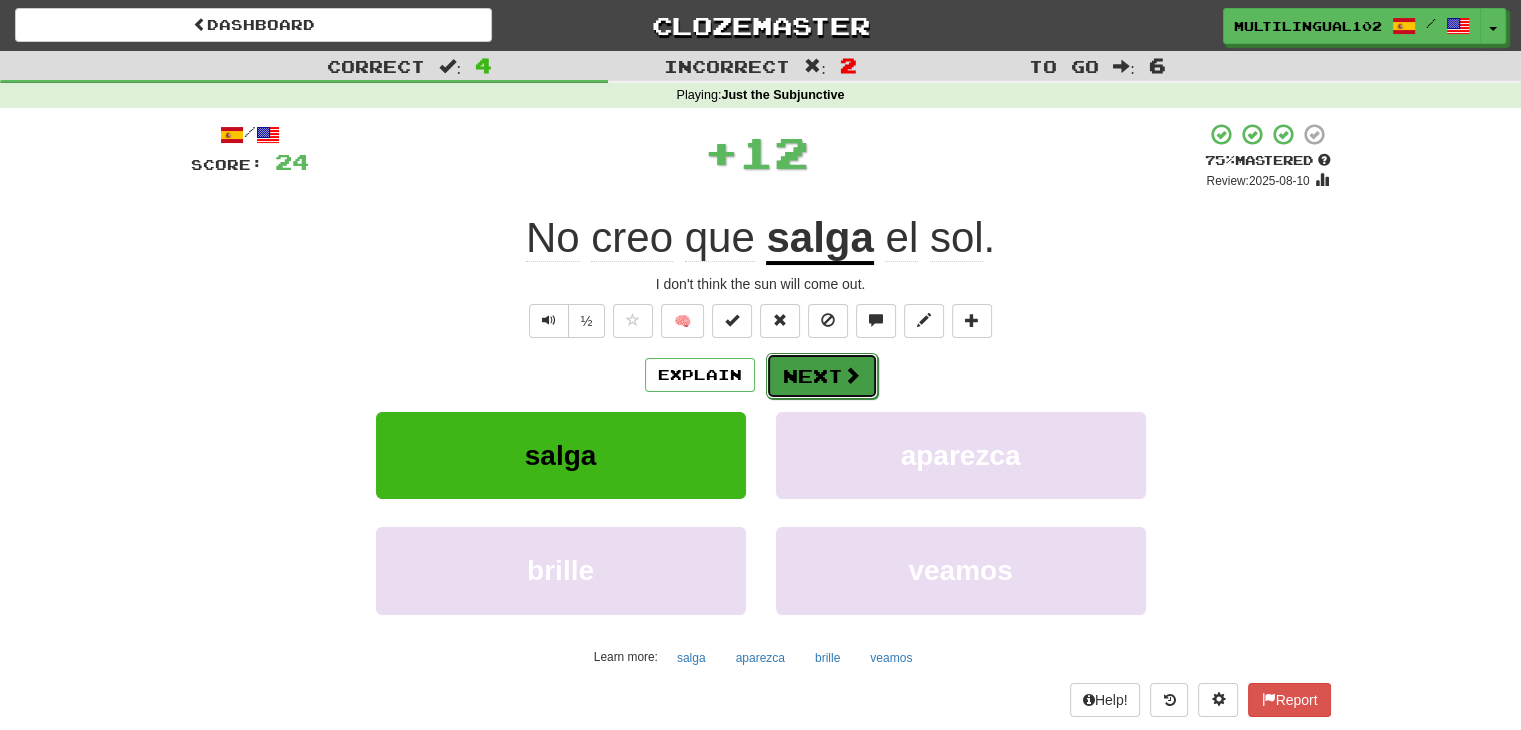 click on "Next" at bounding box center (822, 376) 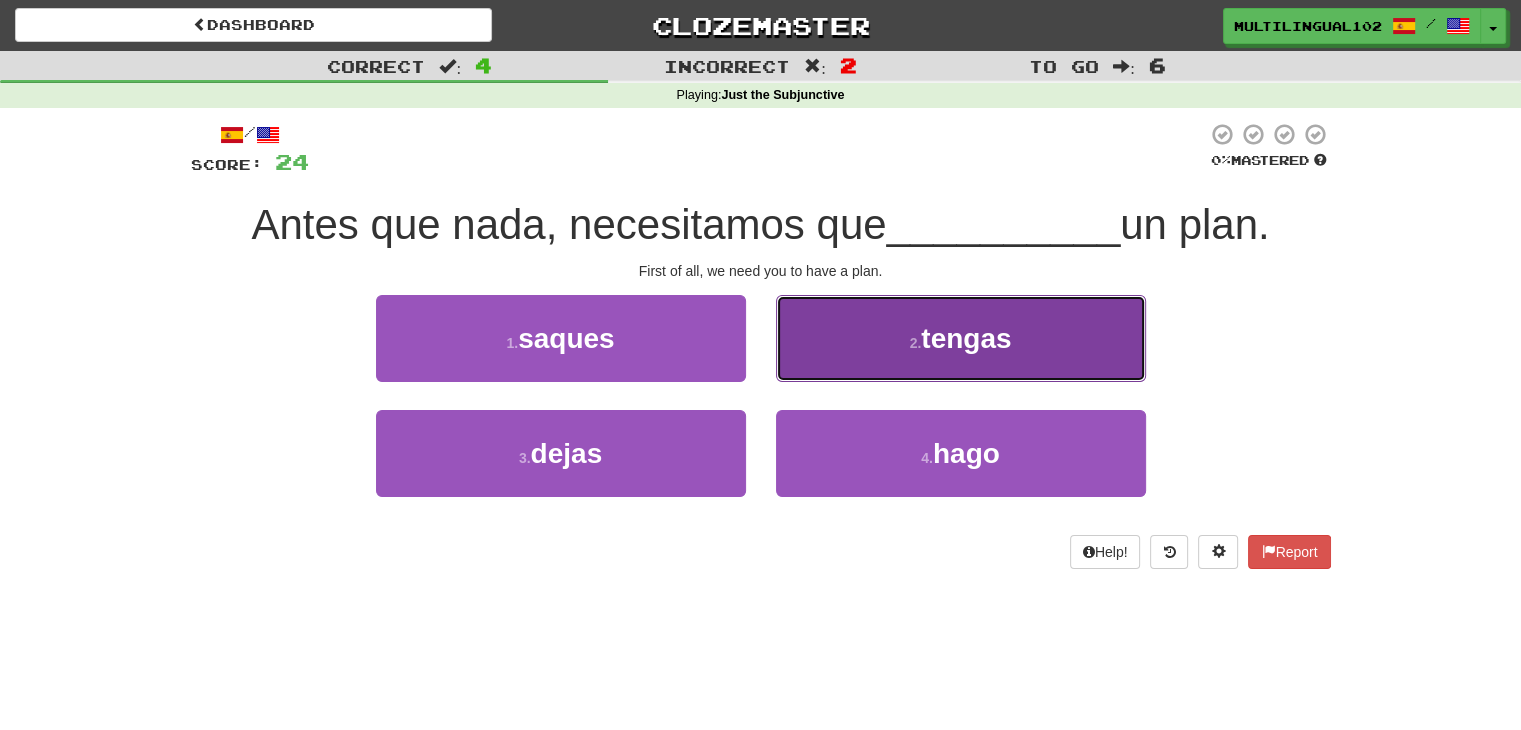 click on "2 .  tengas" at bounding box center [961, 338] 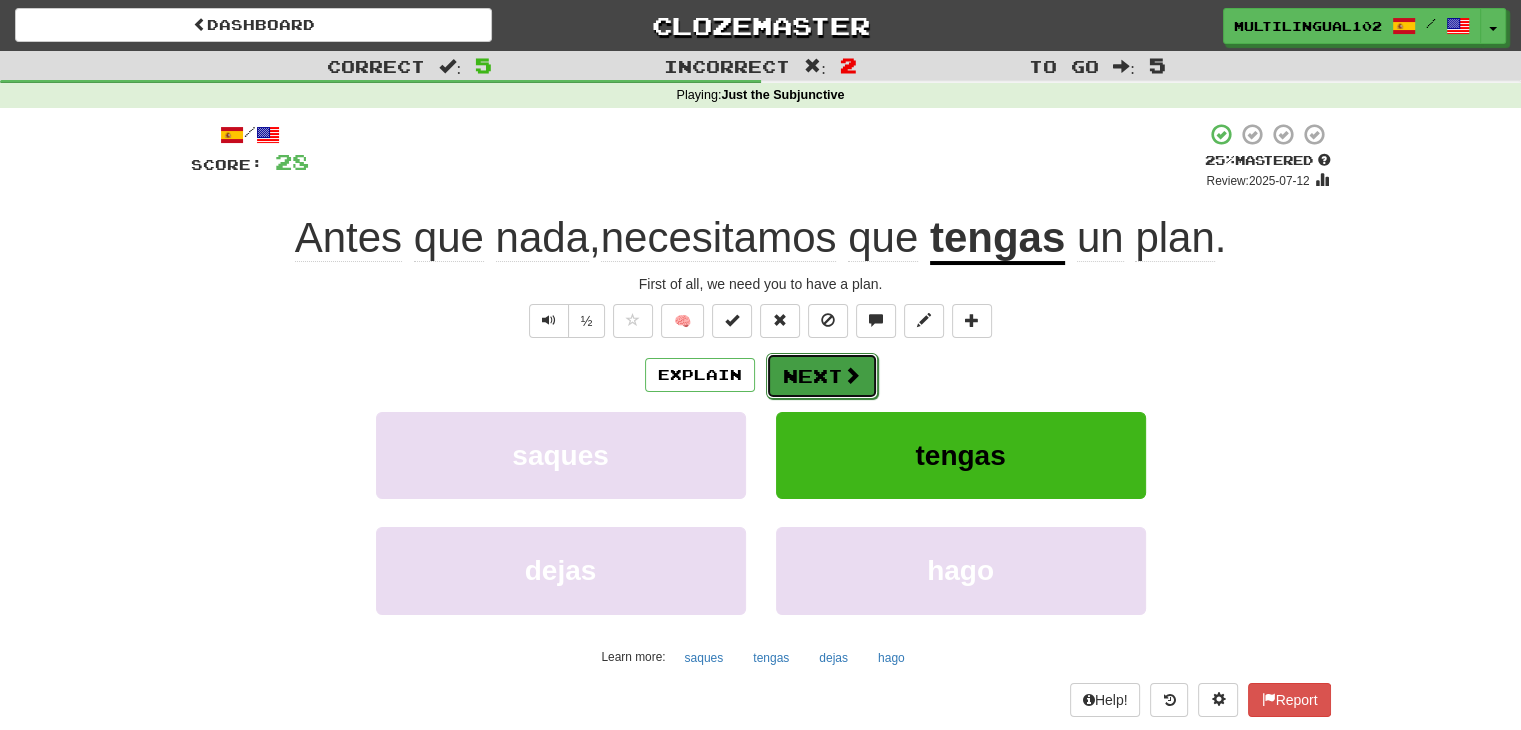 click on "Next" at bounding box center (822, 376) 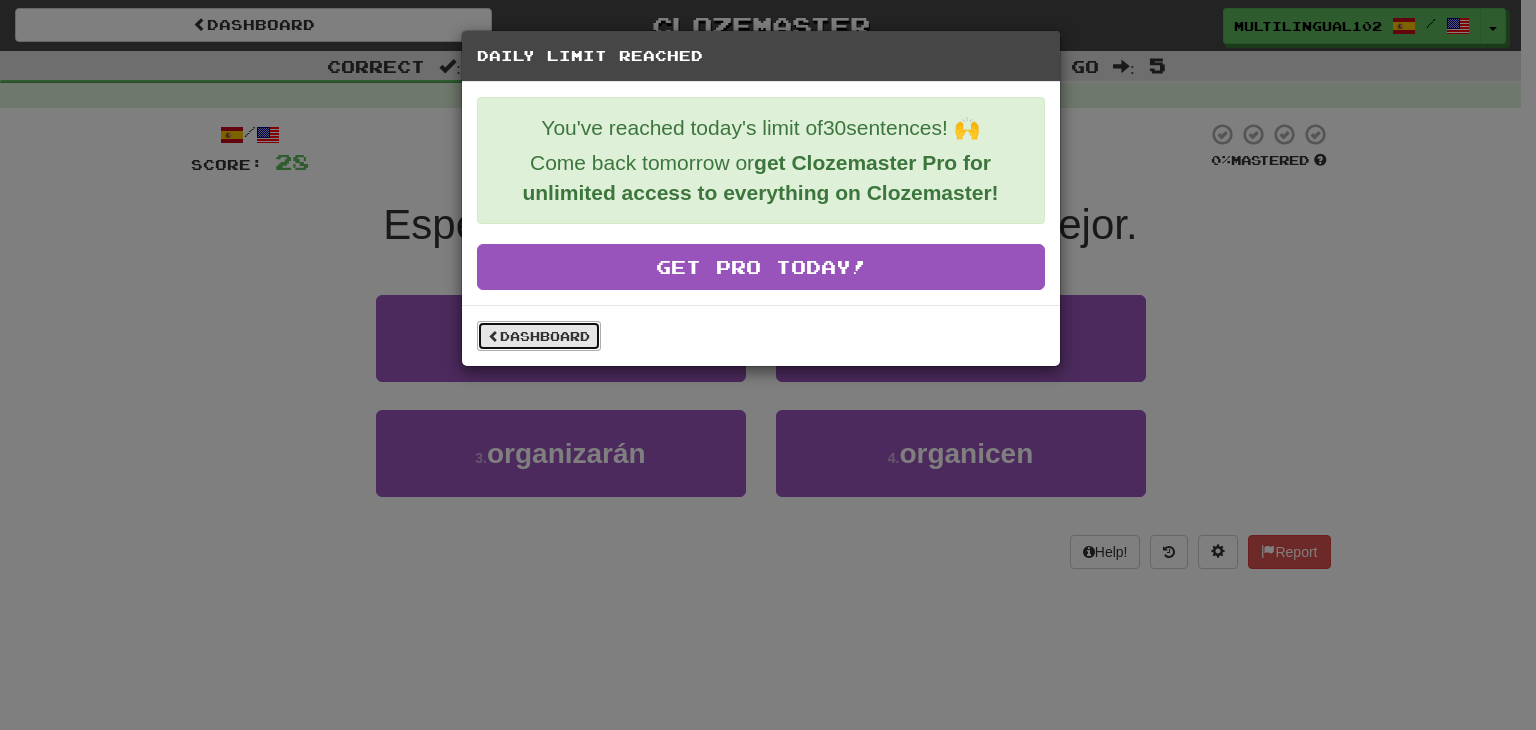 click on "Dashboard" at bounding box center [539, 336] 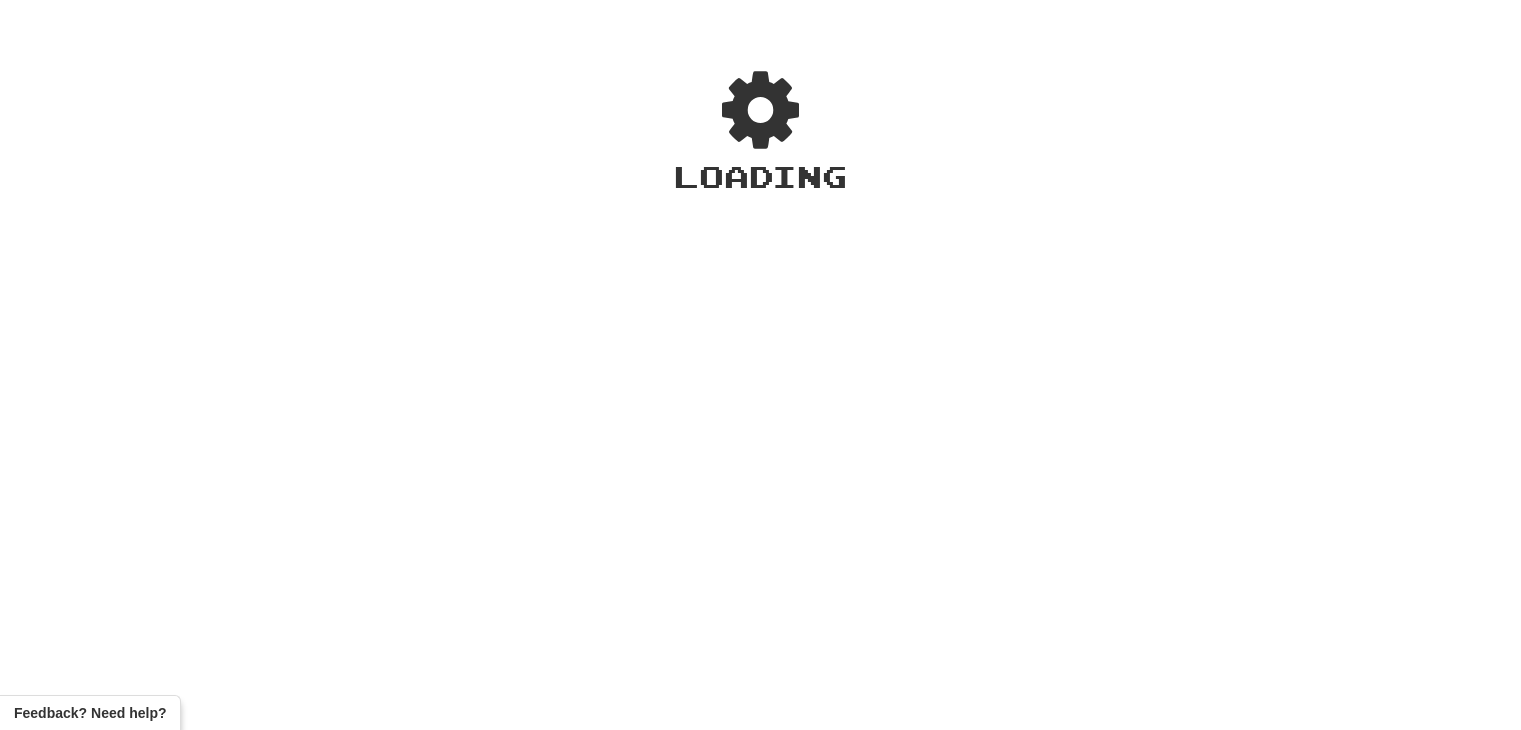 scroll, scrollTop: 0, scrollLeft: 0, axis: both 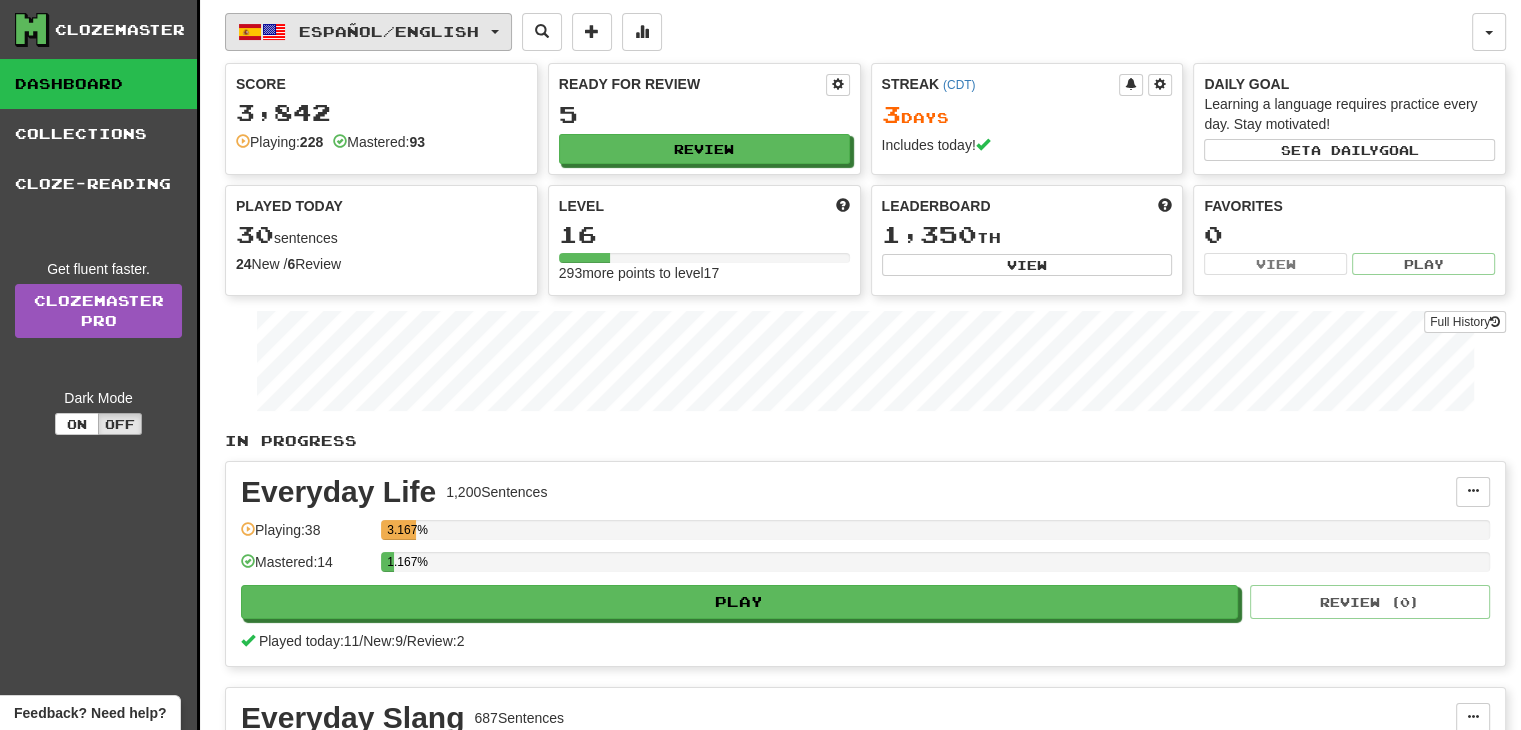 click on "Español  /  English" 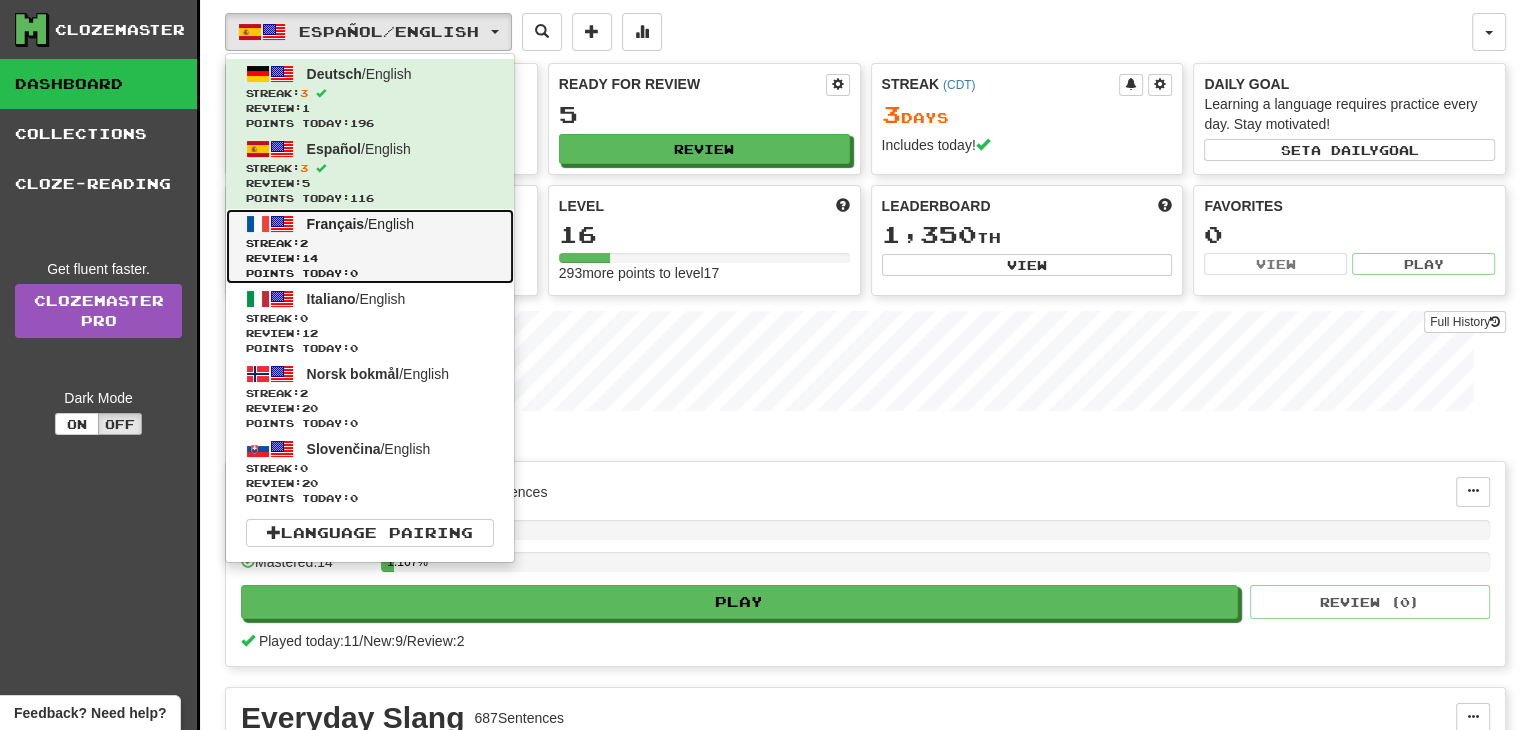click on "Review:  14" 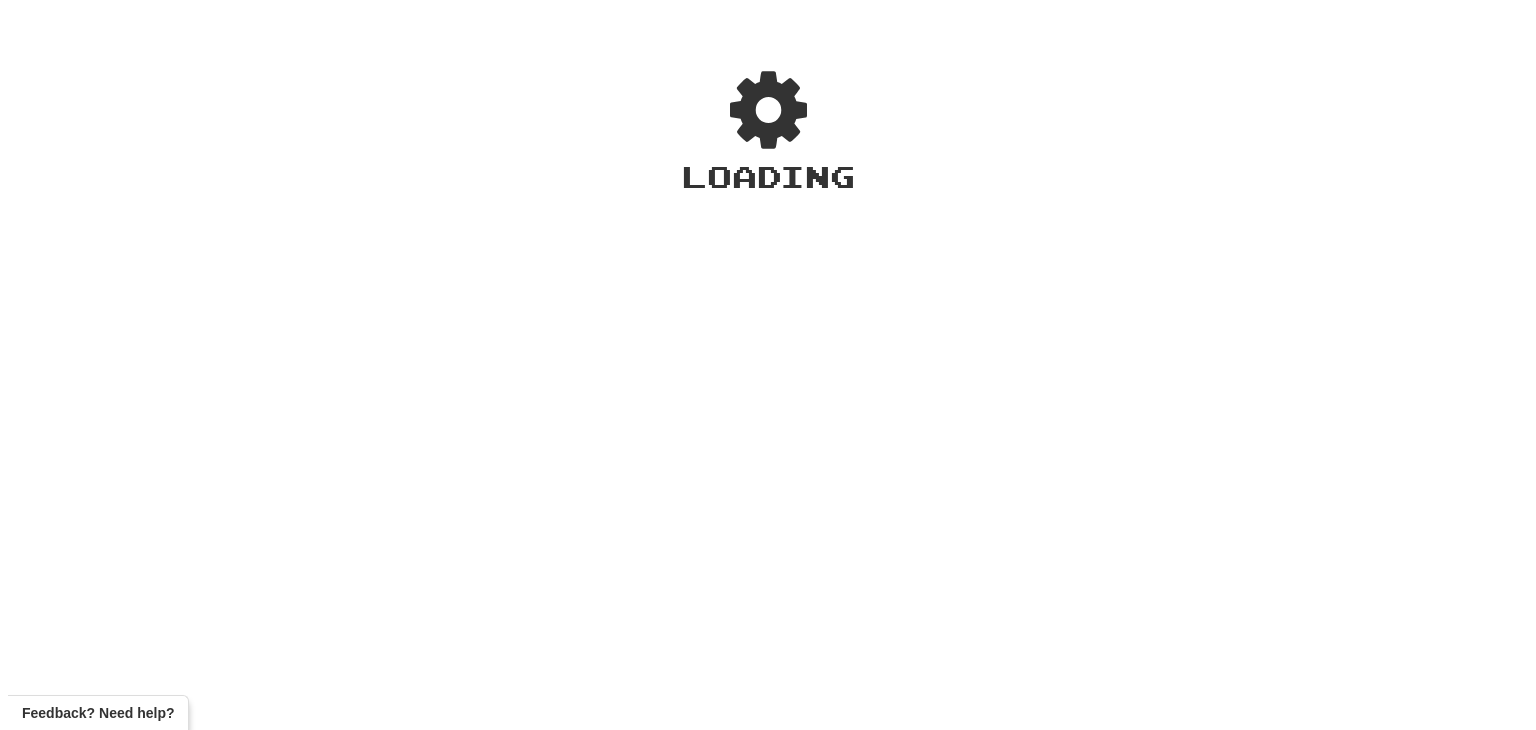 scroll, scrollTop: 0, scrollLeft: 0, axis: both 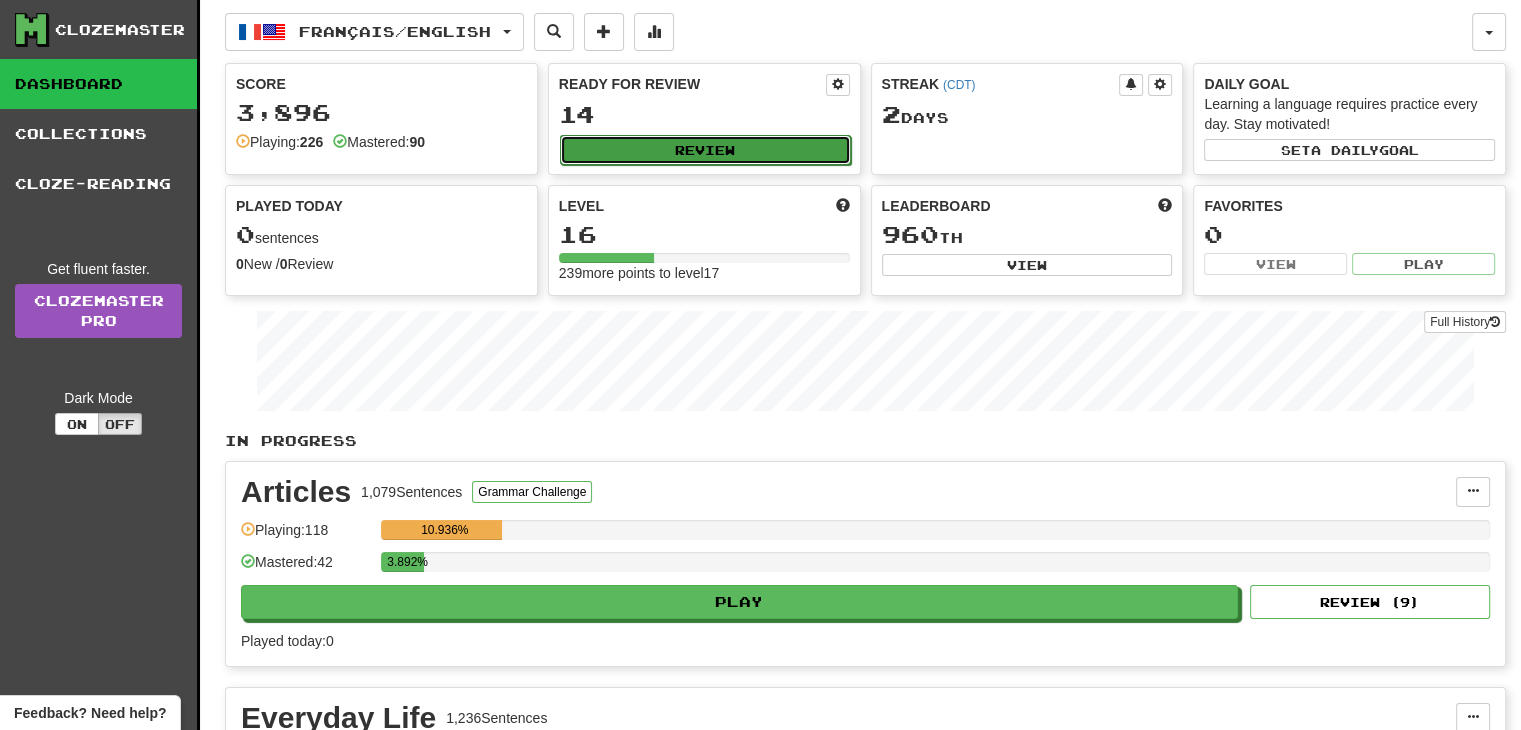 click on "Review" 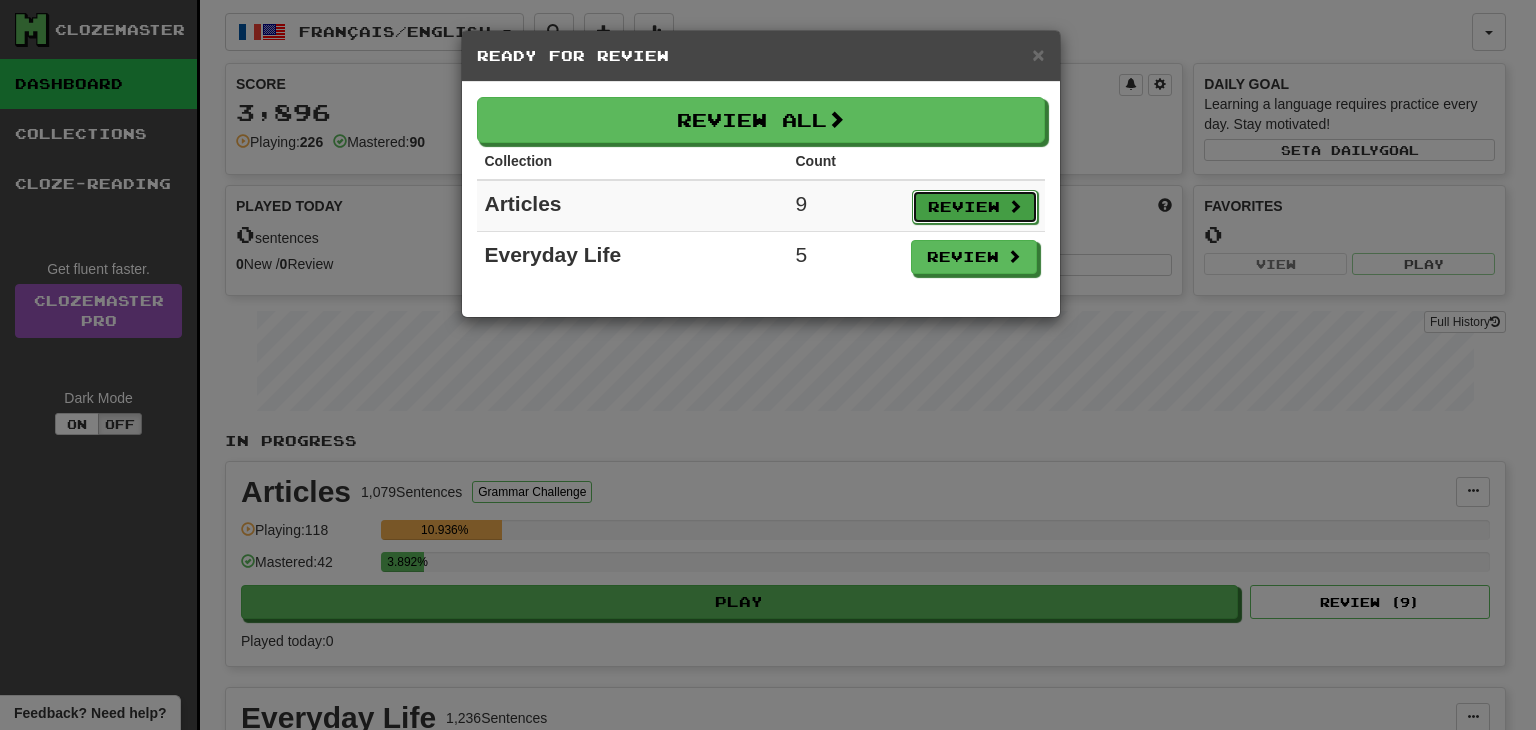 click on "Review" at bounding box center [975, 207] 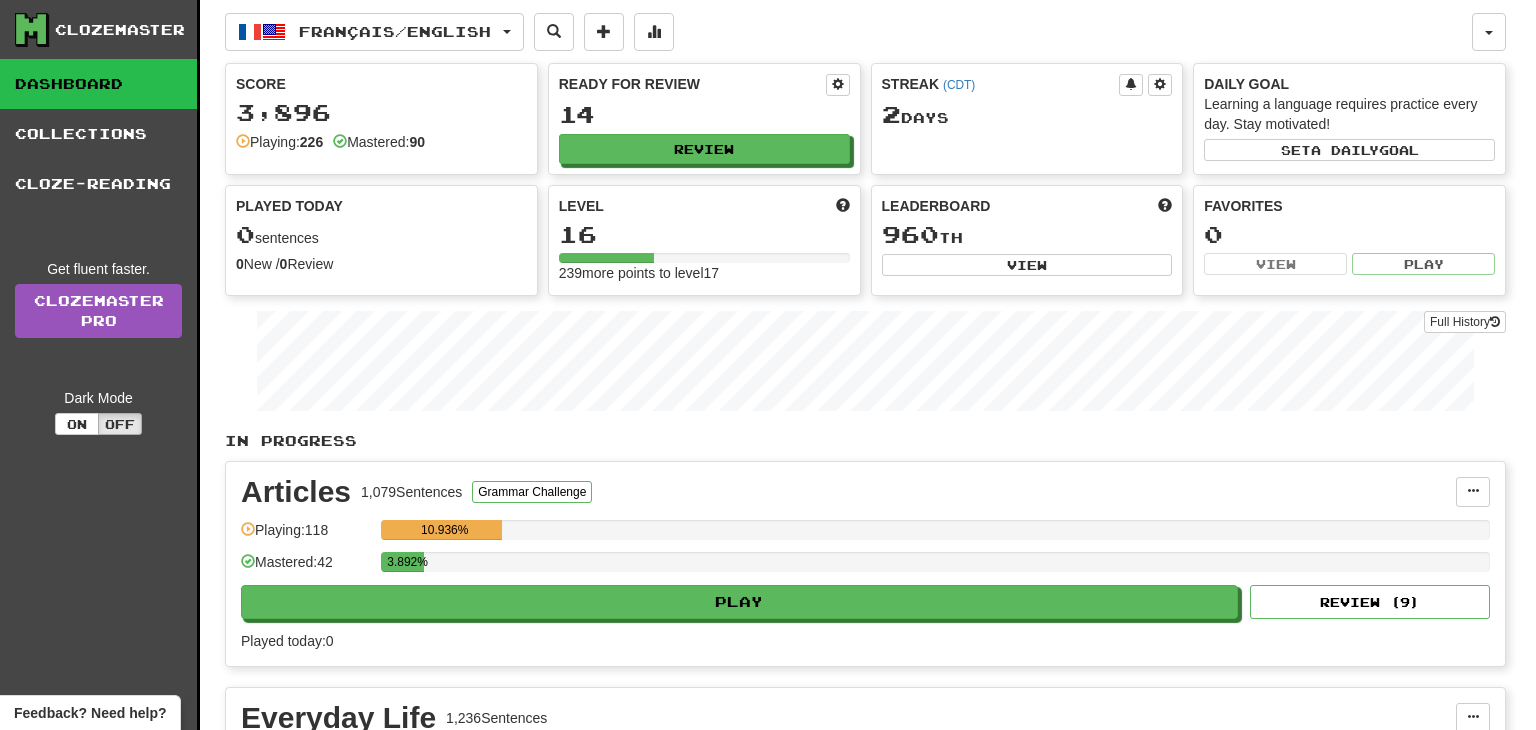 select on "**" 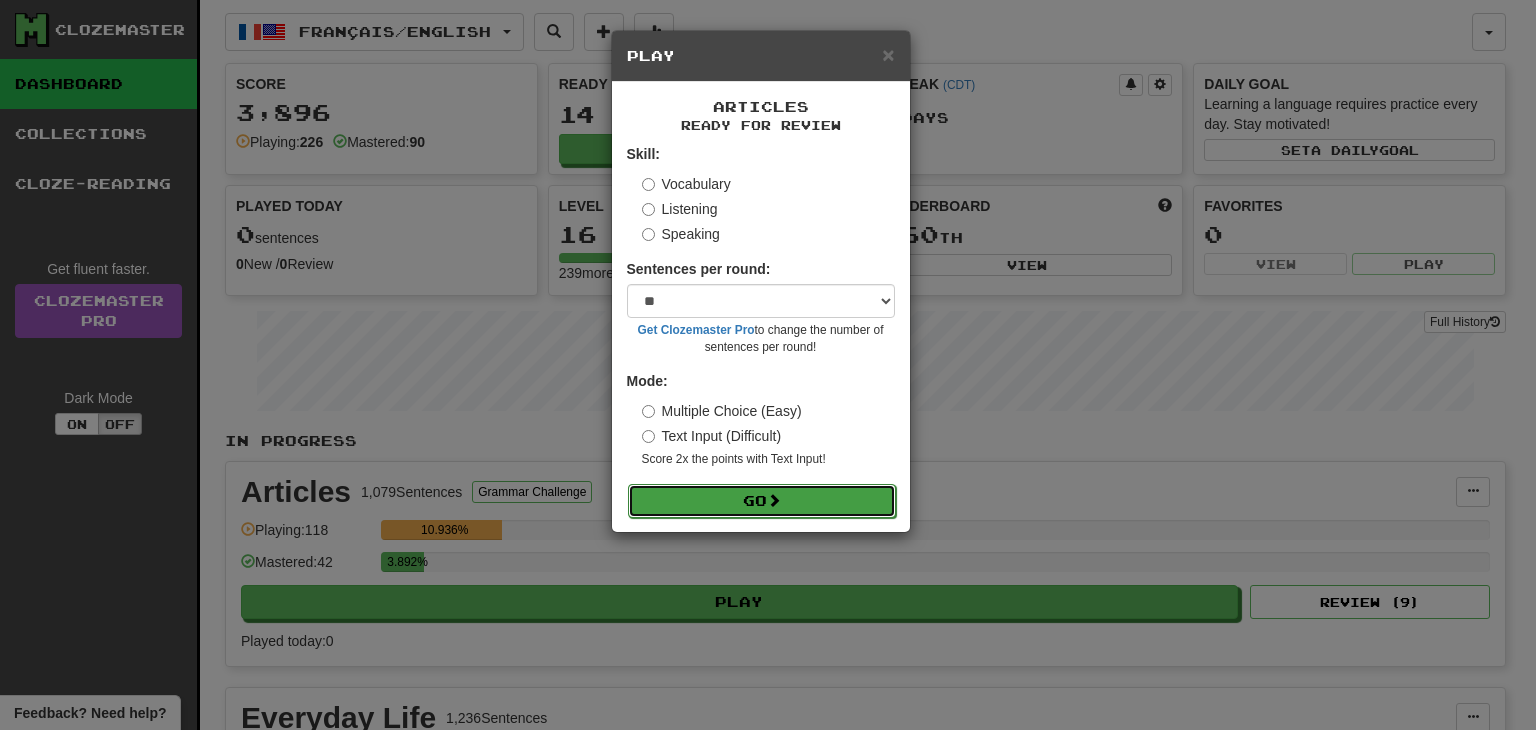 click on "Go" at bounding box center [762, 501] 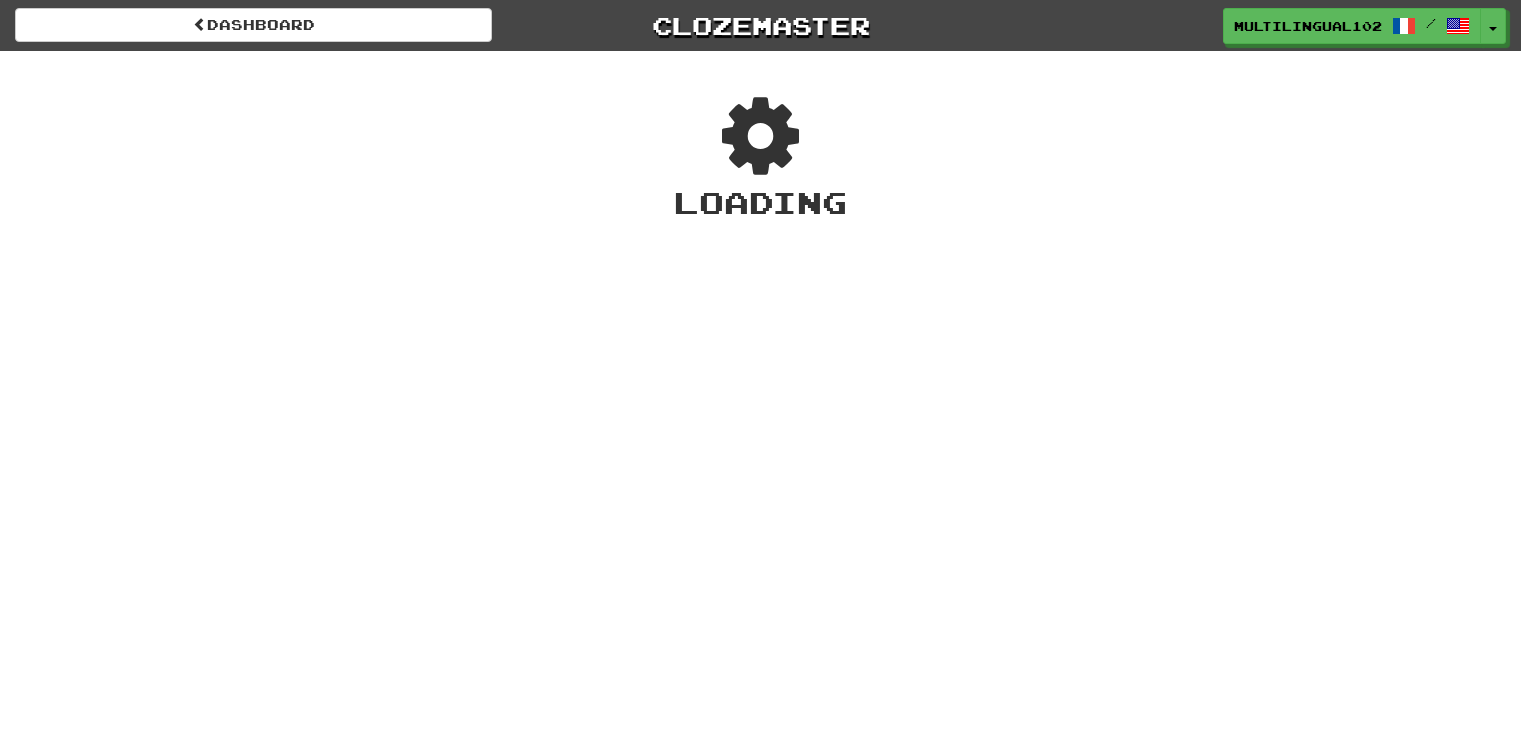 scroll, scrollTop: 0, scrollLeft: 0, axis: both 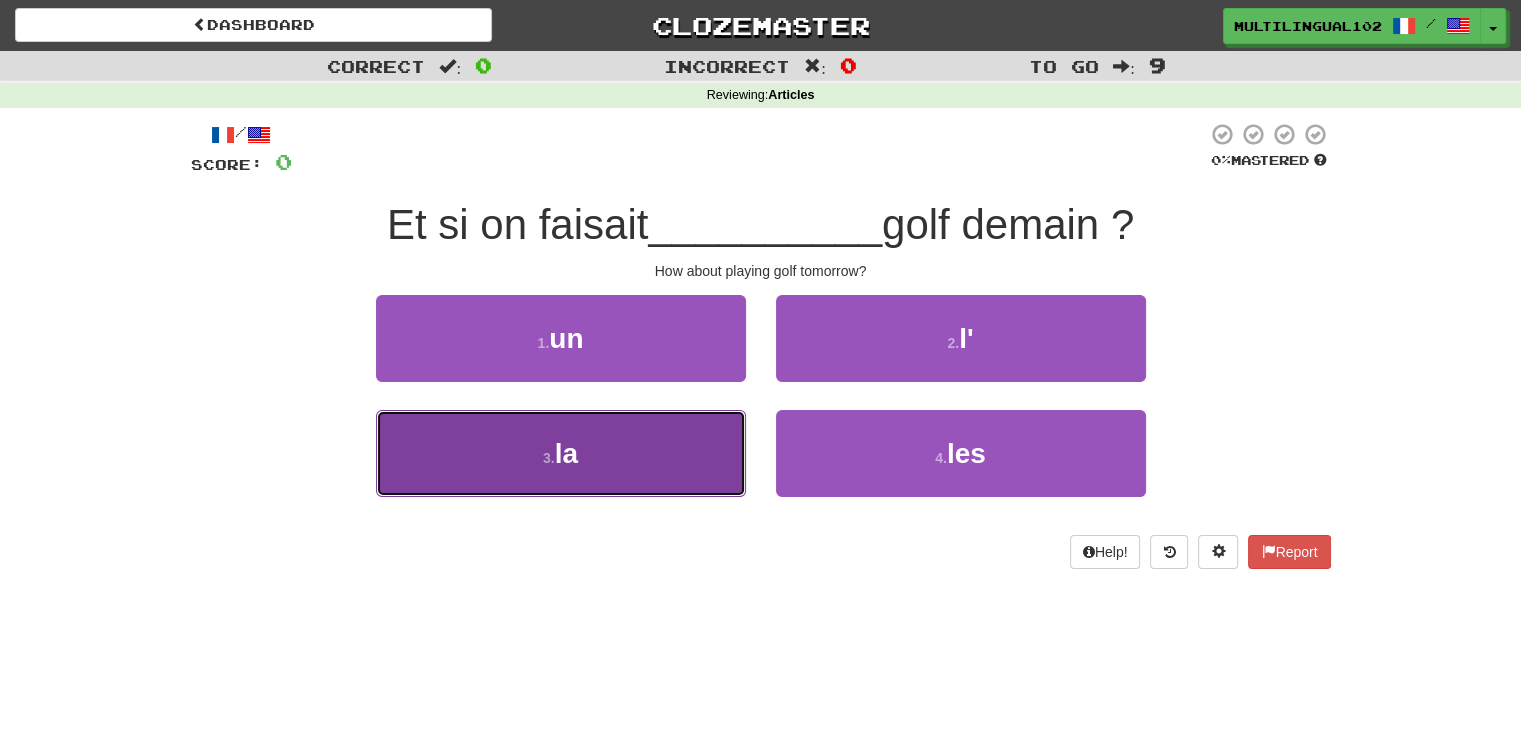 click on "3 .  la" at bounding box center (561, 453) 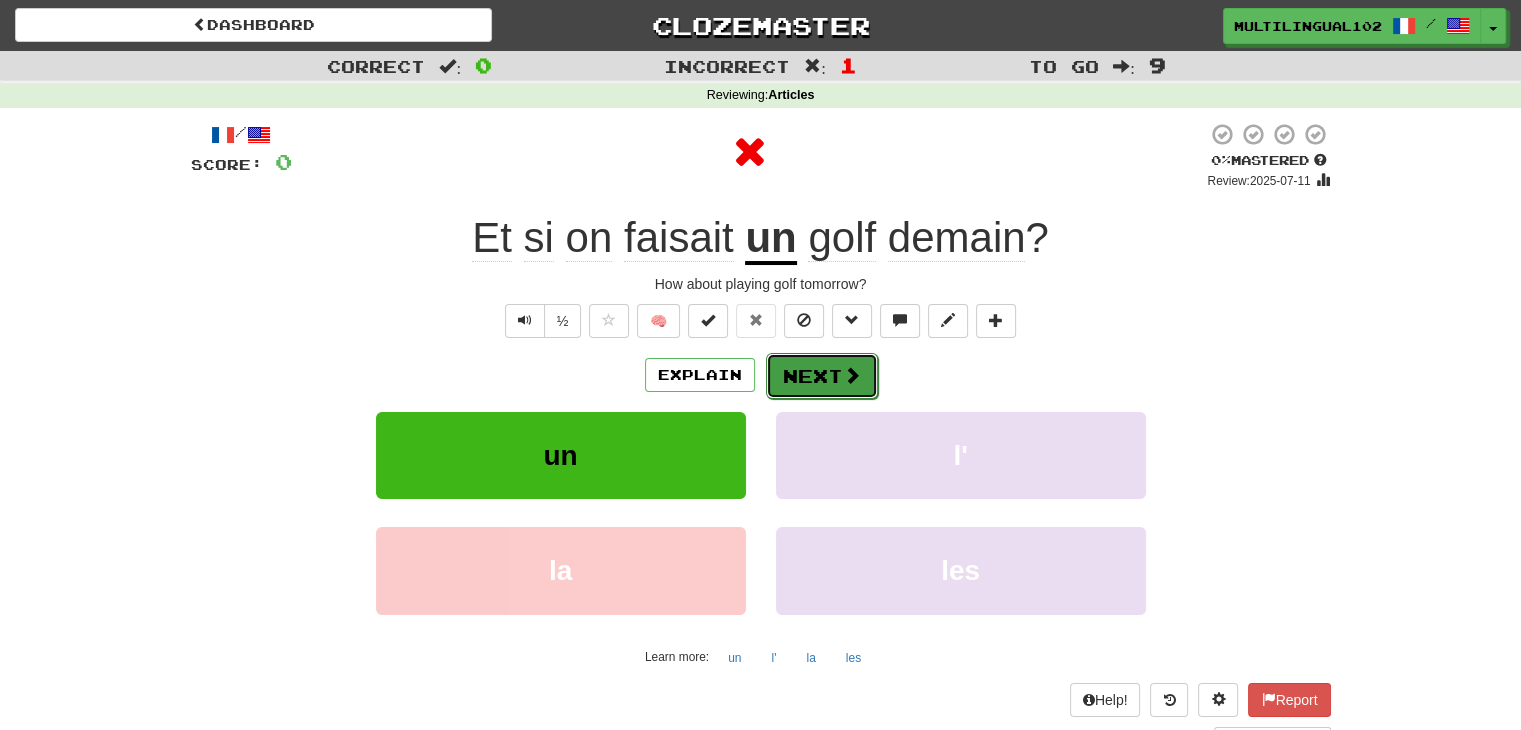 click on "Next" at bounding box center (822, 376) 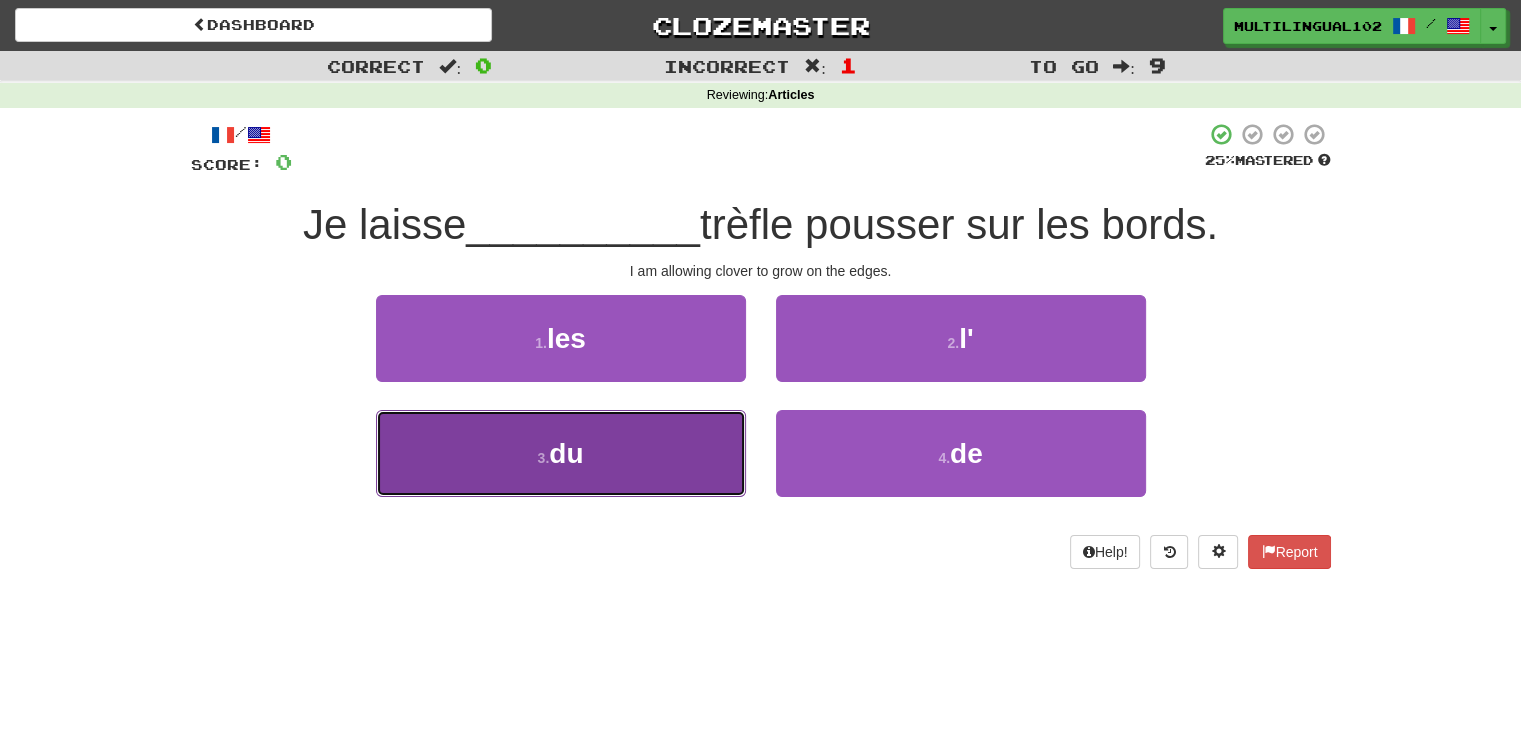 click on "3 .  du" at bounding box center [561, 453] 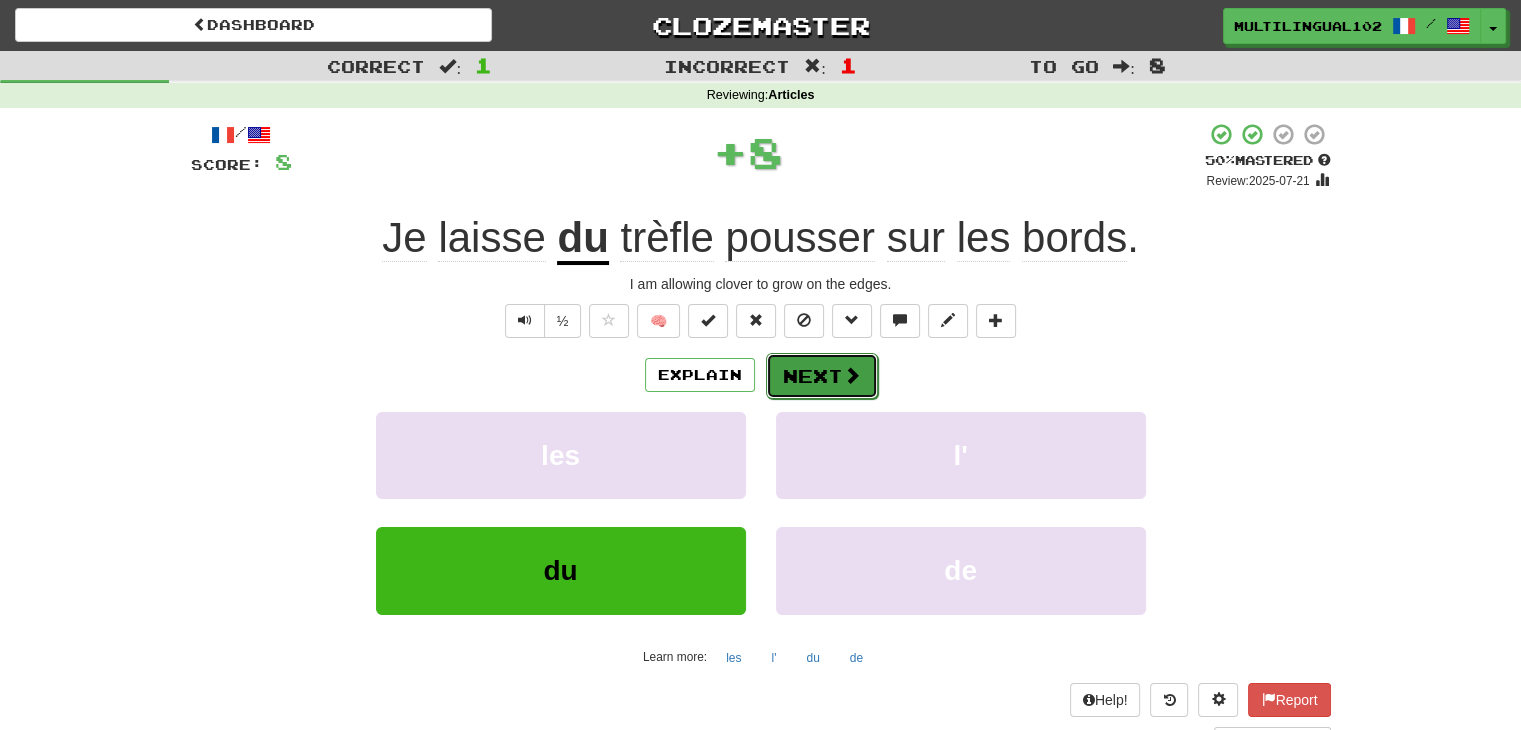 click on "Next" at bounding box center [822, 376] 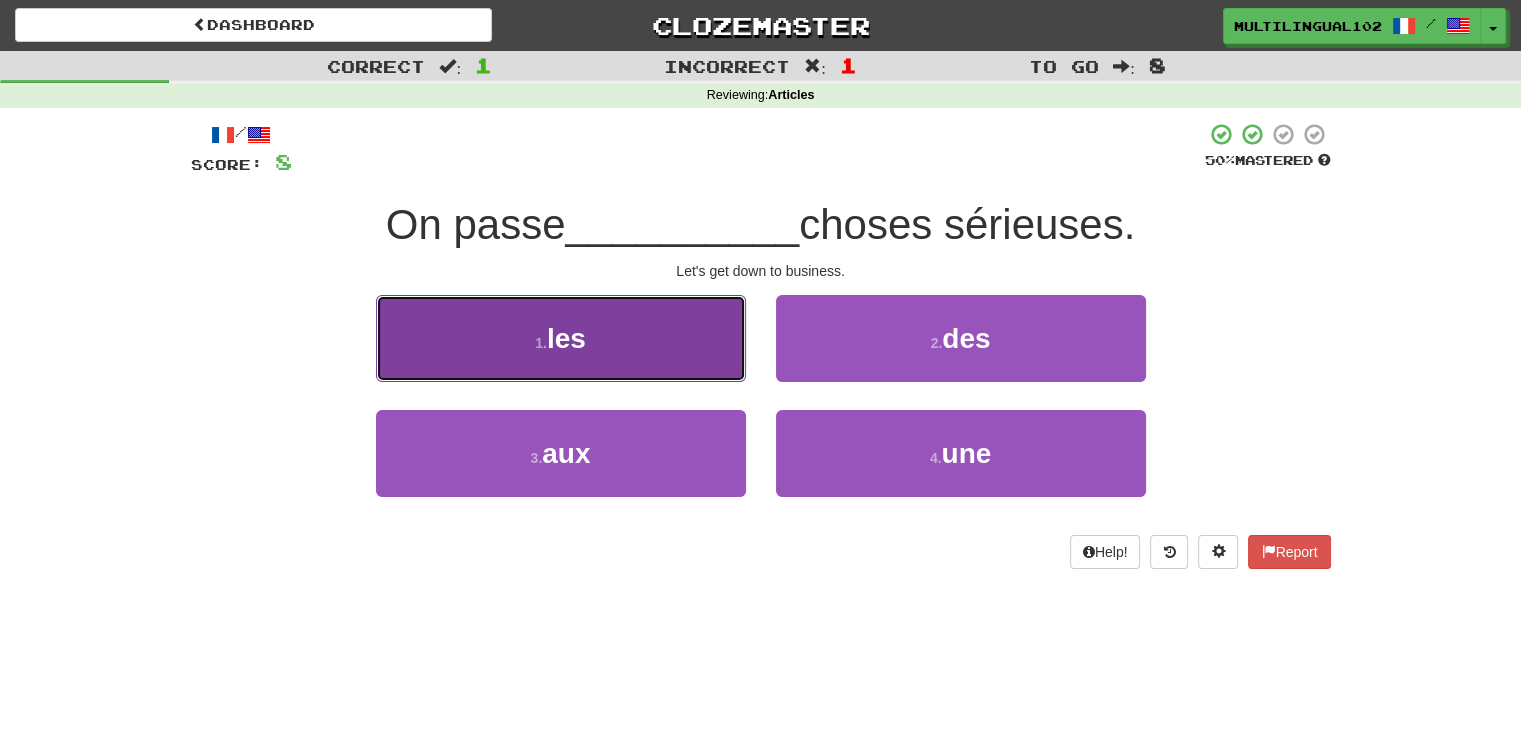click on "1 .  les" at bounding box center (561, 338) 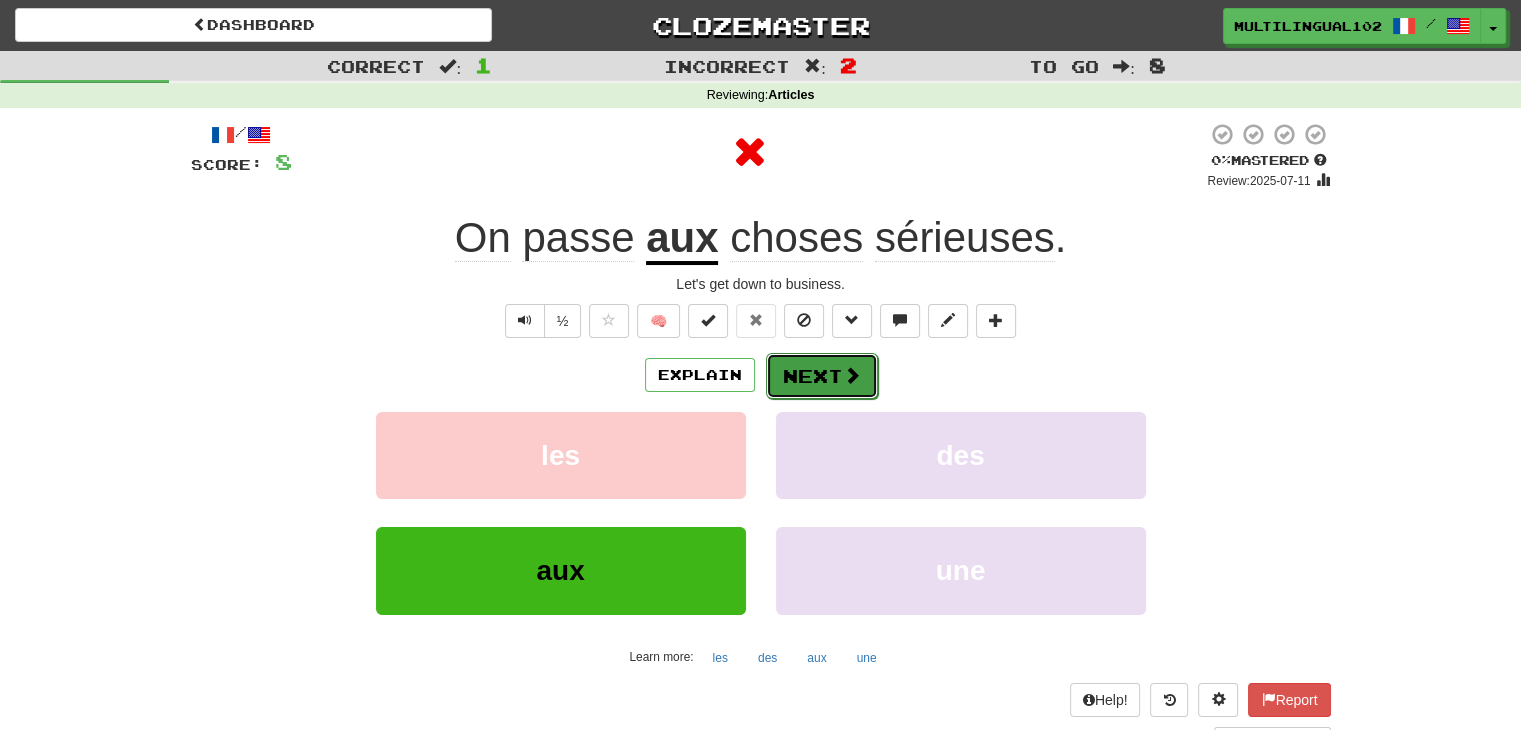 click on "Next" at bounding box center (822, 376) 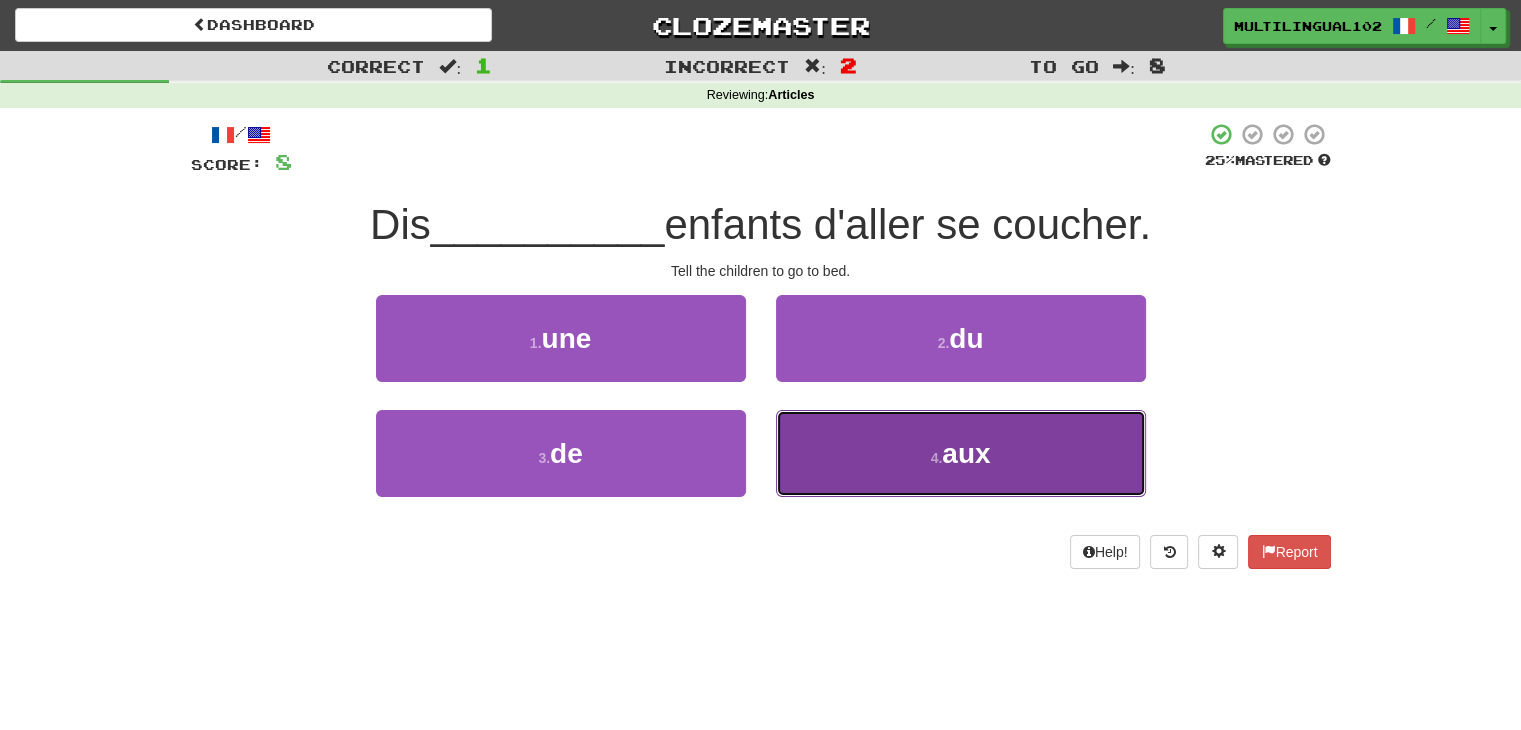 click on "4 .  aux" at bounding box center (961, 453) 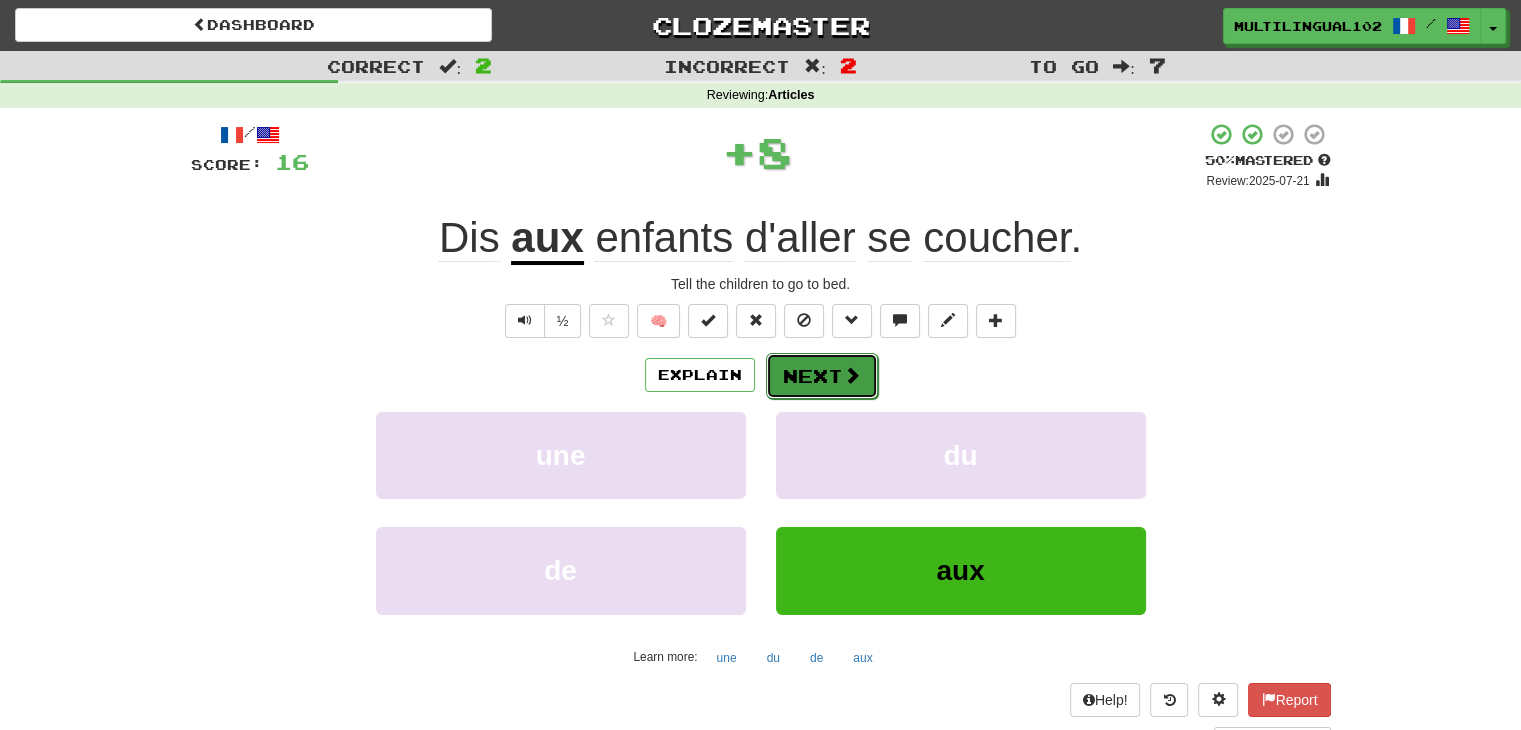 click on "Next" at bounding box center [822, 376] 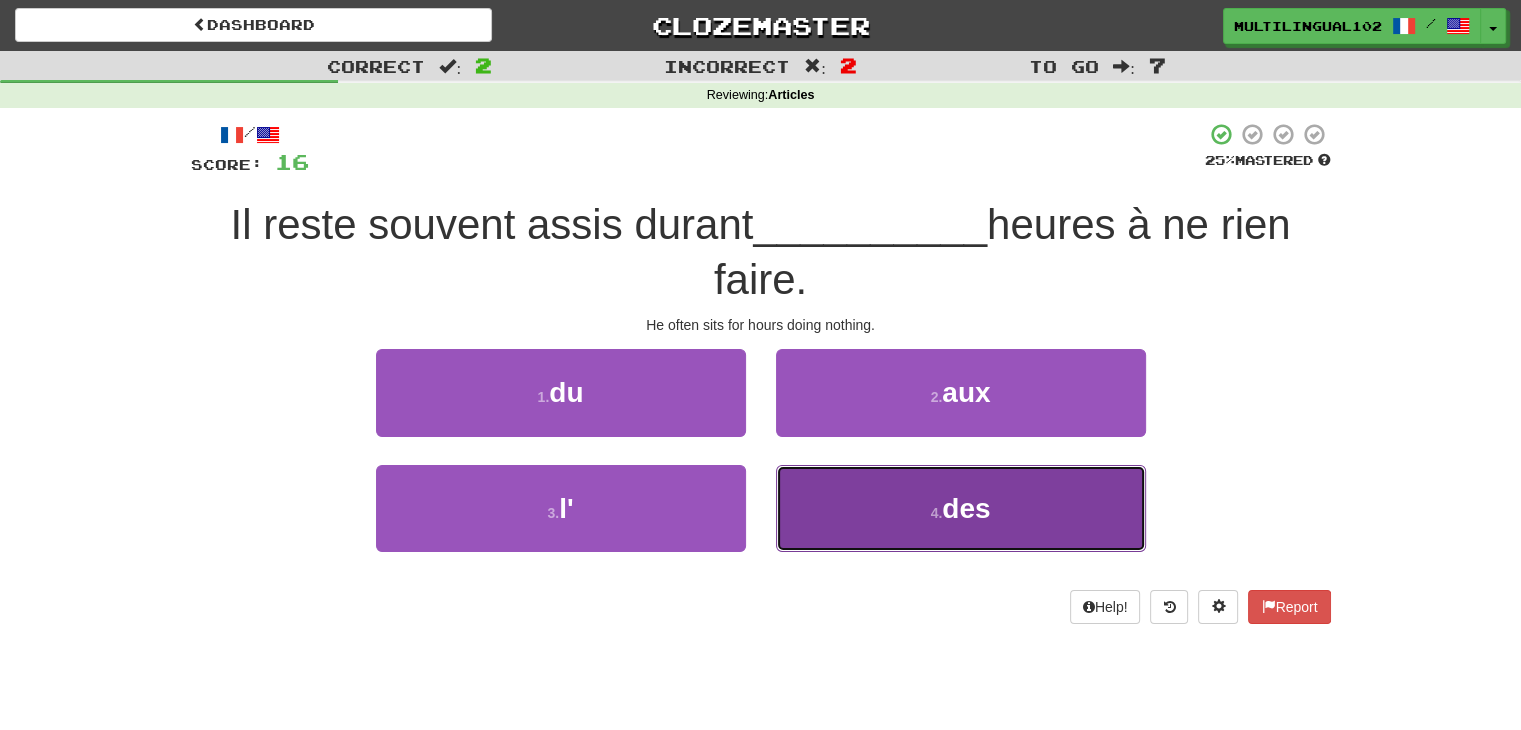 click on "4 .  des" at bounding box center [961, 508] 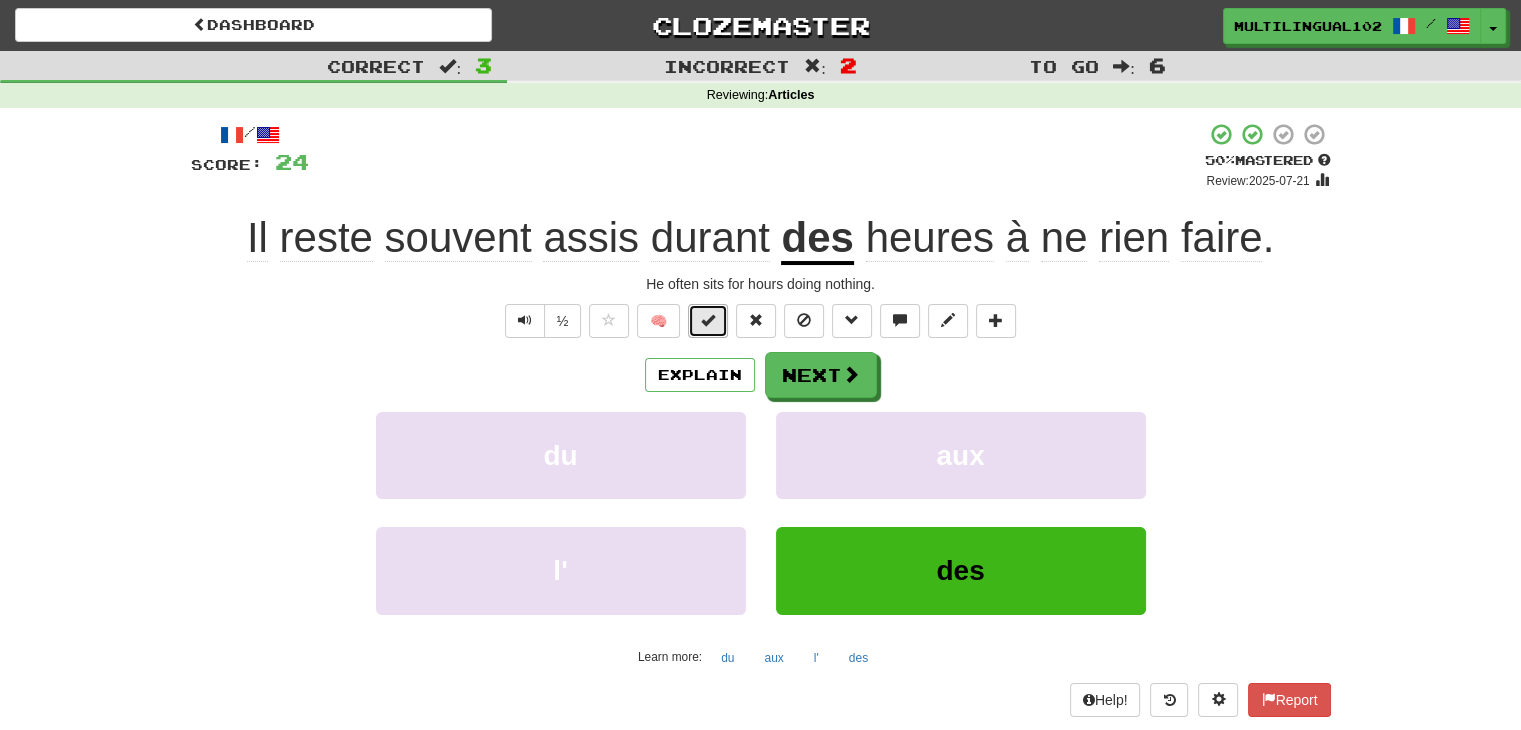 click at bounding box center [708, 320] 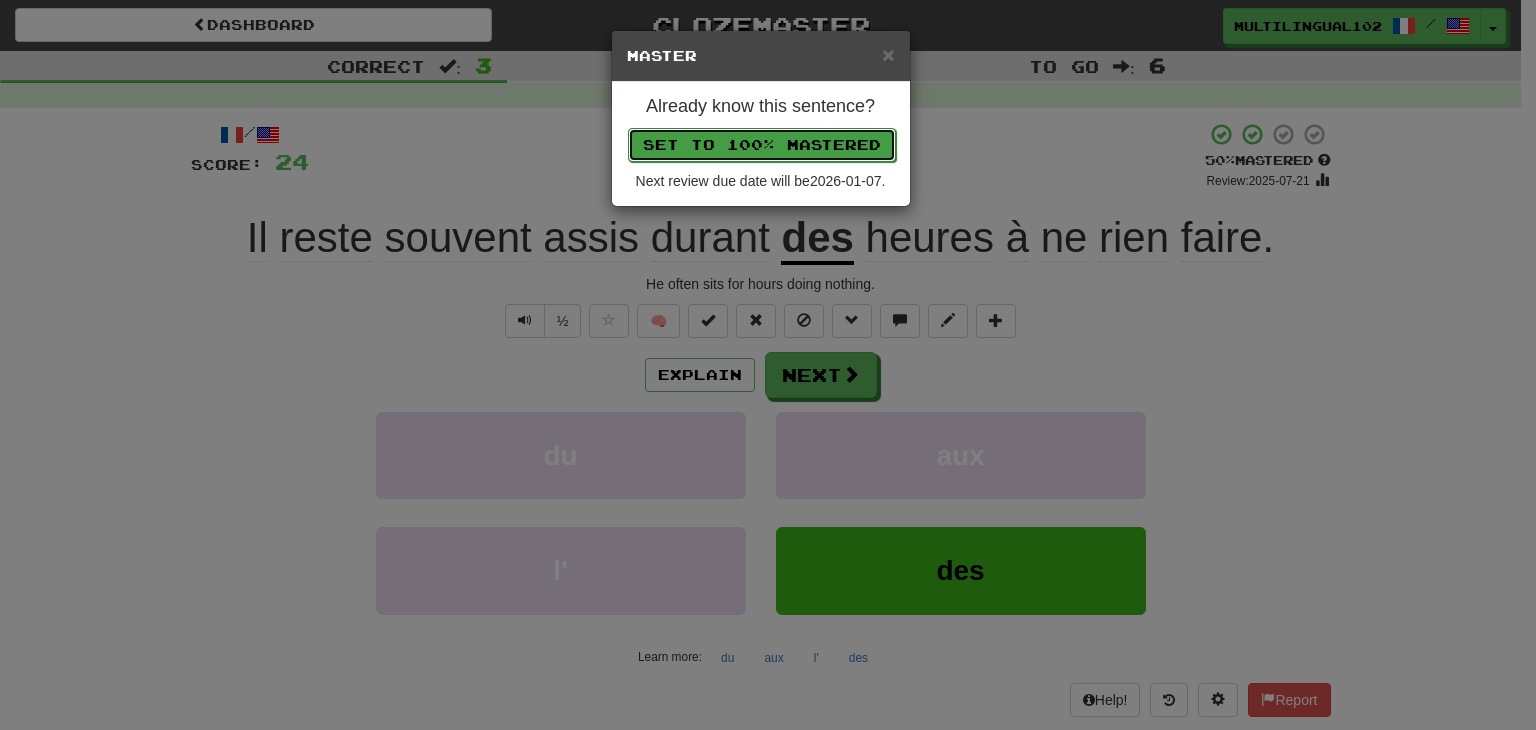 click on "Set to 100% Mastered" at bounding box center (762, 145) 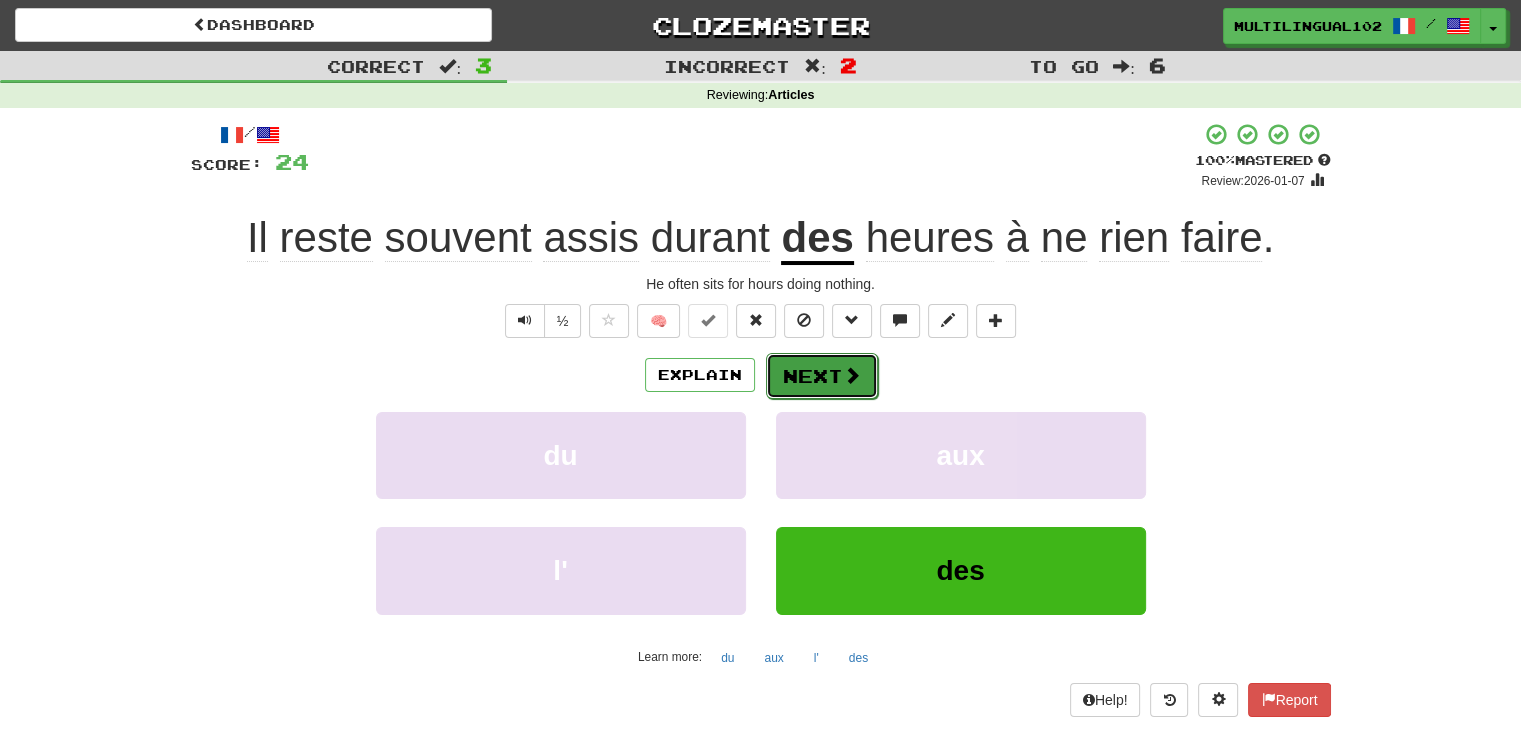 click on "Next" at bounding box center (822, 376) 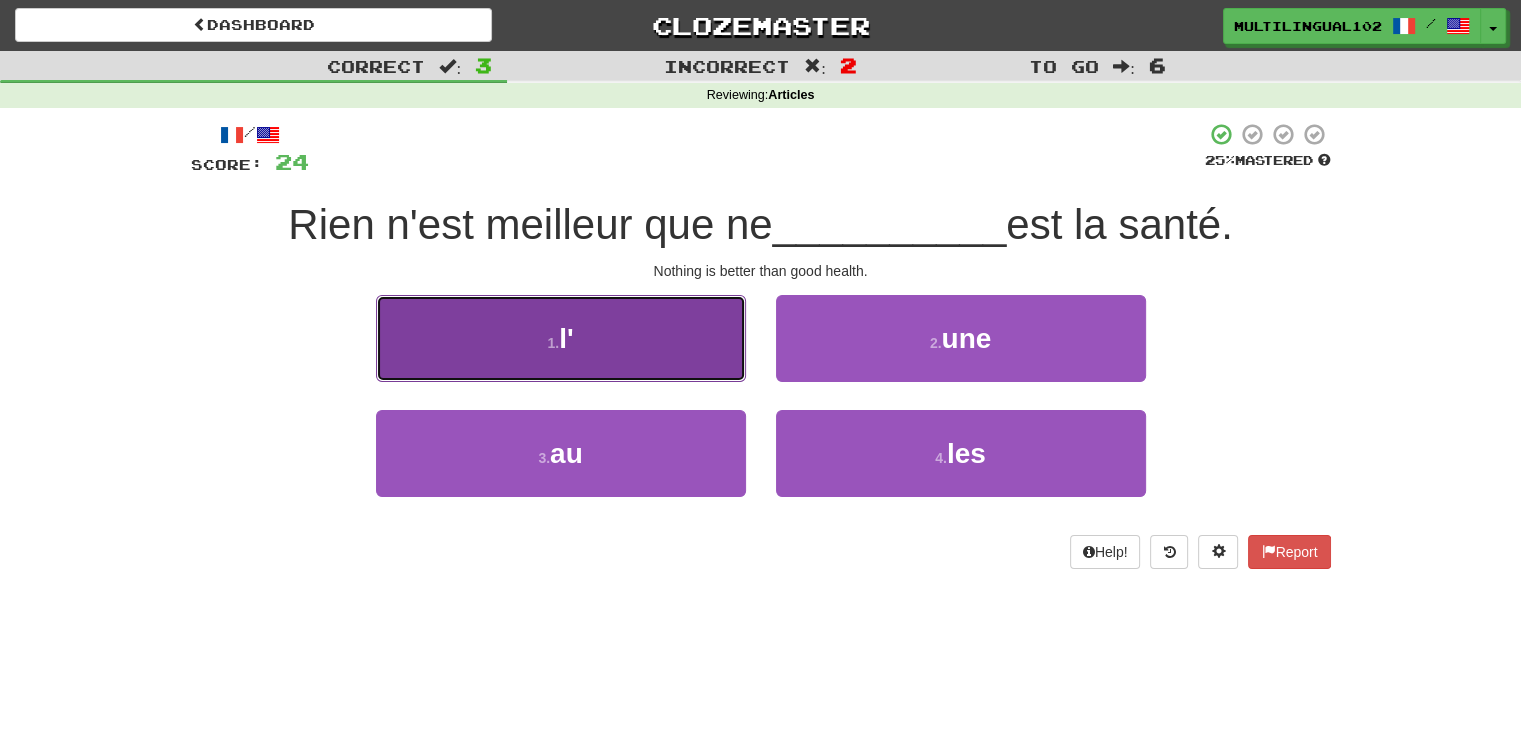 click on "1 .  l'" at bounding box center [561, 338] 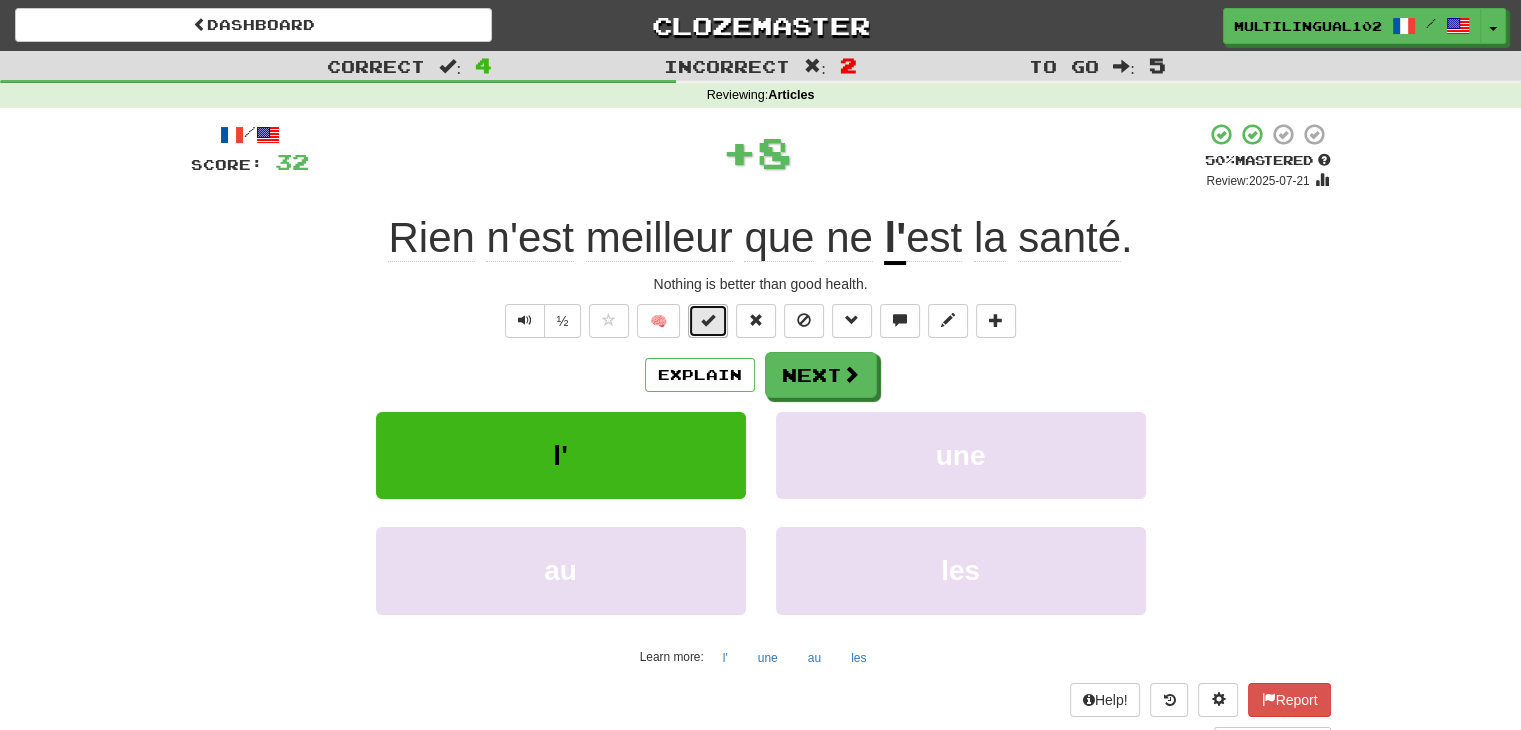 click at bounding box center [708, 320] 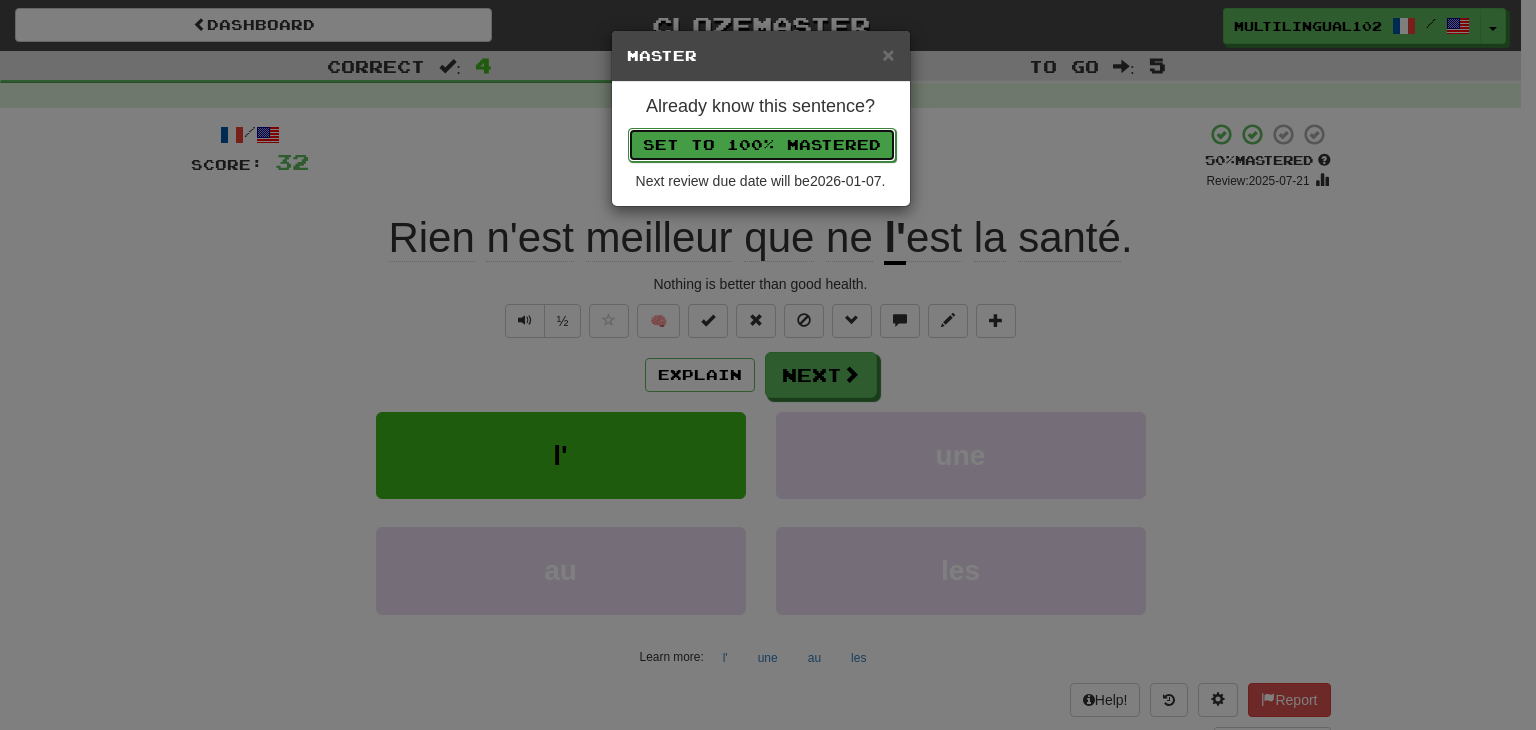click on "Set to 100% Mastered" at bounding box center [762, 145] 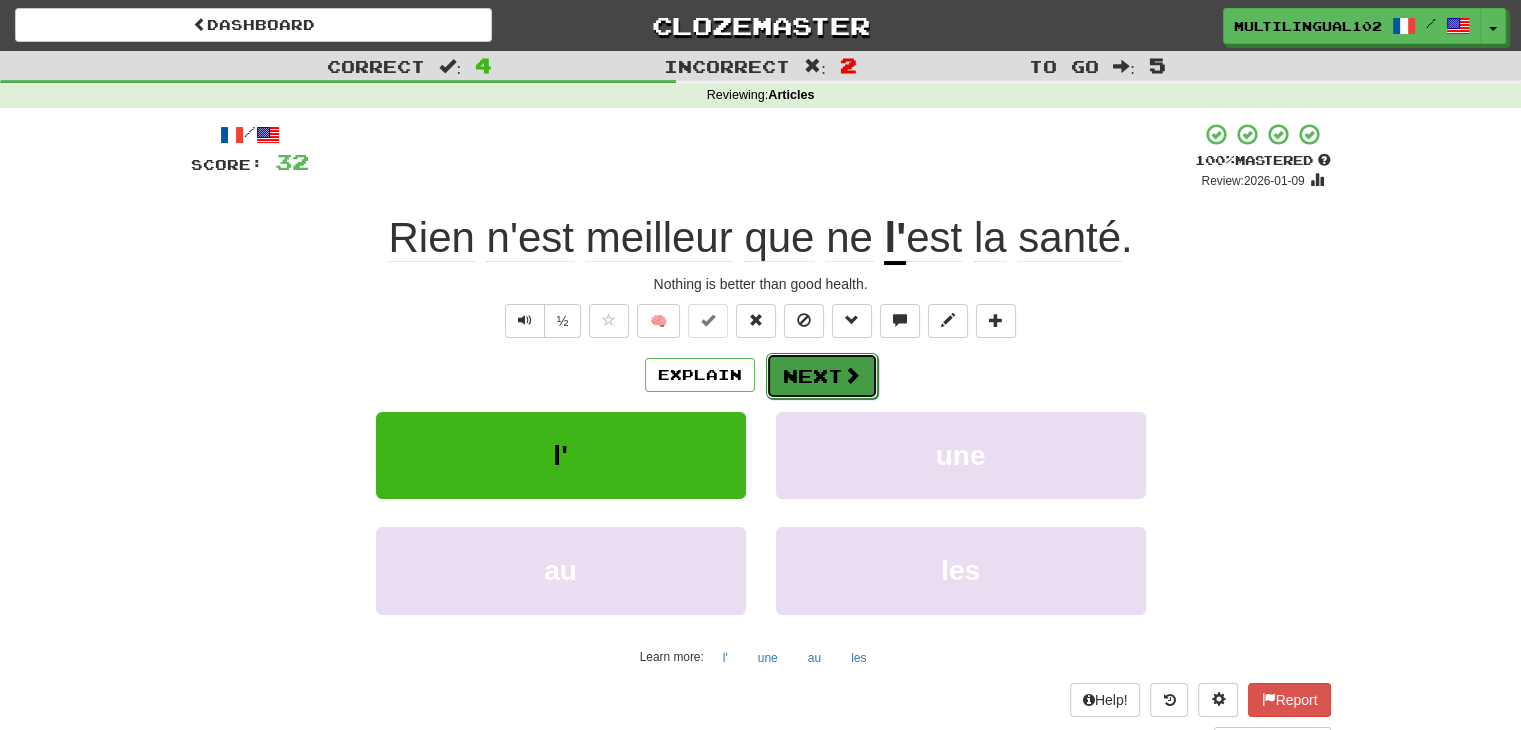 click on "Next" at bounding box center (822, 376) 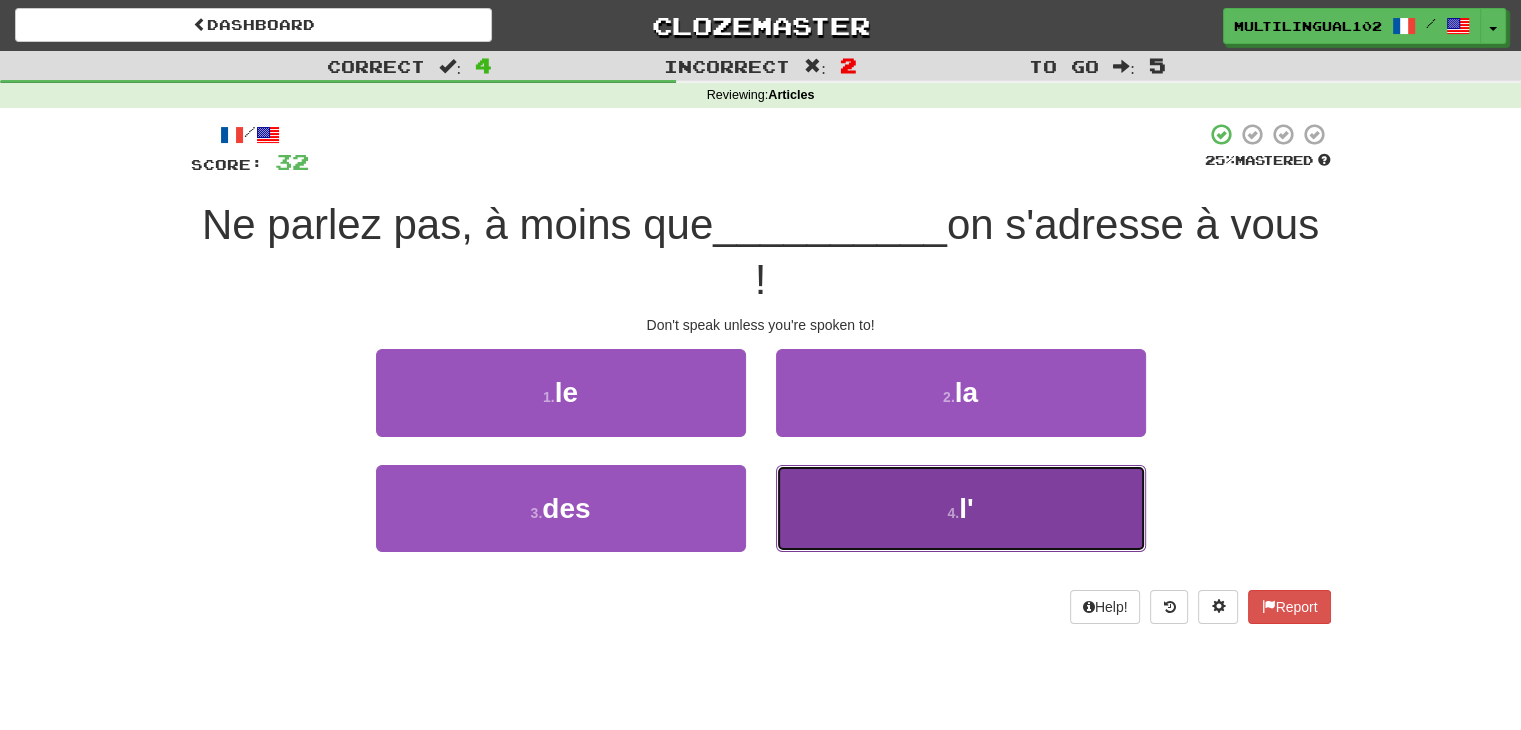 click on "4 .  l'" at bounding box center (961, 508) 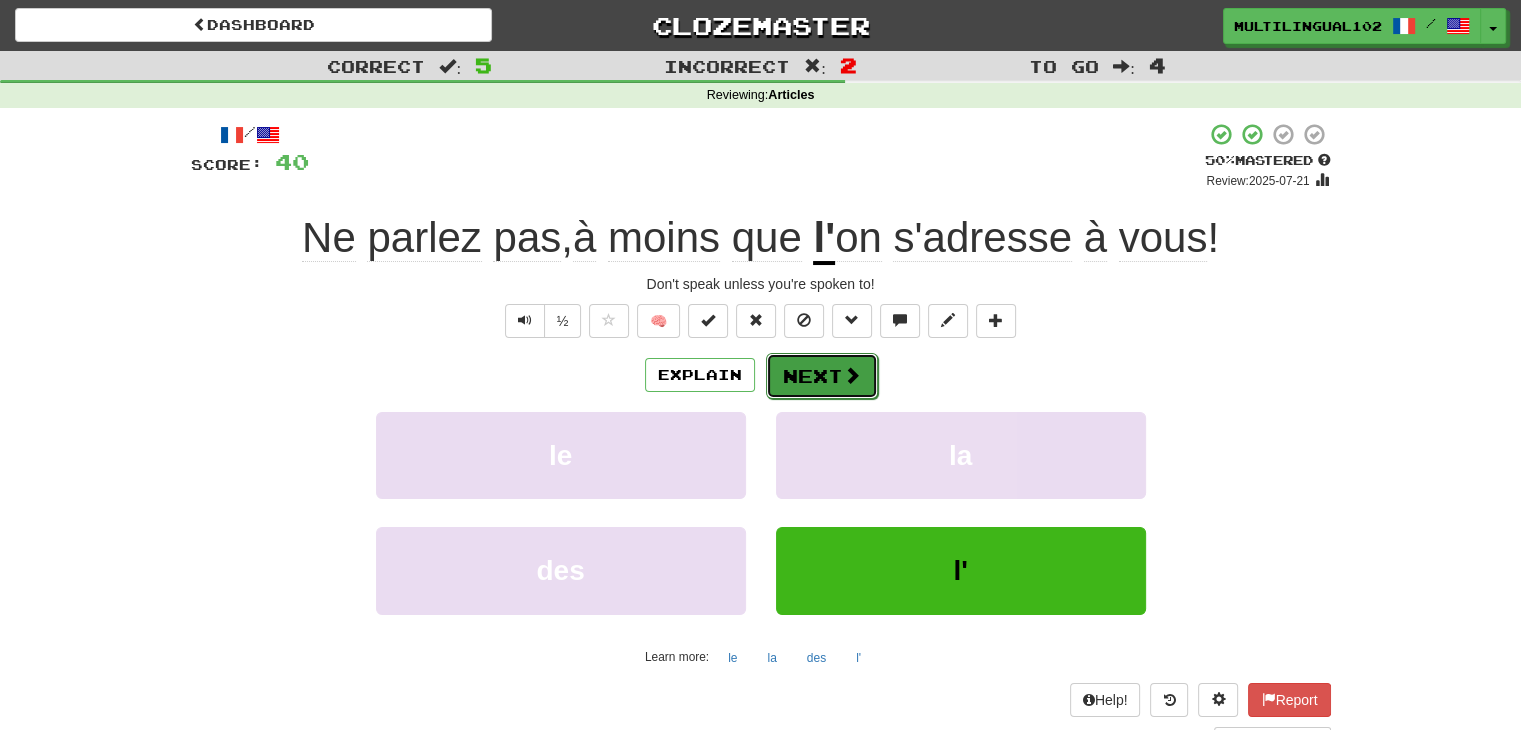 click at bounding box center (852, 375) 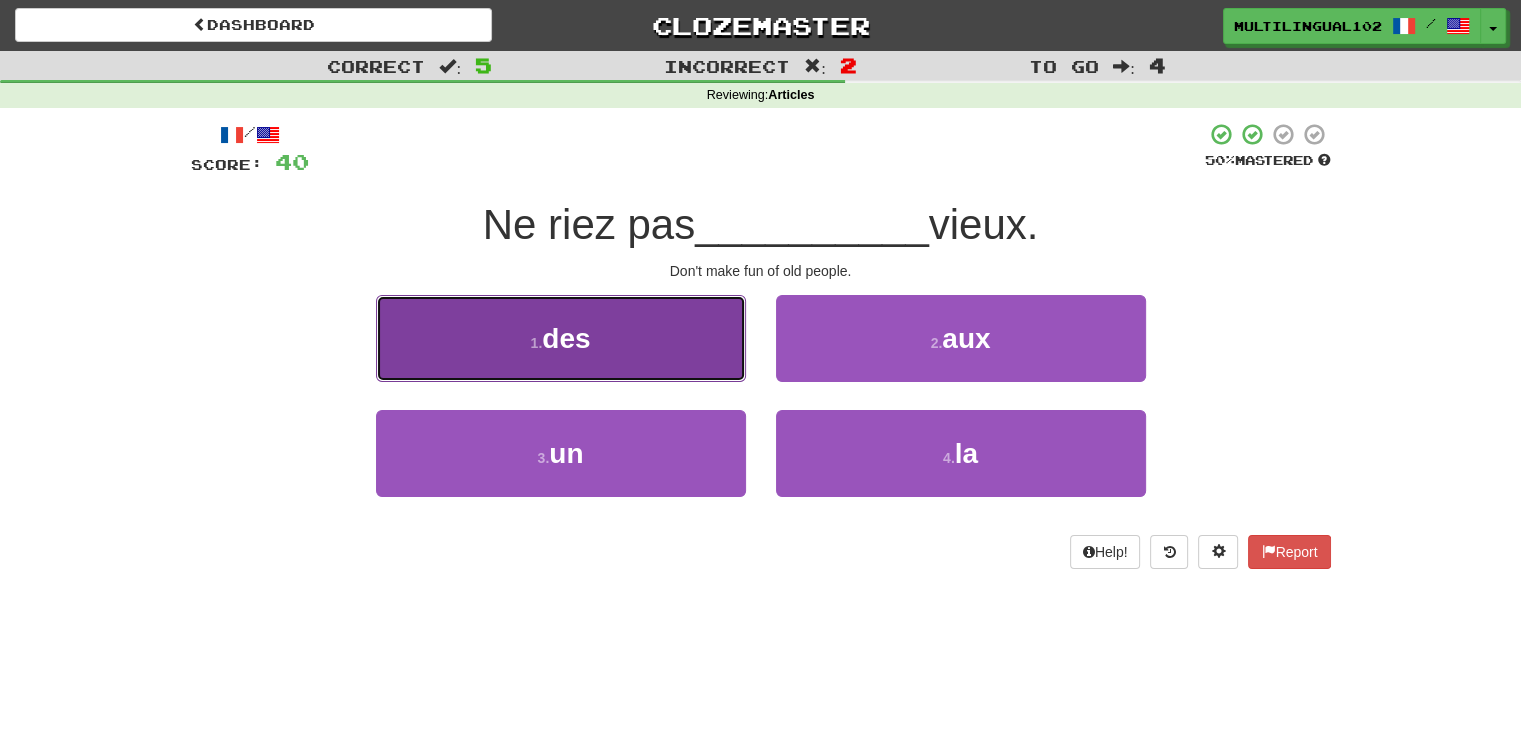 click on "1 .  des" at bounding box center [561, 338] 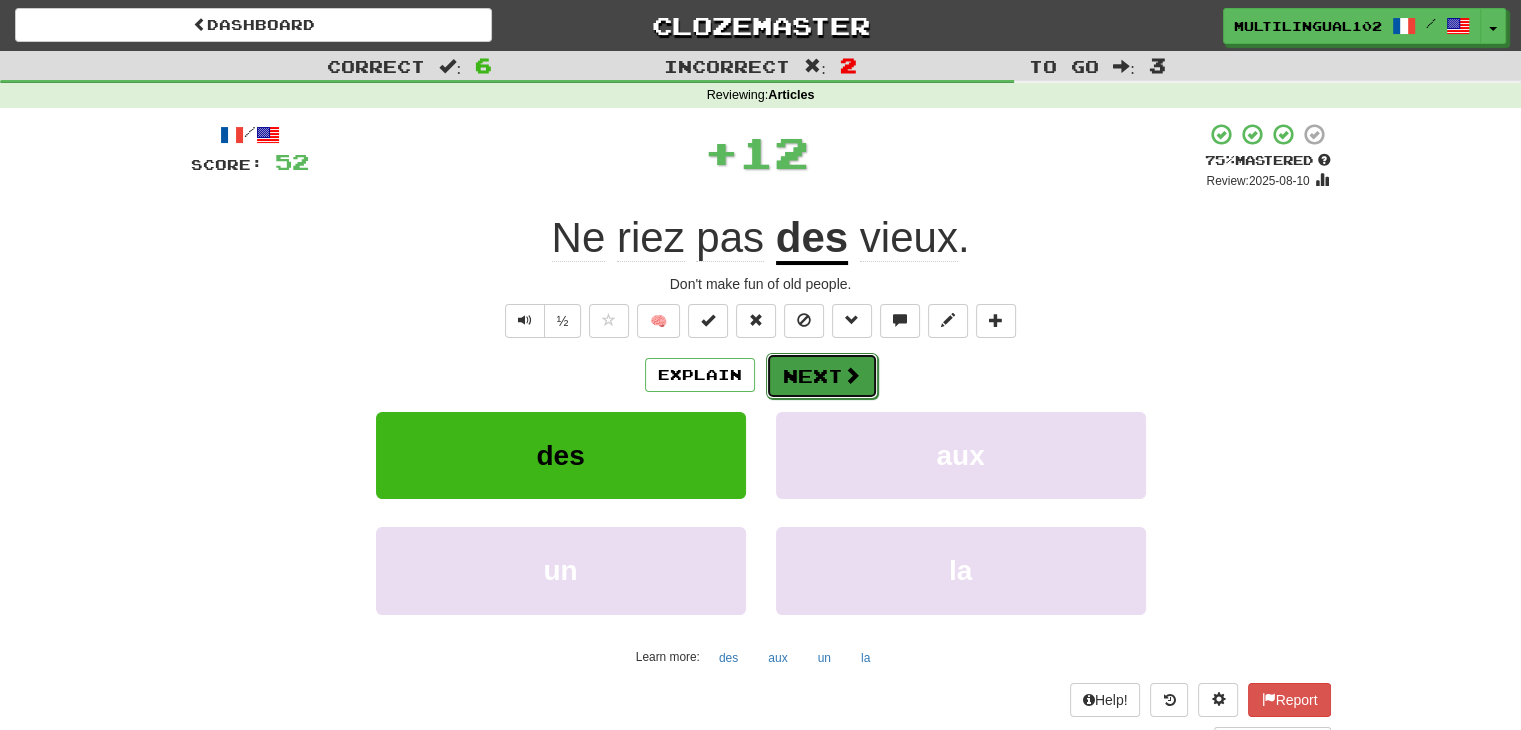 click on "Next" at bounding box center (822, 376) 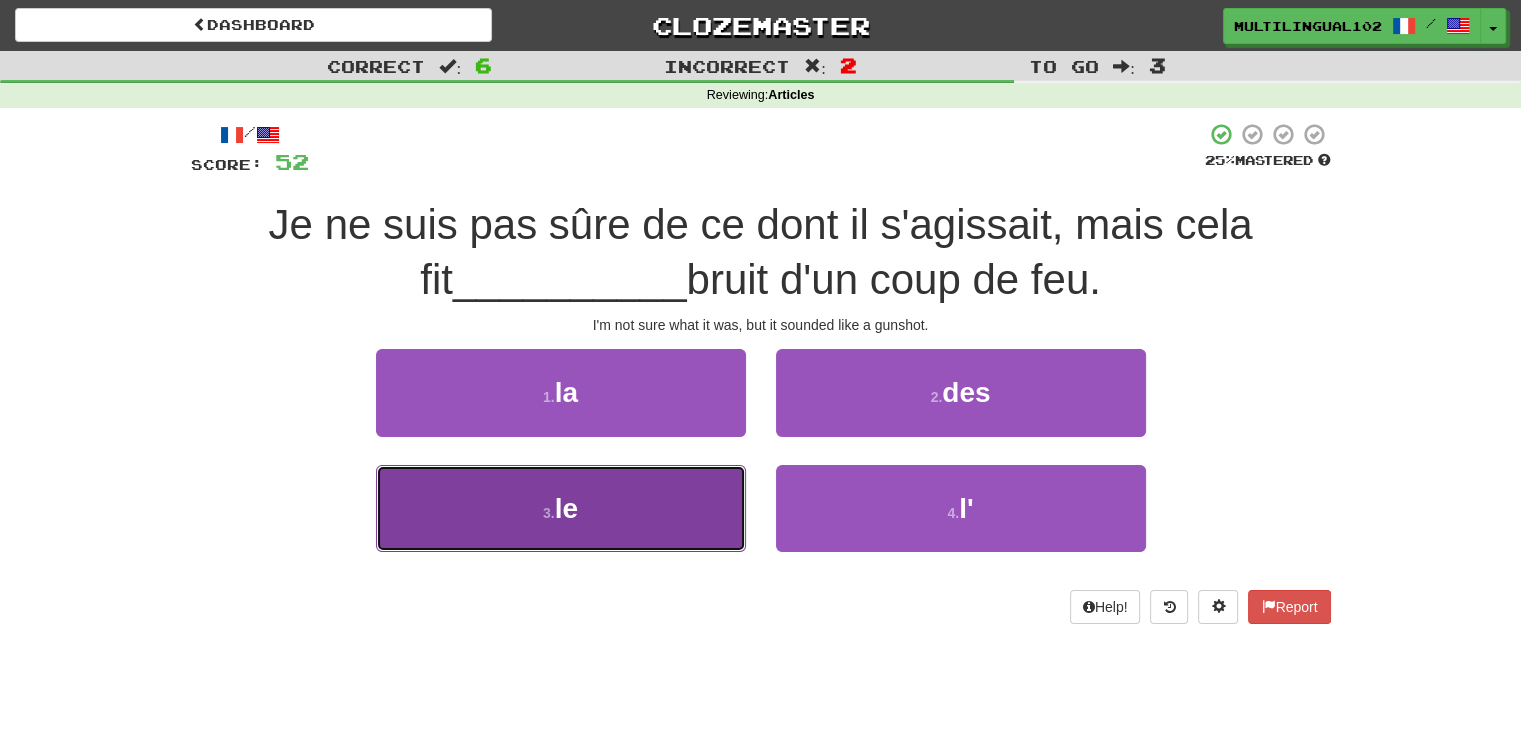 click on "3 .  le" at bounding box center (561, 508) 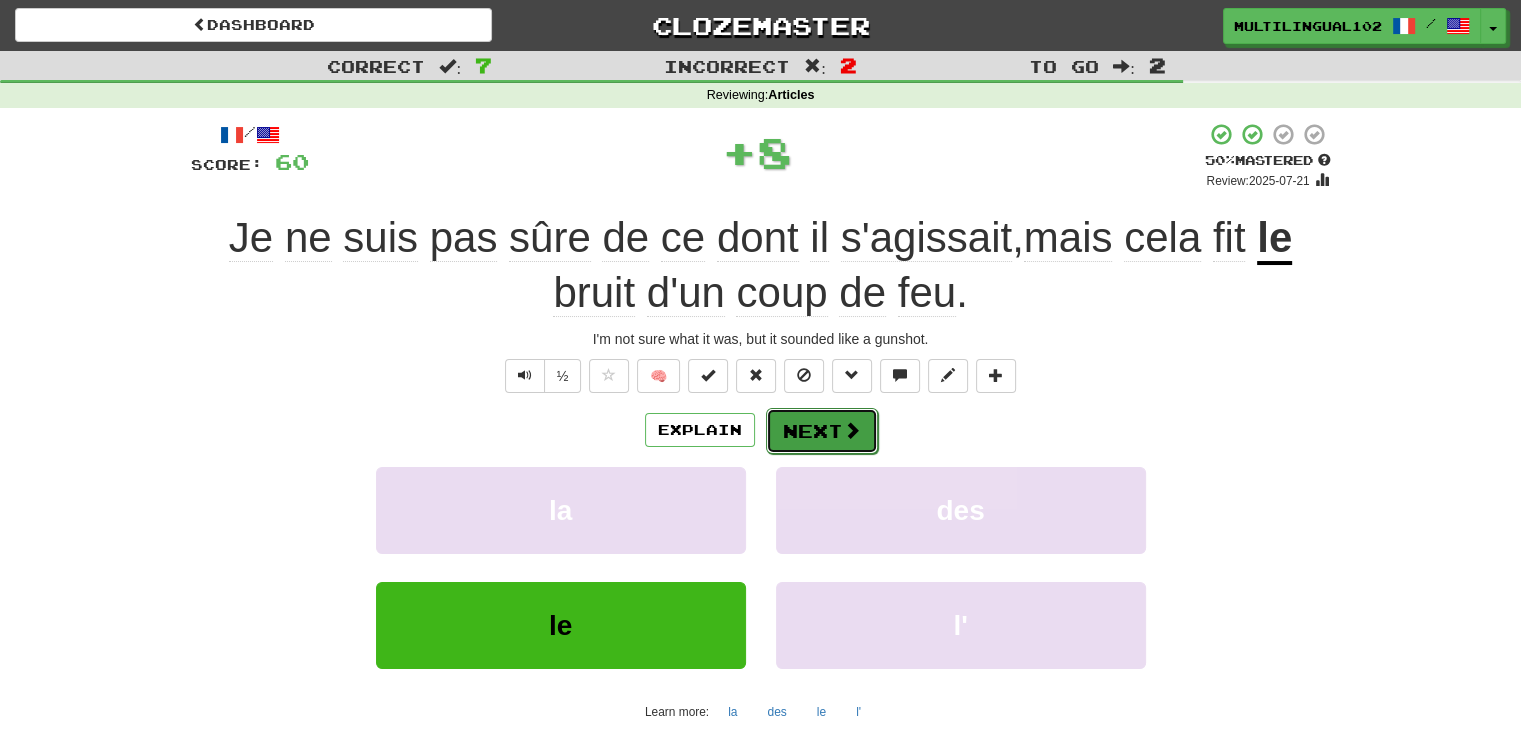 click on "Next" at bounding box center (822, 431) 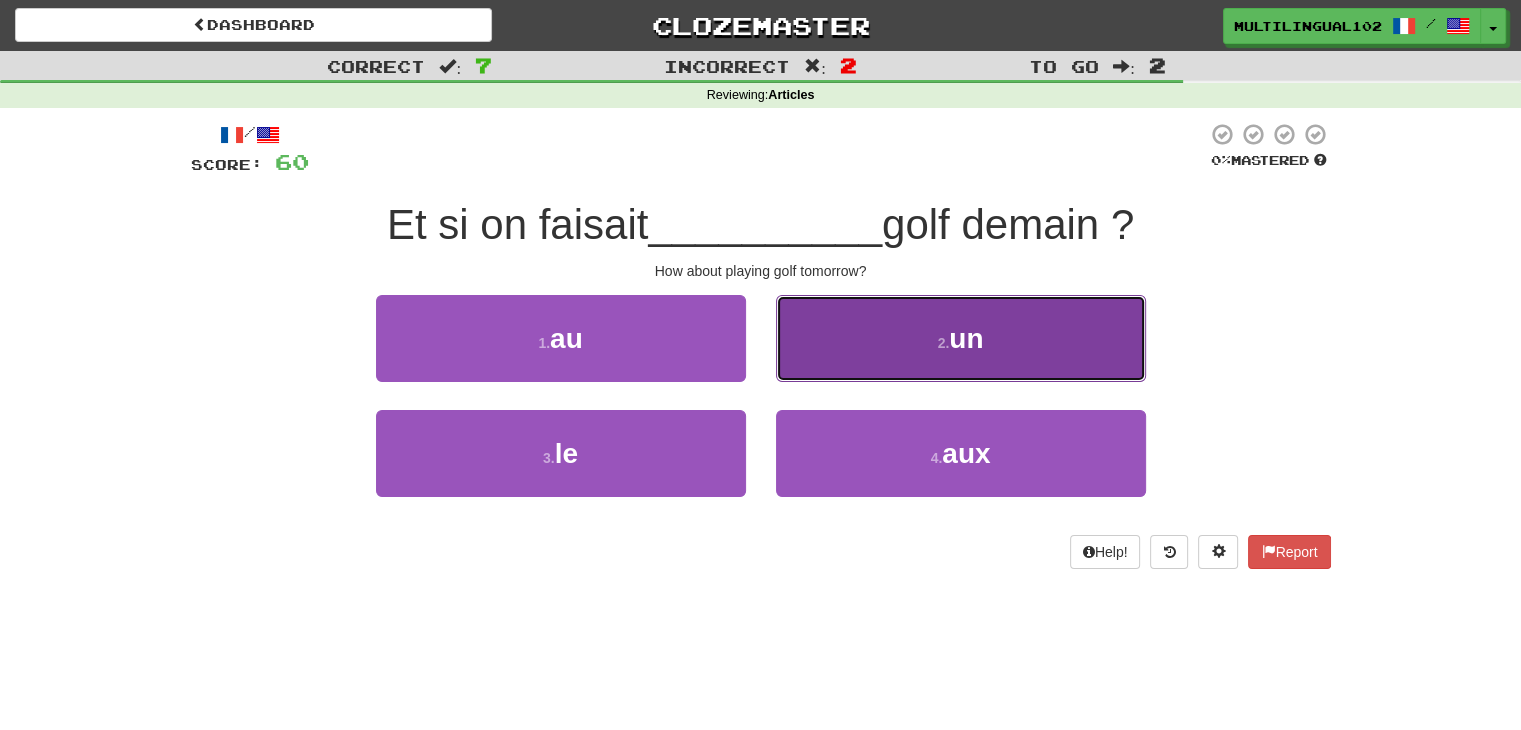 click on "2 .  un" at bounding box center (961, 338) 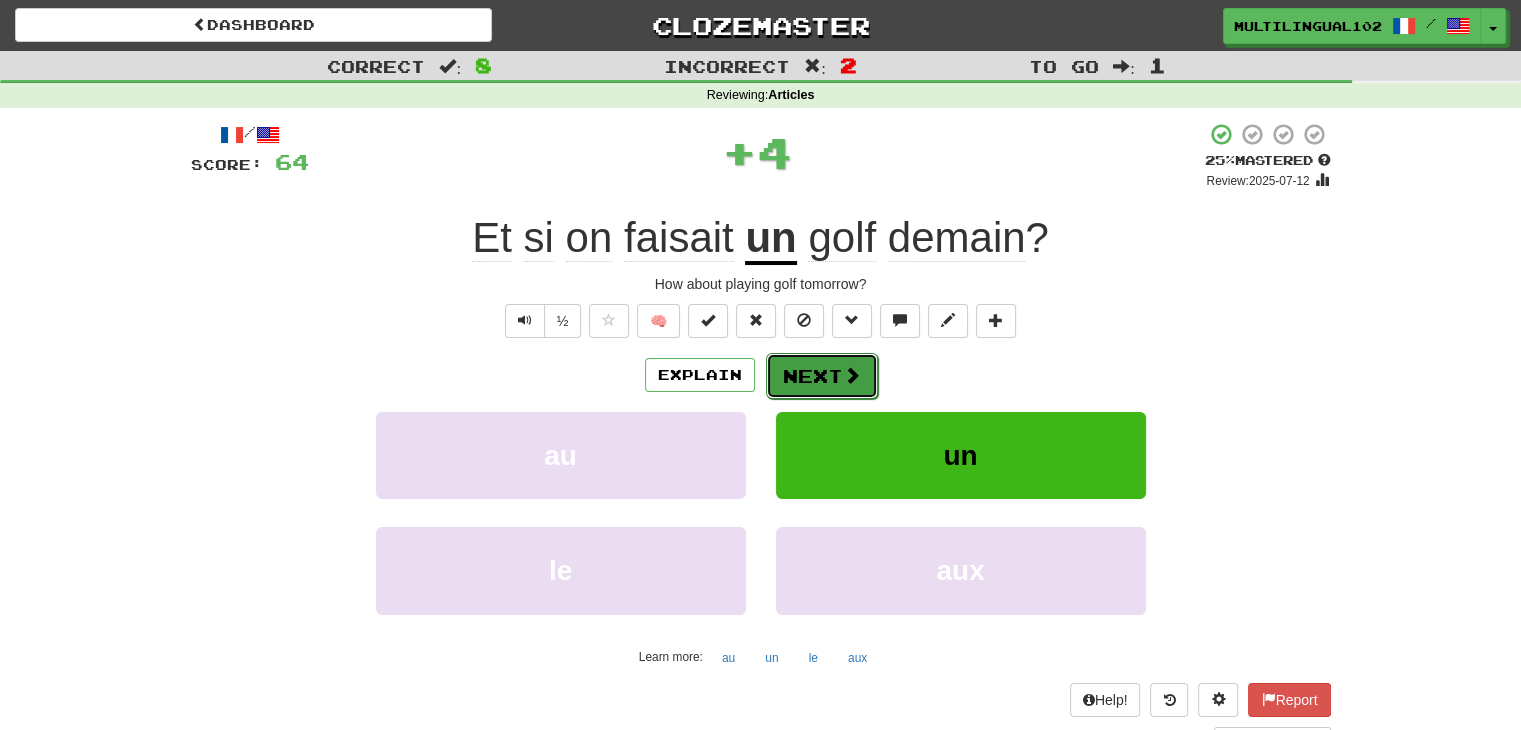 click on "Next" at bounding box center (822, 376) 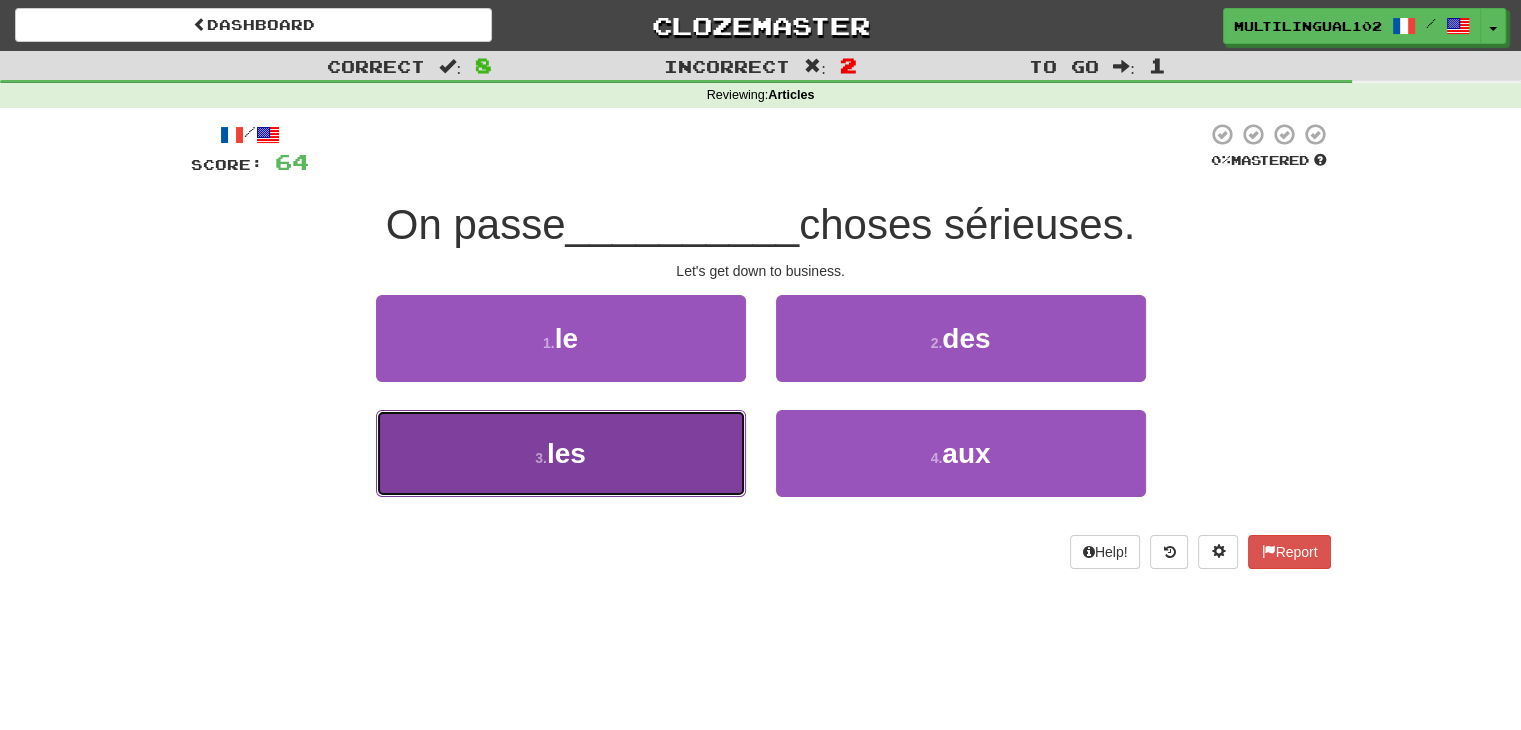 click on "3 .  les" at bounding box center (561, 453) 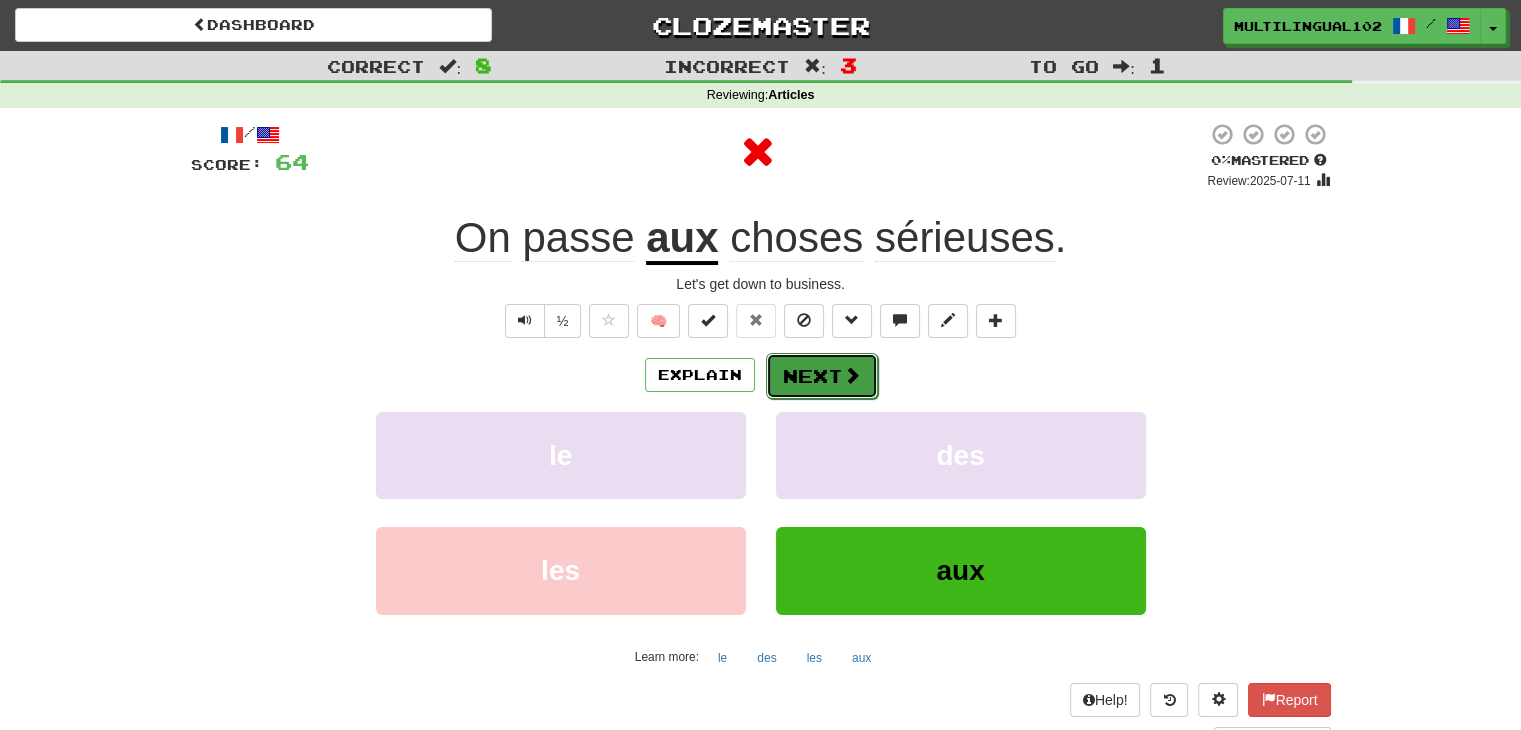 click on "Next" at bounding box center [822, 376] 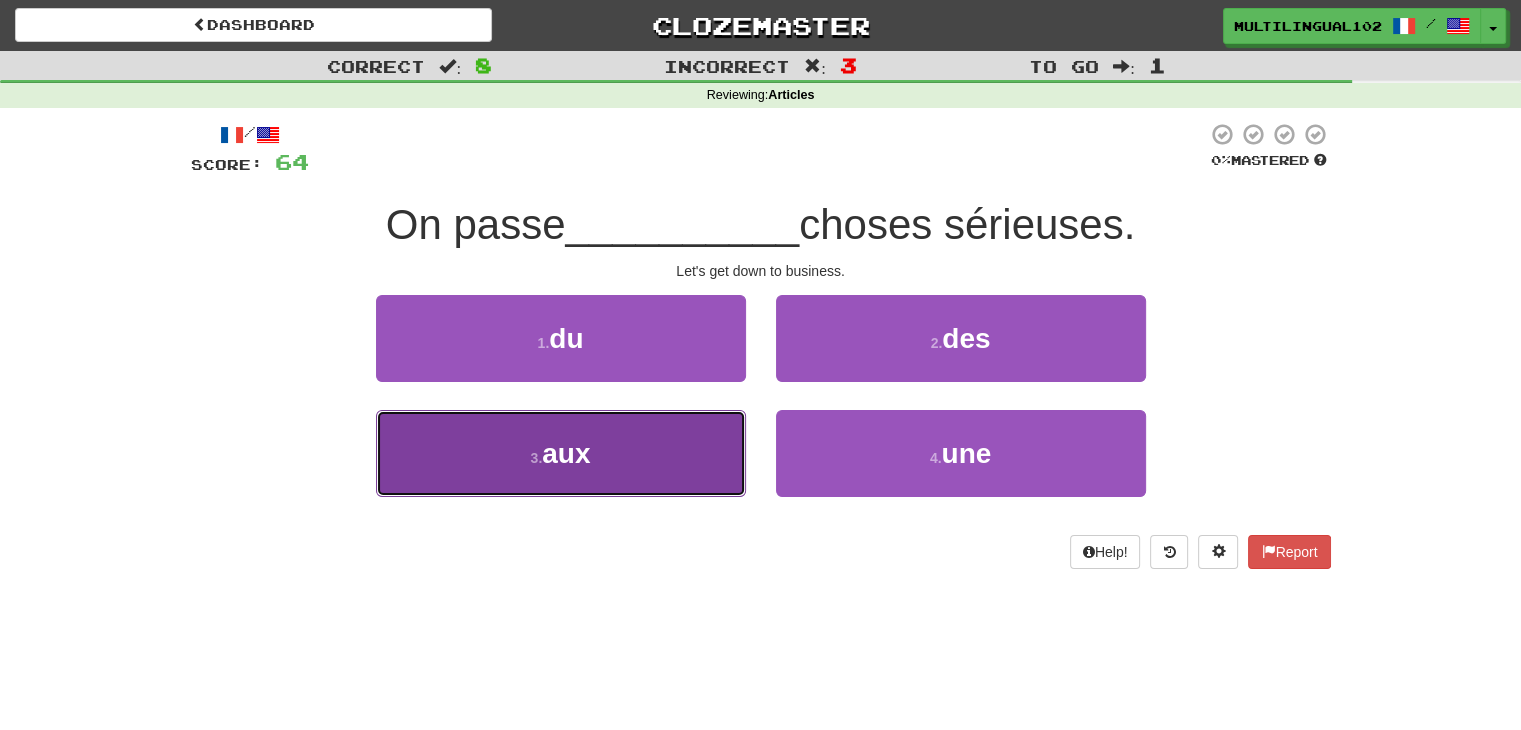 click on "3 .  aux" at bounding box center [561, 453] 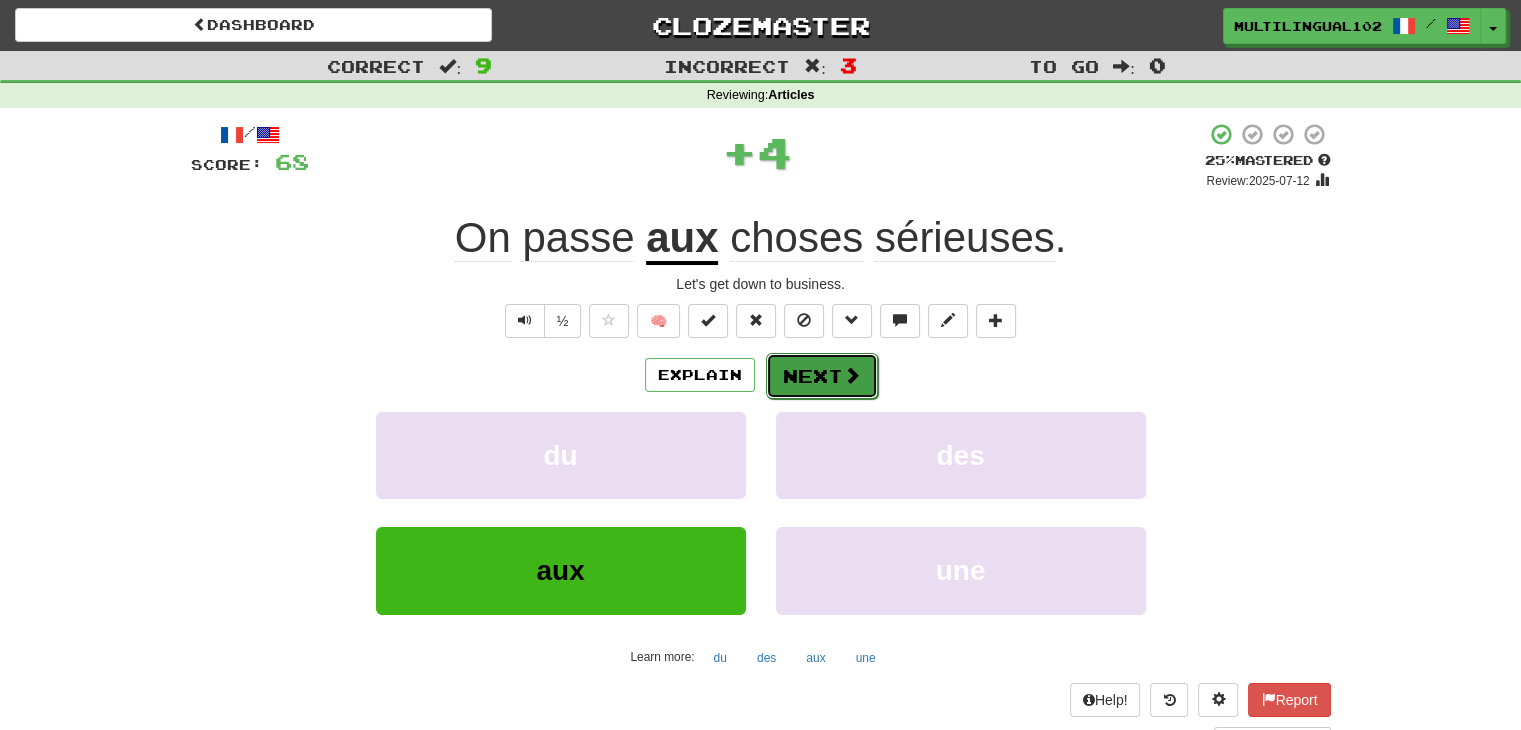 click at bounding box center [852, 375] 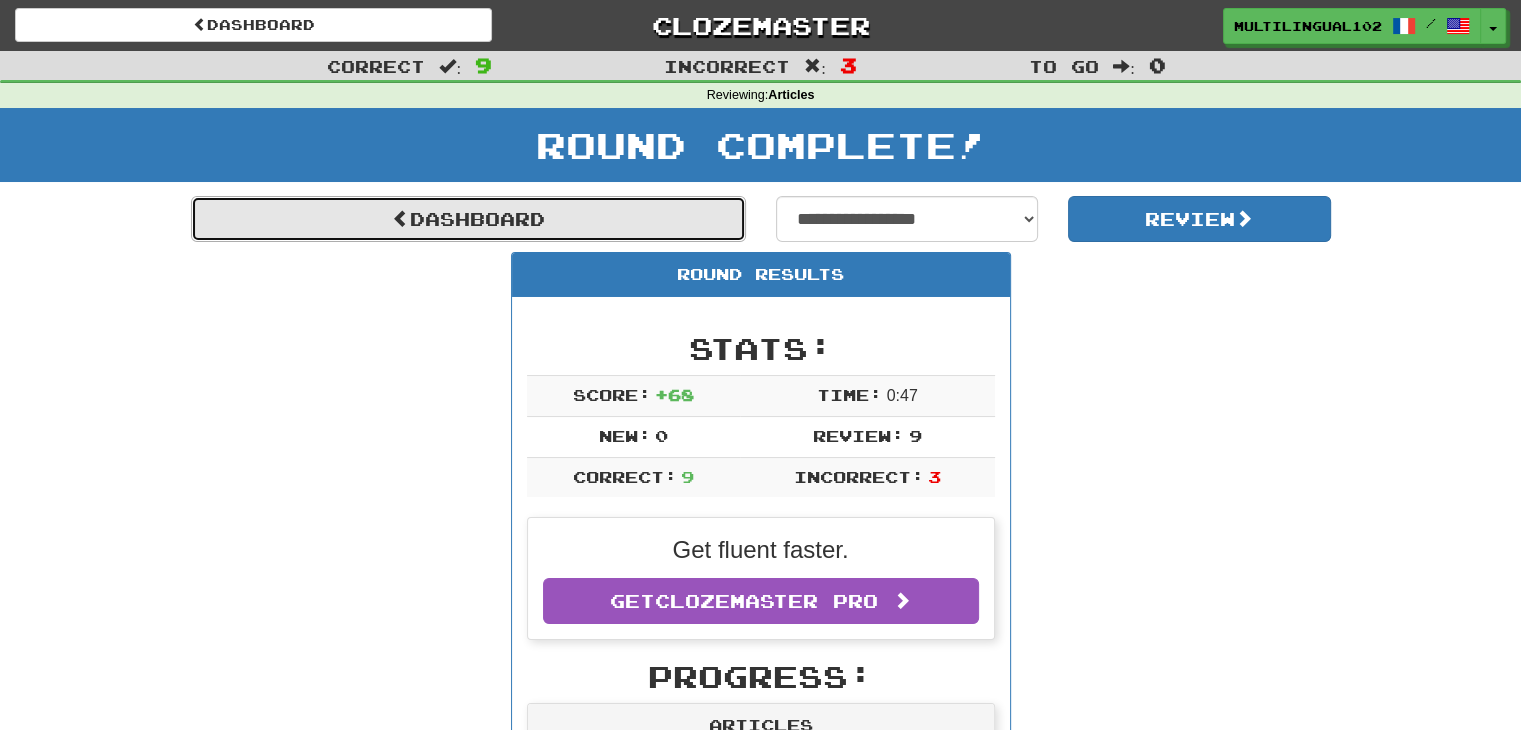 click on "Dashboard" at bounding box center [468, 219] 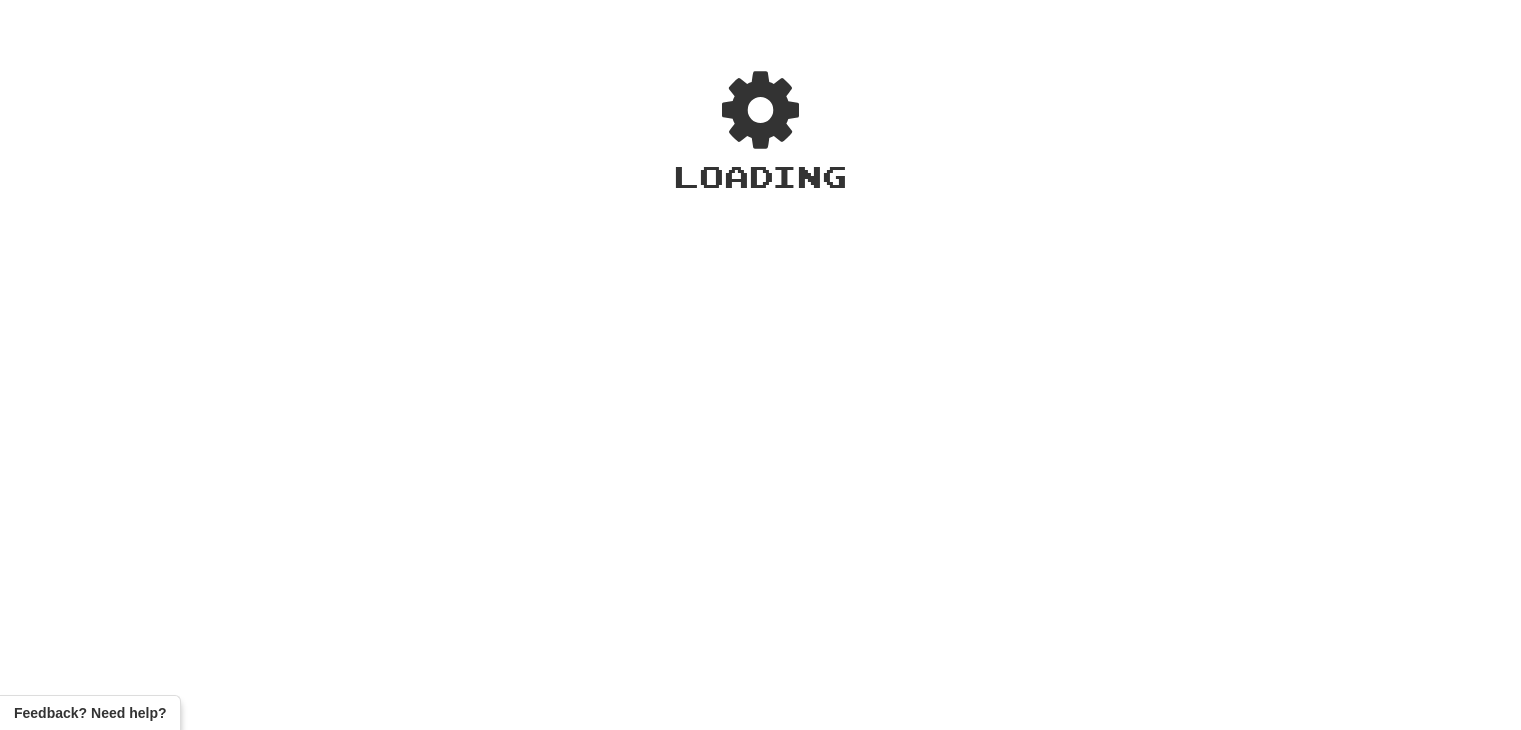 scroll, scrollTop: 0, scrollLeft: 0, axis: both 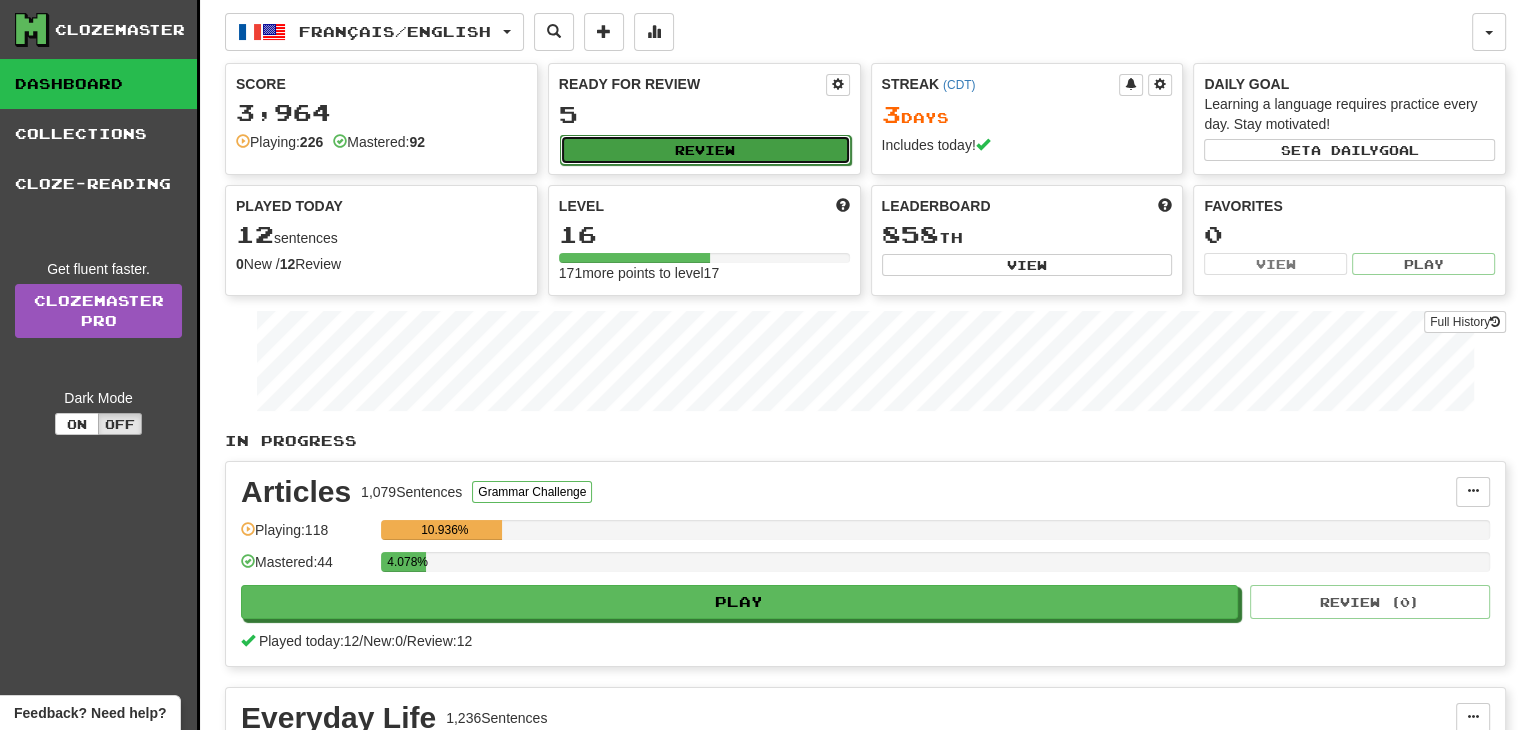 click on "Review" at bounding box center [705, 150] 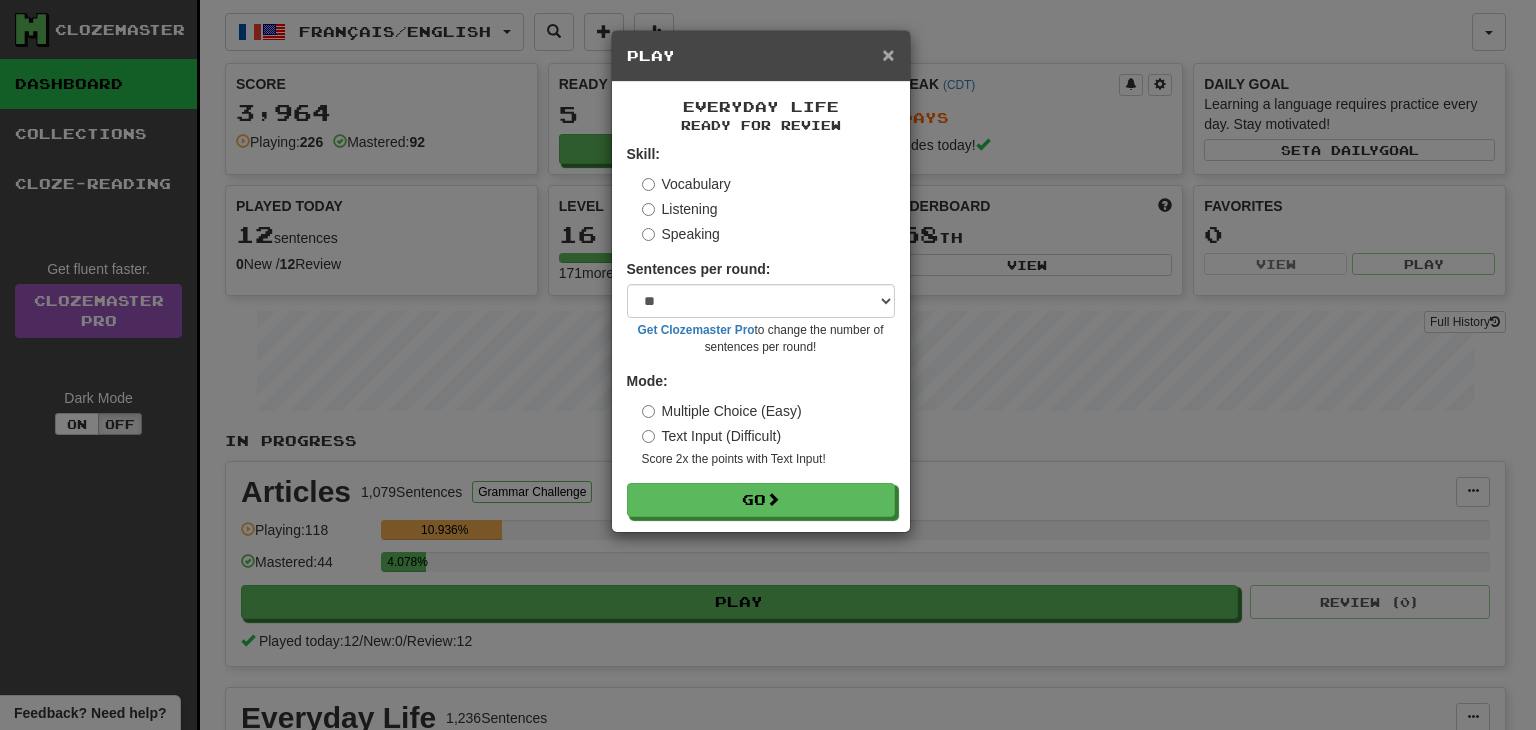click on "×" at bounding box center (888, 54) 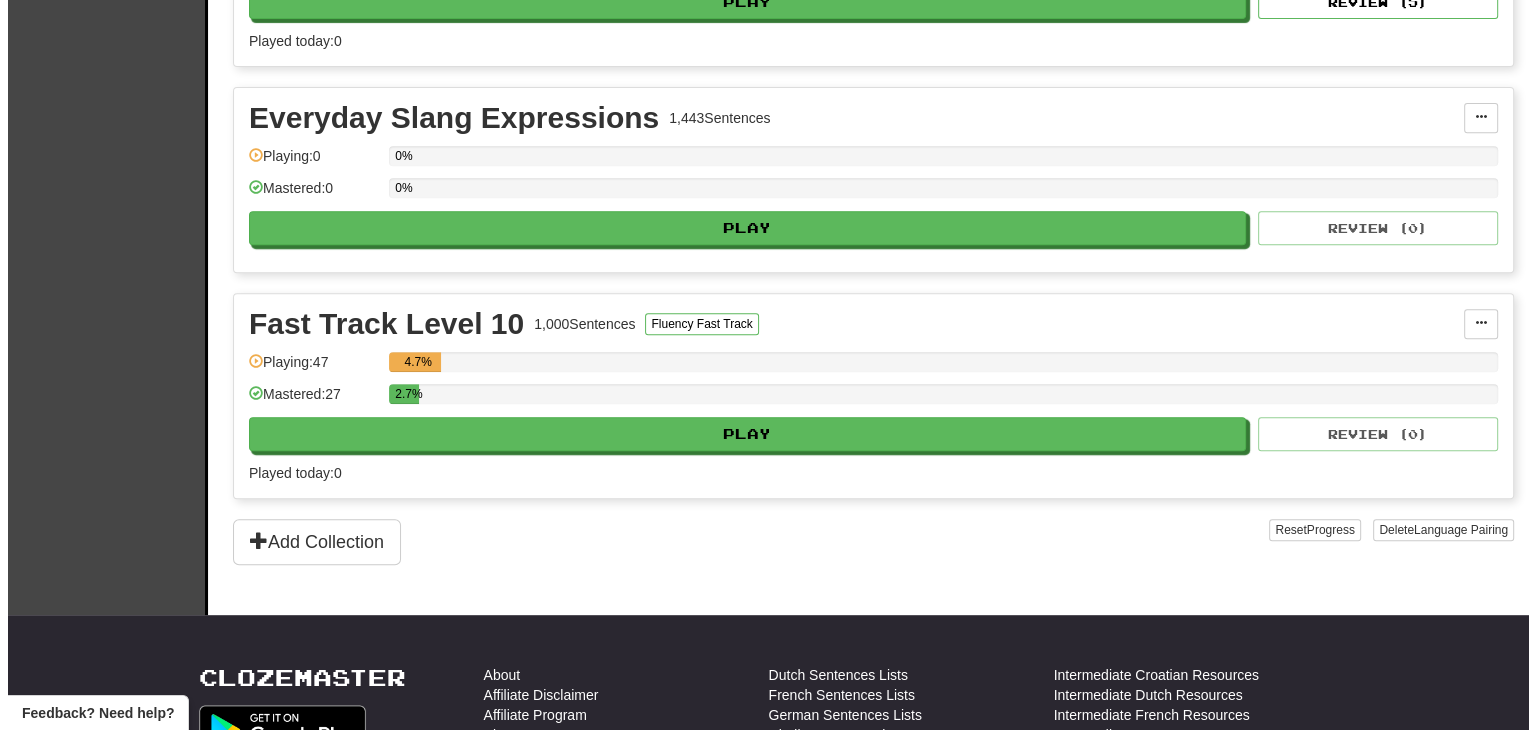 scroll, scrollTop: 827, scrollLeft: 0, axis: vertical 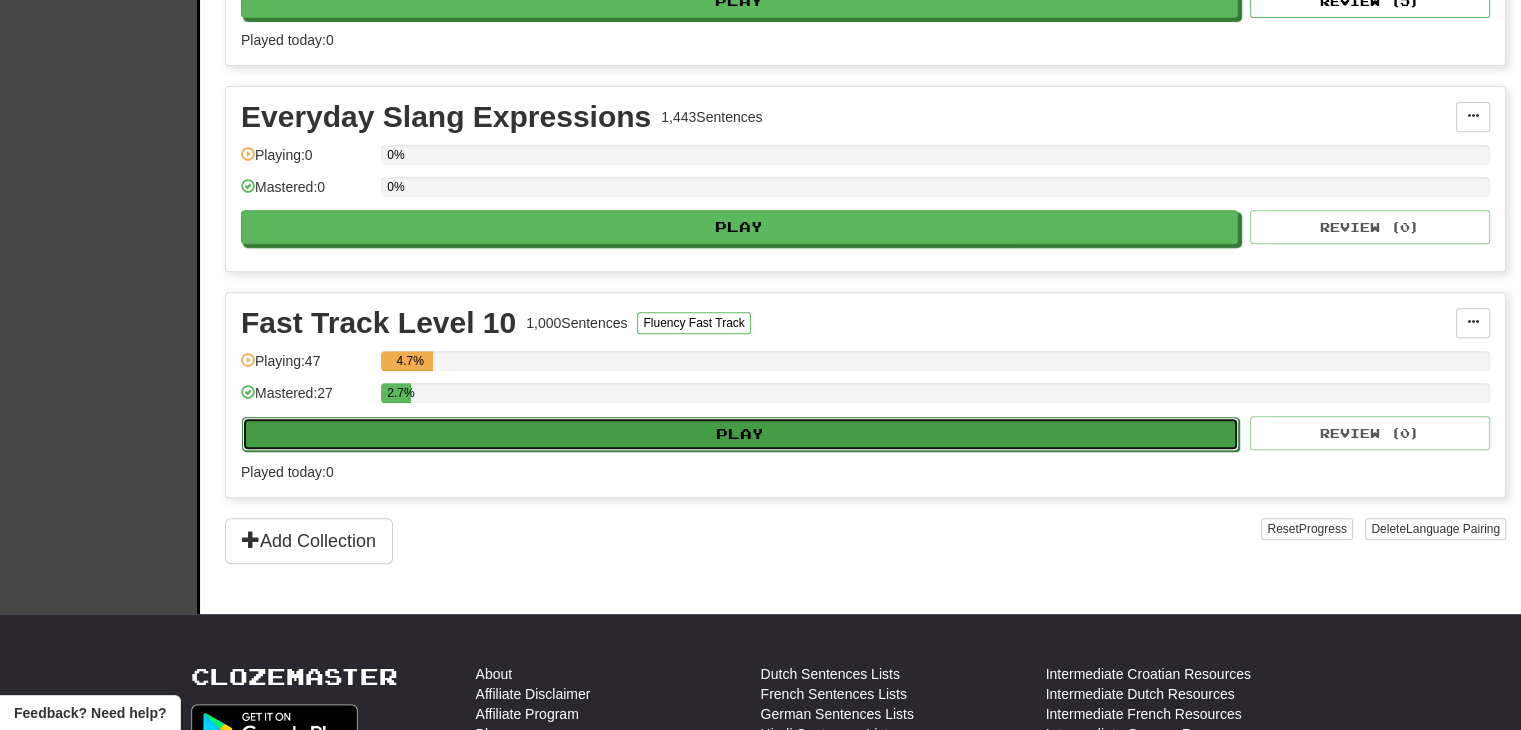 click on "Play" at bounding box center [740, 434] 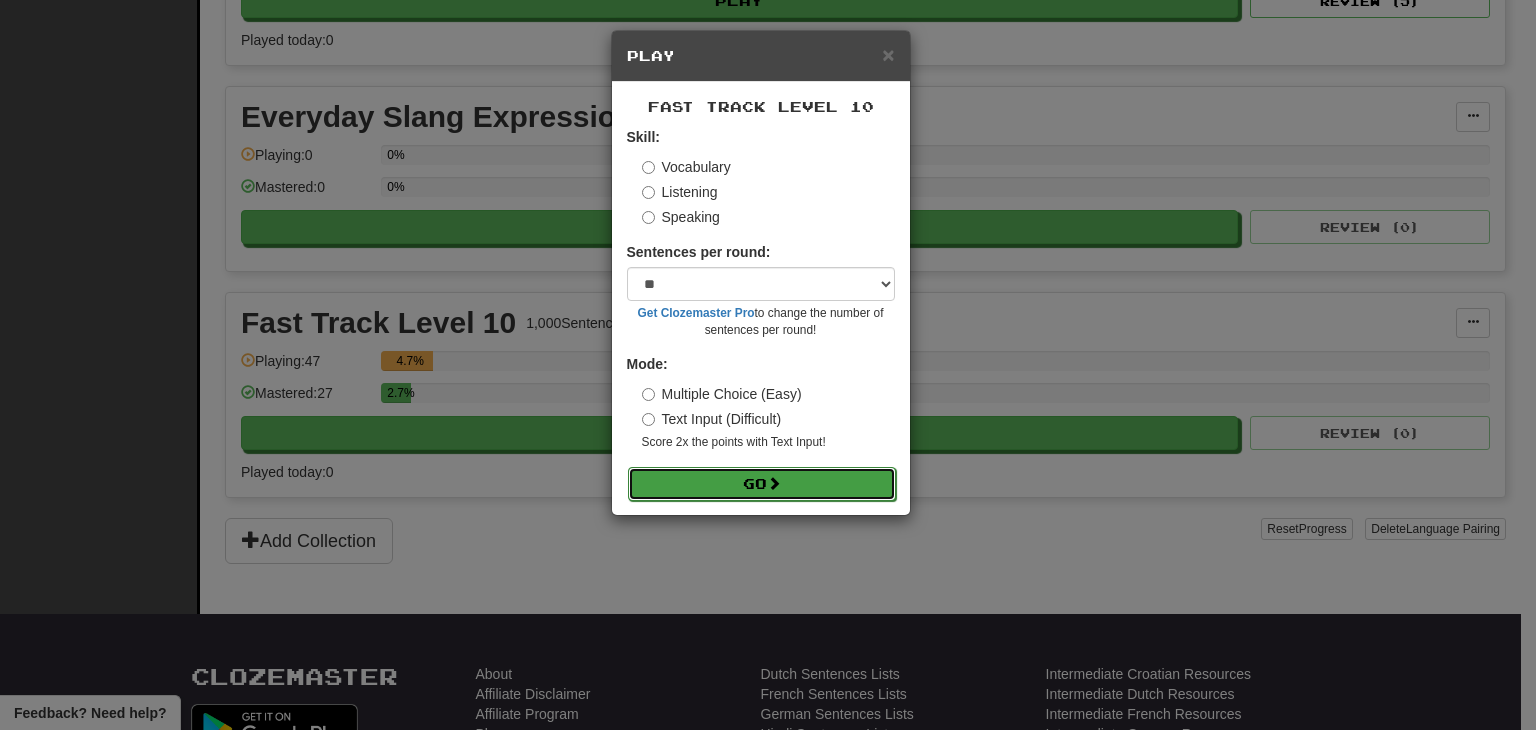 click on "Go" at bounding box center [762, 484] 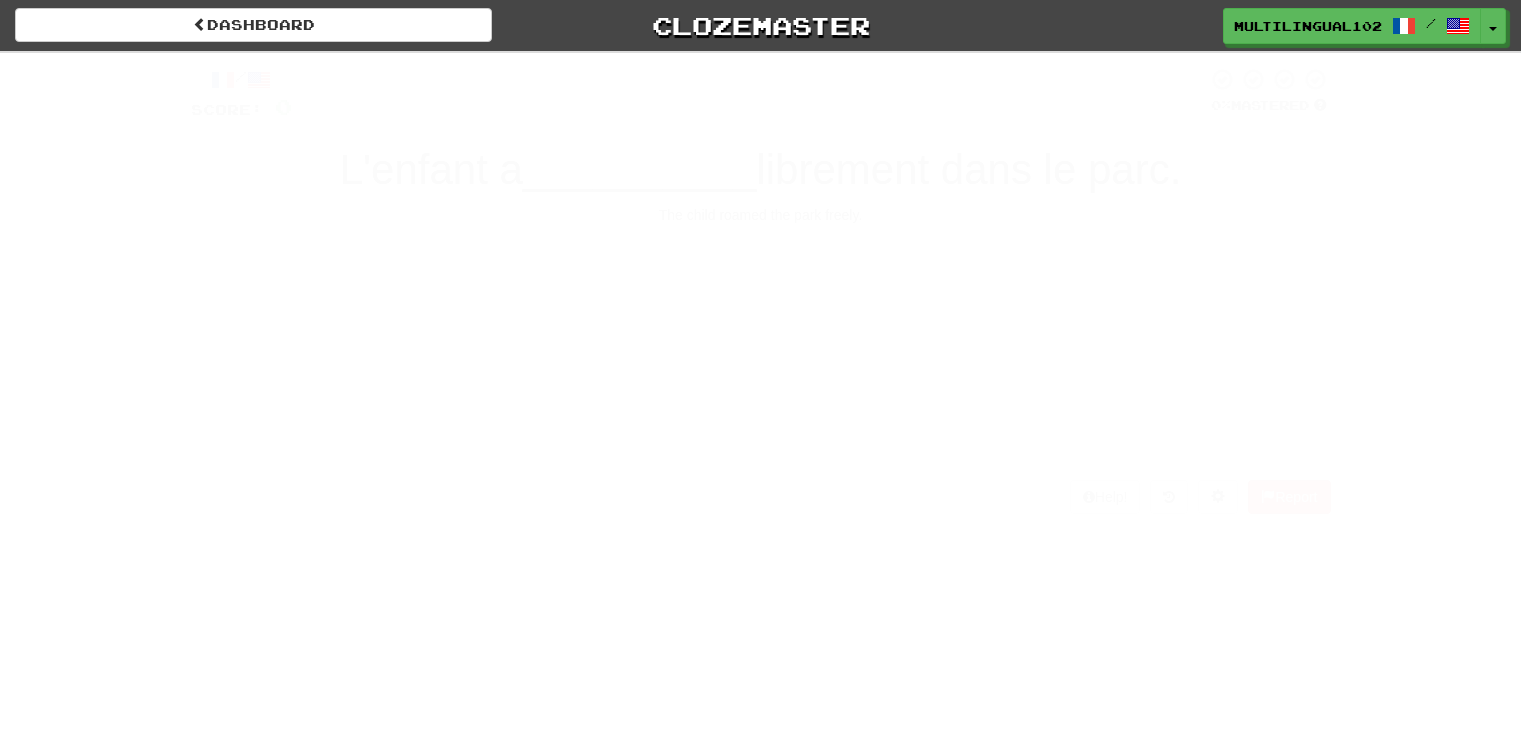 scroll, scrollTop: 0, scrollLeft: 0, axis: both 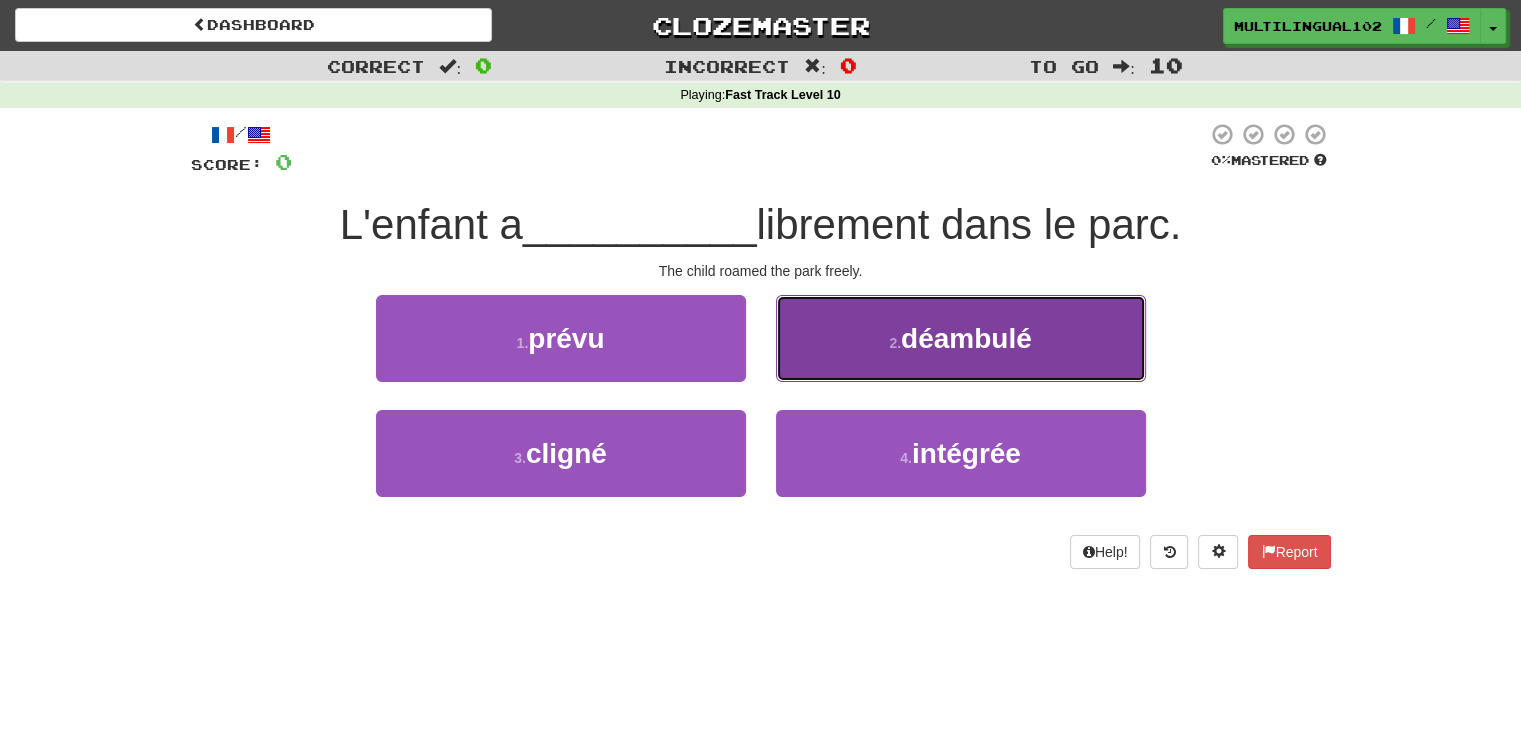 click on "2 .  déambulé" at bounding box center (961, 338) 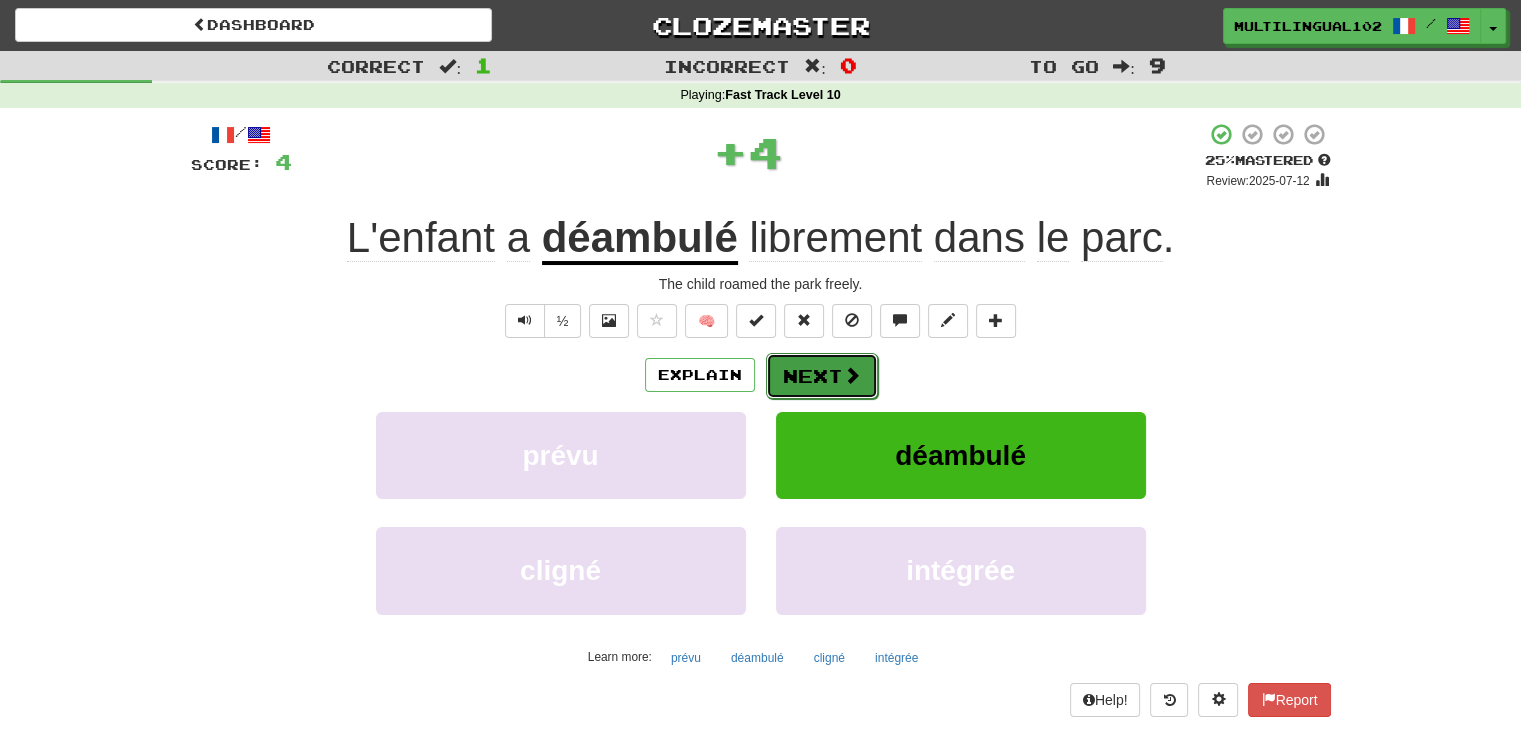 click at bounding box center (852, 375) 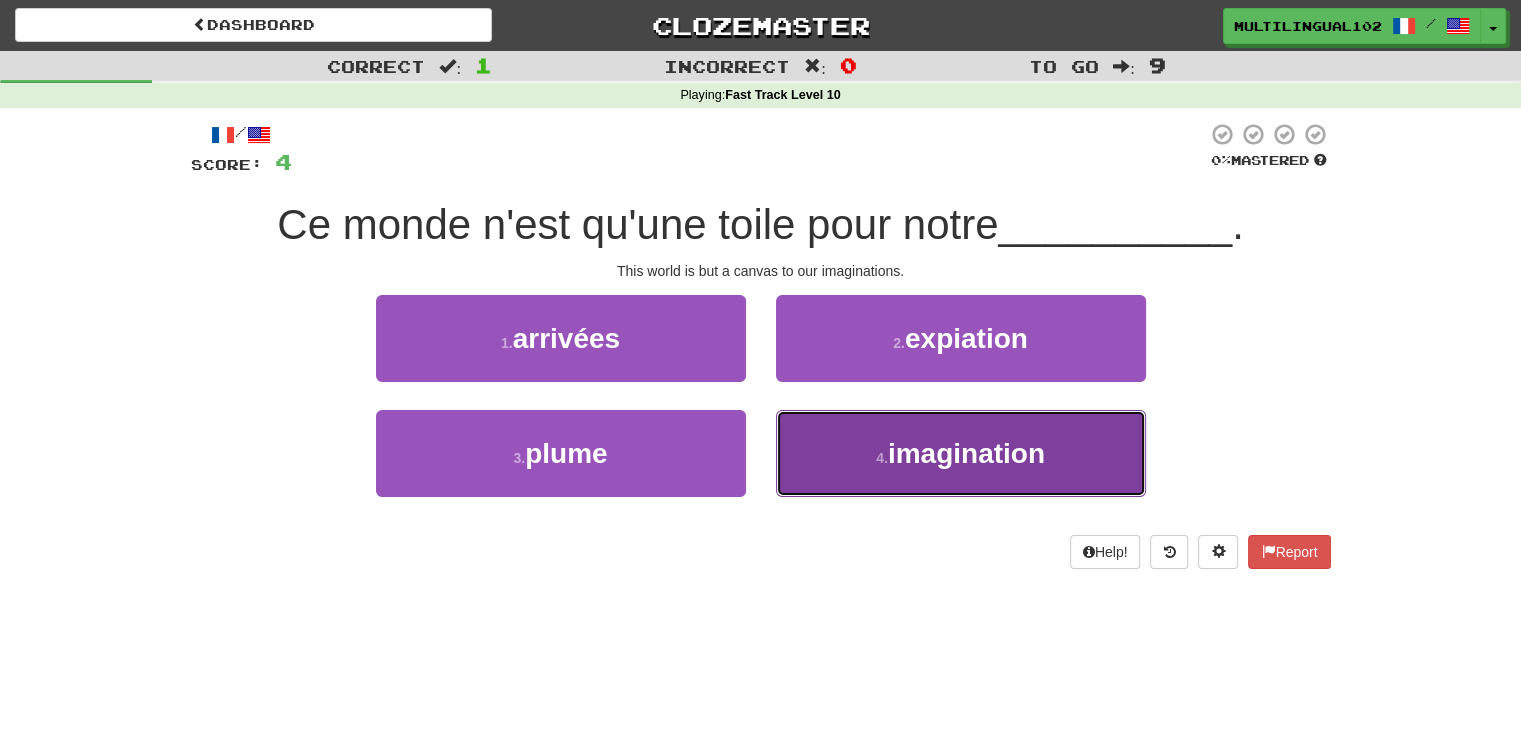 click on "4 .  imagination" at bounding box center [961, 453] 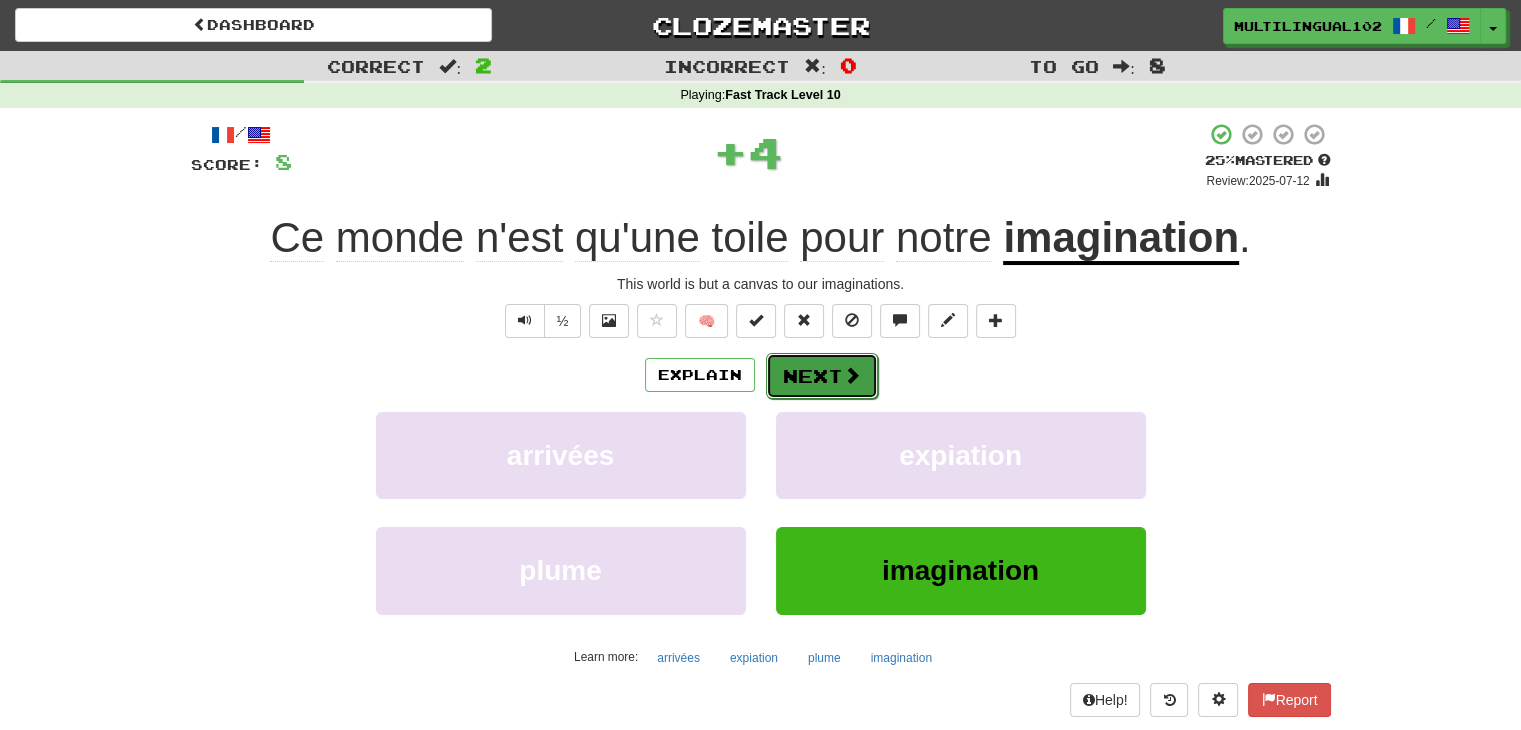 click on "Next" at bounding box center (822, 376) 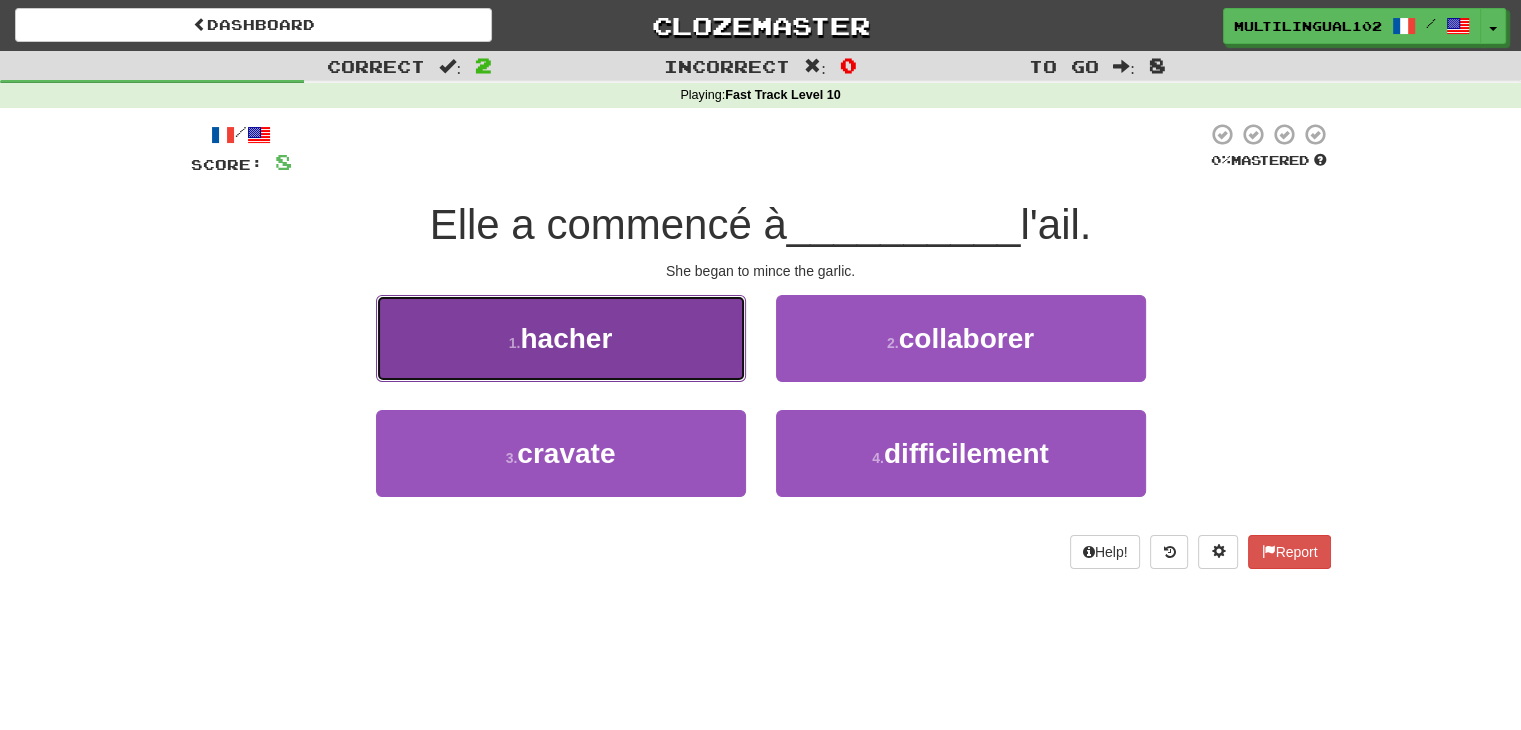 click on "1 .  hacher" at bounding box center (561, 338) 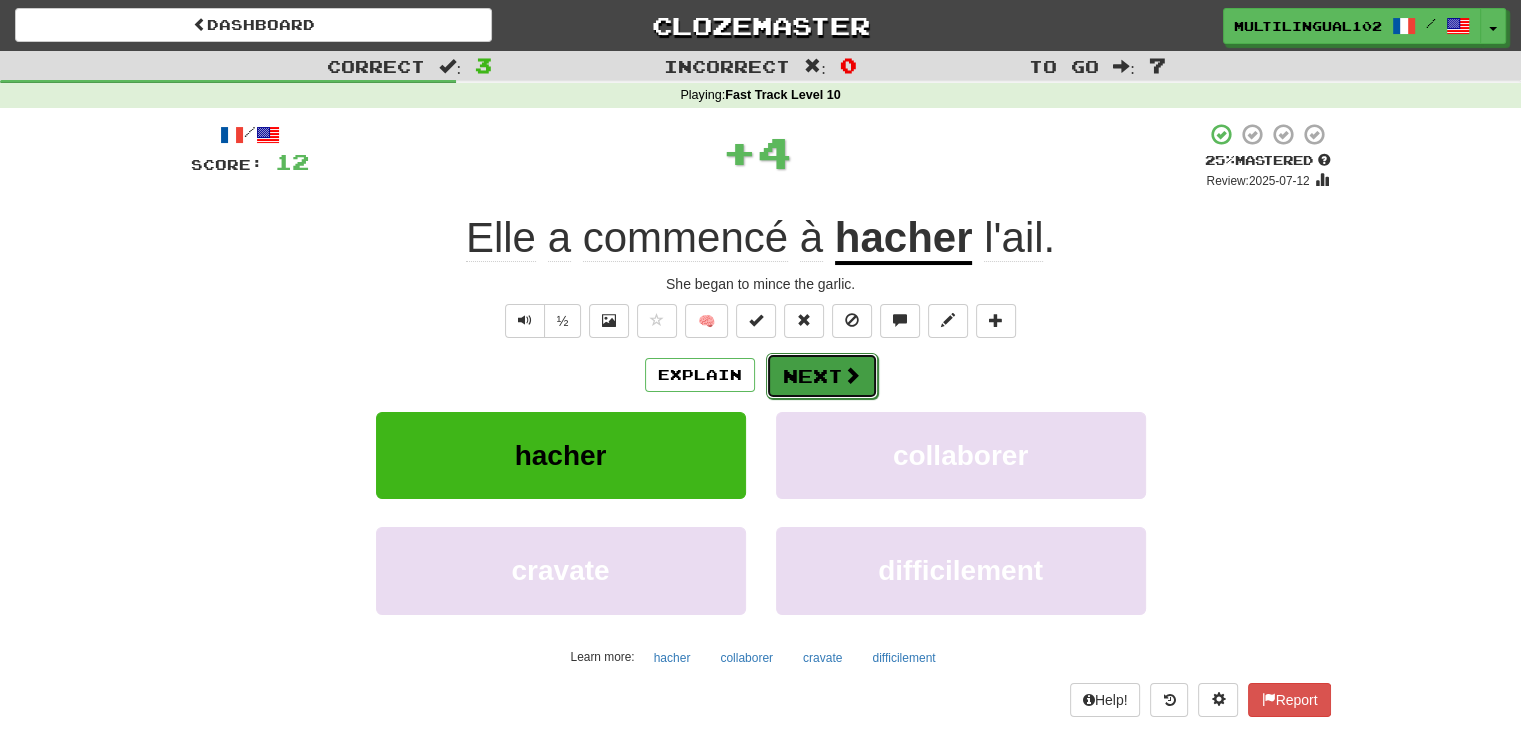 click on "Next" at bounding box center (822, 376) 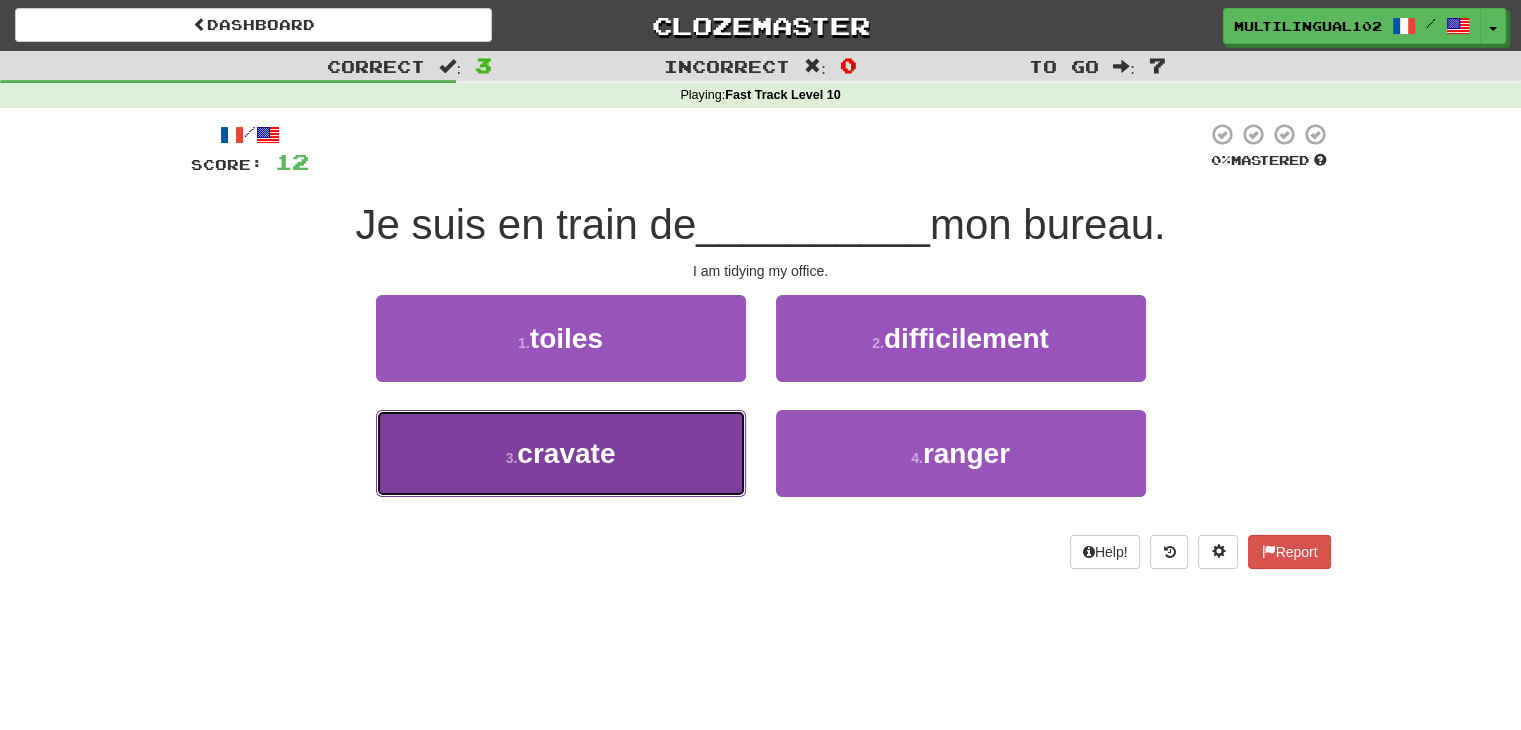 click on "3 .  cravate" at bounding box center [561, 453] 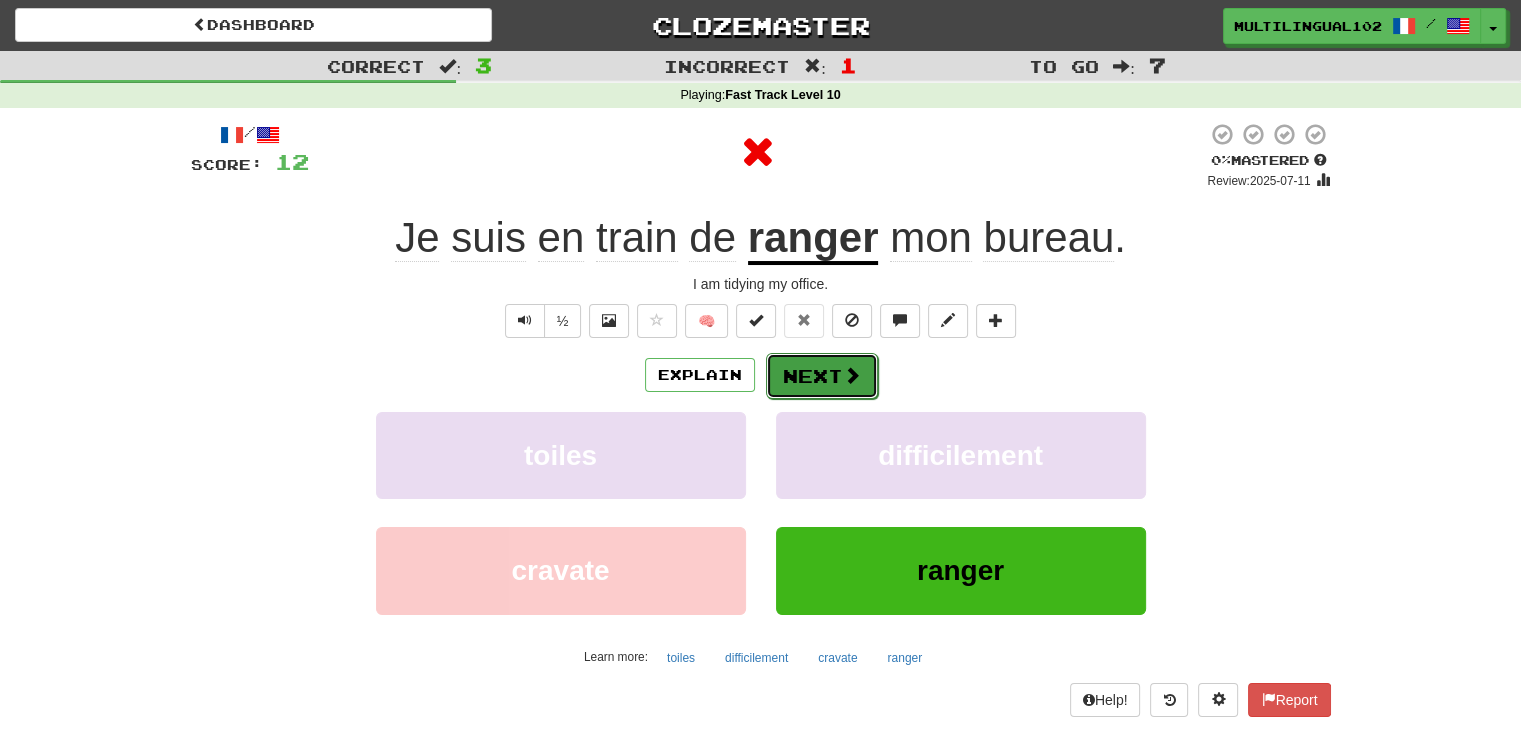 click on "Next" at bounding box center (822, 376) 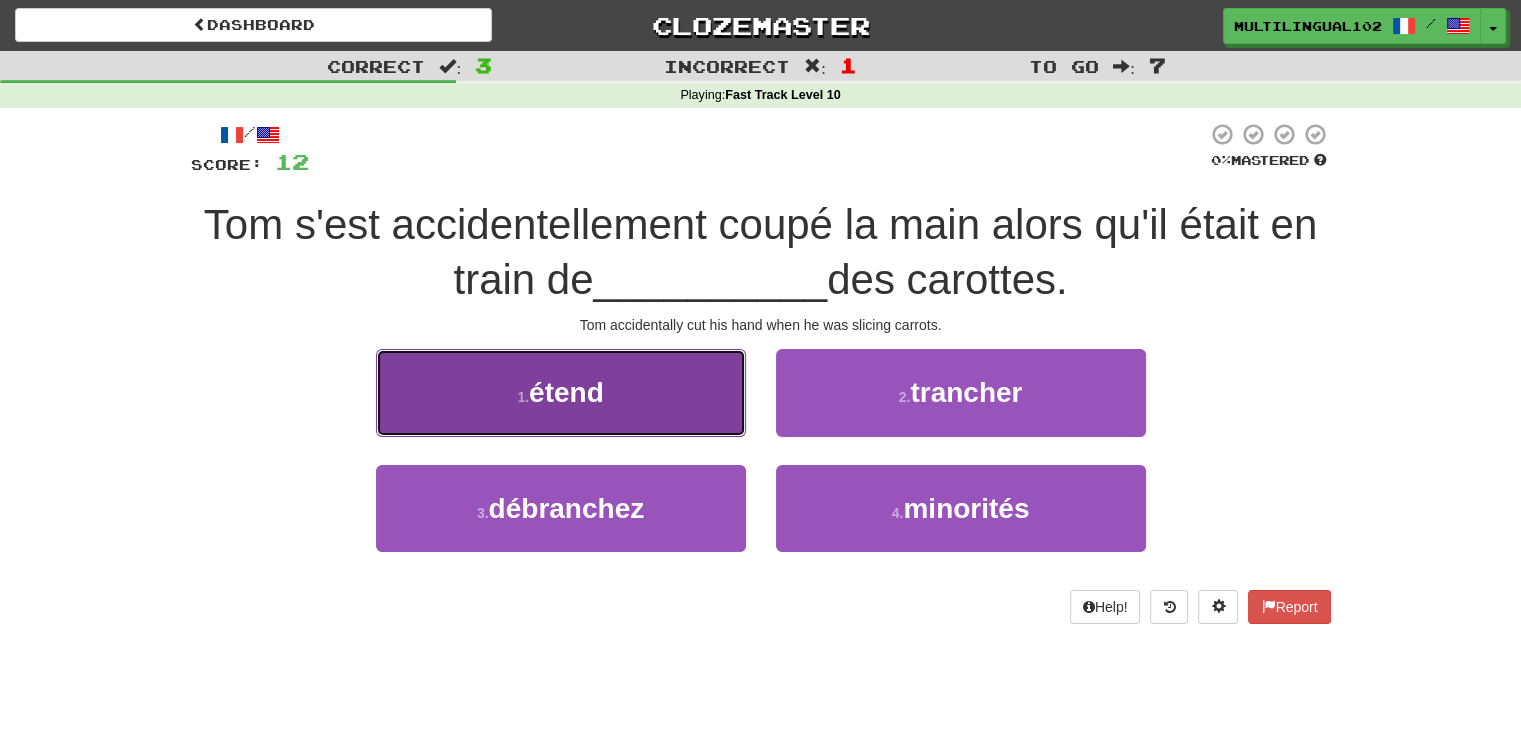 click on "1 .  étend" at bounding box center [561, 392] 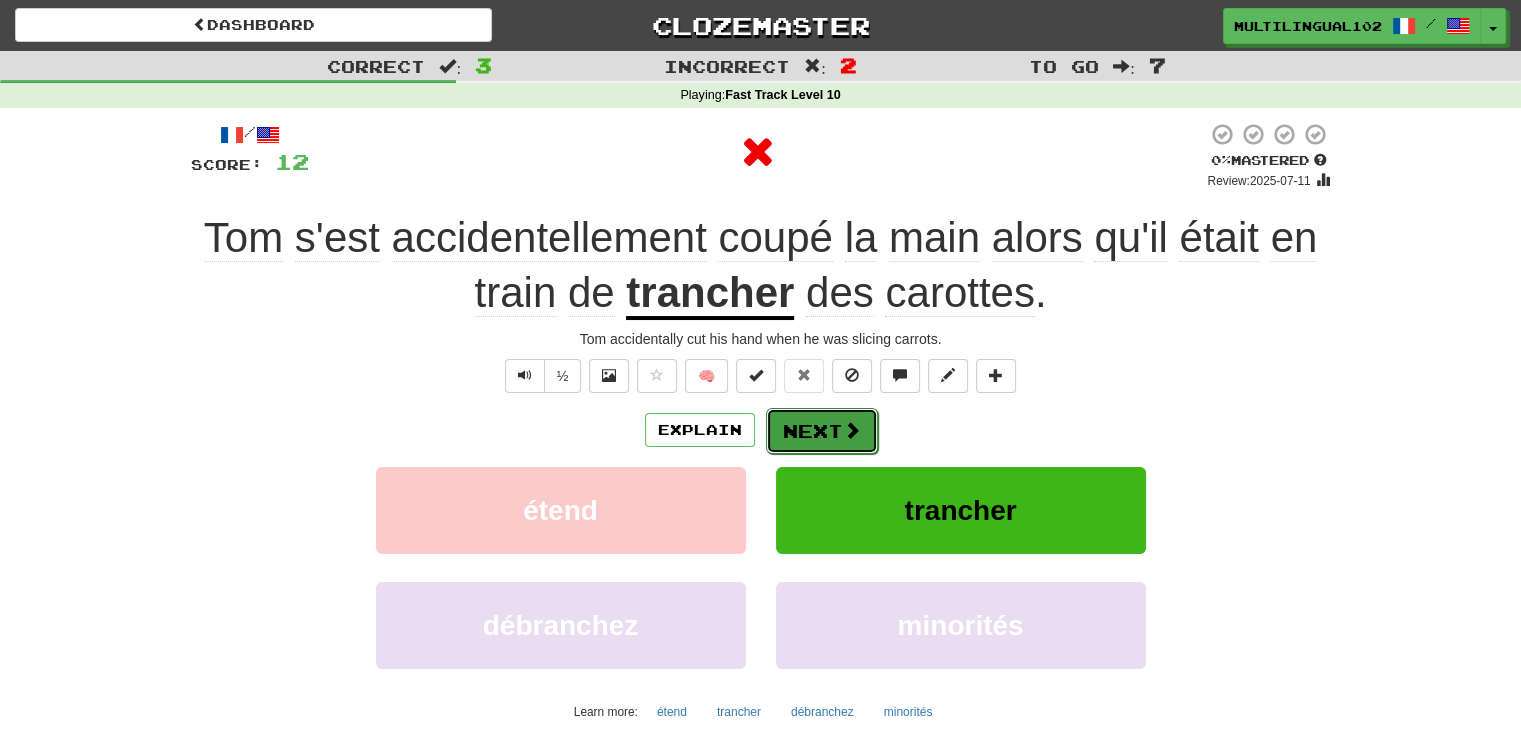click on "Next" at bounding box center (822, 431) 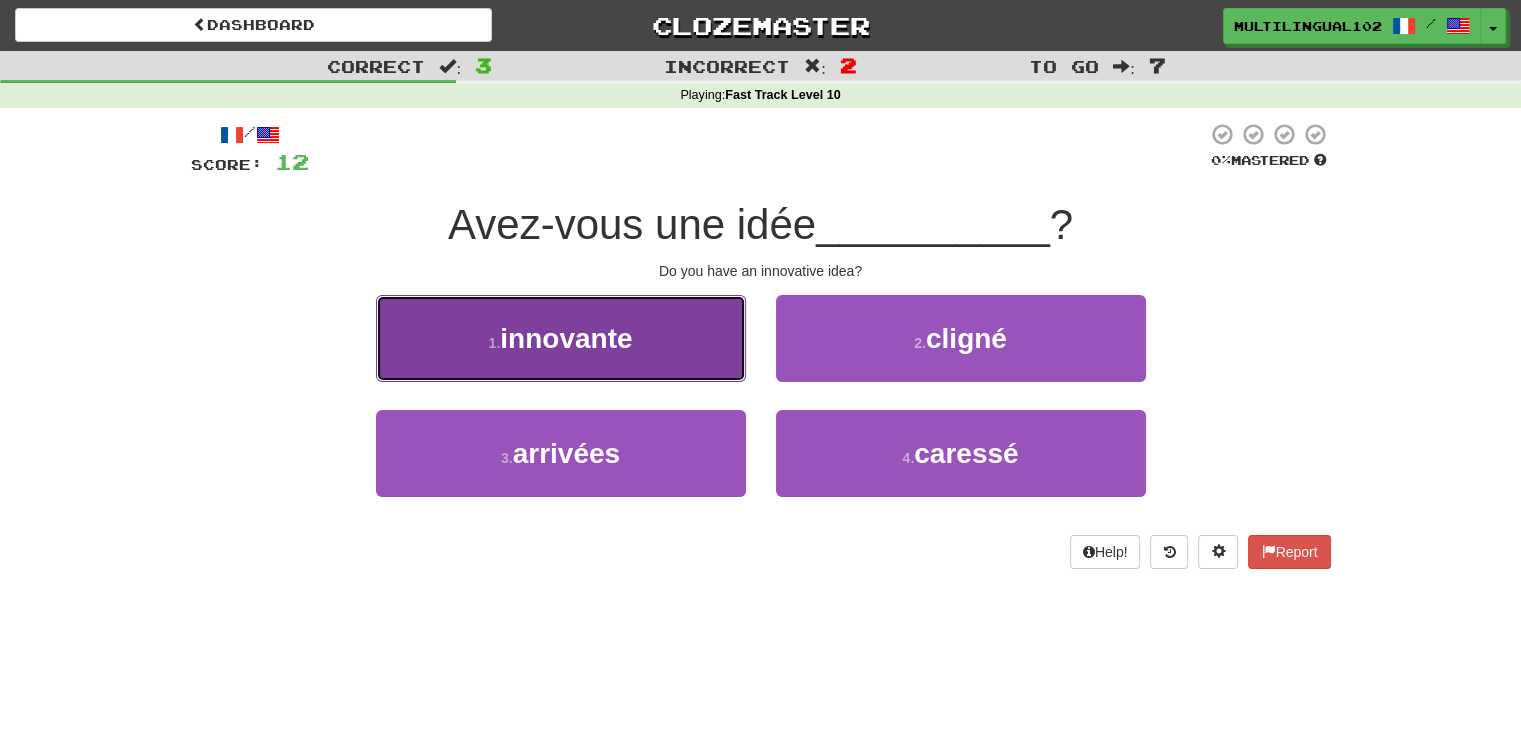 click on "1 .  innovante" at bounding box center (561, 338) 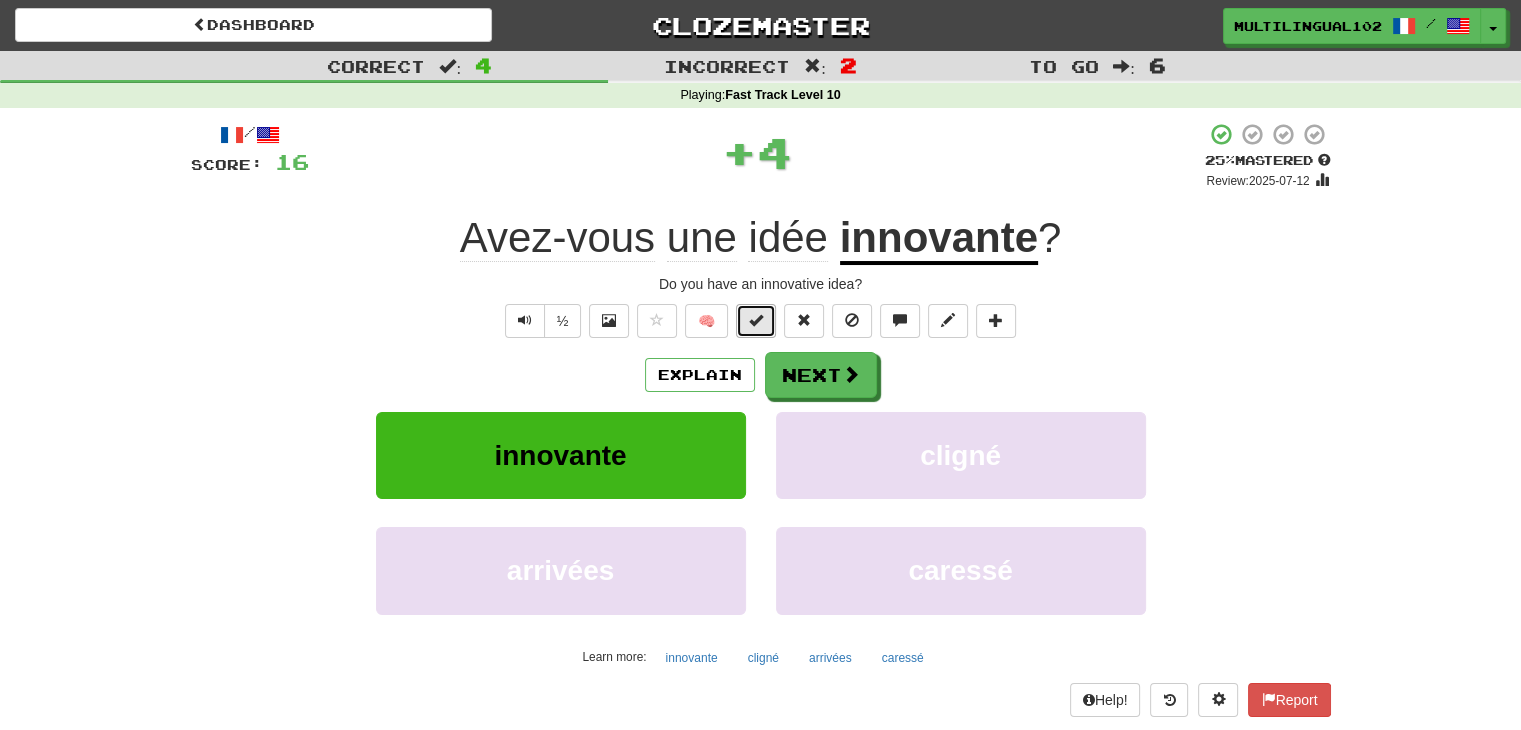 click at bounding box center [756, 321] 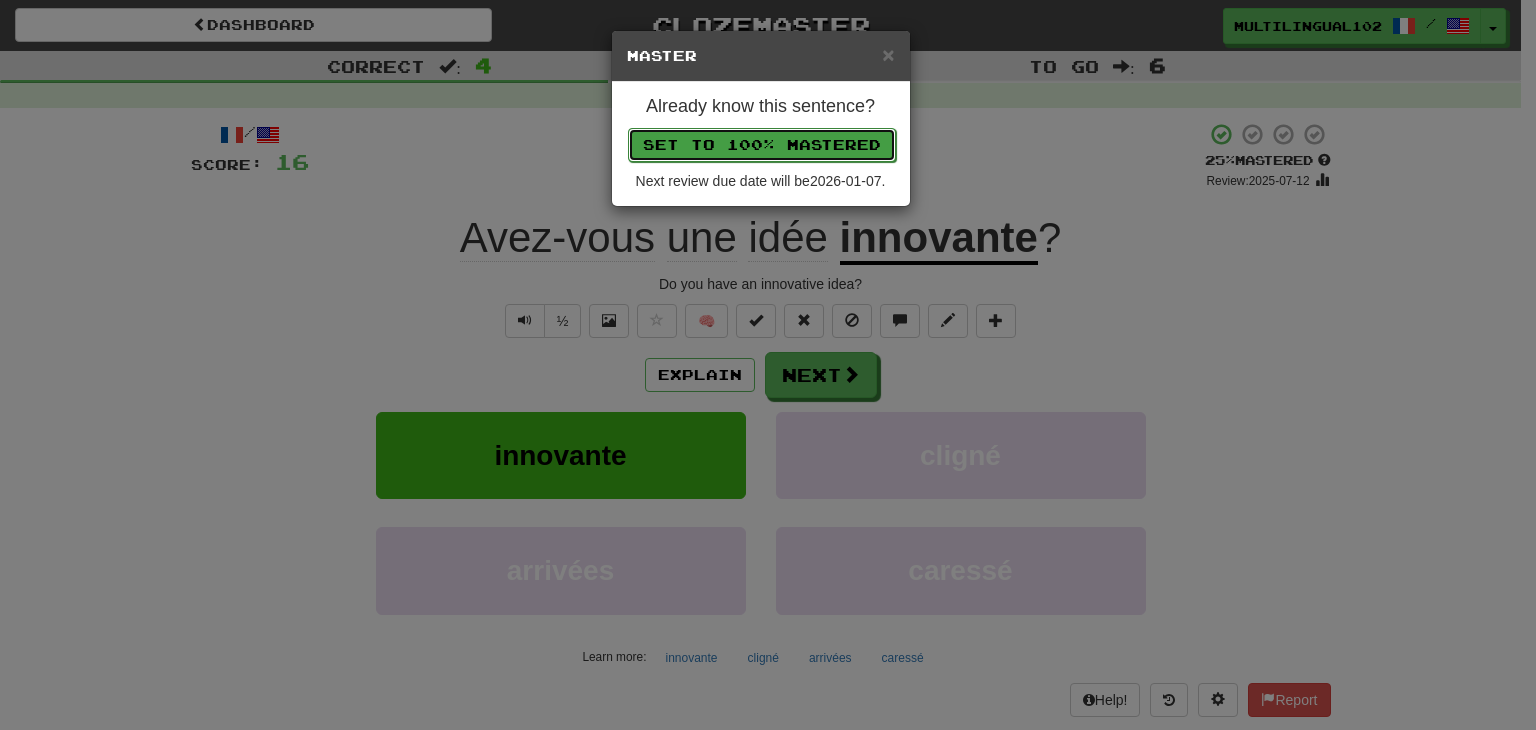 click on "Set to 100% Mastered" at bounding box center (762, 145) 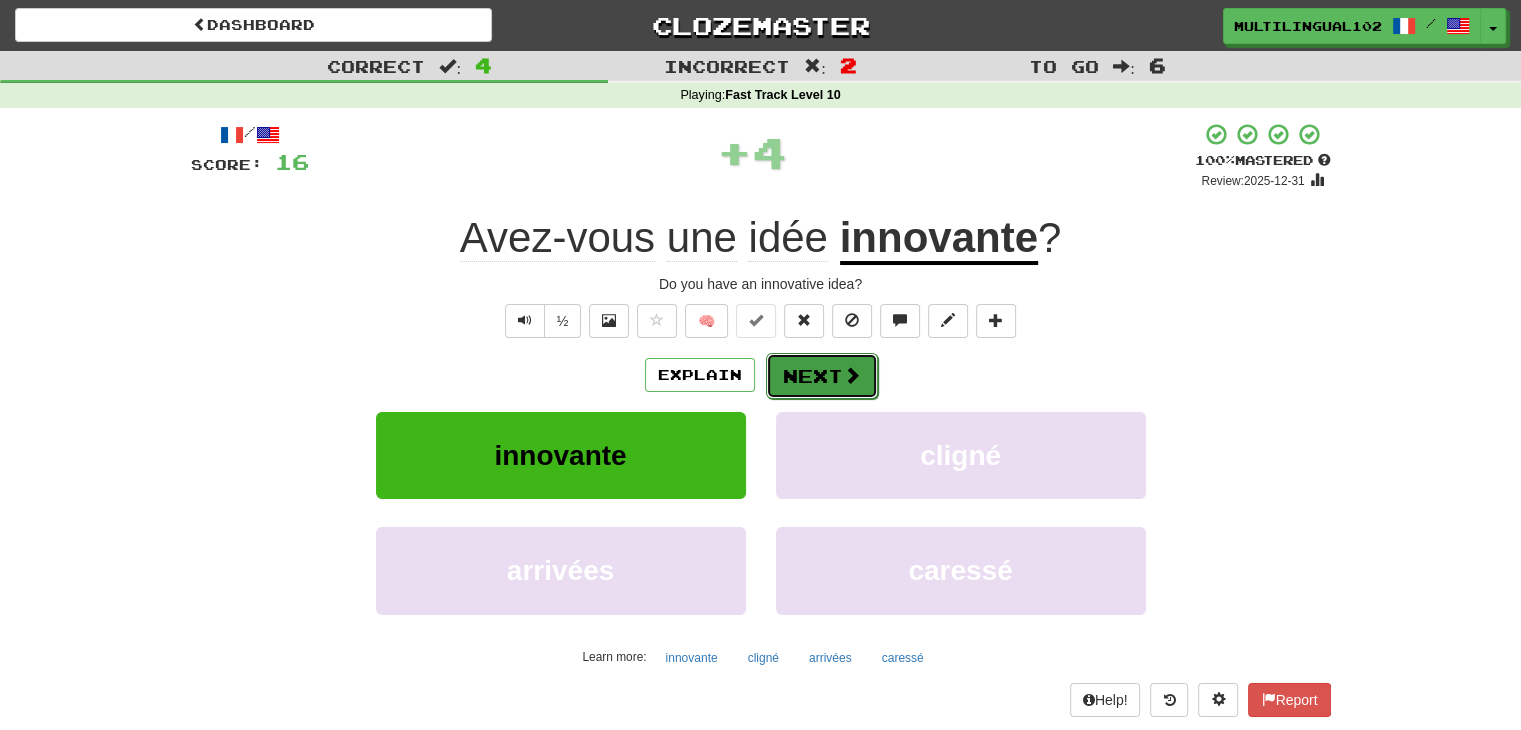 click on "Next" at bounding box center [822, 376] 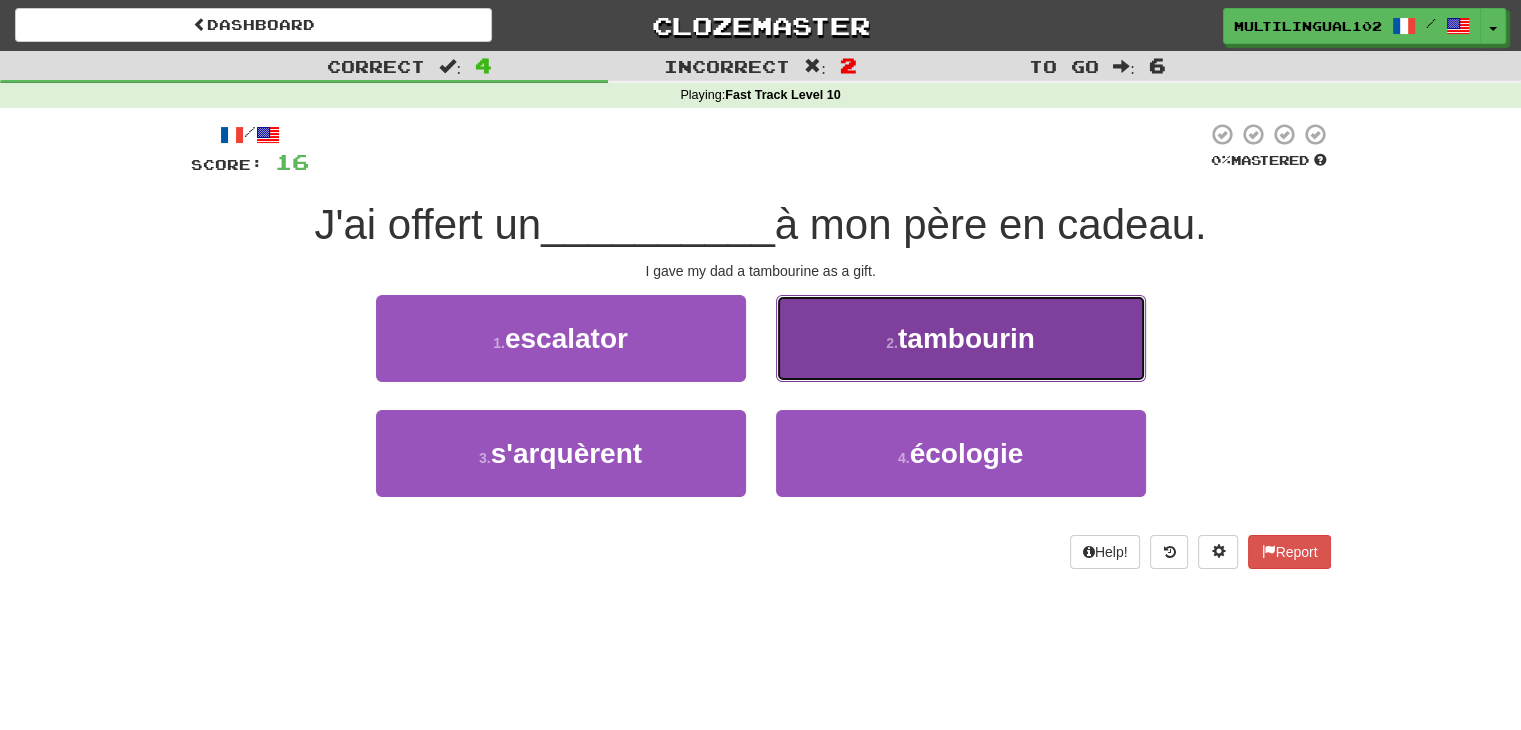 click on "2 .  tambourin" at bounding box center [961, 338] 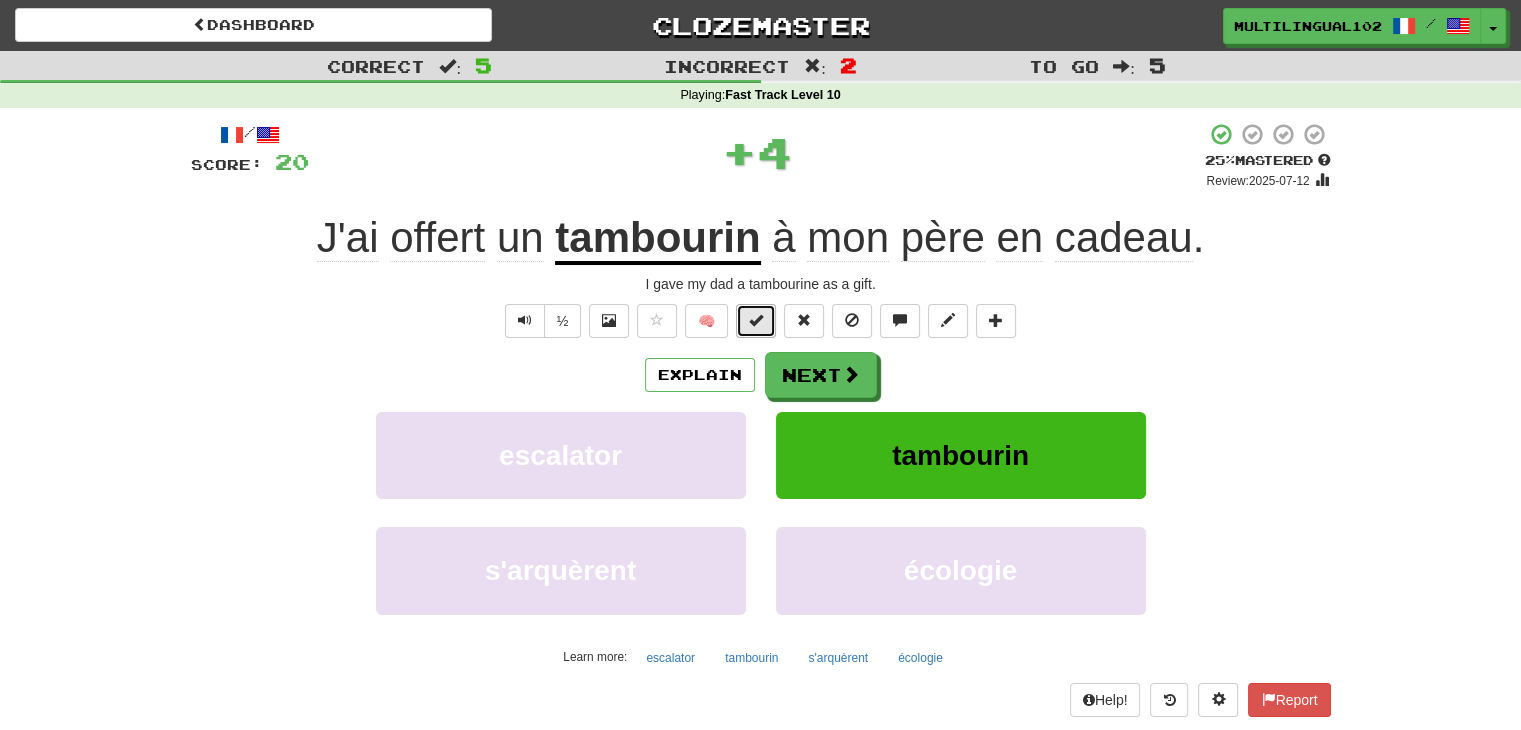 click at bounding box center (756, 321) 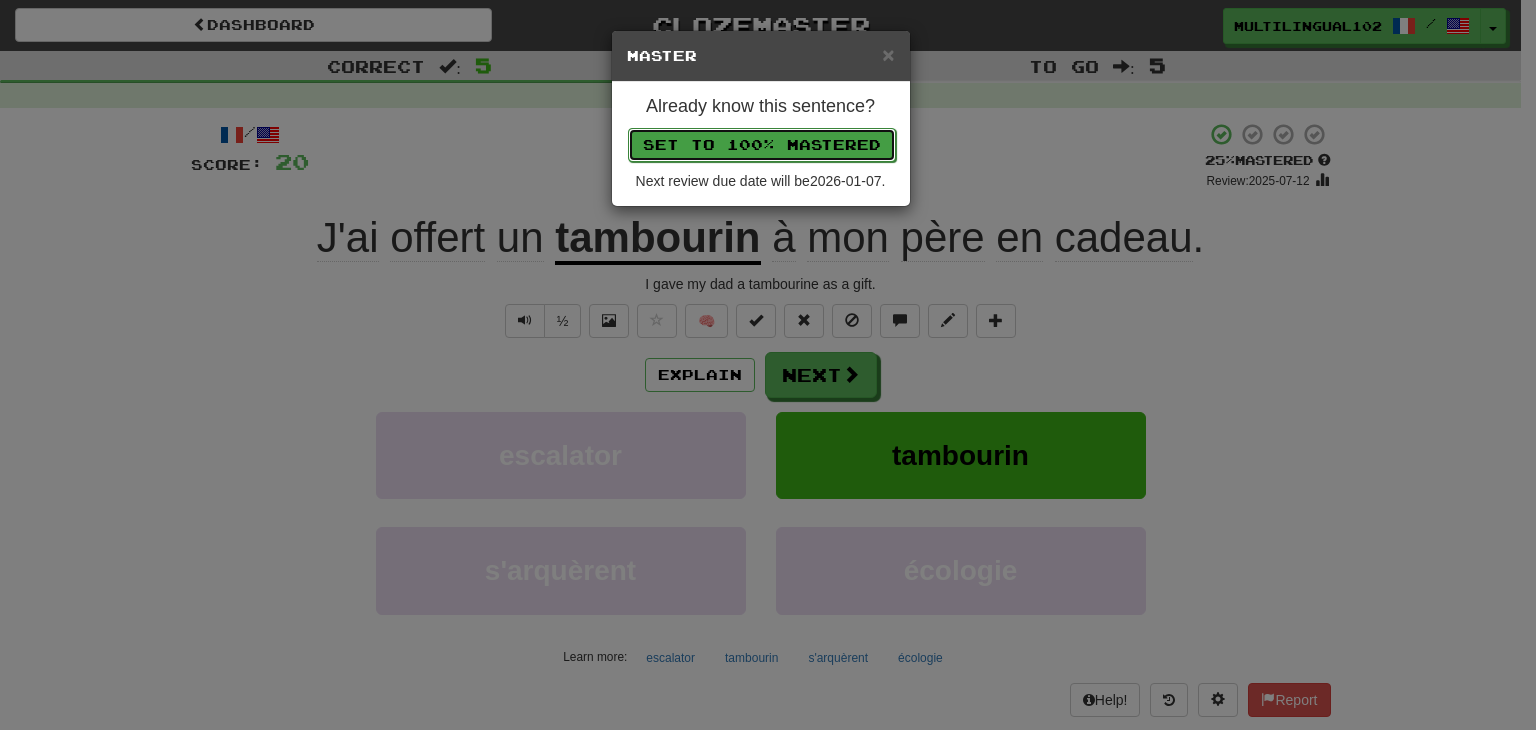 click on "Set to 100% Mastered" at bounding box center [762, 145] 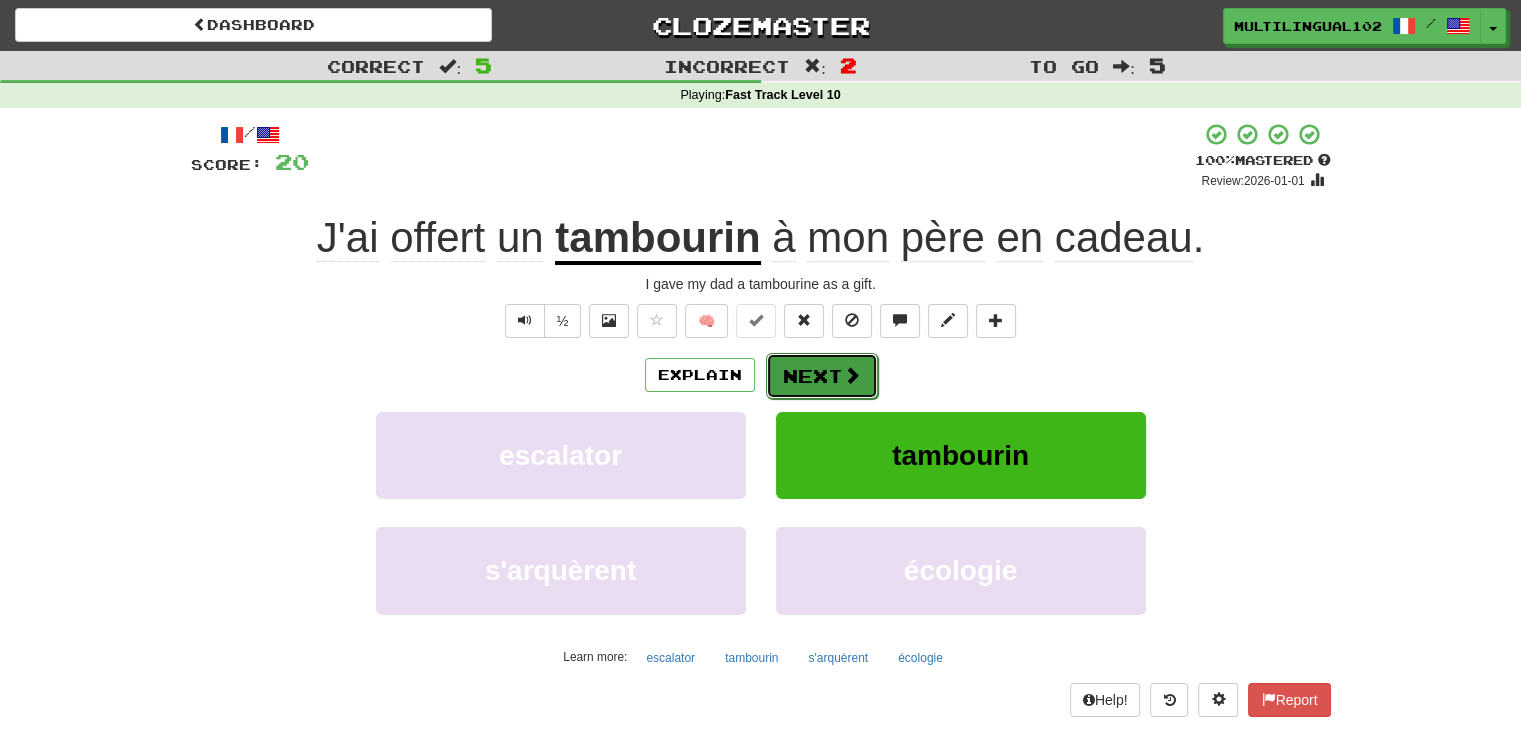 click on "Next" at bounding box center [822, 376] 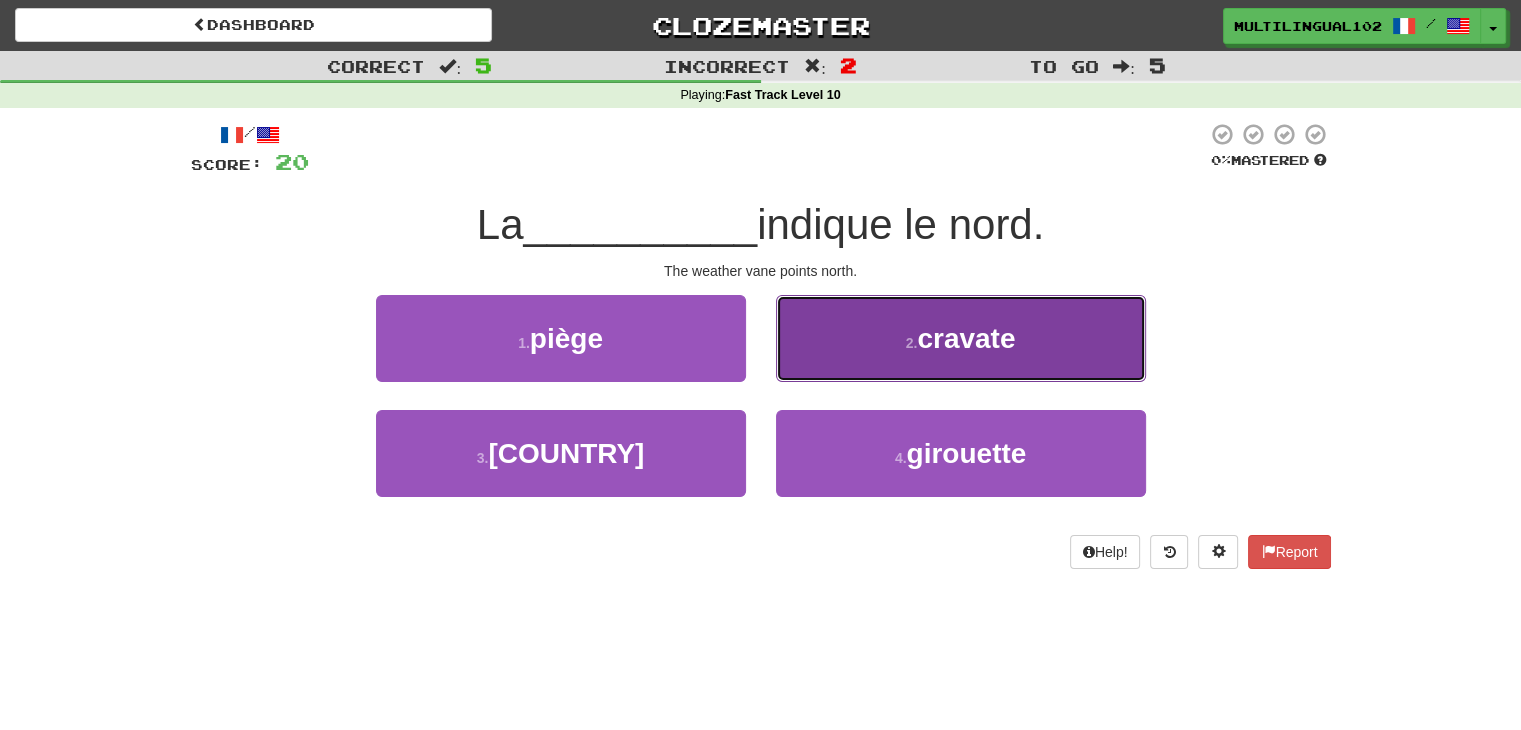 click on "2 .  cravate" at bounding box center (961, 338) 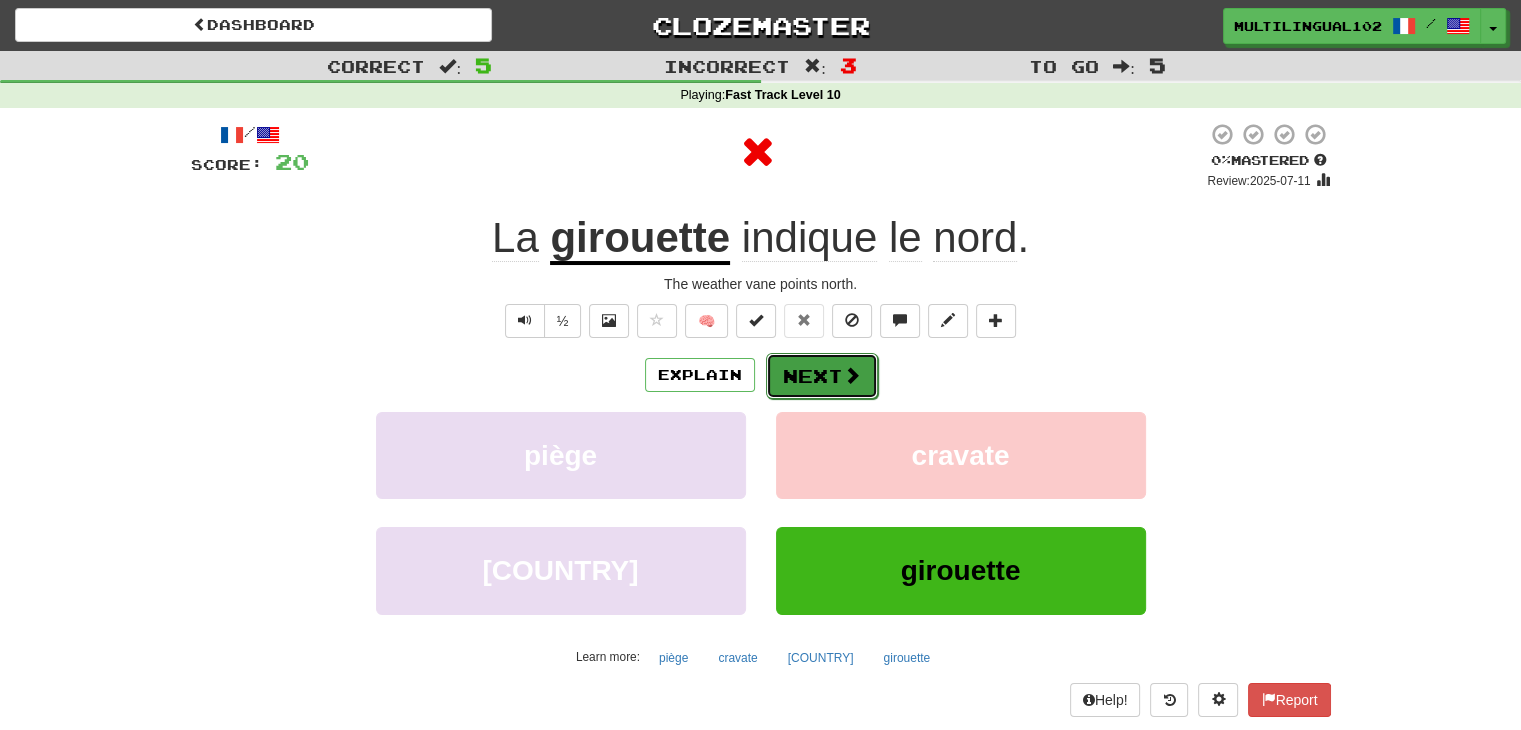 click at bounding box center [852, 375] 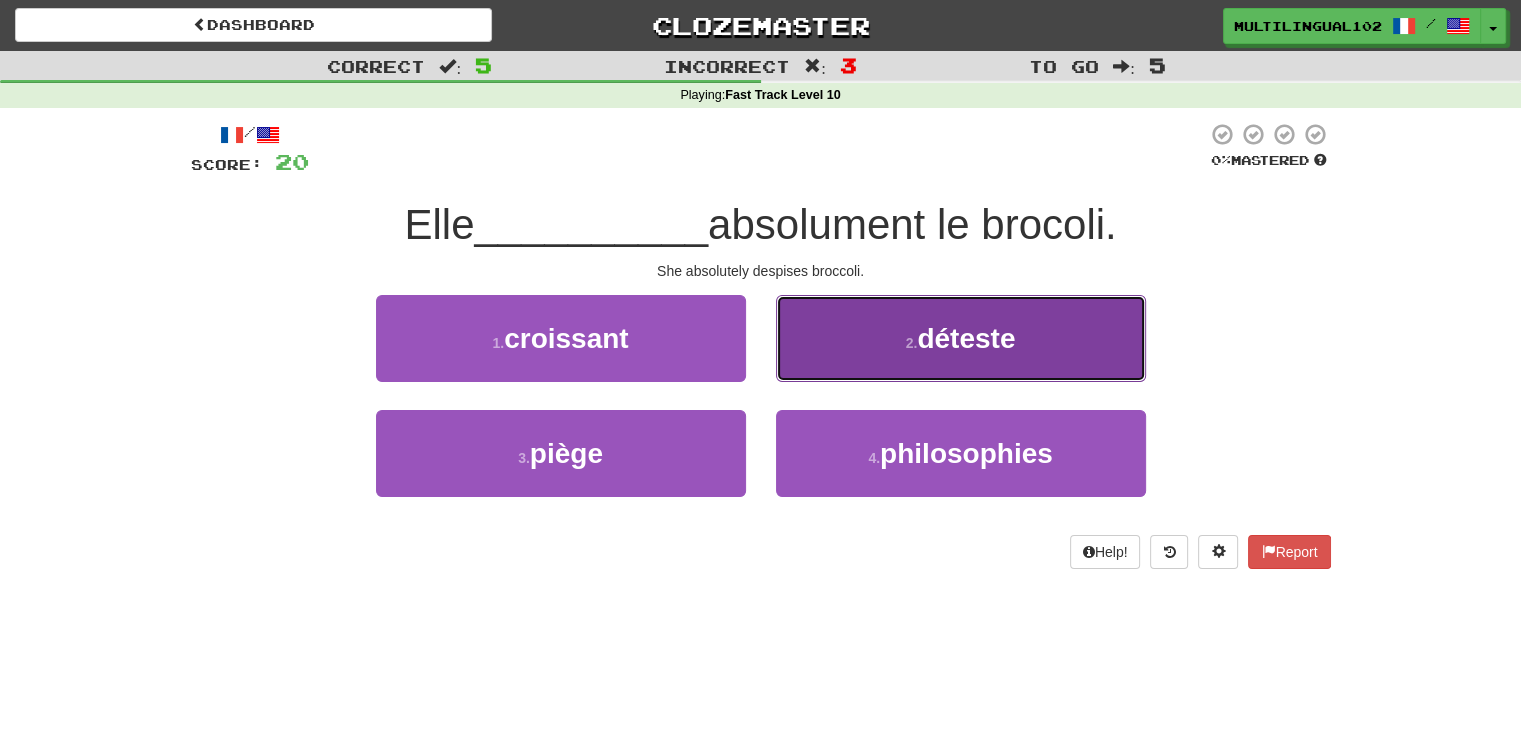 click on "2 .  déteste" at bounding box center (961, 338) 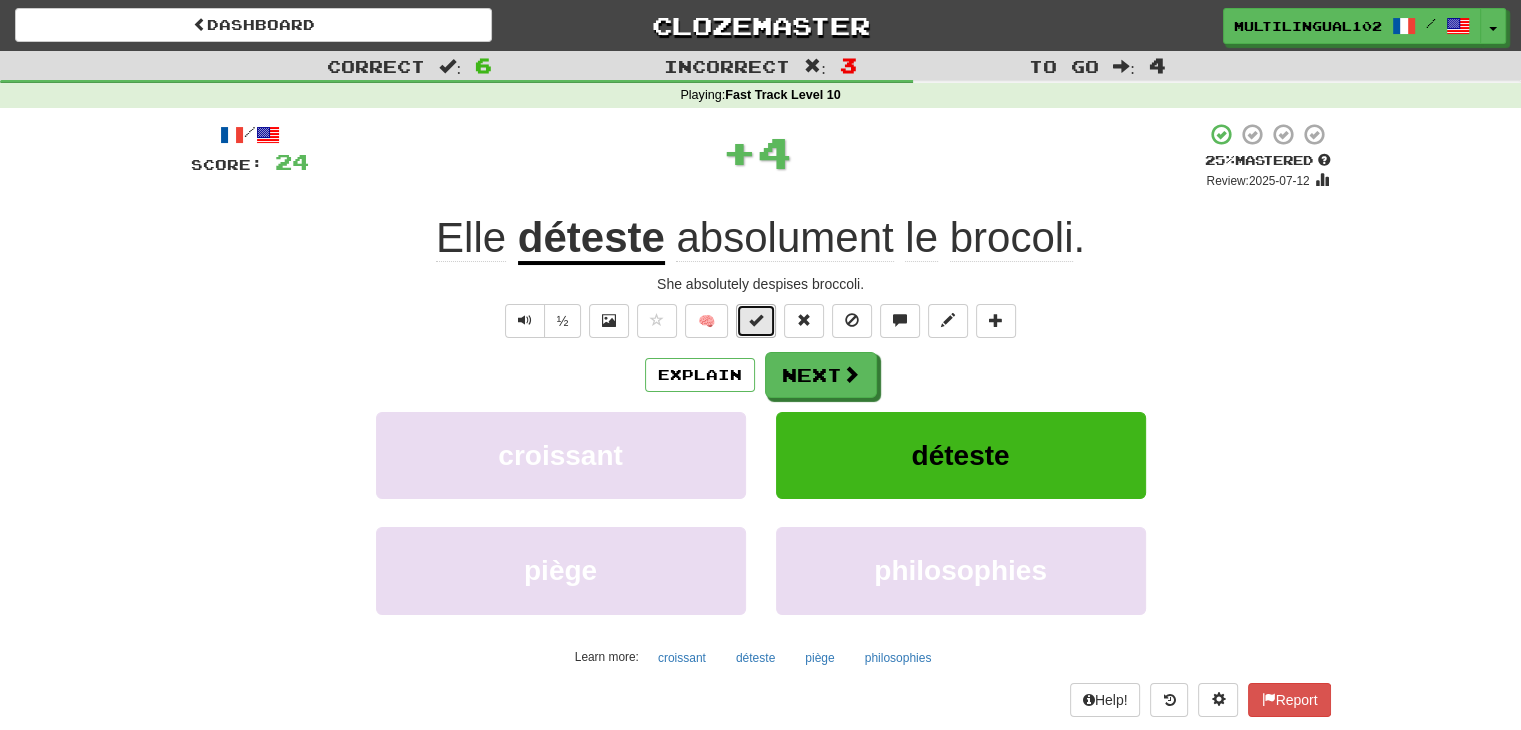 click at bounding box center (756, 320) 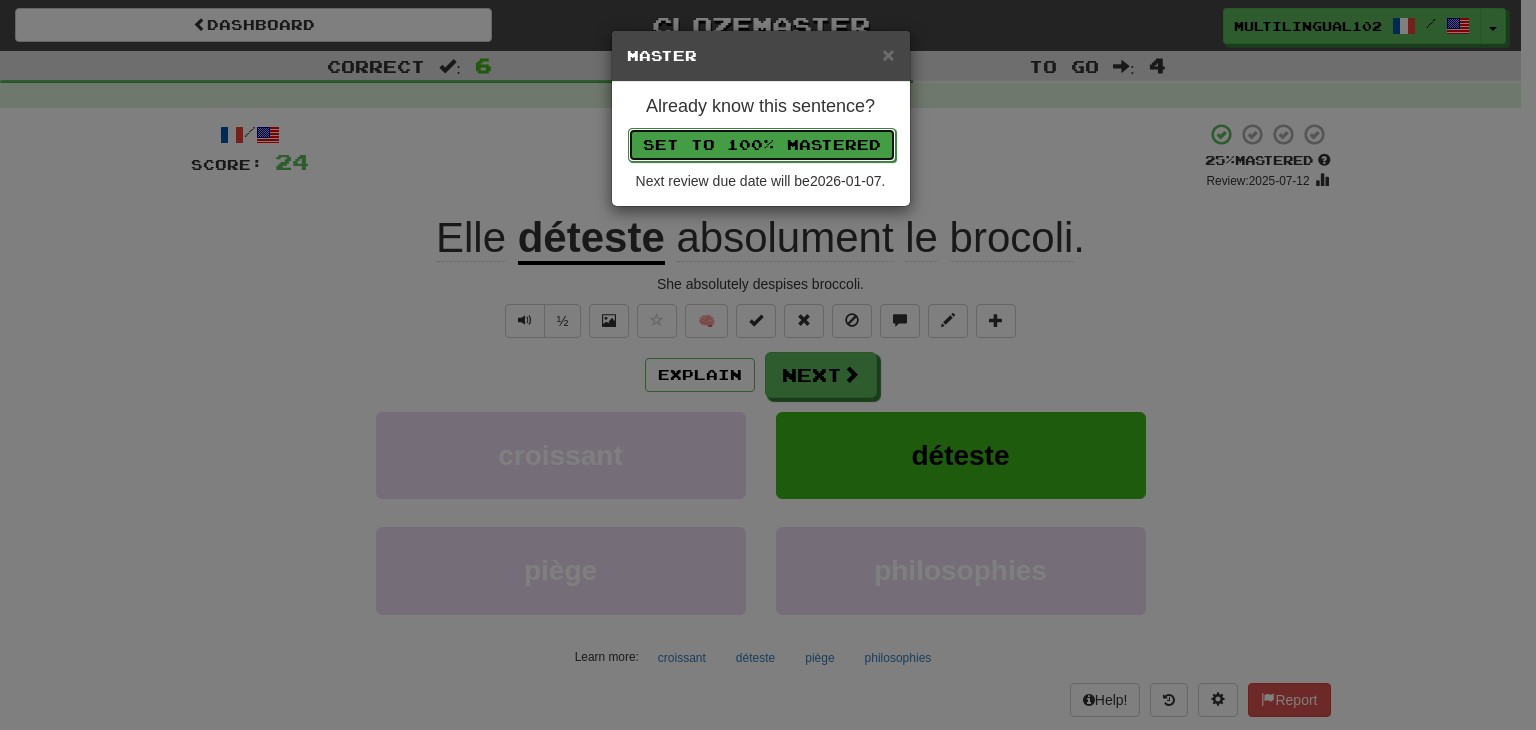 click on "Set to 100% Mastered" at bounding box center (762, 145) 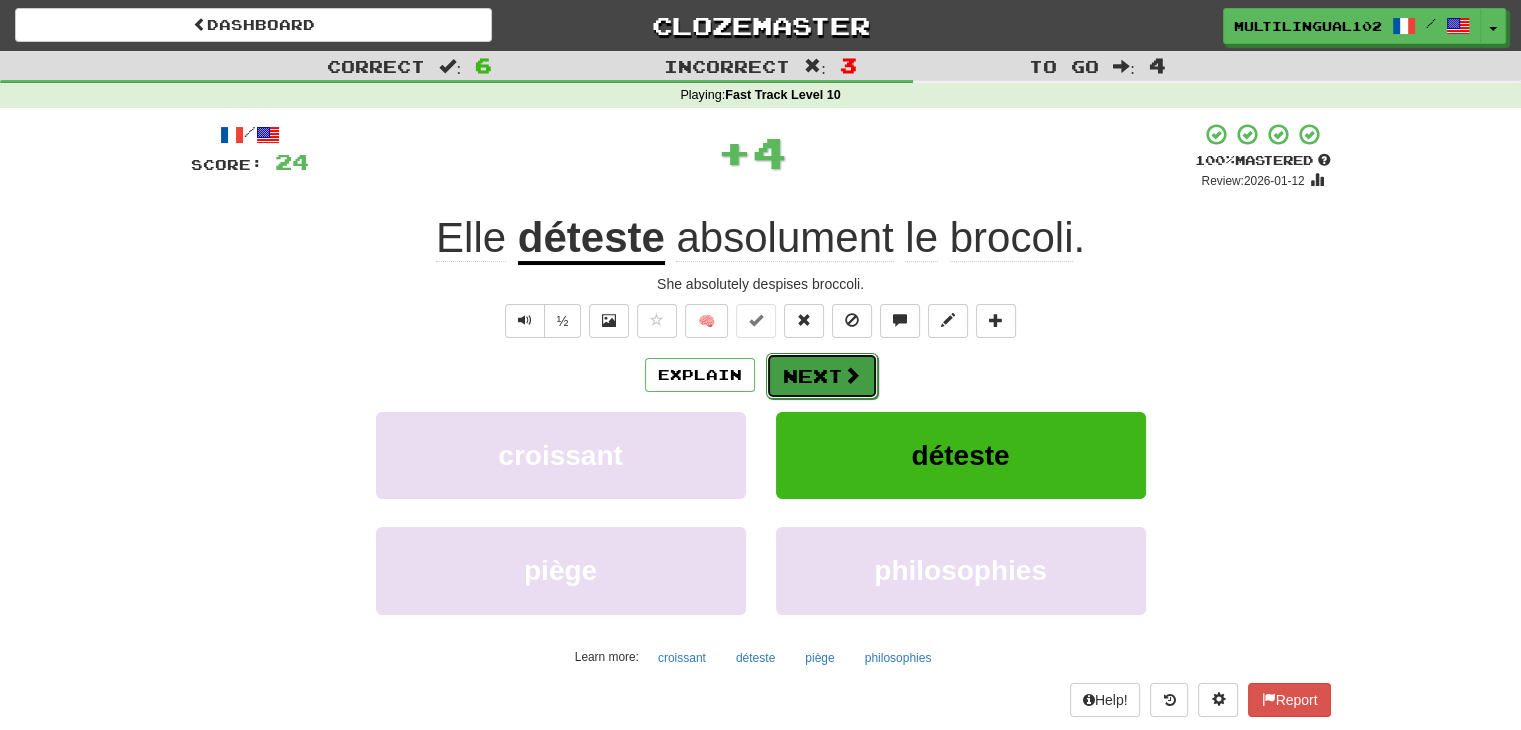 click on "Next" at bounding box center [822, 376] 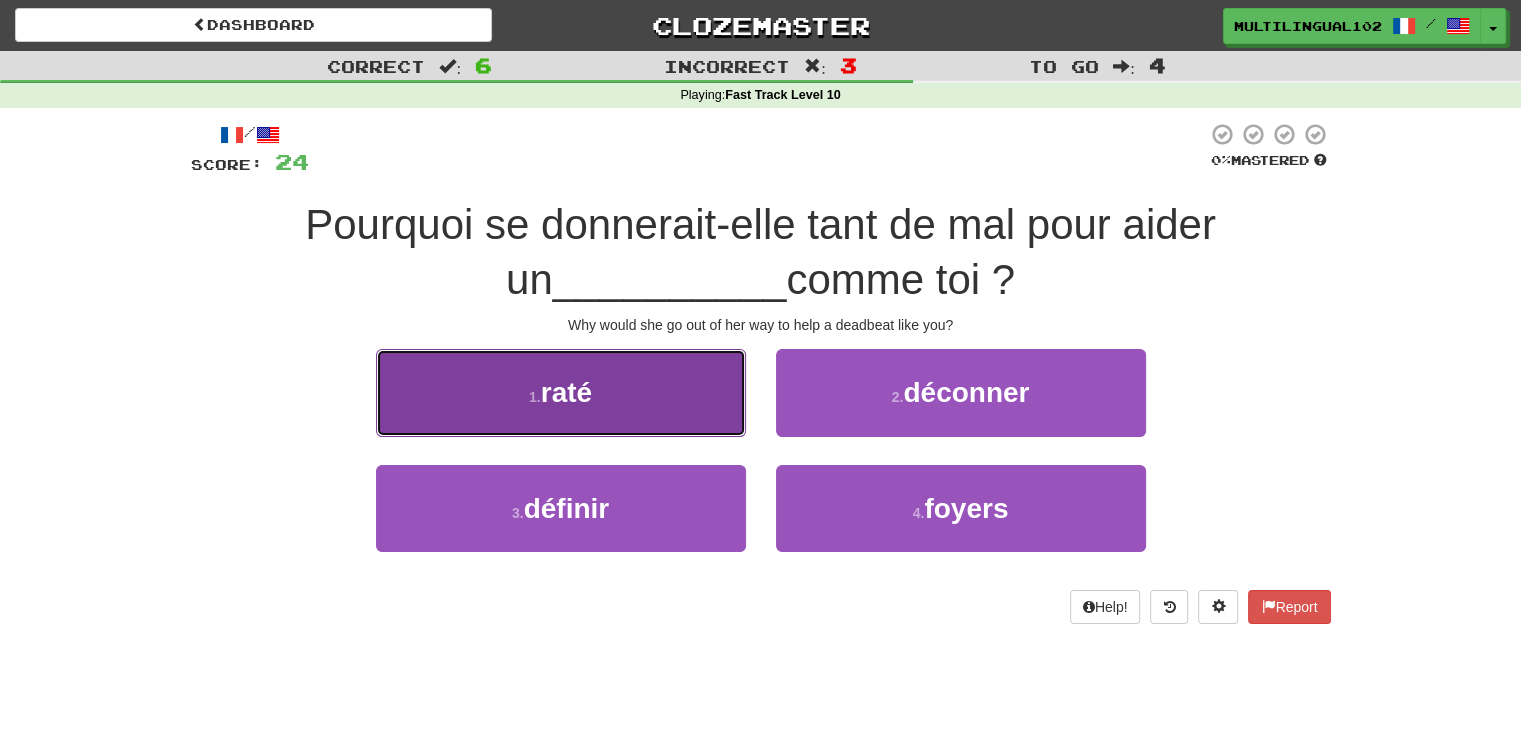 click on "1 .  raté" at bounding box center [561, 392] 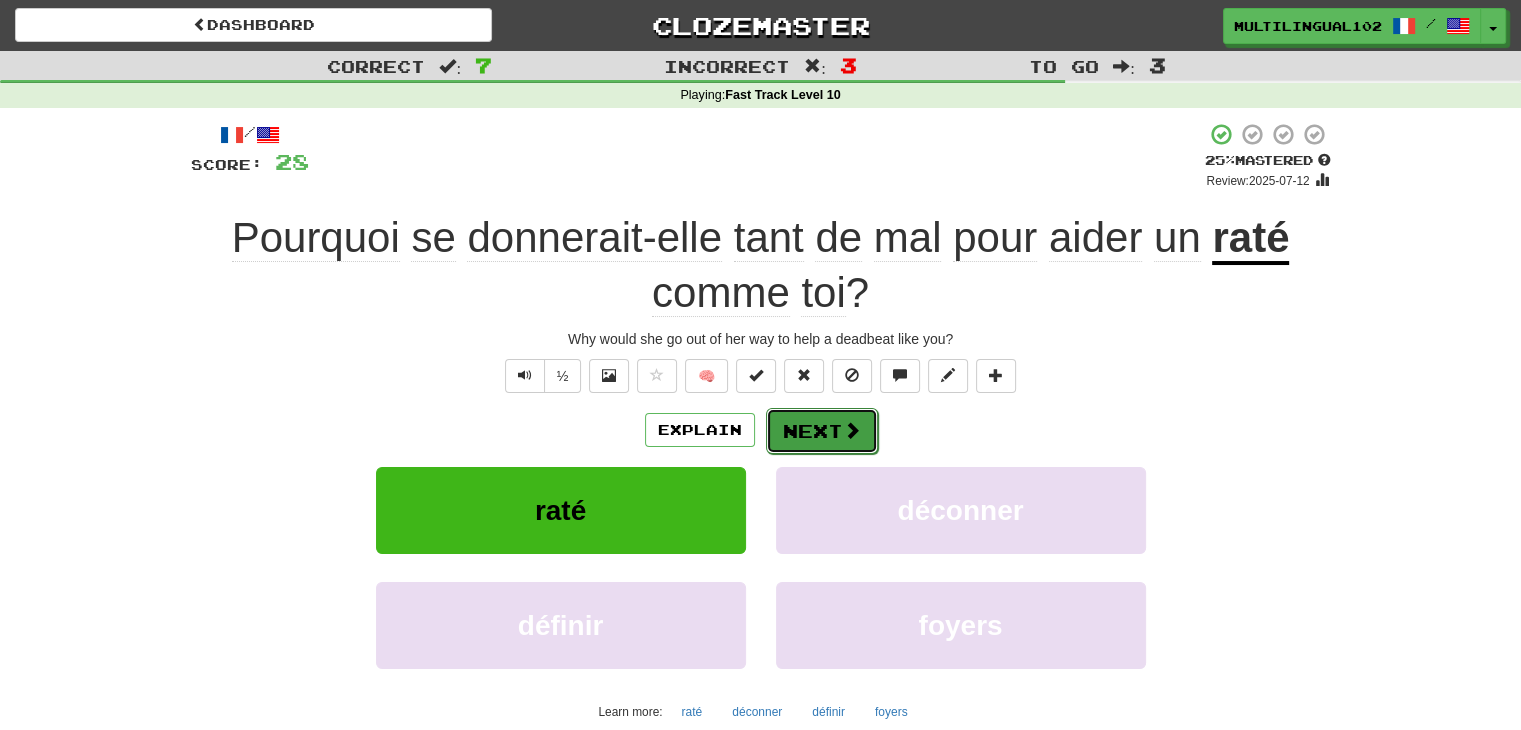 click on "Next" at bounding box center (822, 431) 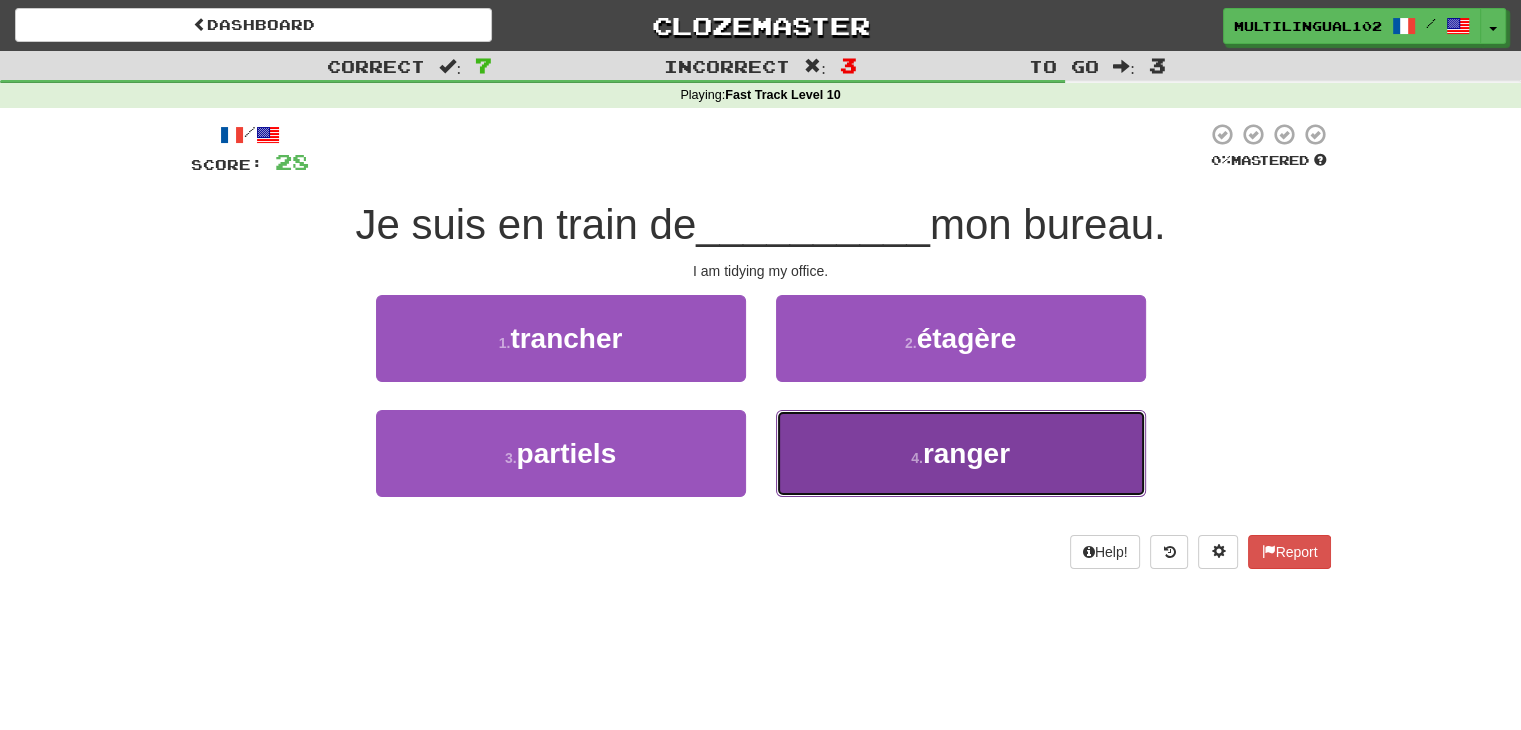 click on "4 .  ranger" at bounding box center (961, 453) 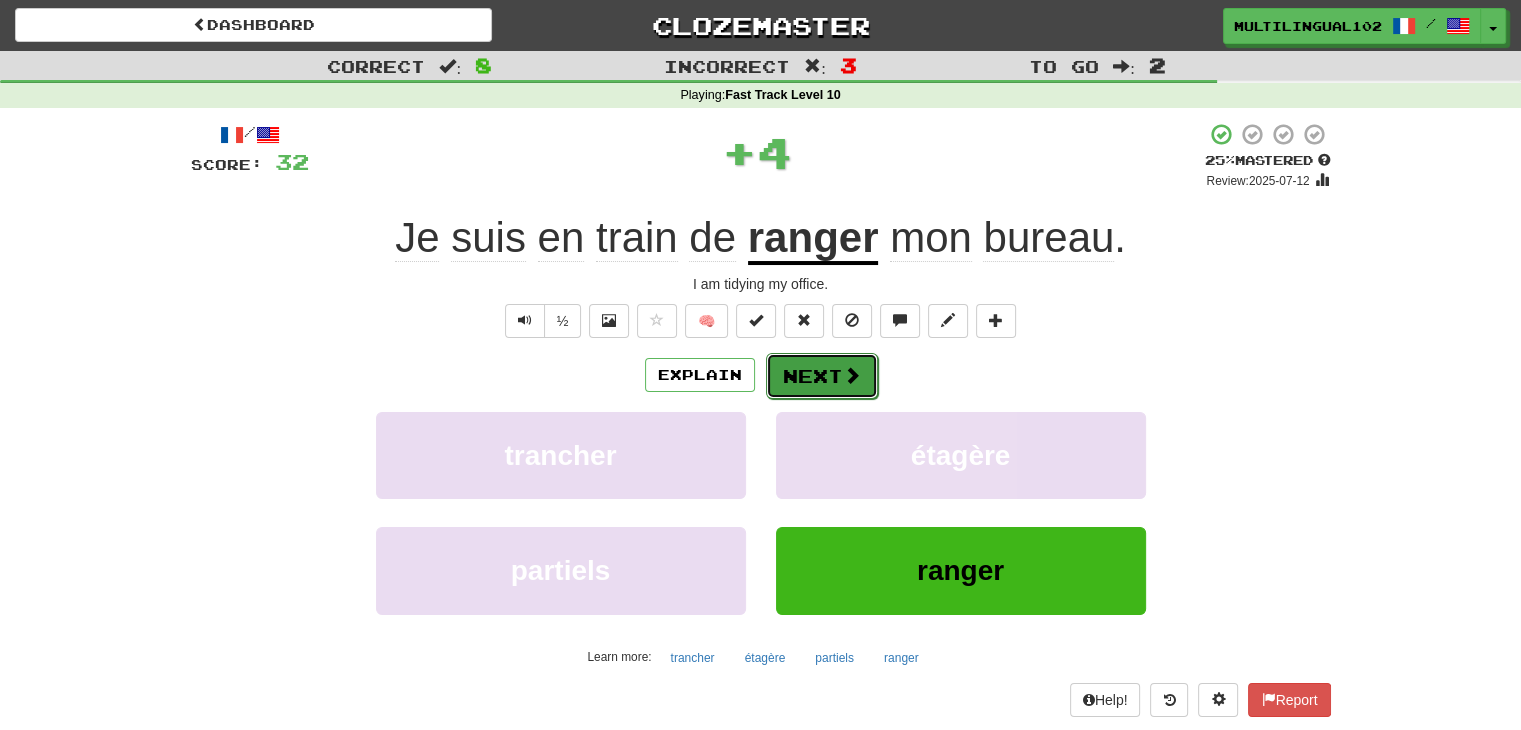 click on "Next" at bounding box center (822, 376) 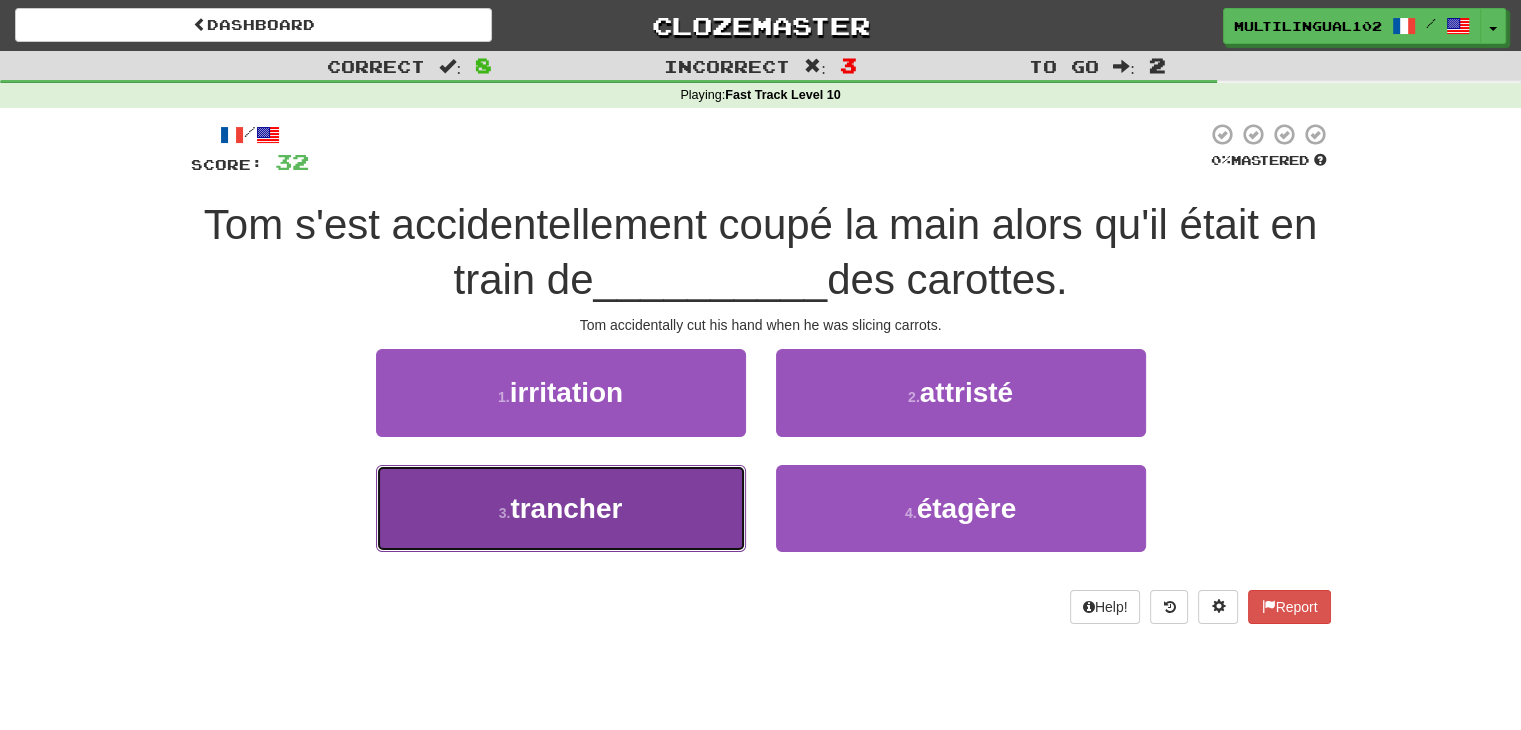 click on "3 .  trancher" at bounding box center [561, 508] 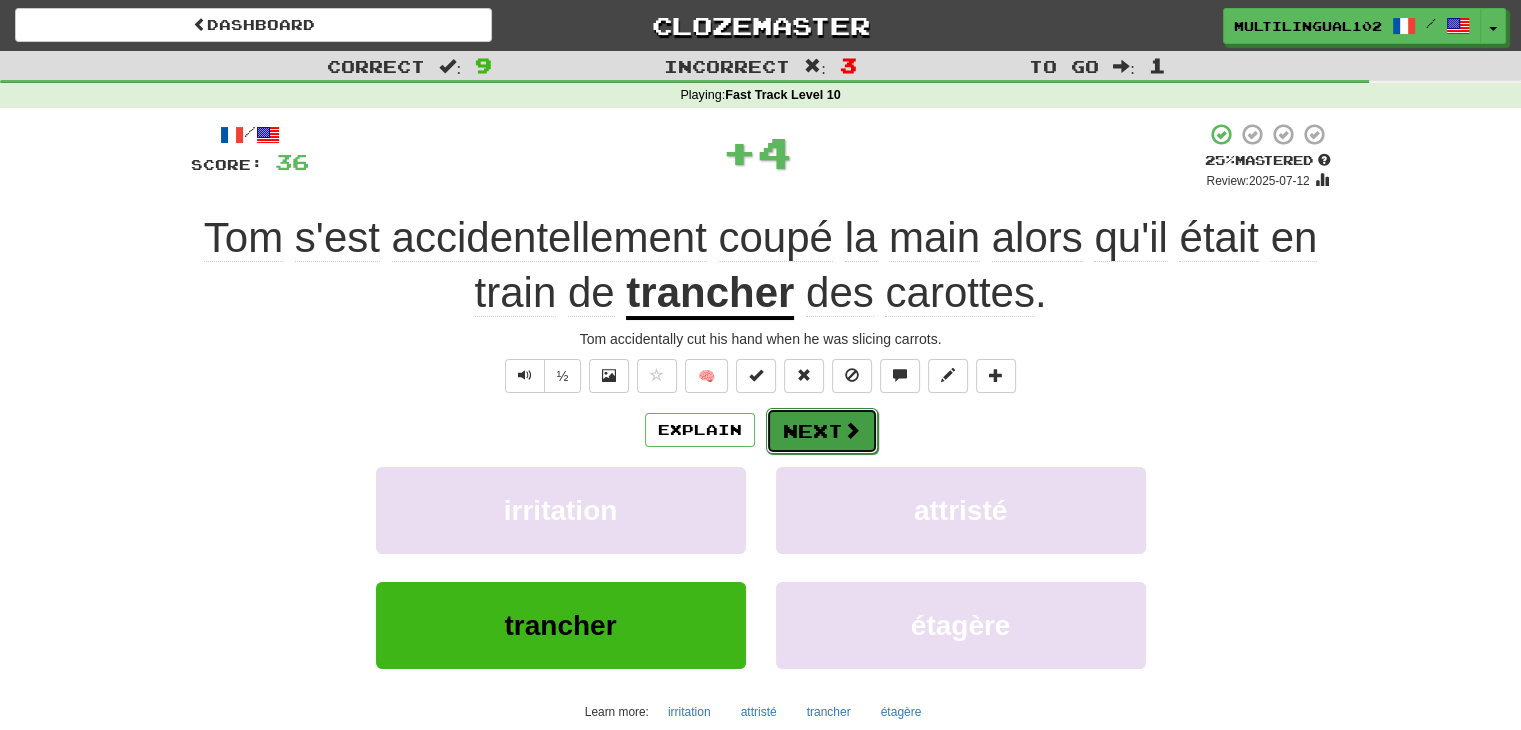 click on "Next" at bounding box center [822, 431] 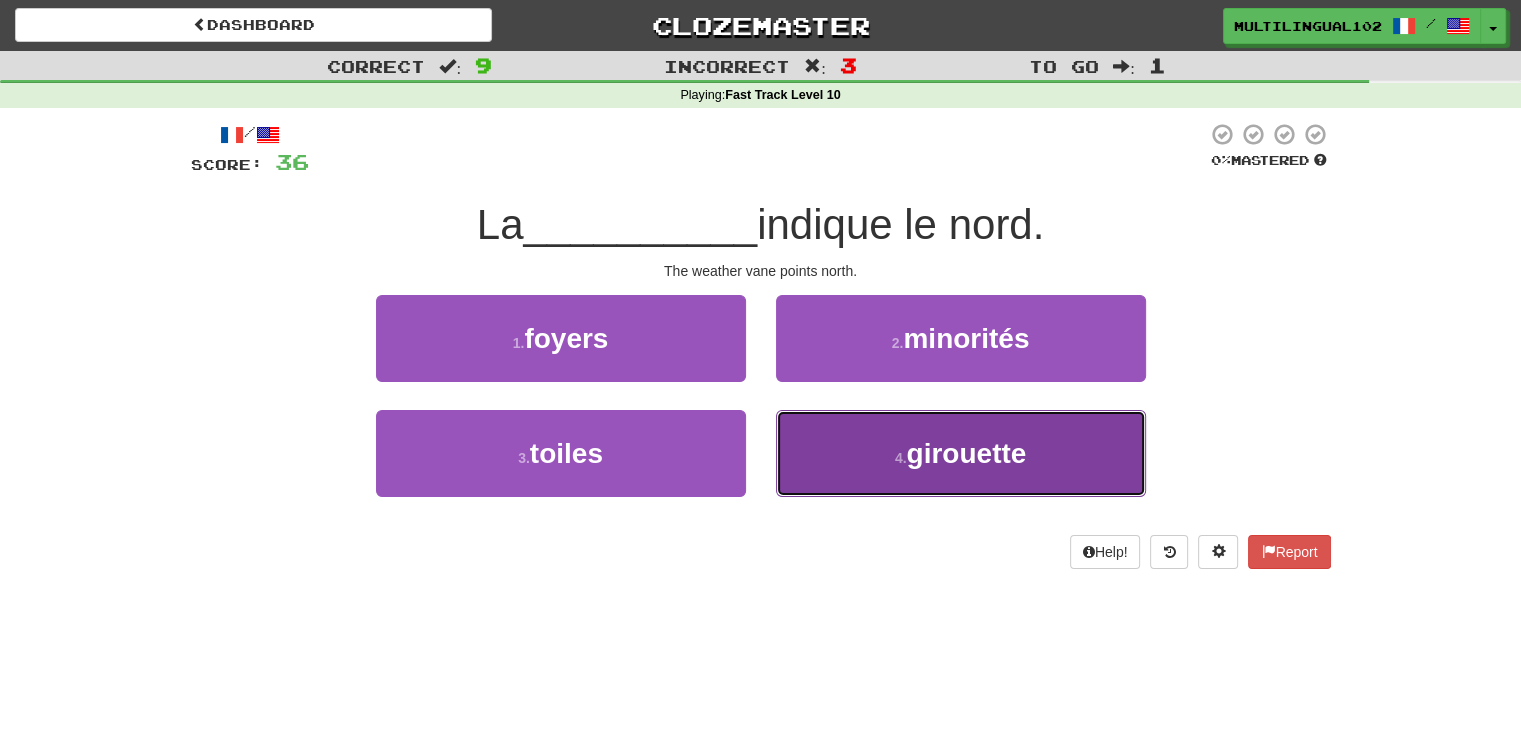 click on "4 .  girouette" at bounding box center [961, 453] 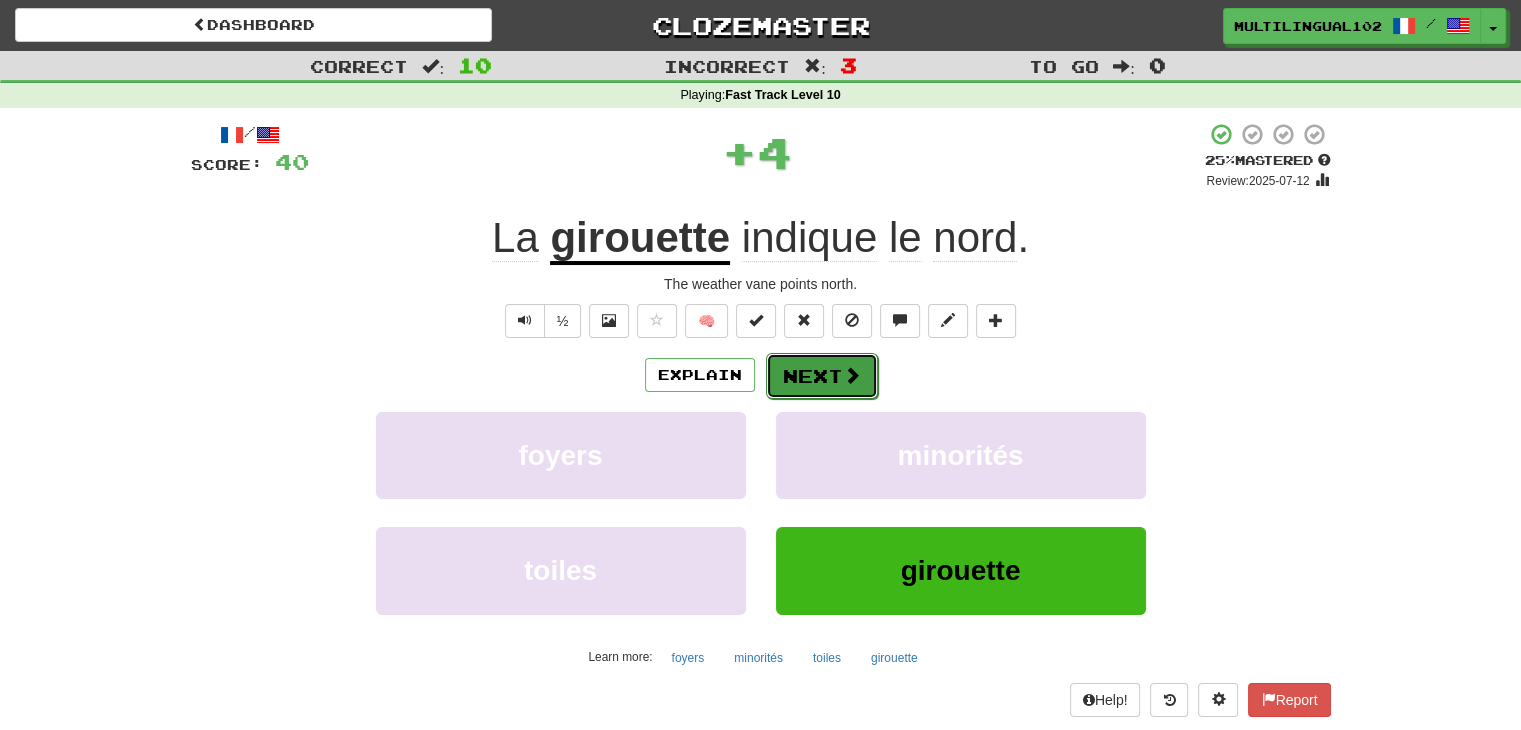 click on "Next" at bounding box center [822, 376] 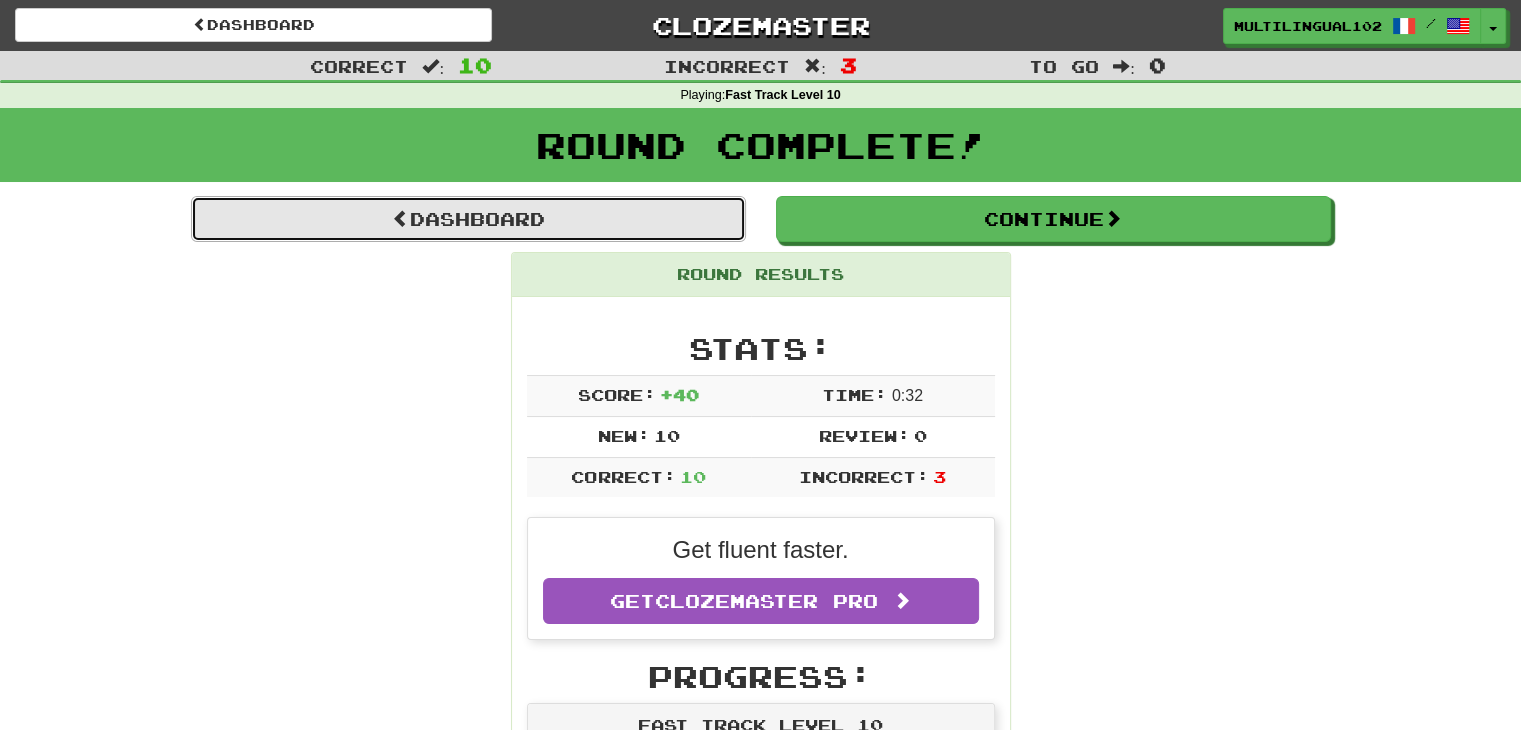 click on "Dashboard" at bounding box center [468, 219] 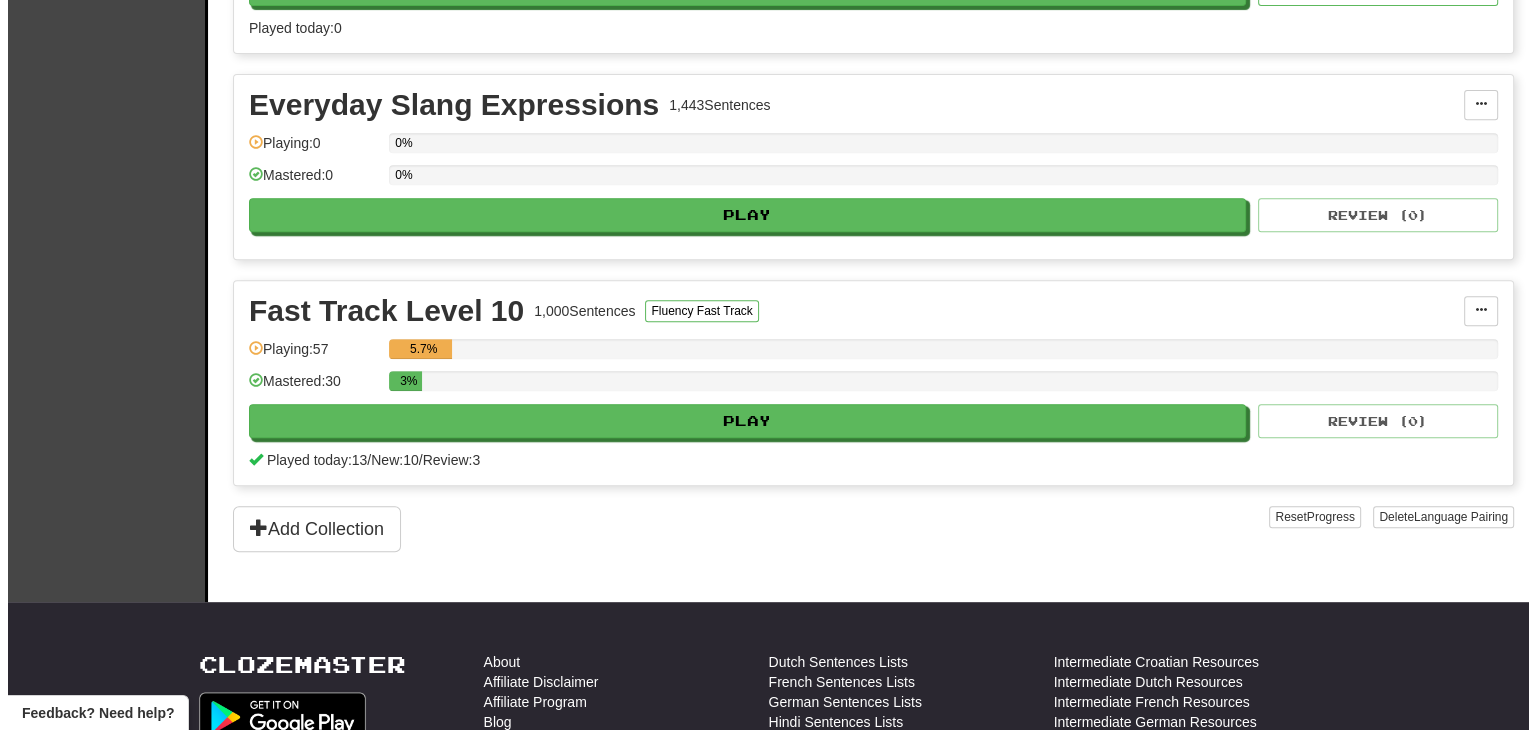 scroll, scrollTop: 840, scrollLeft: 0, axis: vertical 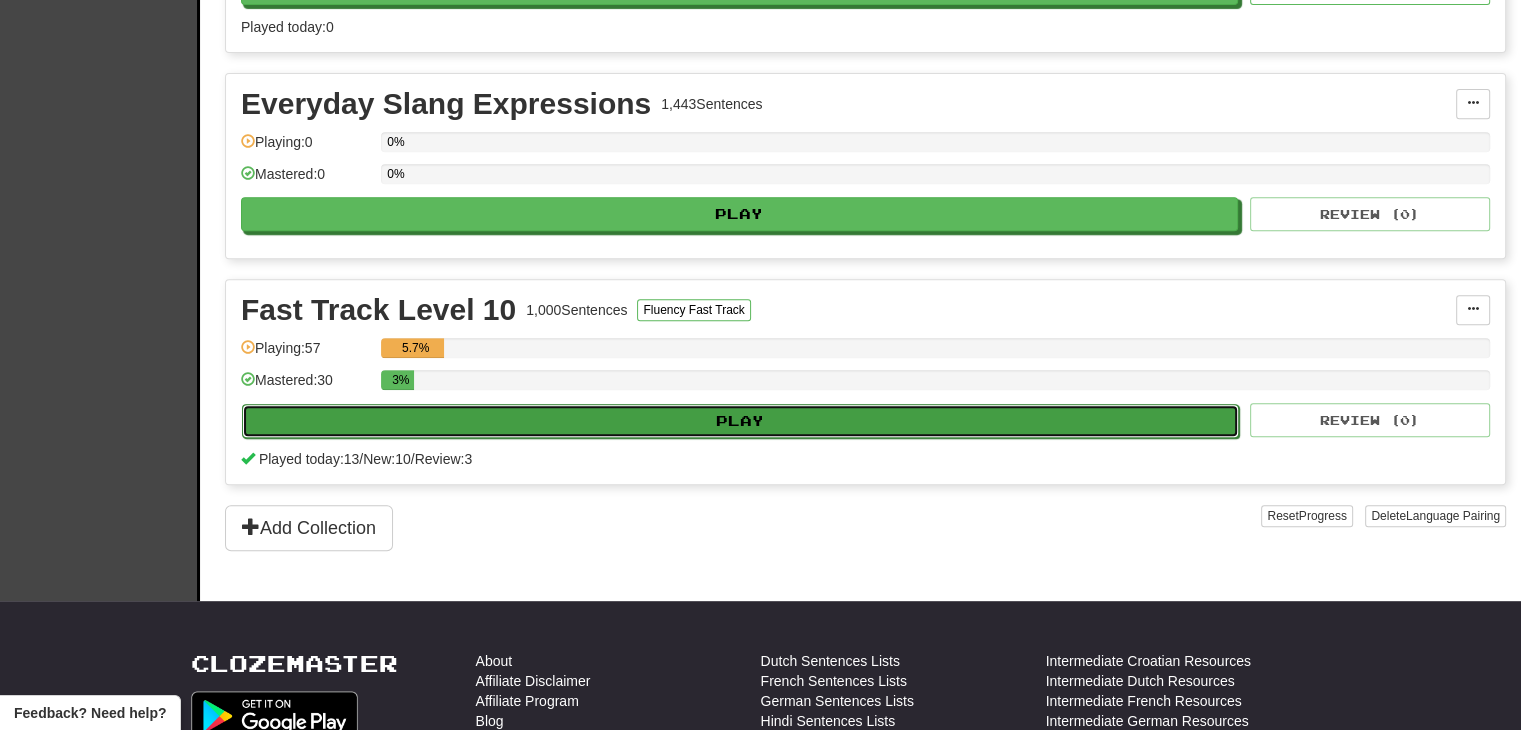 click on "Play" 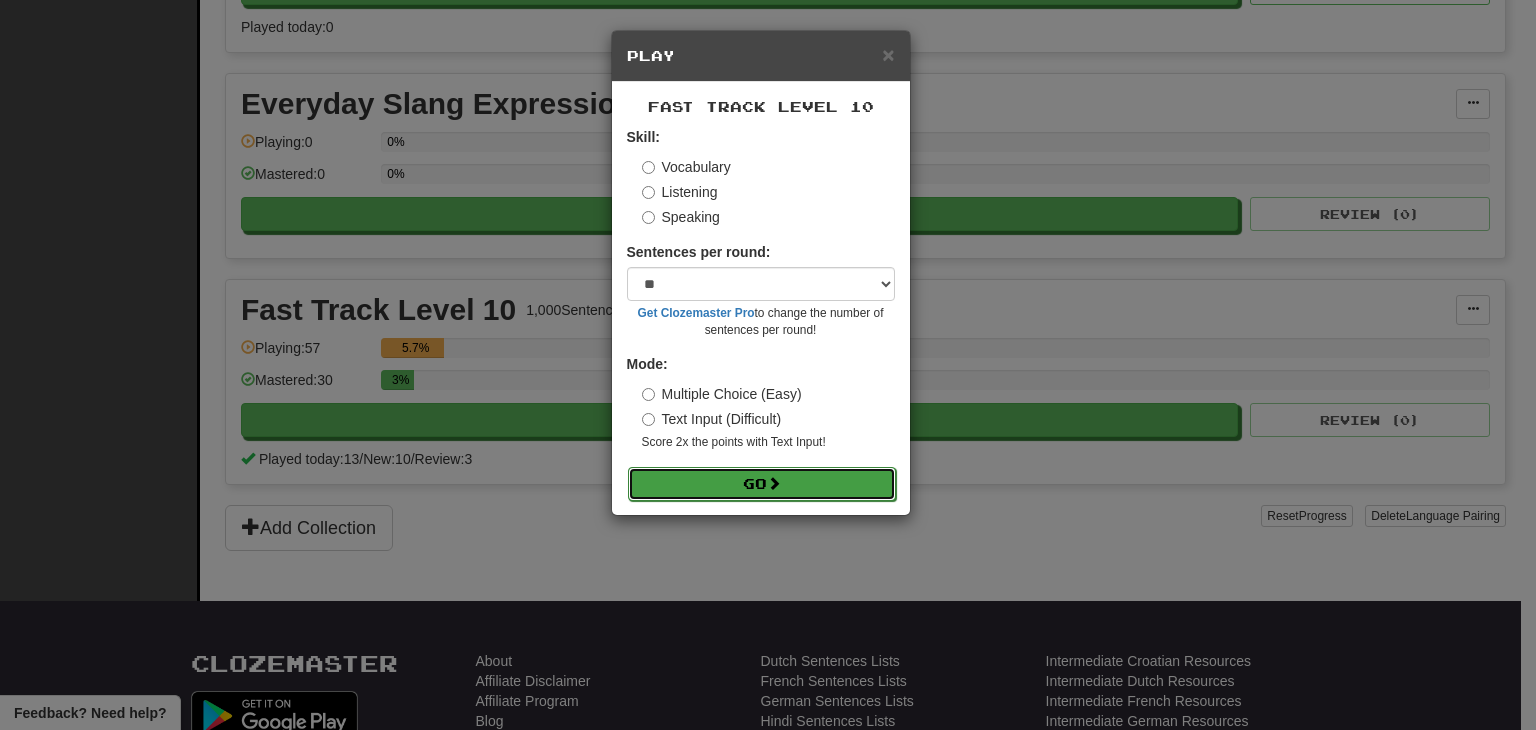 click on "Go" at bounding box center [762, 484] 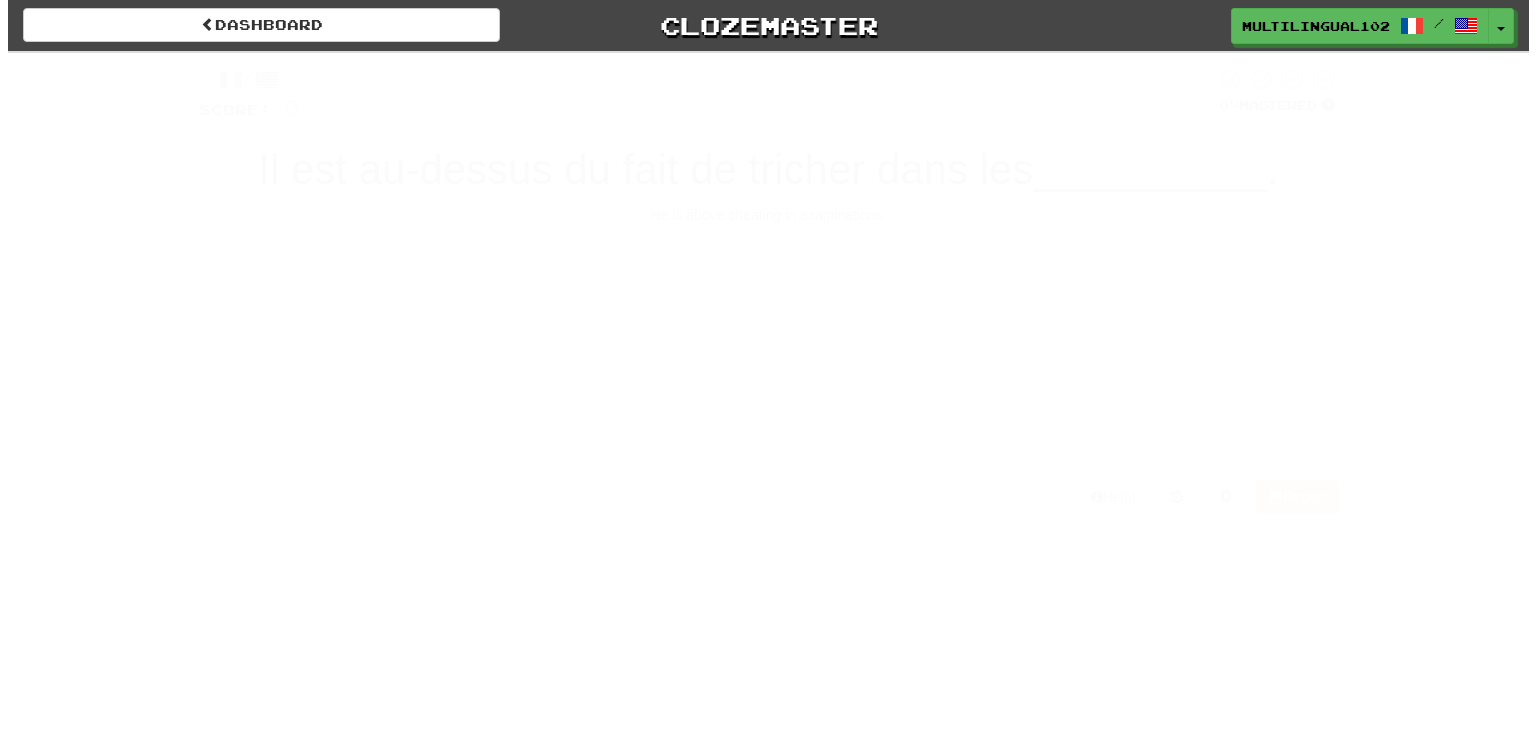 scroll, scrollTop: 0, scrollLeft: 0, axis: both 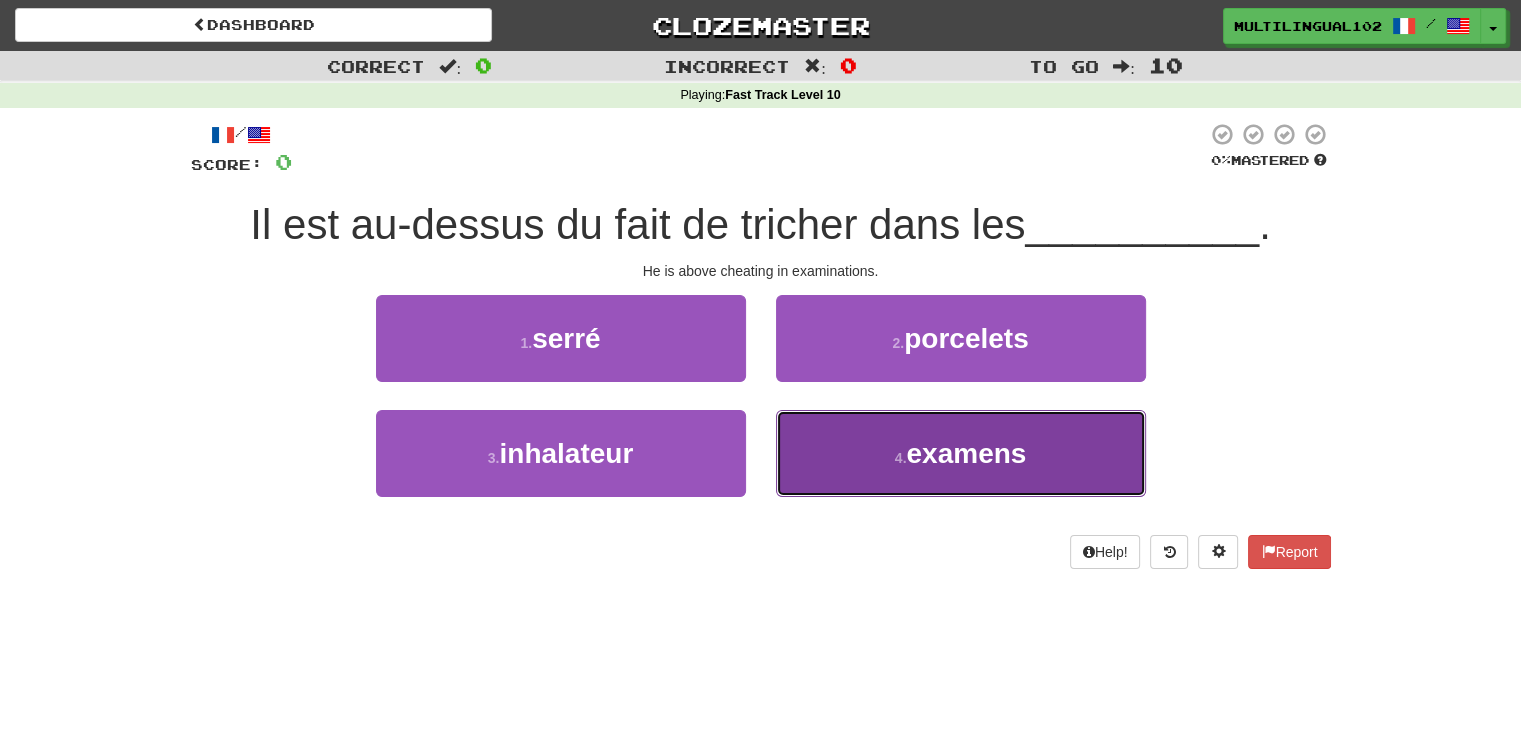 click on "4 .  examens" at bounding box center (961, 453) 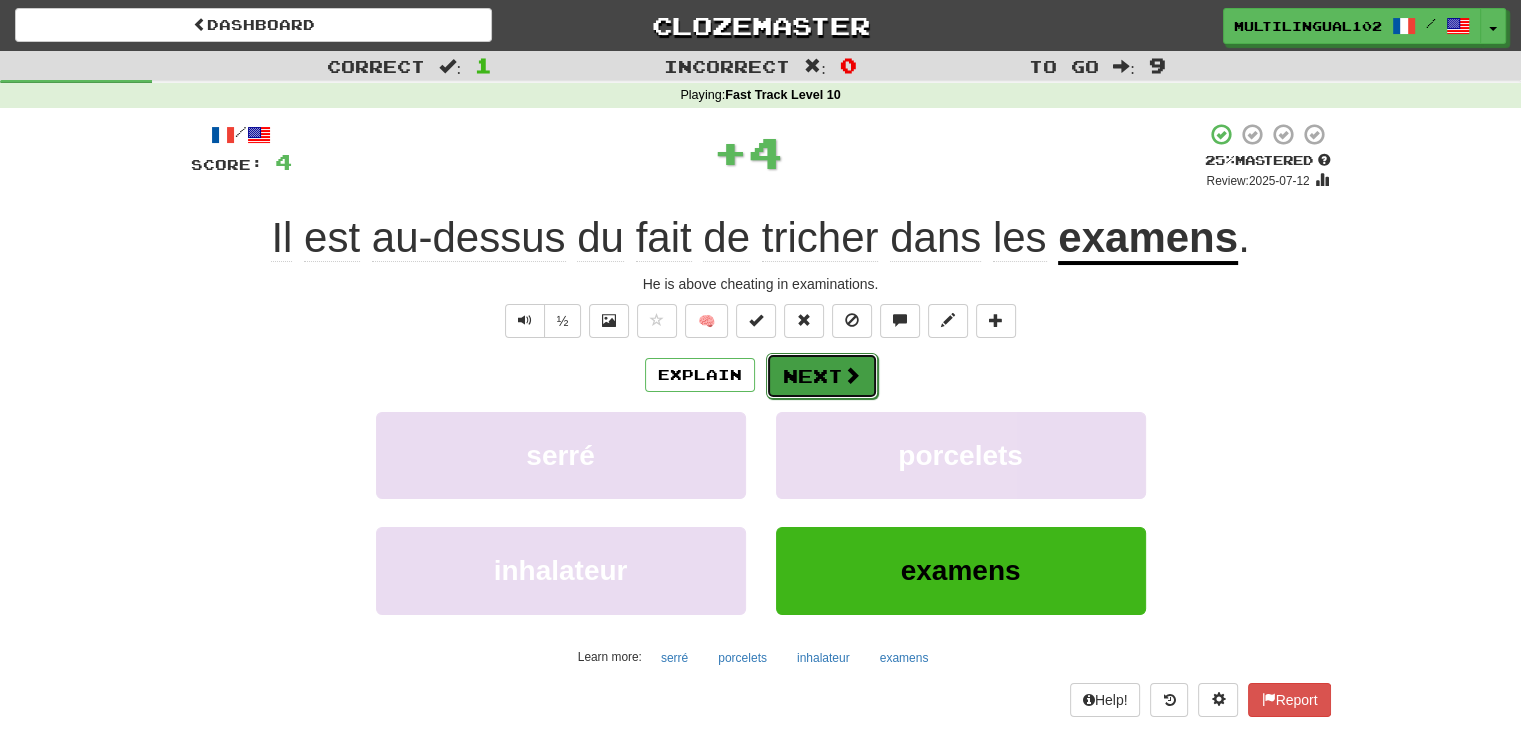 click on "Next" at bounding box center [822, 376] 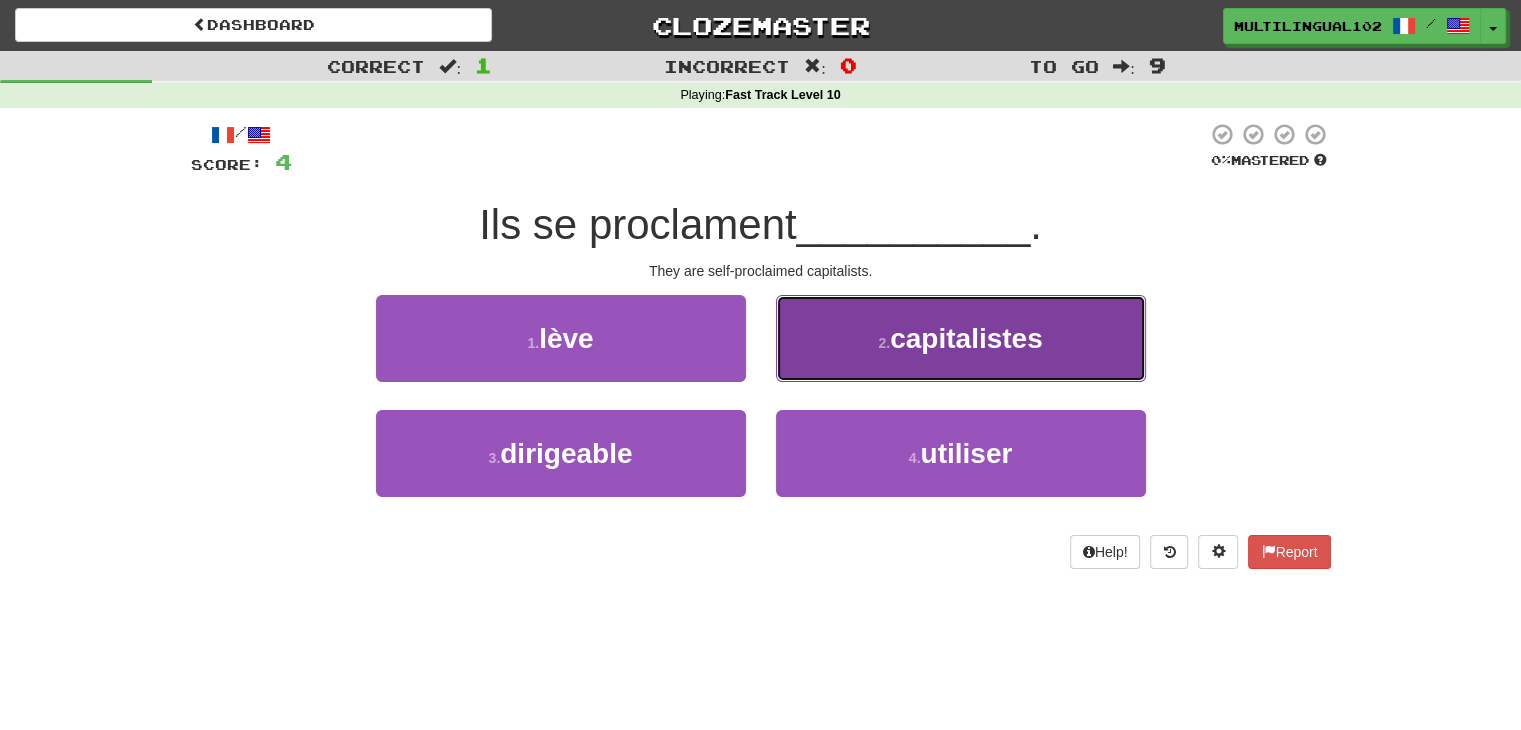 click on "2 .  capitalistes" at bounding box center (961, 338) 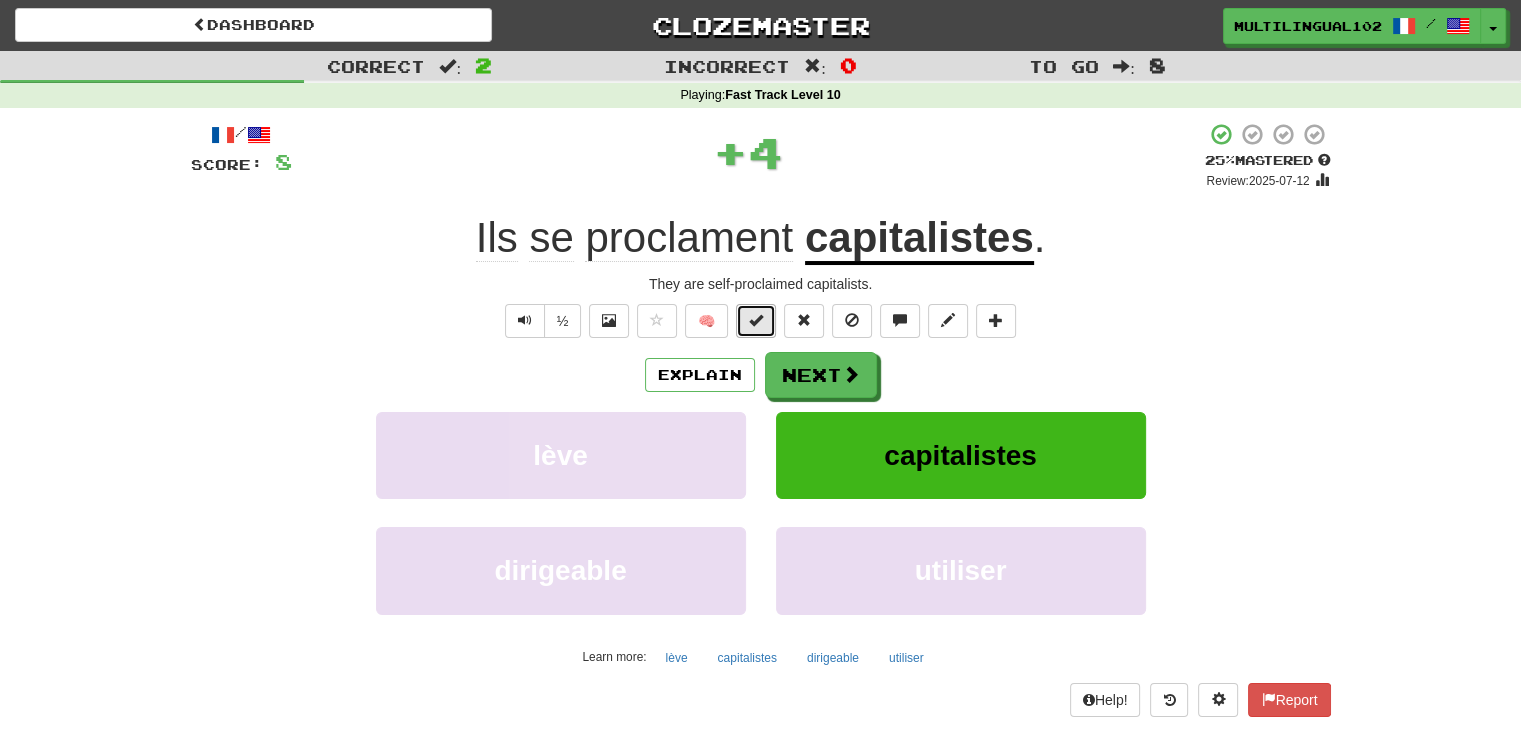 click at bounding box center (756, 320) 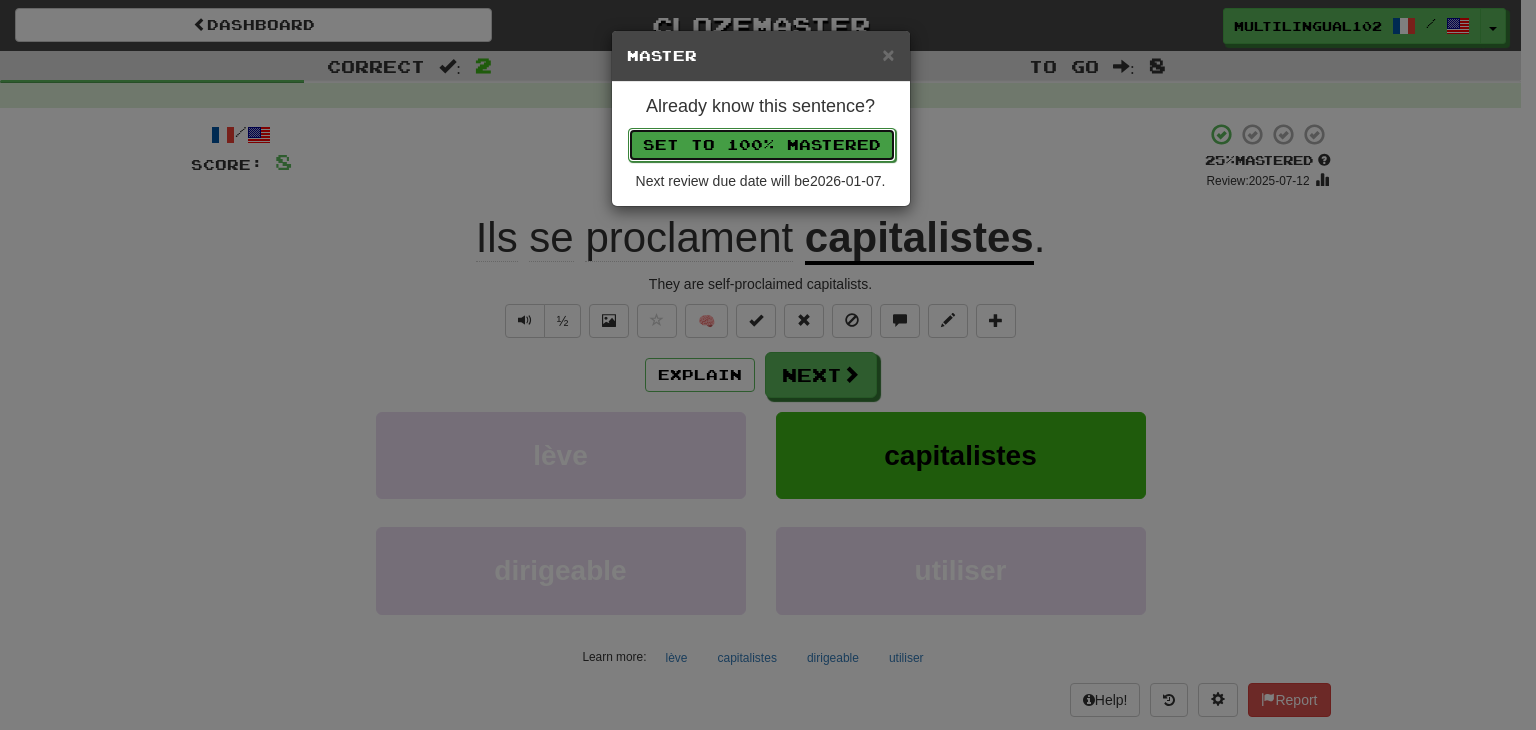 click on "Set to 100% Mastered" at bounding box center (762, 145) 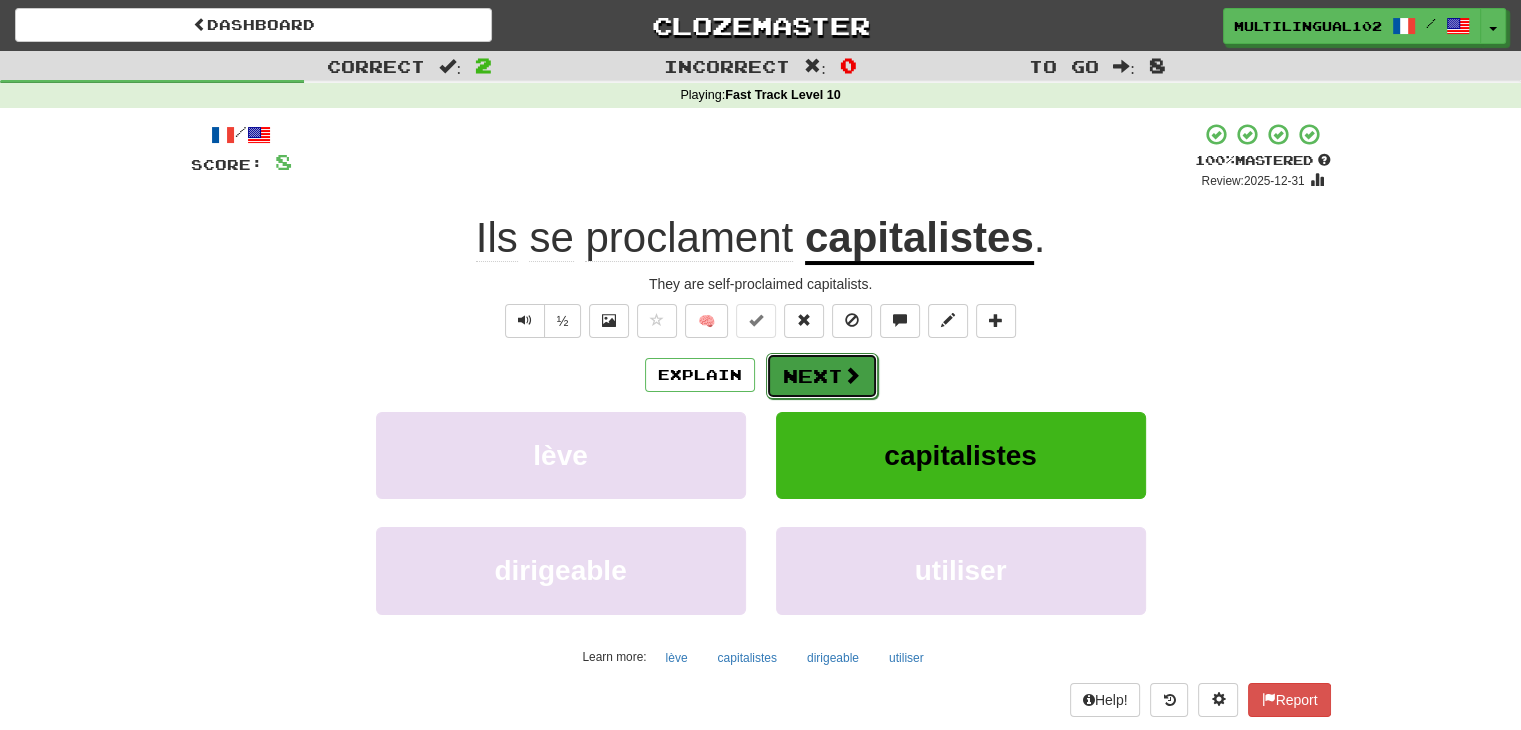 click on "Next" at bounding box center (822, 376) 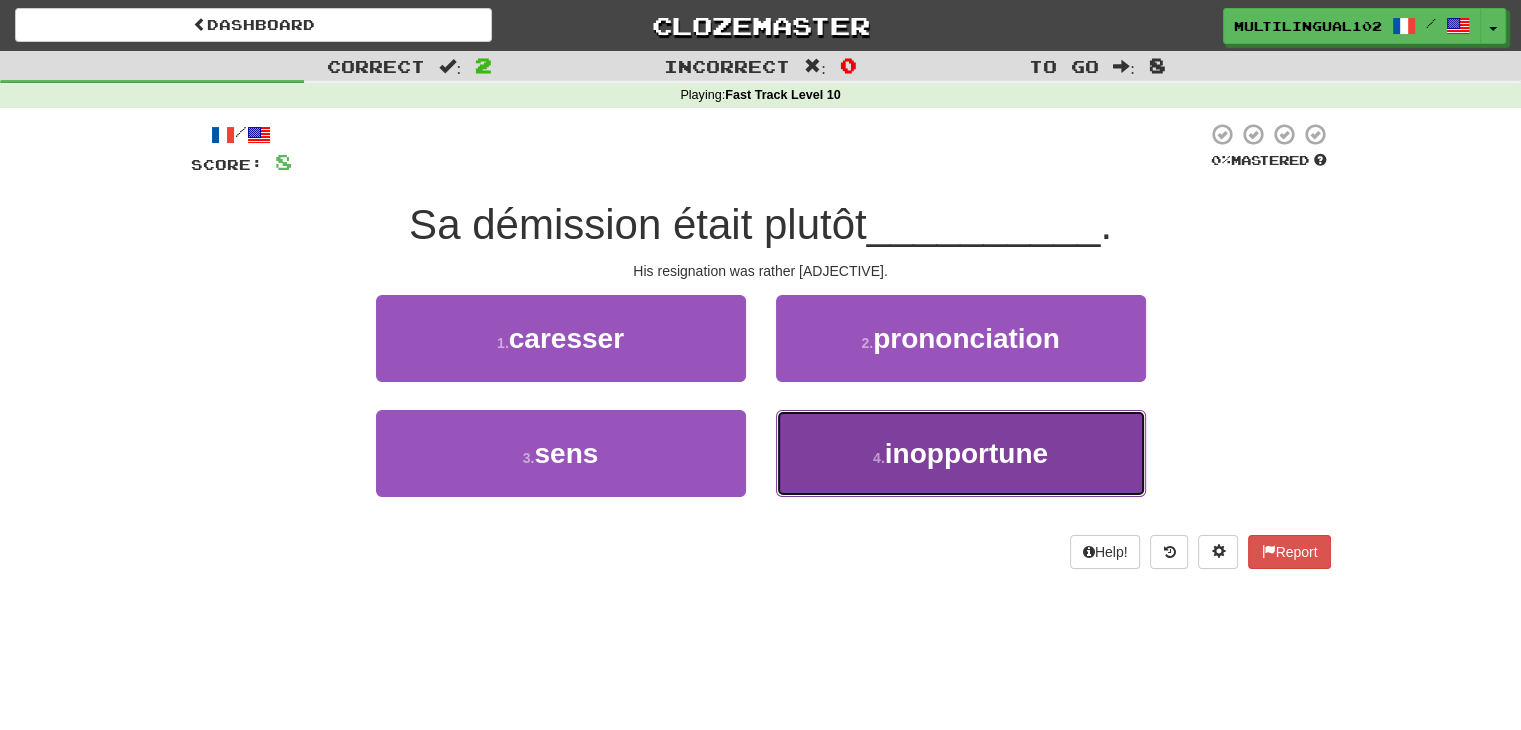 click on "4 .  inopportune" at bounding box center [961, 453] 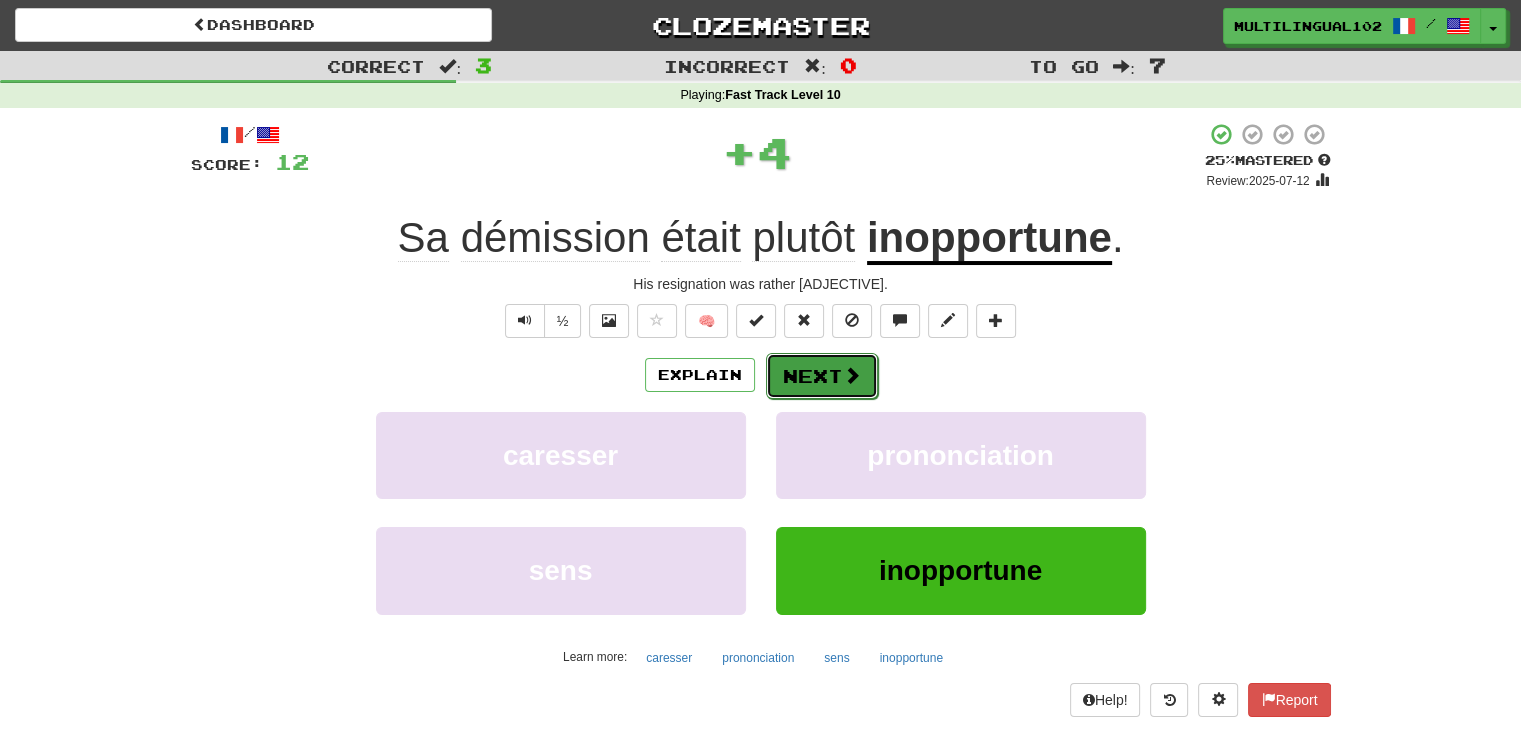click on "Next" at bounding box center [822, 376] 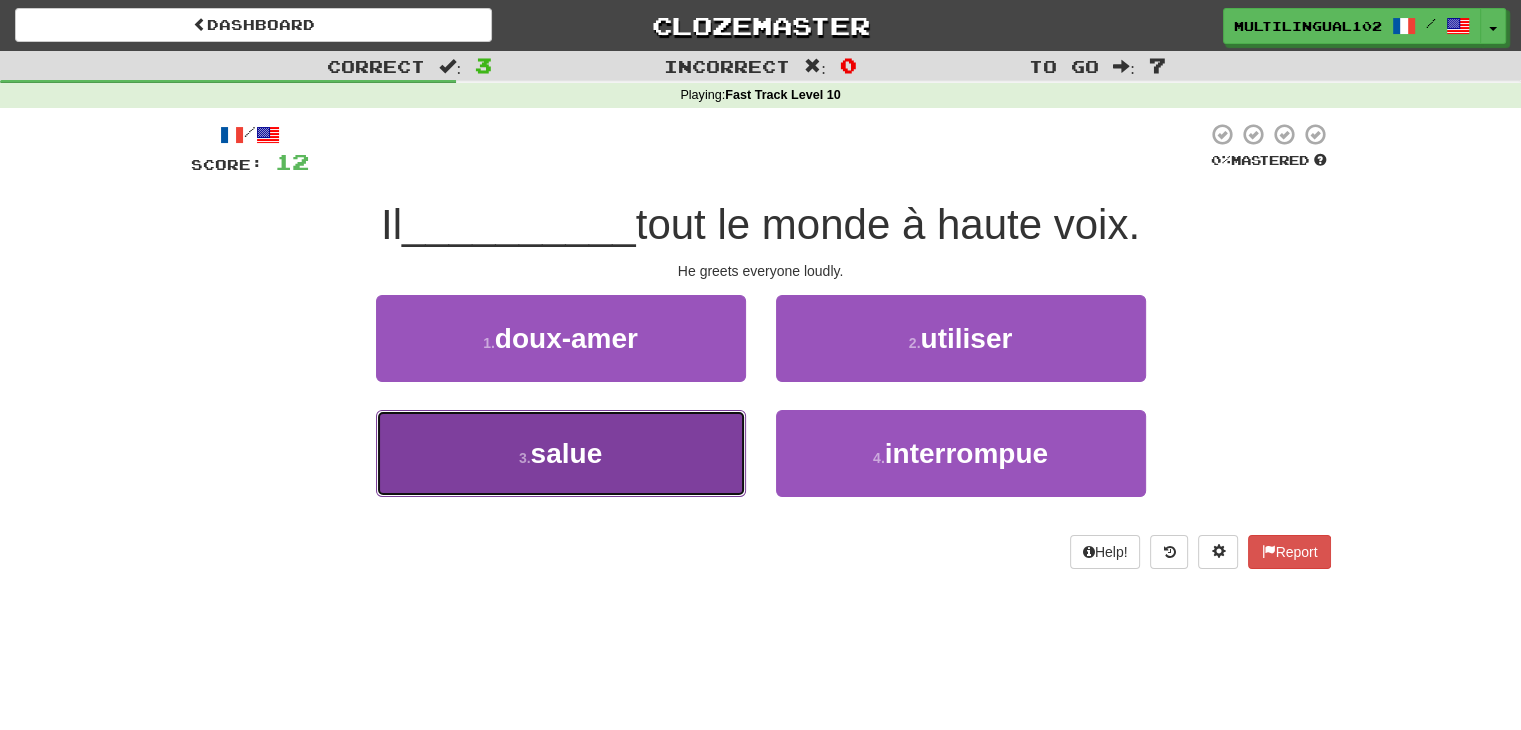 click on "3 .  salue" at bounding box center [561, 453] 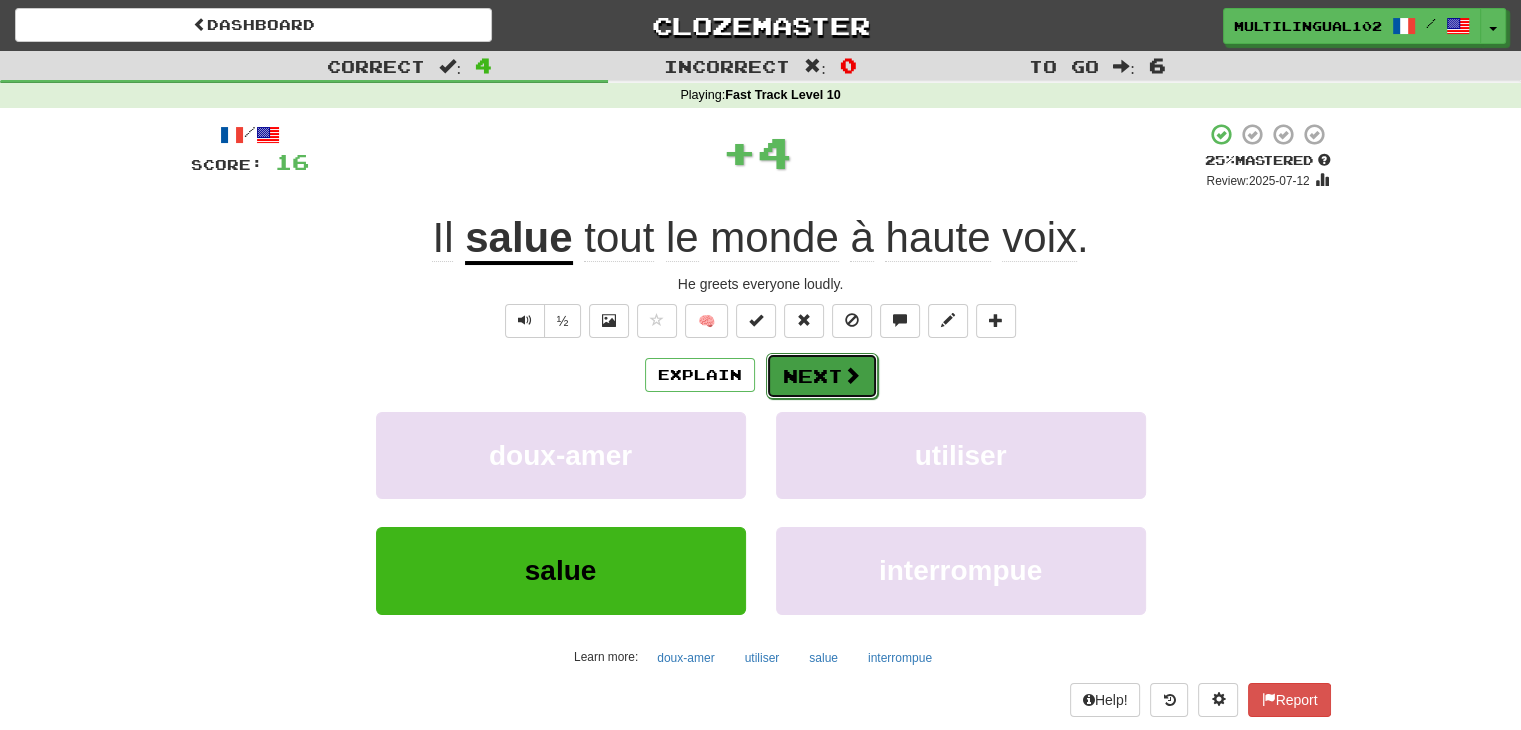 click on "Next" at bounding box center (822, 376) 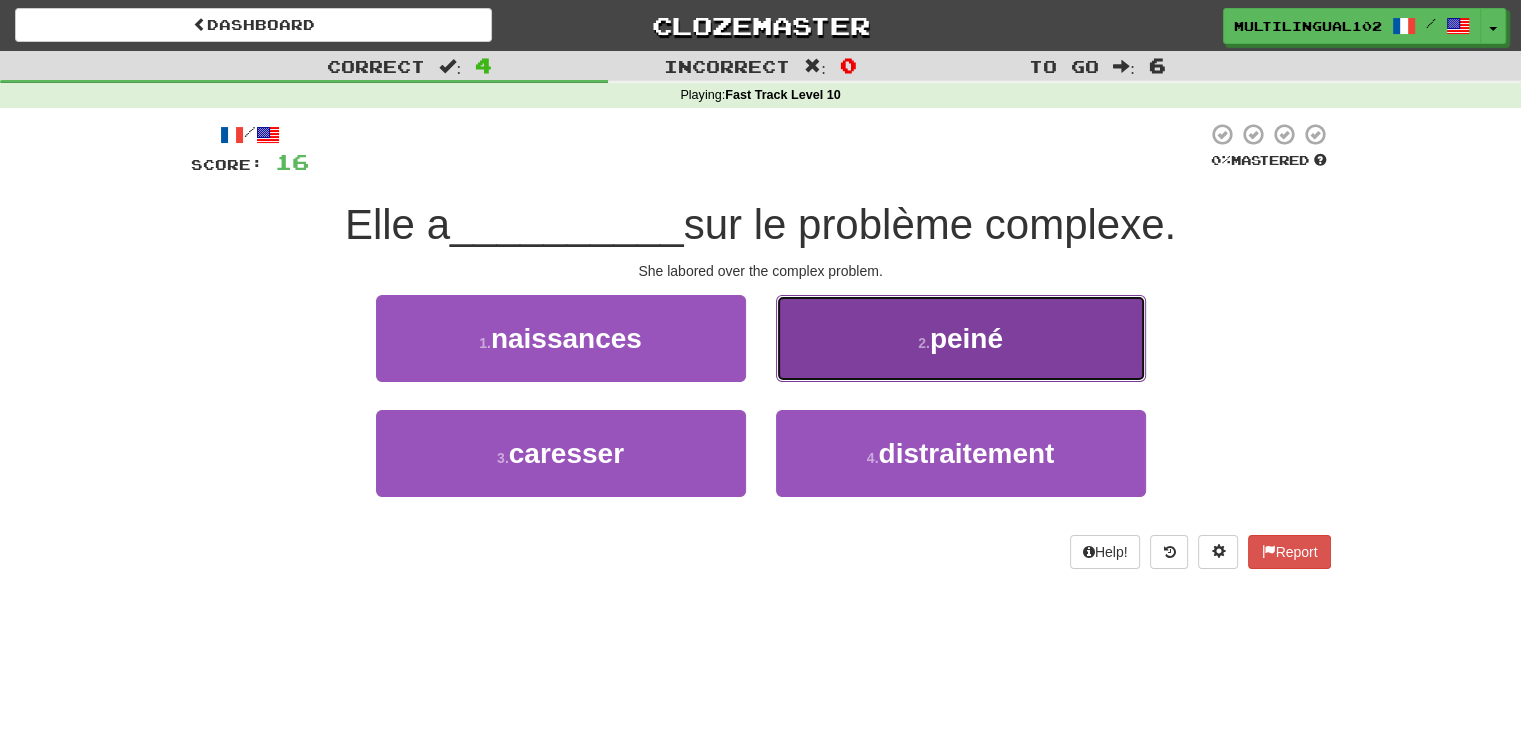 click on "2 .  peiné" at bounding box center [961, 338] 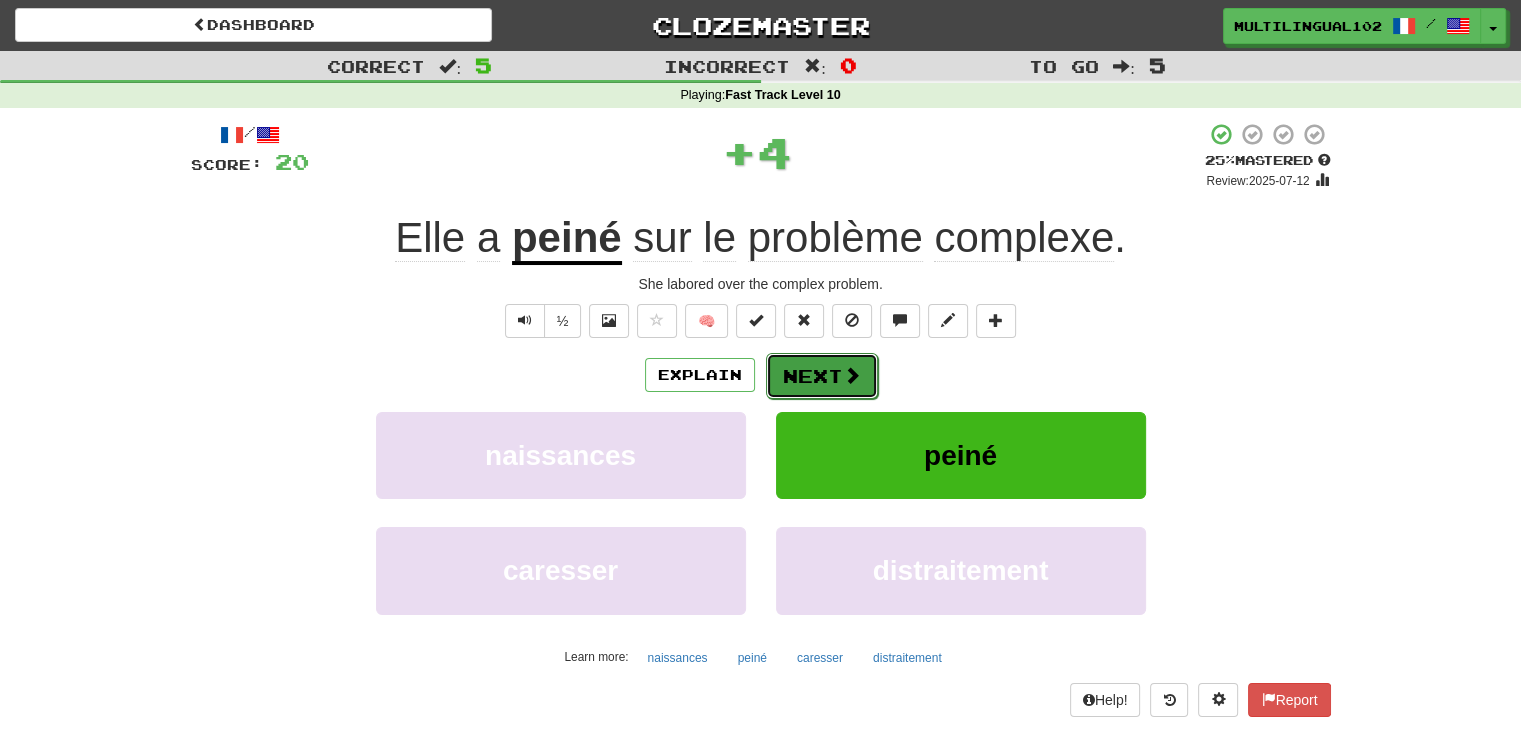 click on "Next" at bounding box center (822, 376) 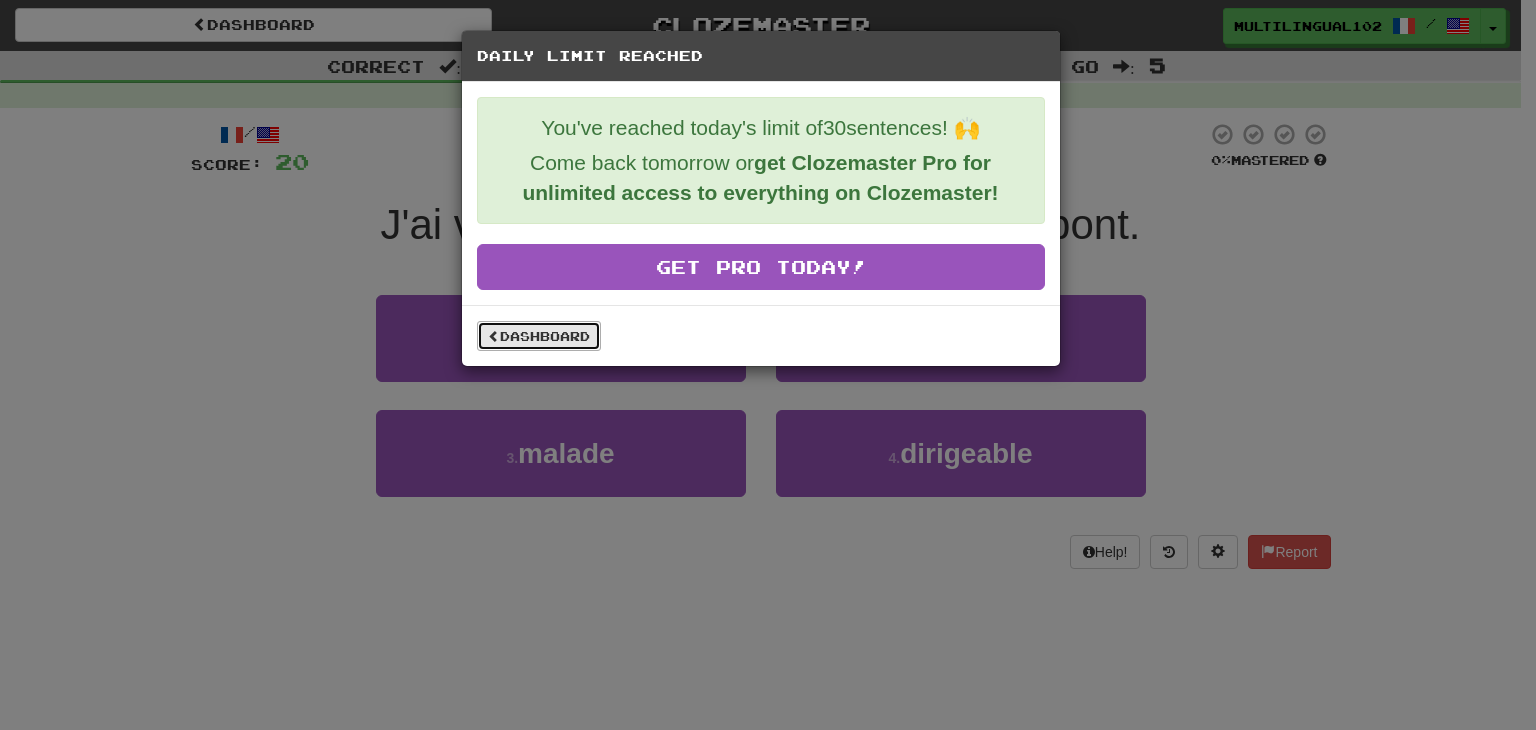 click on "Dashboard" at bounding box center (539, 336) 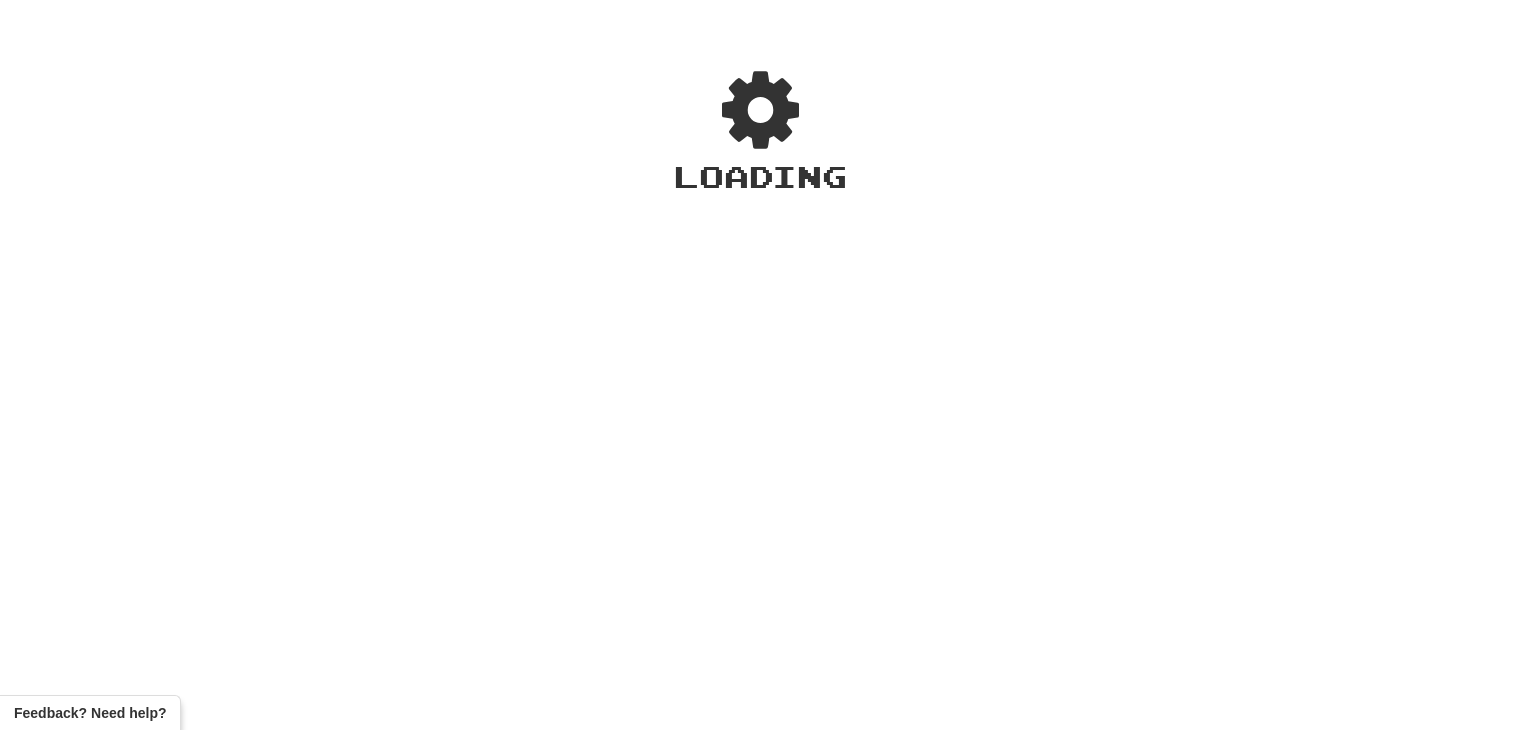 scroll, scrollTop: 0, scrollLeft: 0, axis: both 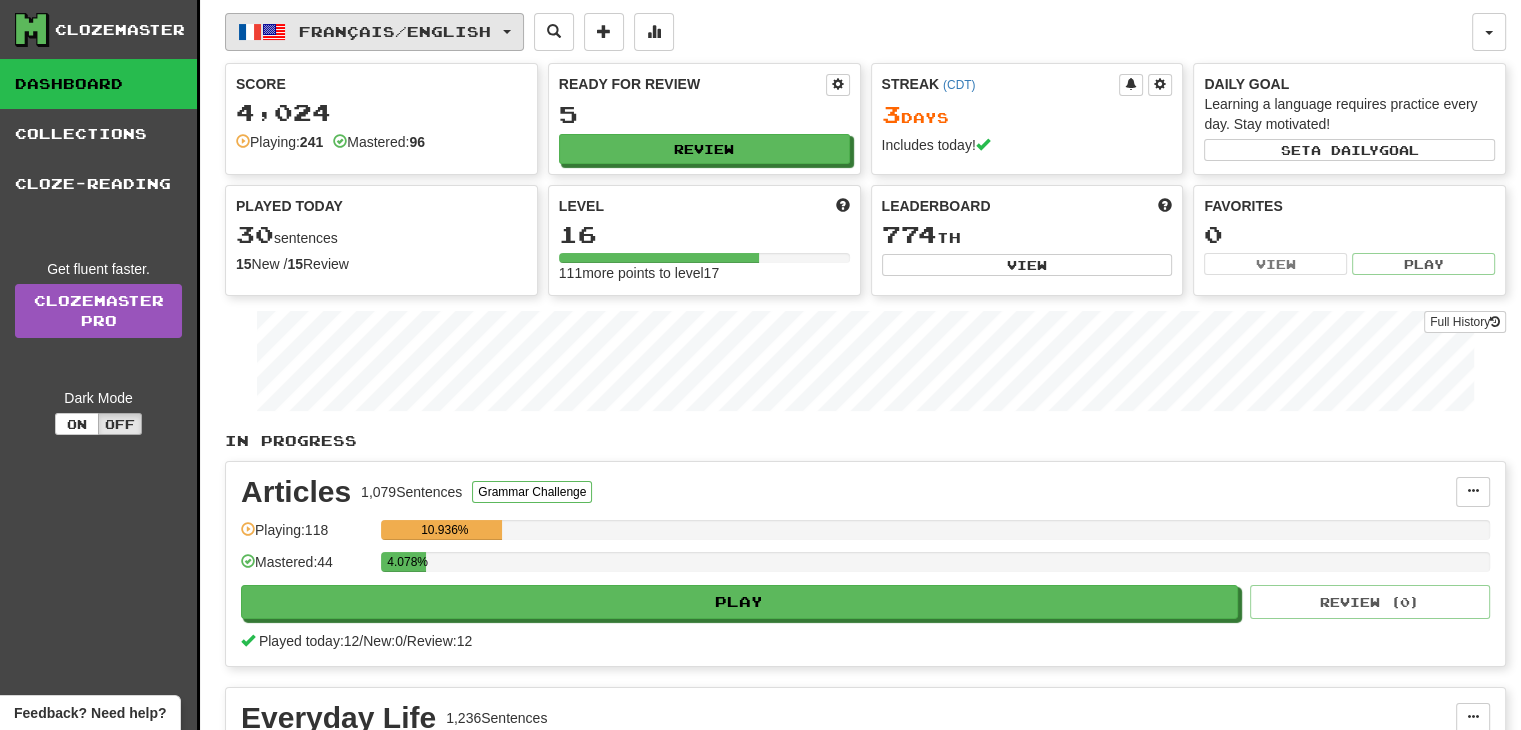 click on "Français  /  English" 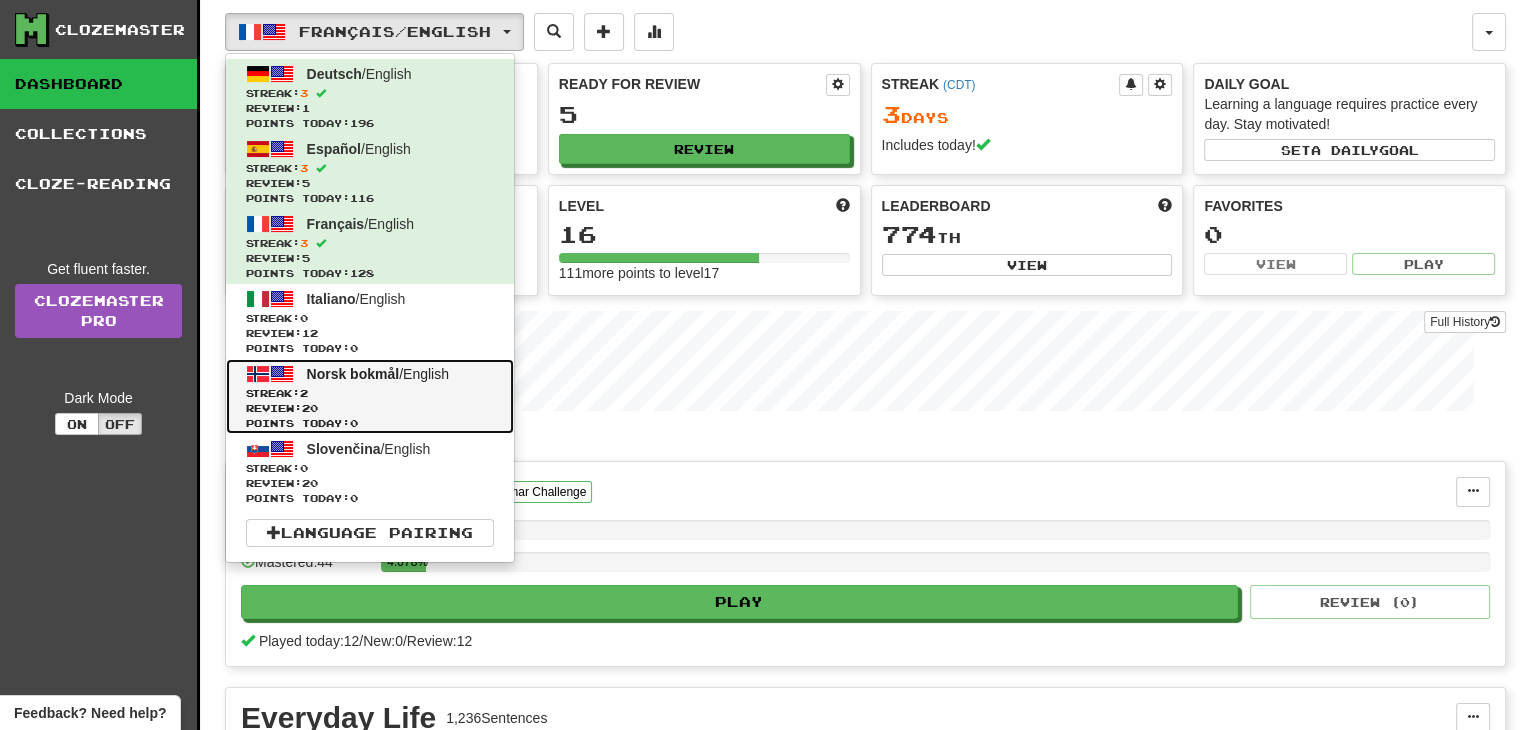 click on "Streak:  2" 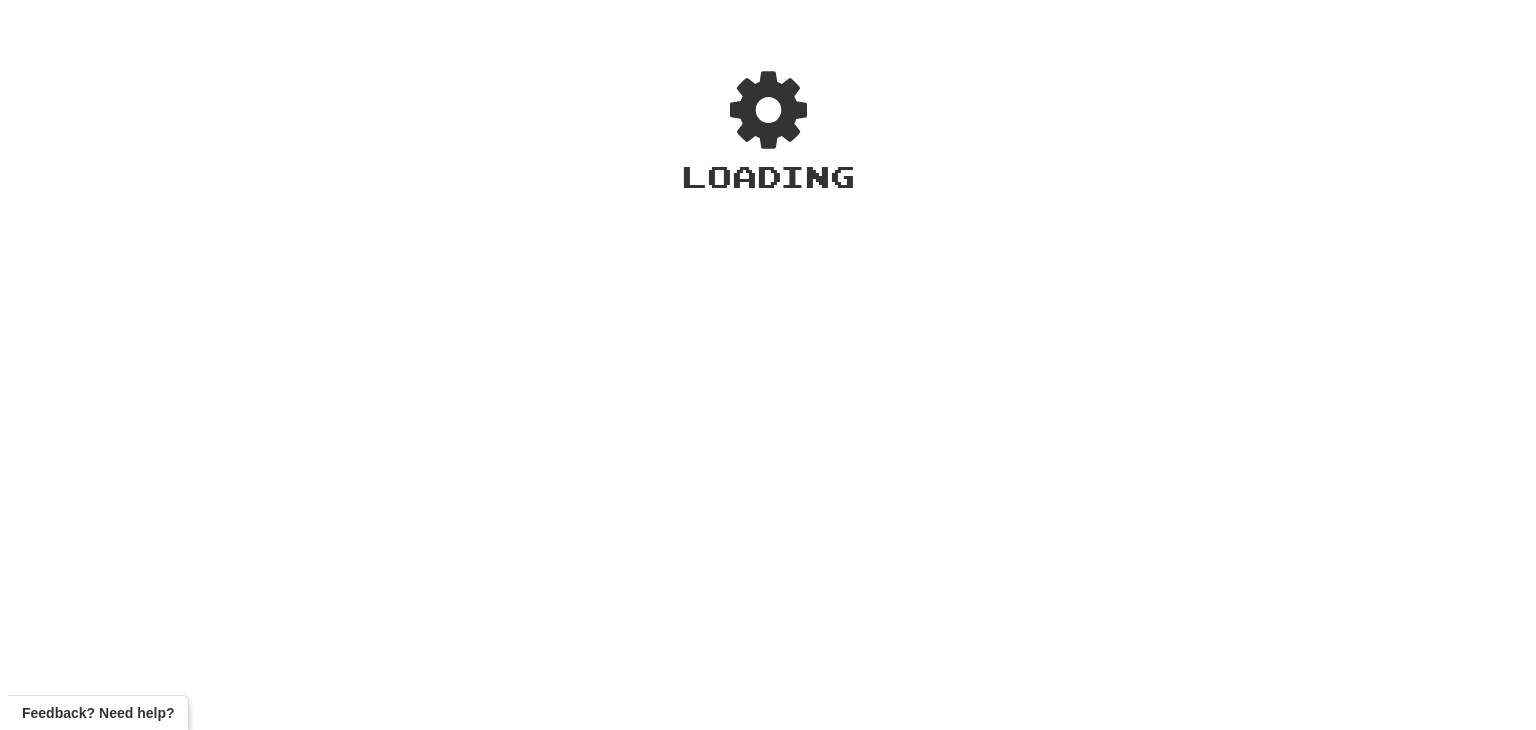 scroll, scrollTop: 0, scrollLeft: 0, axis: both 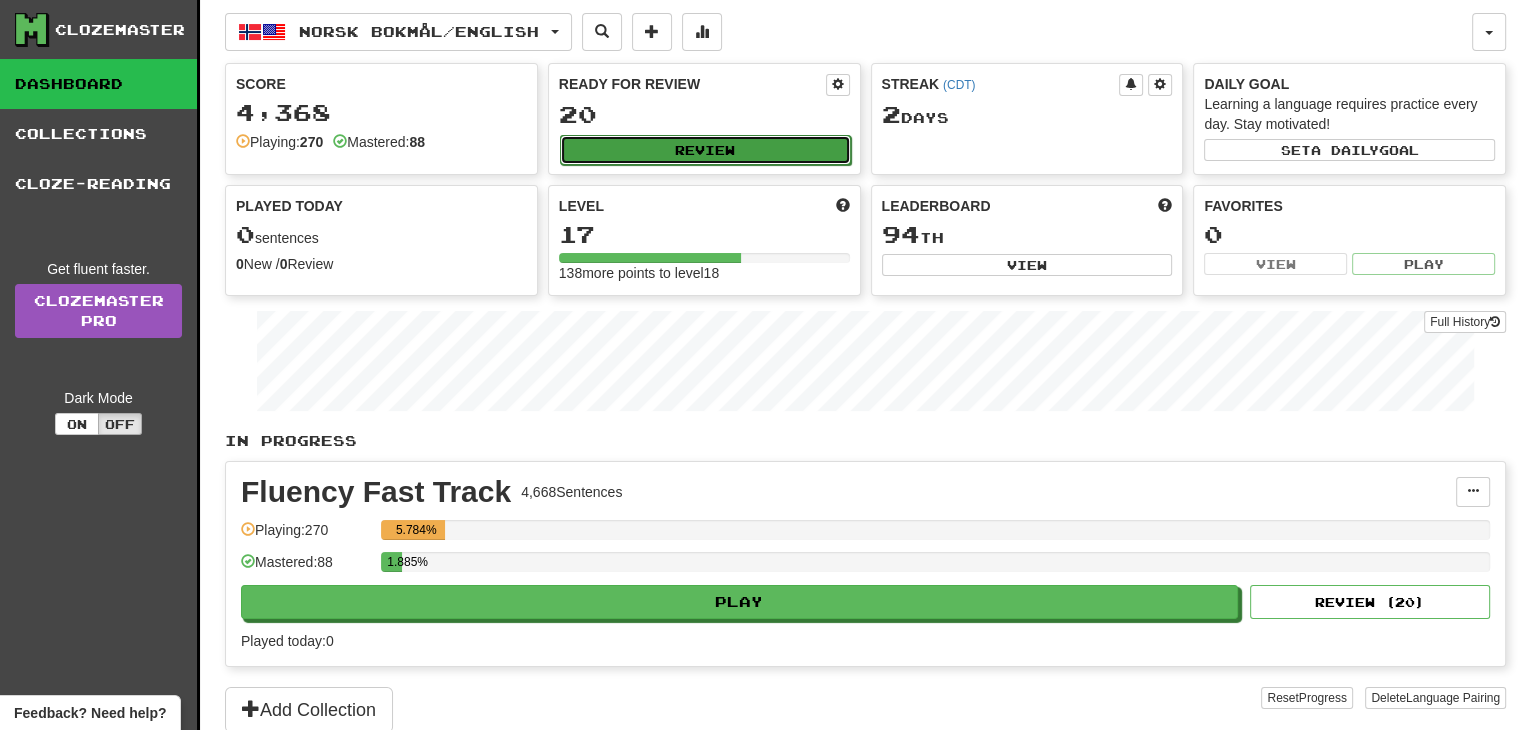 click on "Review" 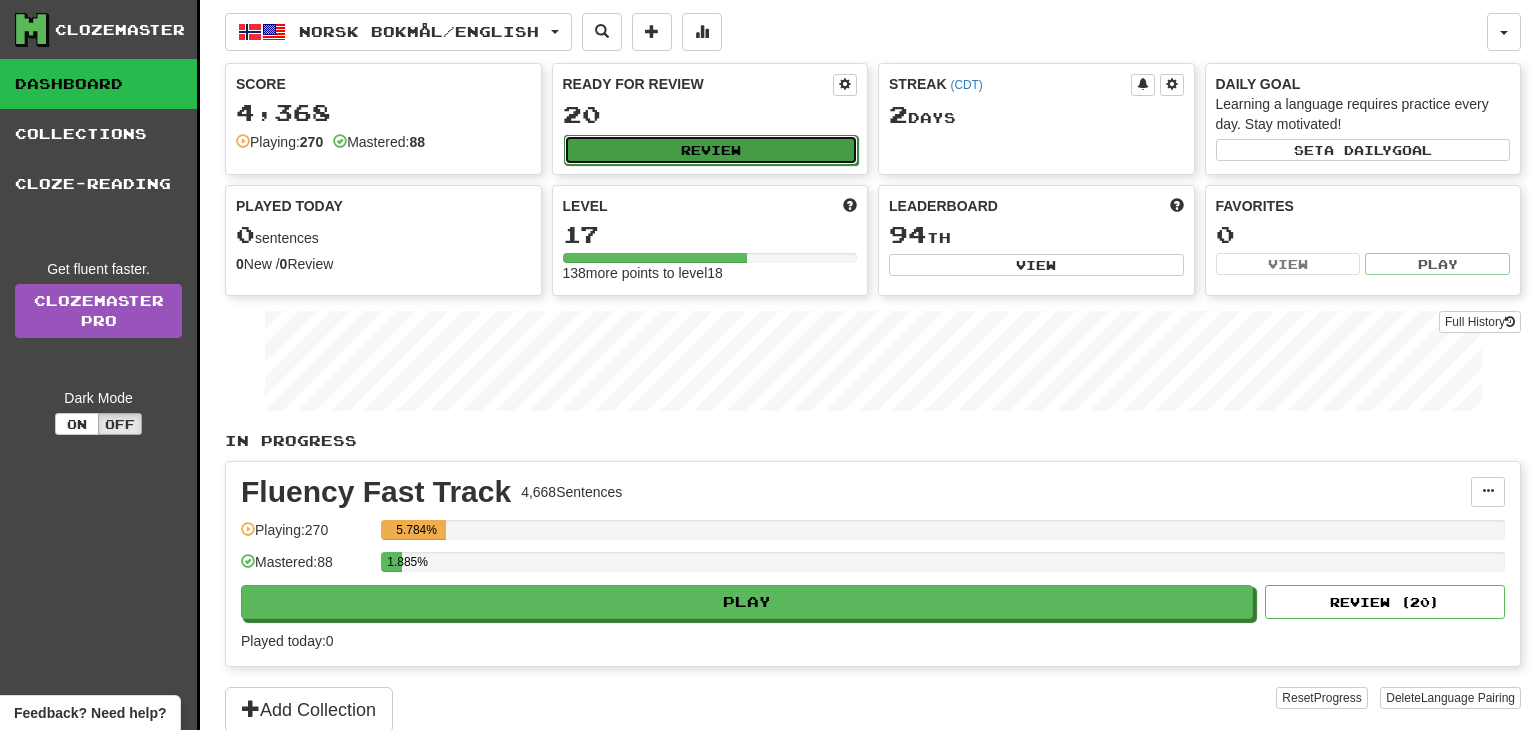 select on "**" 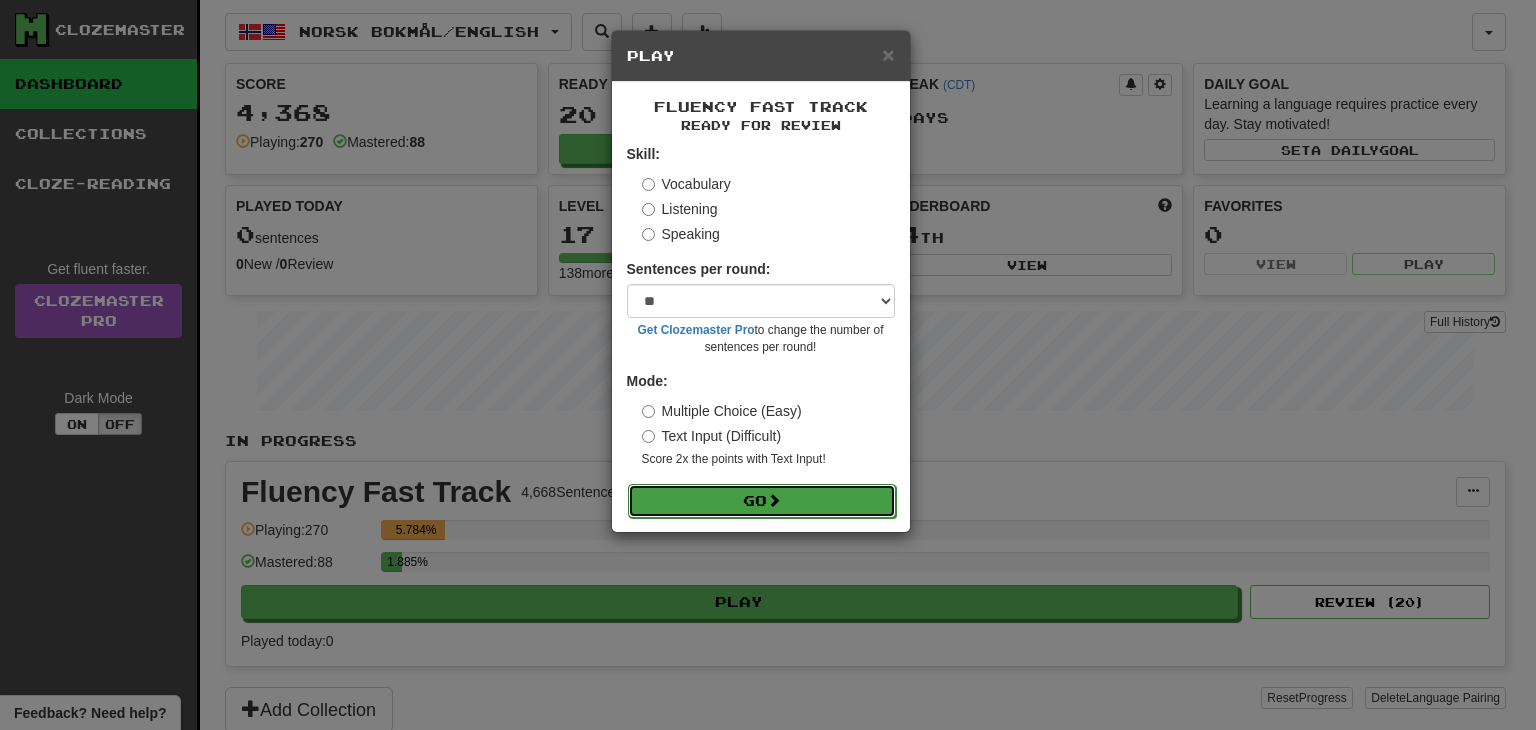 click at bounding box center [774, 500] 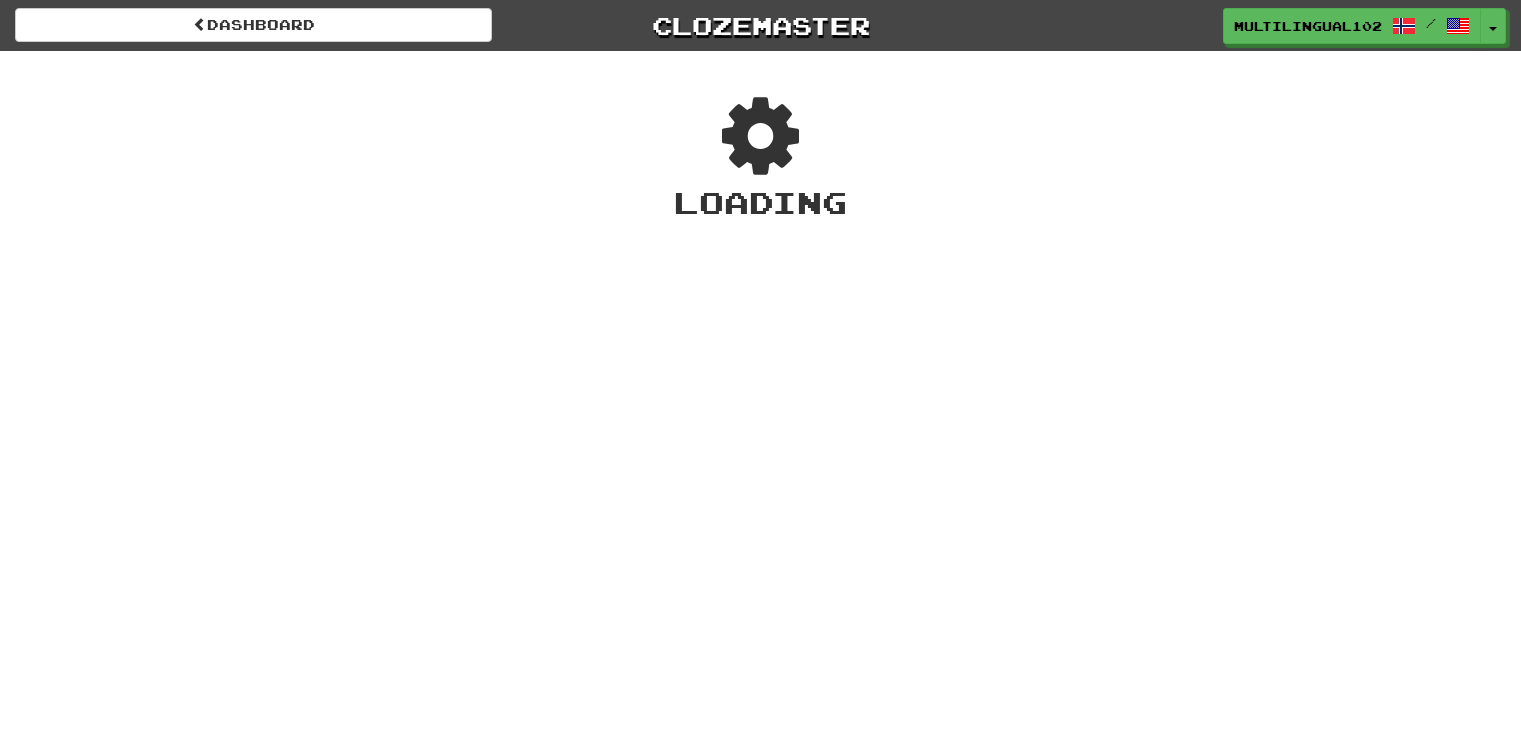 scroll, scrollTop: 0, scrollLeft: 0, axis: both 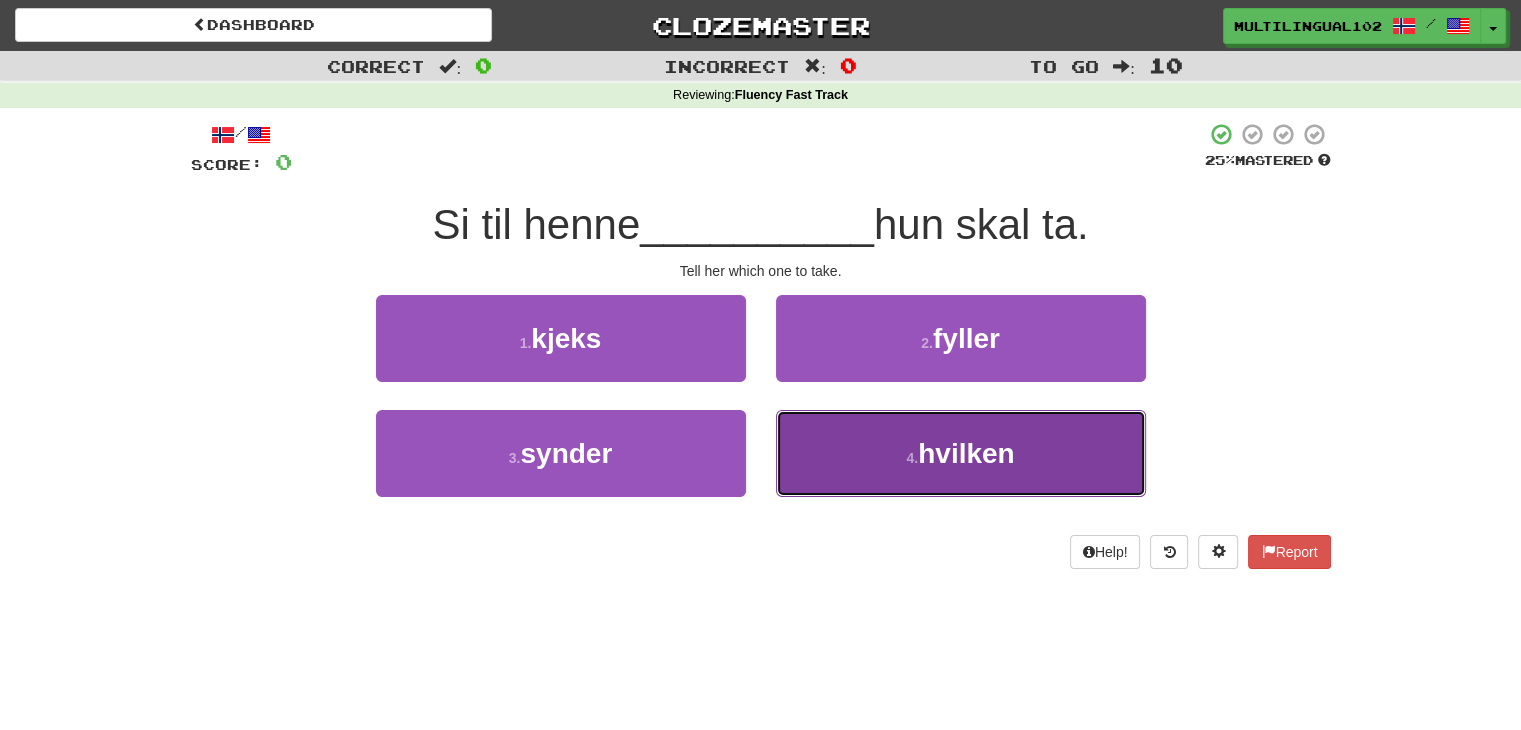click on "4 .  hvilken" at bounding box center [961, 453] 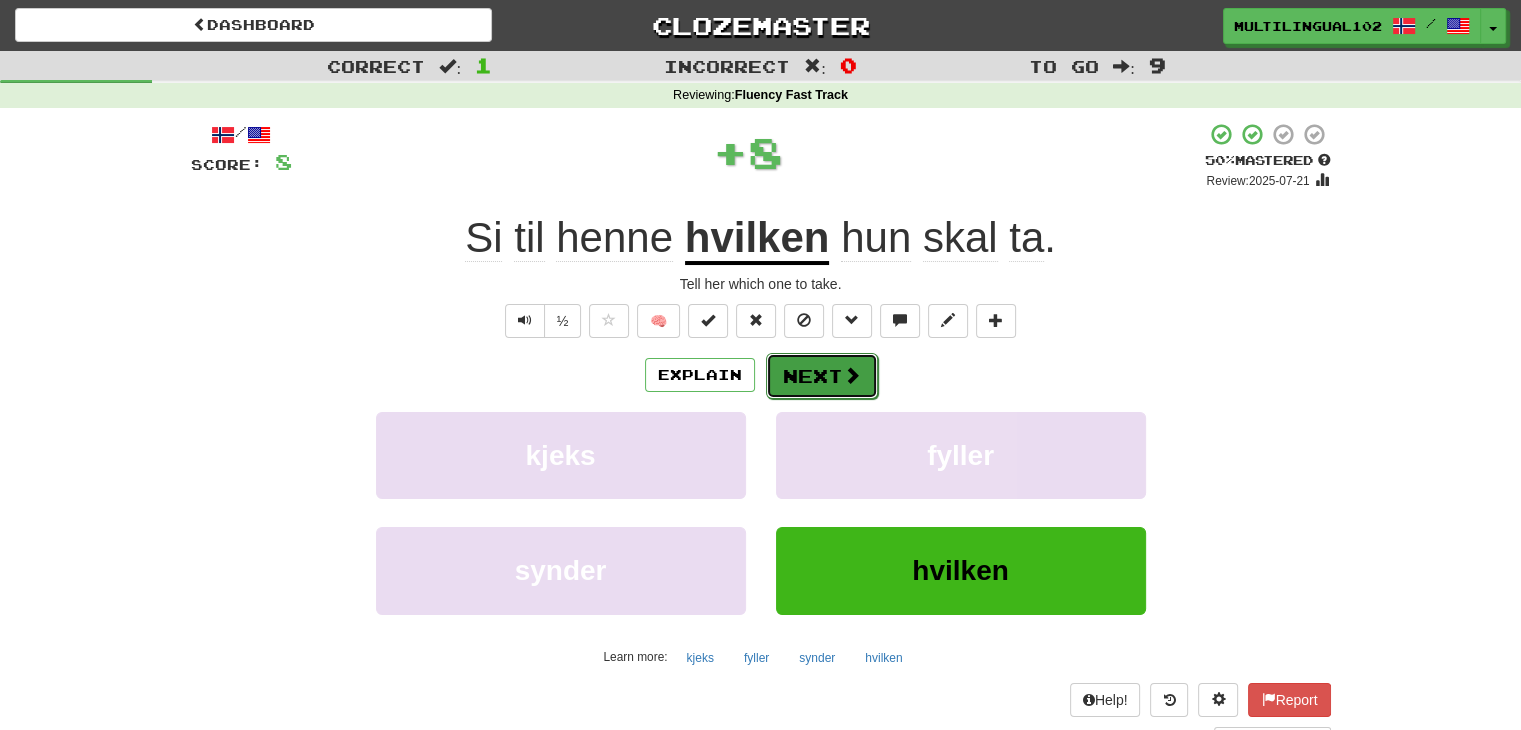 click on "Next" at bounding box center (822, 376) 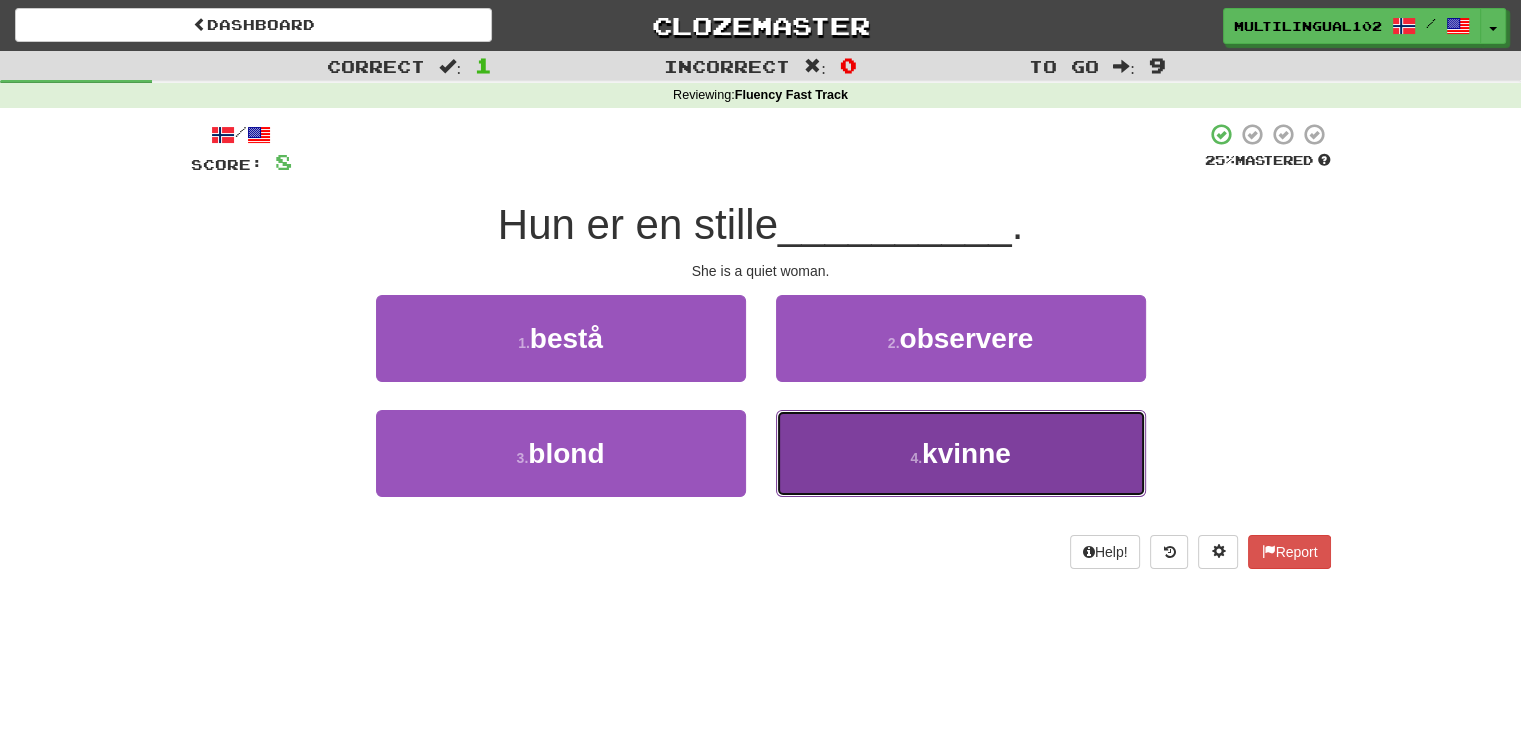 click on "4 .  kvinne" at bounding box center [961, 453] 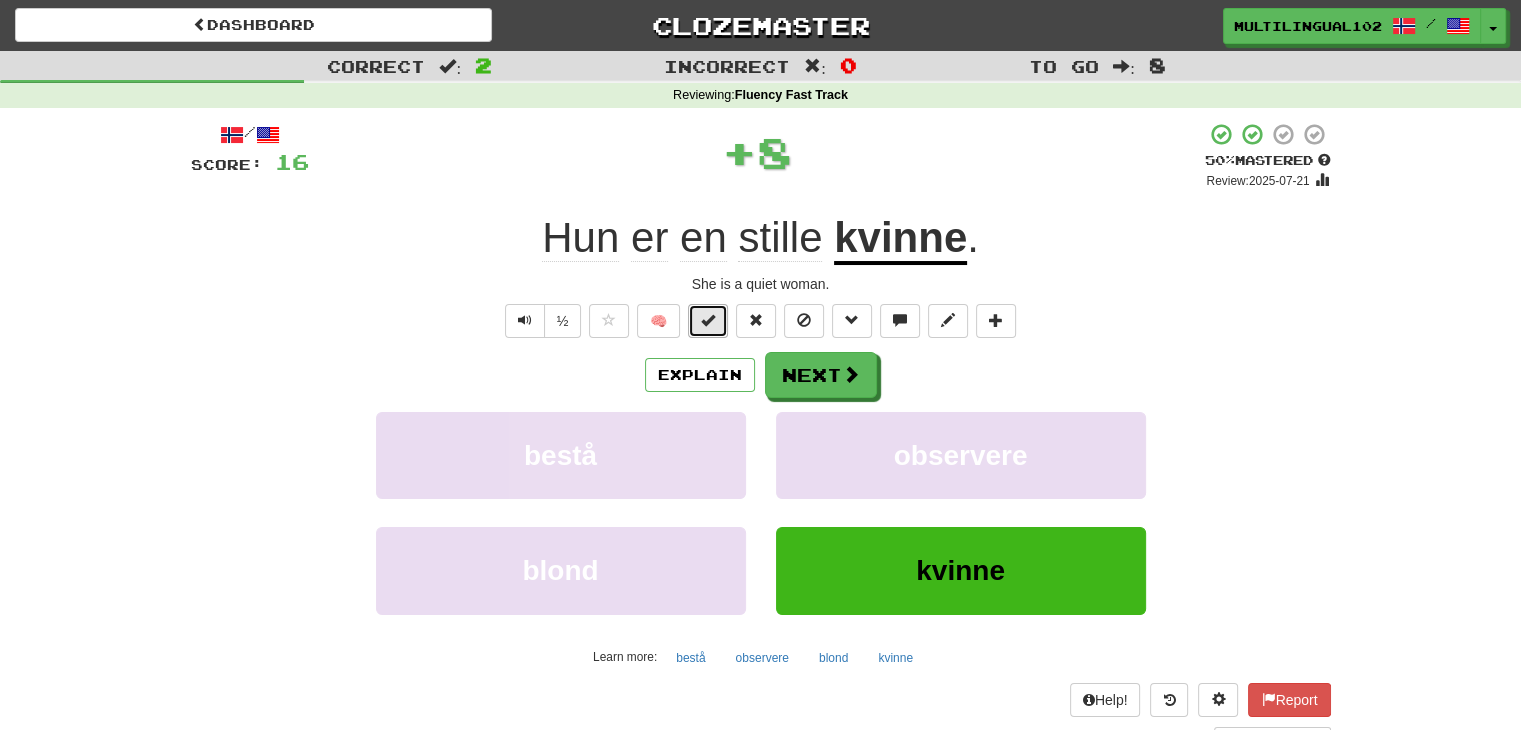 click at bounding box center [708, 320] 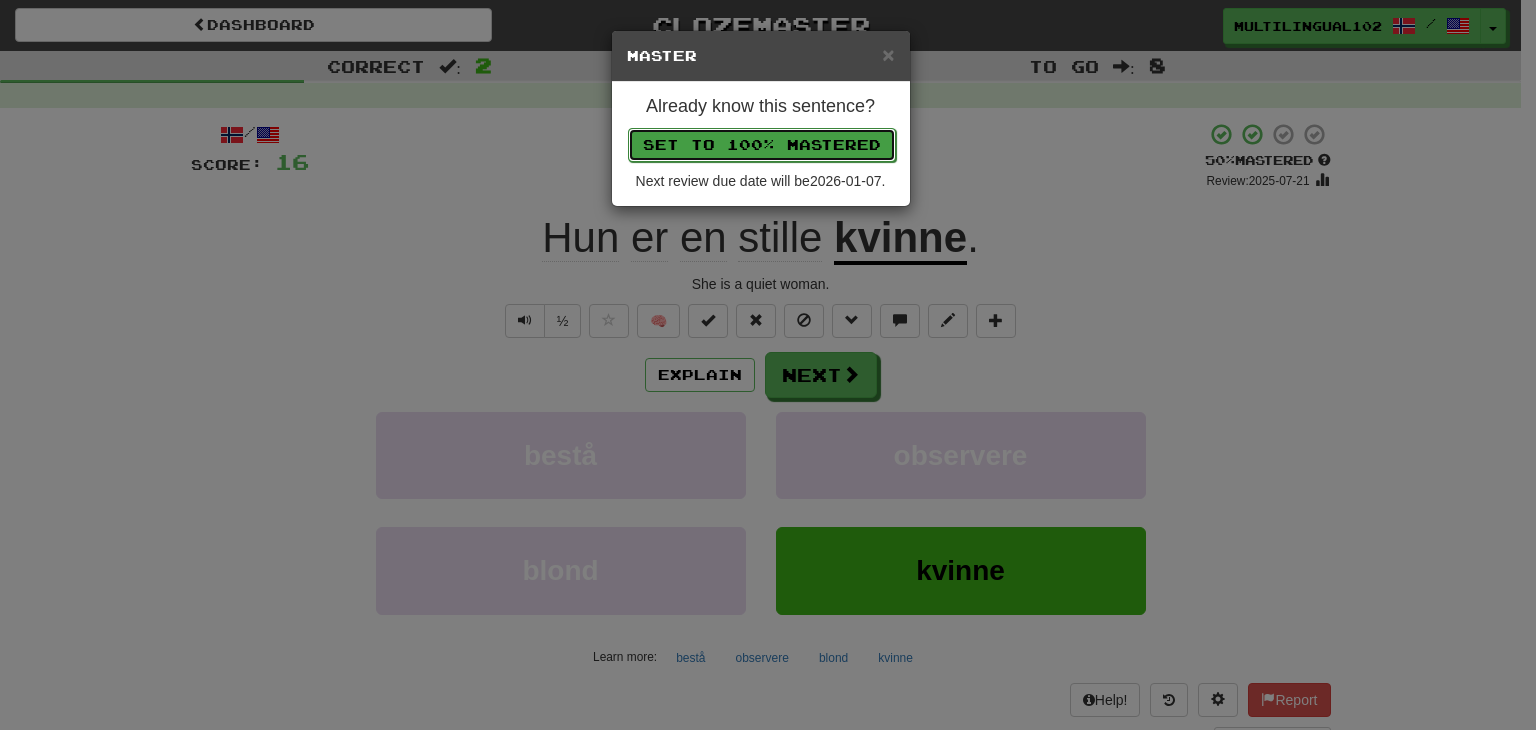 click on "Set to 100% Mastered" at bounding box center (762, 145) 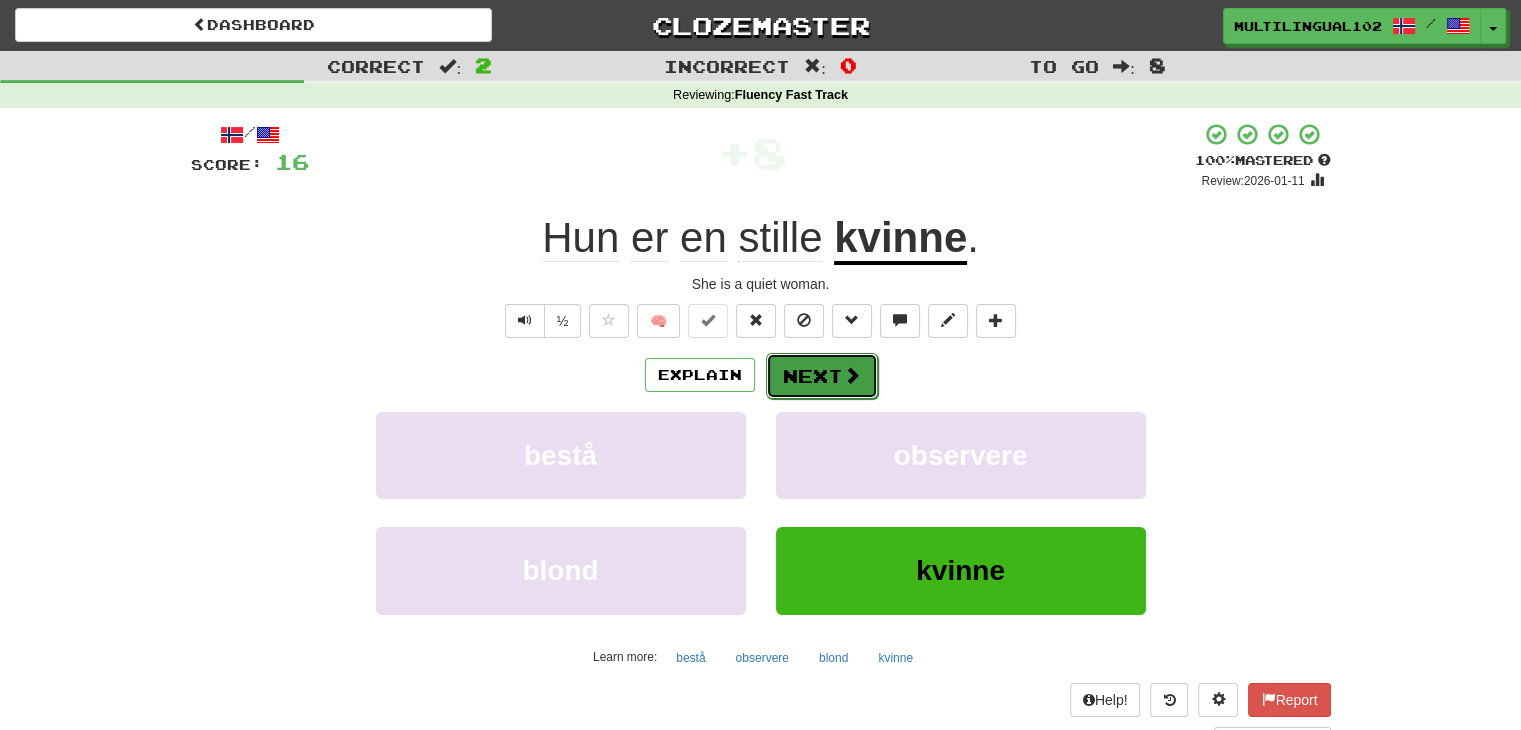 click on "Next" at bounding box center (822, 376) 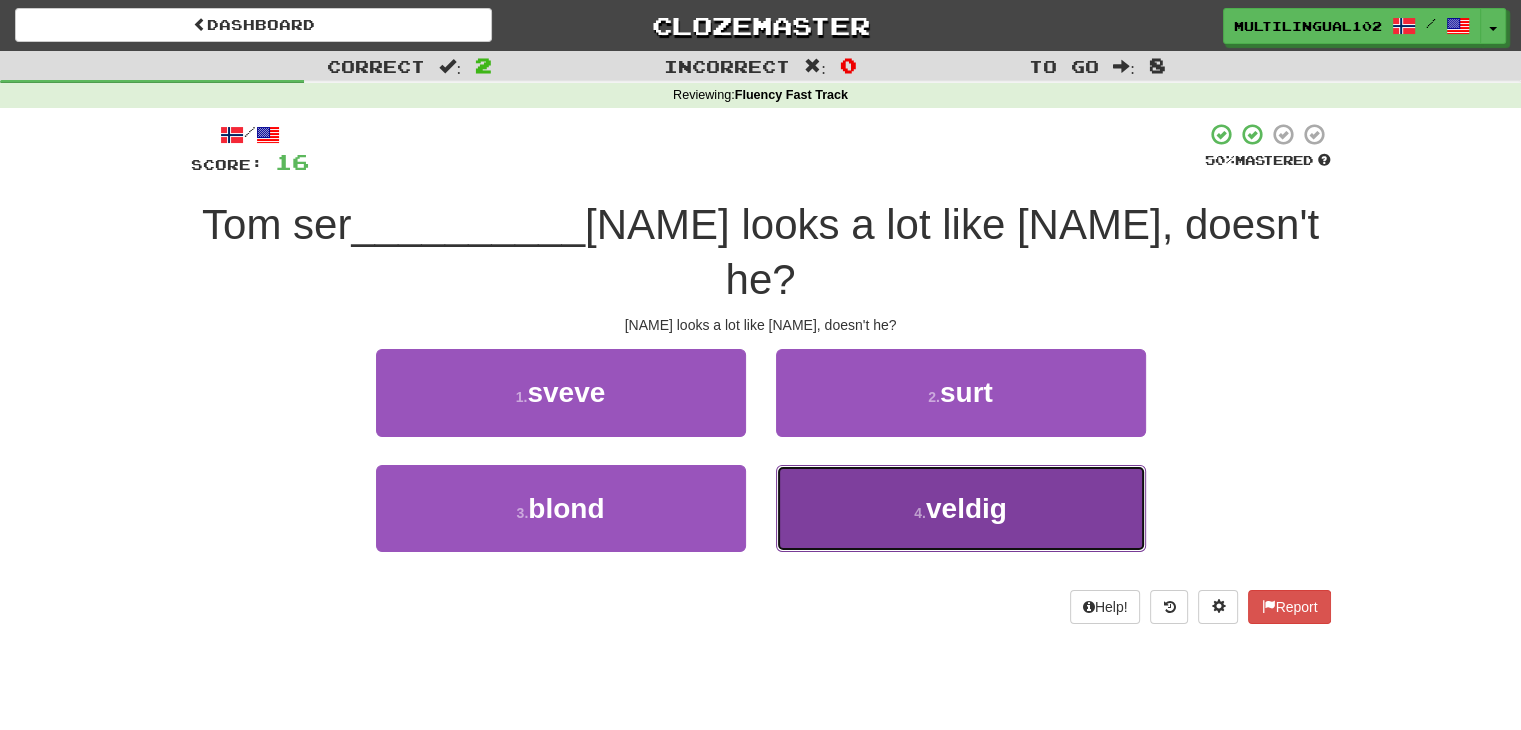 click on "4 .  veldig" at bounding box center (961, 508) 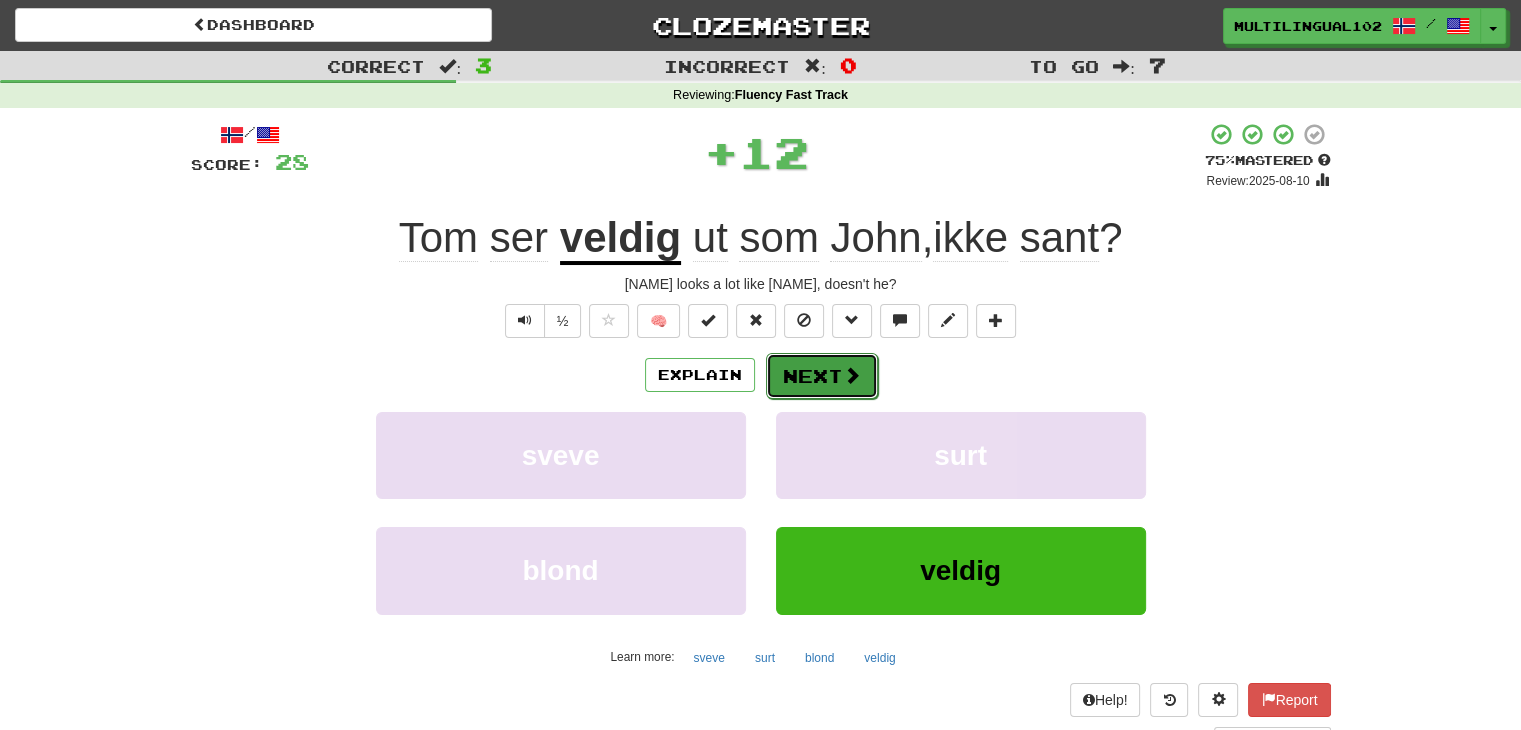 click on "Next" at bounding box center [822, 376] 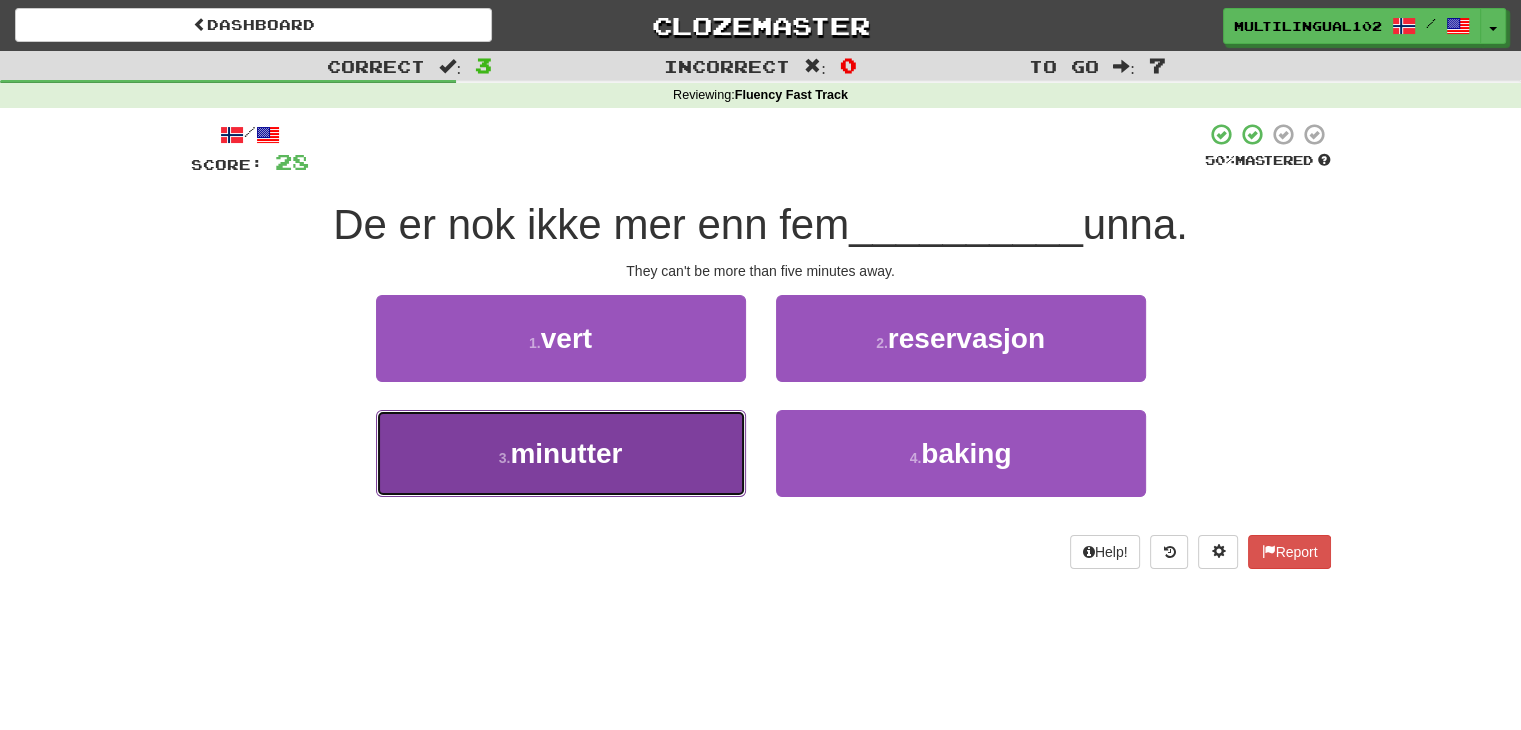 click on "3 .  minutter" at bounding box center [561, 453] 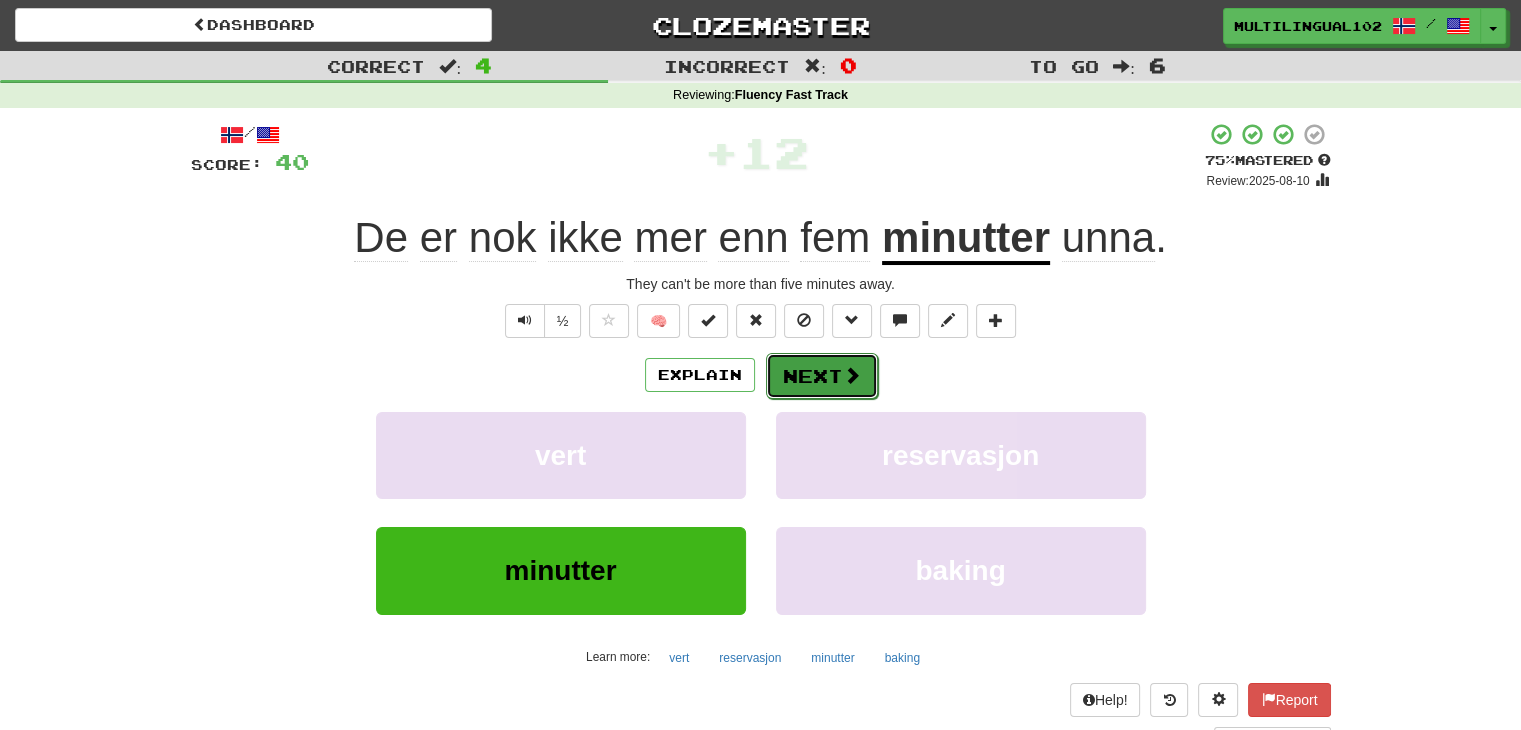 click on "Next" at bounding box center [822, 376] 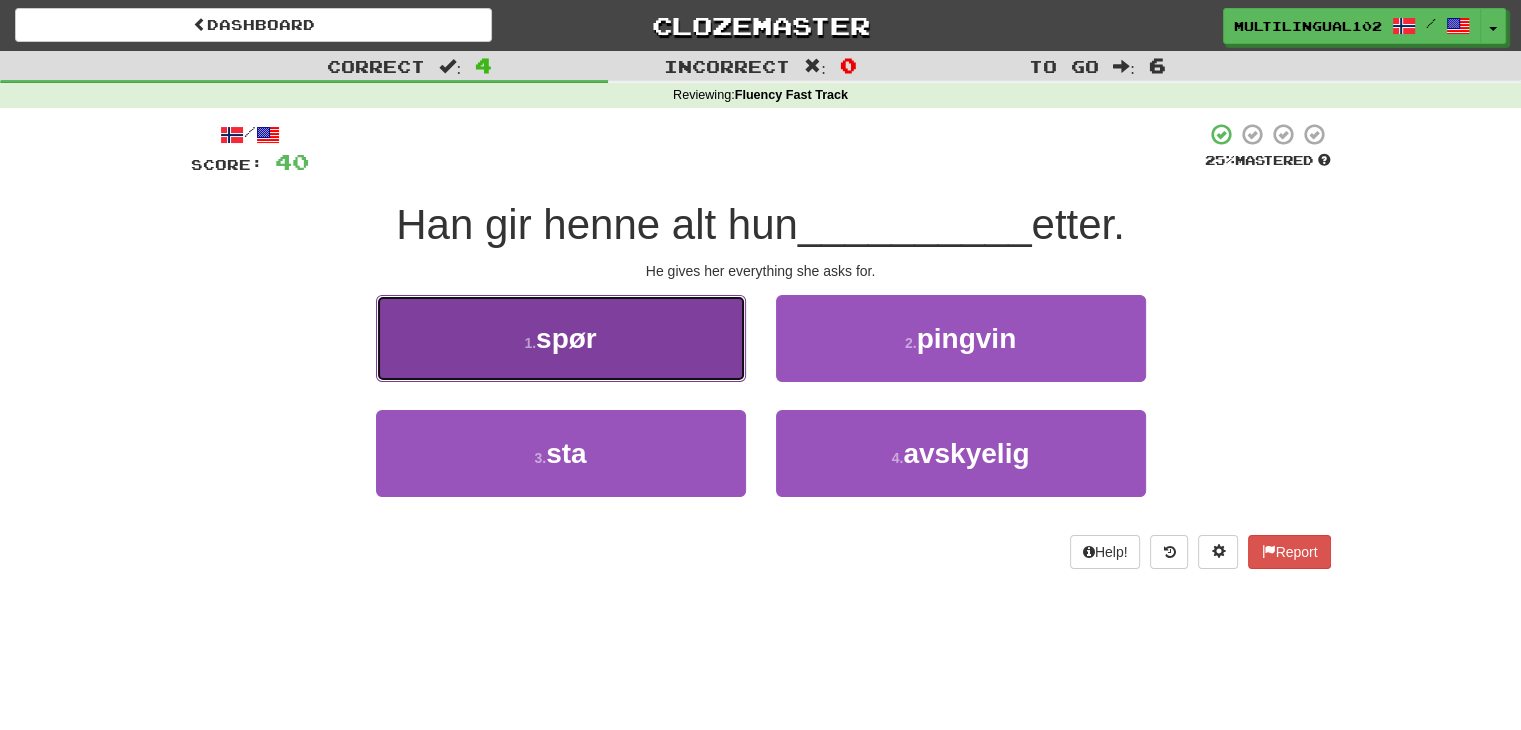 click on "1 .  spør" at bounding box center [561, 338] 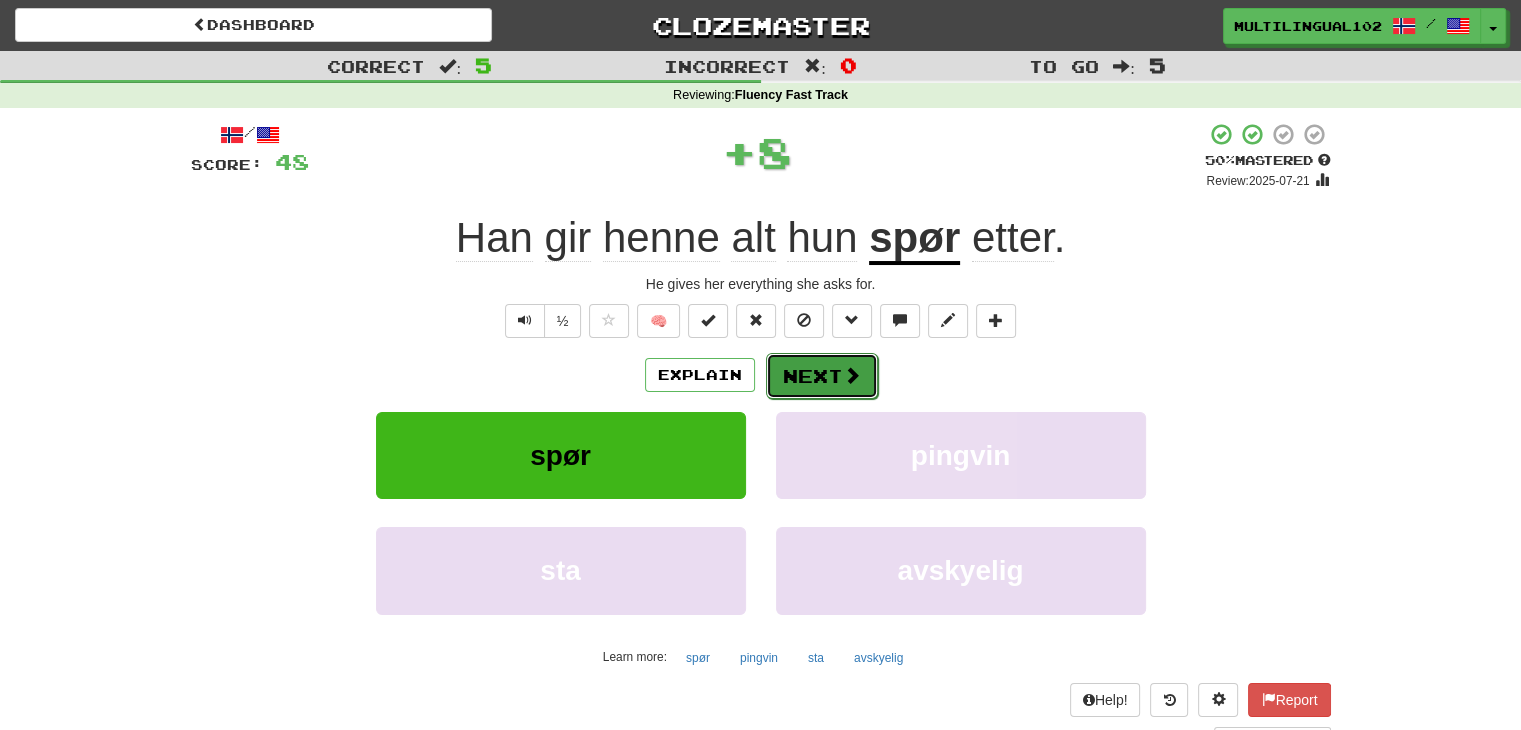 click on "Next" at bounding box center (822, 376) 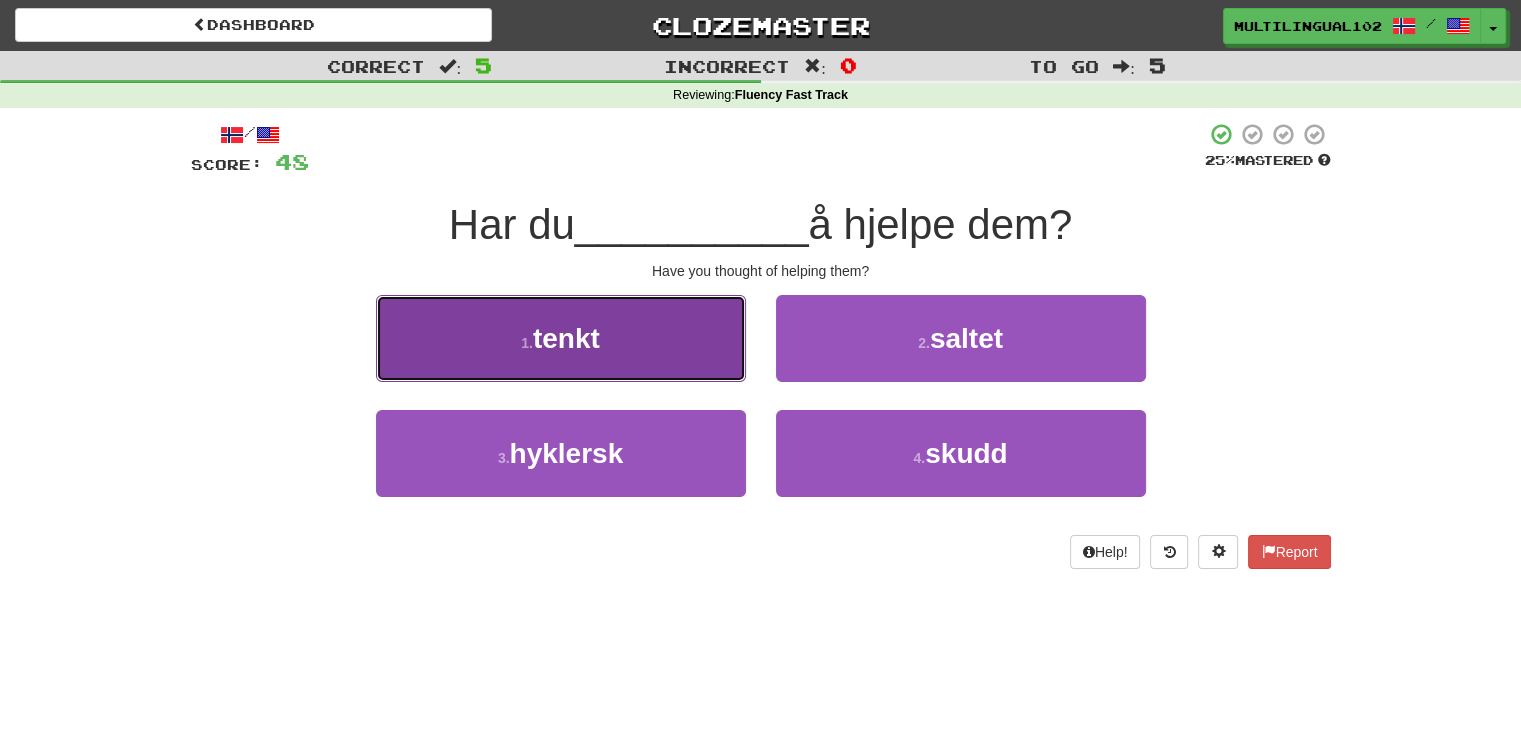 click on "1 .  tenkt" at bounding box center [561, 338] 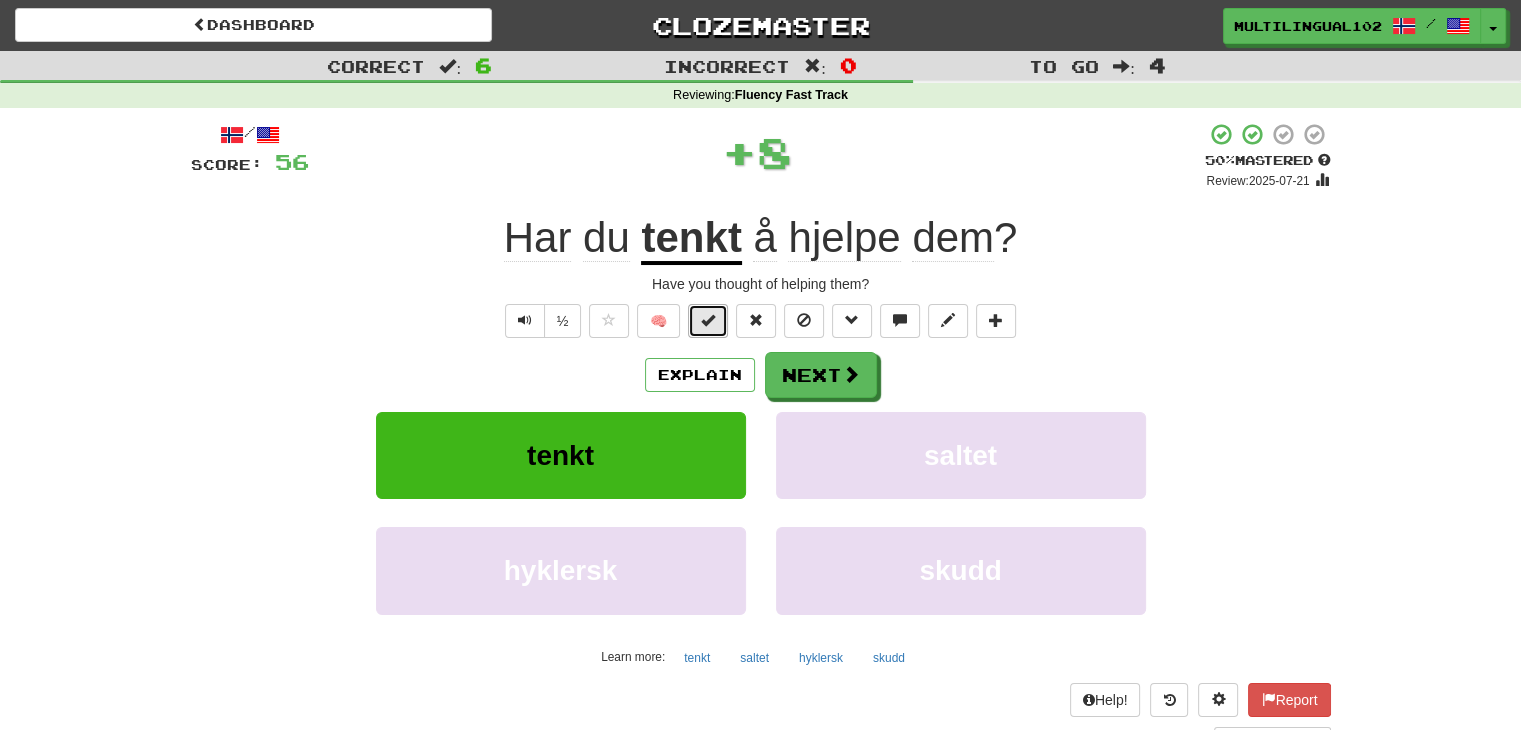 click at bounding box center [708, 320] 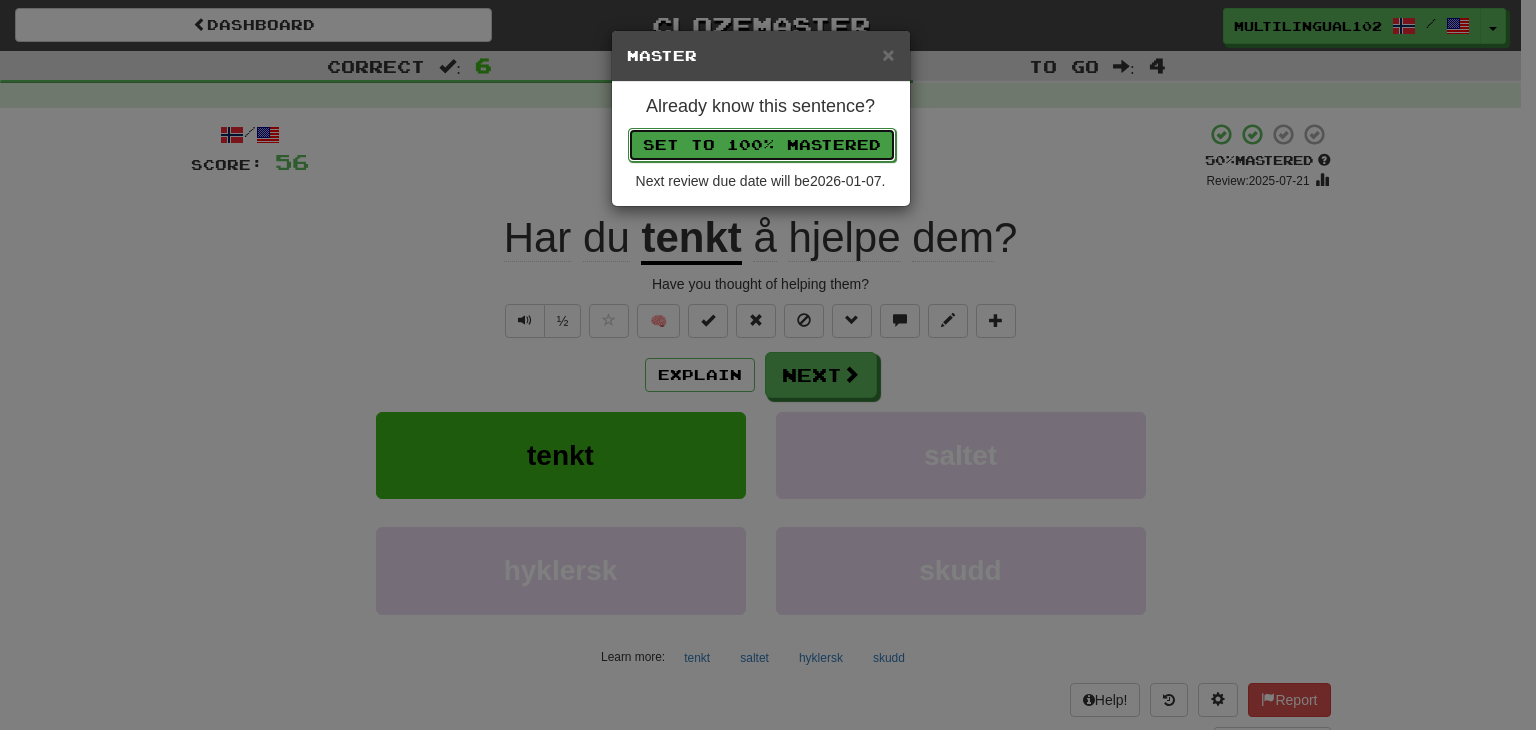click on "Set to 100% Mastered" at bounding box center [762, 145] 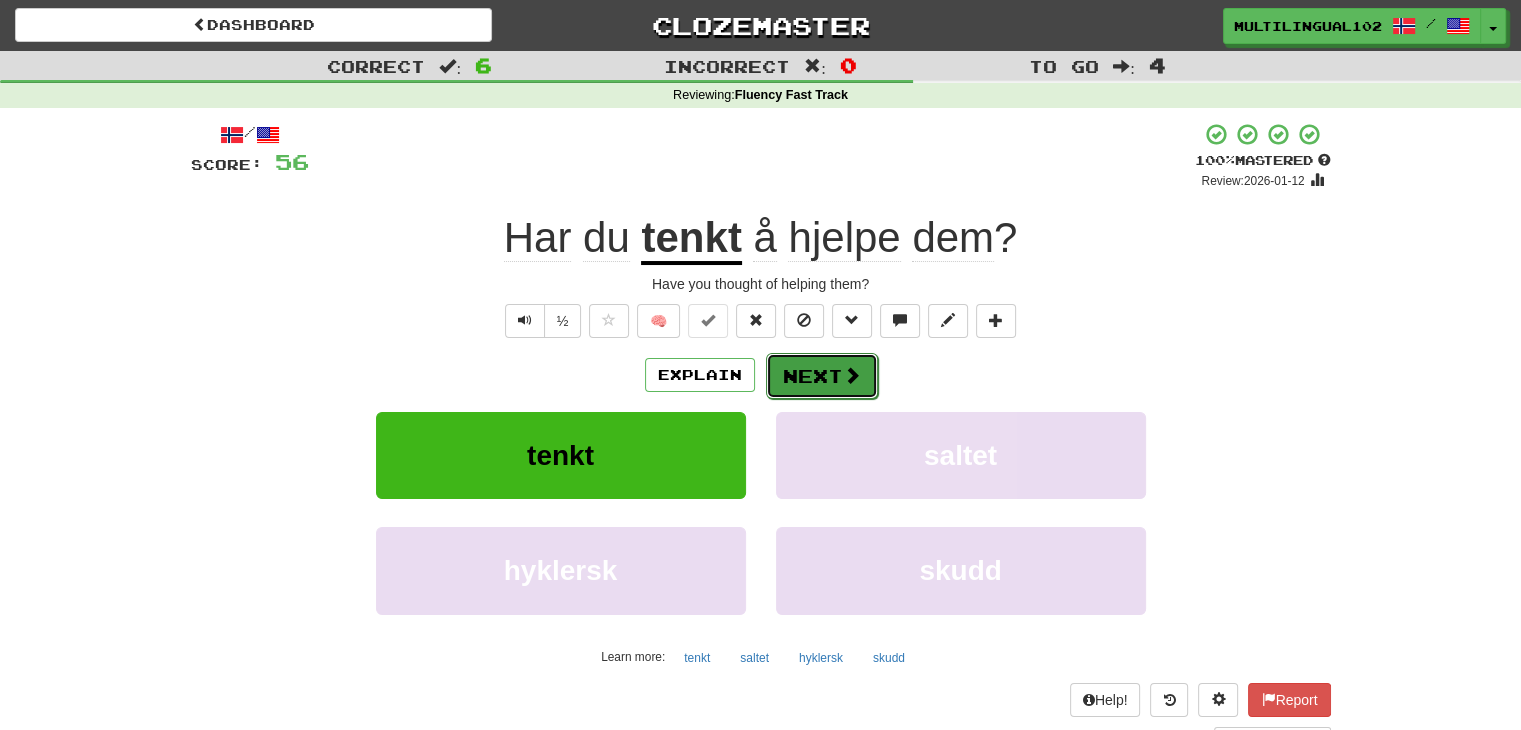 click on "Next" at bounding box center [822, 376] 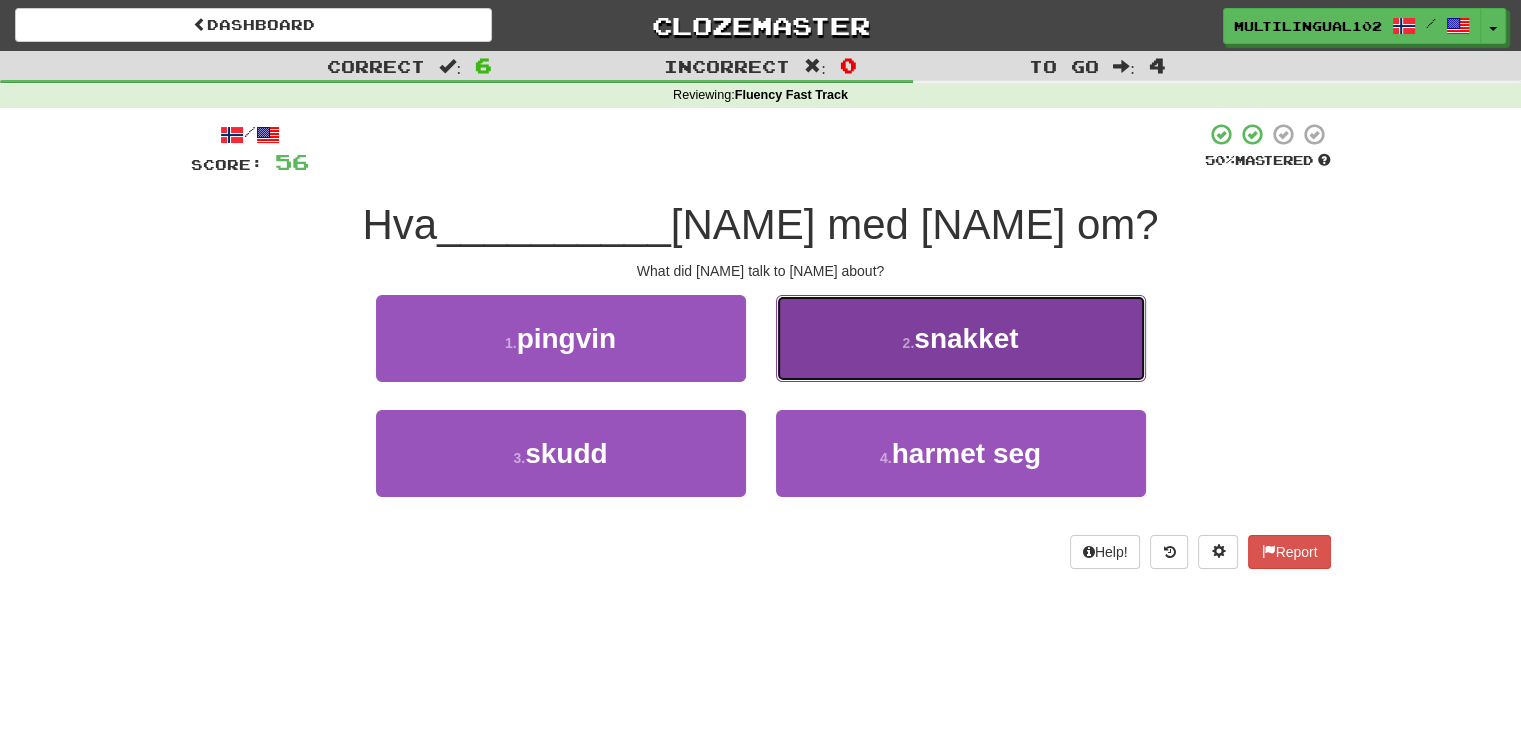 click on "2 .  snakket" at bounding box center (961, 338) 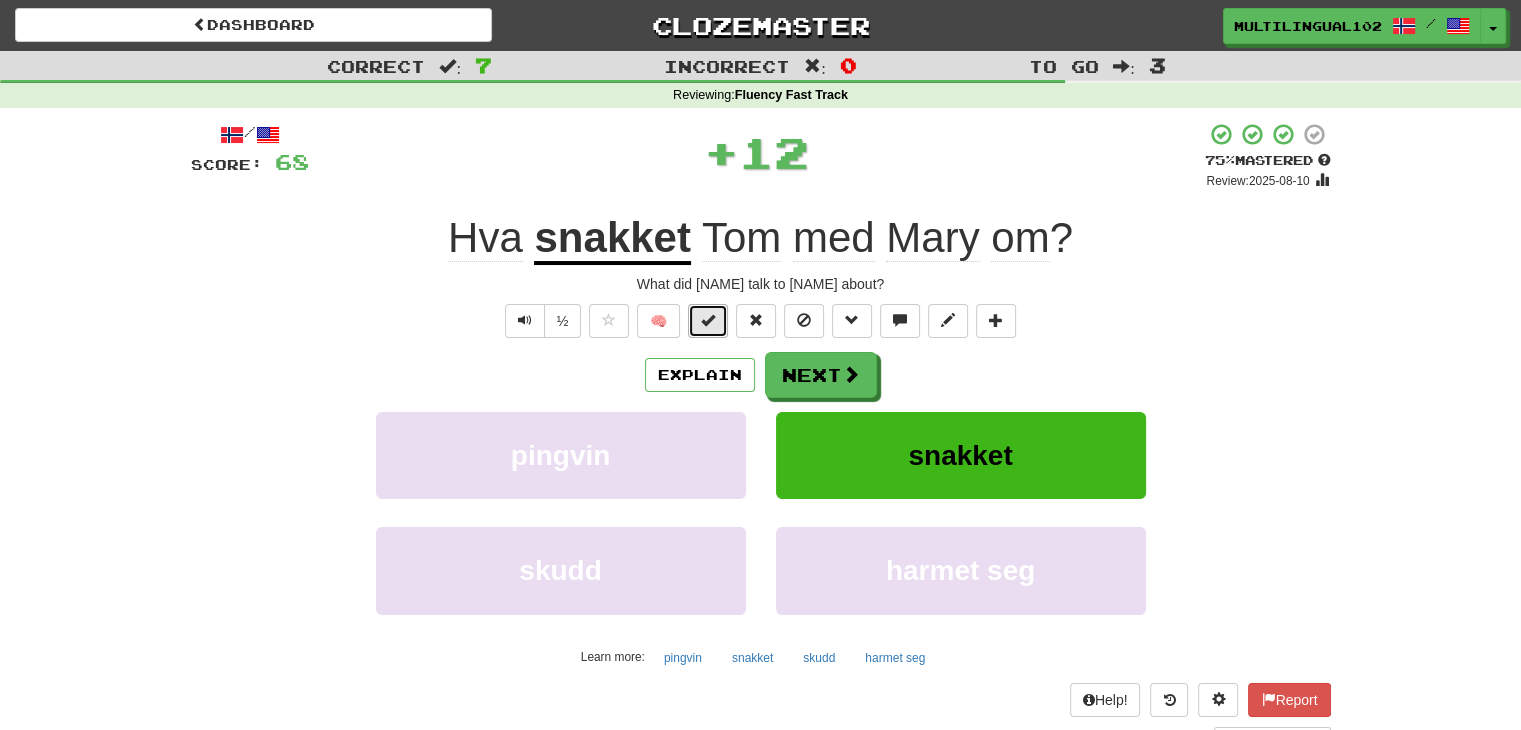 click at bounding box center [708, 320] 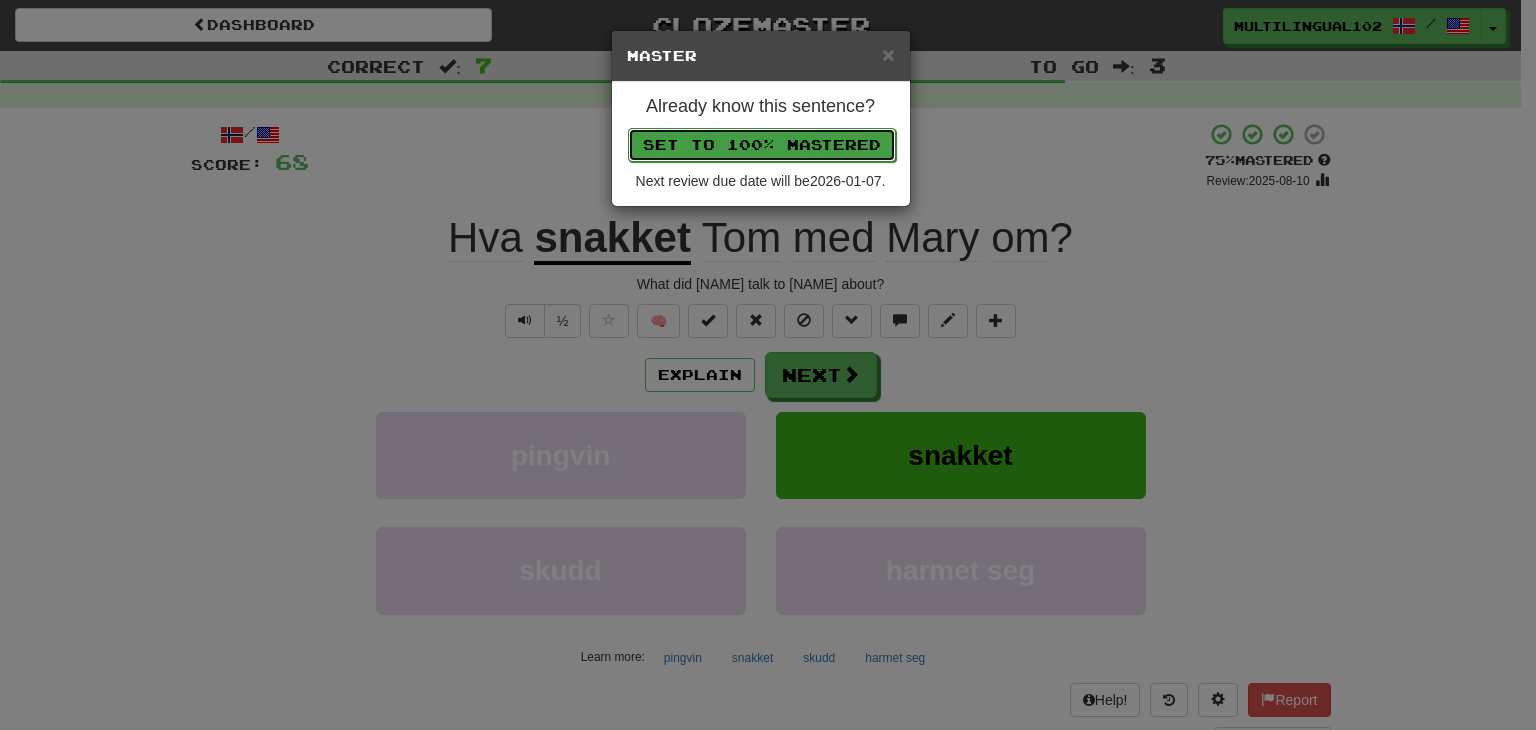 click on "Set to 100% Mastered" at bounding box center [762, 145] 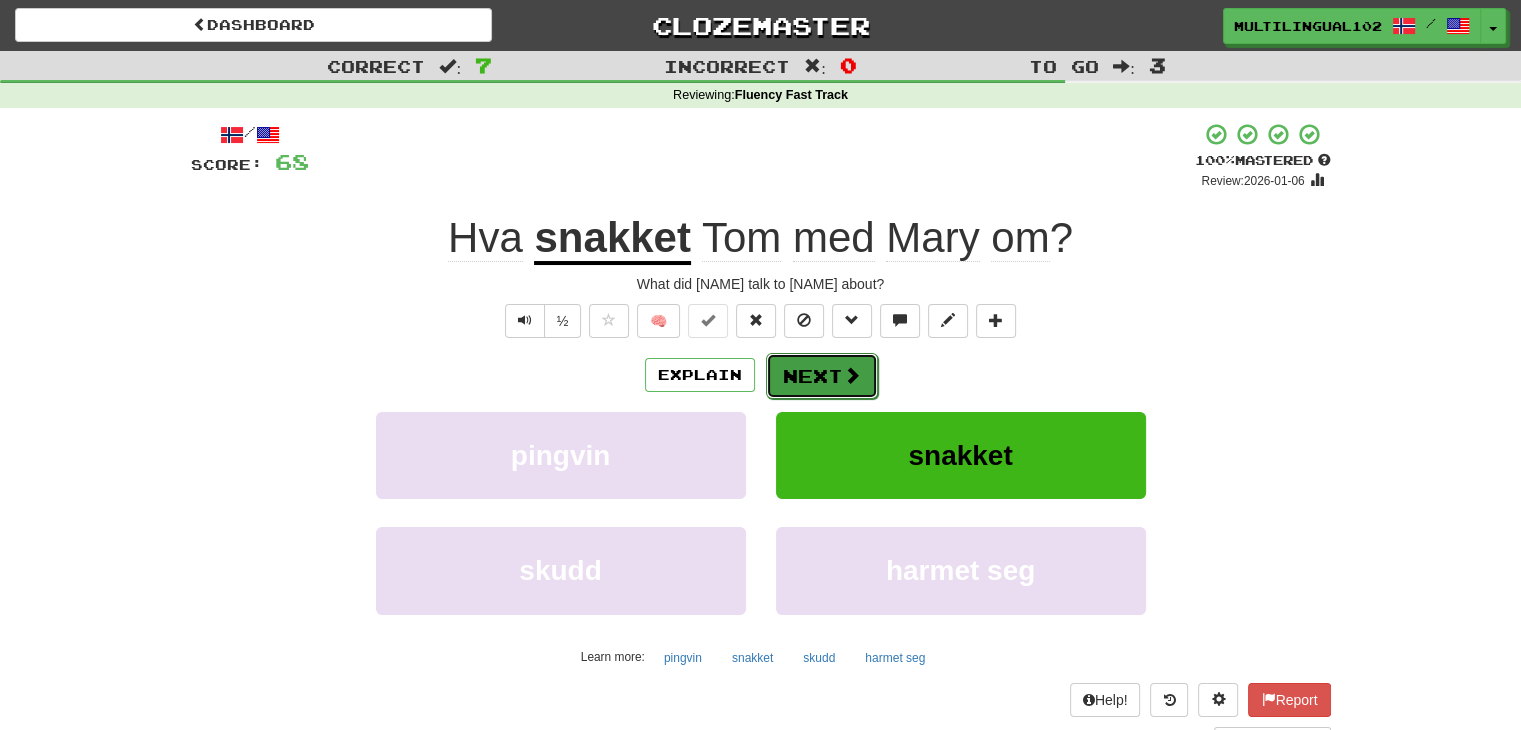 click on "Next" at bounding box center [822, 376] 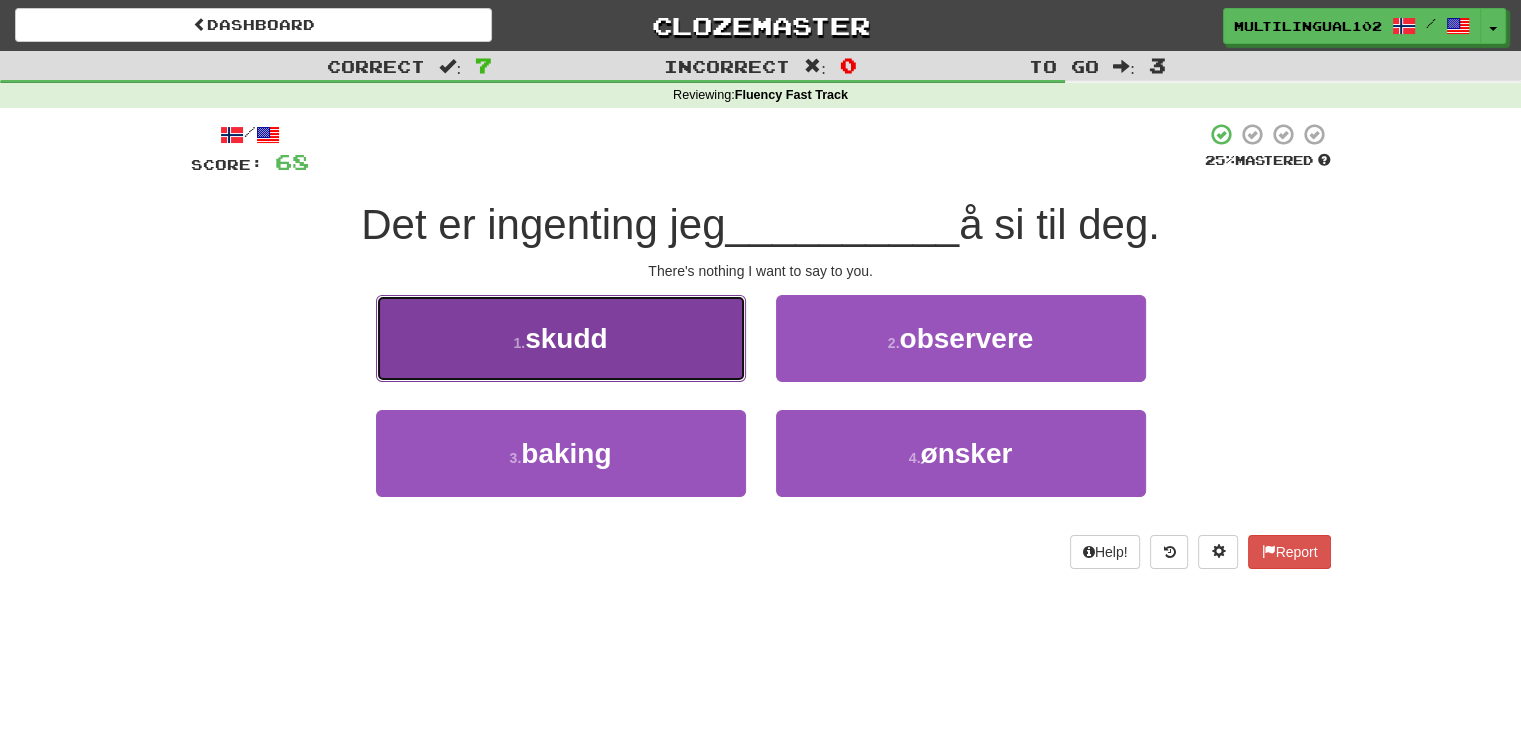 click on "1 .  skudd" at bounding box center (561, 338) 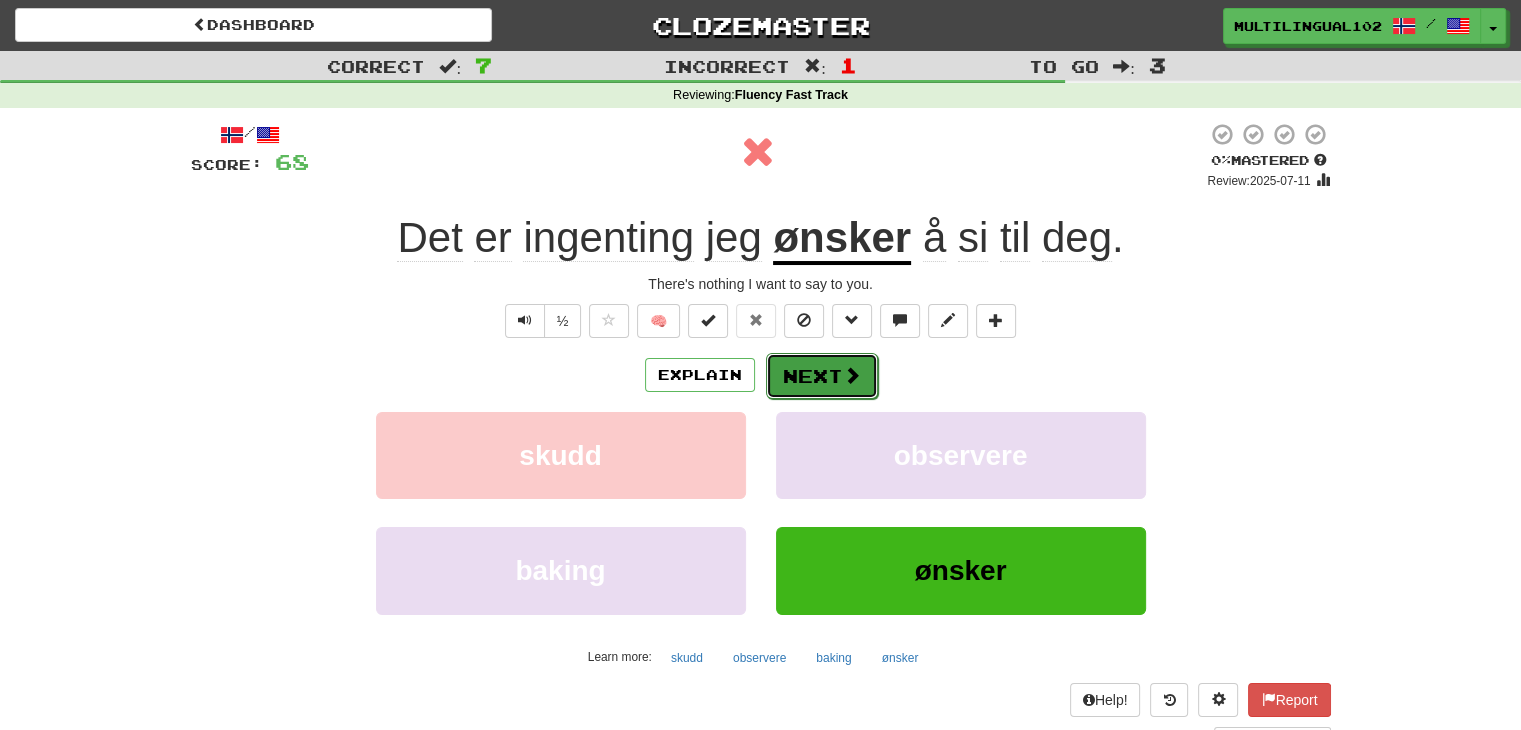 click on "Next" at bounding box center [822, 376] 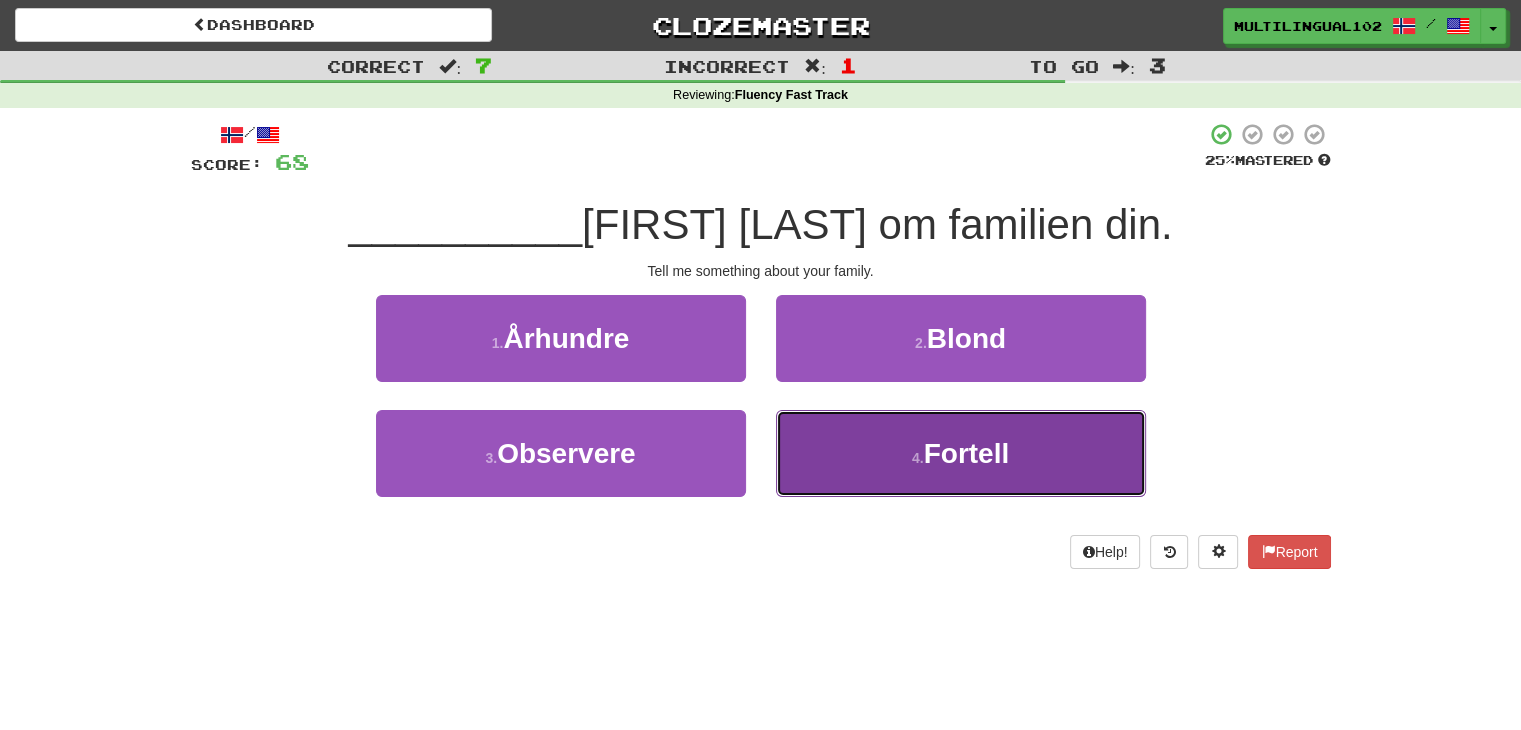 click on "4 .  Fortell" at bounding box center [961, 453] 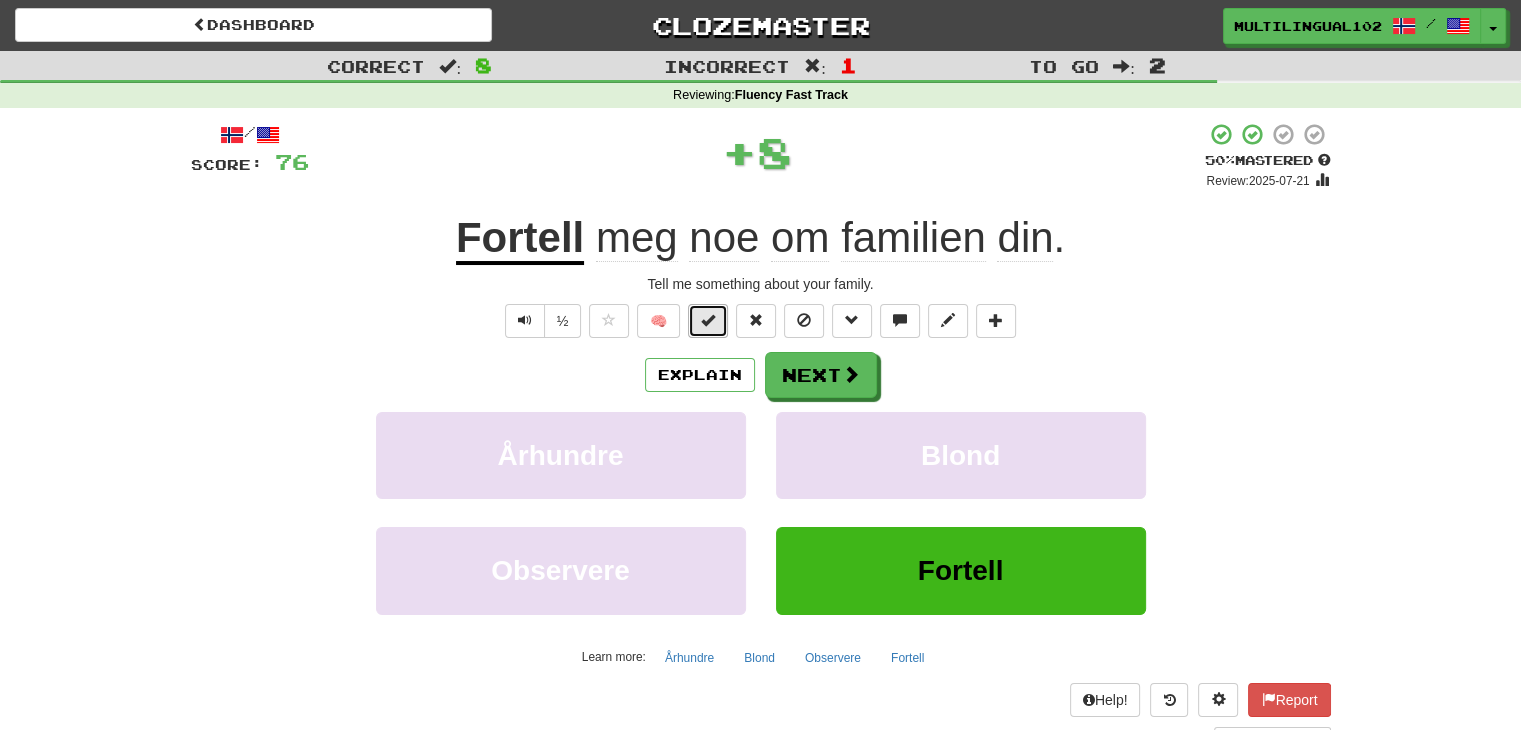 click at bounding box center (708, 320) 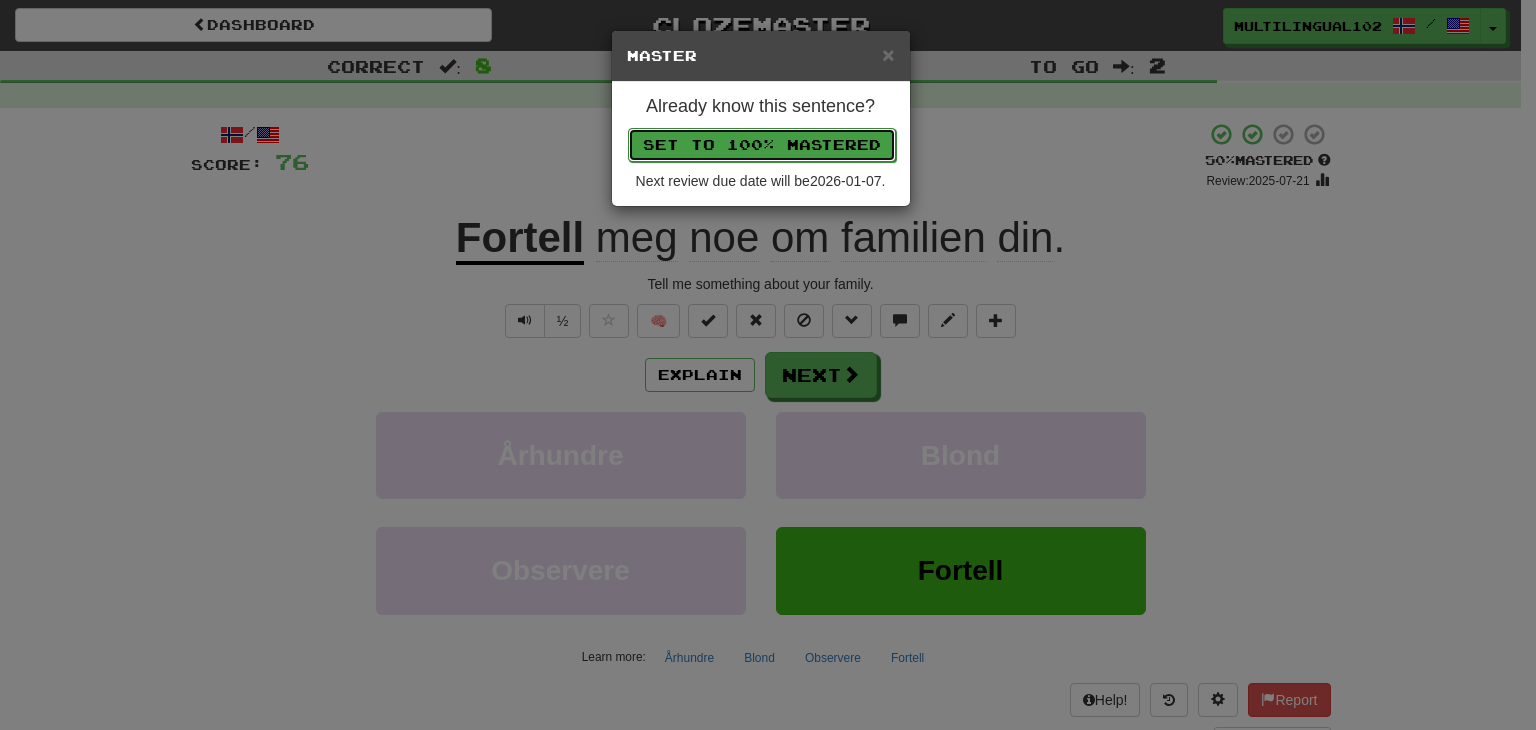 click on "Set to 100% Mastered" at bounding box center [762, 145] 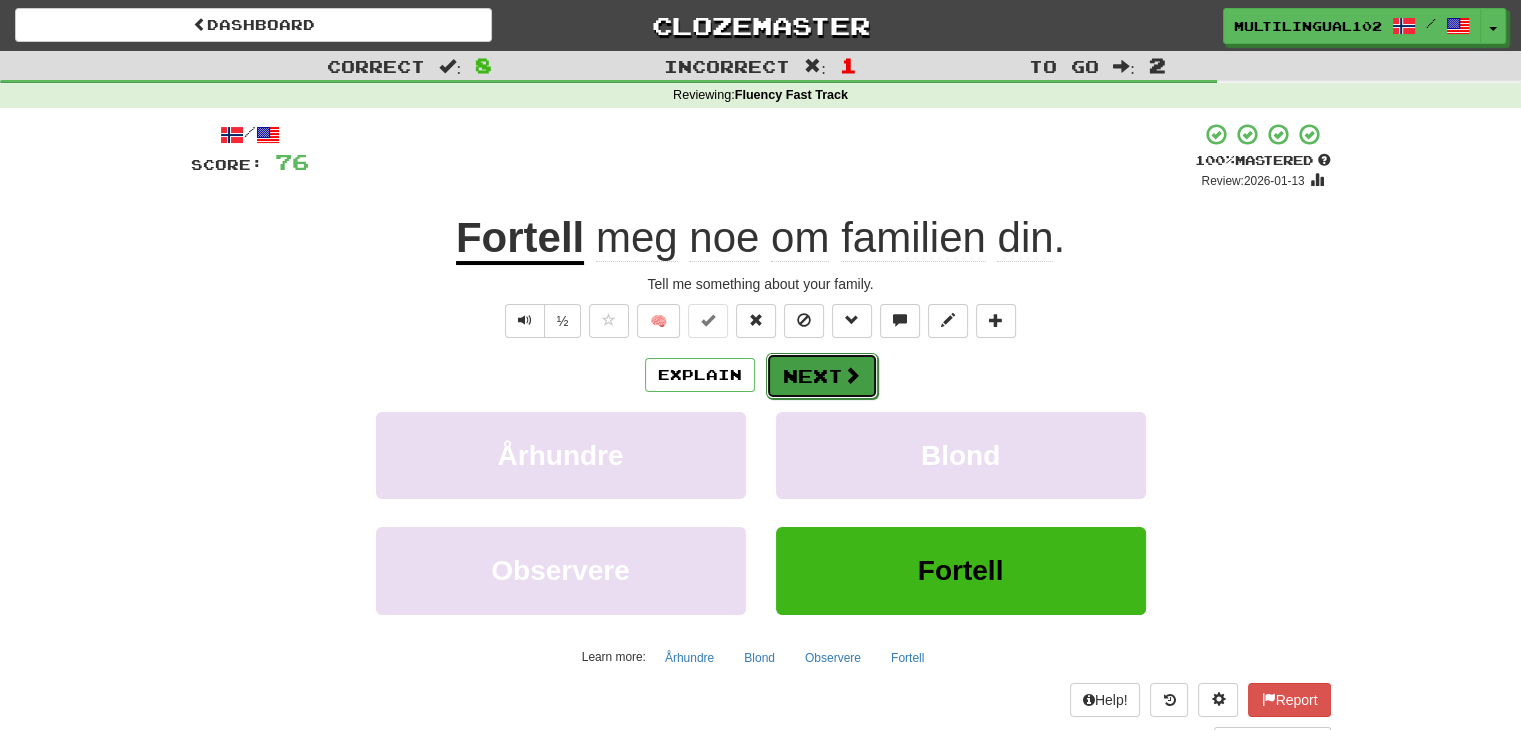 click on "Next" at bounding box center (822, 376) 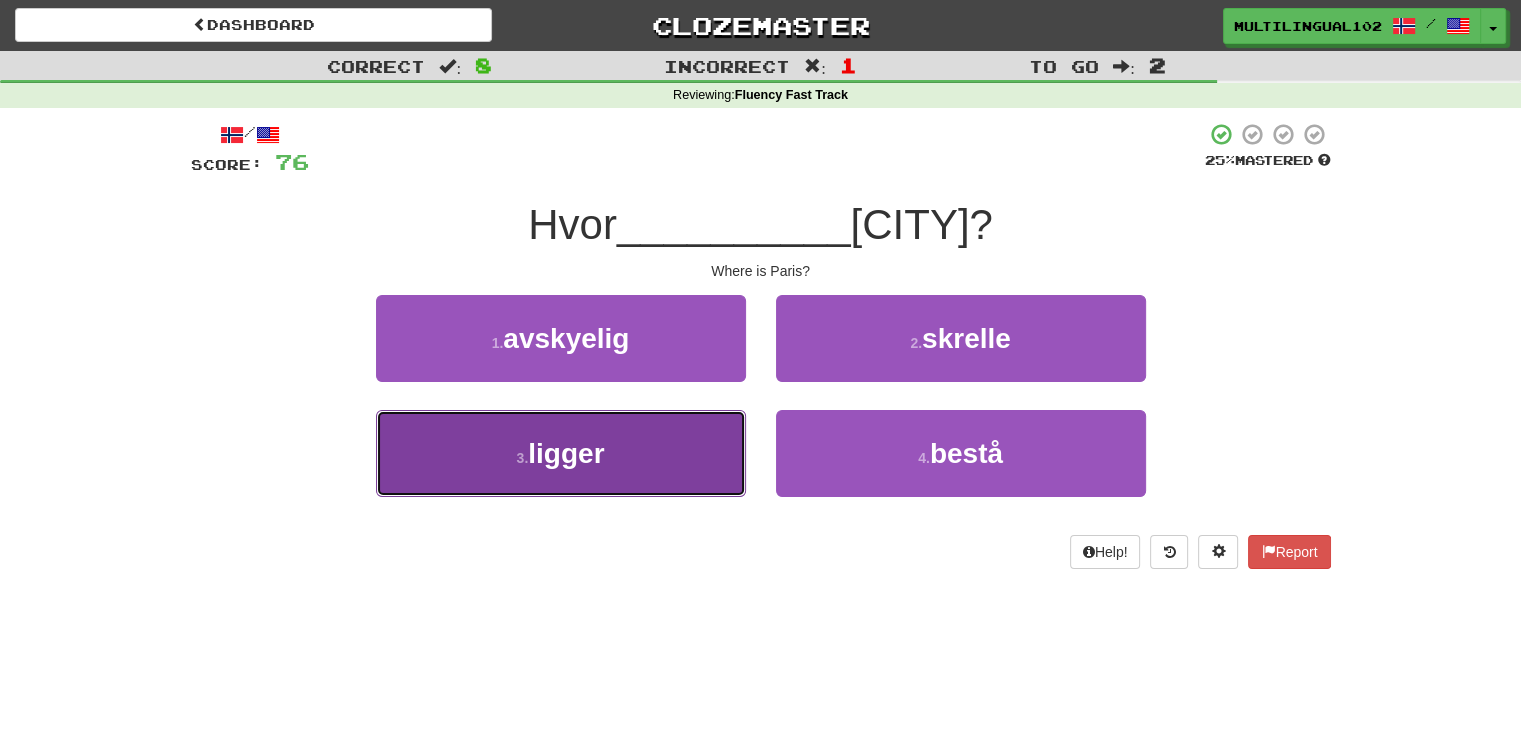 click on "3 .  ligger" at bounding box center [561, 453] 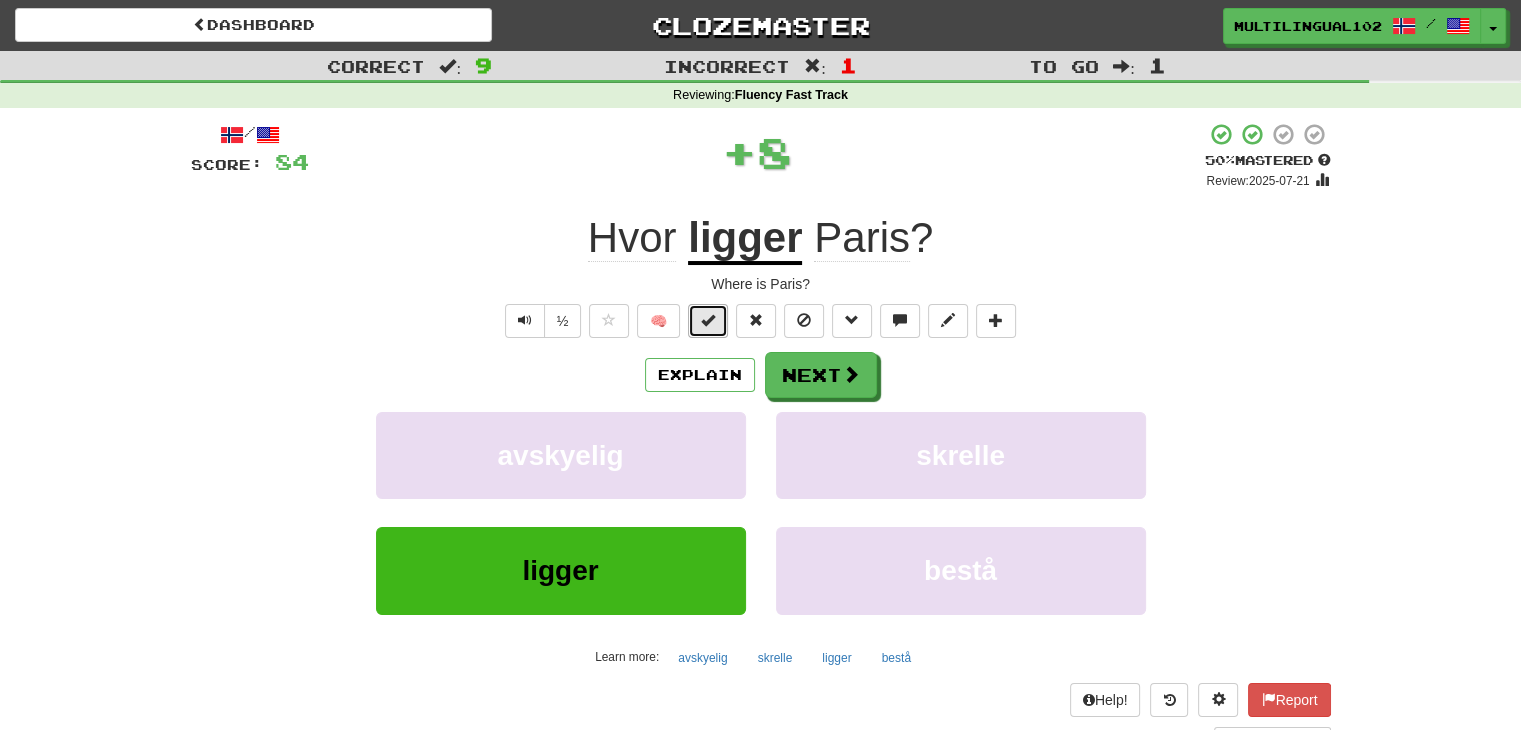 click at bounding box center [708, 320] 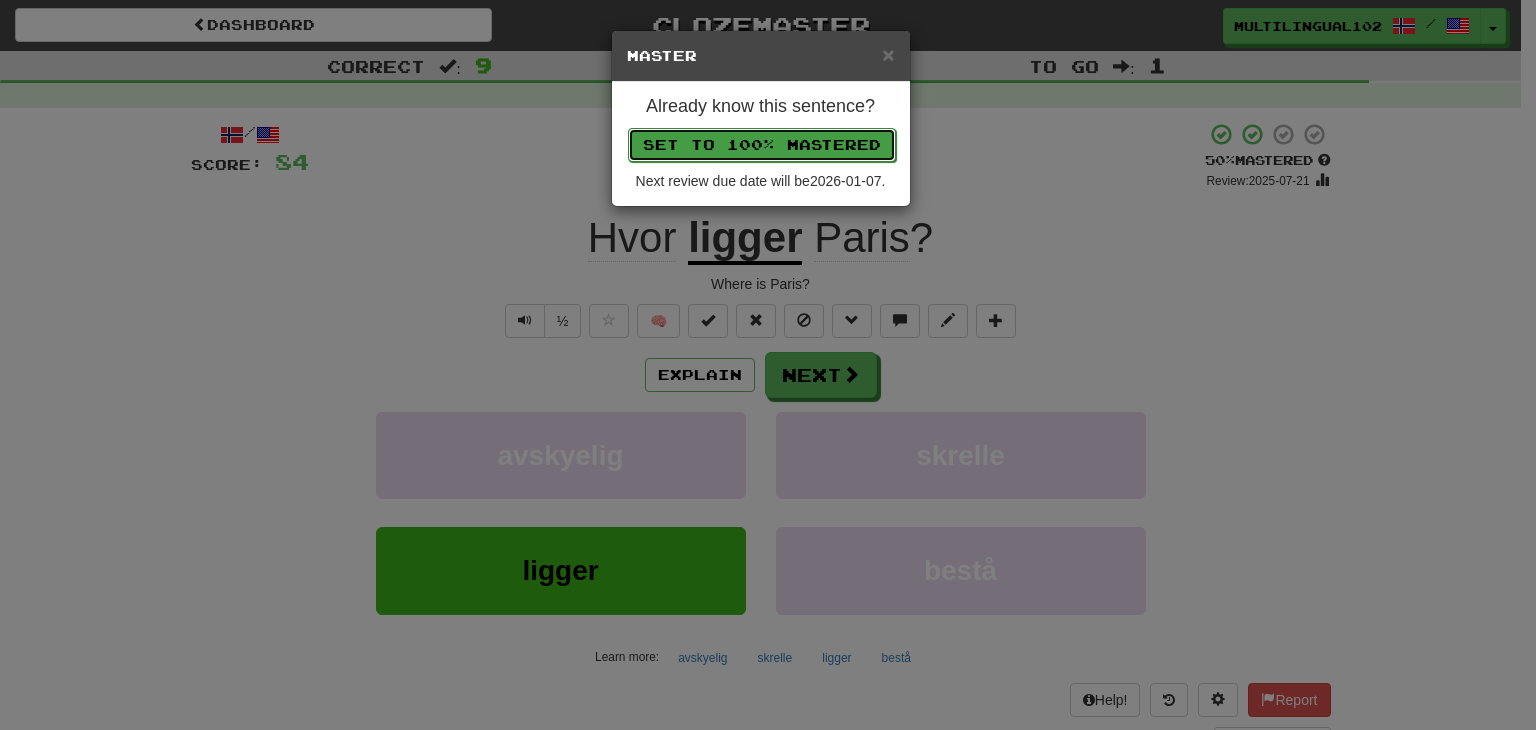 click on "Set to 100% Mastered" at bounding box center (762, 145) 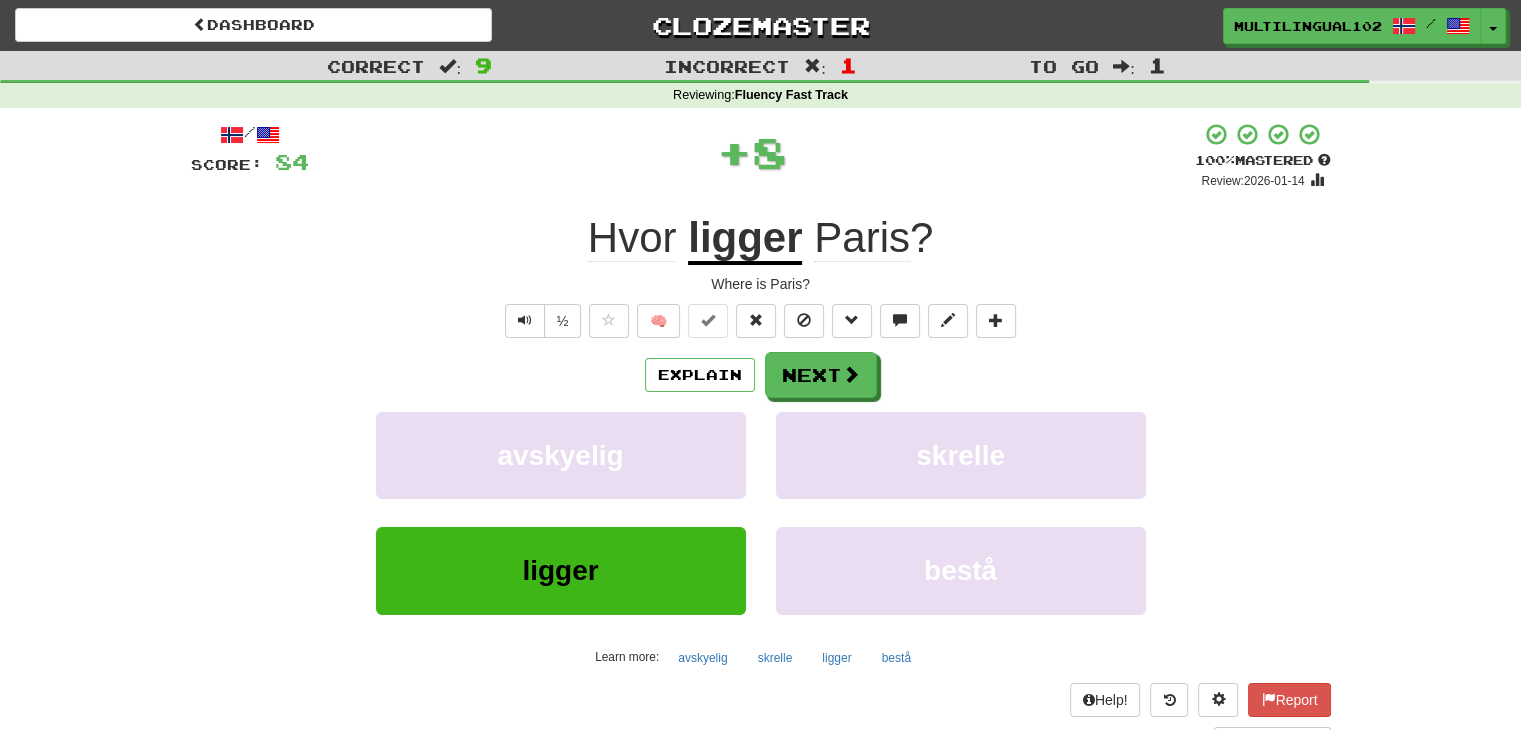 click on "/ Score: 84 + 8 100 % Mastered Review: [DATE] Hvor ligger [CITY] ? Where is [CITY]? ½ 🧠 Explain Next avskyelig skrelle ligger bestå Learn more: avskyelig skrelle ligger bestå Help! Report Sentence Source" at bounding box center [761, 435] 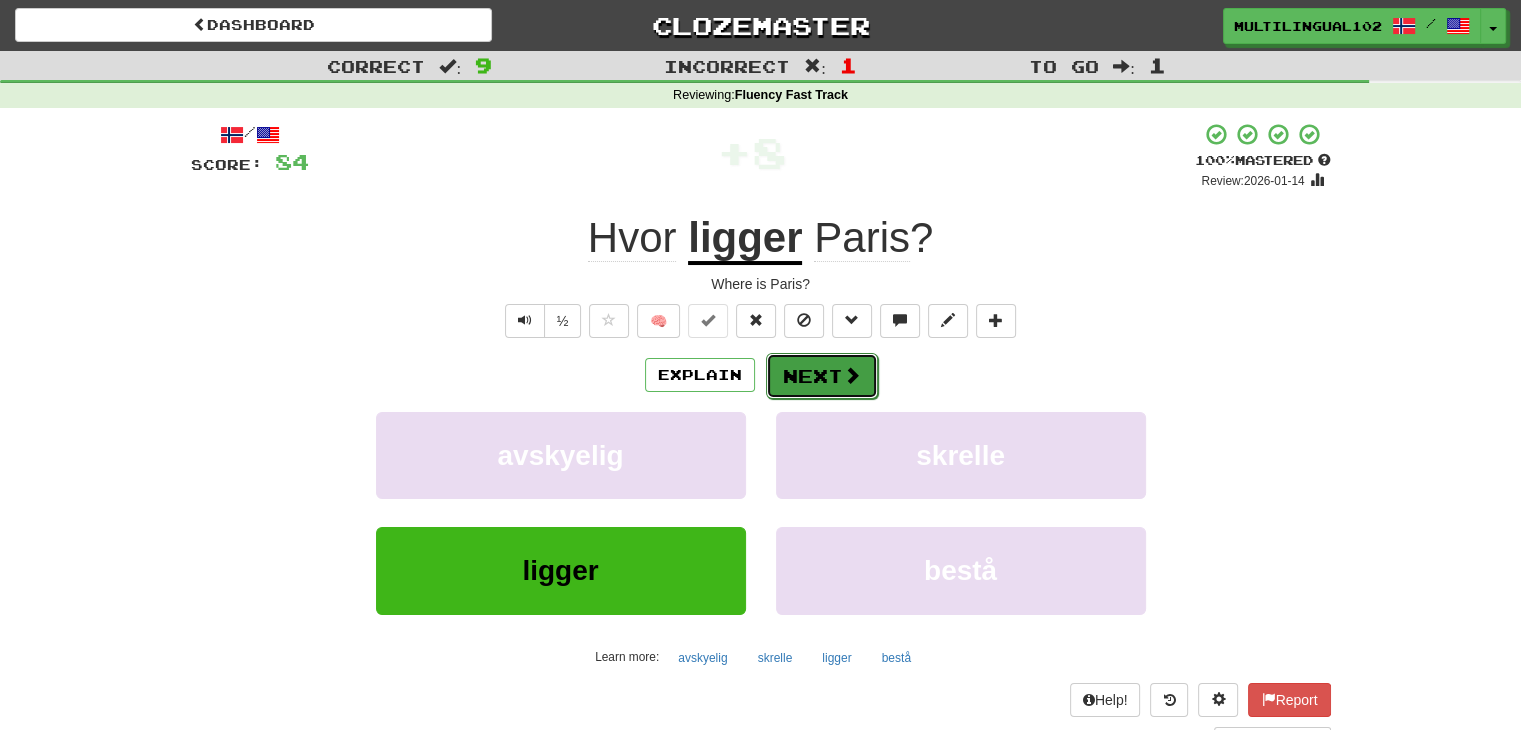 click on "Next" at bounding box center (822, 376) 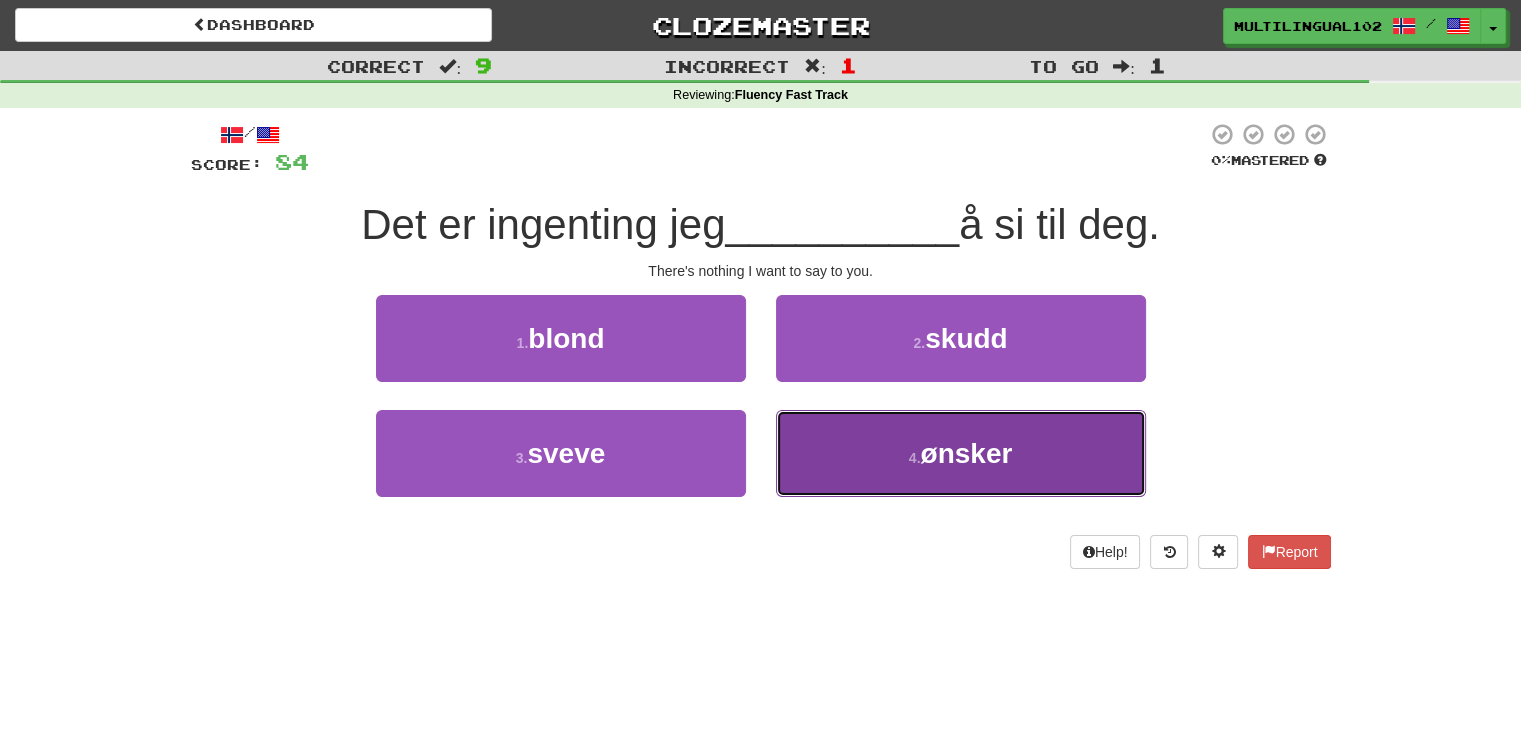 click on "4 .  ønsker" at bounding box center [961, 453] 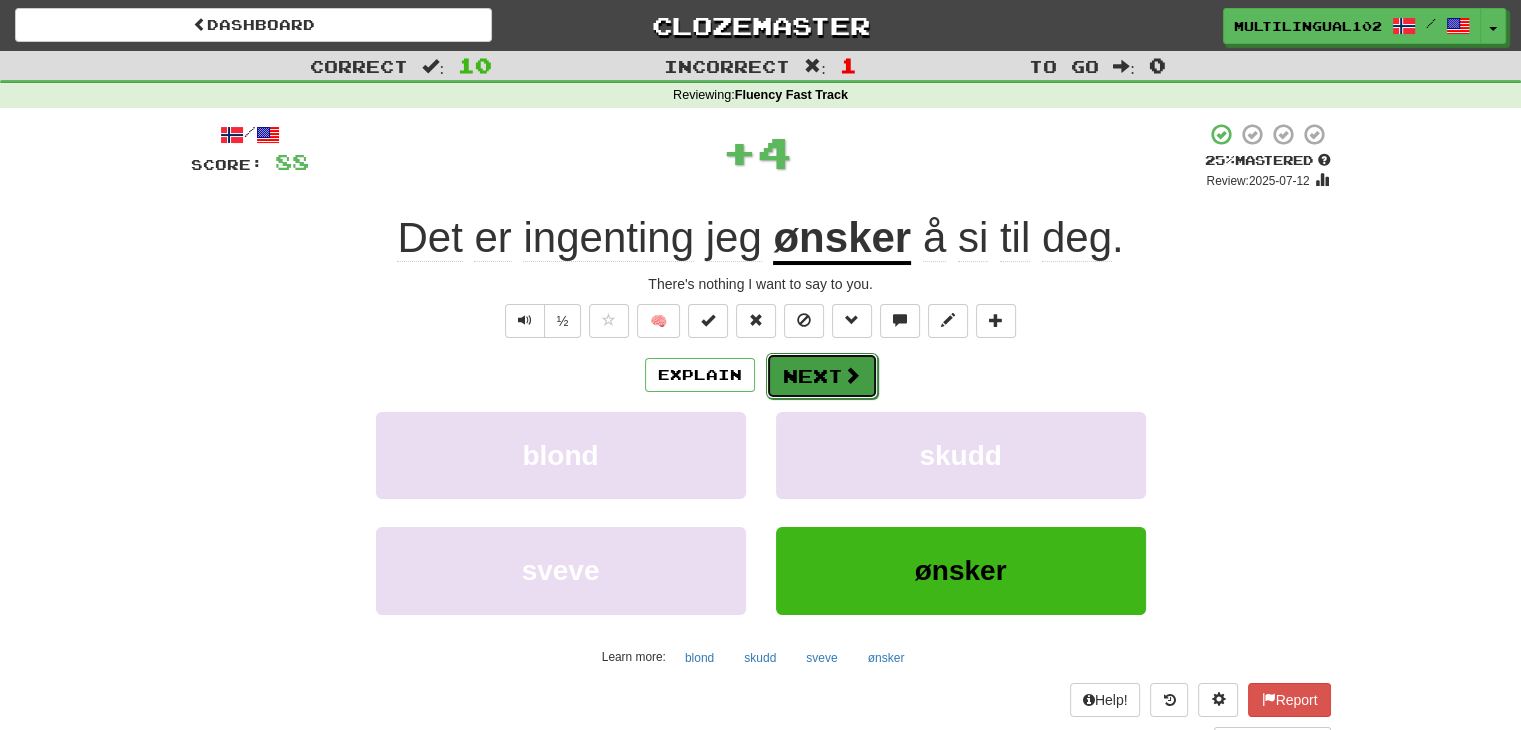 click on "Next" at bounding box center (822, 376) 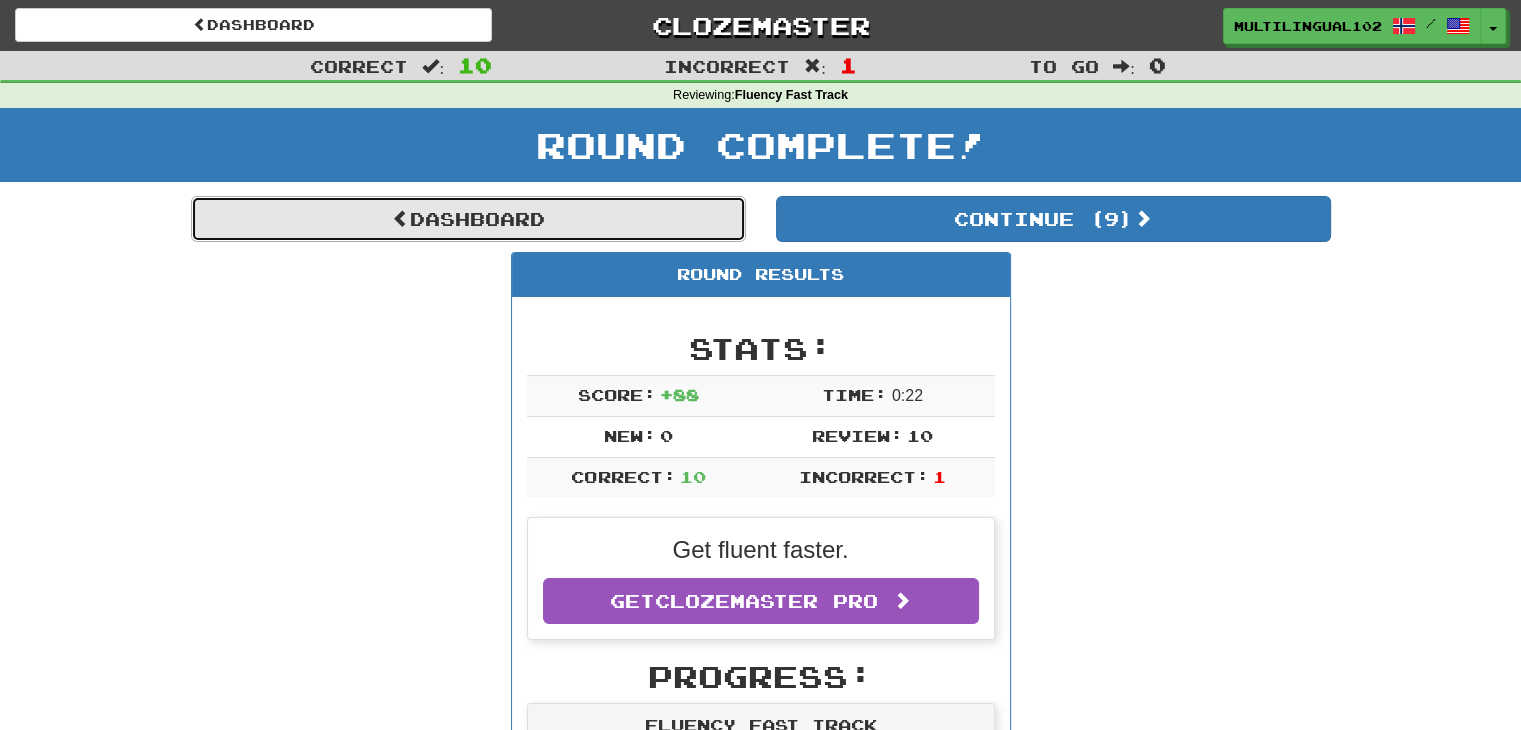 click on "Dashboard" at bounding box center [468, 219] 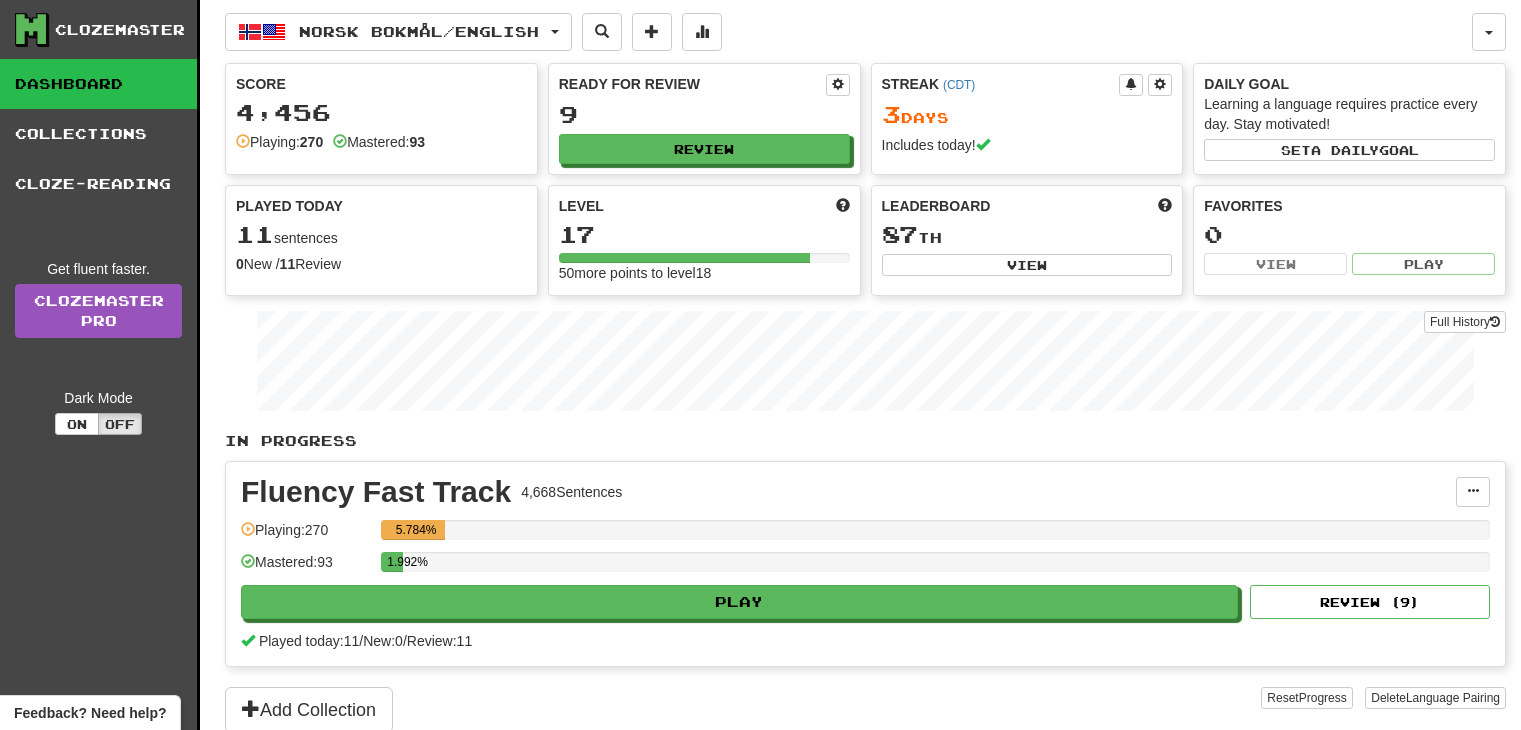scroll, scrollTop: 0, scrollLeft: 0, axis: both 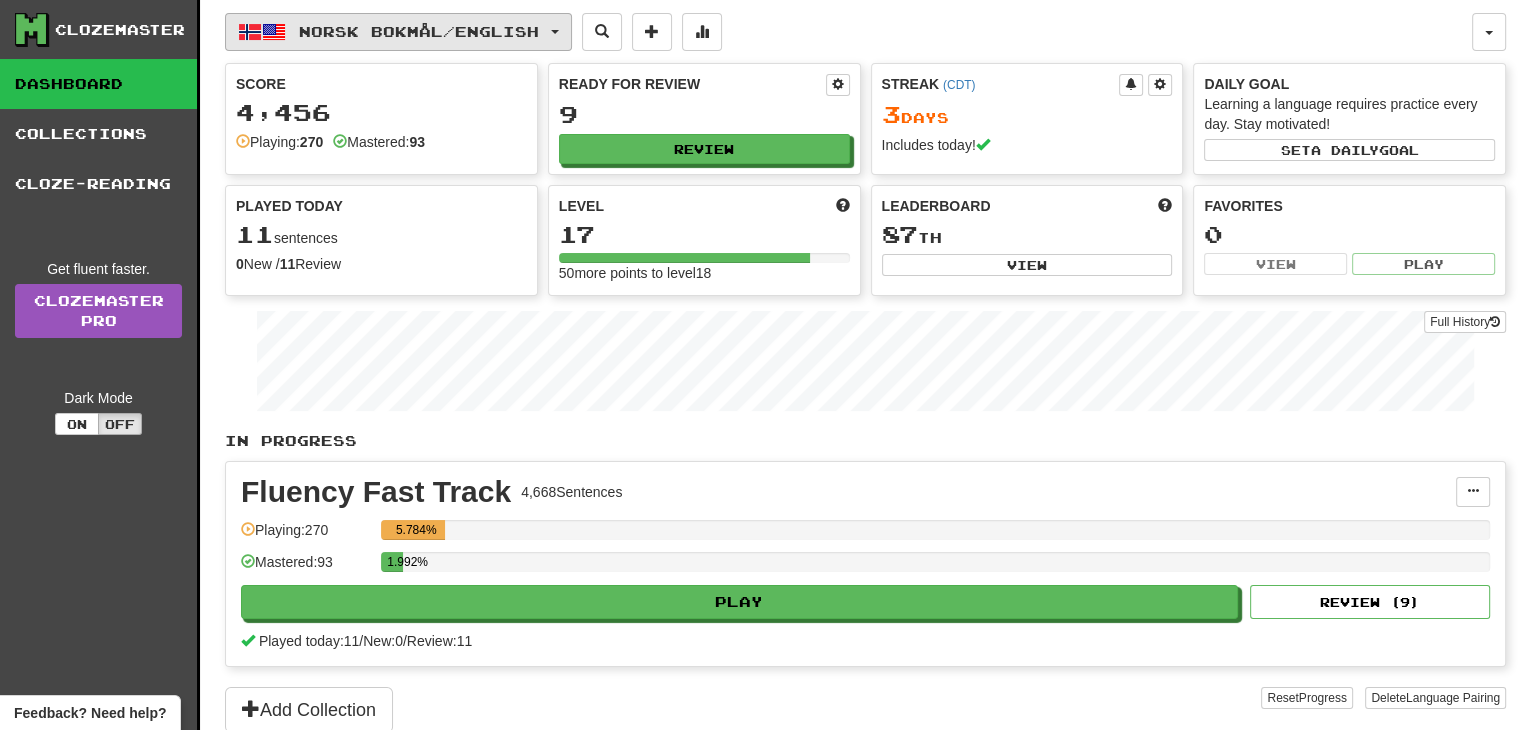 click at bounding box center (555, 32) 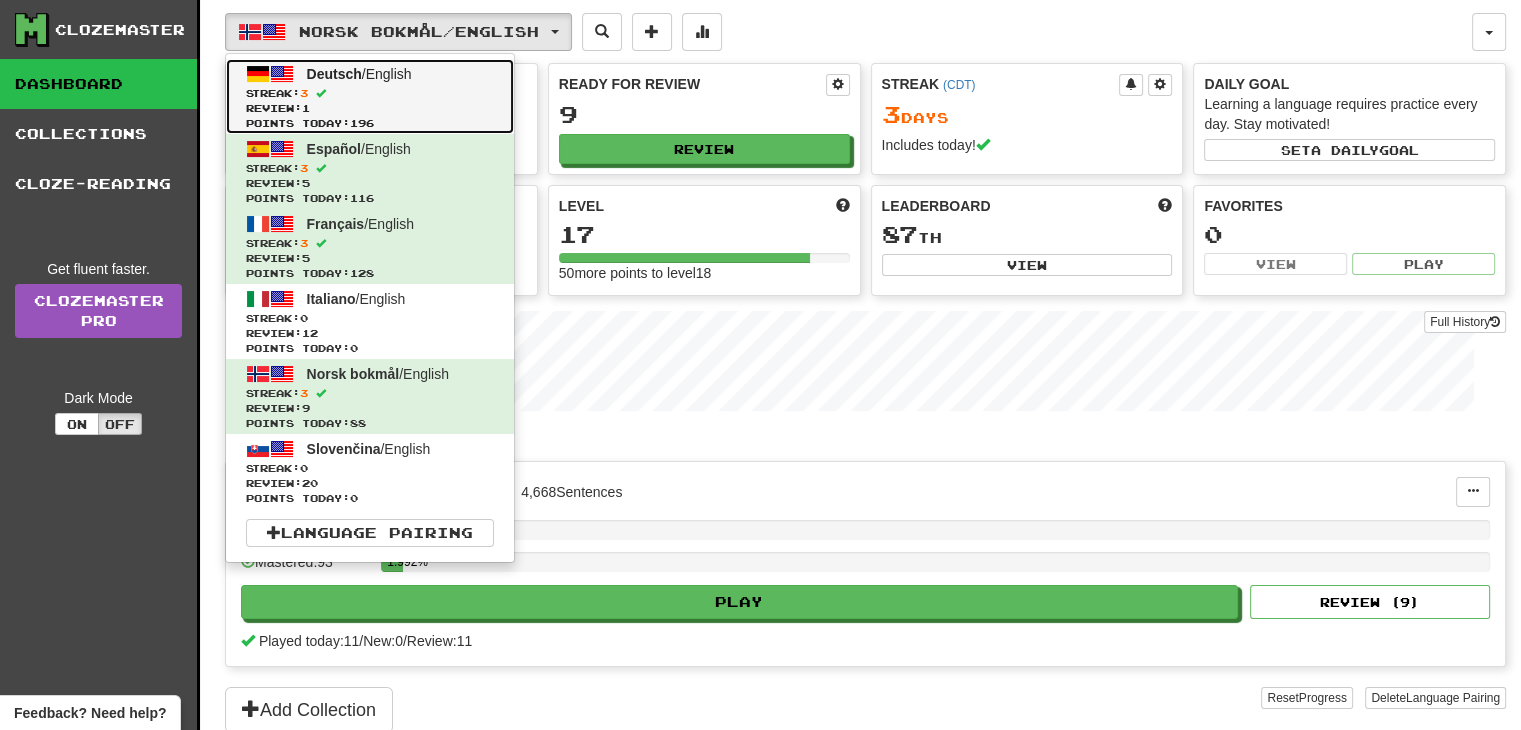 click on "Deutsch  /  English Streak:  3   Review:  1 Points today:  196" at bounding box center [370, 96] 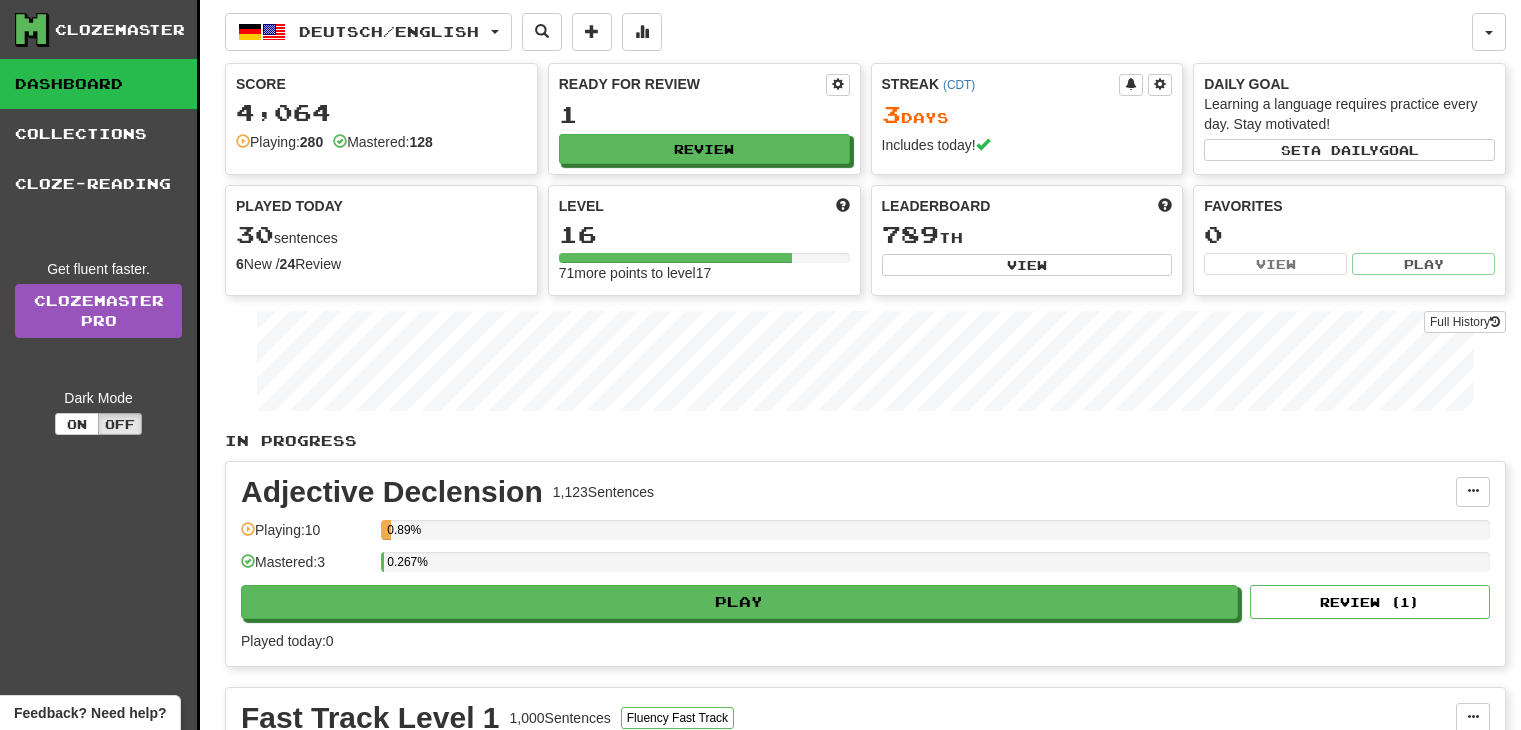 scroll, scrollTop: 0, scrollLeft: 0, axis: both 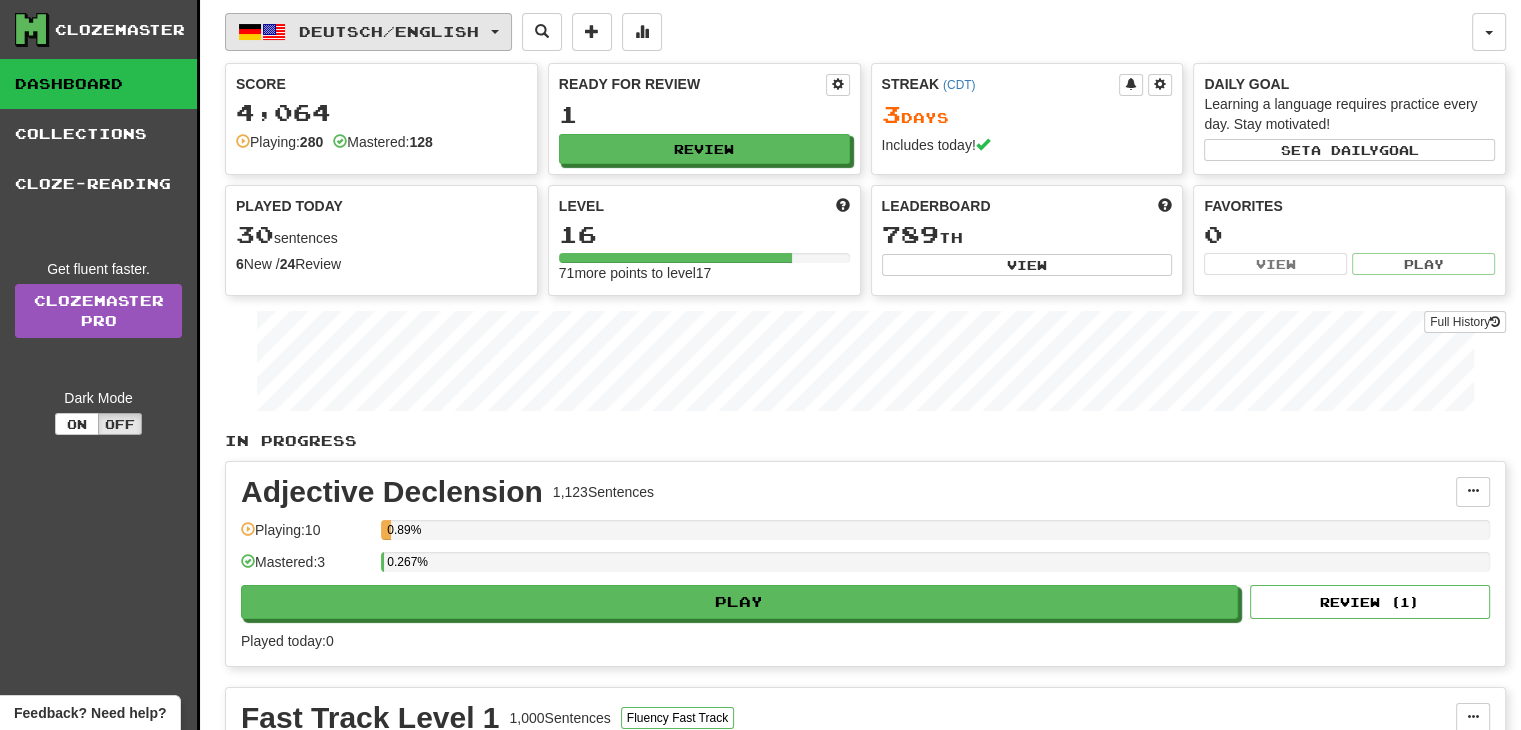click at bounding box center (495, 32) 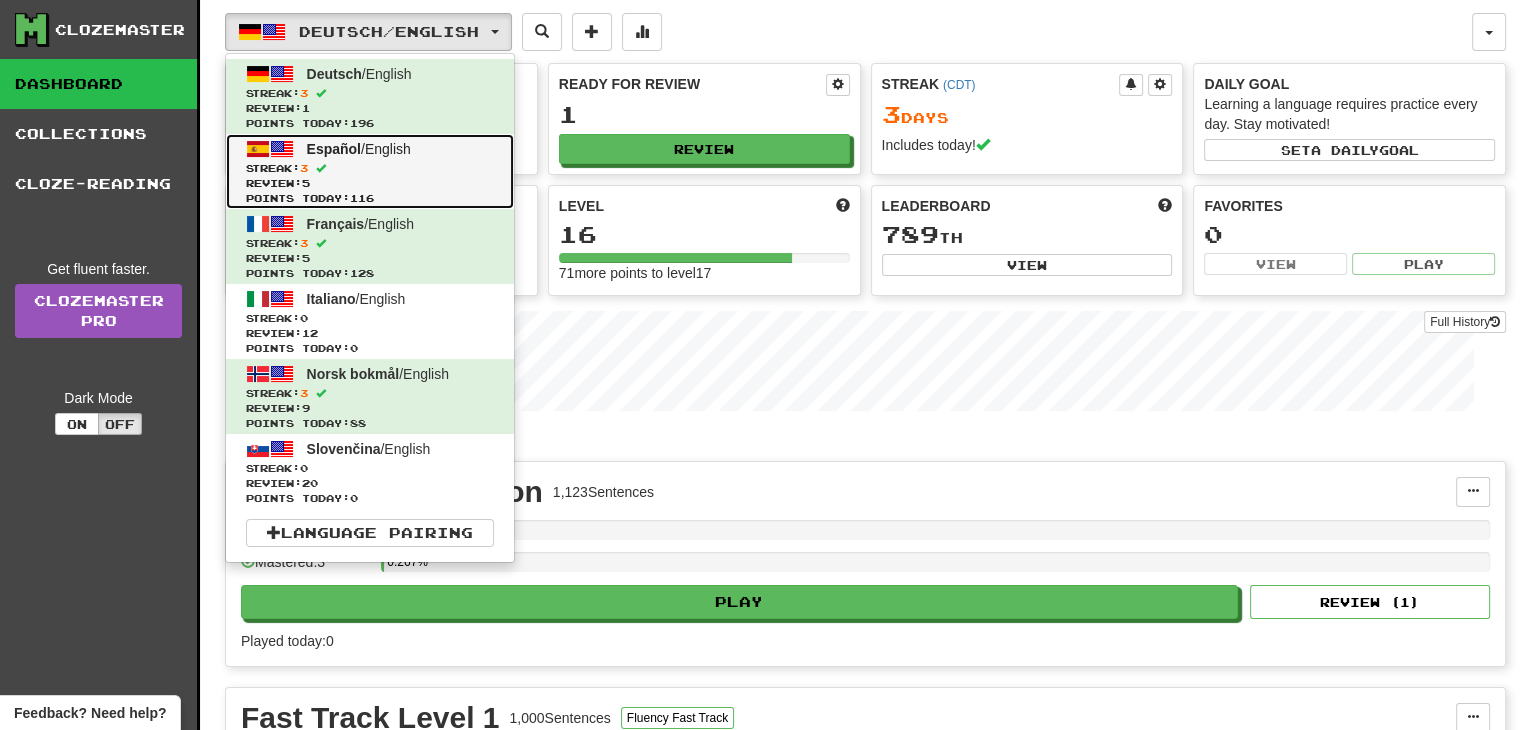 click on "Review:  5" at bounding box center [370, 183] 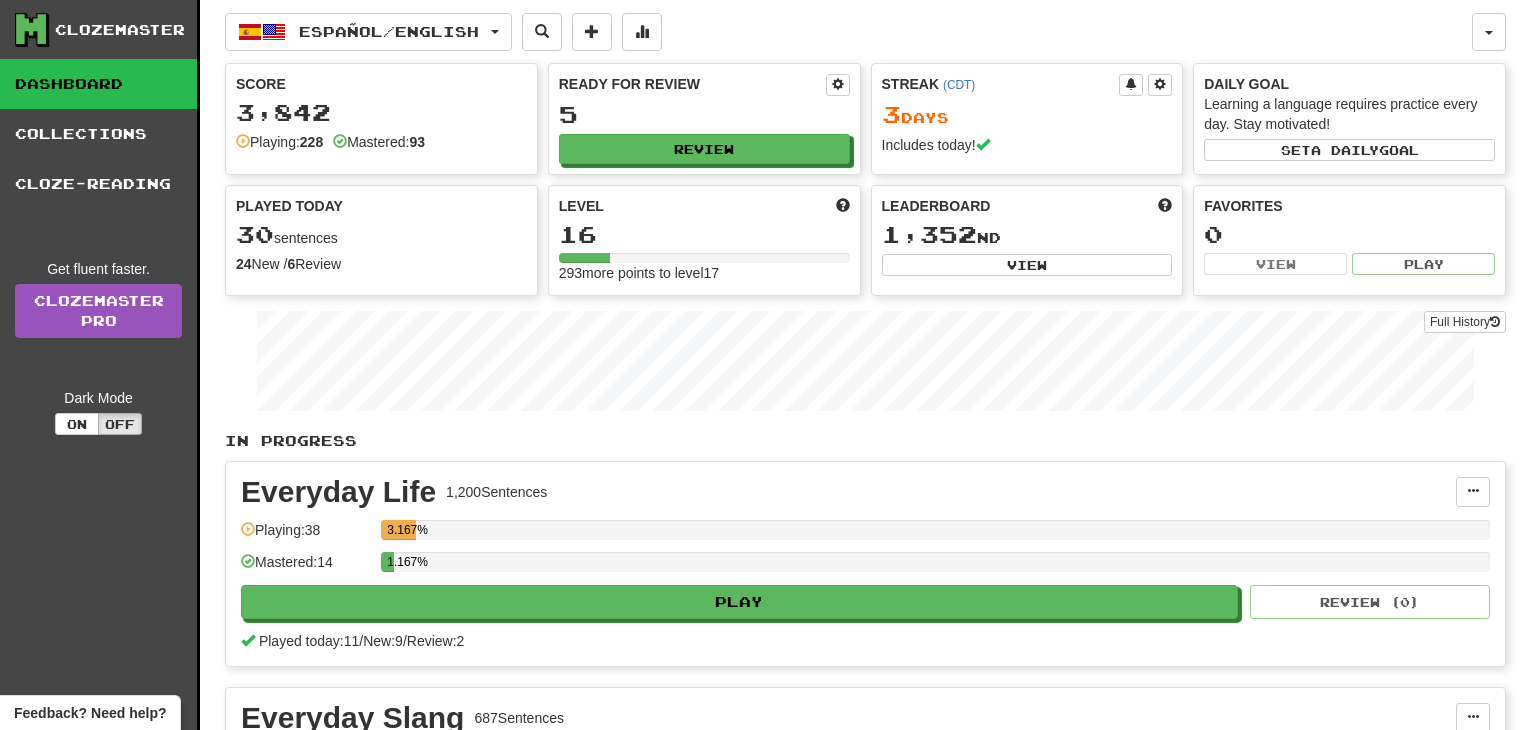 scroll, scrollTop: 0, scrollLeft: 0, axis: both 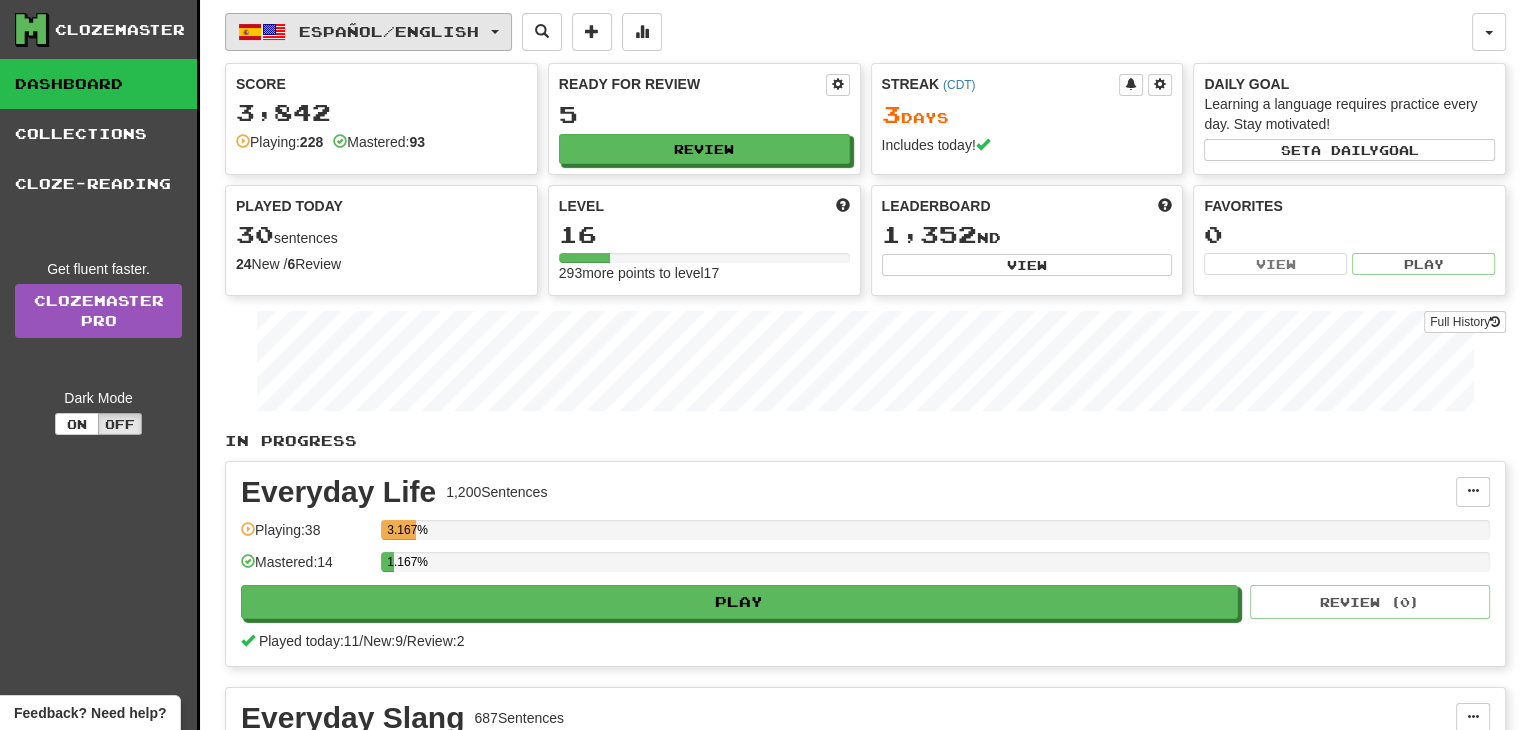 click on "Español  /  English" at bounding box center [368, 32] 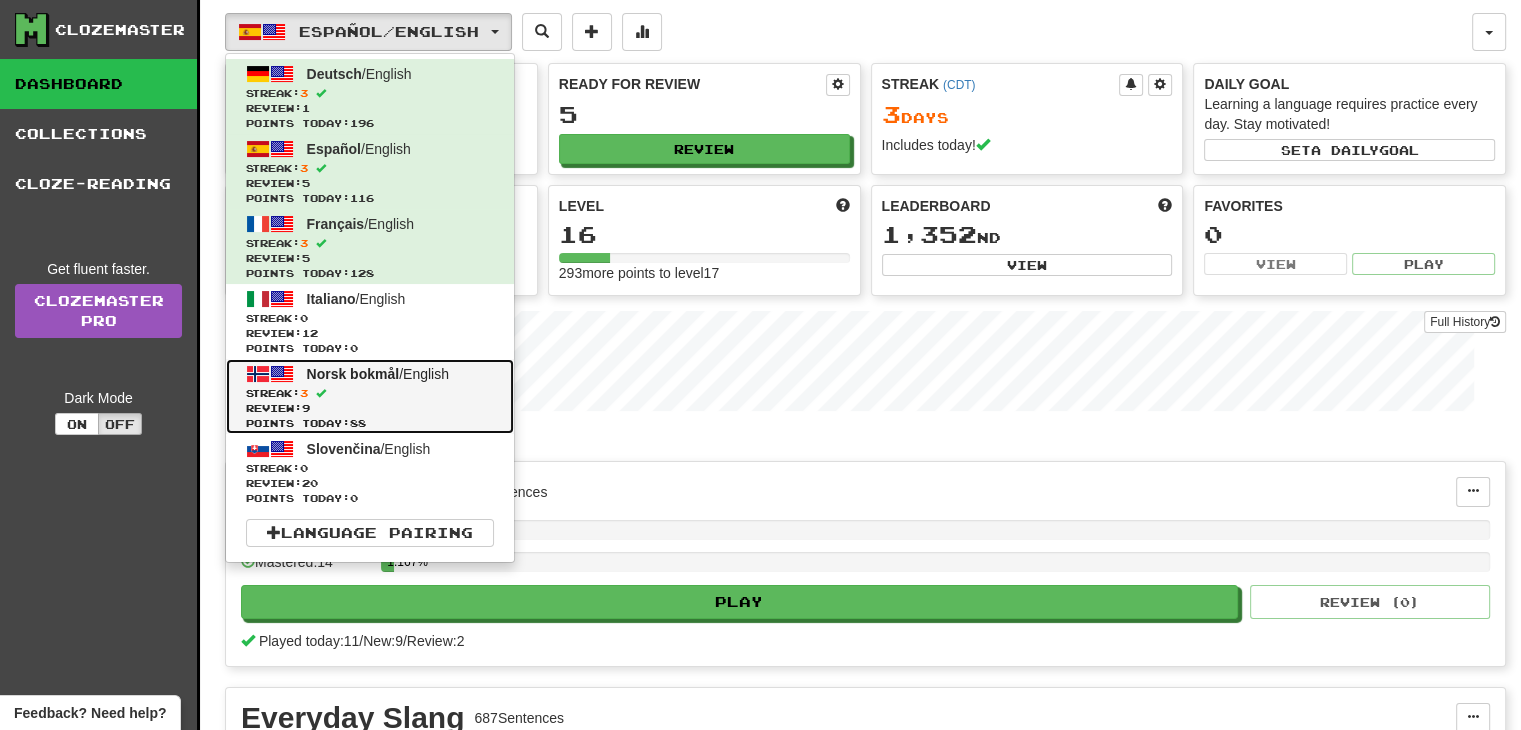 click on "Streak:  3" at bounding box center [370, 393] 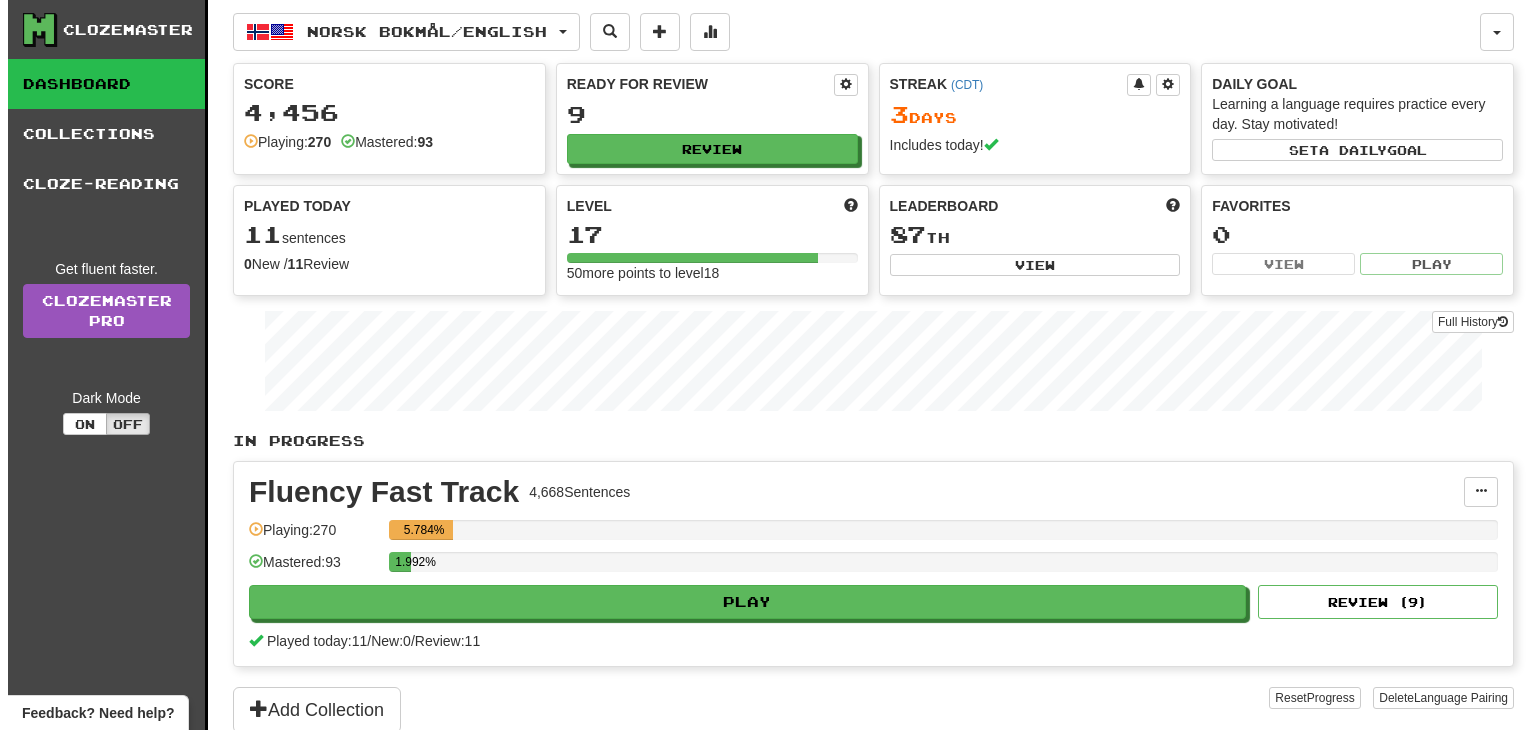 scroll, scrollTop: 0, scrollLeft: 0, axis: both 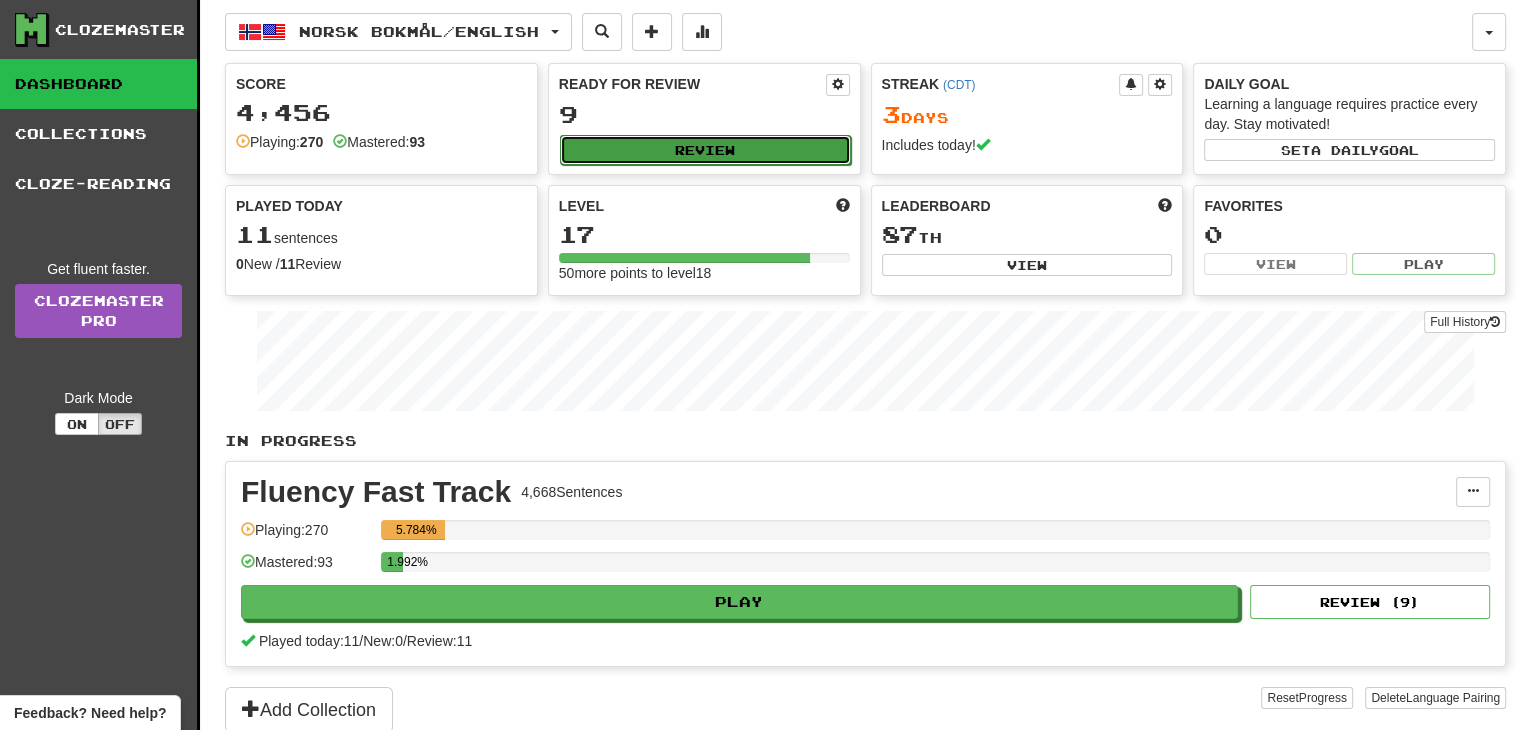 click on "Review" at bounding box center [705, 150] 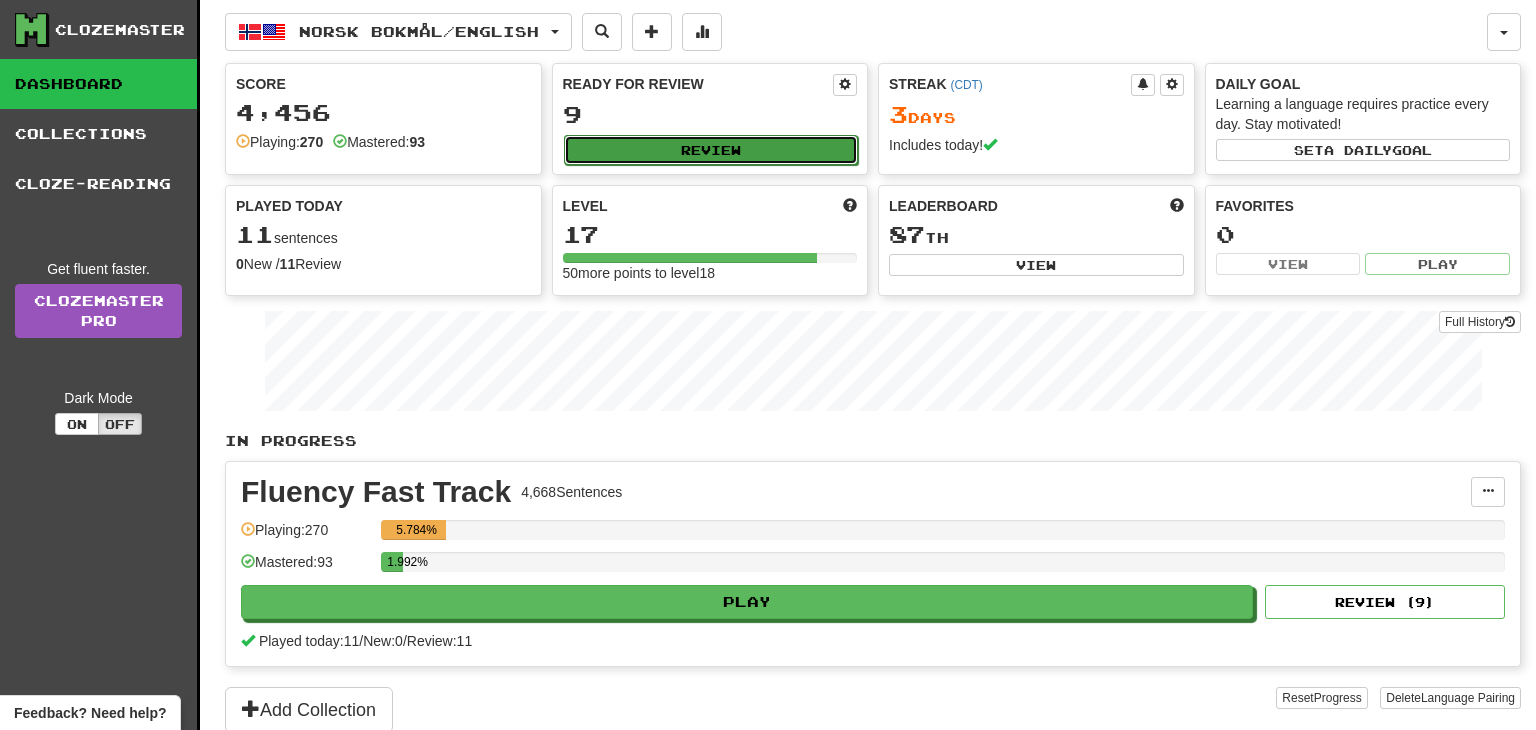 select on "**" 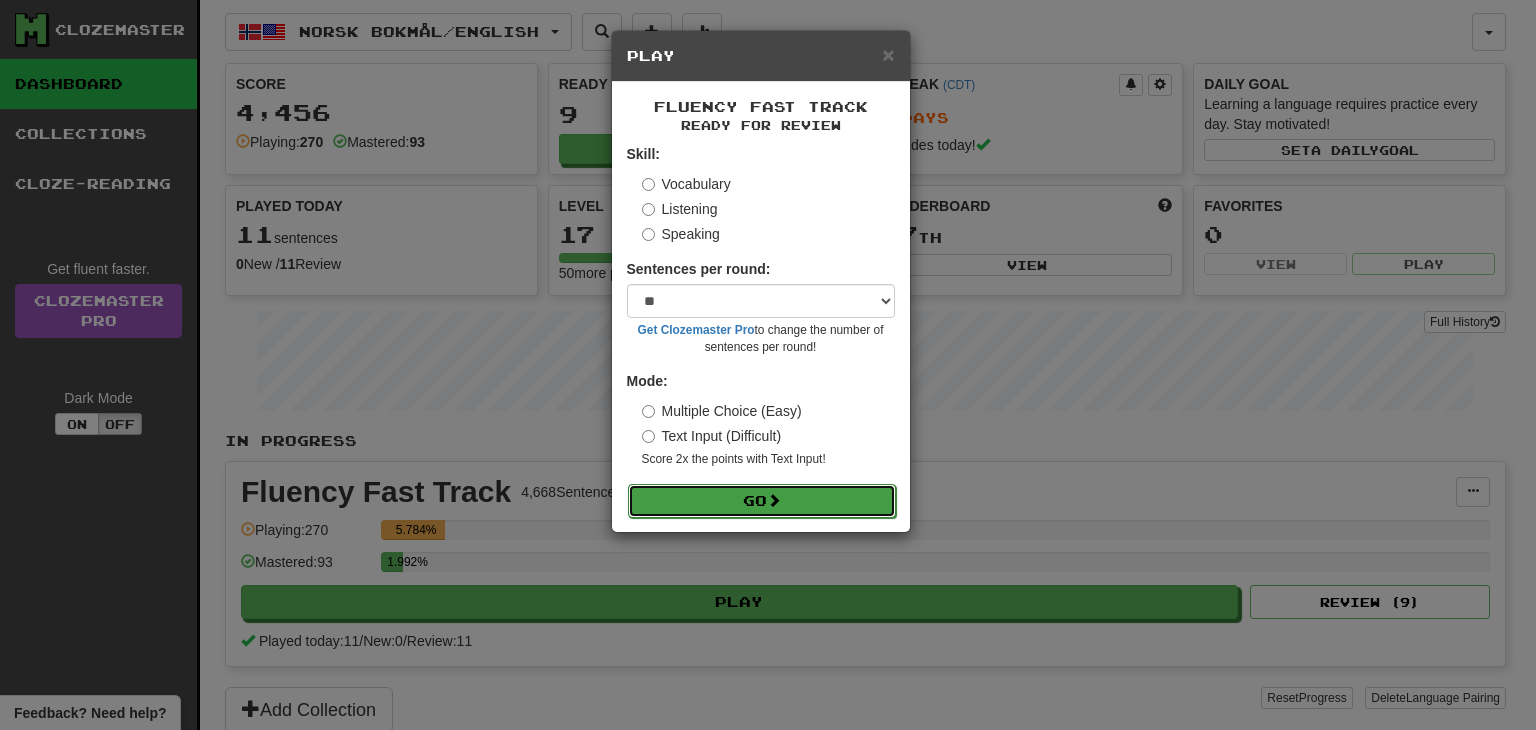 click at bounding box center (774, 500) 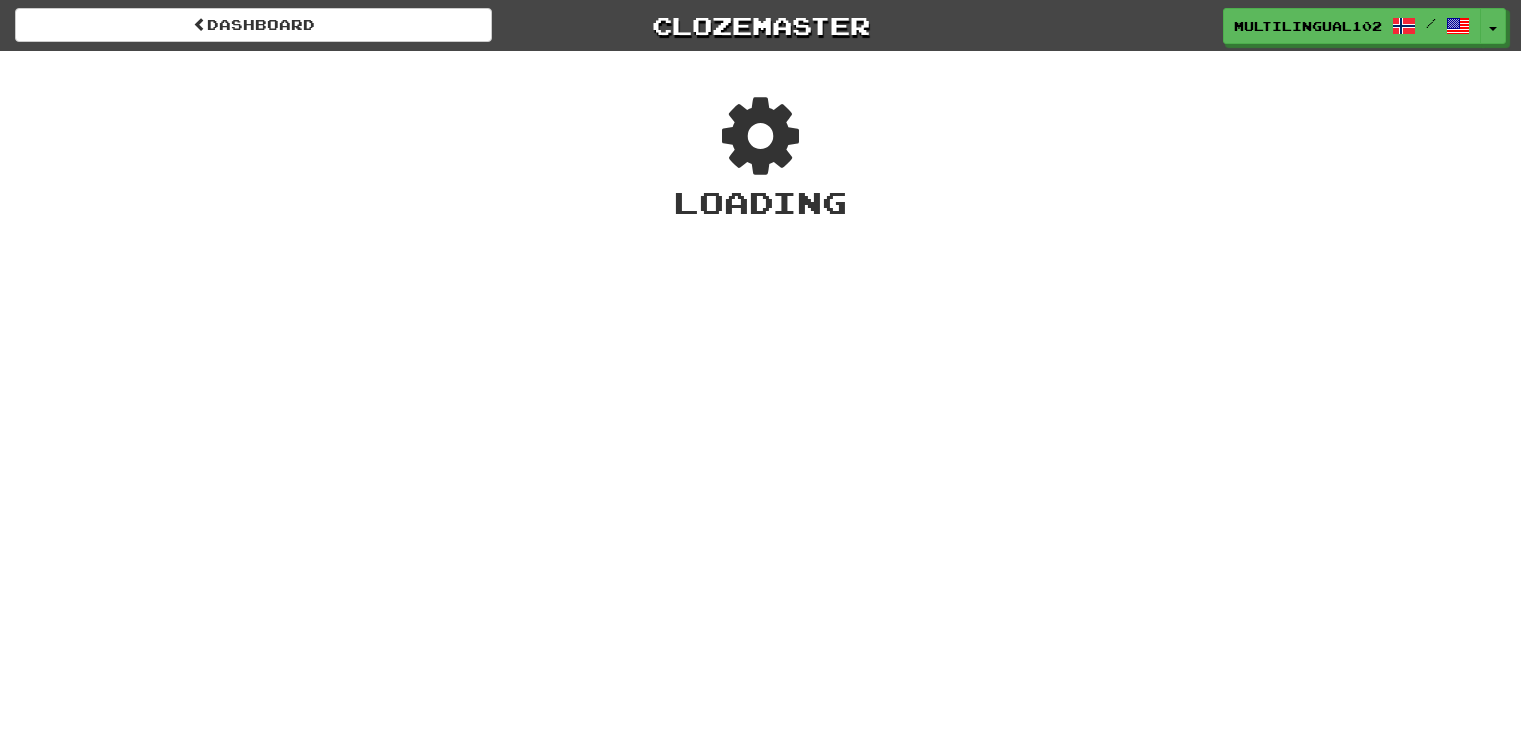 scroll, scrollTop: 0, scrollLeft: 0, axis: both 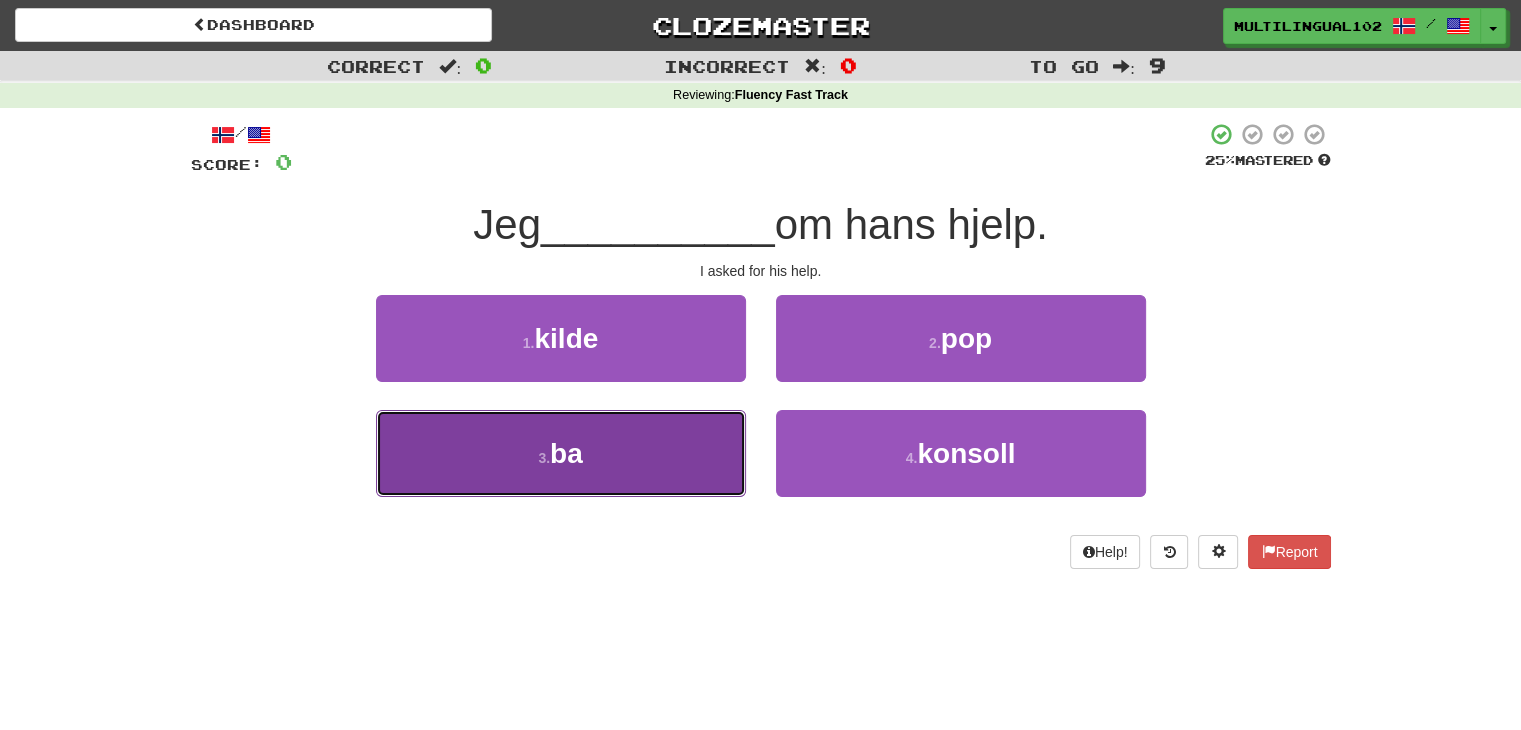 click on "3 .  ba" at bounding box center [561, 453] 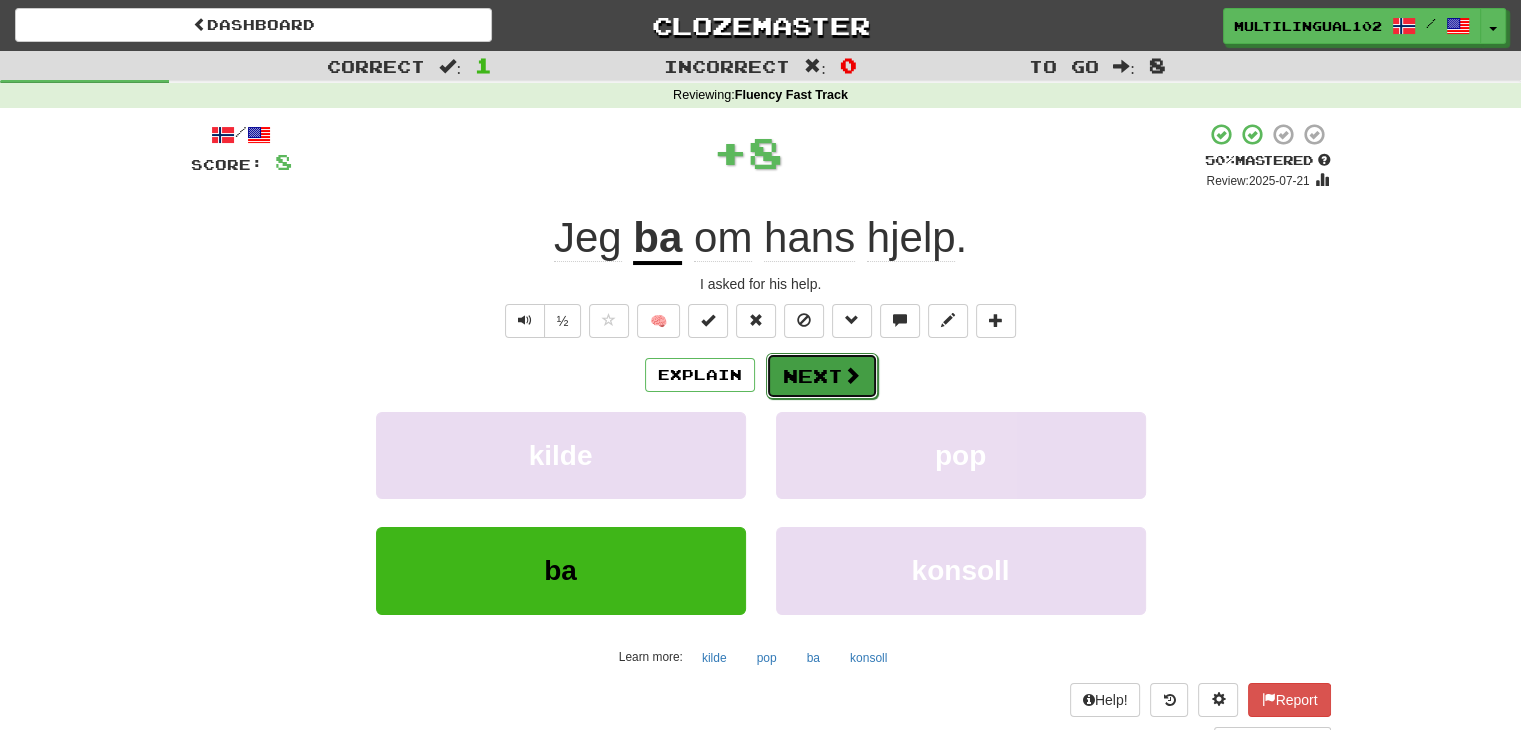 click on "Next" at bounding box center (822, 376) 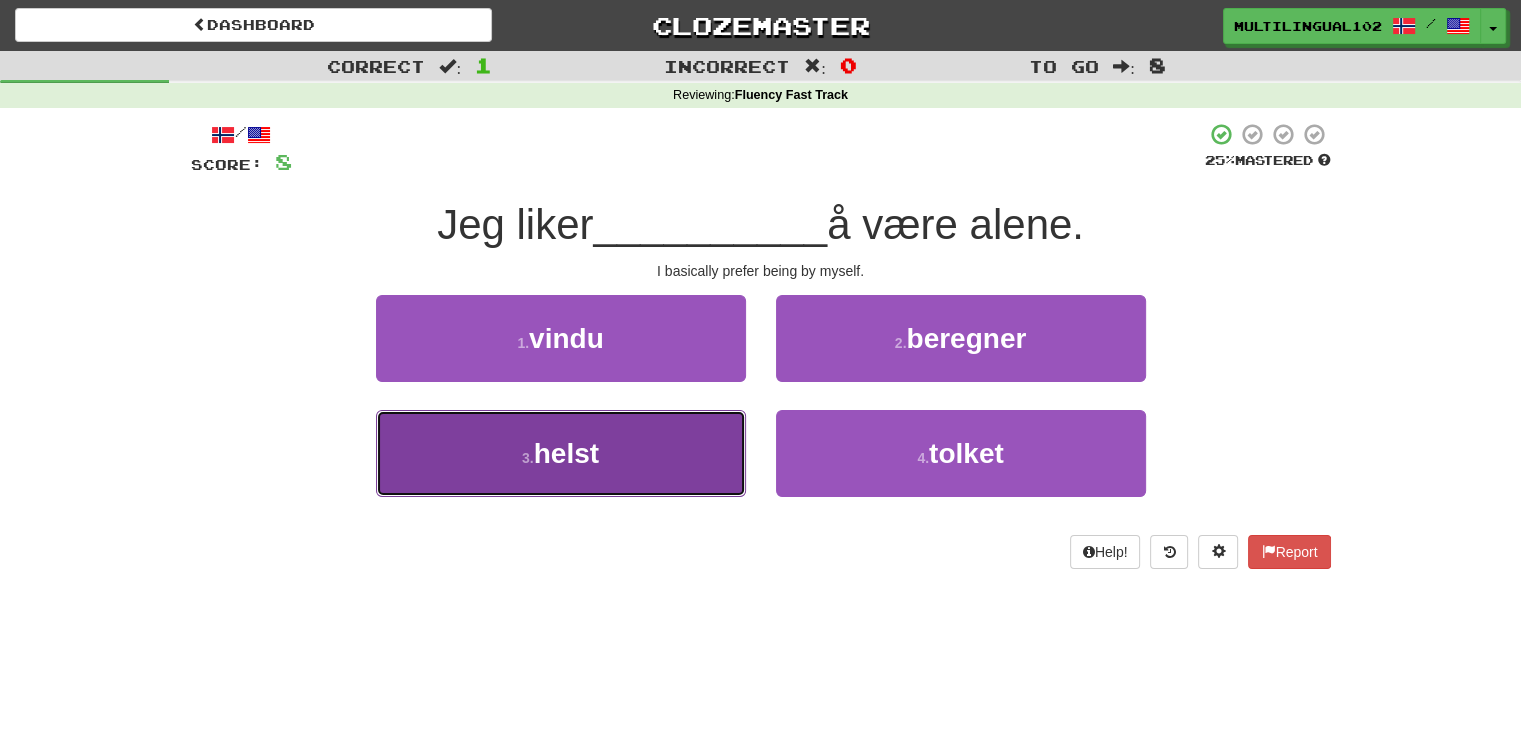 click on "3 .  helst" at bounding box center (561, 453) 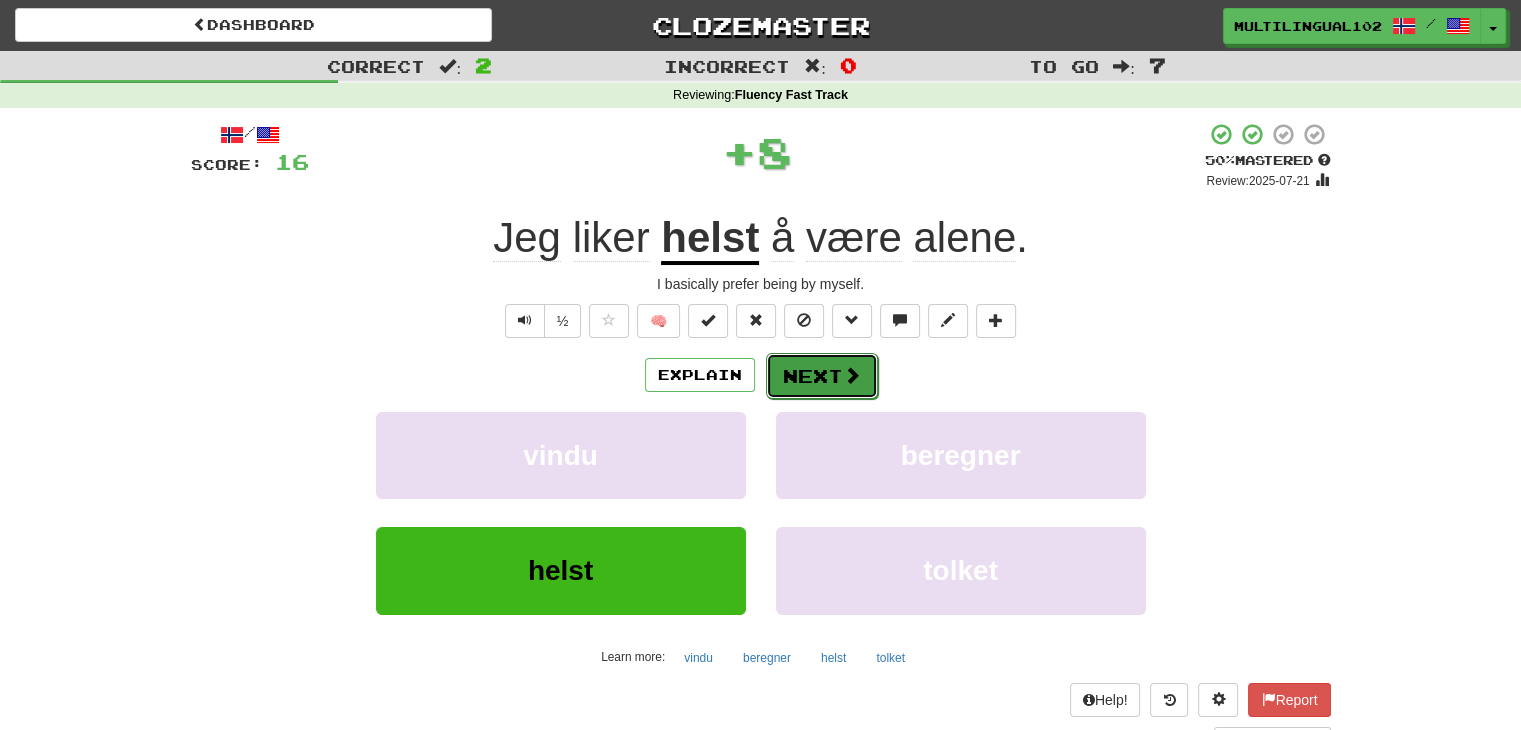click on "Next" at bounding box center [822, 376] 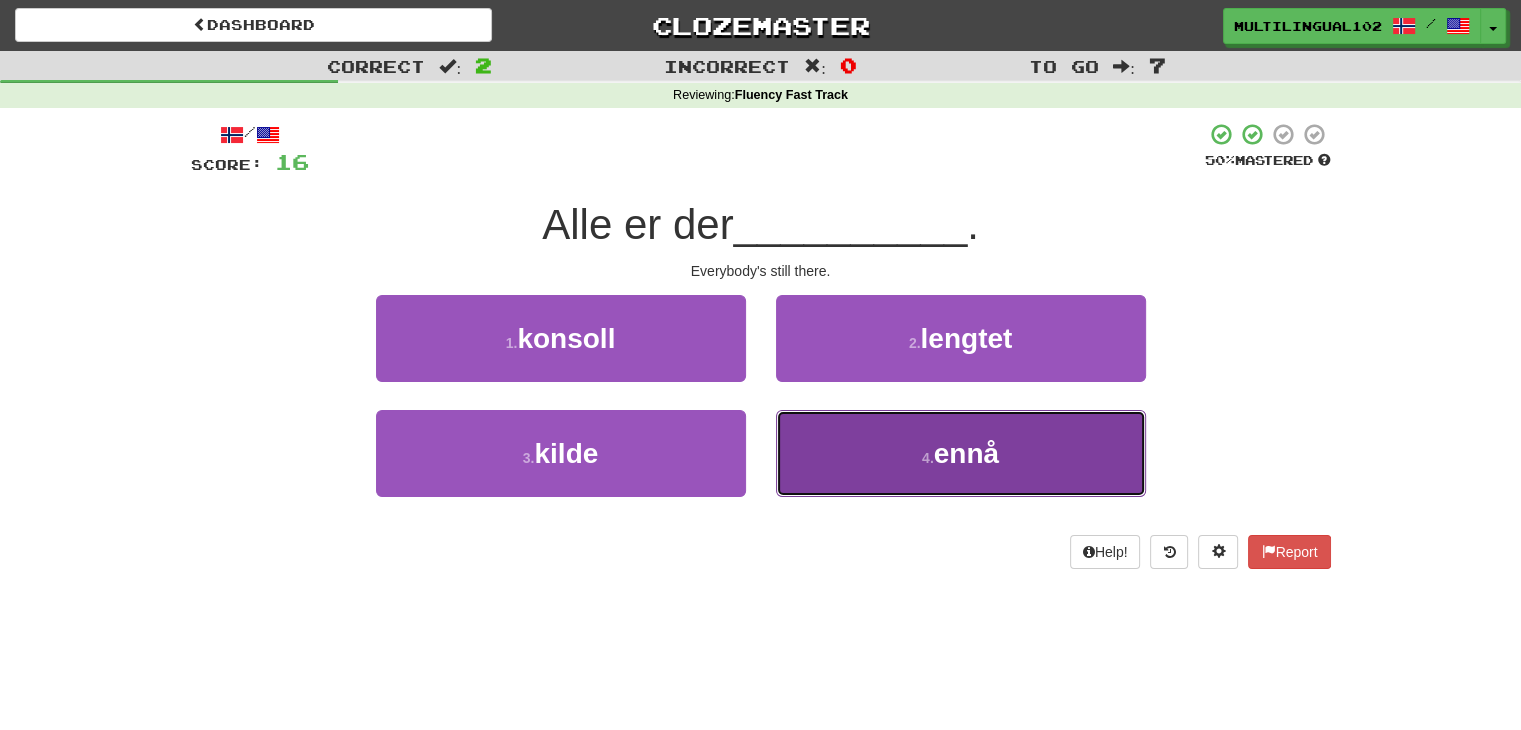 click on "4 .  ennå" at bounding box center [961, 453] 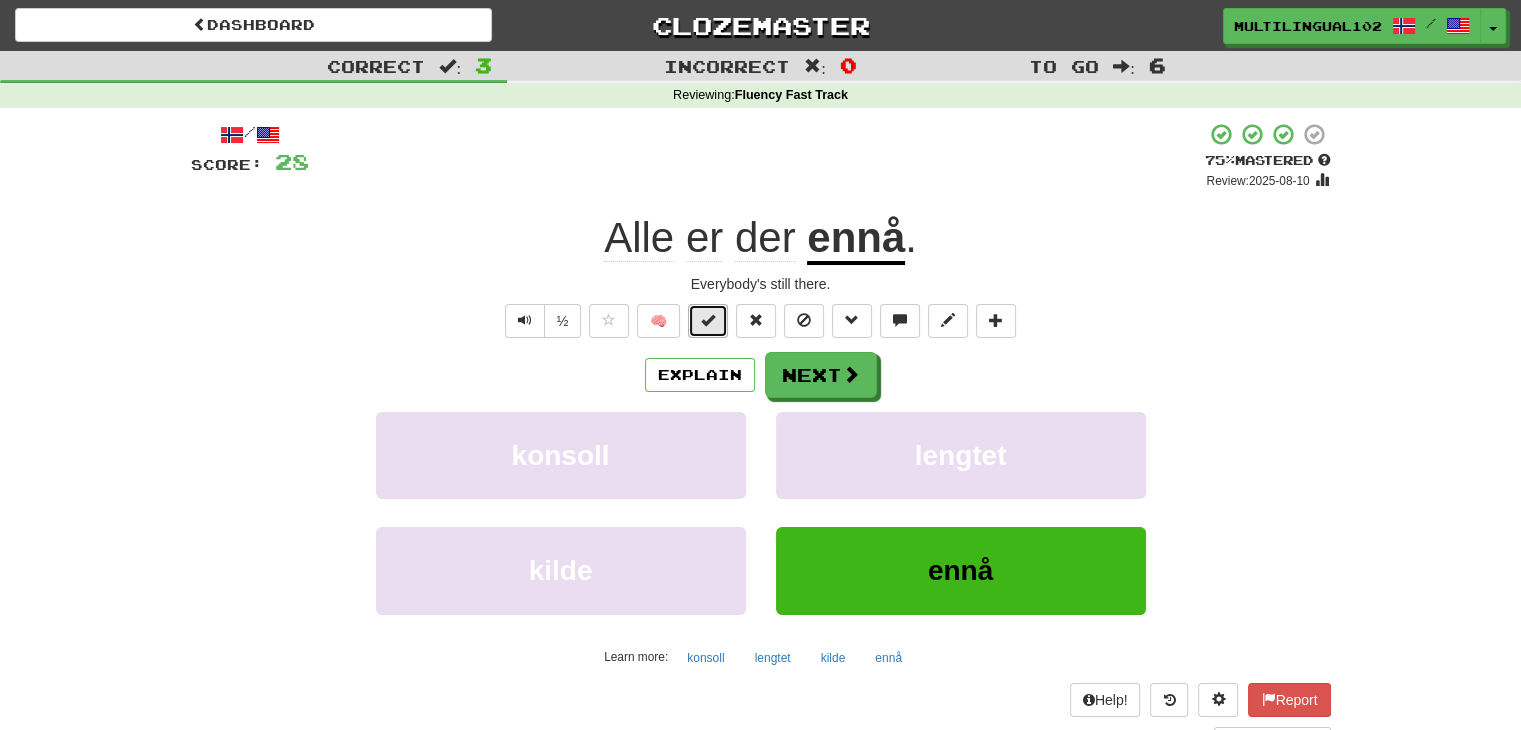 click at bounding box center (708, 320) 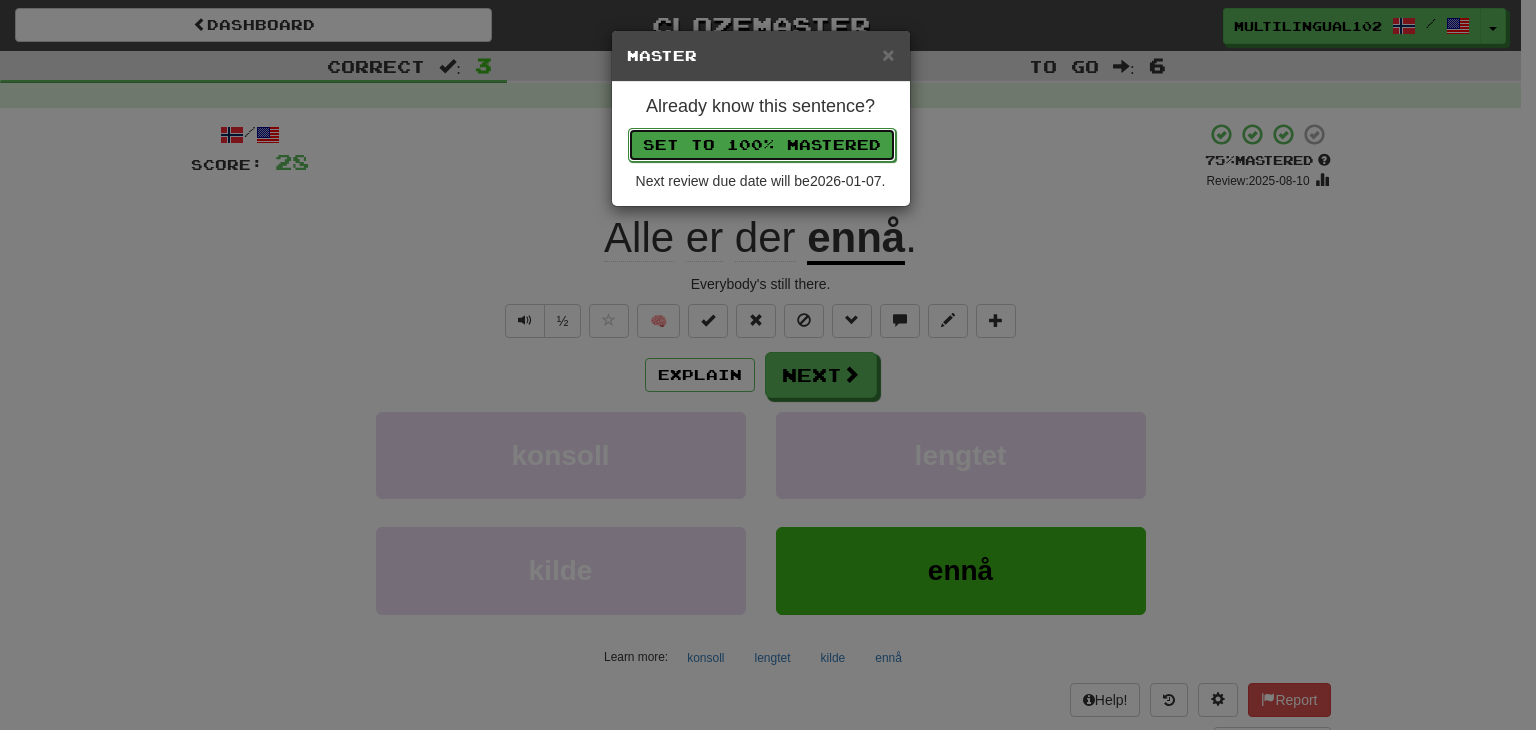 click on "Set to 100% Mastered" at bounding box center (762, 145) 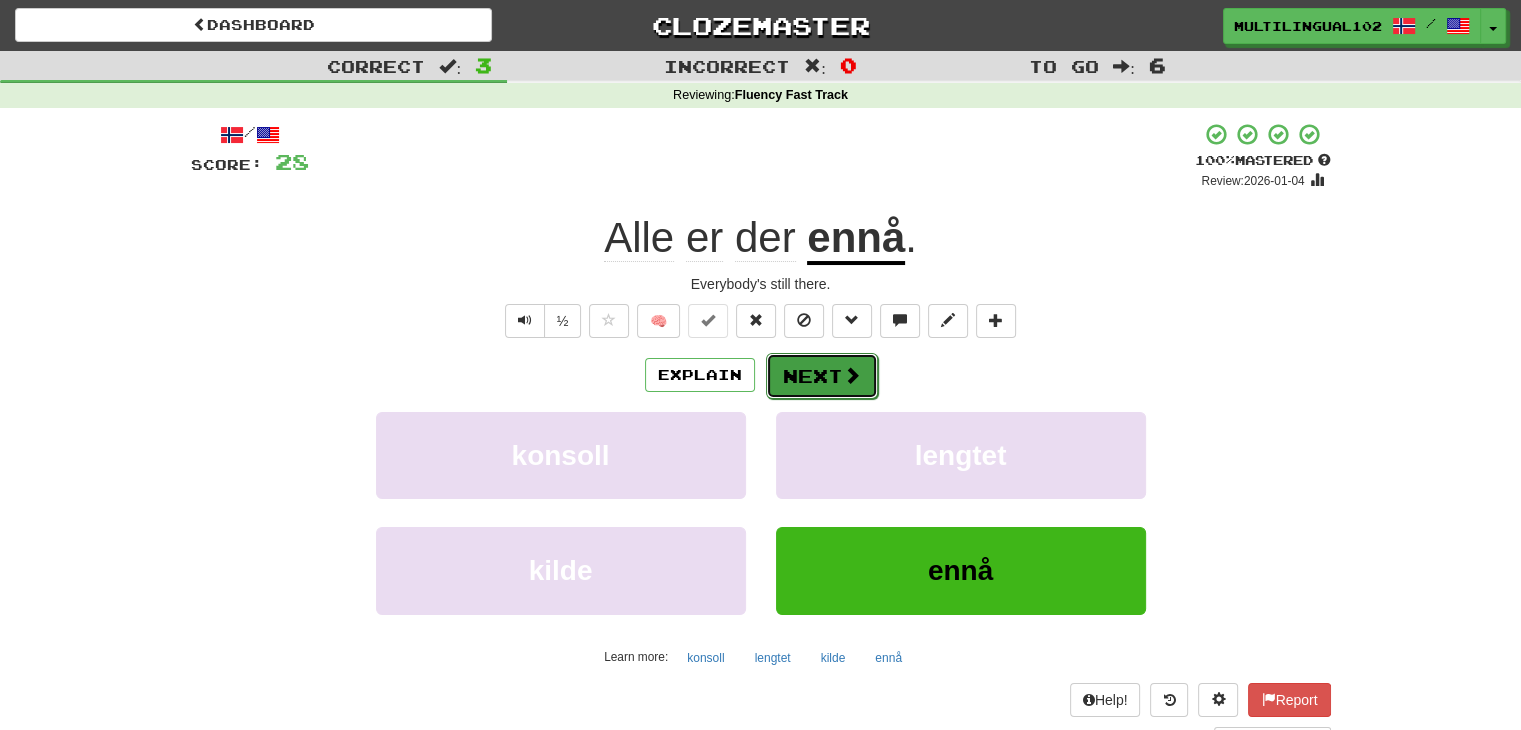 click on "Next" at bounding box center [822, 376] 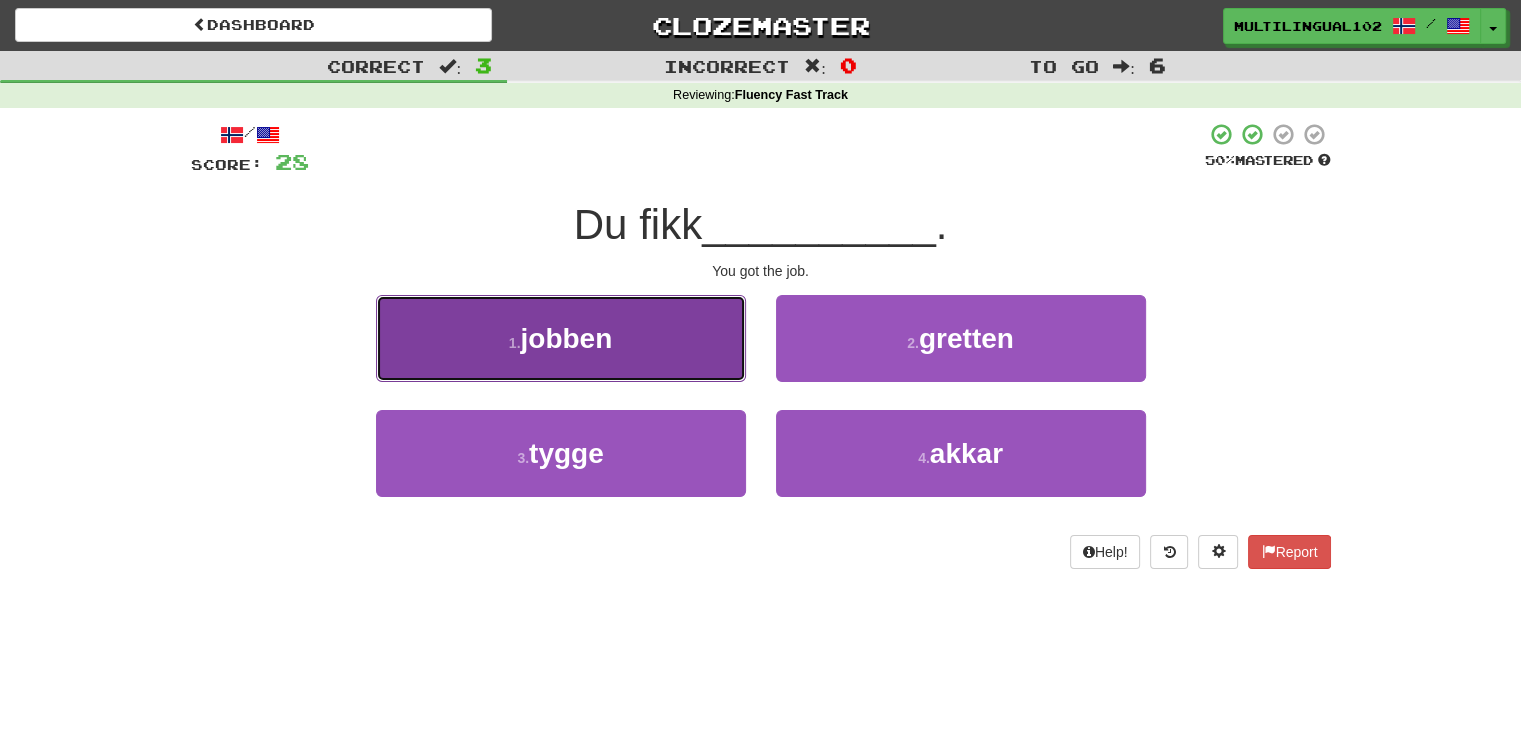 click on "1 .  jobben" at bounding box center (561, 338) 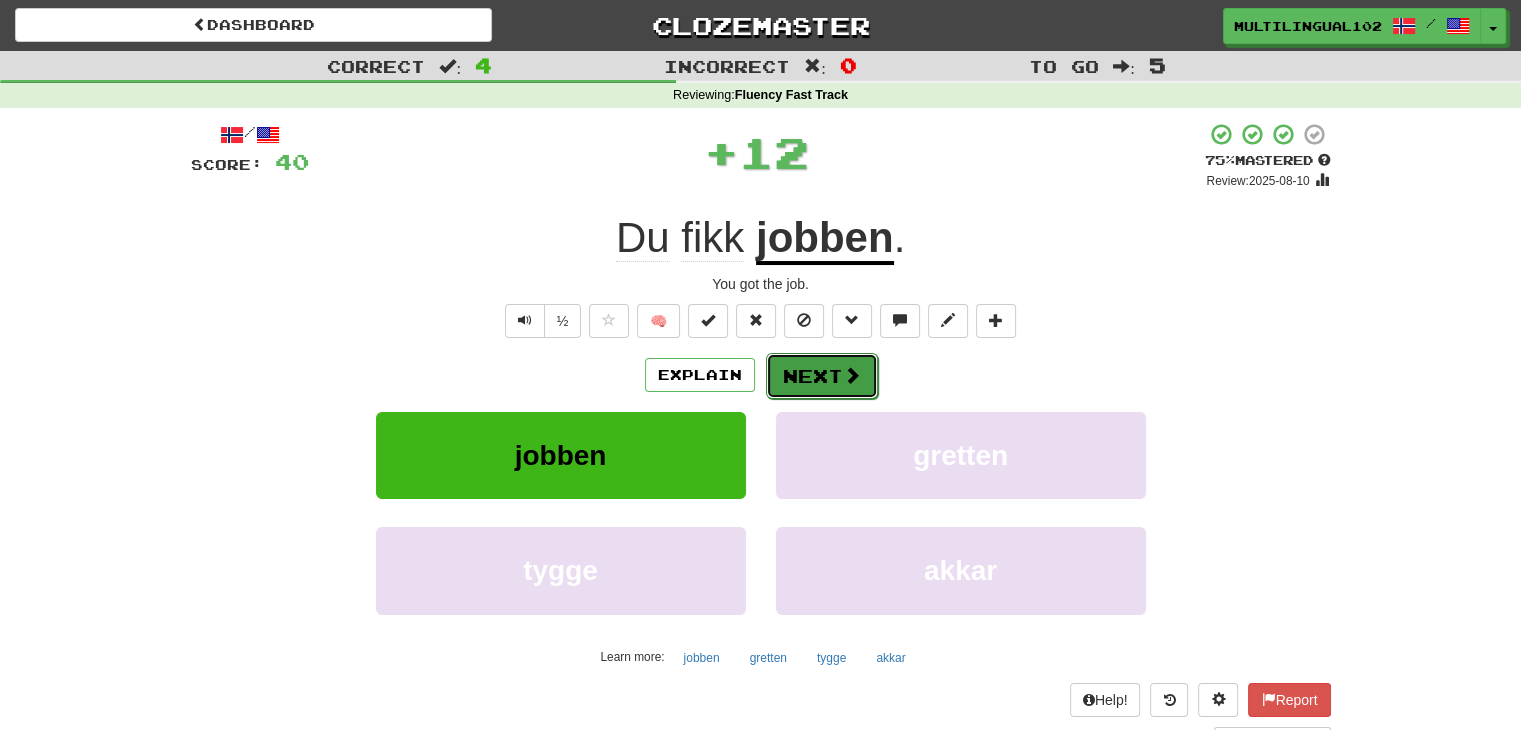 click on "Next" at bounding box center (822, 376) 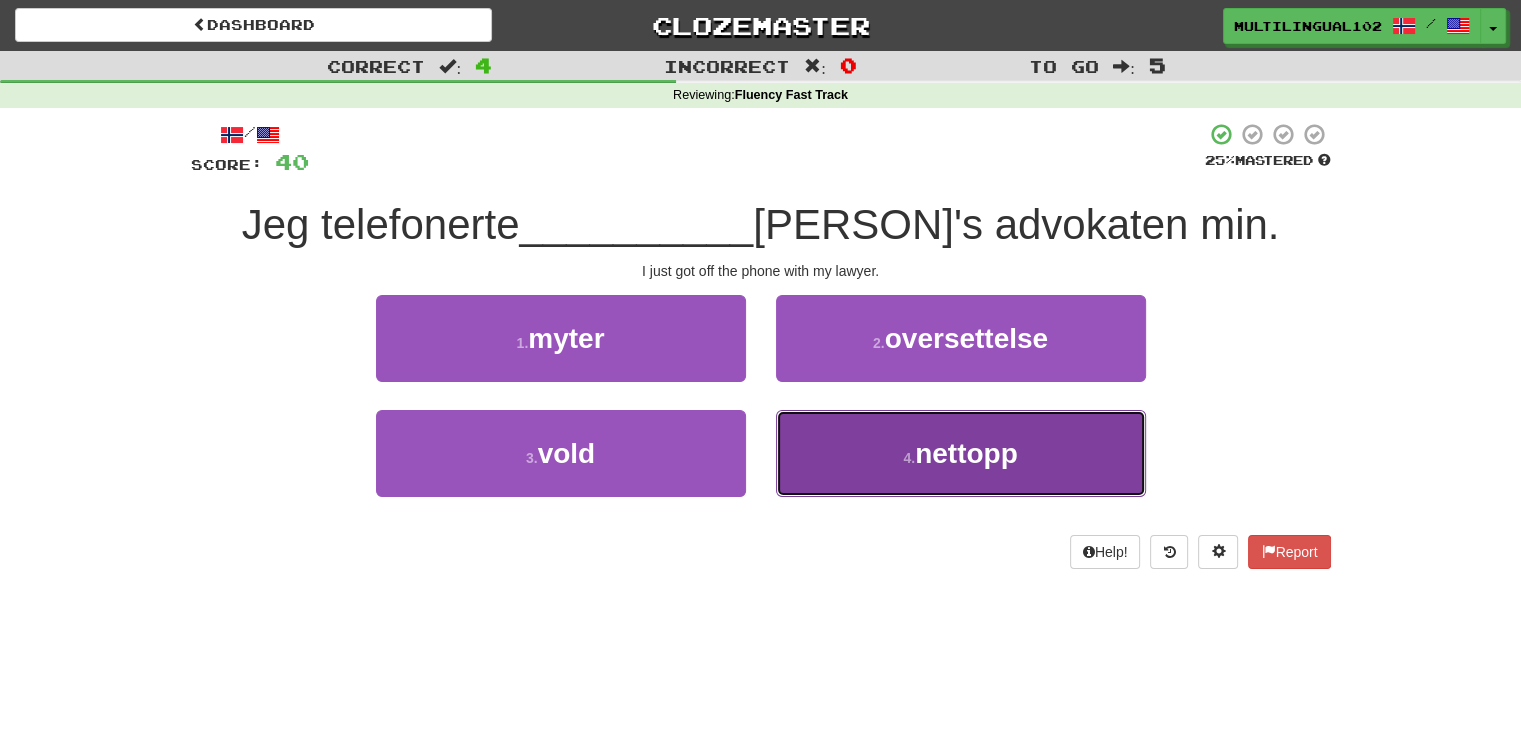 click on "4 .  nettopp" at bounding box center [961, 453] 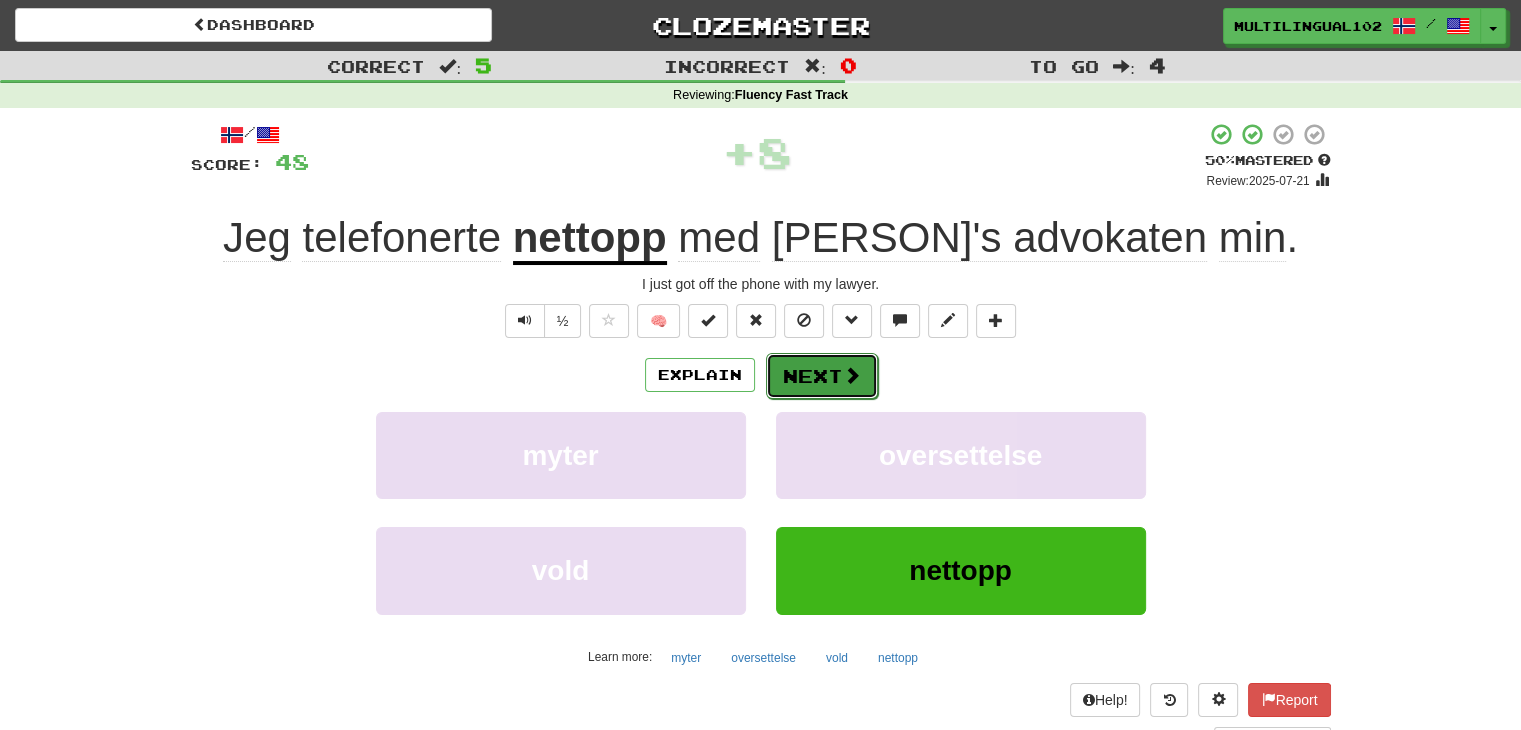 click on "Next" at bounding box center [822, 376] 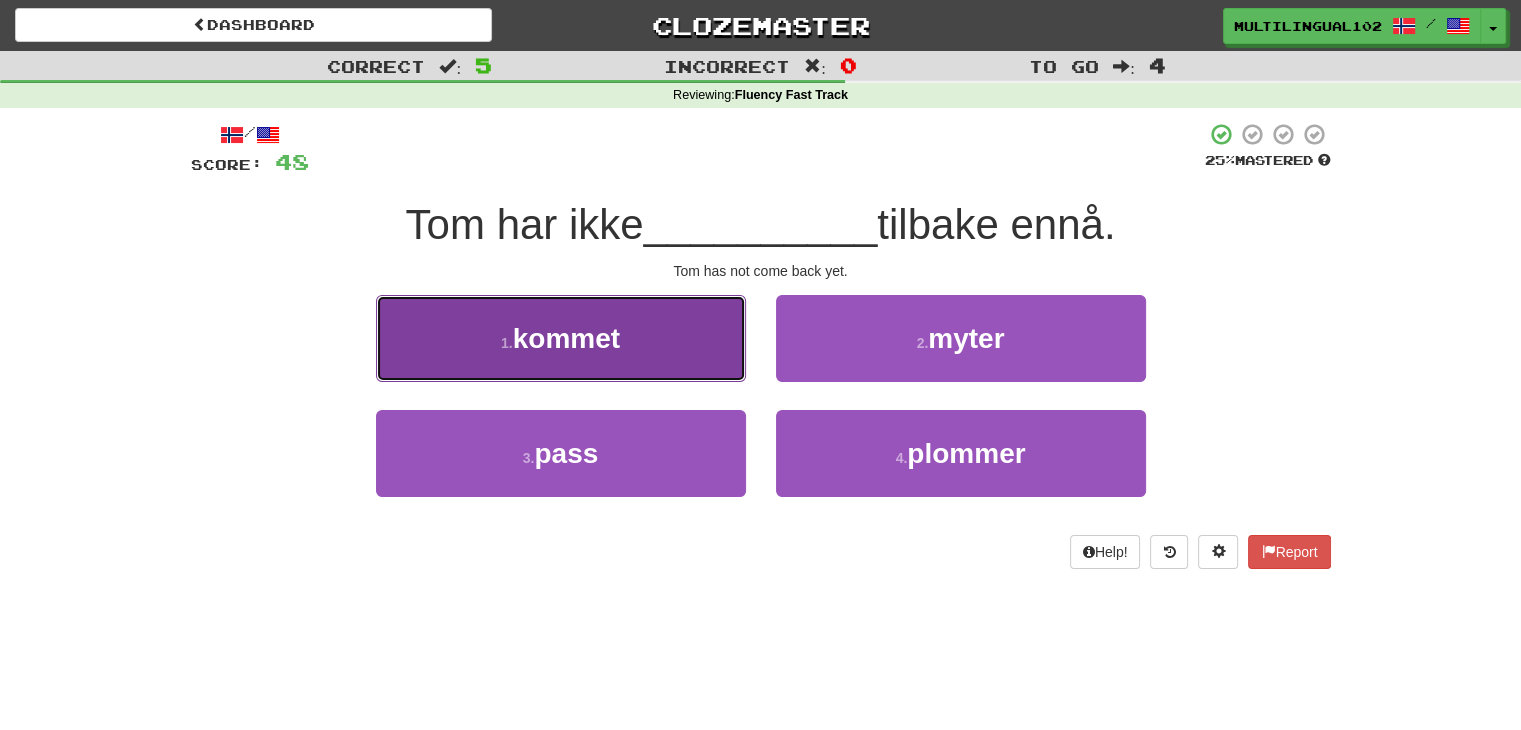 click on "1 .  kommet" at bounding box center (561, 338) 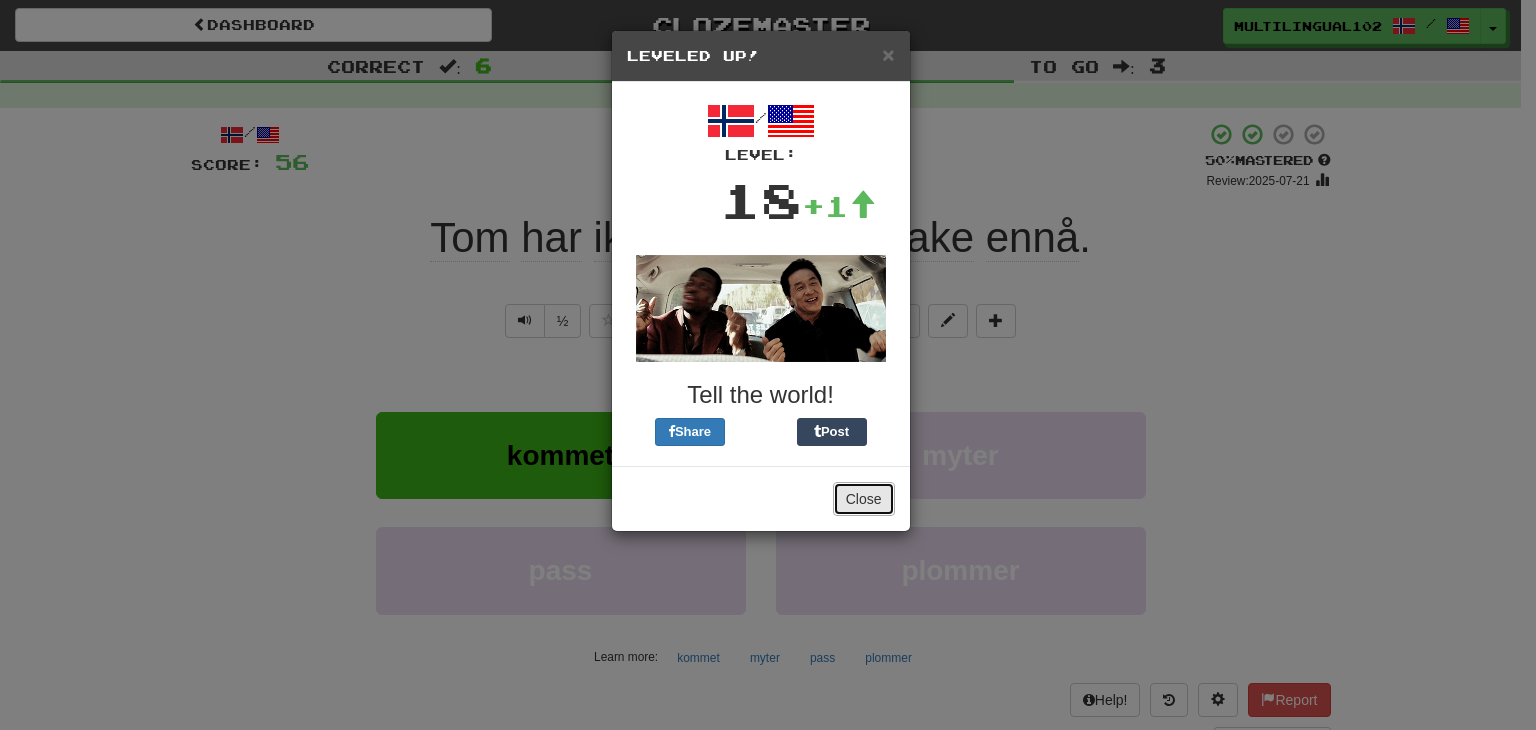 click on "Close" at bounding box center (864, 499) 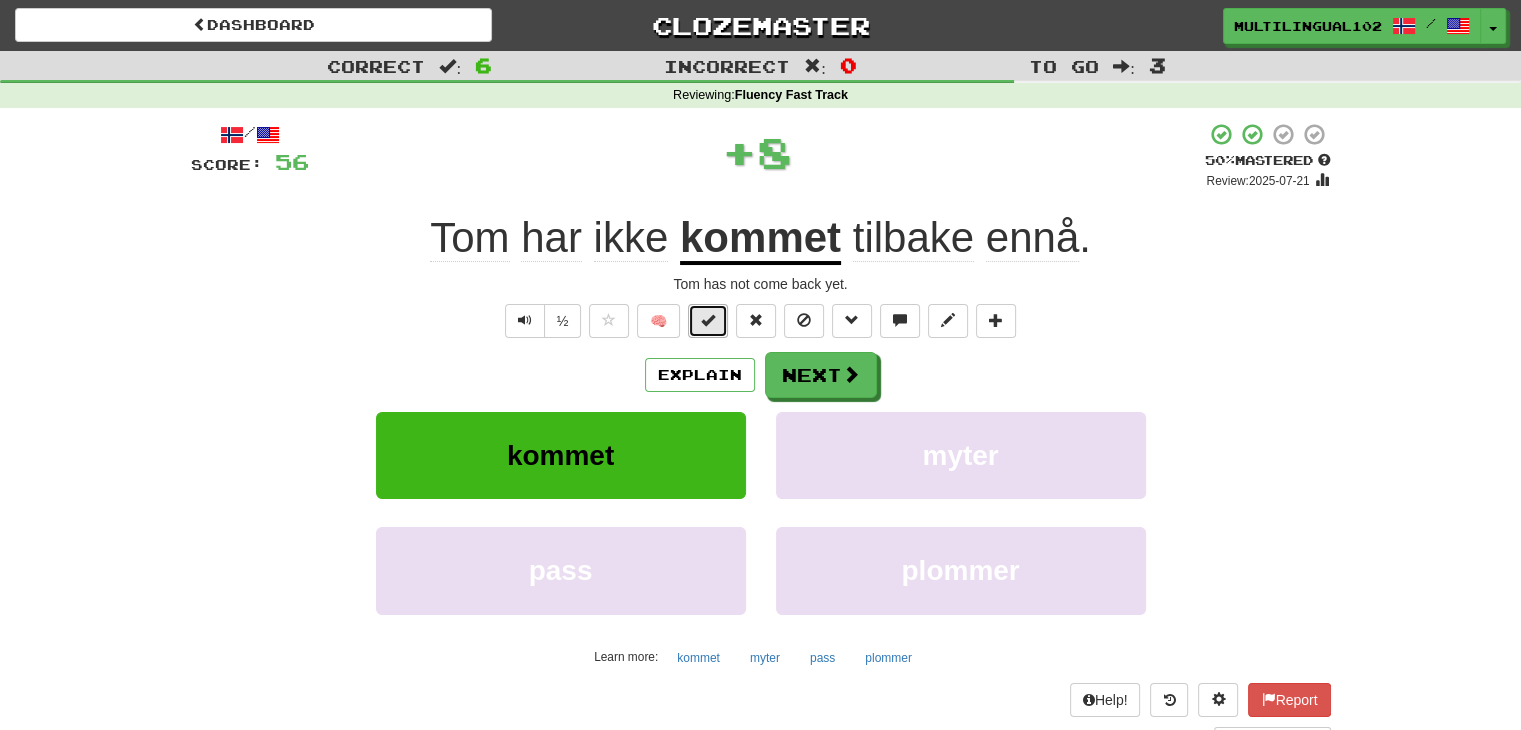 click at bounding box center [708, 320] 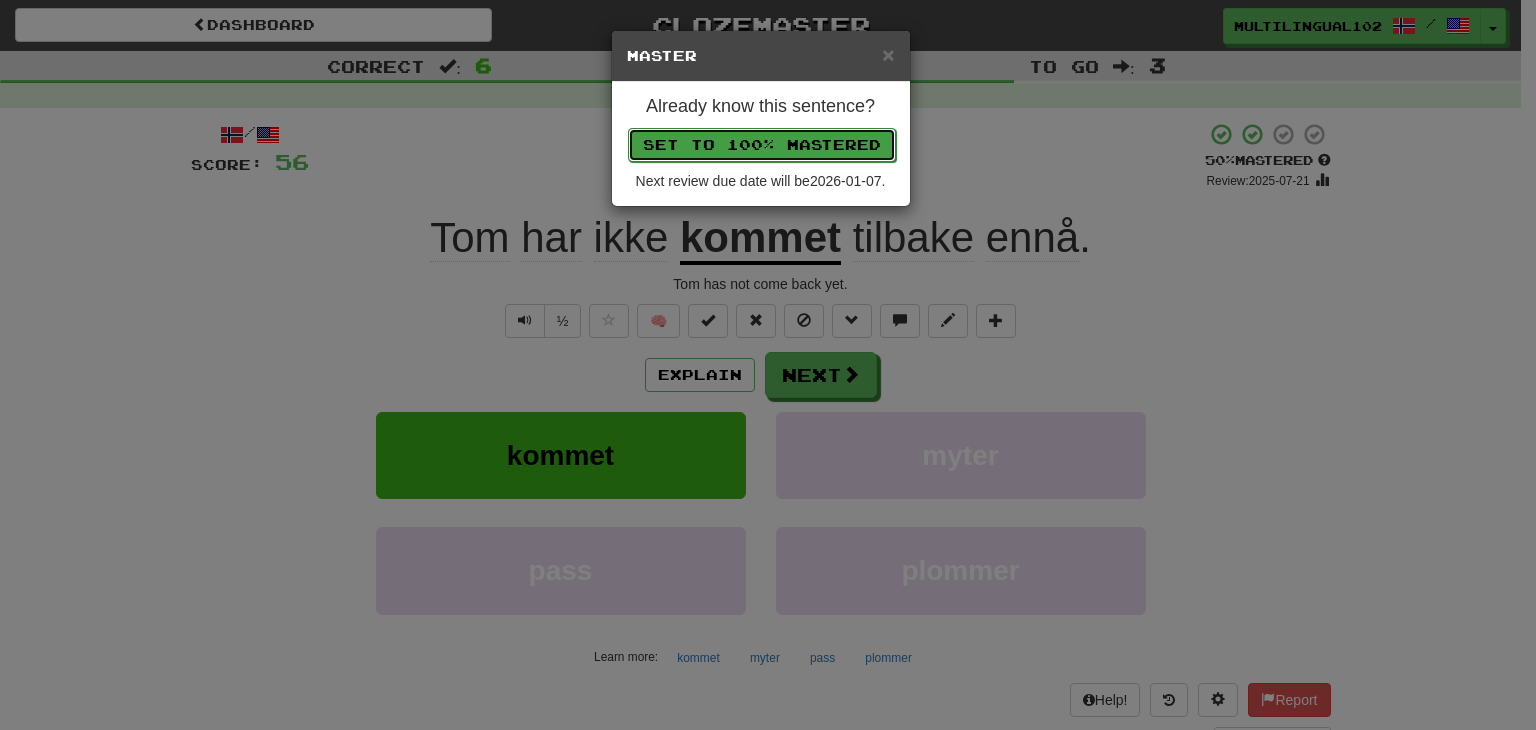 click on "Set to 100% Mastered" at bounding box center (762, 145) 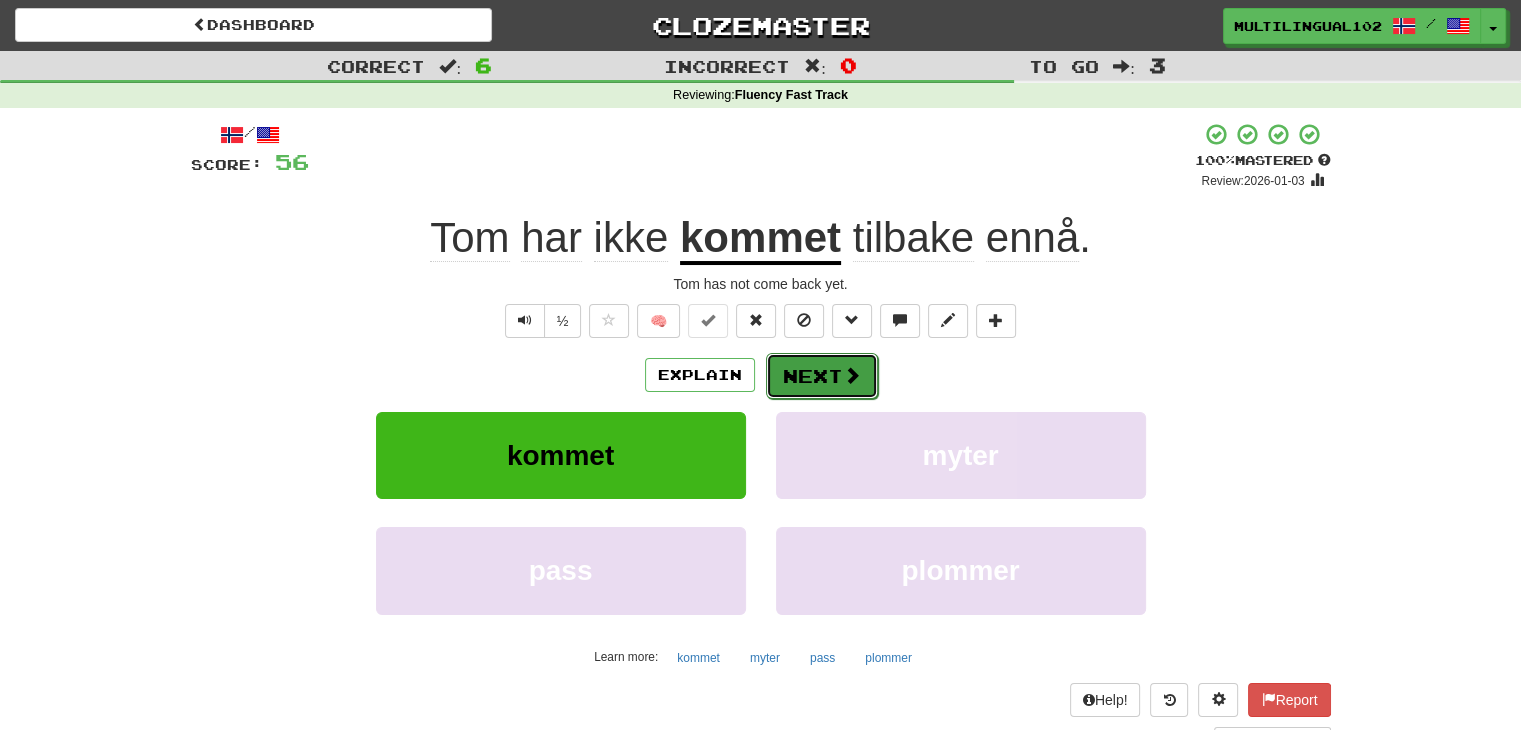 click on "Next" at bounding box center (822, 376) 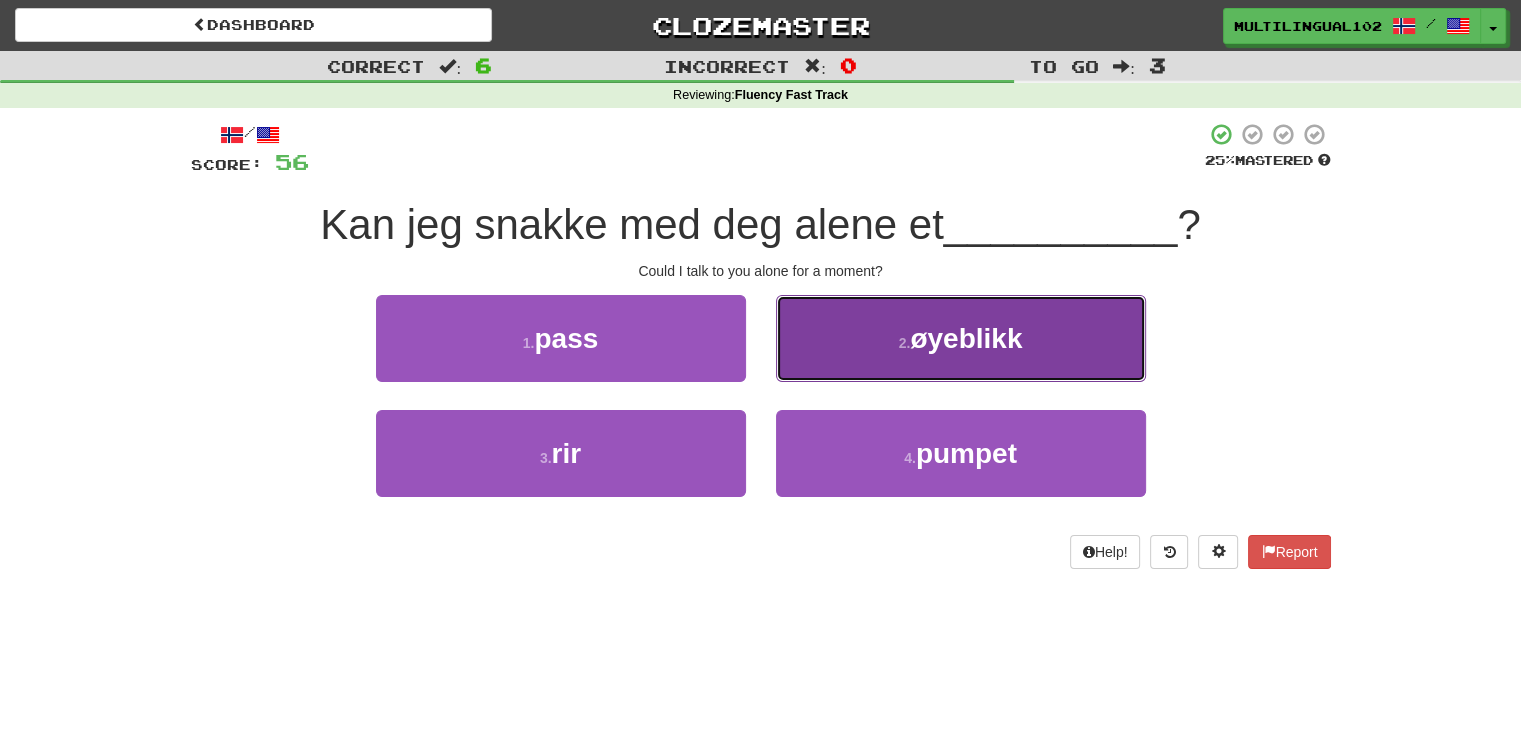 click on "2 .  øyeblikk" at bounding box center [961, 338] 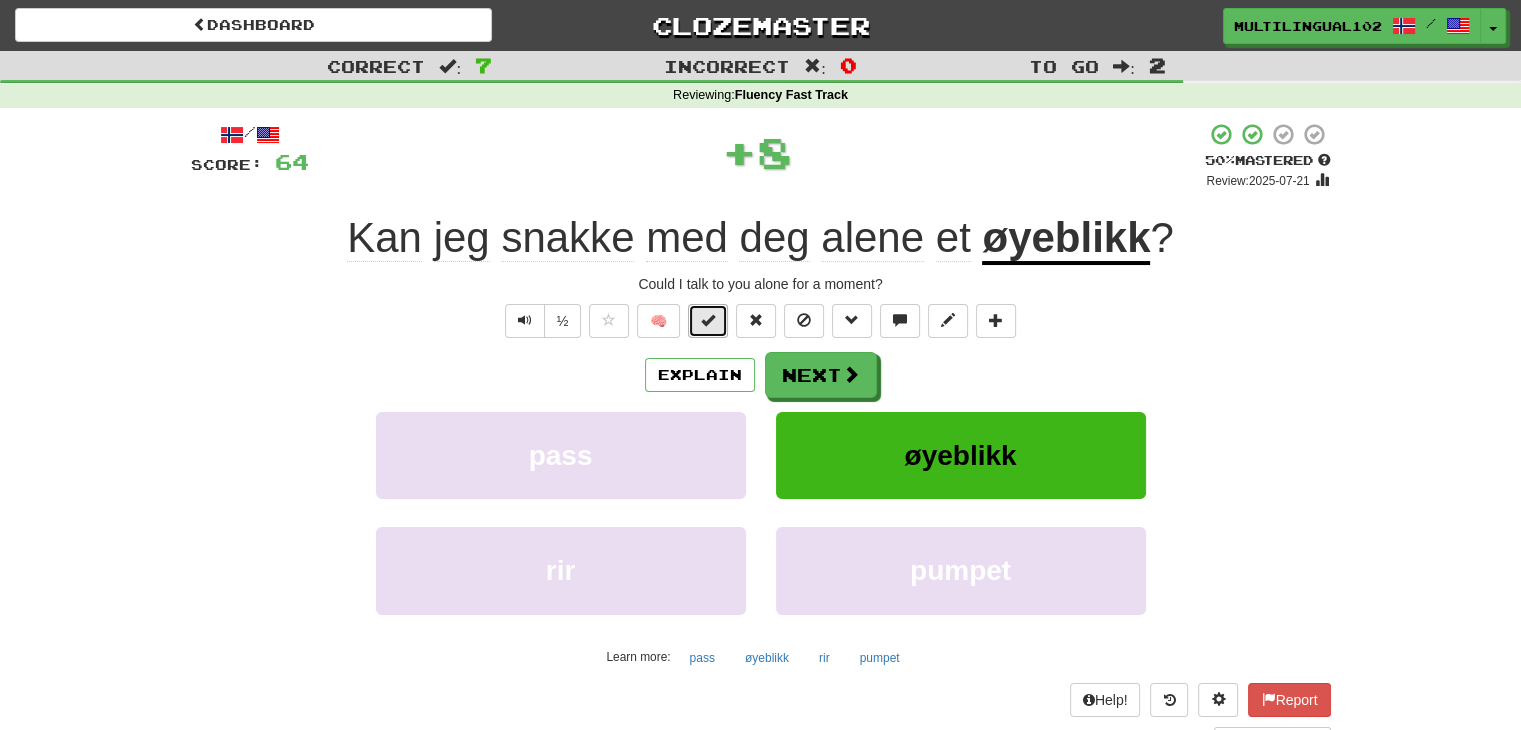 click at bounding box center (708, 321) 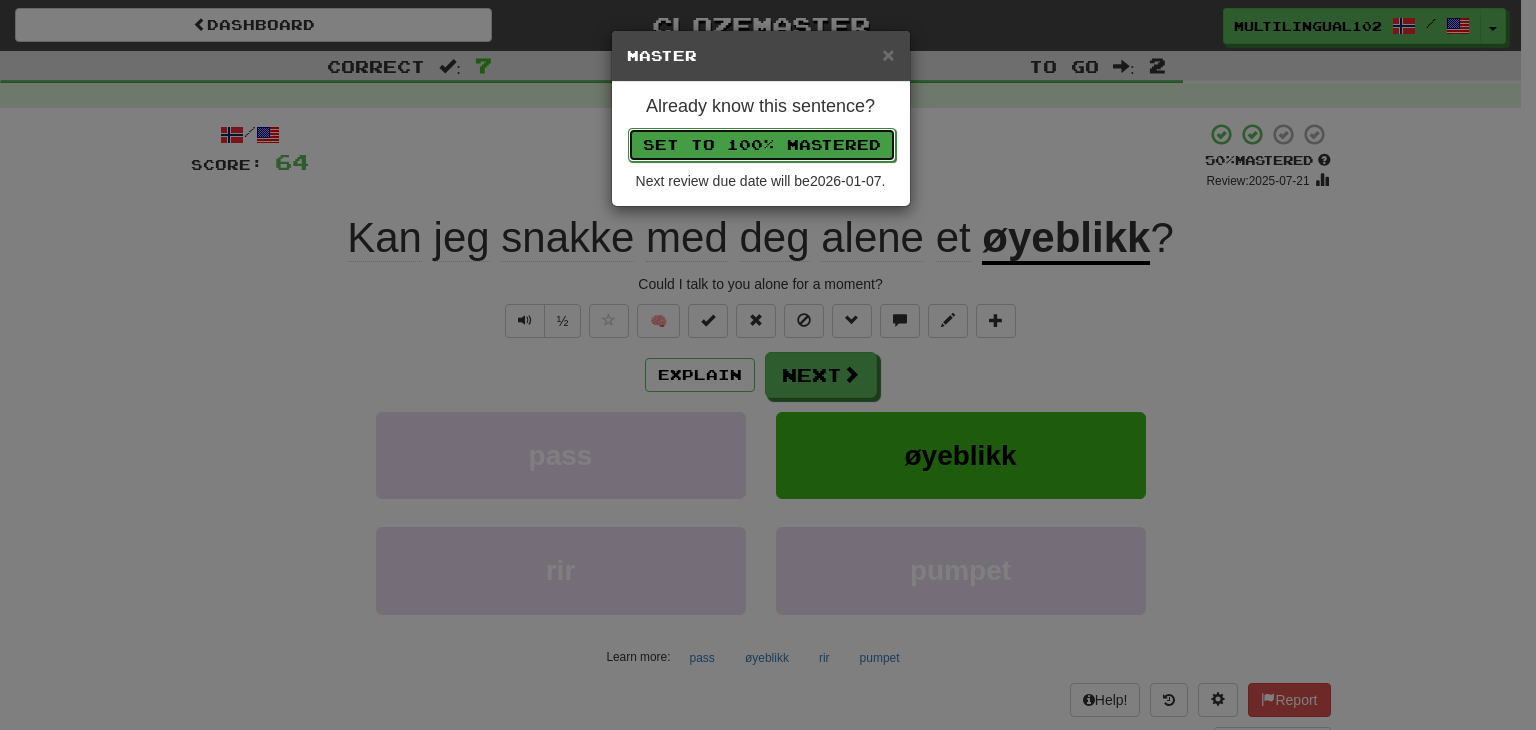 click on "Set to 100% Mastered" at bounding box center [762, 145] 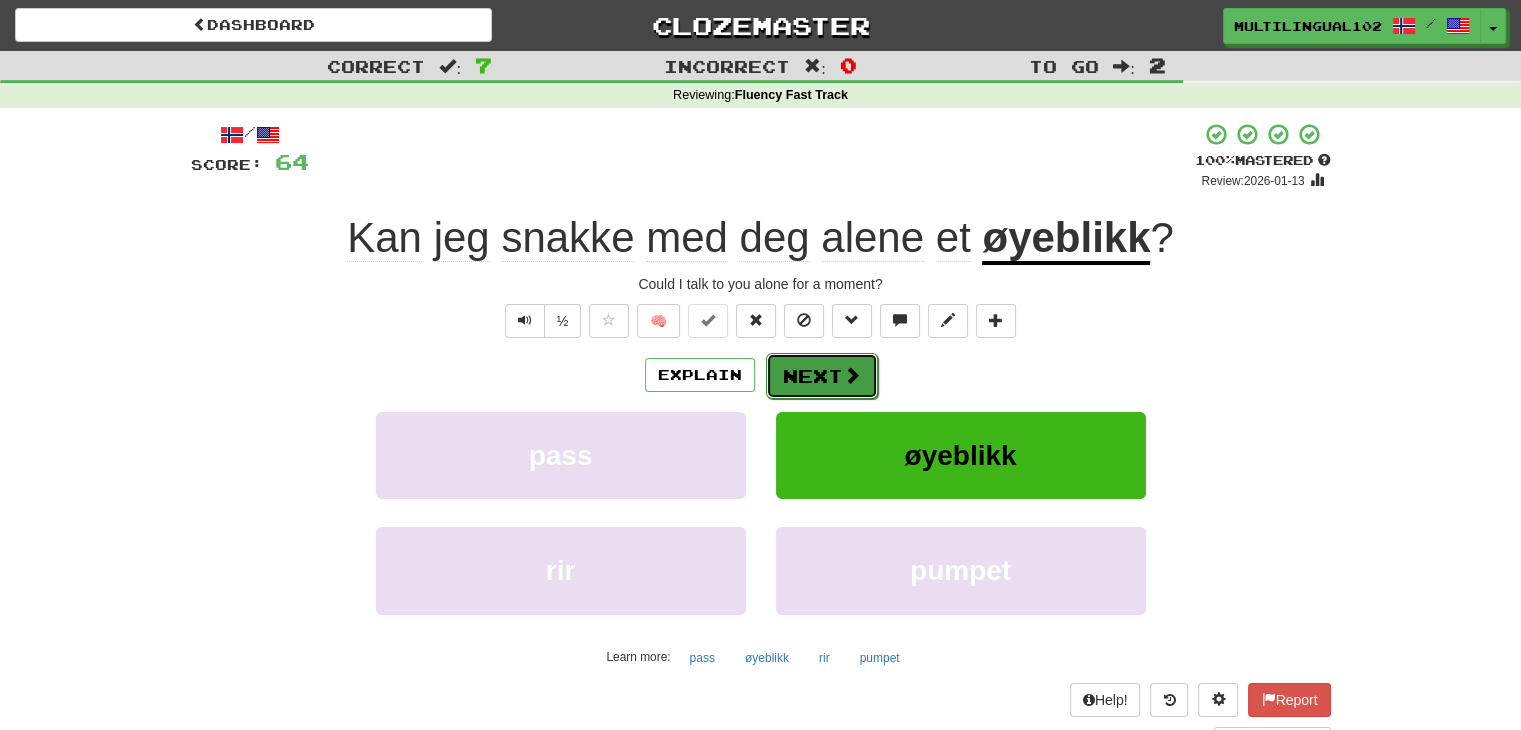 click on "Next" at bounding box center [822, 376] 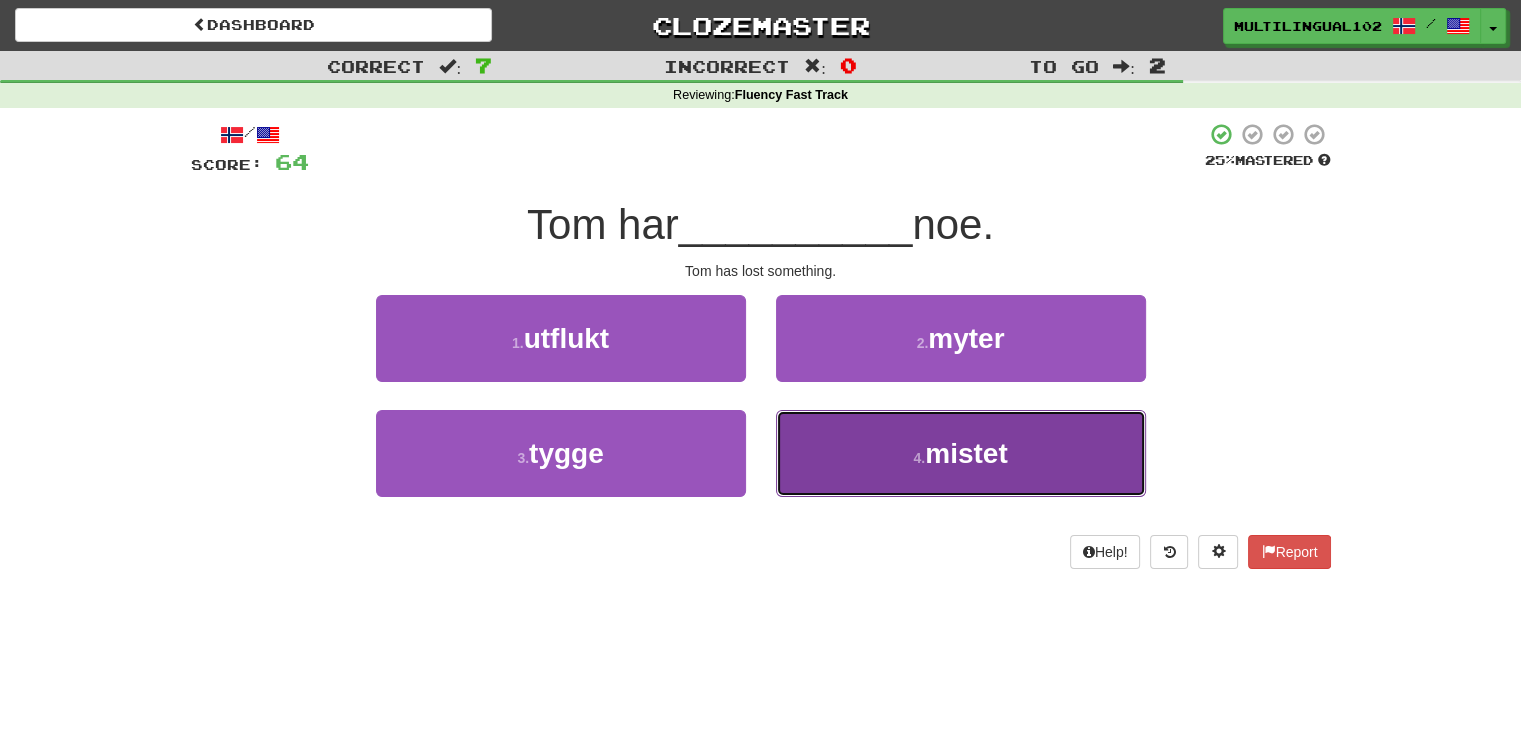 click on "4 .  mistet" at bounding box center [961, 453] 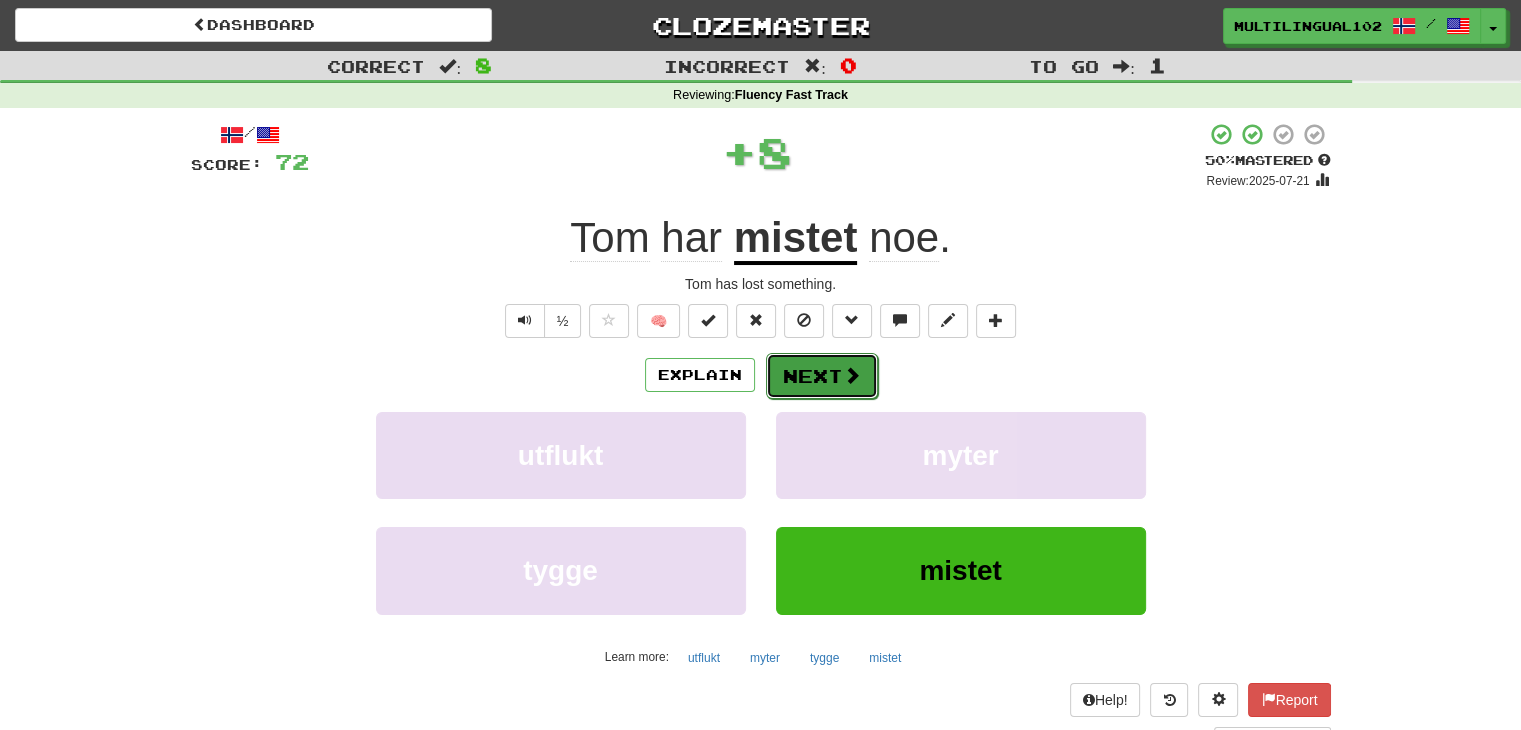 click on "Next" at bounding box center [822, 376] 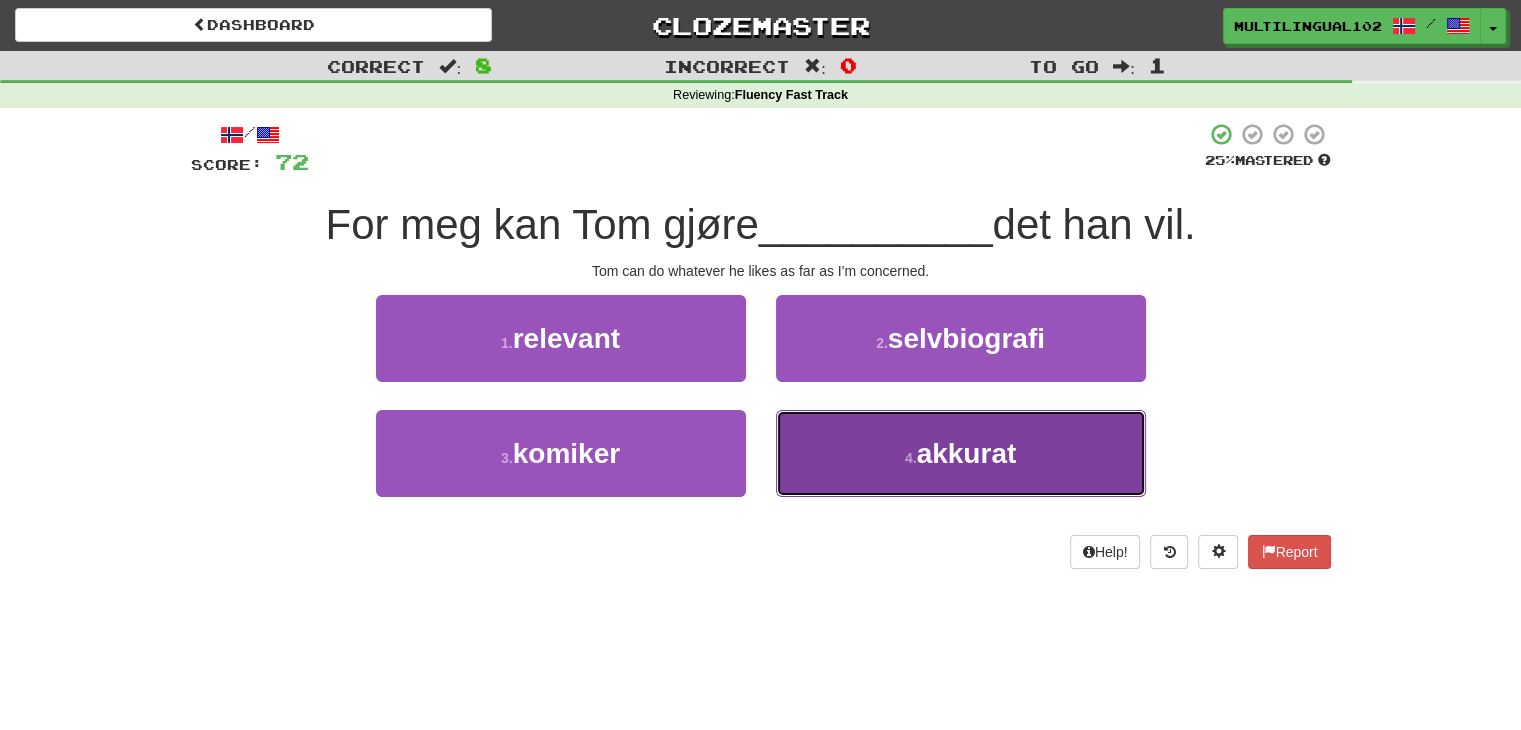 click on "4 .  akkurat" at bounding box center (961, 453) 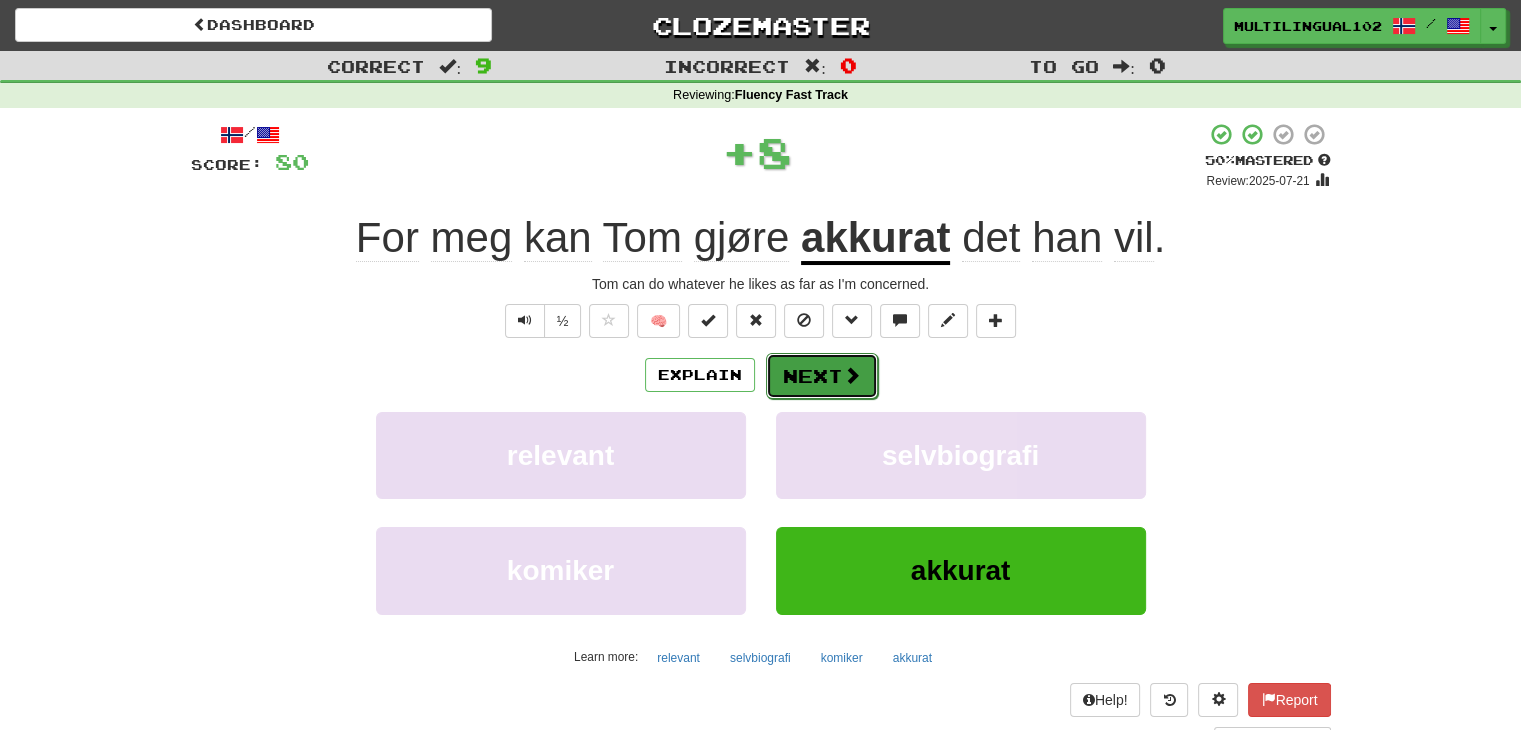 click on "Next" at bounding box center [822, 376] 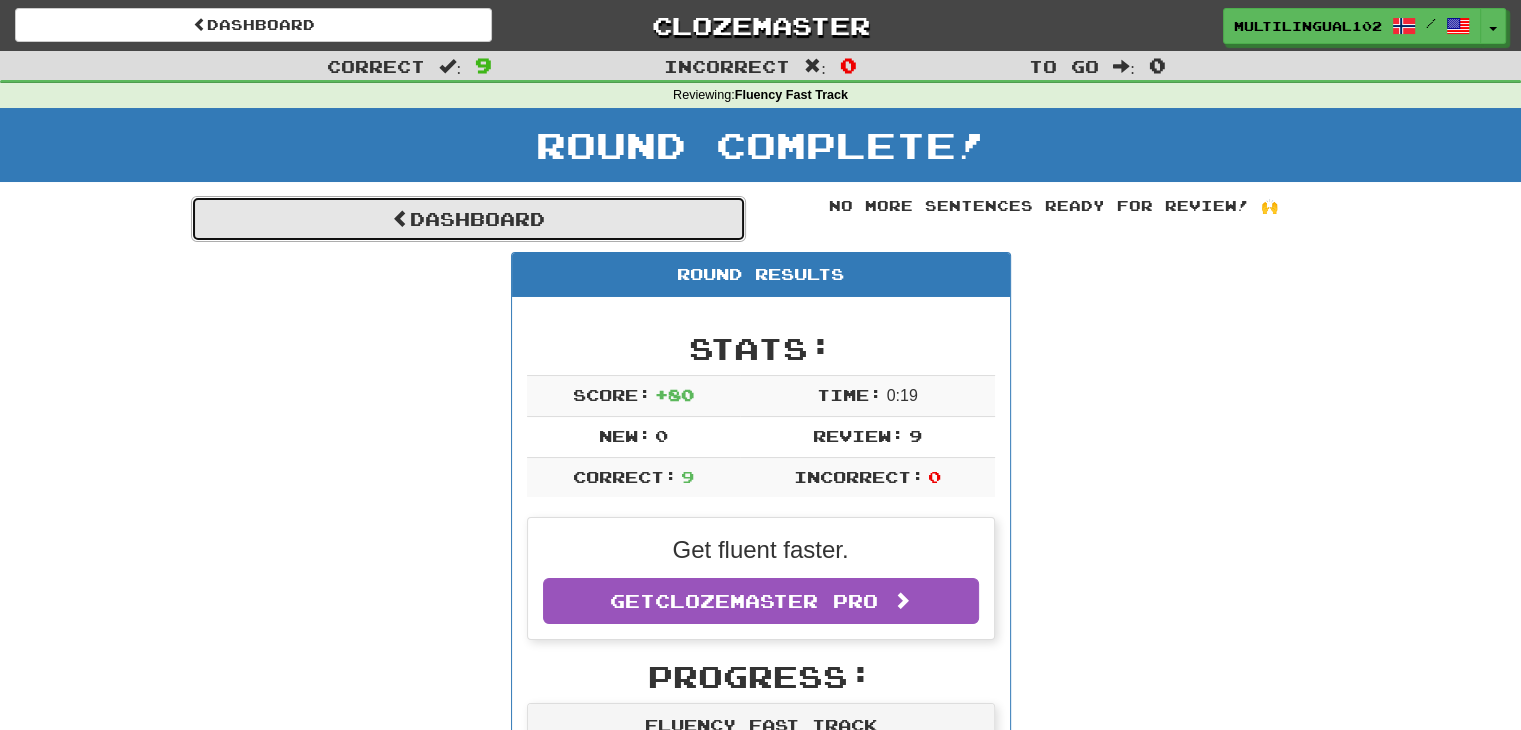 click on "Dashboard" at bounding box center [468, 219] 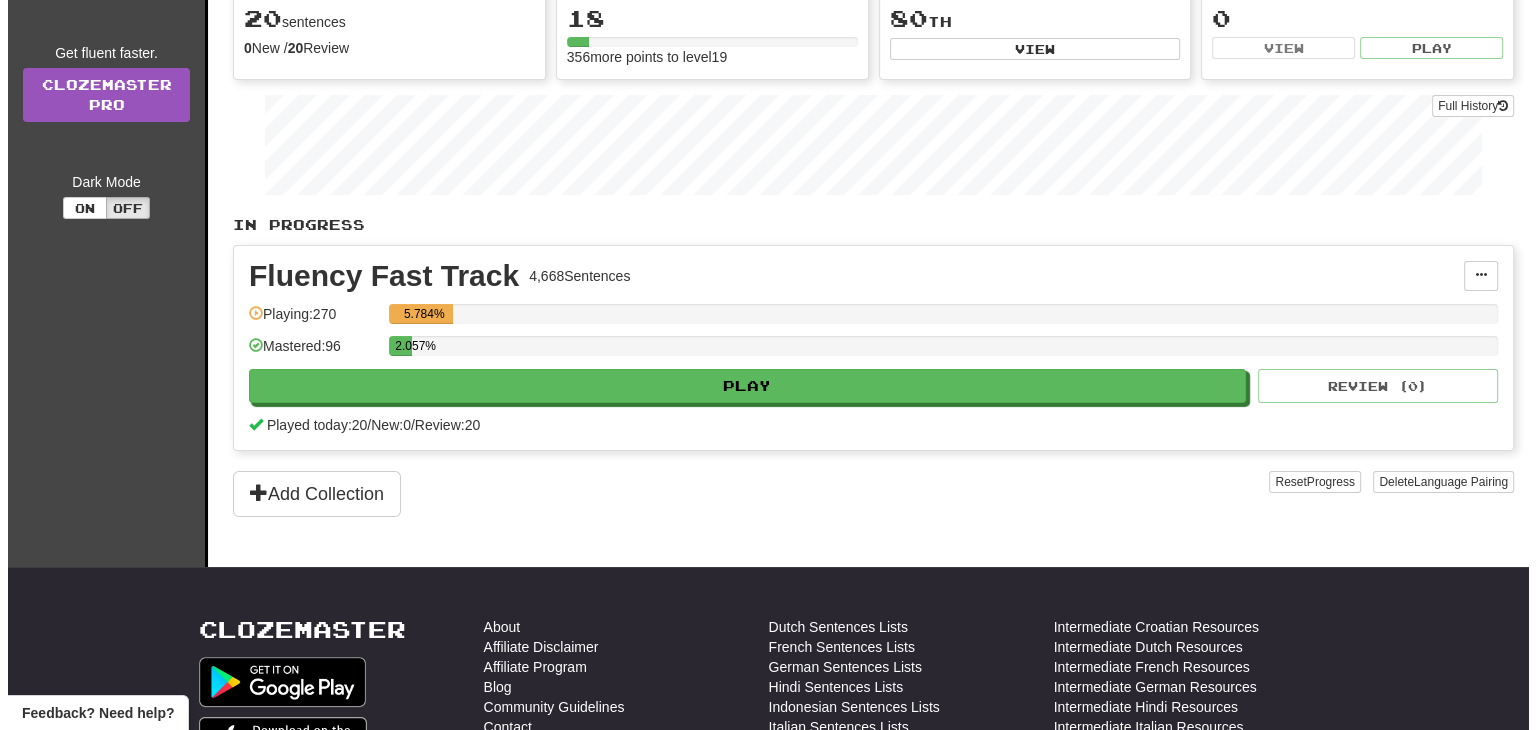 scroll, scrollTop: 224, scrollLeft: 0, axis: vertical 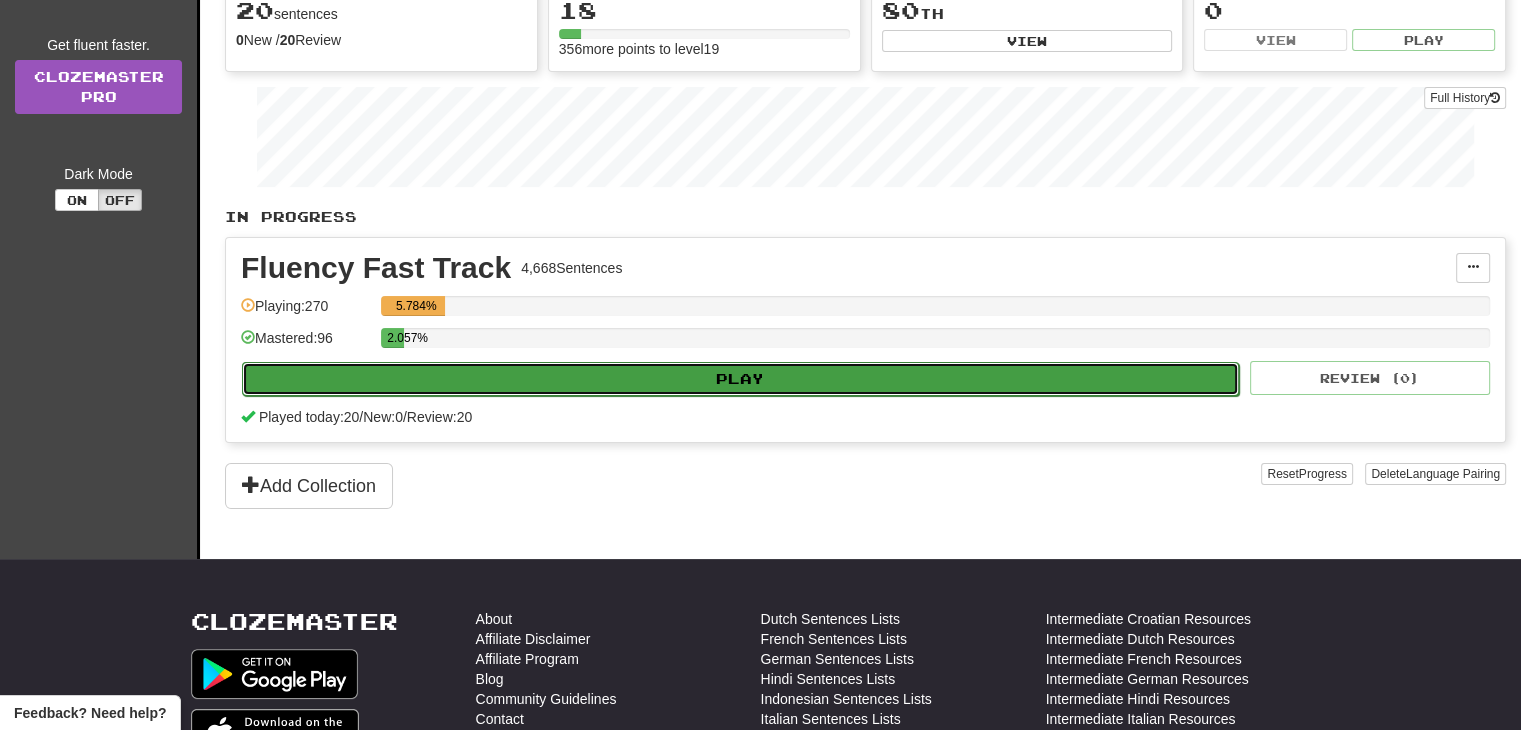 click on "Play" 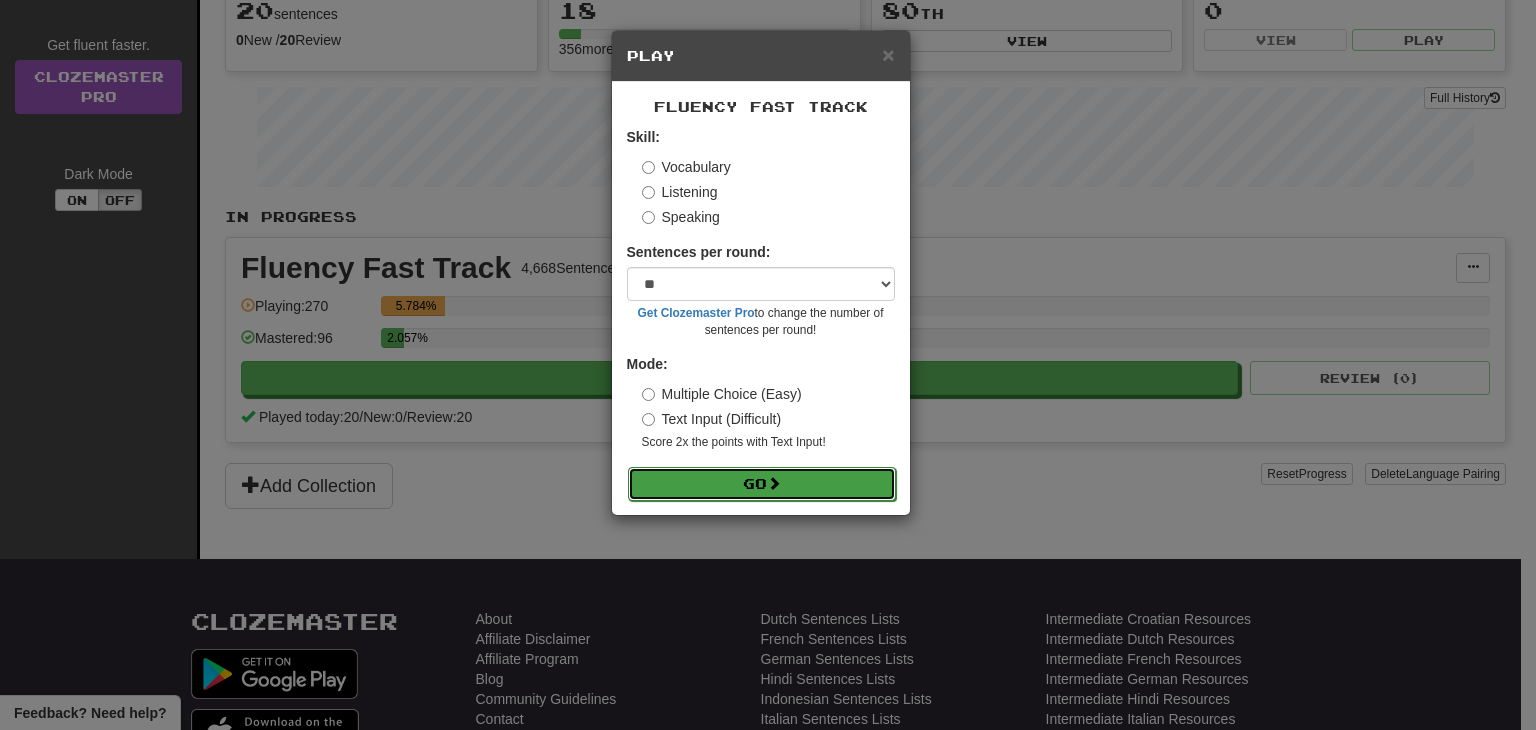 click on "Go" at bounding box center [762, 484] 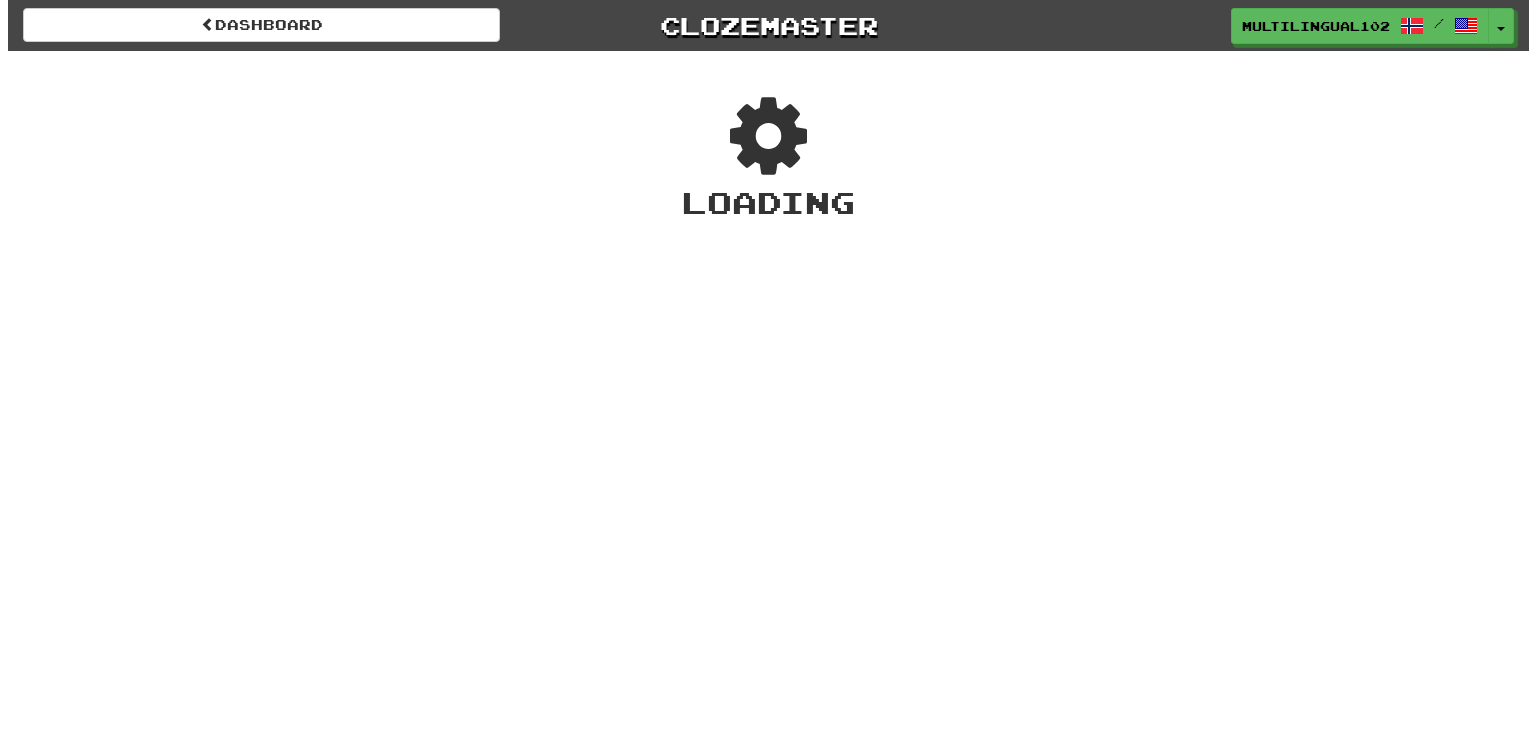scroll, scrollTop: 0, scrollLeft: 0, axis: both 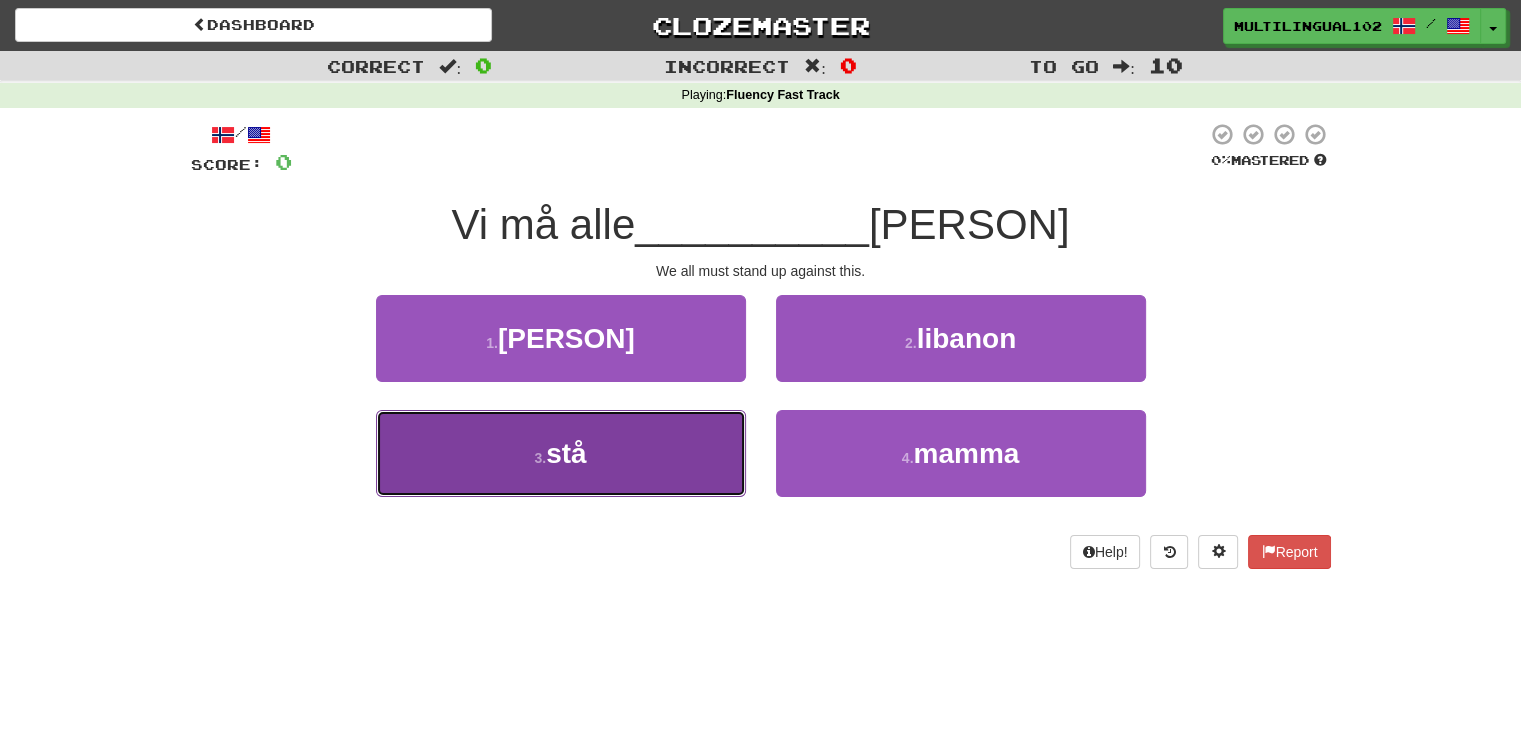 click on "[NUMBER] . [PERSON]" at bounding box center [561, 453] 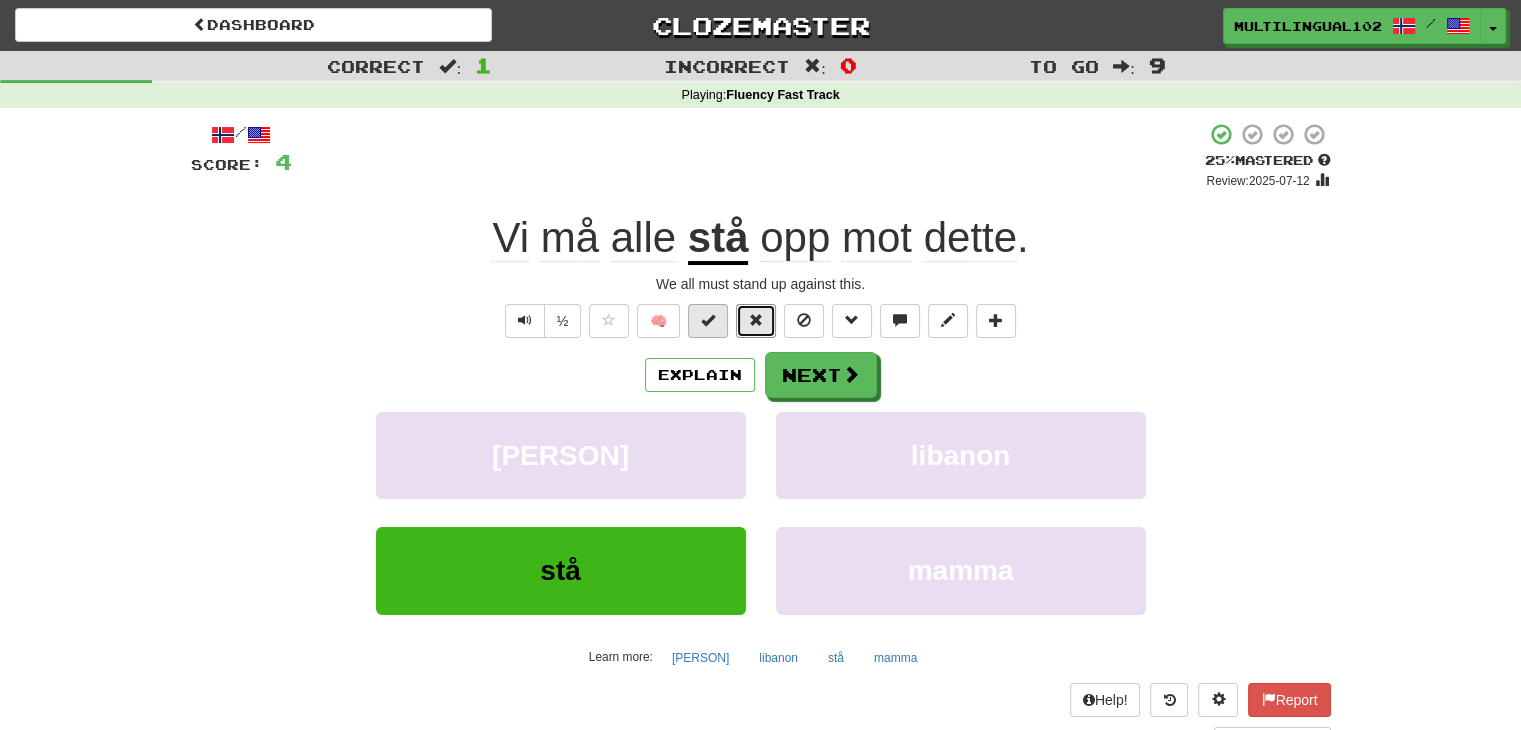 drag, startPoint x: 750, startPoint y: 331, endPoint x: 696, endPoint y: 321, distance: 54.91812 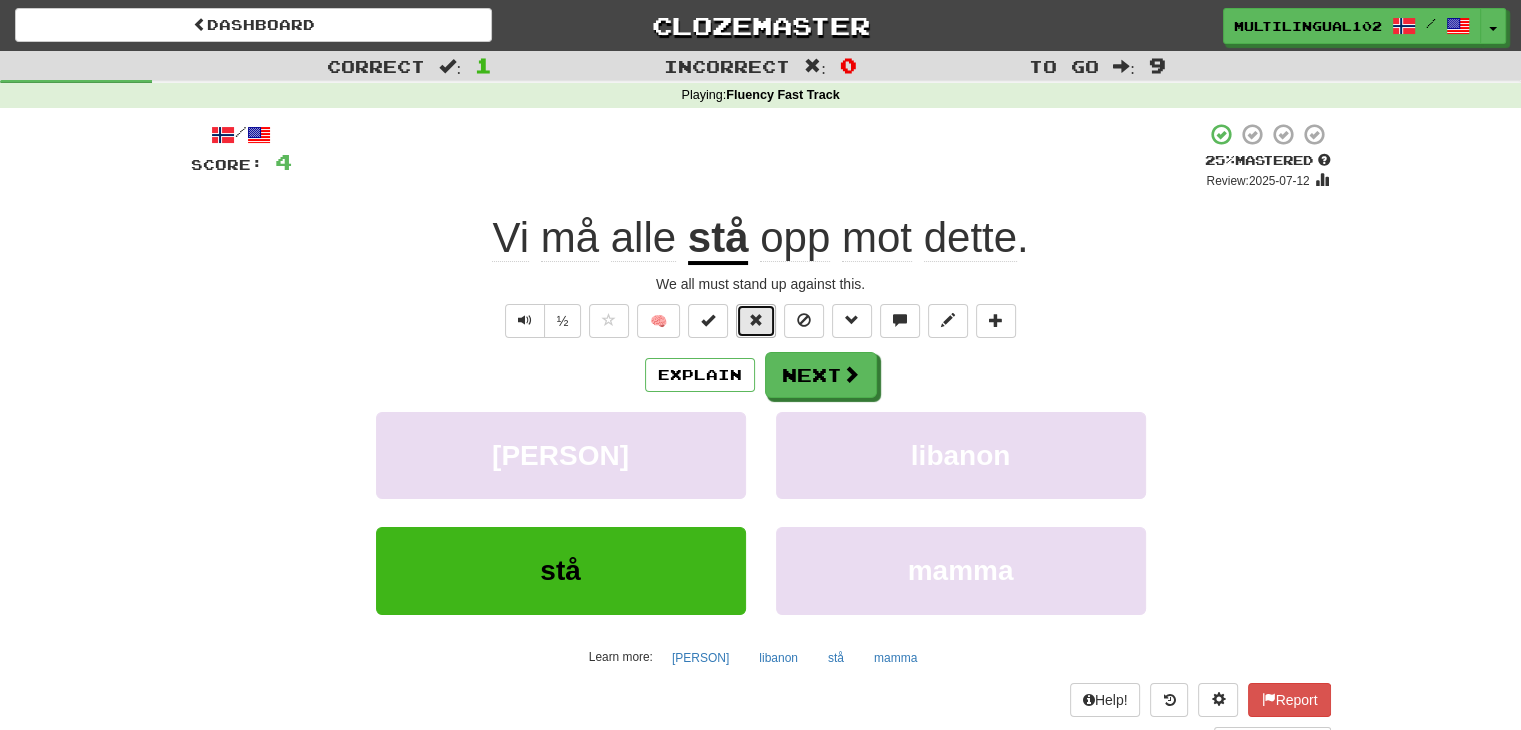 click at bounding box center [756, 320] 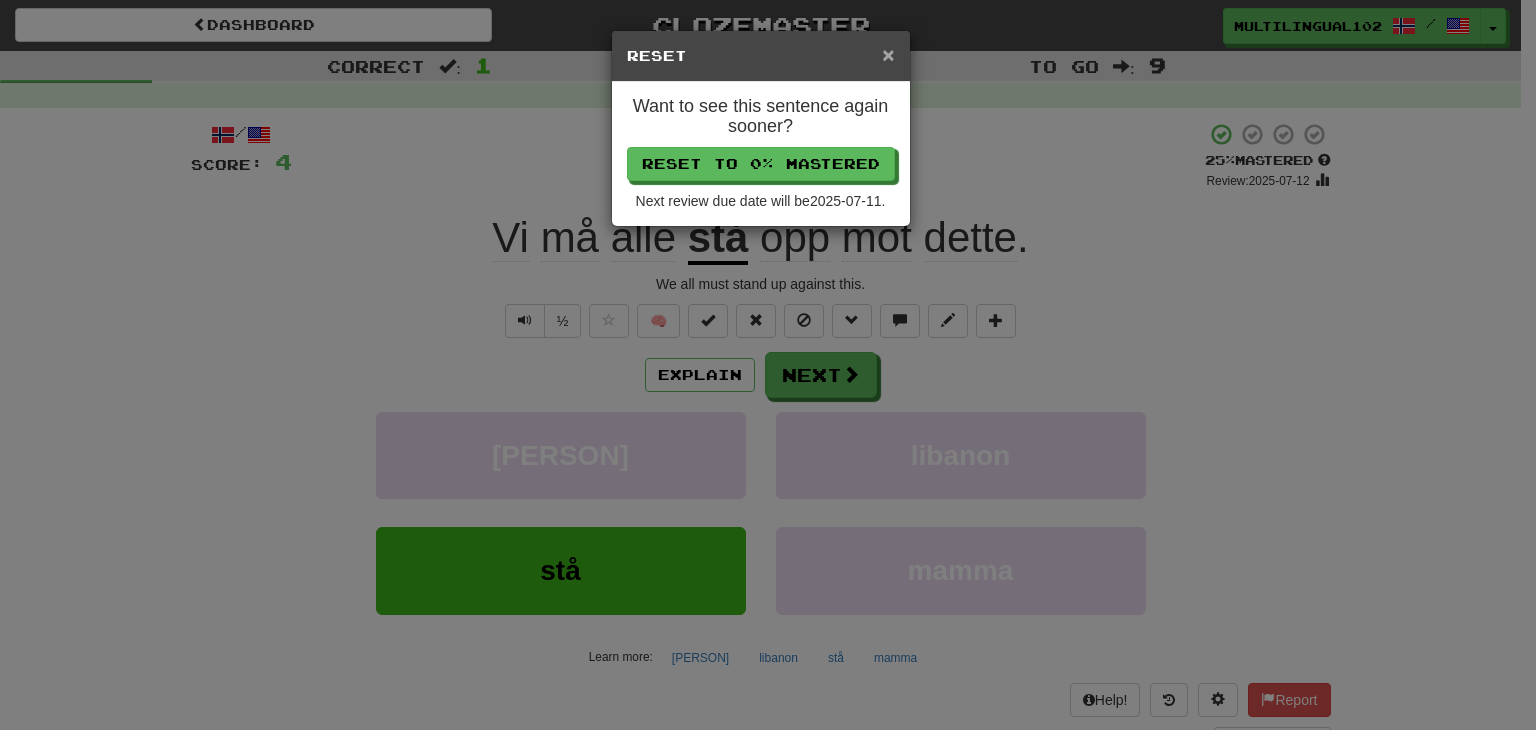 click on "×" at bounding box center (888, 54) 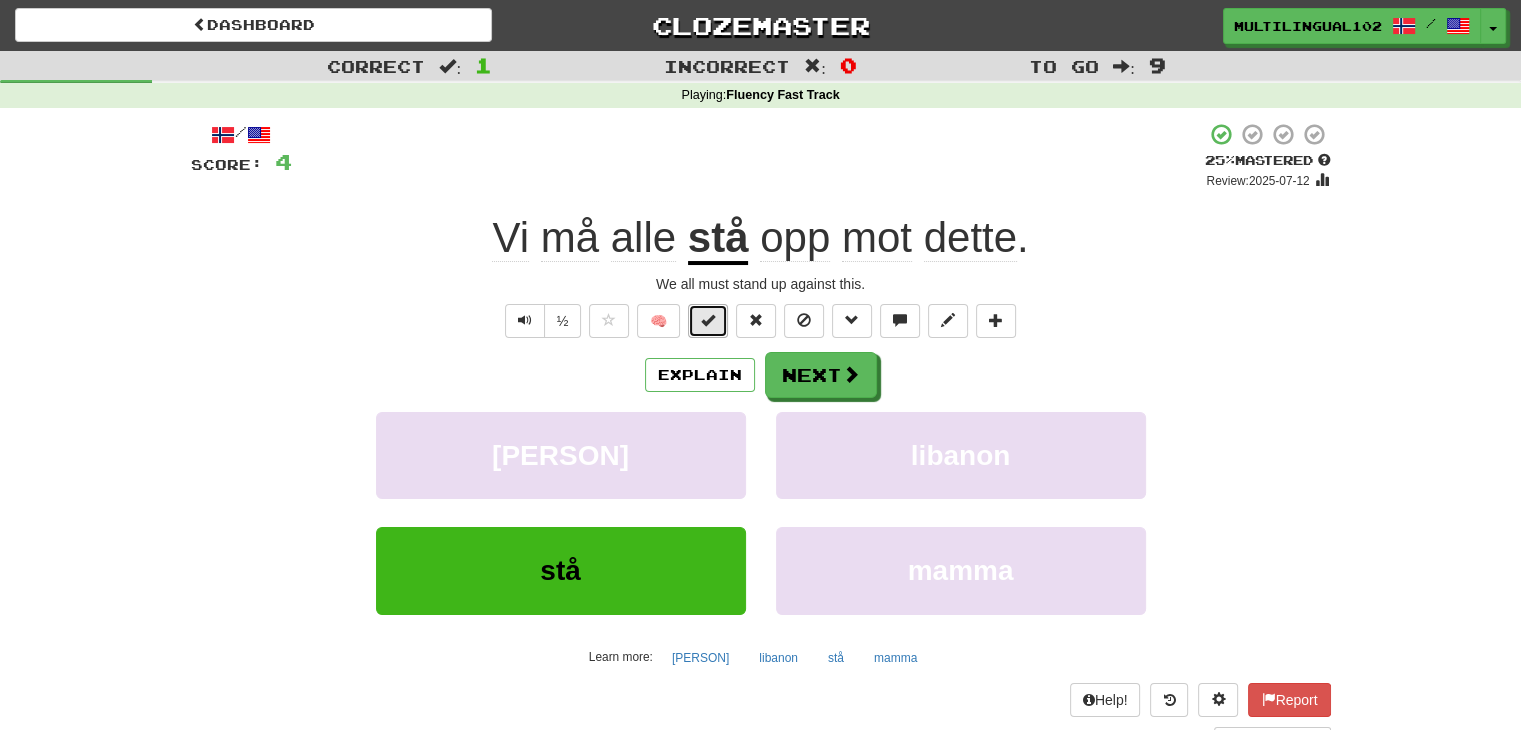 click at bounding box center [708, 320] 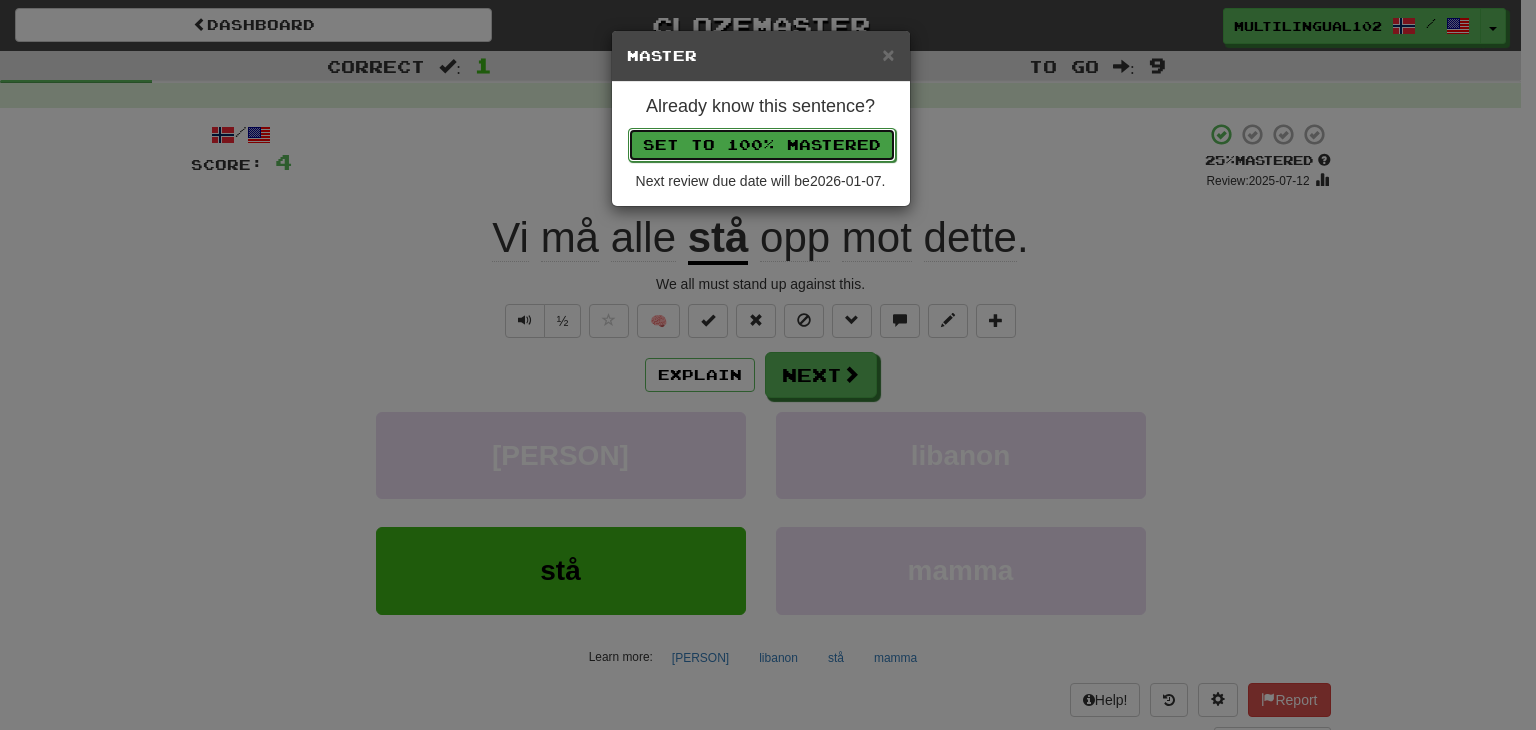 click on "Set to 100% Mastered" at bounding box center (762, 145) 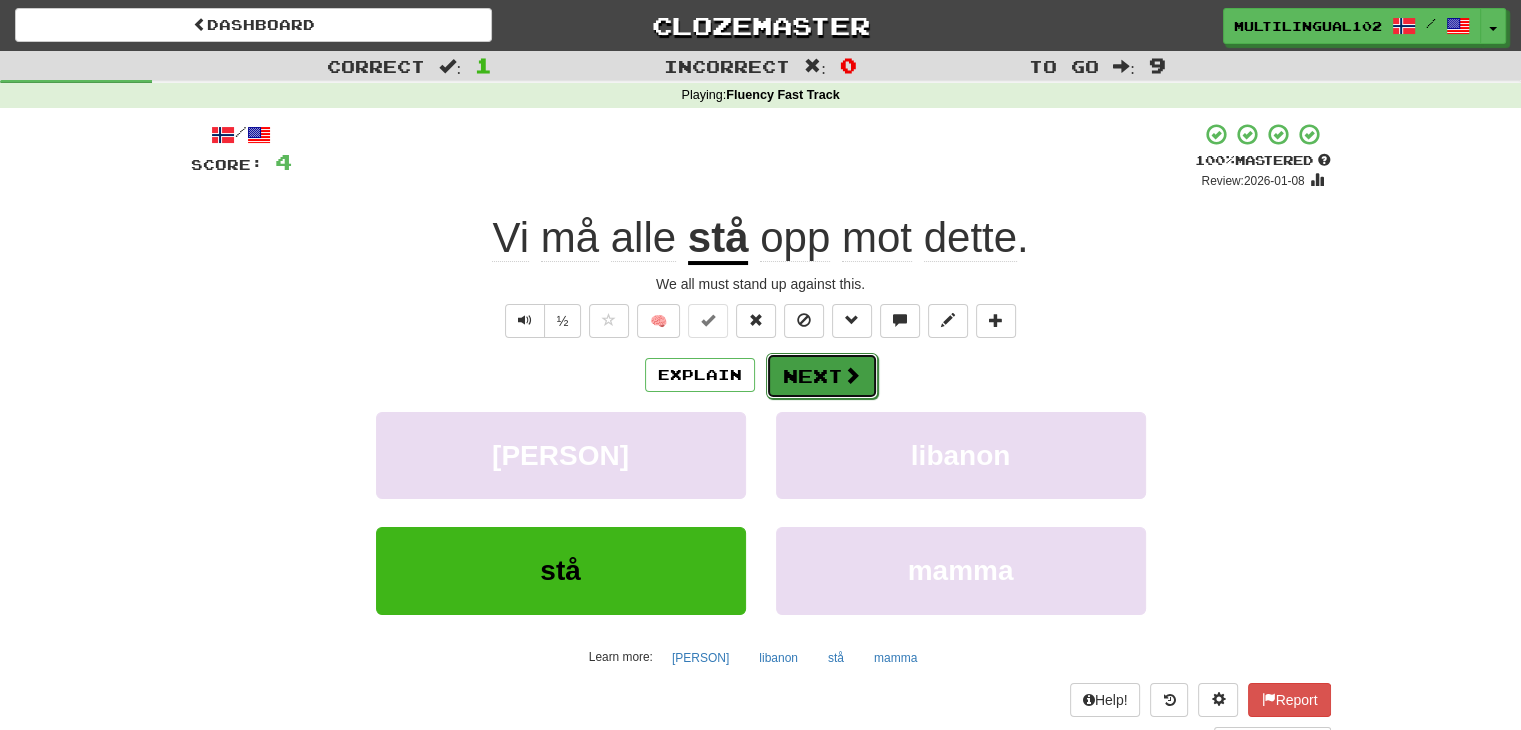 click on "Next" at bounding box center [822, 376] 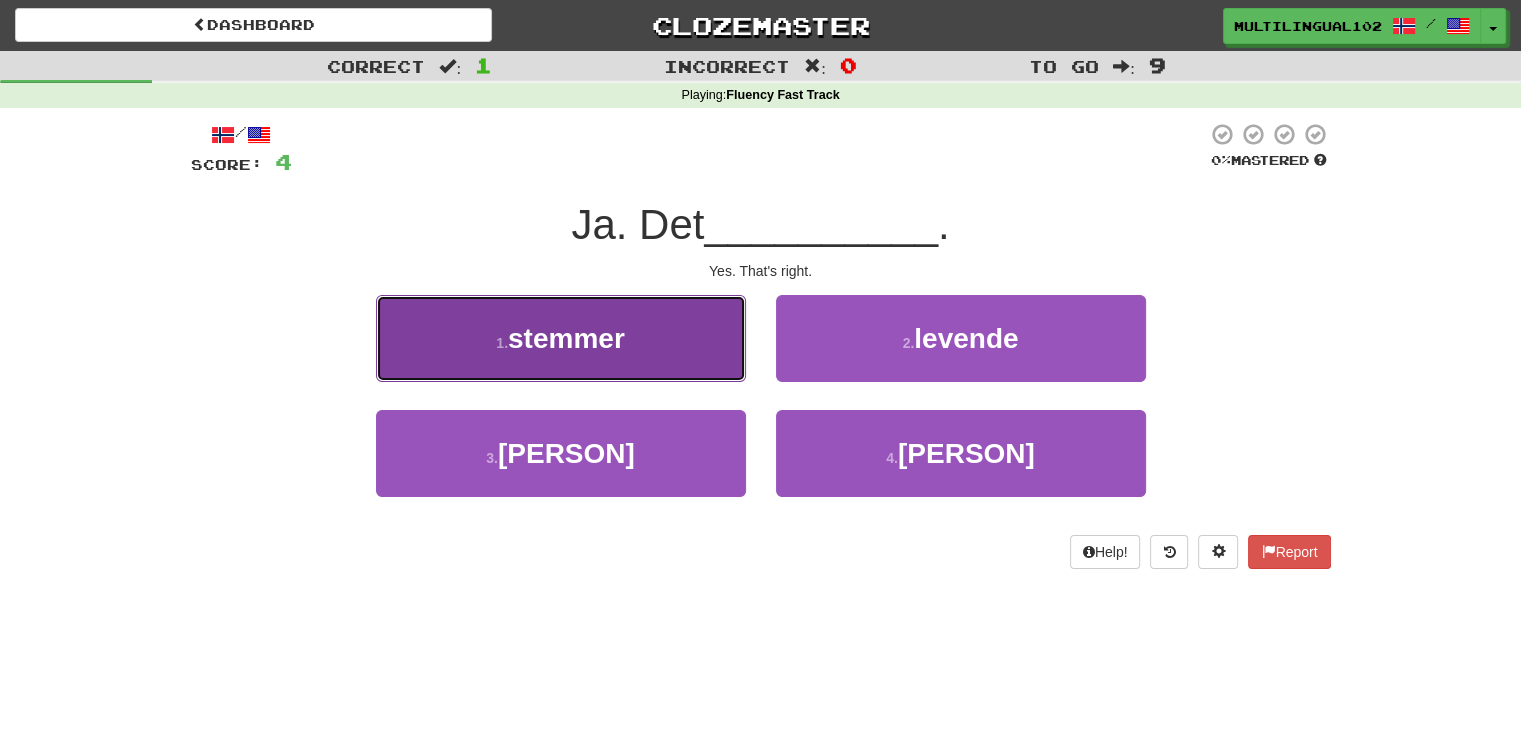 click on "[NUMBER] . [PERSON]" at bounding box center [561, 338] 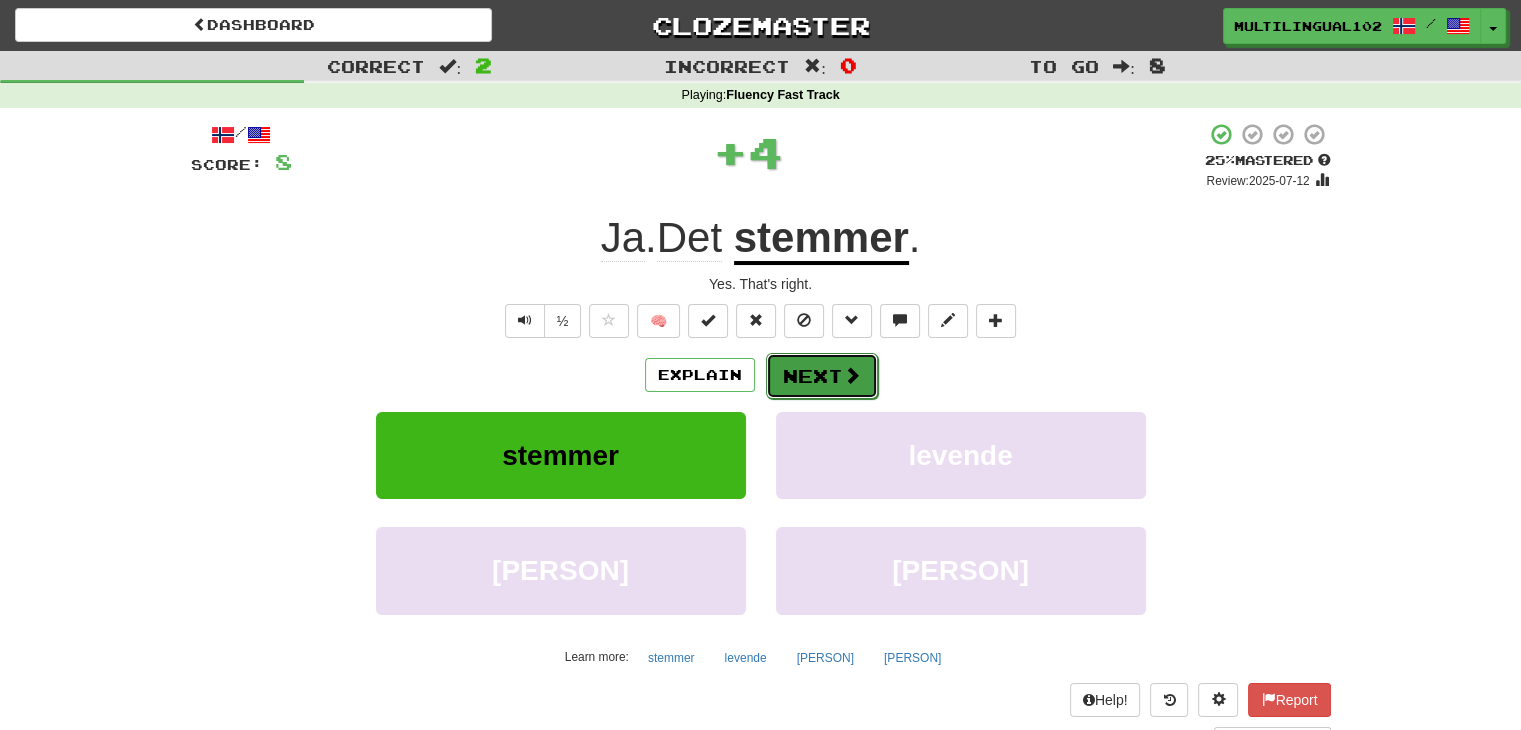 click on "Next" at bounding box center (822, 376) 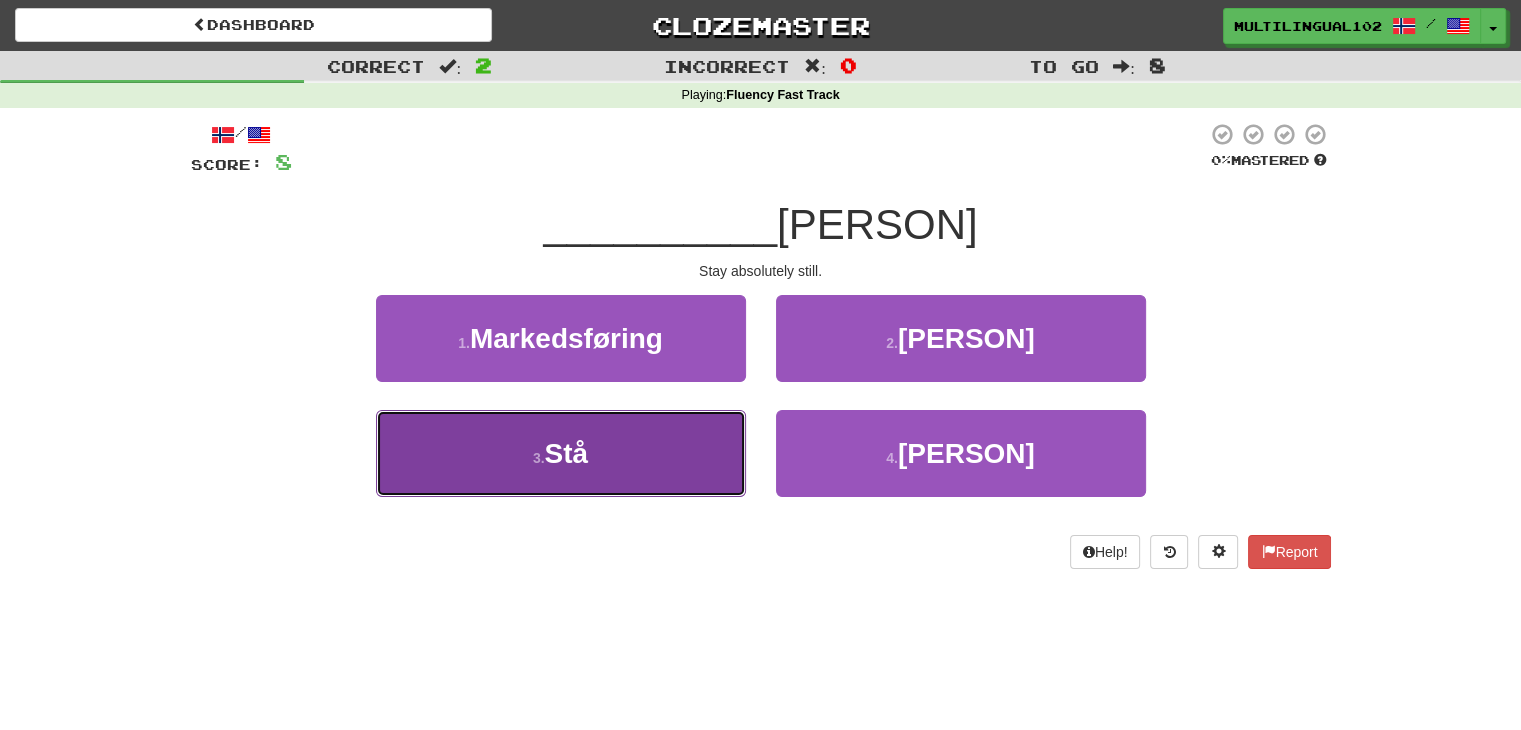 click on "3 .  Stå" at bounding box center [561, 453] 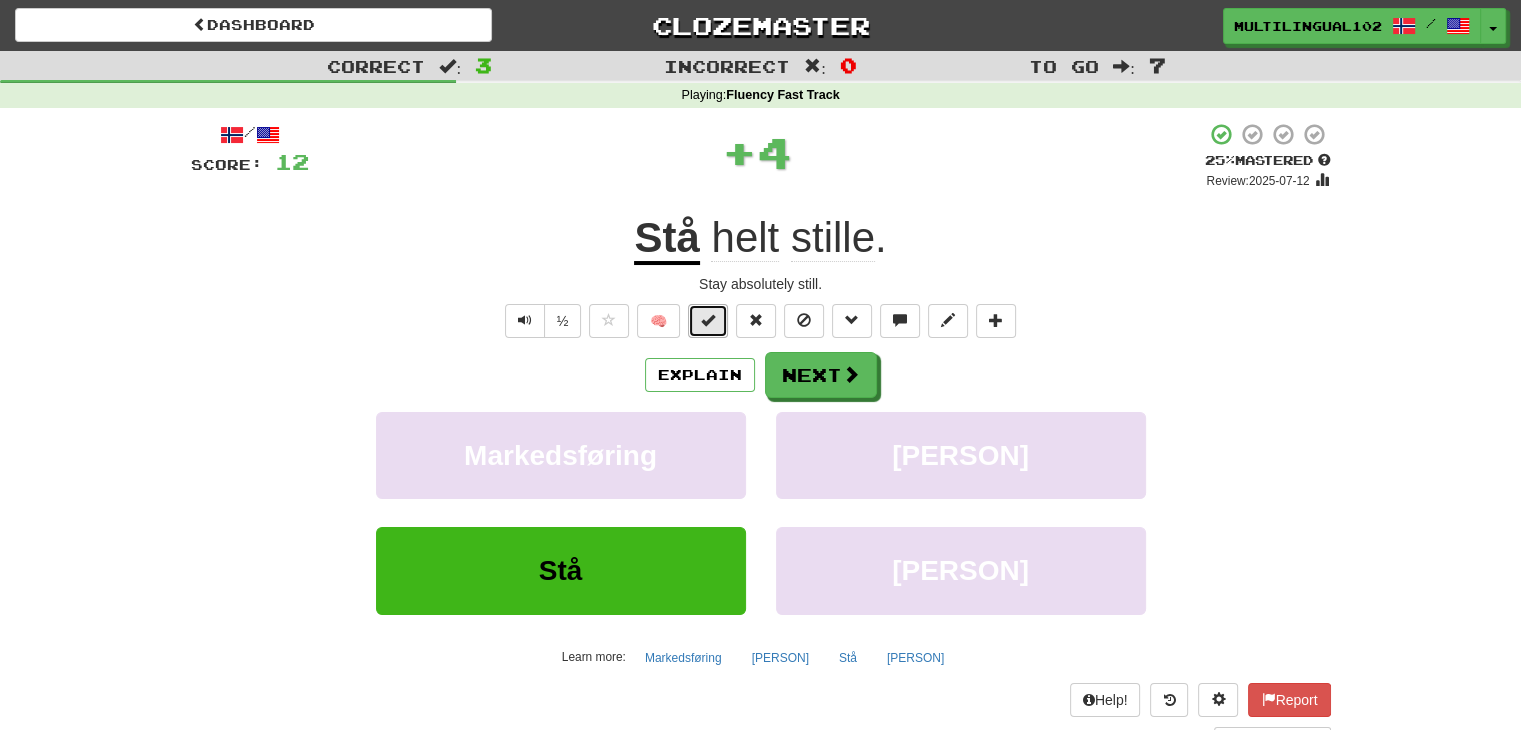 click at bounding box center [708, 320] 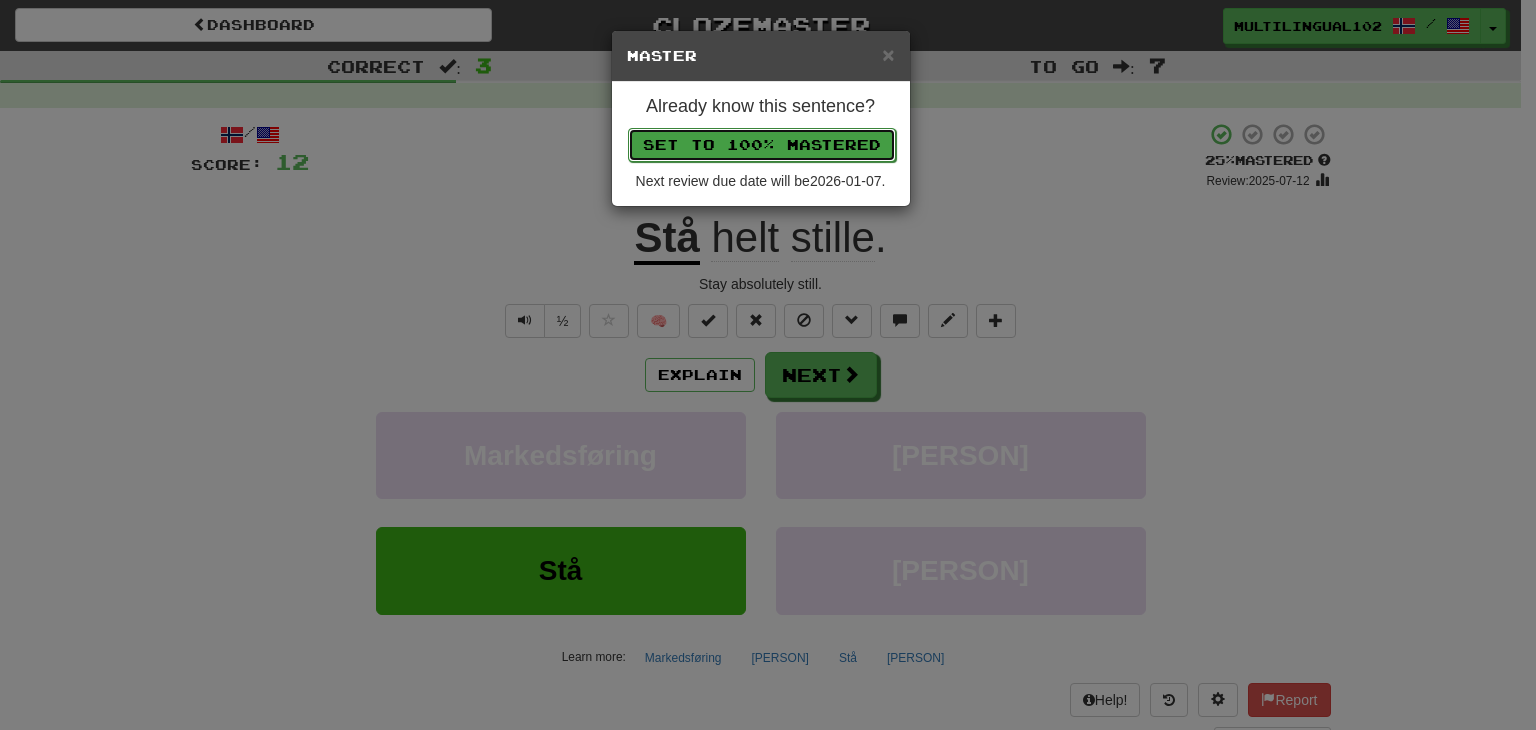 click on "Set to 100% Mastered" at bounding box center [762, 145] 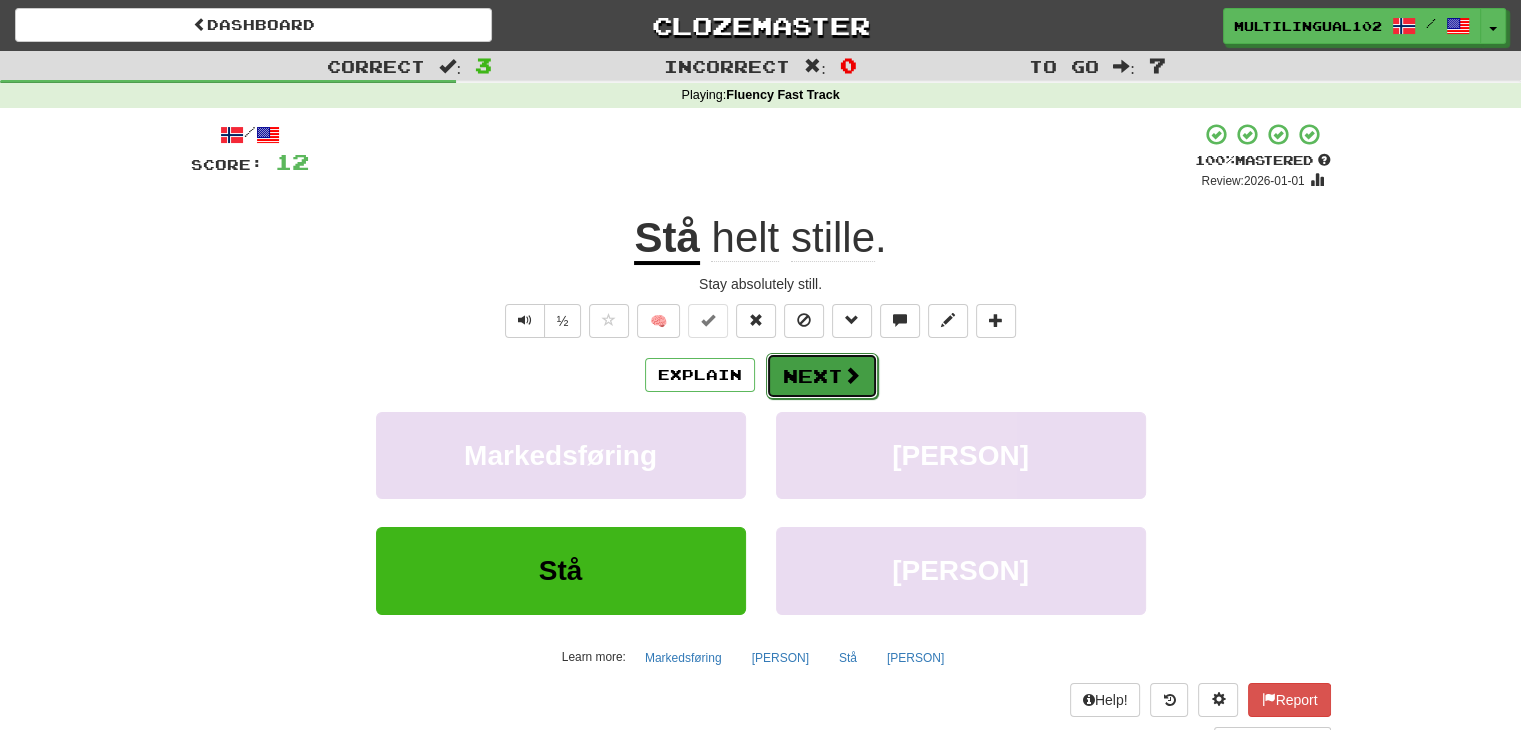 click on "Next" at bounding box center (822, 376) 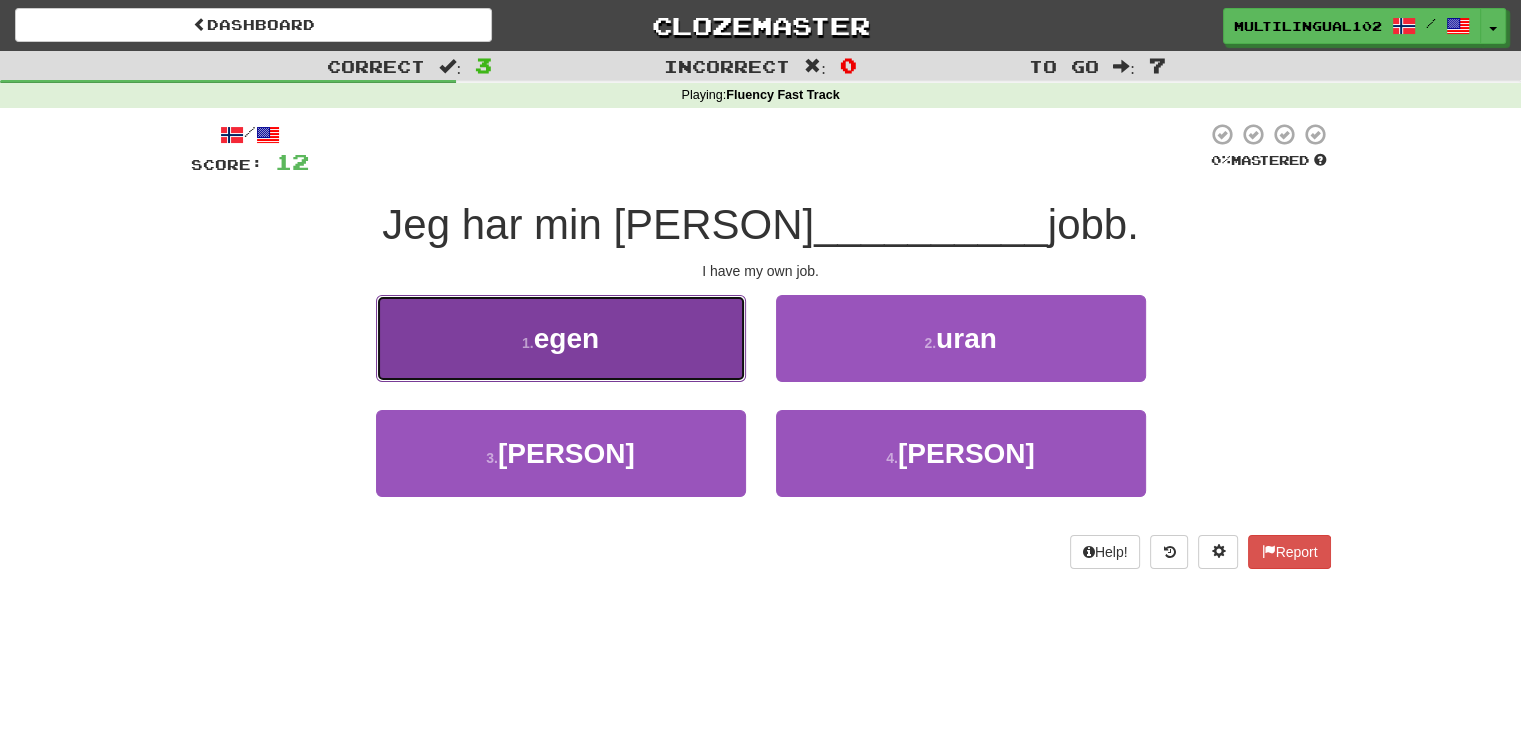 click on "[NUMBER] . [PERSON]" at bounding box center [561, 338] 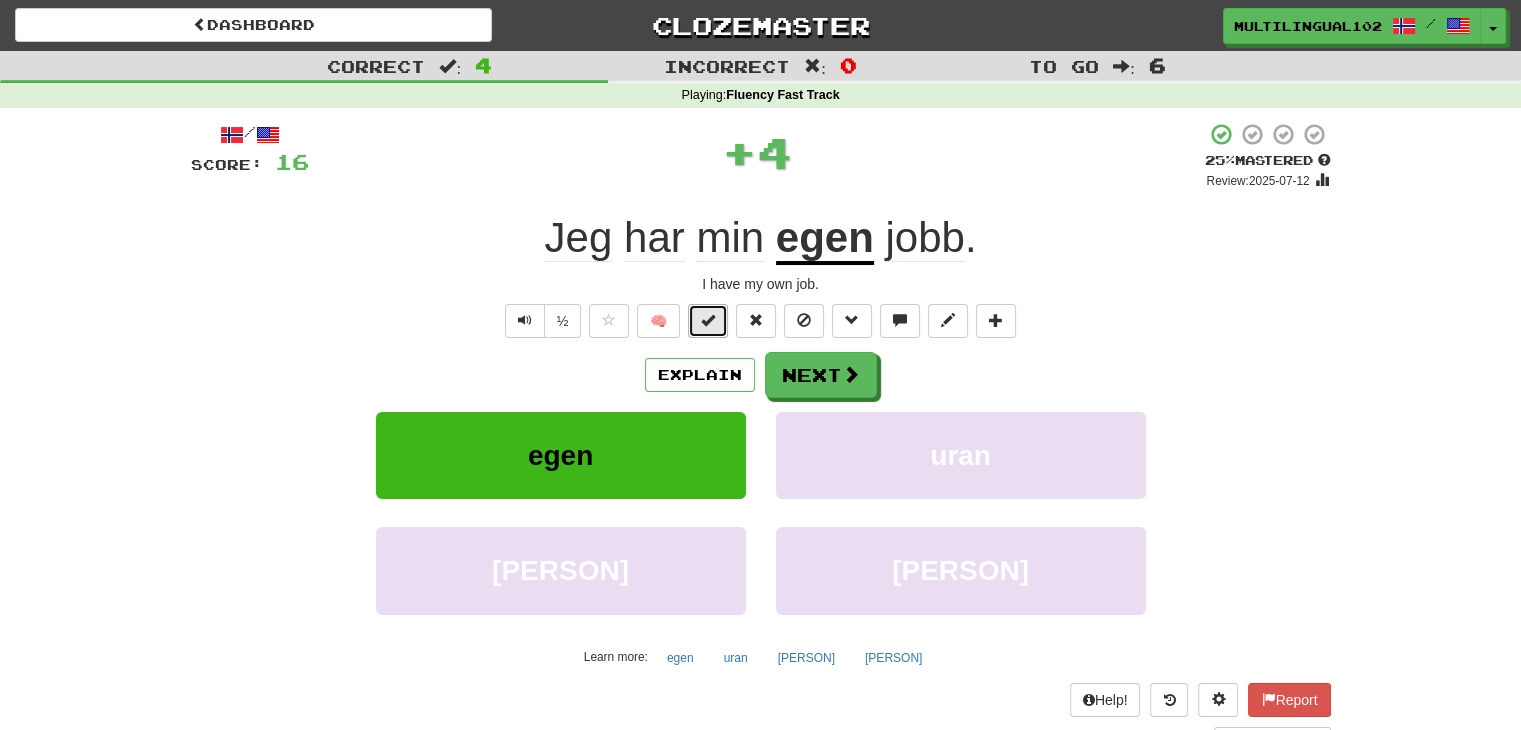 click at bounding box center (708, 321) 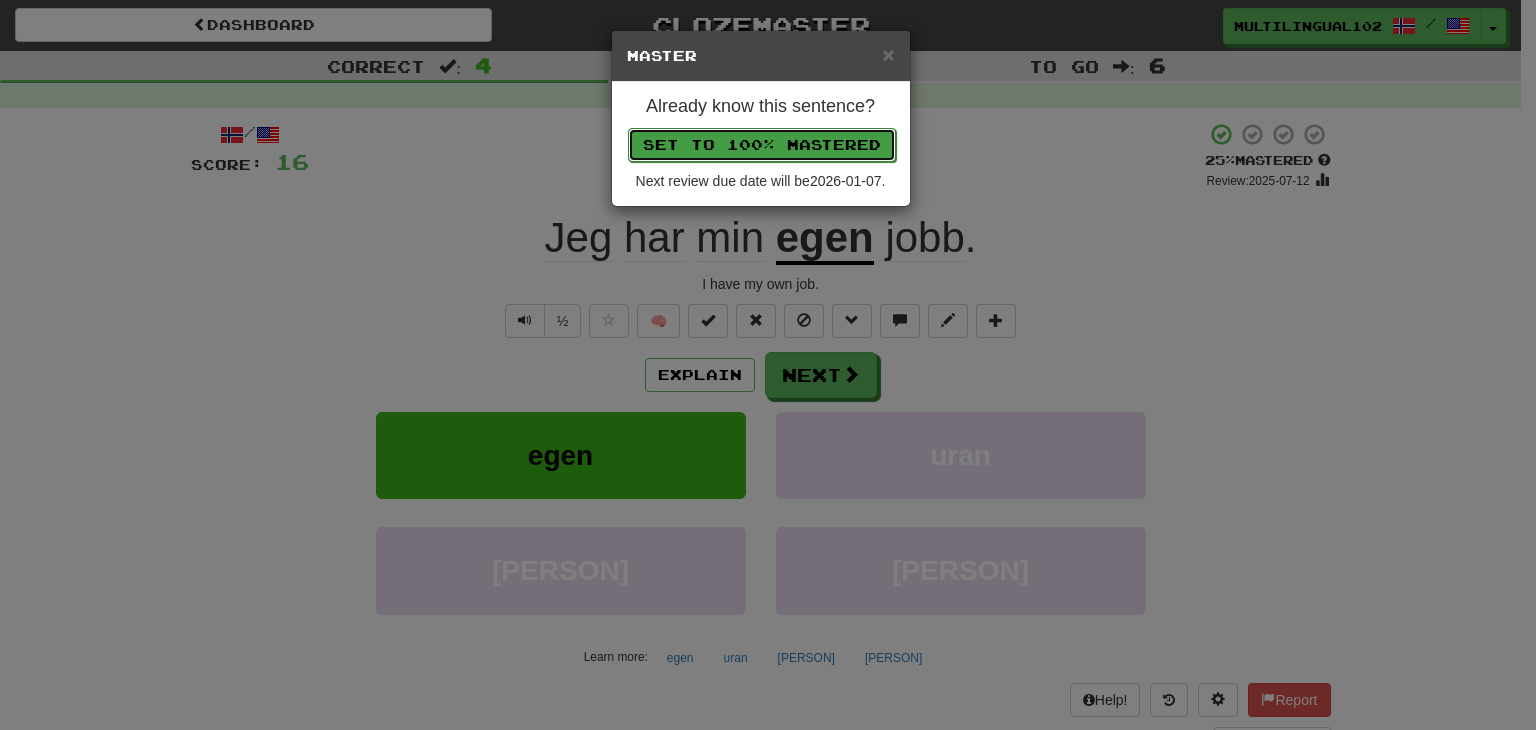 click on "Set to 100% Mastered" at bounding box center [762, 145] 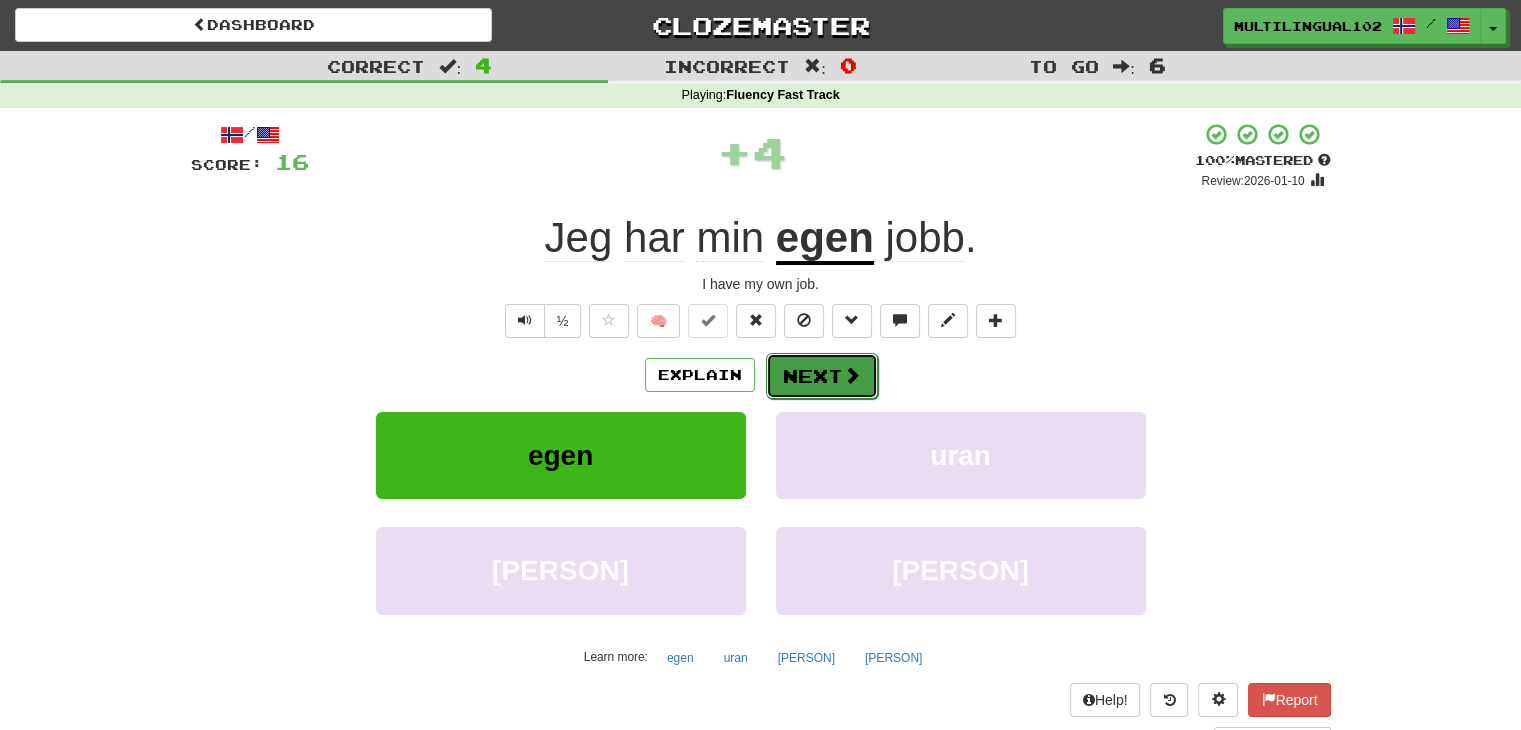 click on "Next" at bounding box center [822, 376] 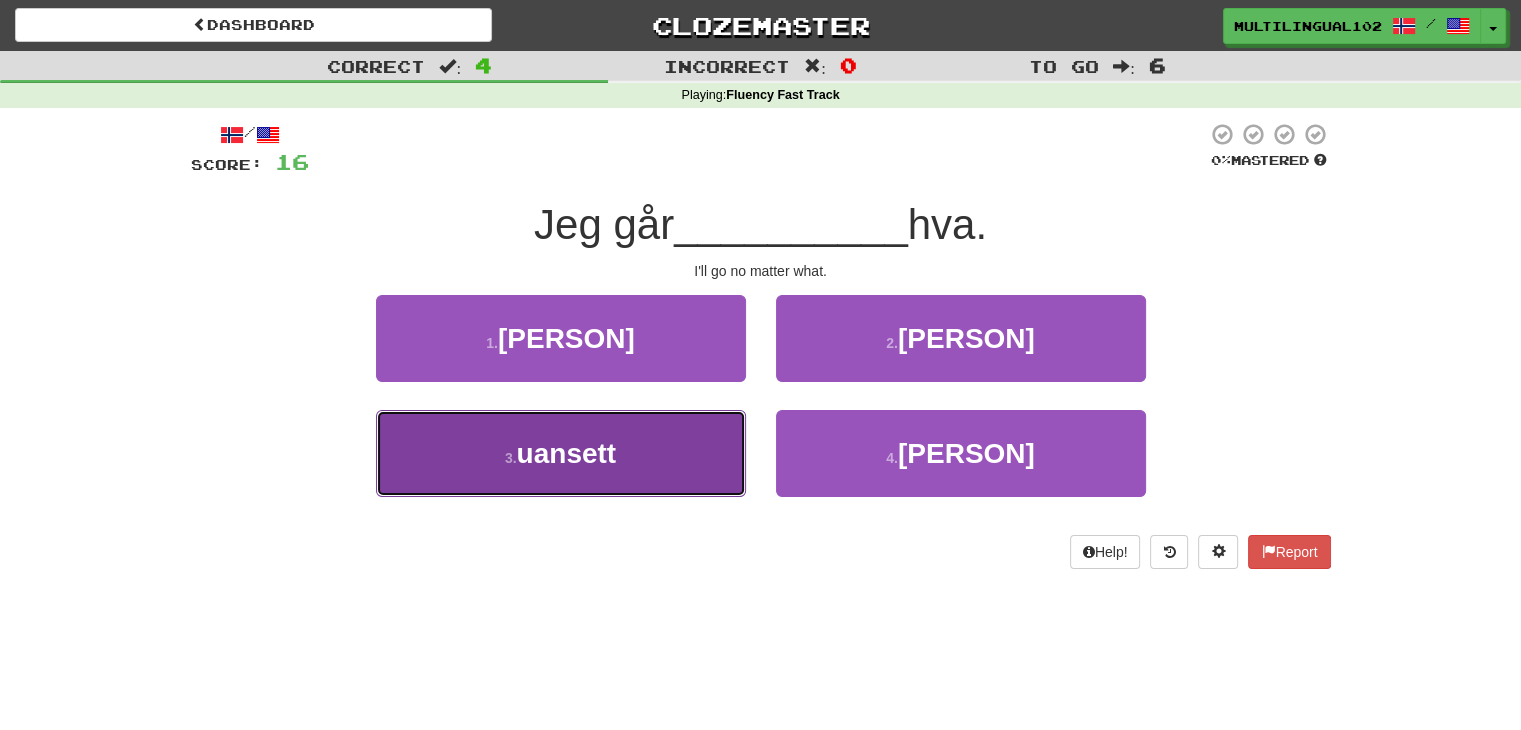 click on "[NUMBER] . [PERSON]" at bounding box center (561, 453) 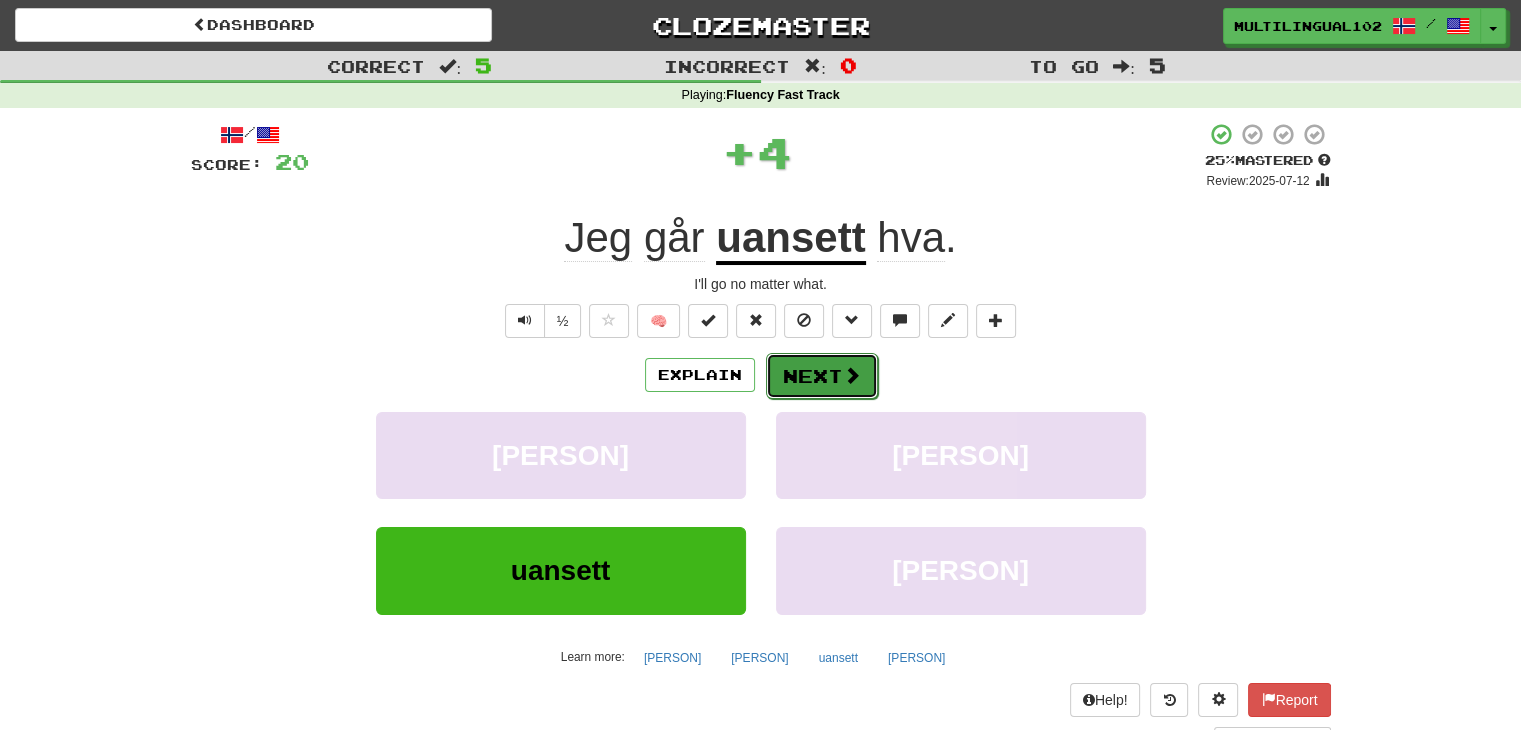 click on "Next" at bounding box center (822, 376) 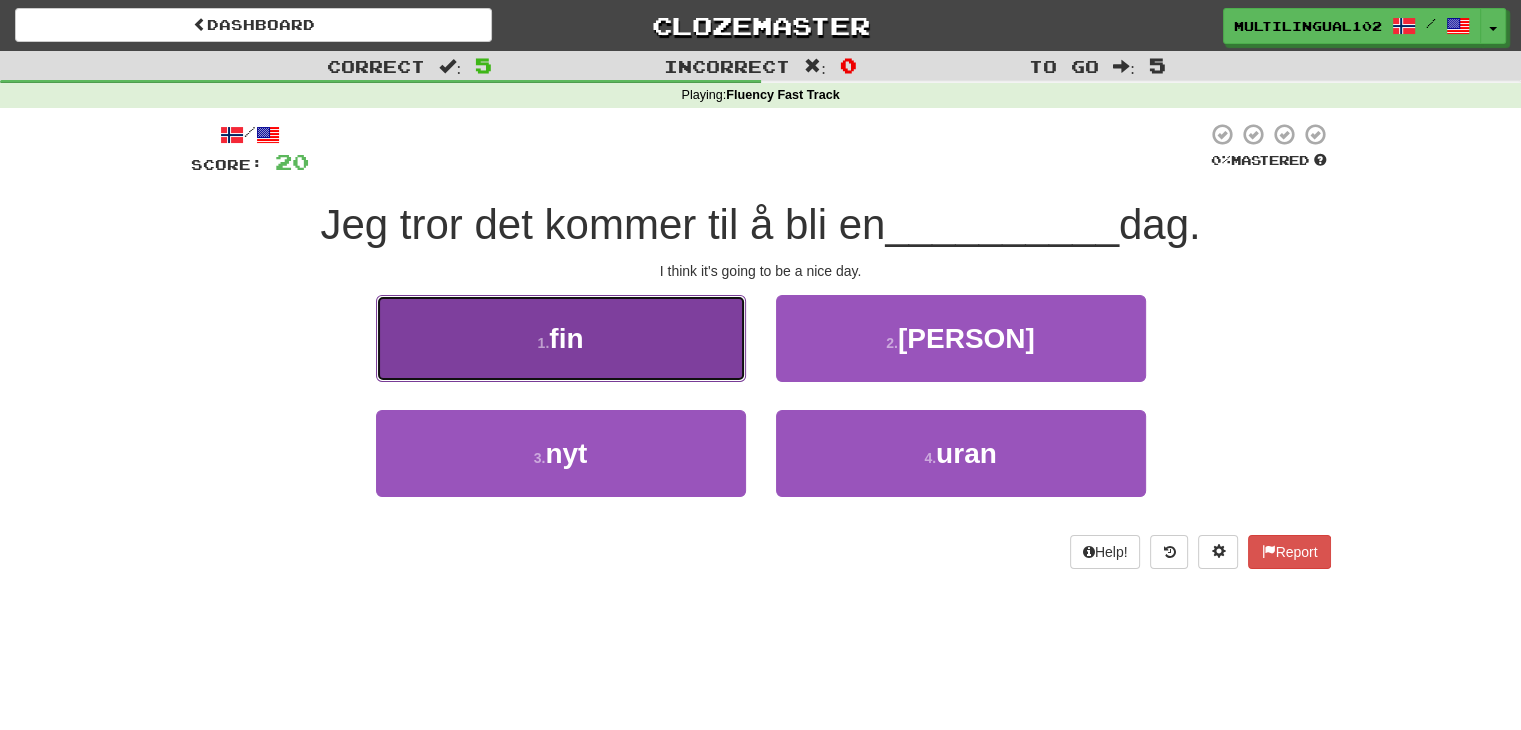 click on "1 .  fin" at bounding box center (561, 338) 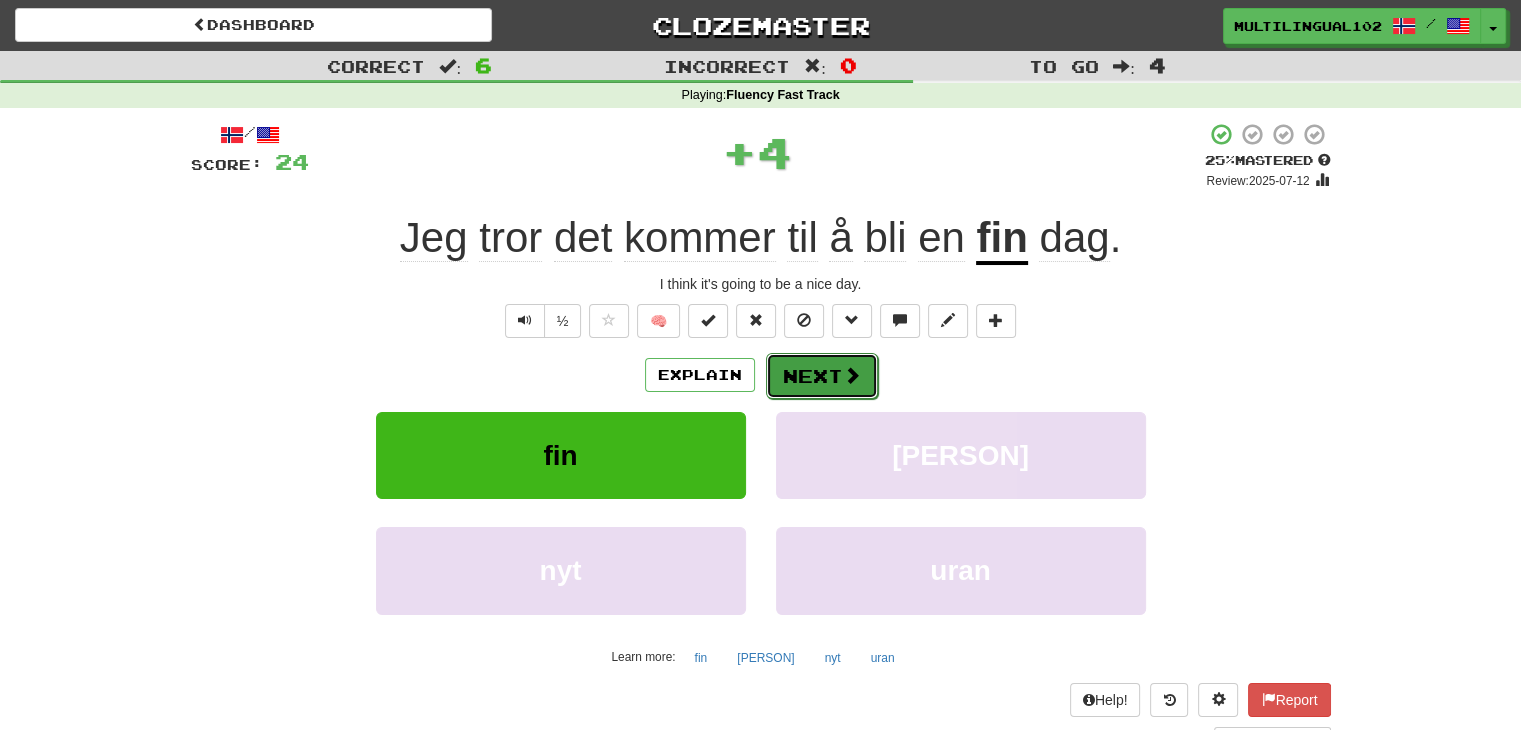 click on "Next" at bounding box center [822, 376] 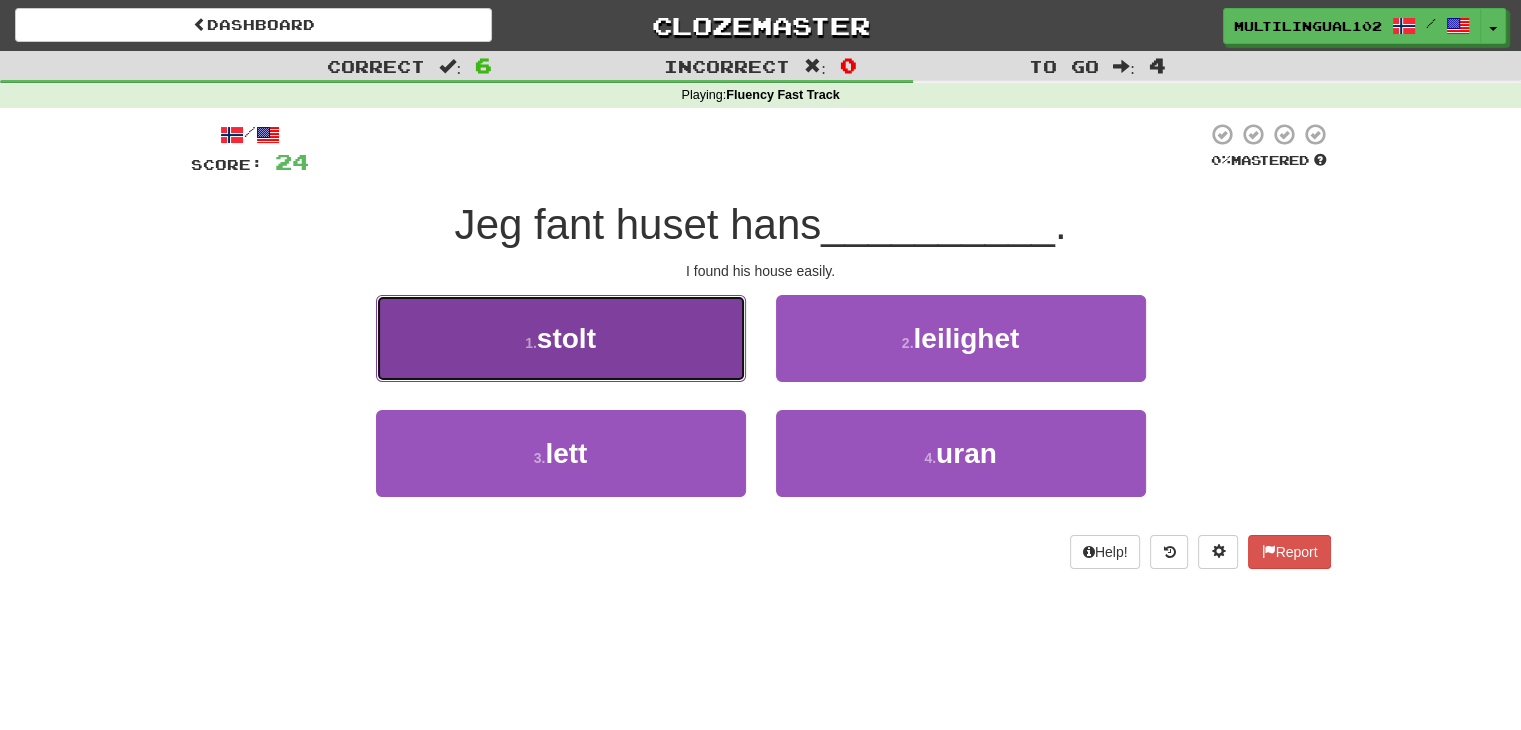 click on "[NUMBER] . [PERSON]" at bounding box center [561, 338] 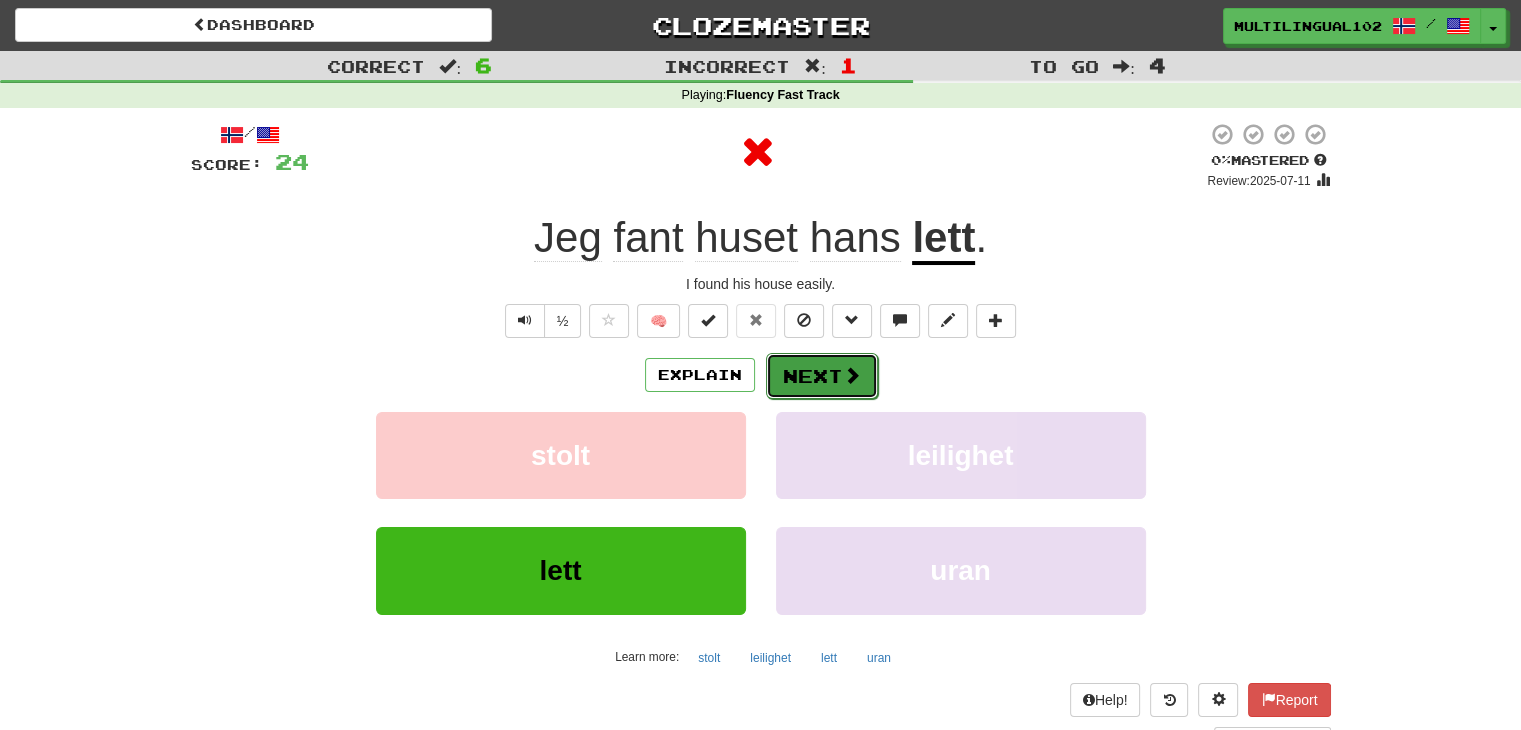 click on "Next" at bounding box center (822, 376) 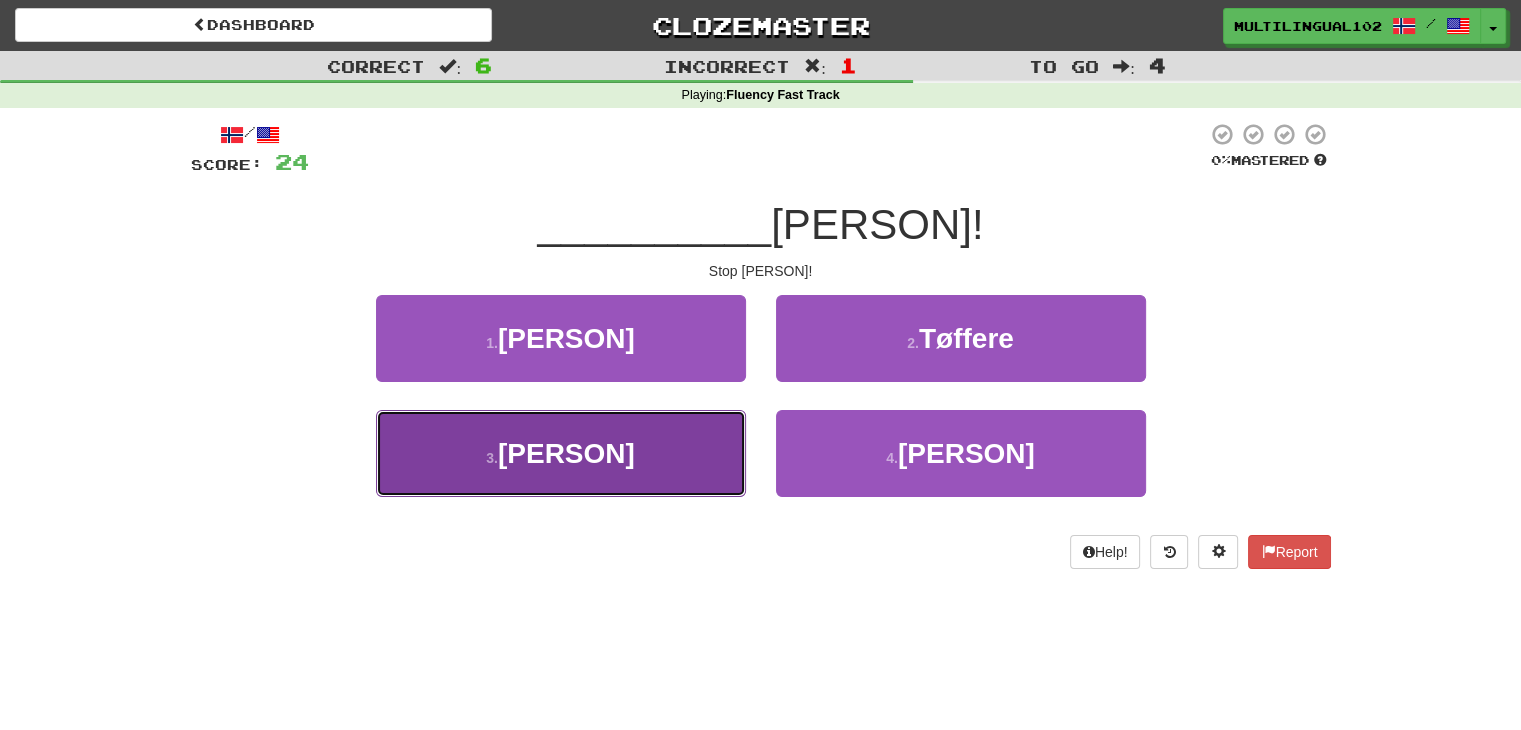 click on "[NUMBER] . [PERSON]" at bounding box center [561, 453] 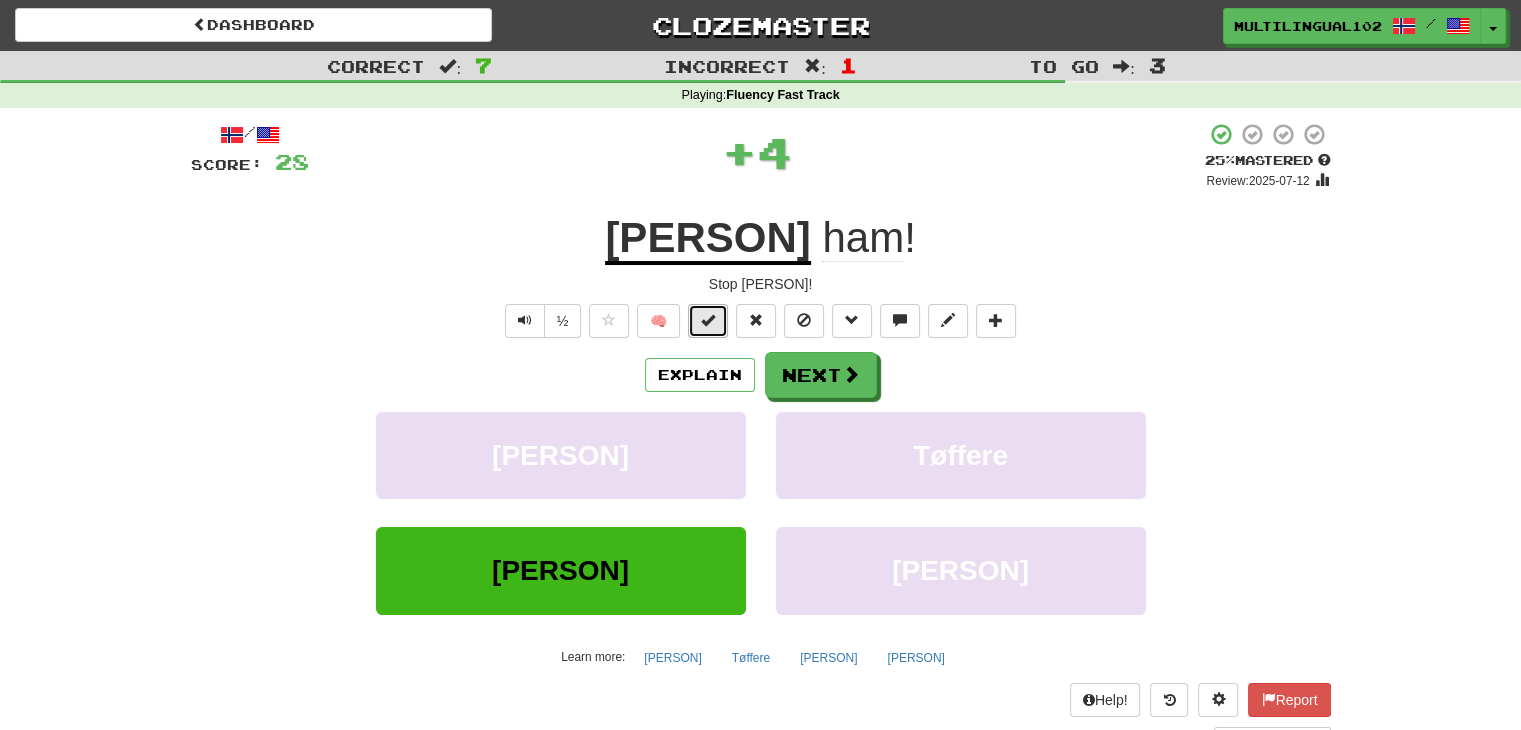 click at bounding box center (708, 320) 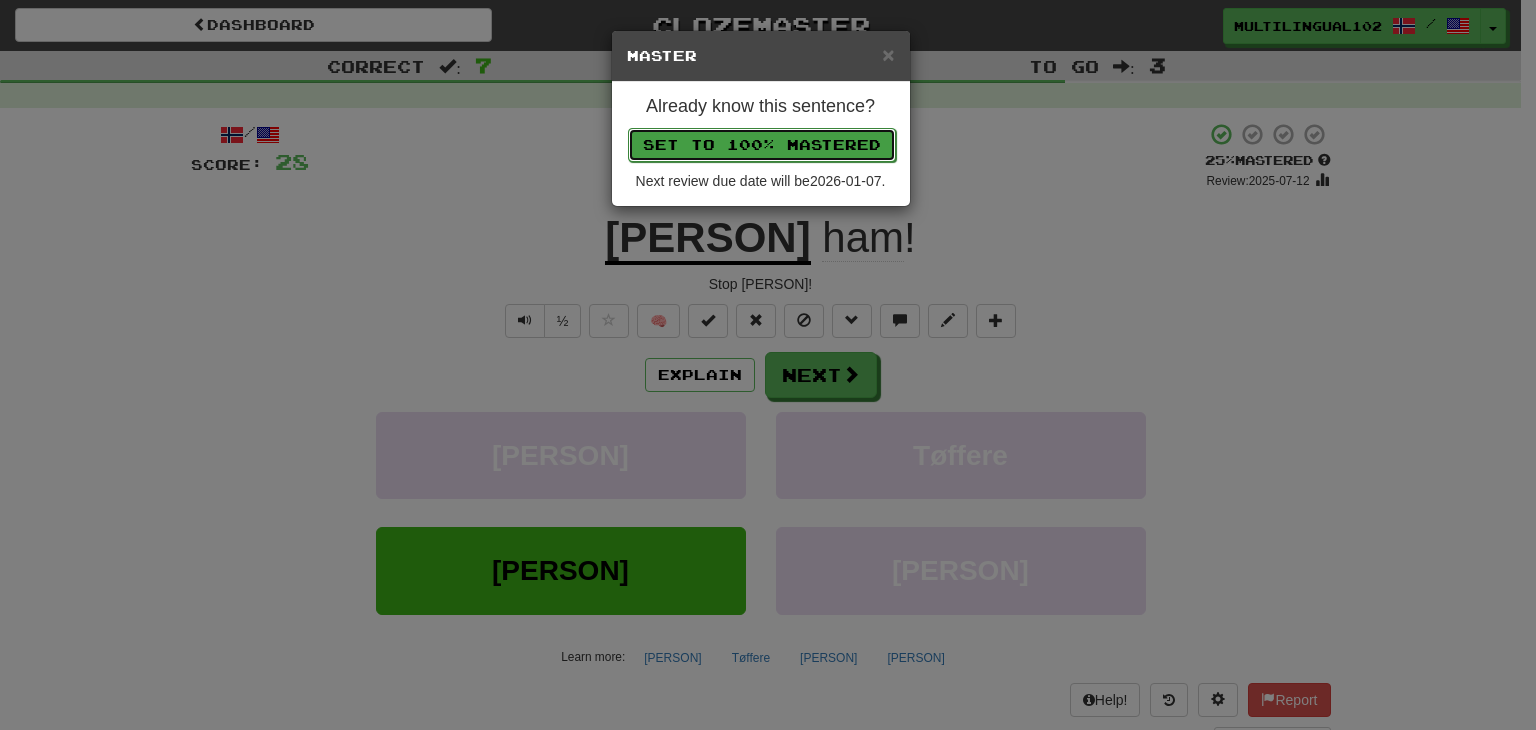 click on "Set to 100% Mastered" at bounding box center (762, 145) 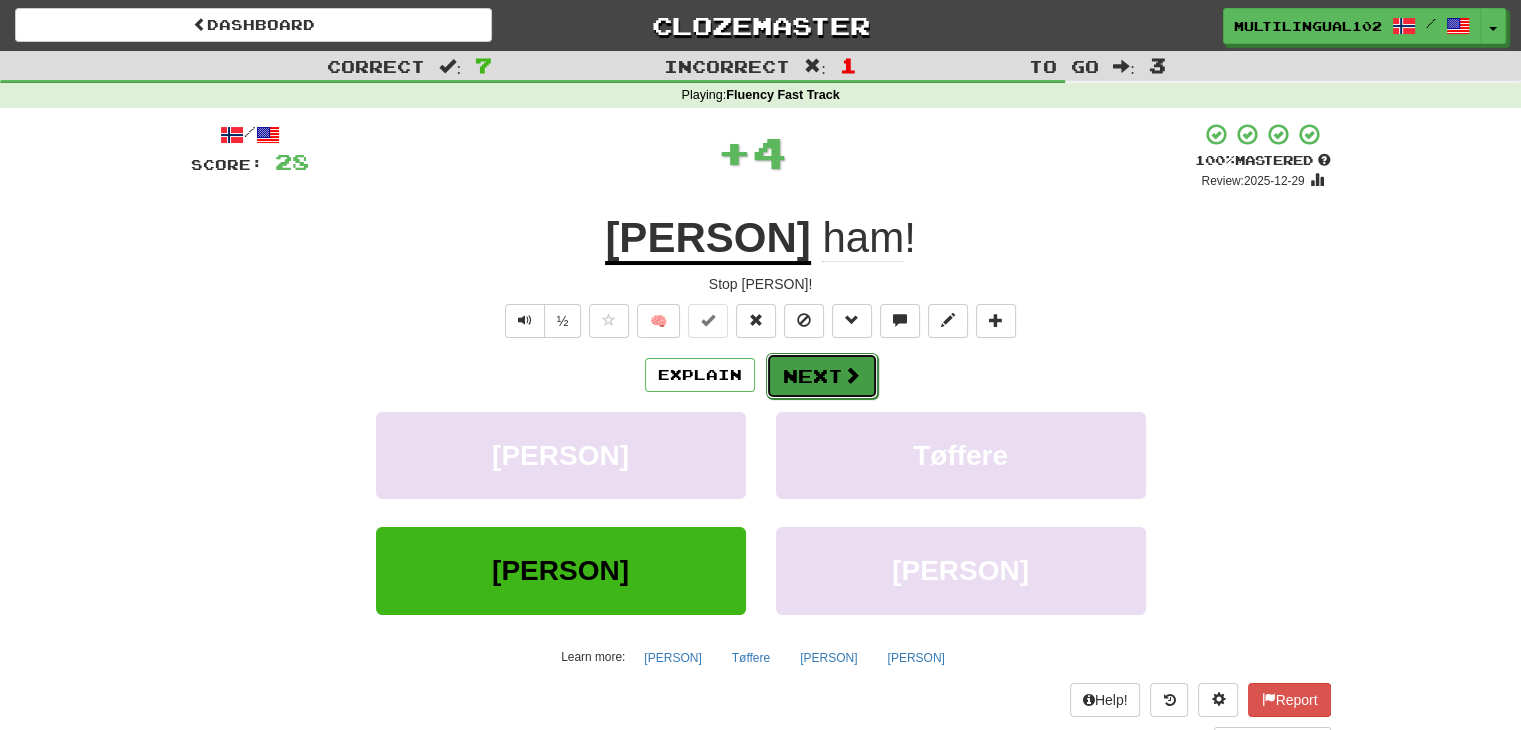 click on "Next" at bounding box center (822, 376) 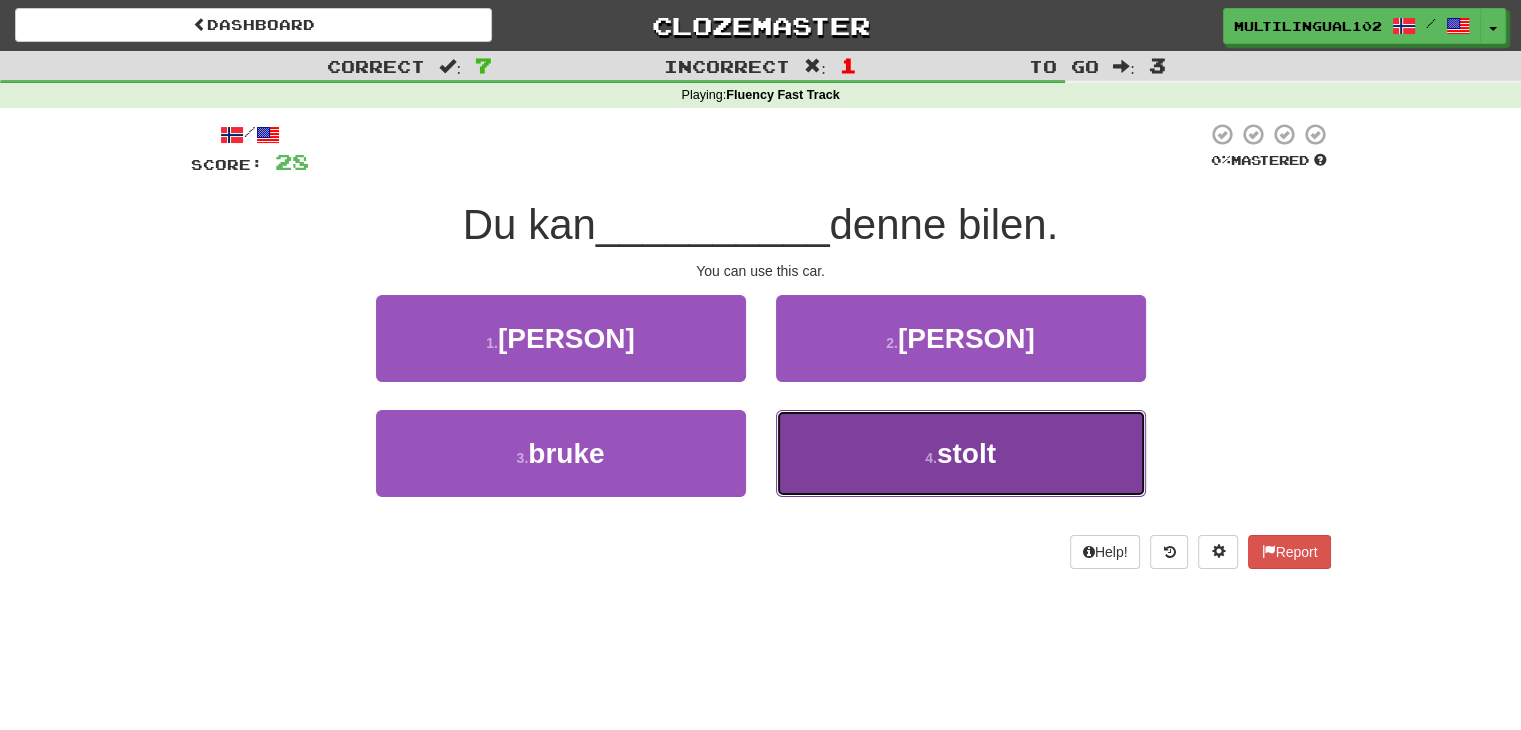 click on "[NUMBER] . [PERSON]" at bounding box center (961, 453) 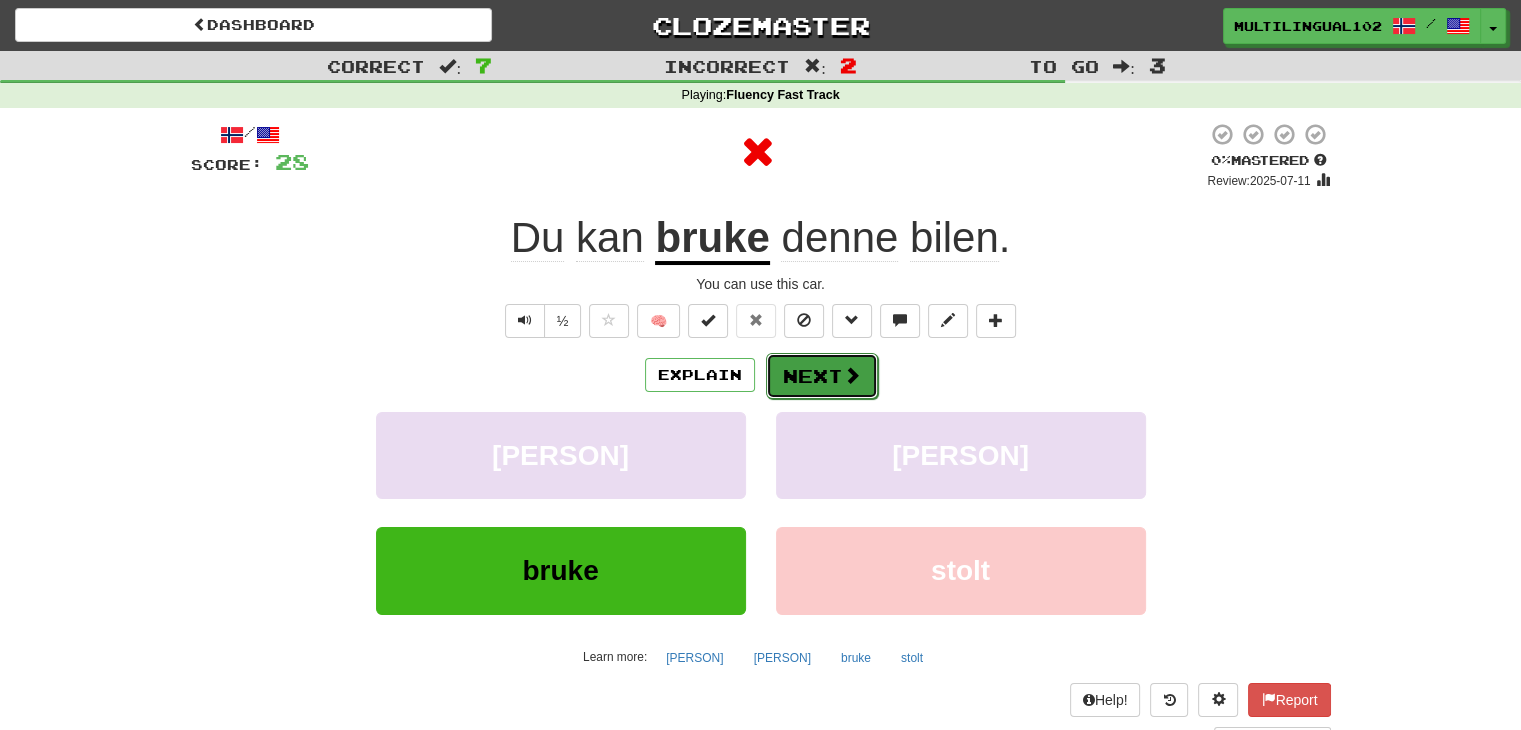 click on "Next" at bounding box center (822, 376) 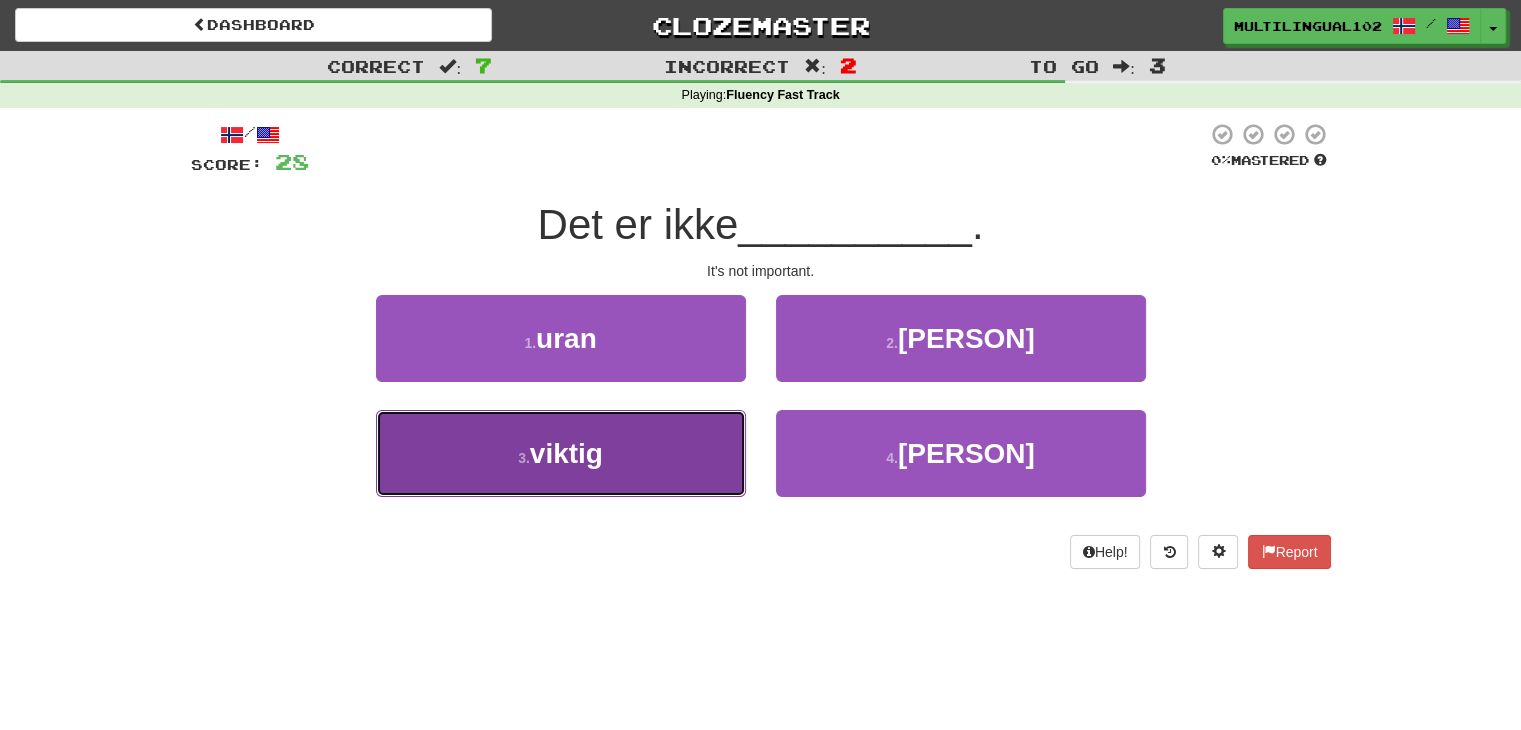 click on "[NUMBER] . [PERSON]" at bounding box center [561, 453] 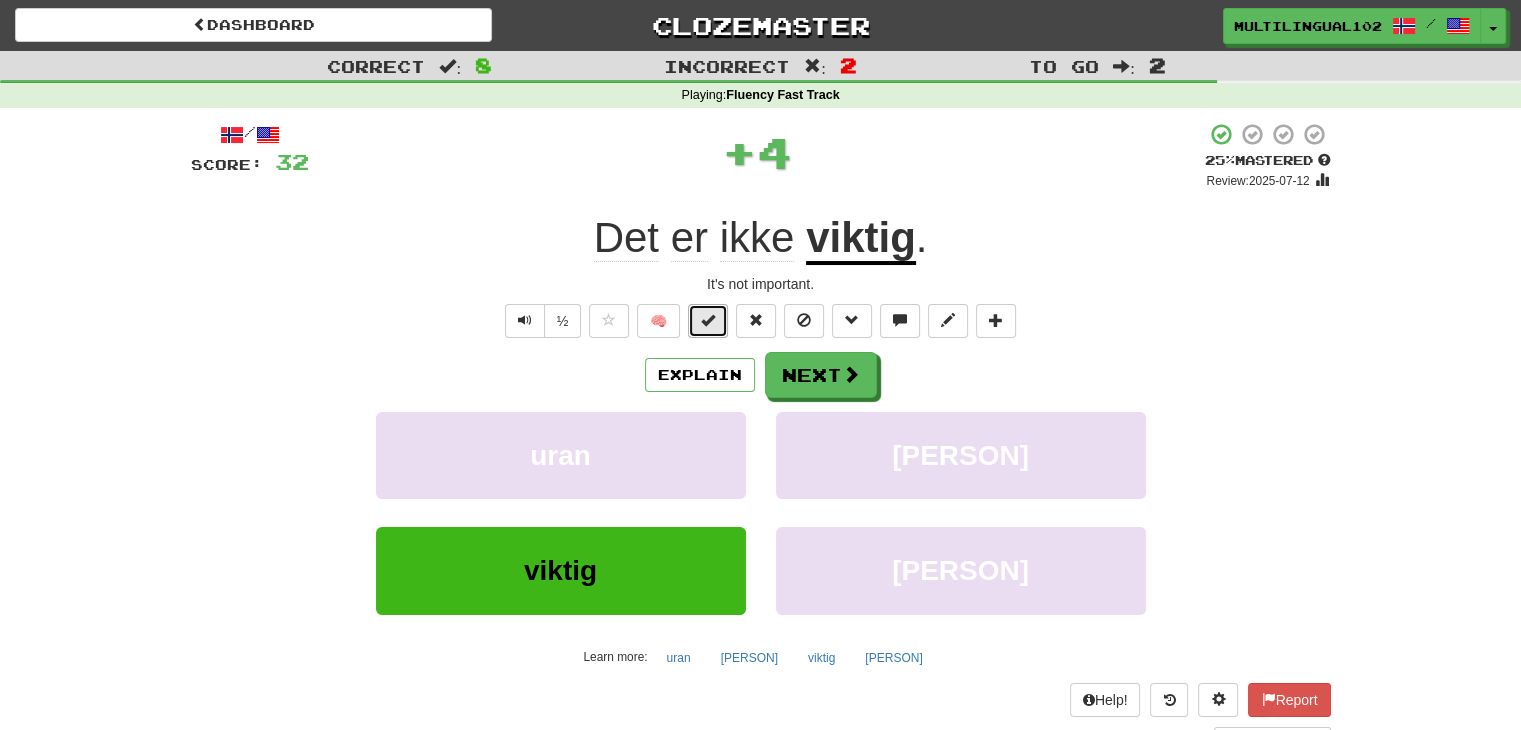 click at bounding box center (708, 320) 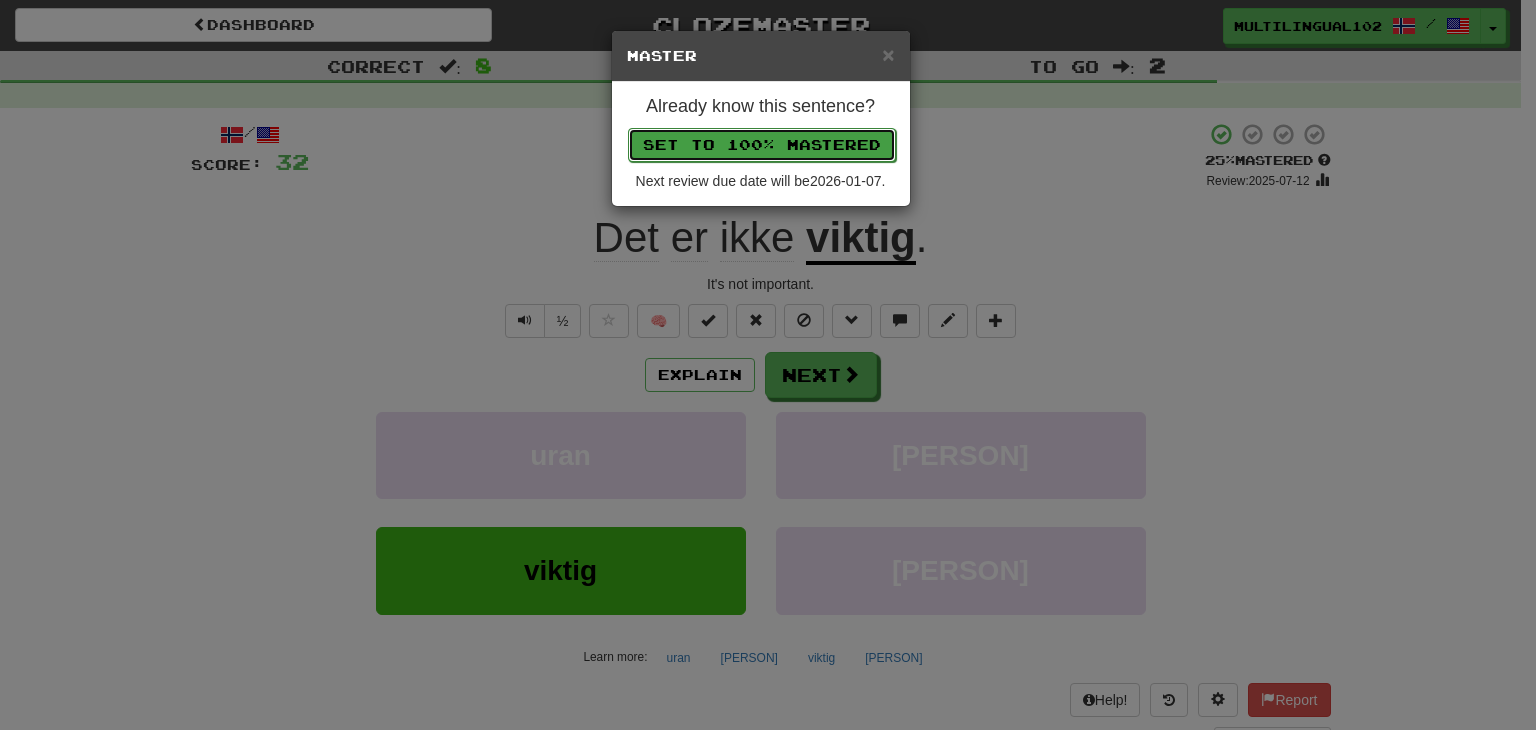 click on "Set to 100% Mastered" at bounding box center [762, 145] 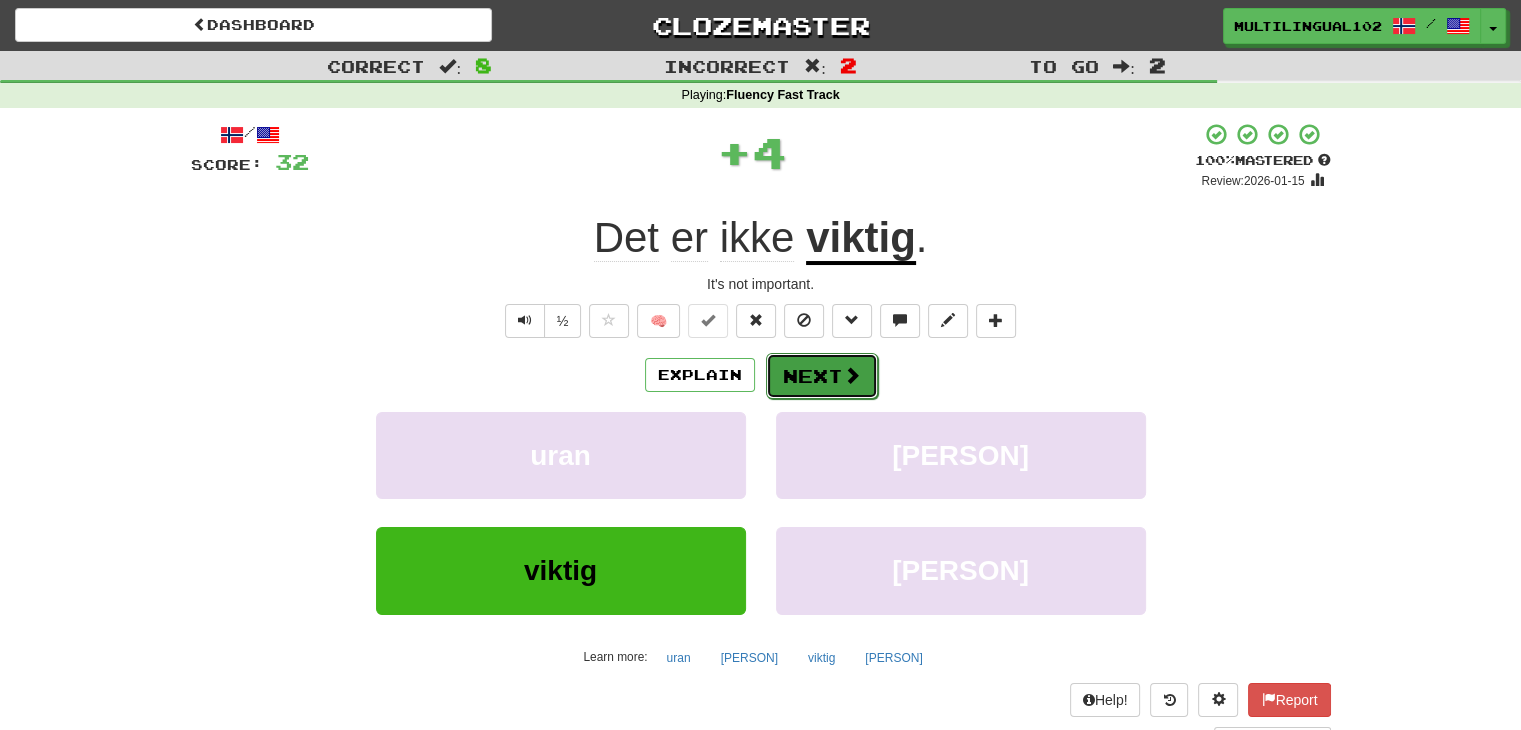 click on "Next" at bounding box center [822, 376] 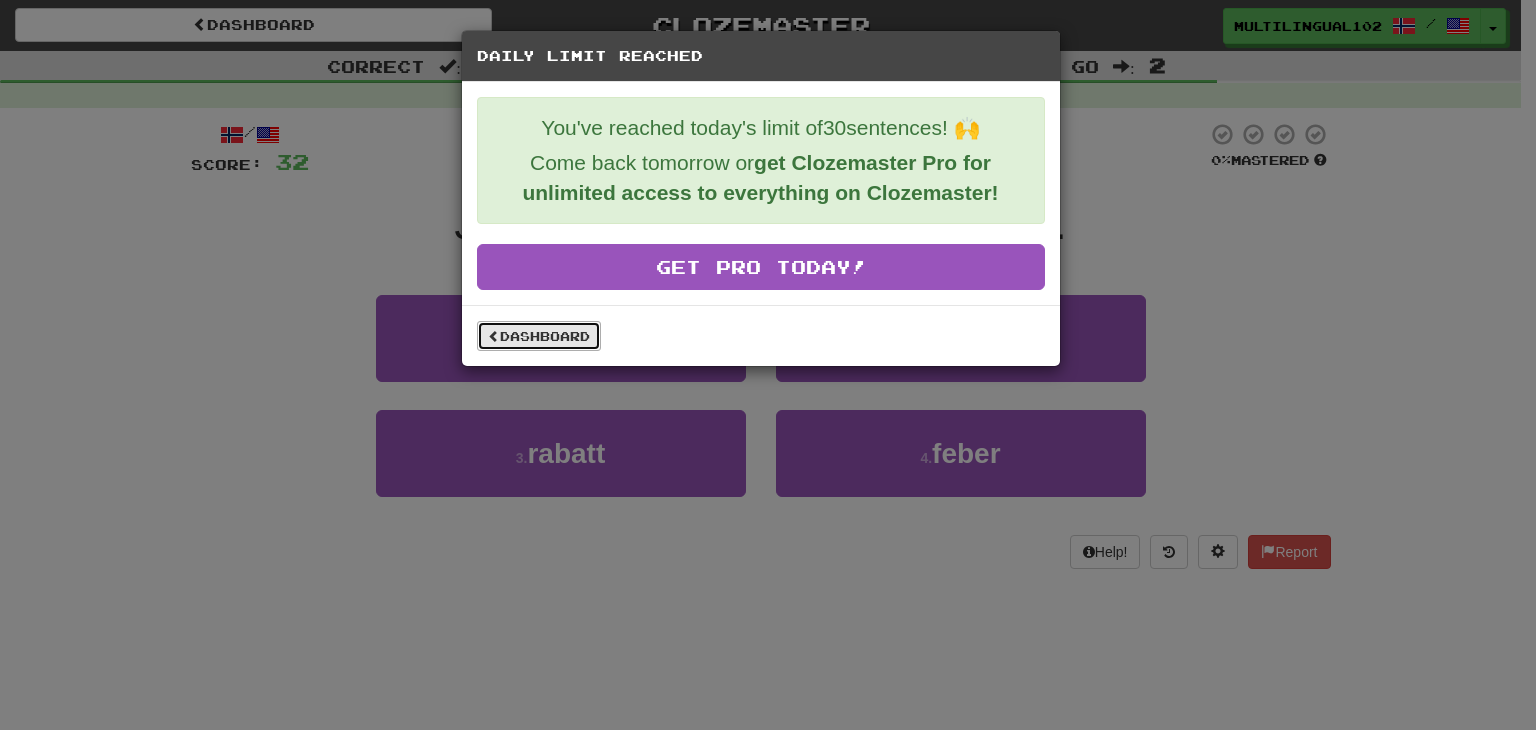 click on "Dashboard" at bounding box center (539, 336) 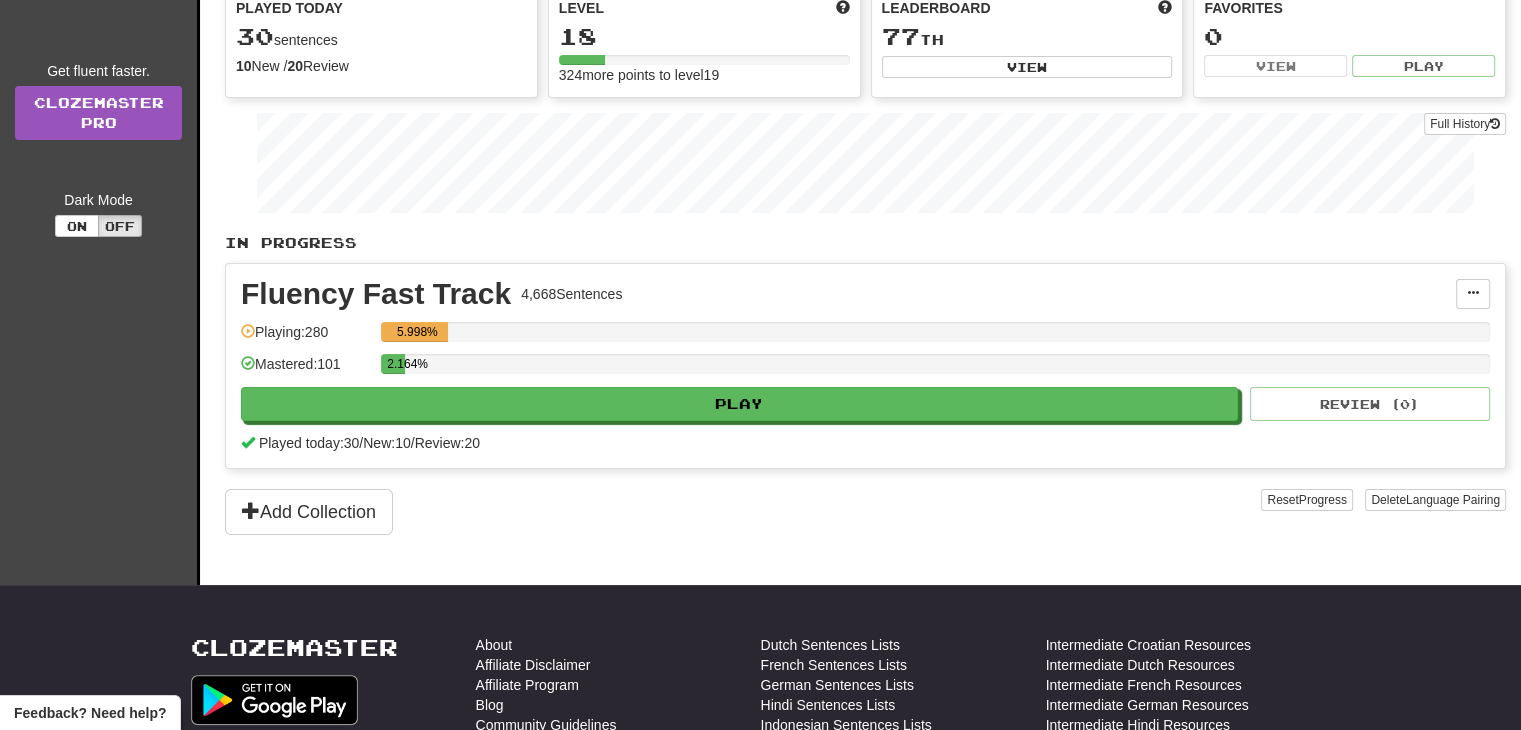 scroll, scrollTop: 202, scrollLeft: 0, axis: vertical 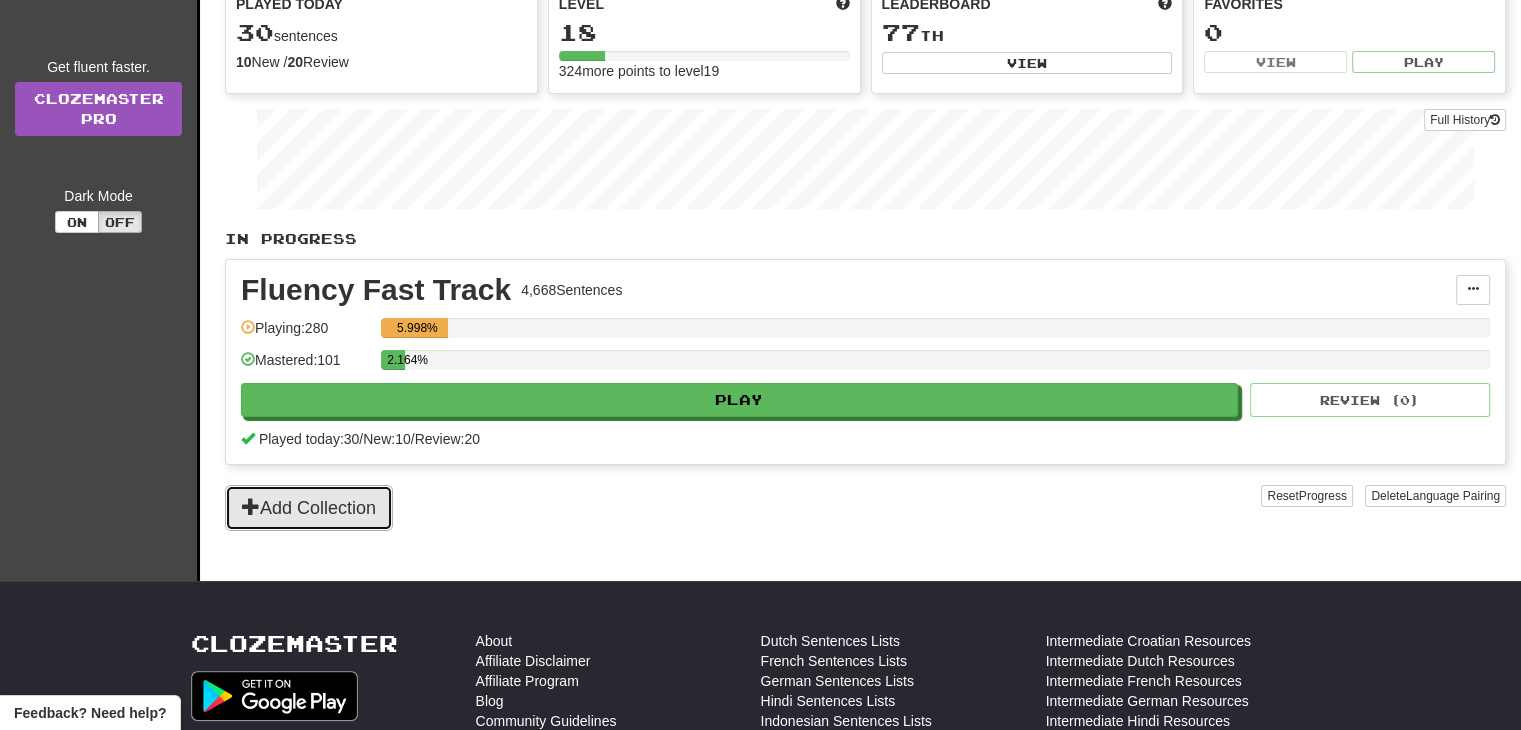 click on "Add Collection" 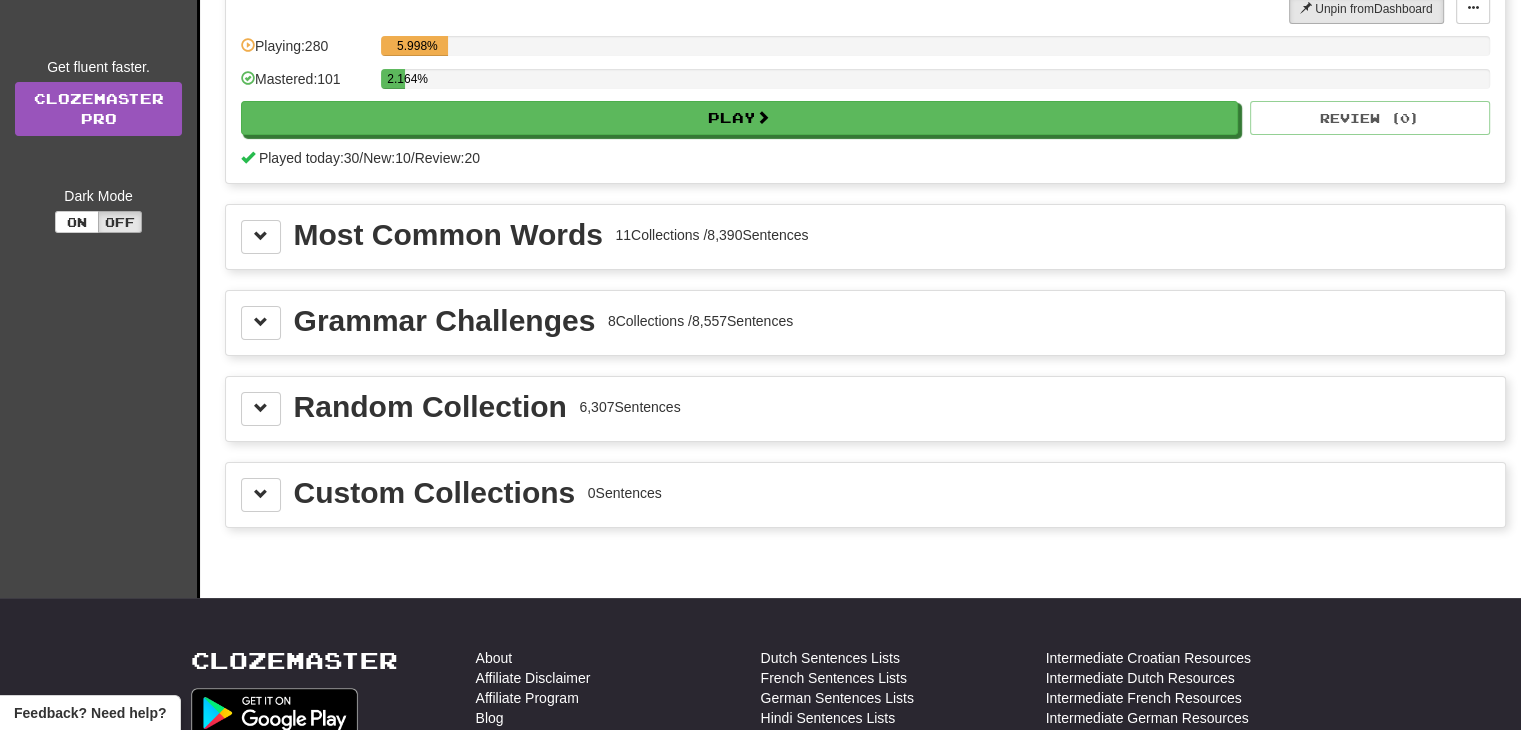 scroll, scrollTop: 0, scrollLeft: 0, axis: both 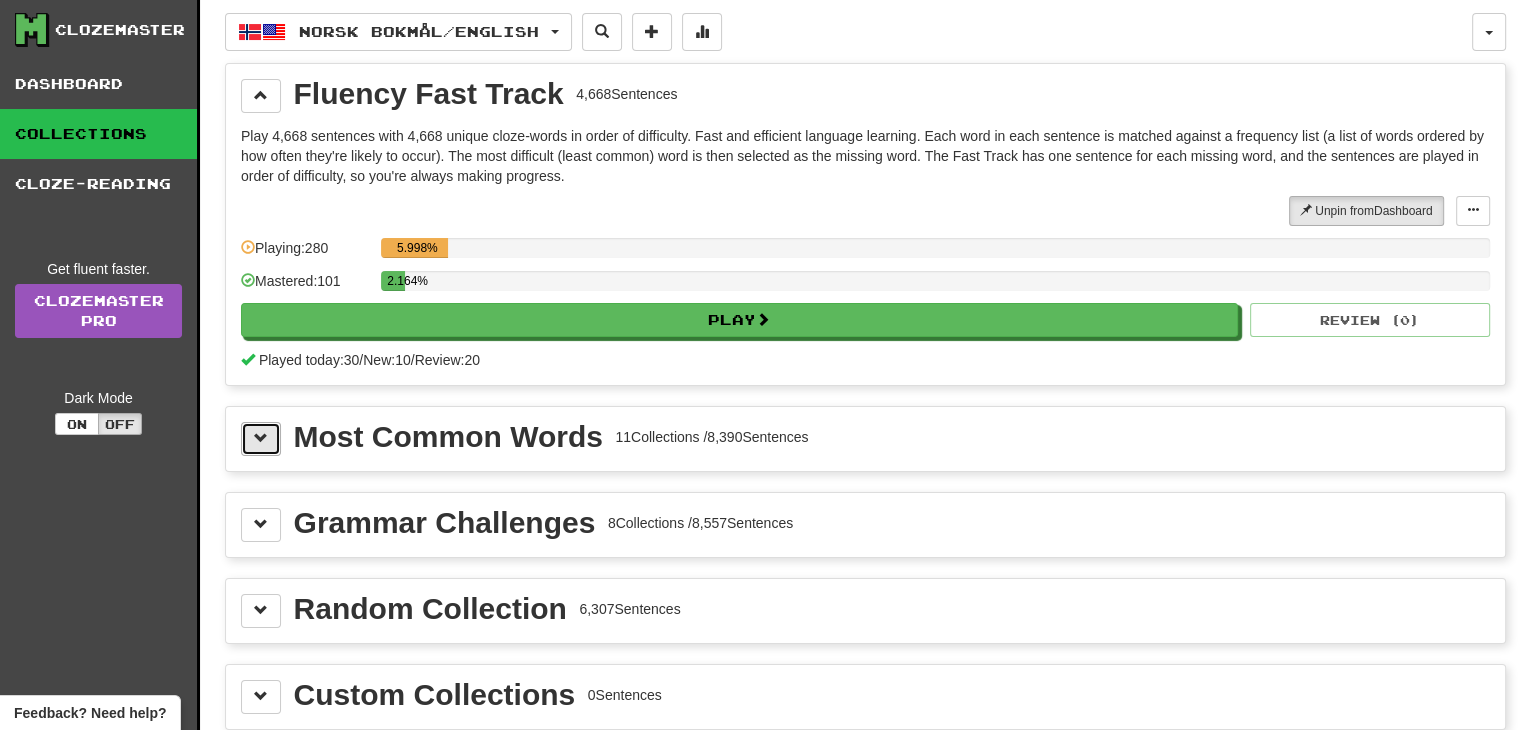 click 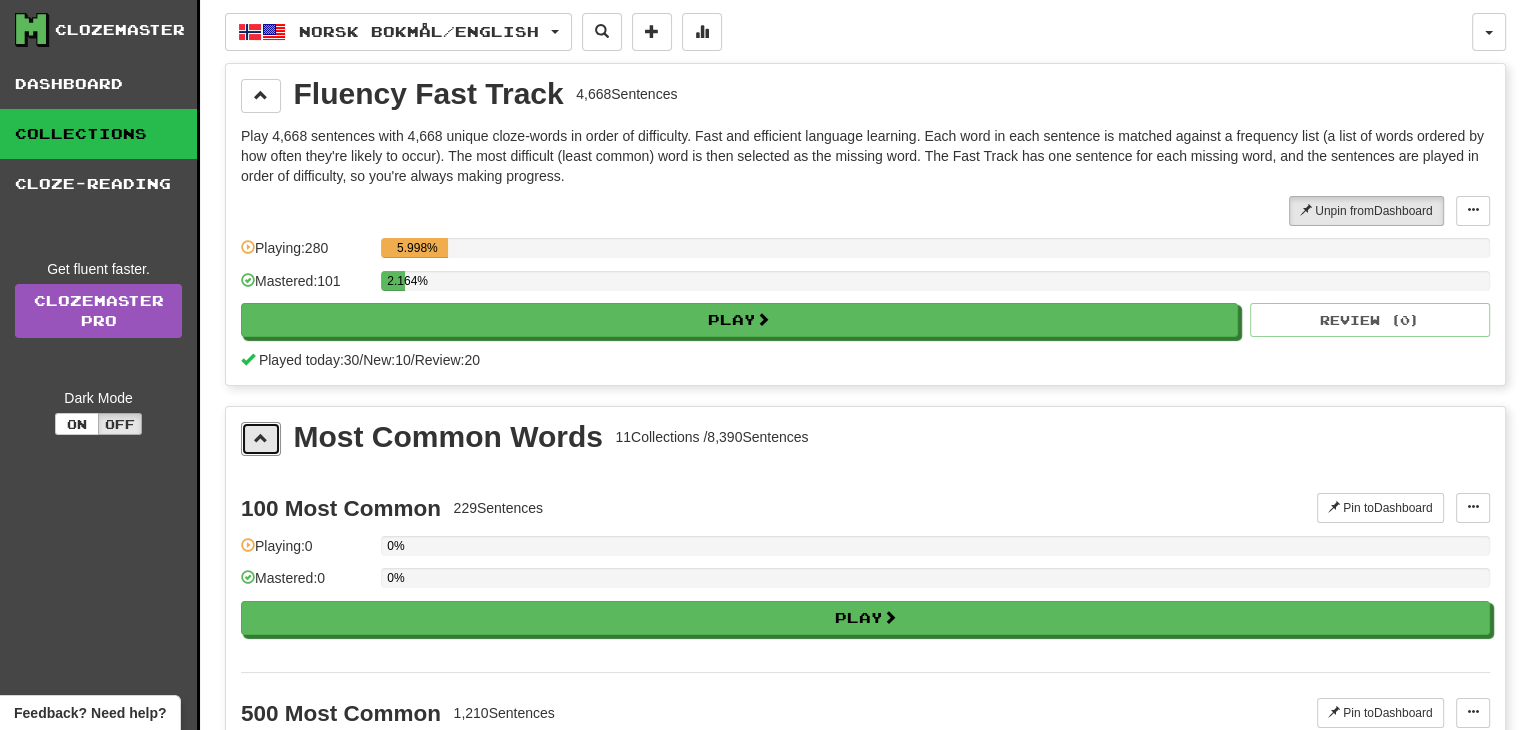 scroll, scrollTop: 196, scrollLeft: 0, axis: vertical 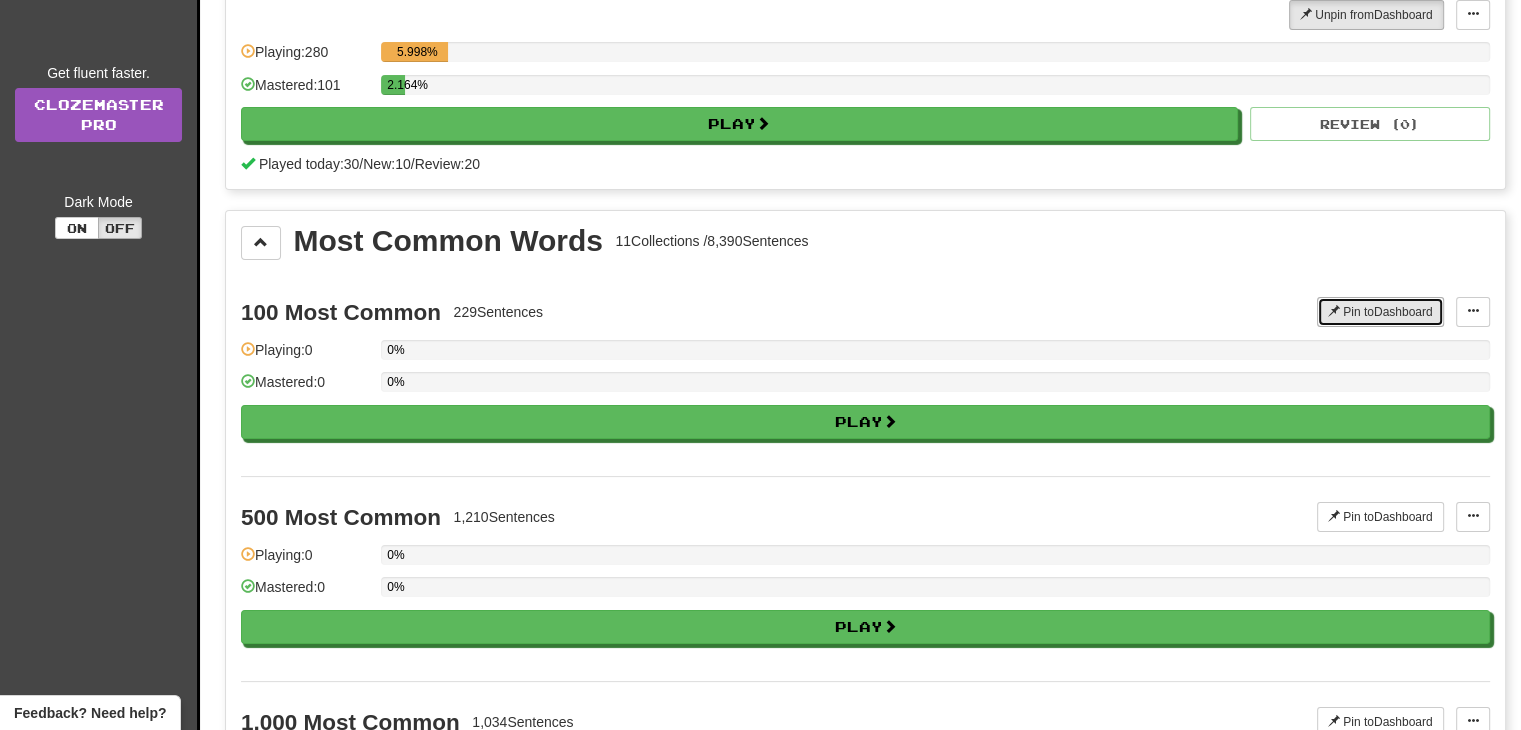 click on "Pin to  Dashboard" 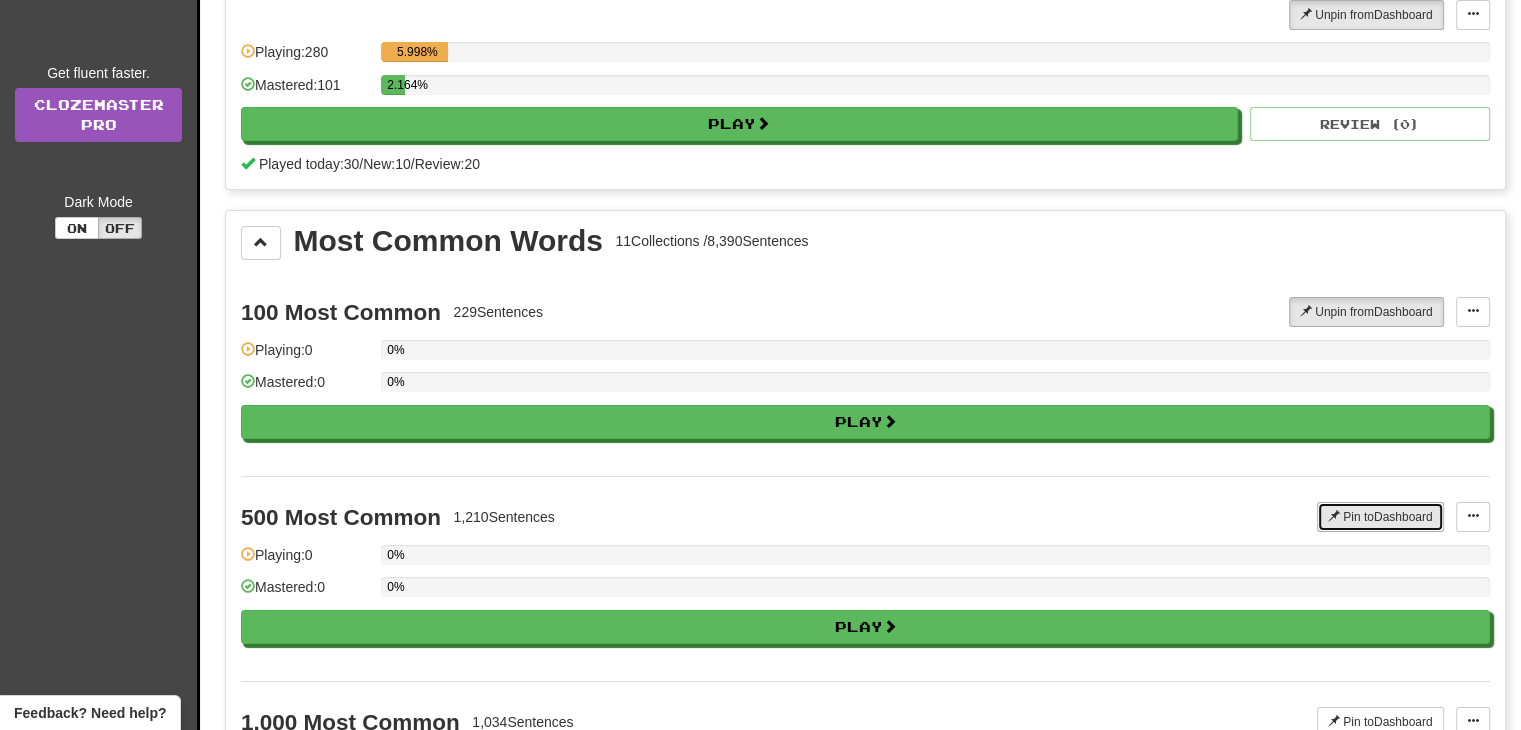 click on "Pin to  Dashboard" 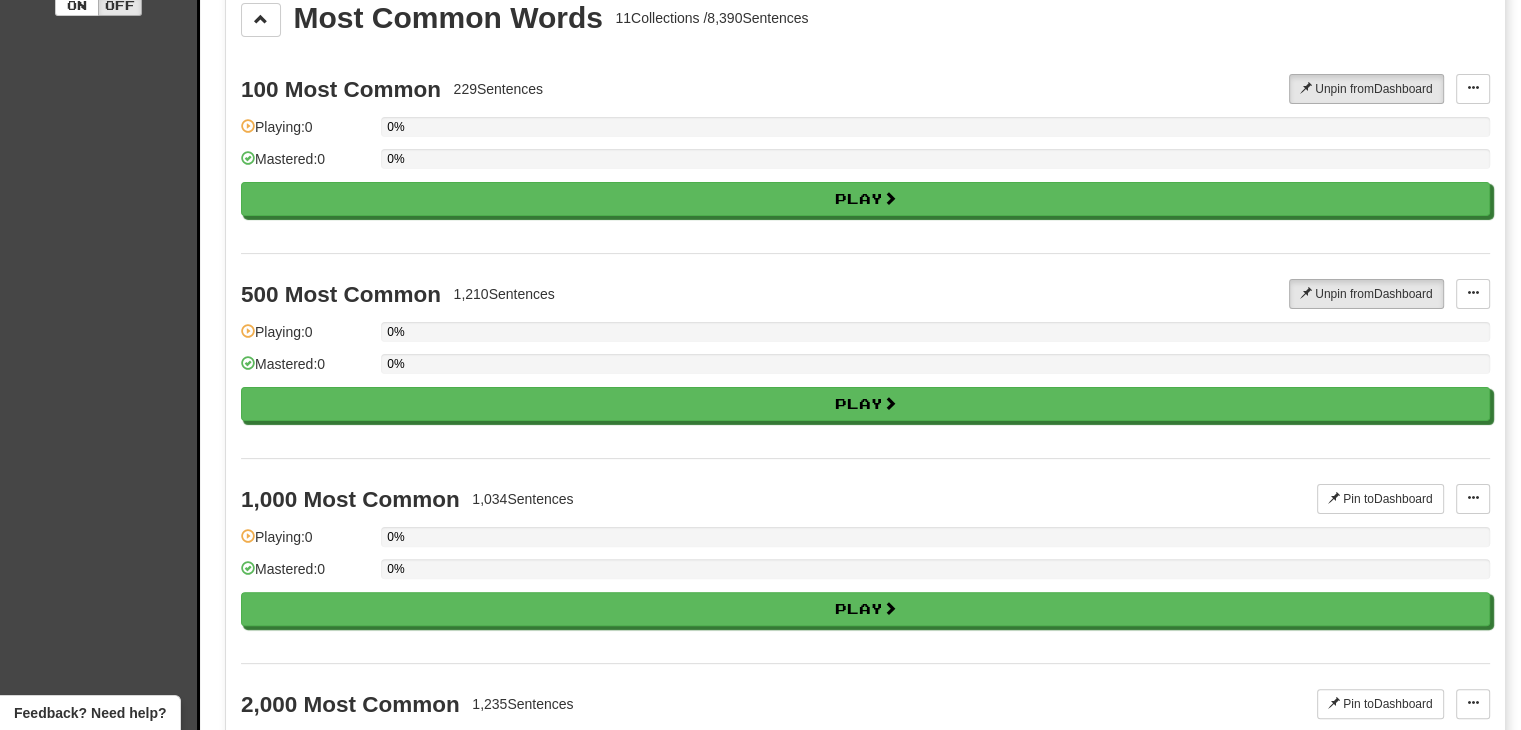 scroll, scrollTop: 420, scrollLeft: 0, axis: vertical 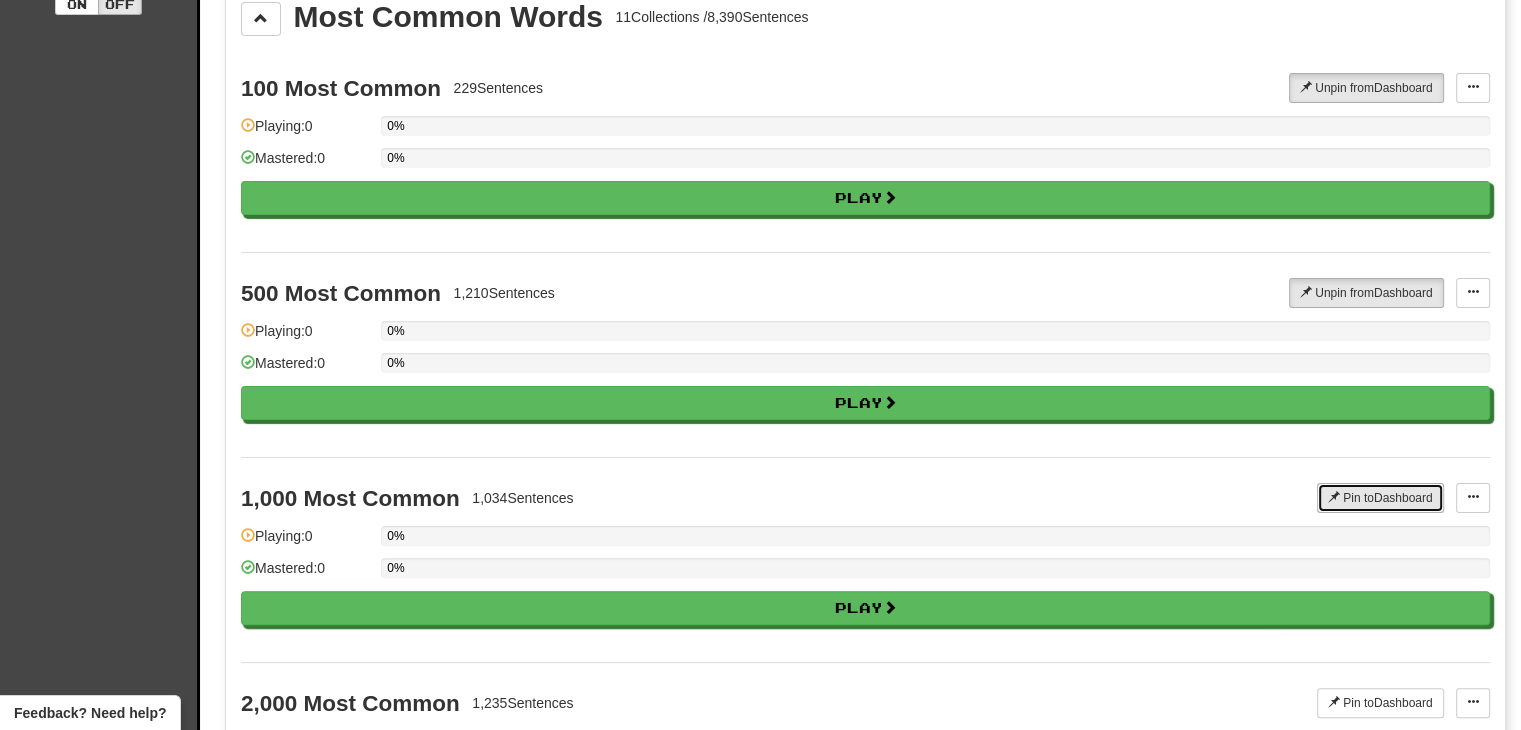 click on "Pin to  Dashboard" 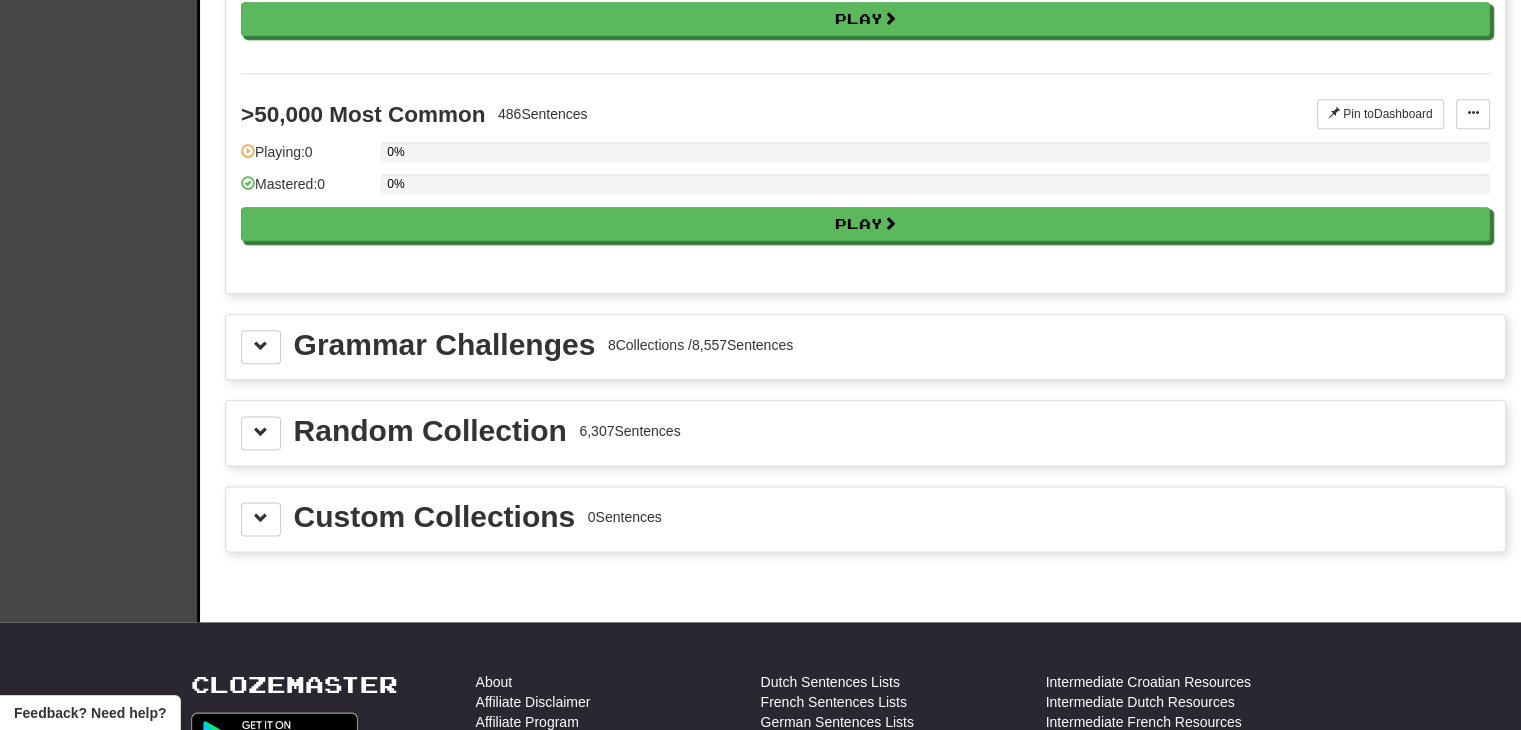 scroll, scrollTop: 2432, scrollLeft: 0, axis: vertical 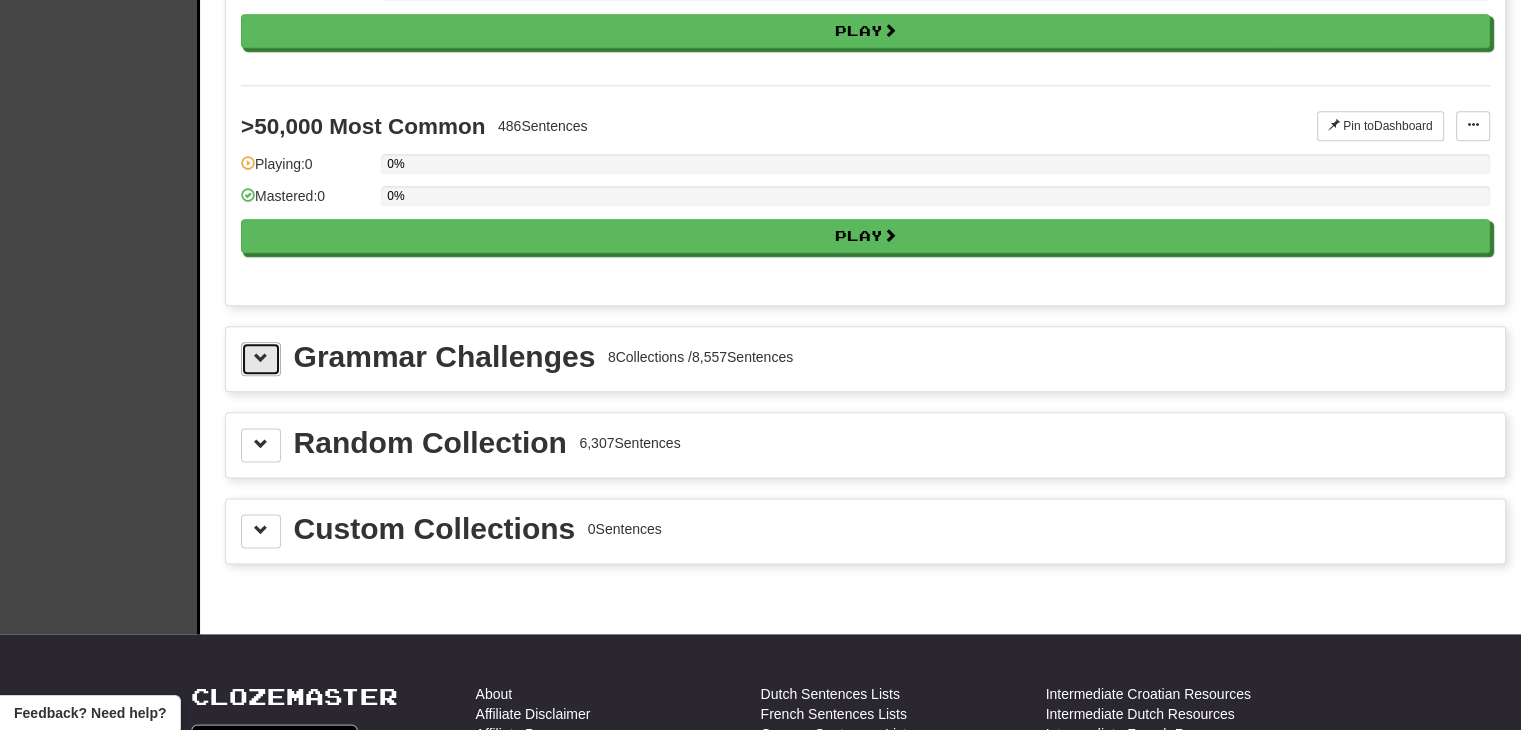 click 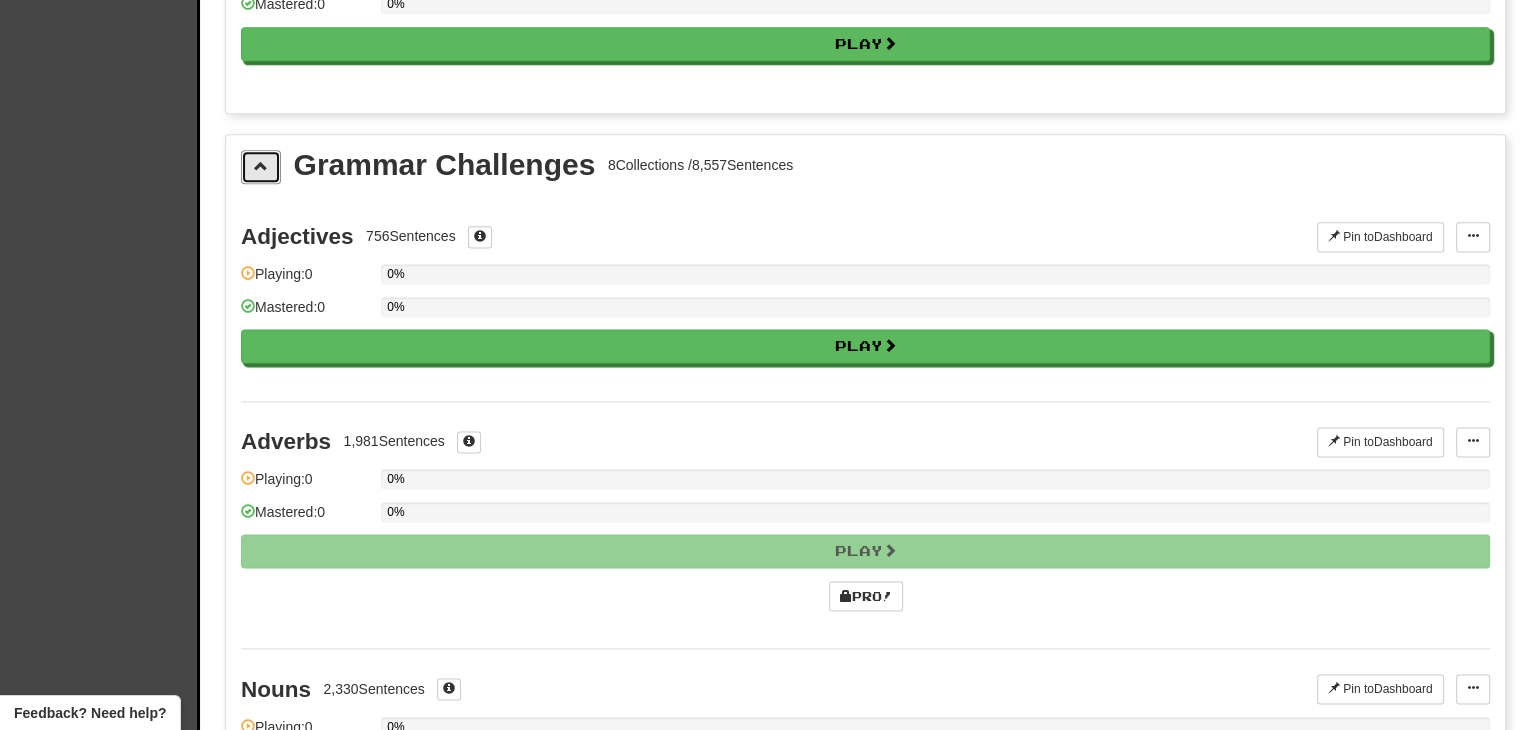 scroll, scrollTop: 2631, scrollLeft: 0, axis: vertical 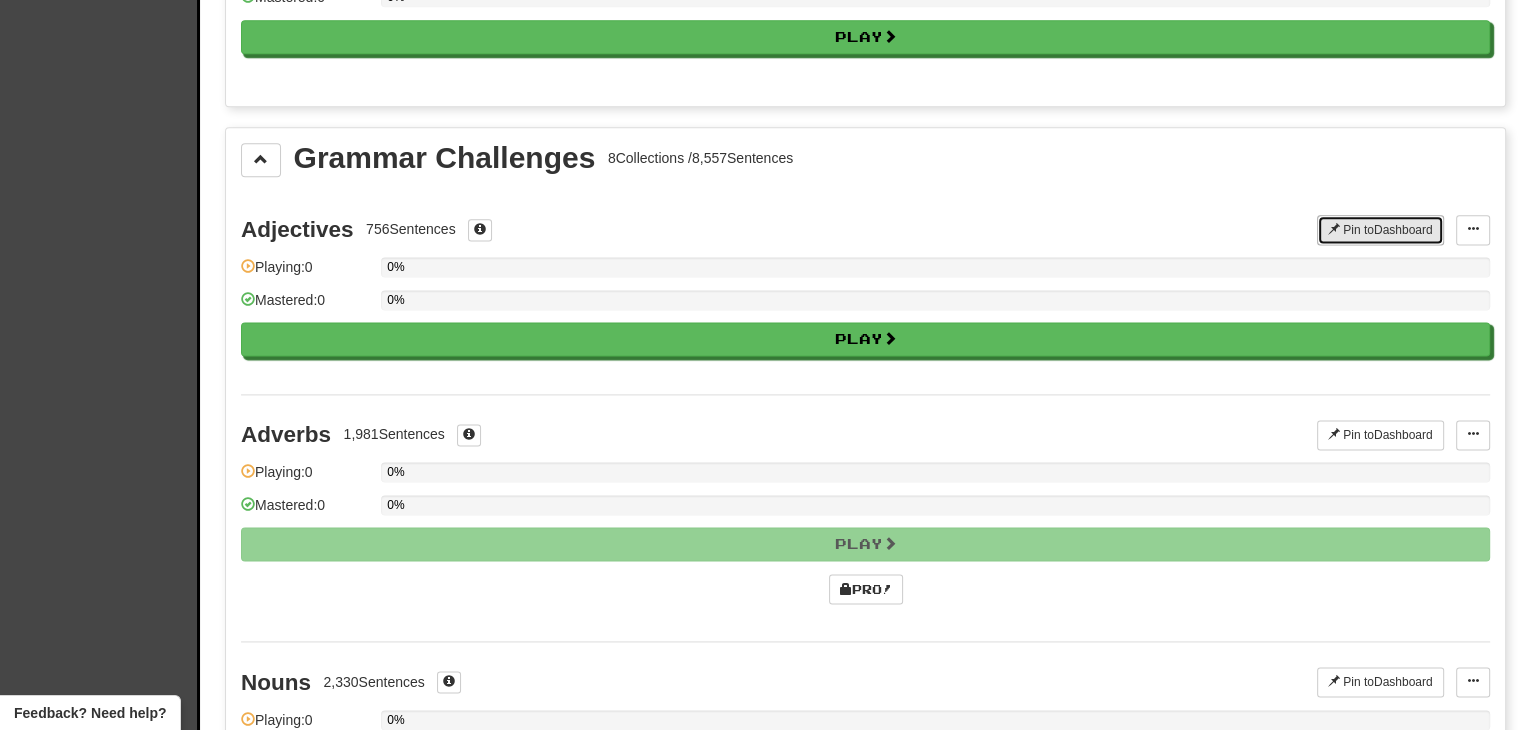click 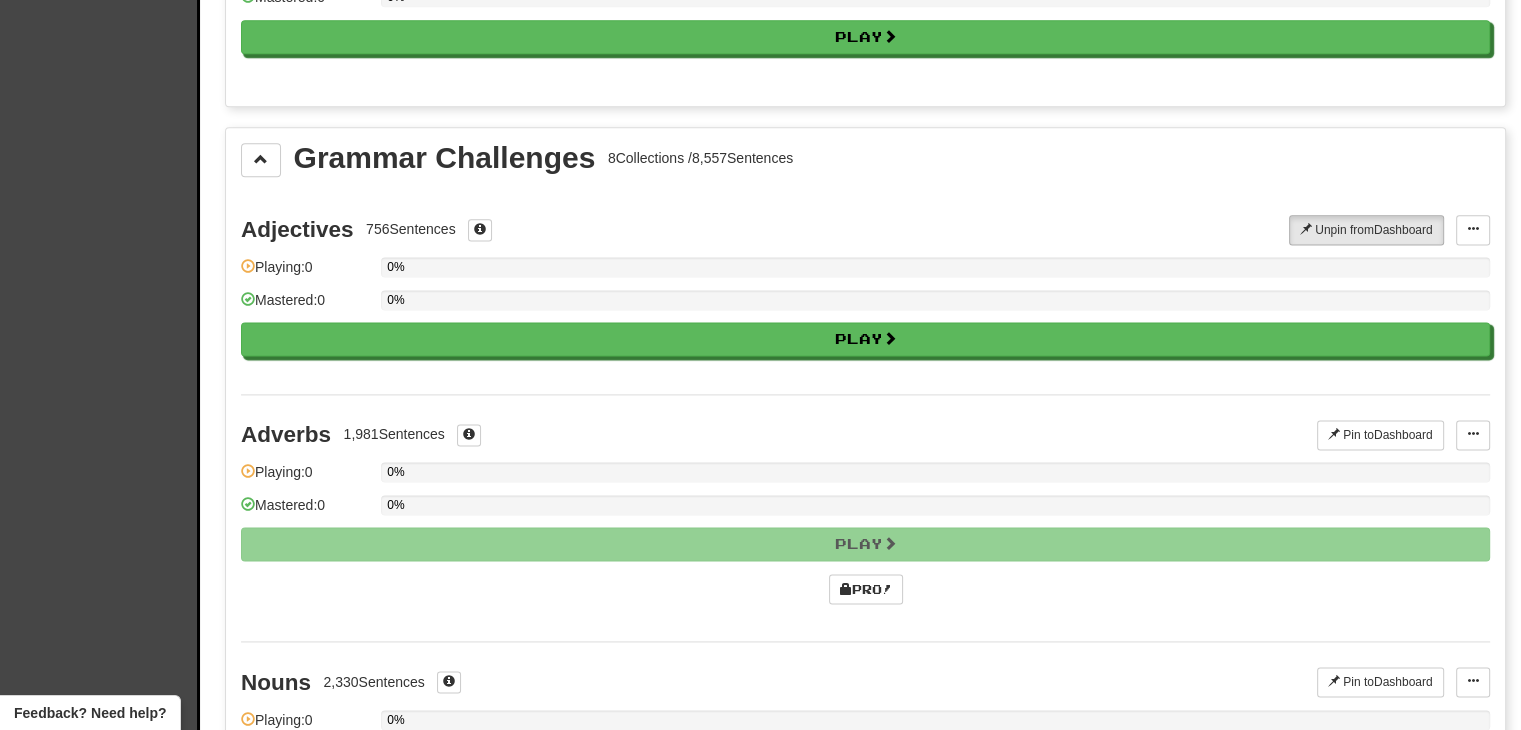 scroll, scrollTop: 2790, scrollLeft: 0, axis: vertical 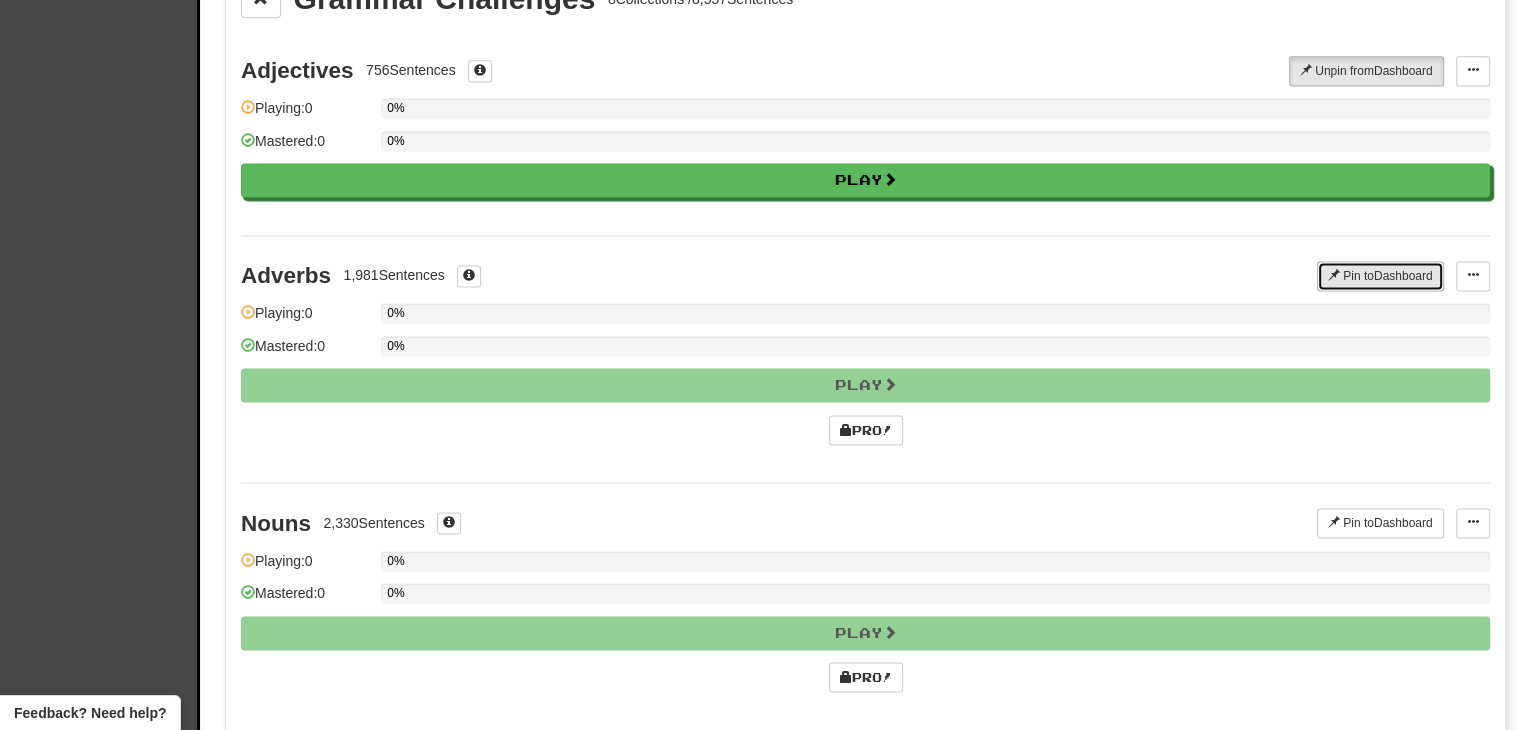 click 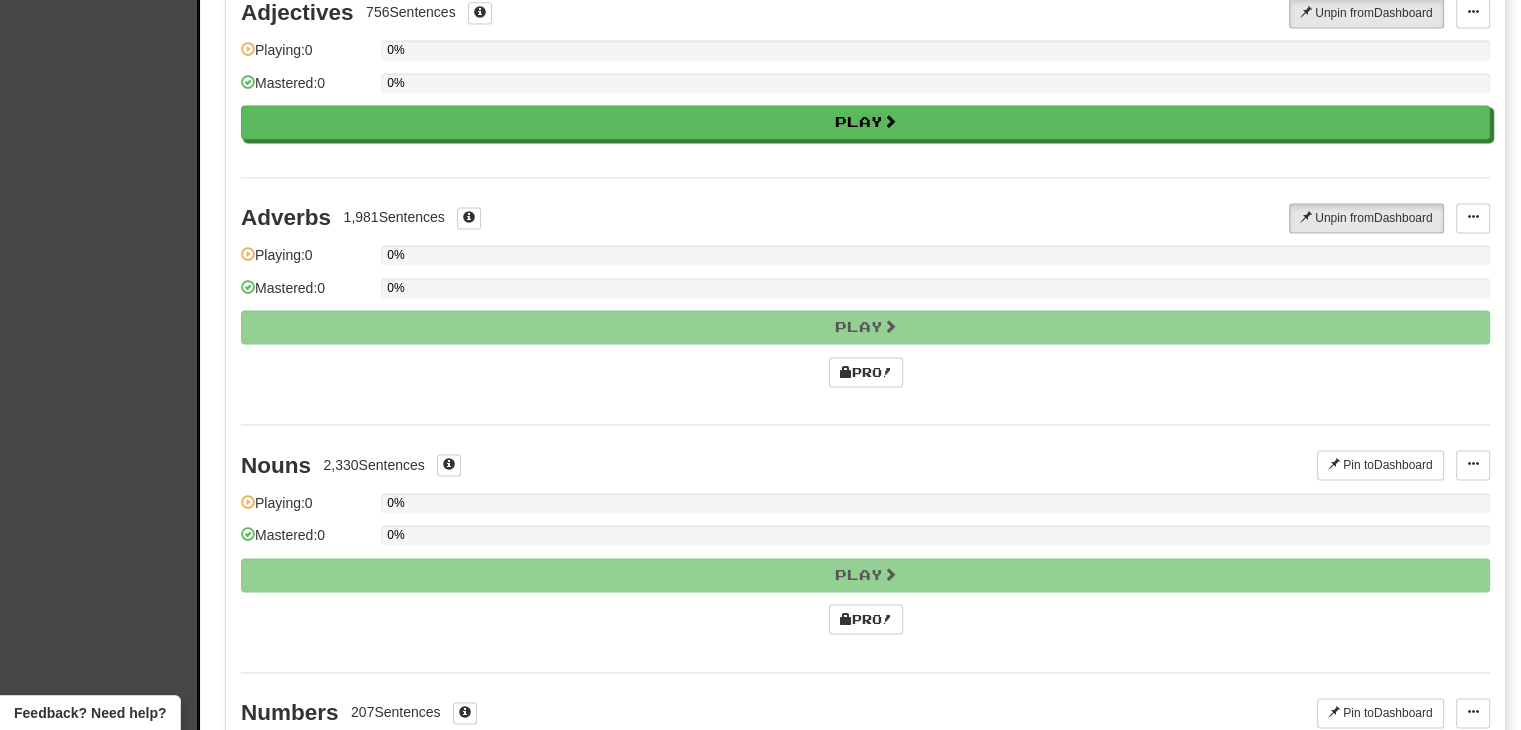 scroll, scrollTop: 2738, scrollLeft: 0, axis: vertical 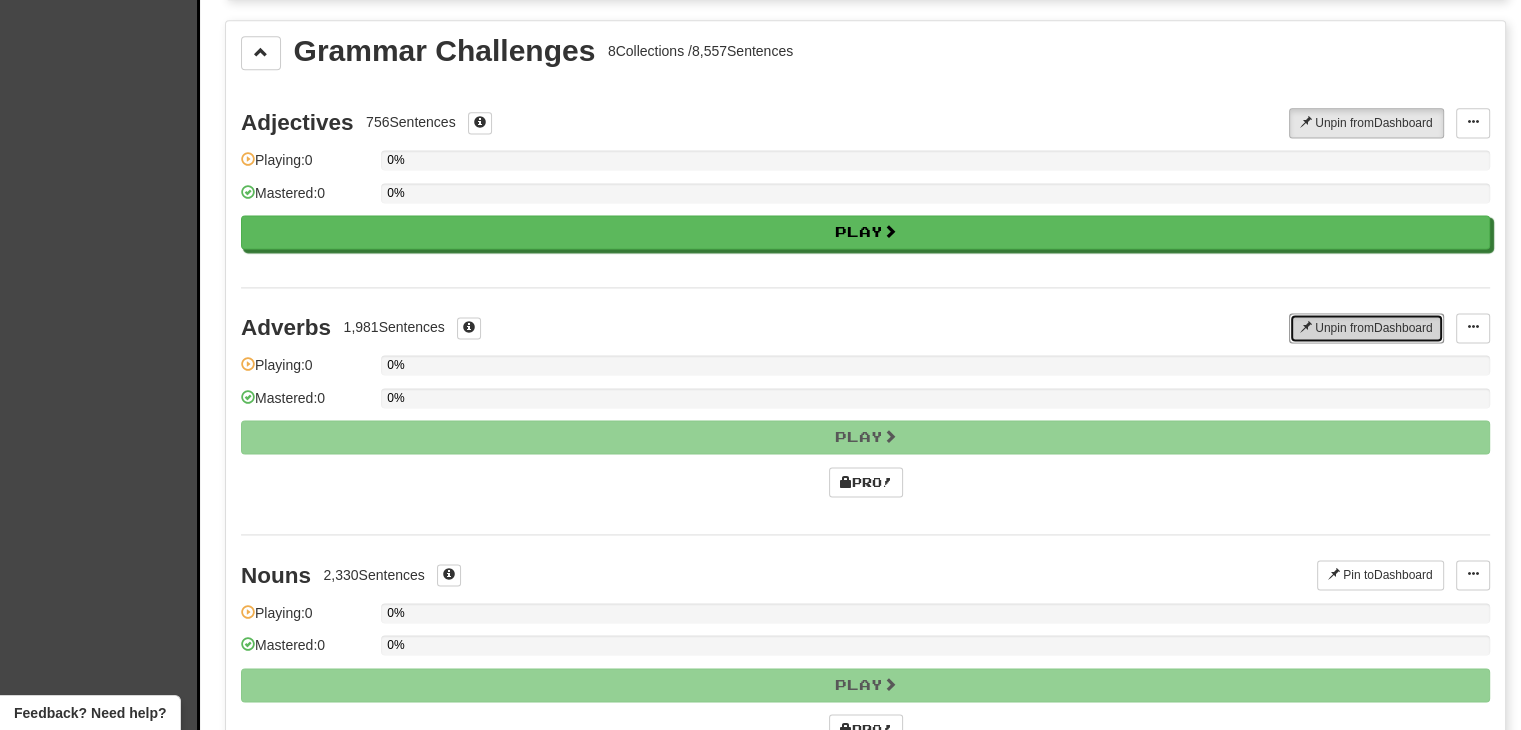 click on "Unpin from  Dashboard" 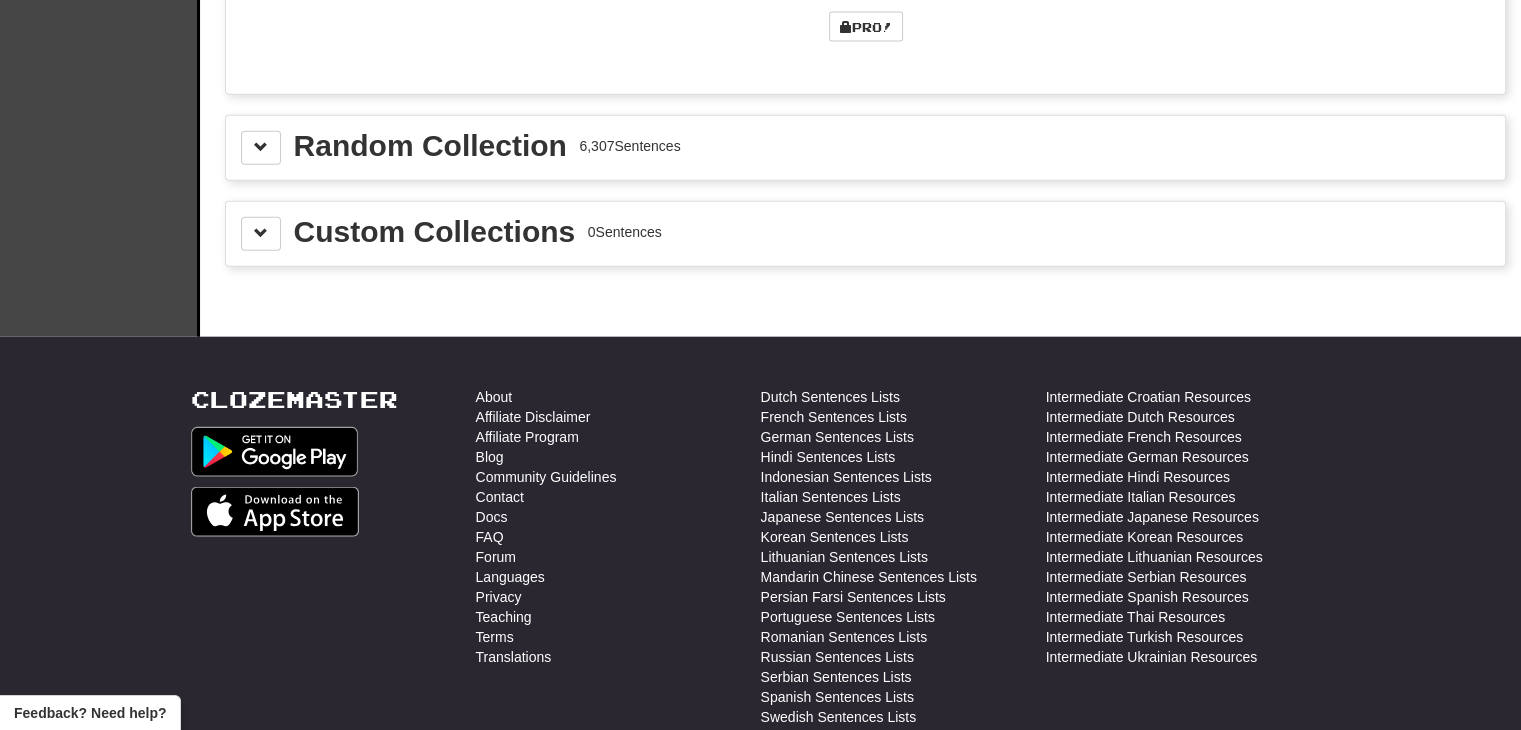 scroll, scrollTop: 4688, scrollLeft: 0, axis: vertical 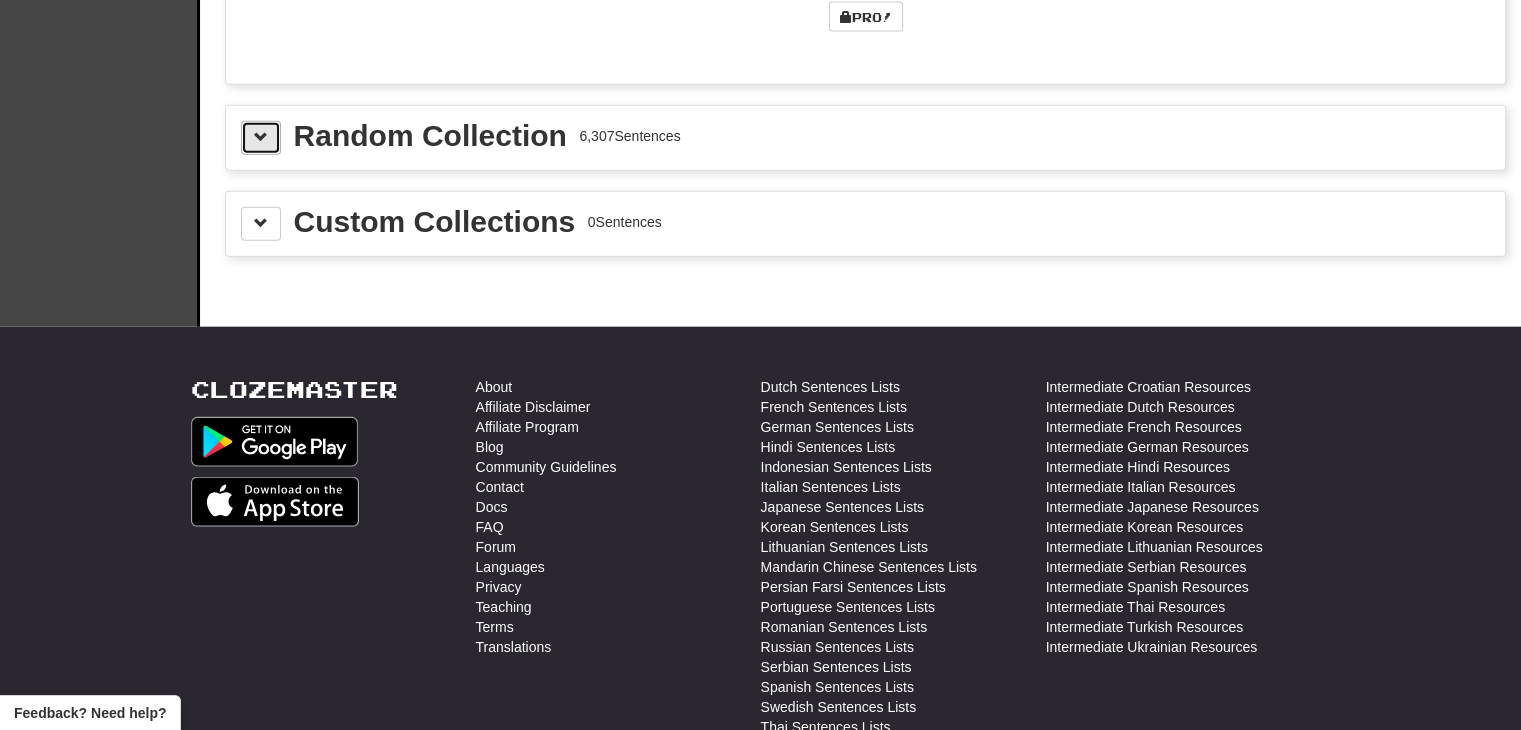 click 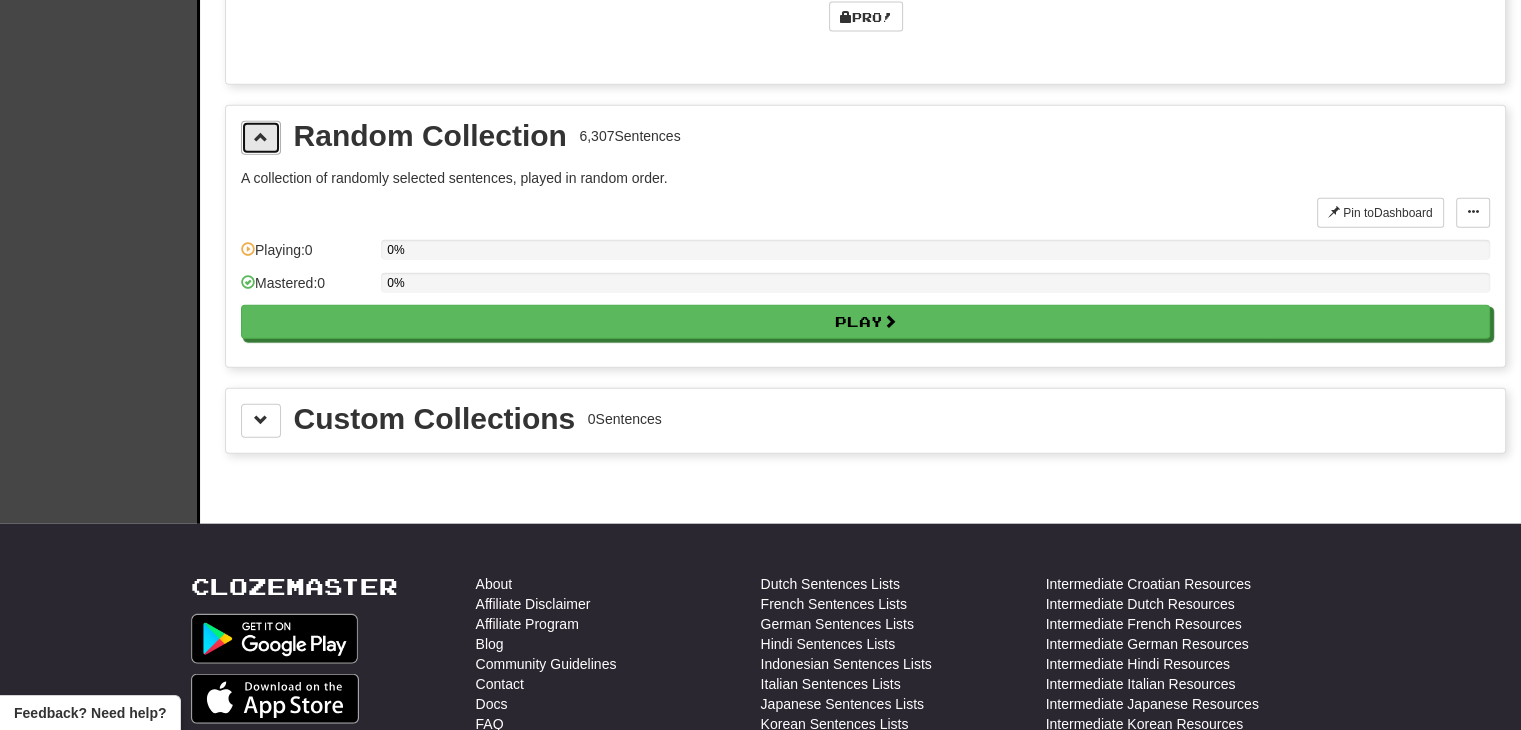 click 